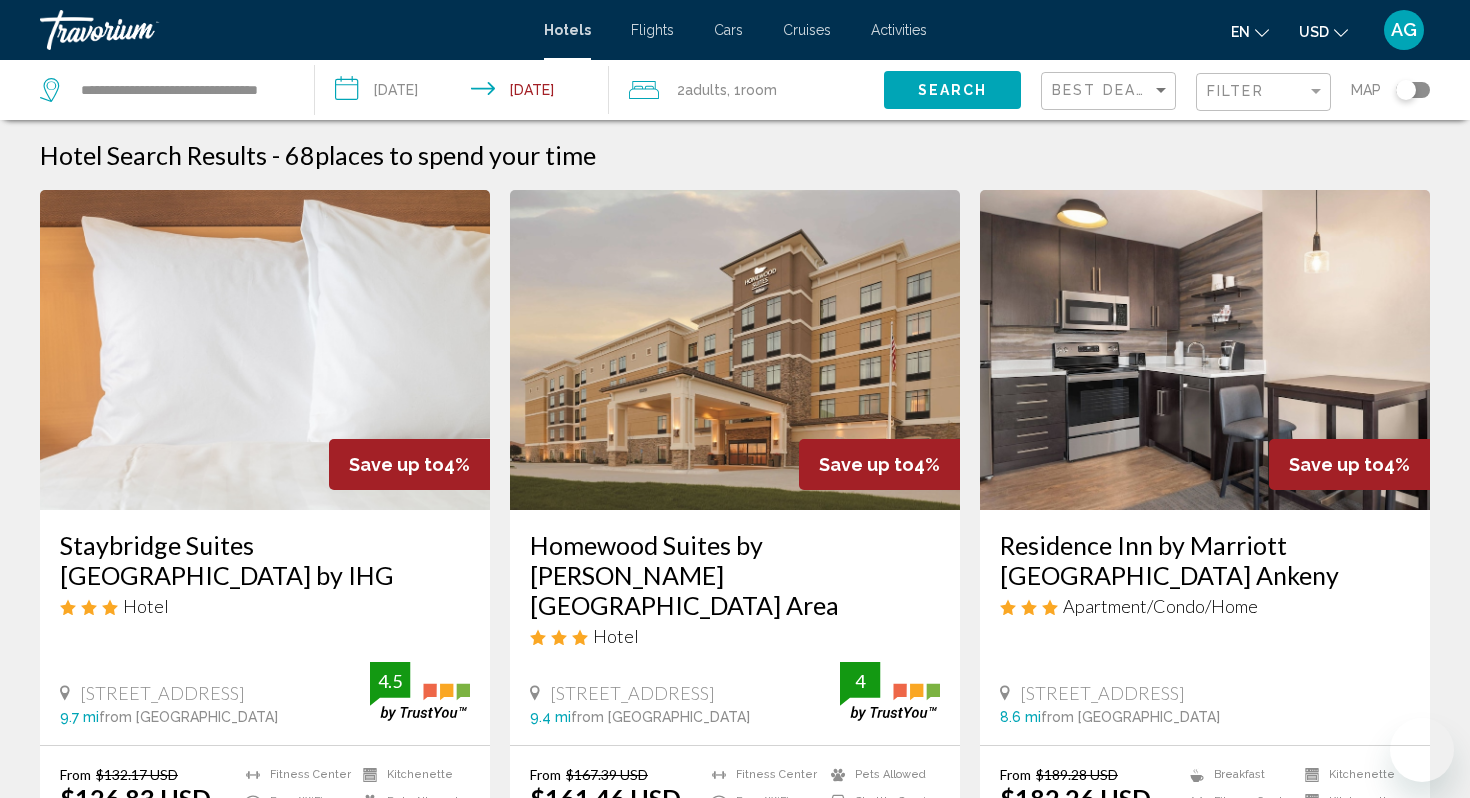 scroll, scrollTop: 40, scrollLeft: 0, axis: vertical 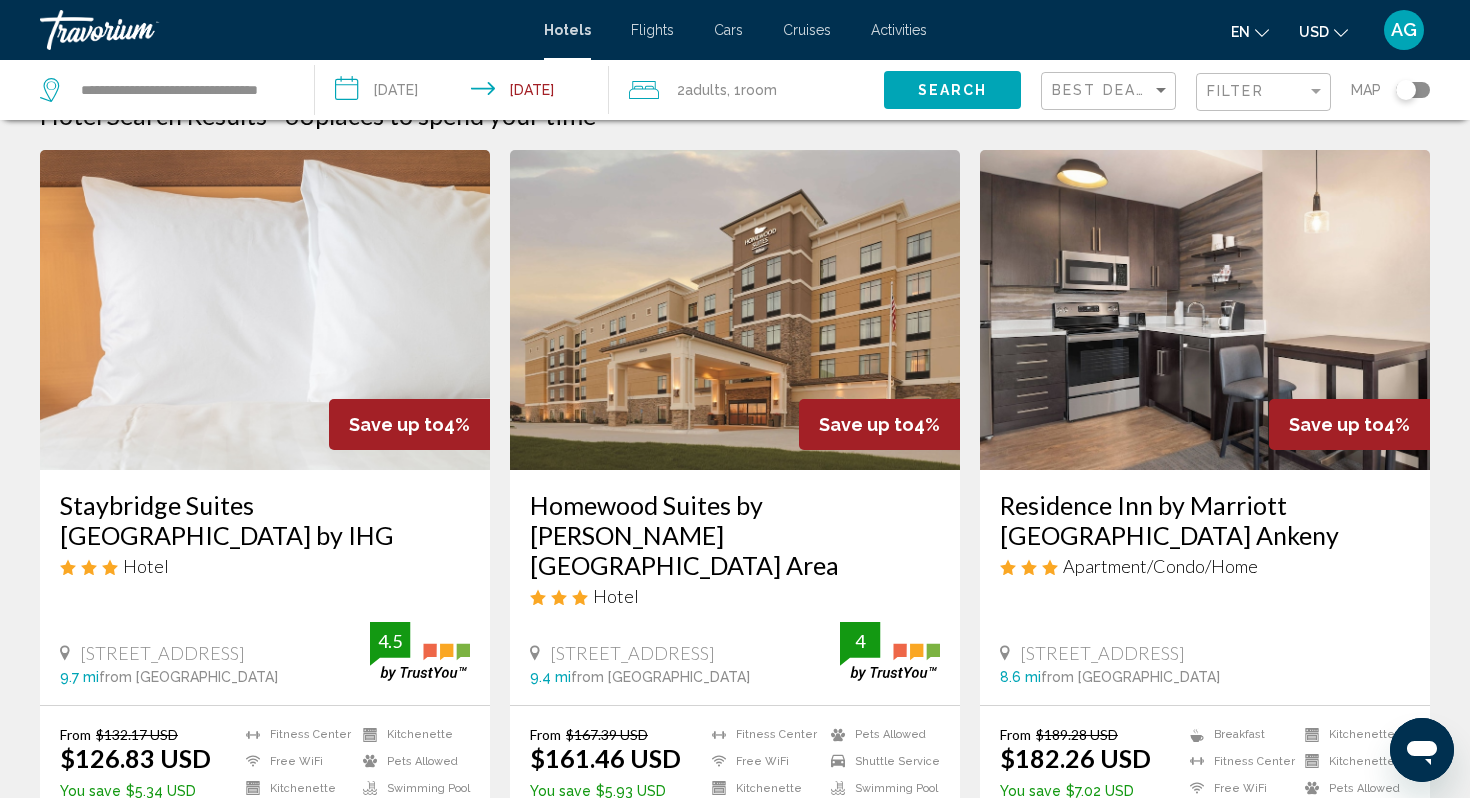 click on "Hotel Search Results  -   68  places to spend your time Save up to  4%   Staybridge Suites [GEOGRAPHIC_DATA] by IHG
Hotel
[STREET_ADDRESS] 9.7 mi  from [GEOGRAPHIC_DATA] from hotel 4.5 From $132.17 USD $126.83 USD  You save  $5.34 USD
[GEOGRAPHIC_DATA]
Free WiFi
Kitchenette
Kitchenette
Pets Allowed
Swimming Pool  4.5 Select Room Save up to  4%   Homewood Suites by [GEOGRAPHIC_DATA] Area
Hotel" at bounding box center (735, 1647) 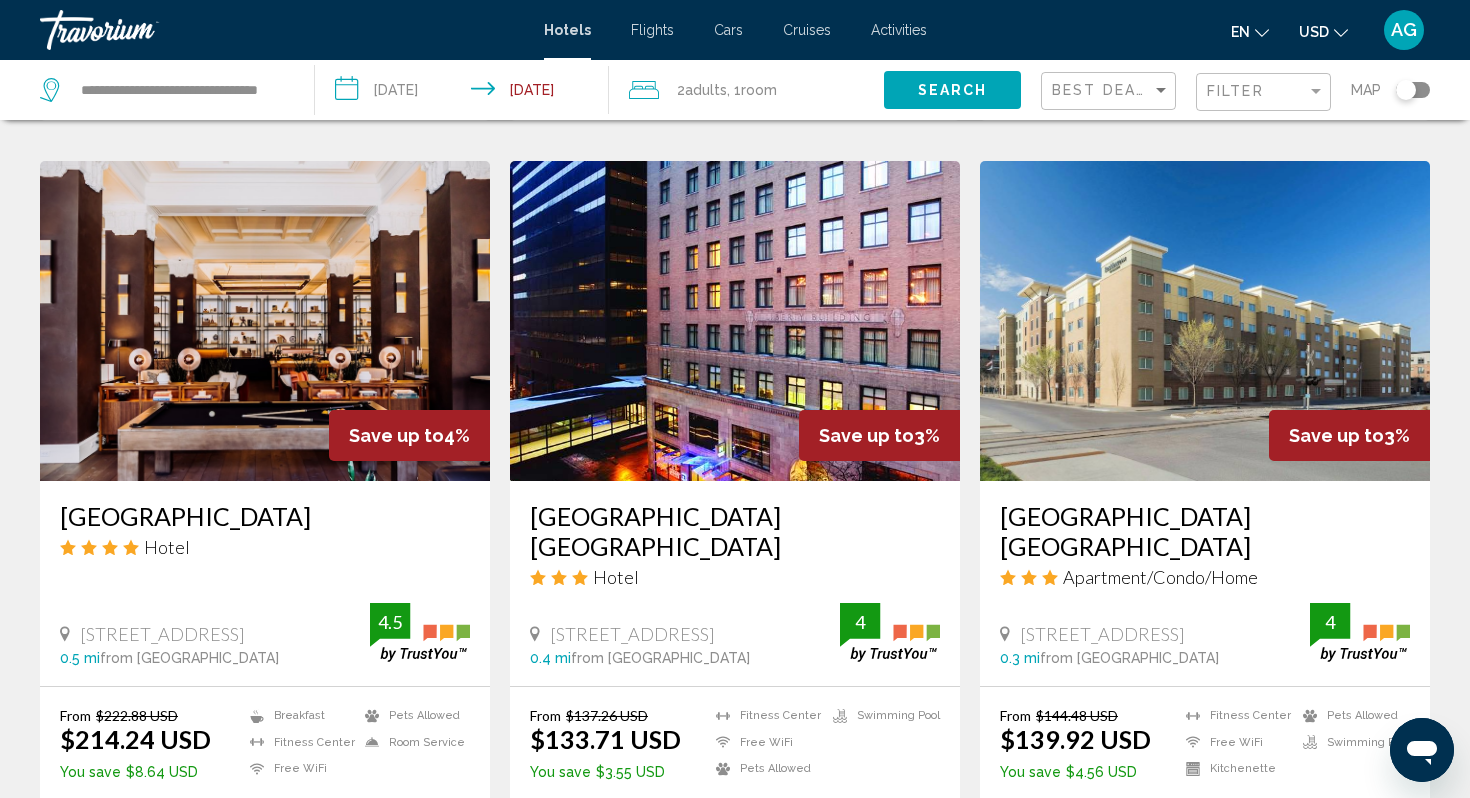 scroll, scrollTop: 800, scrollLeft: 0, axis: vertical 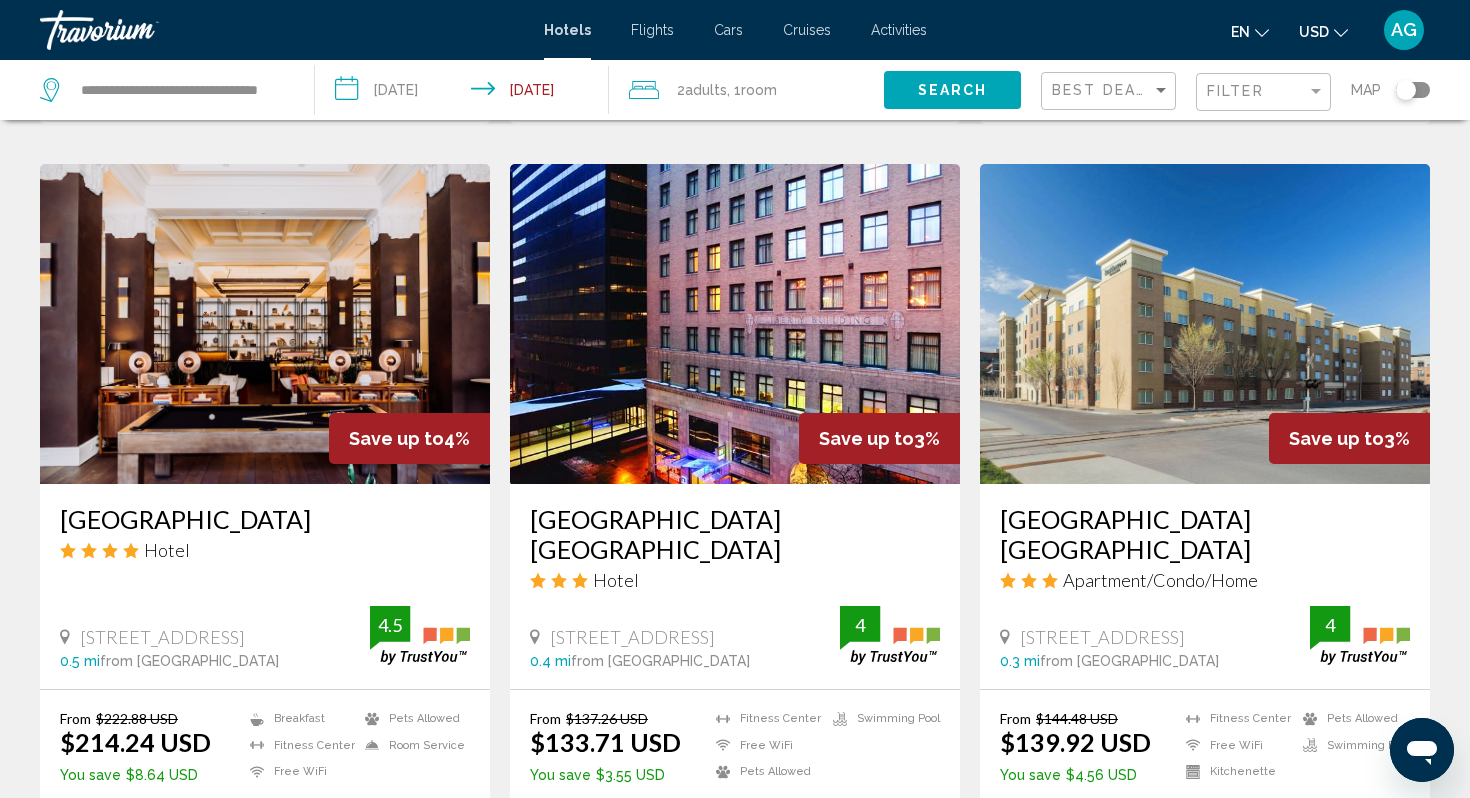 click at bounding box center [735, 324] 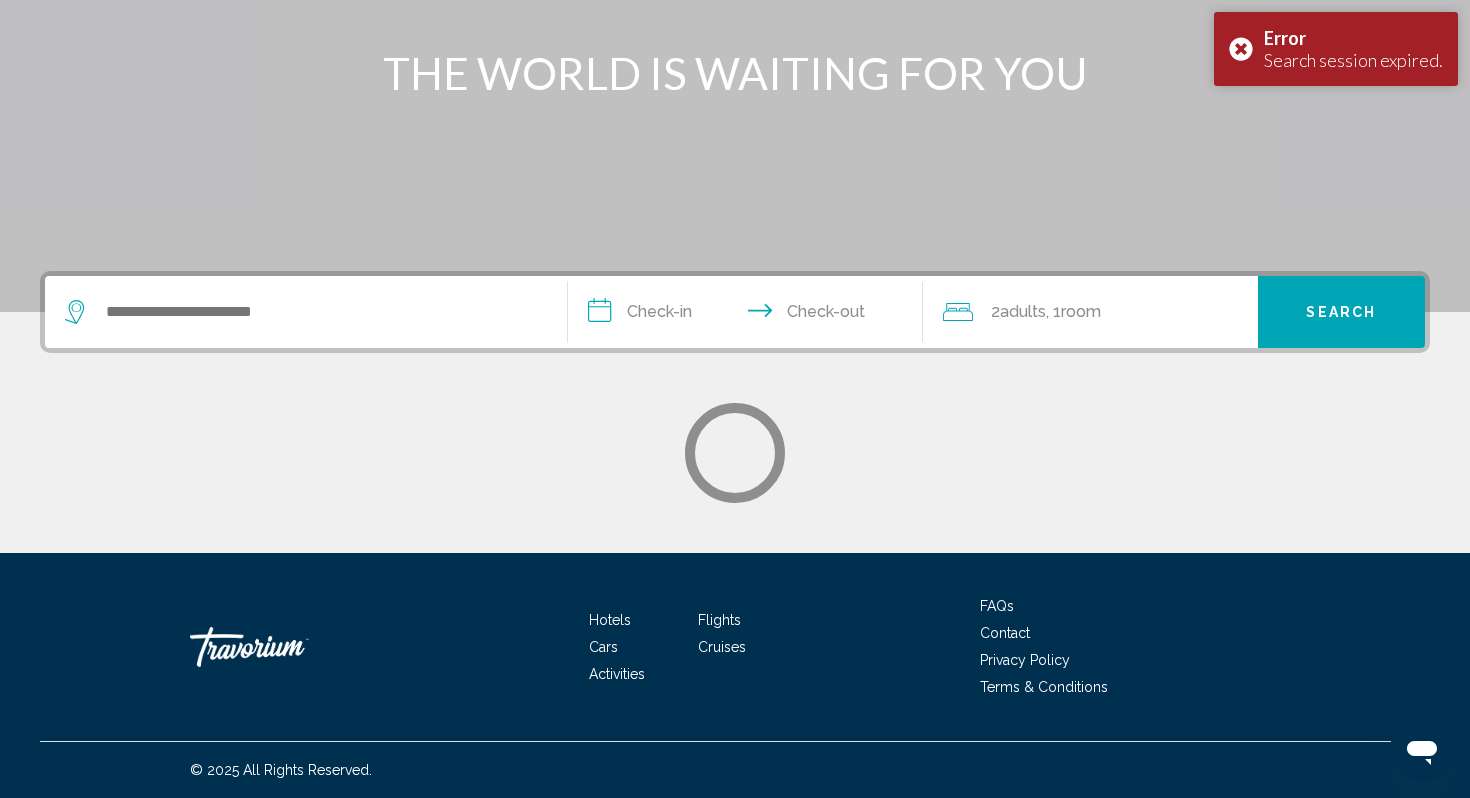 scroll, scrollTop: 0, scrollLeft: 0, axis: both 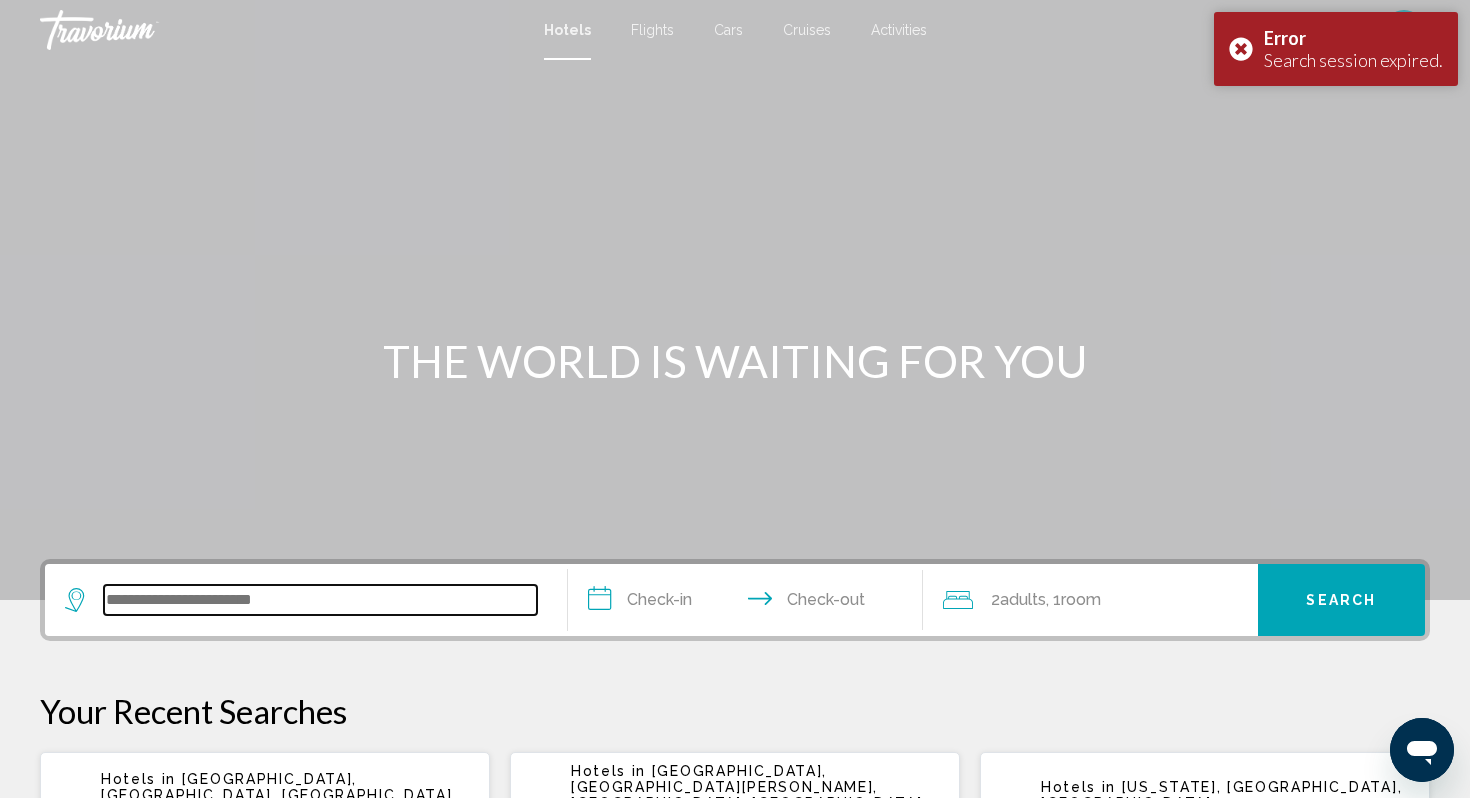 click at bounding box center (320, 600) 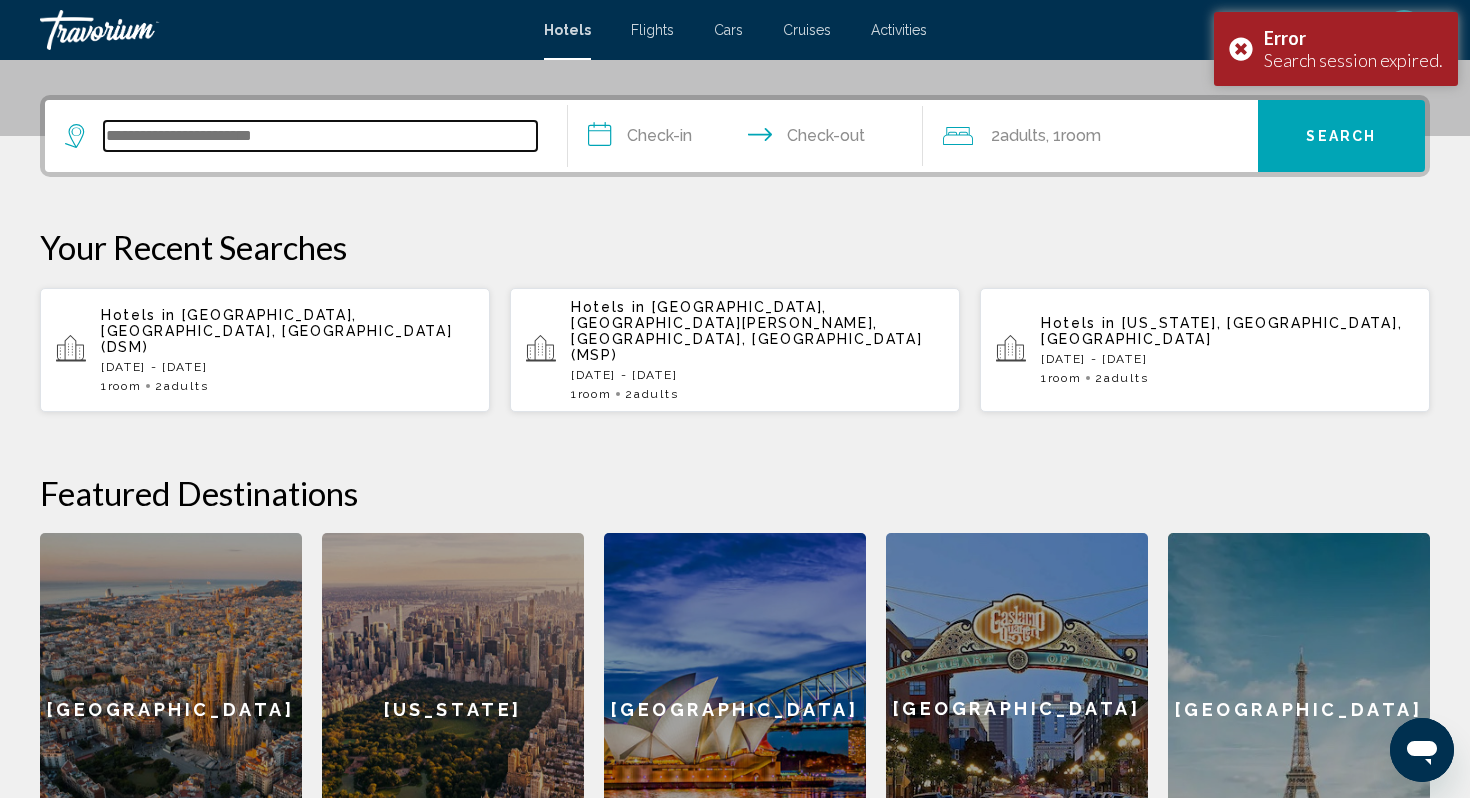 scroll, scrollTop: 494, scrollLeft: 0, axis: vertical 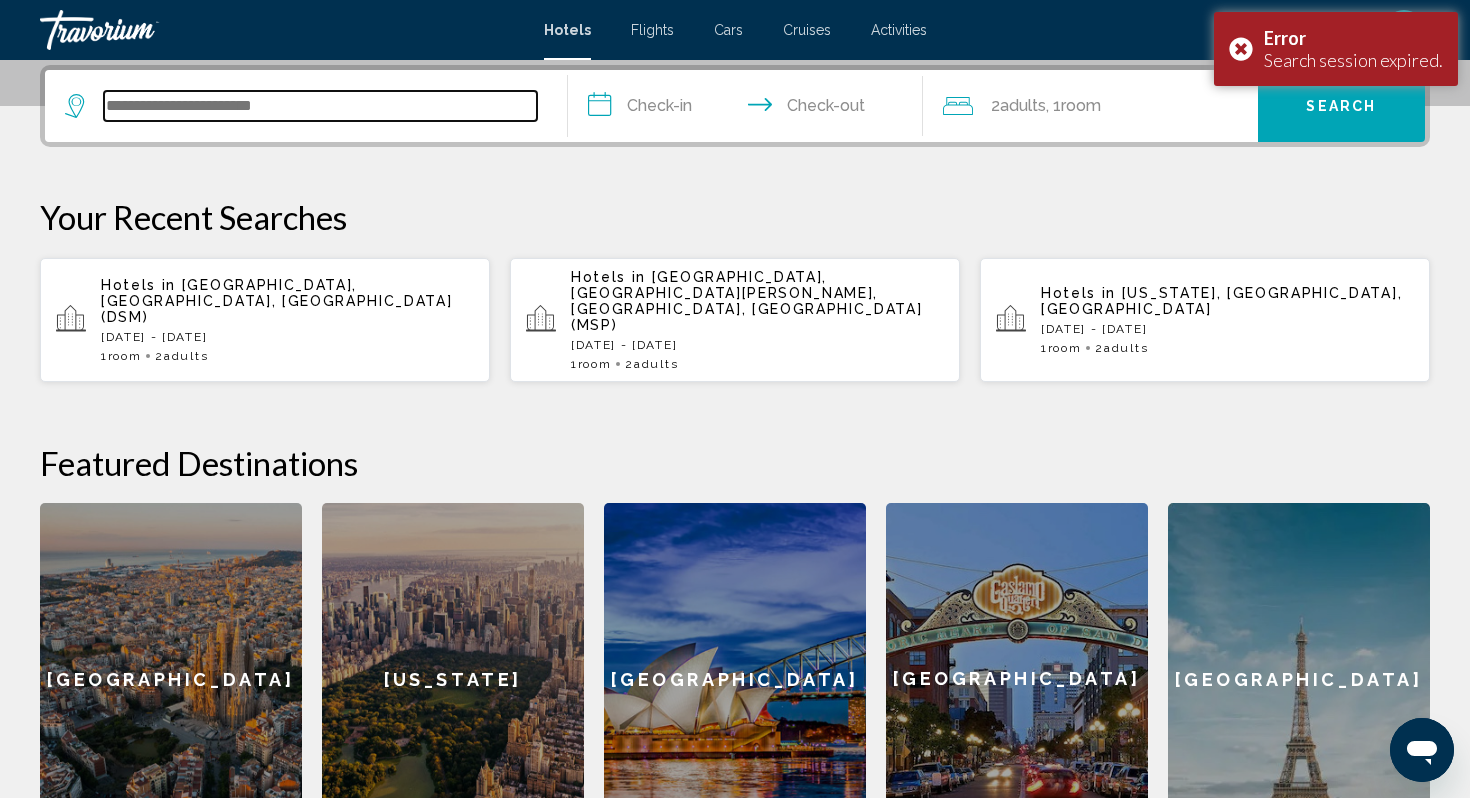 type on "*" 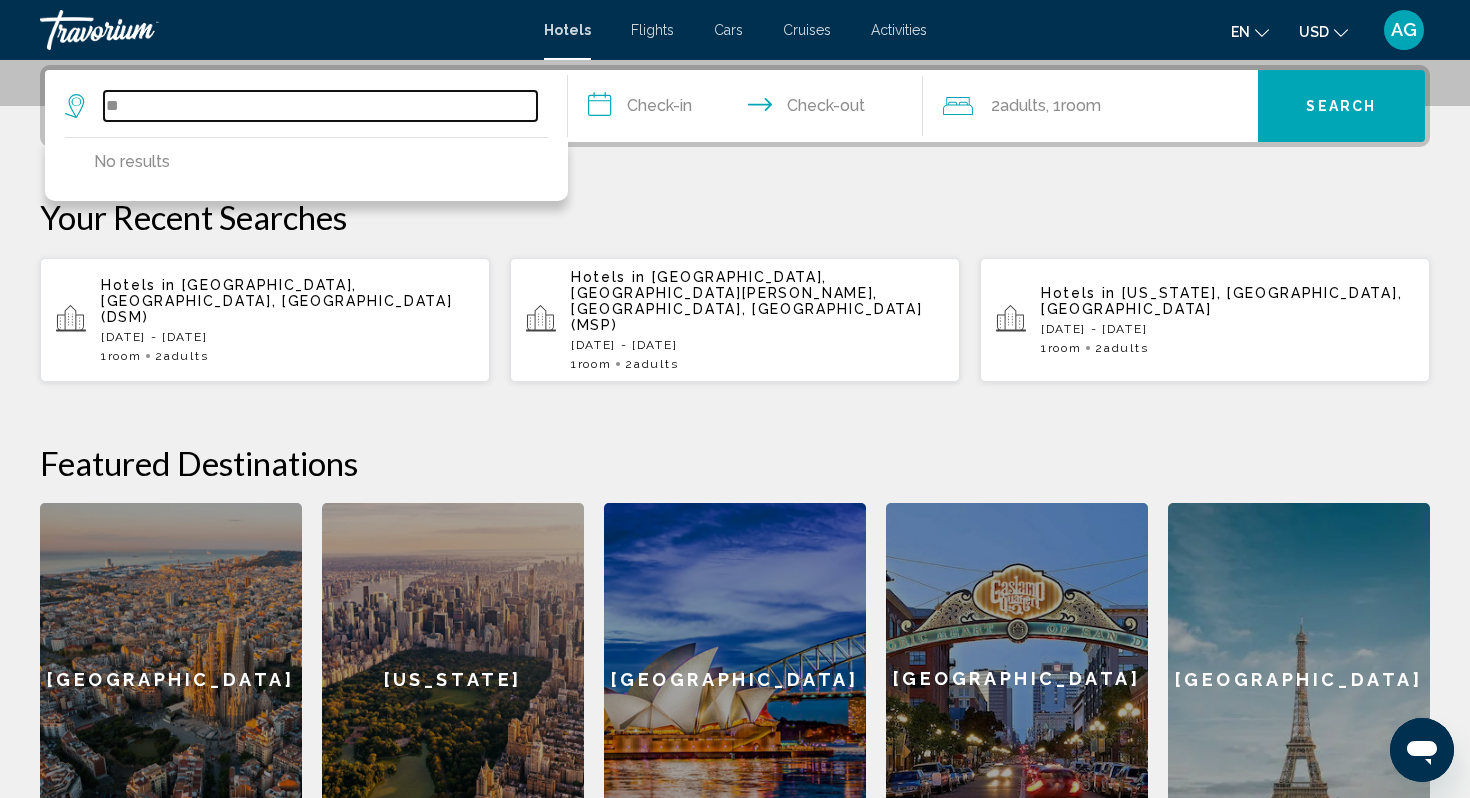 type on "*" 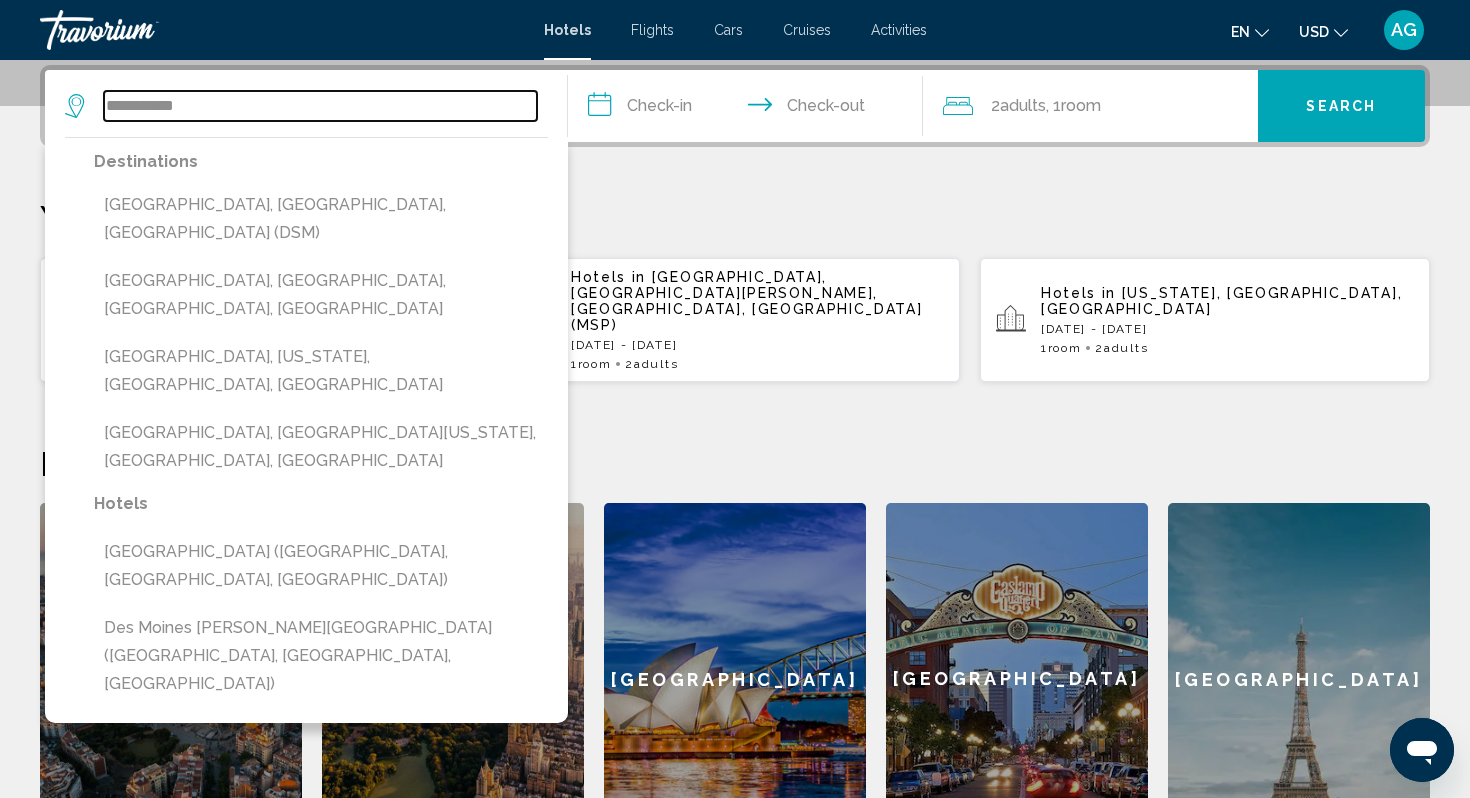 type on "**********" 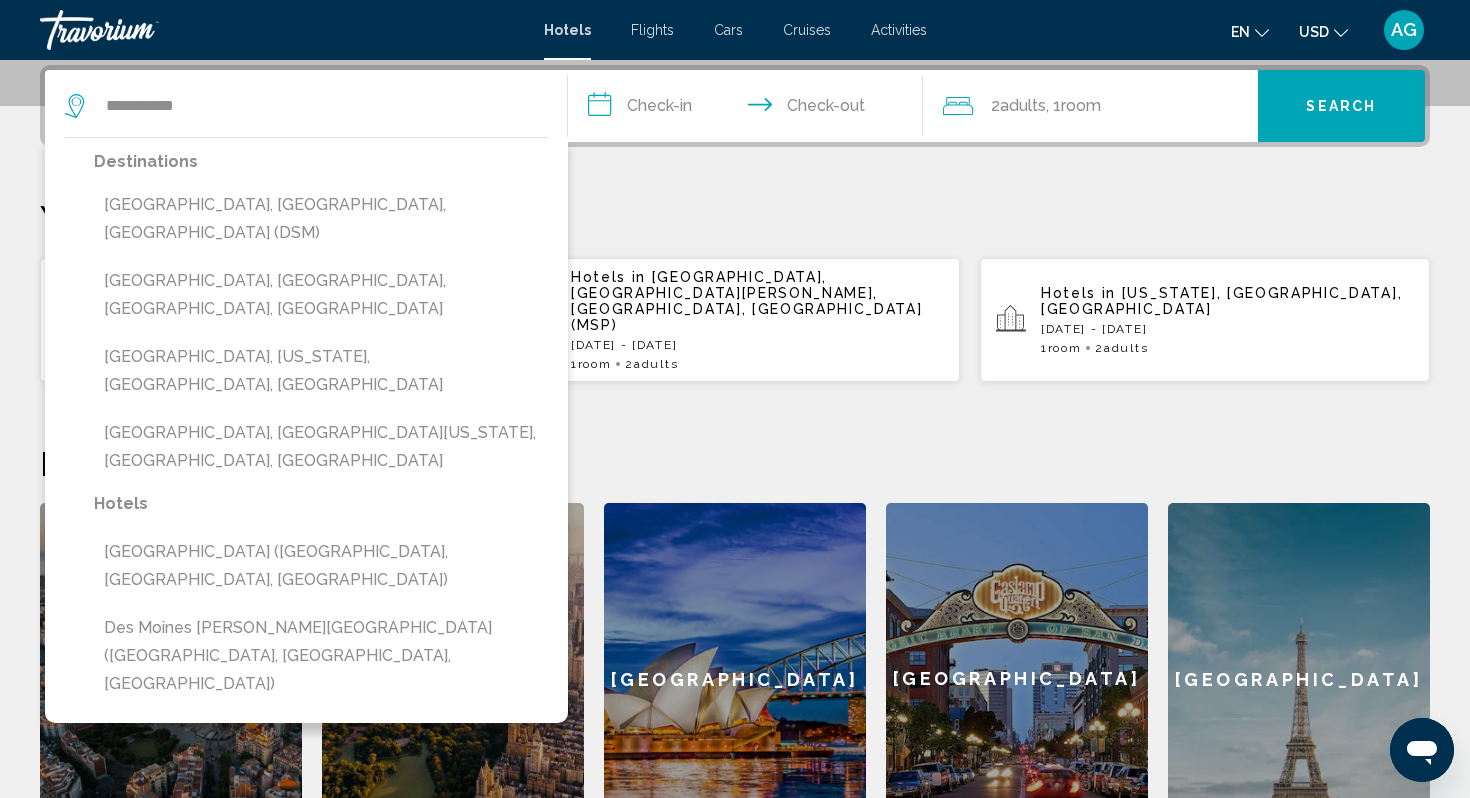 click on "**********" at bounding box center [749, 109] 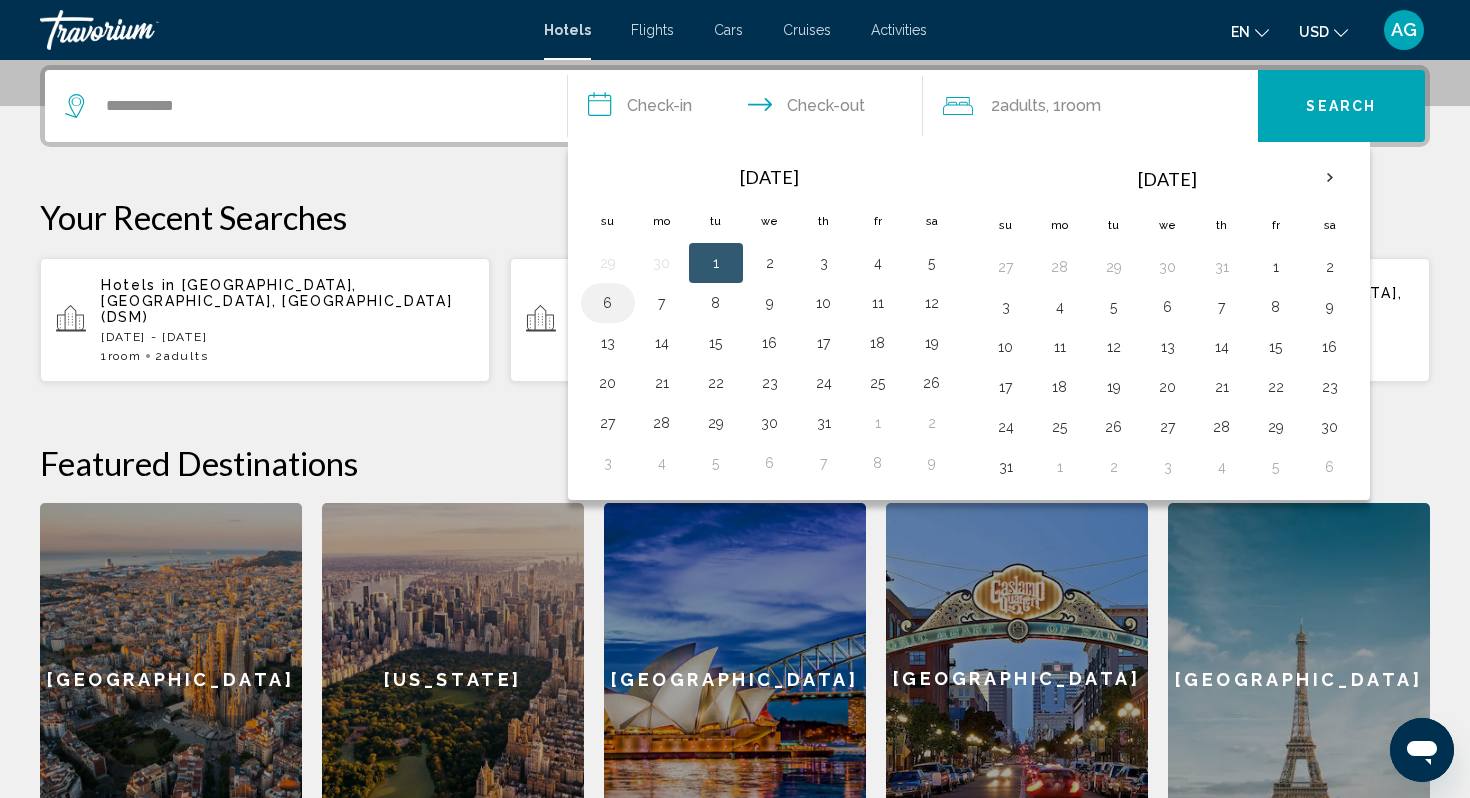 click on "6" at bounding box center [608, 303] 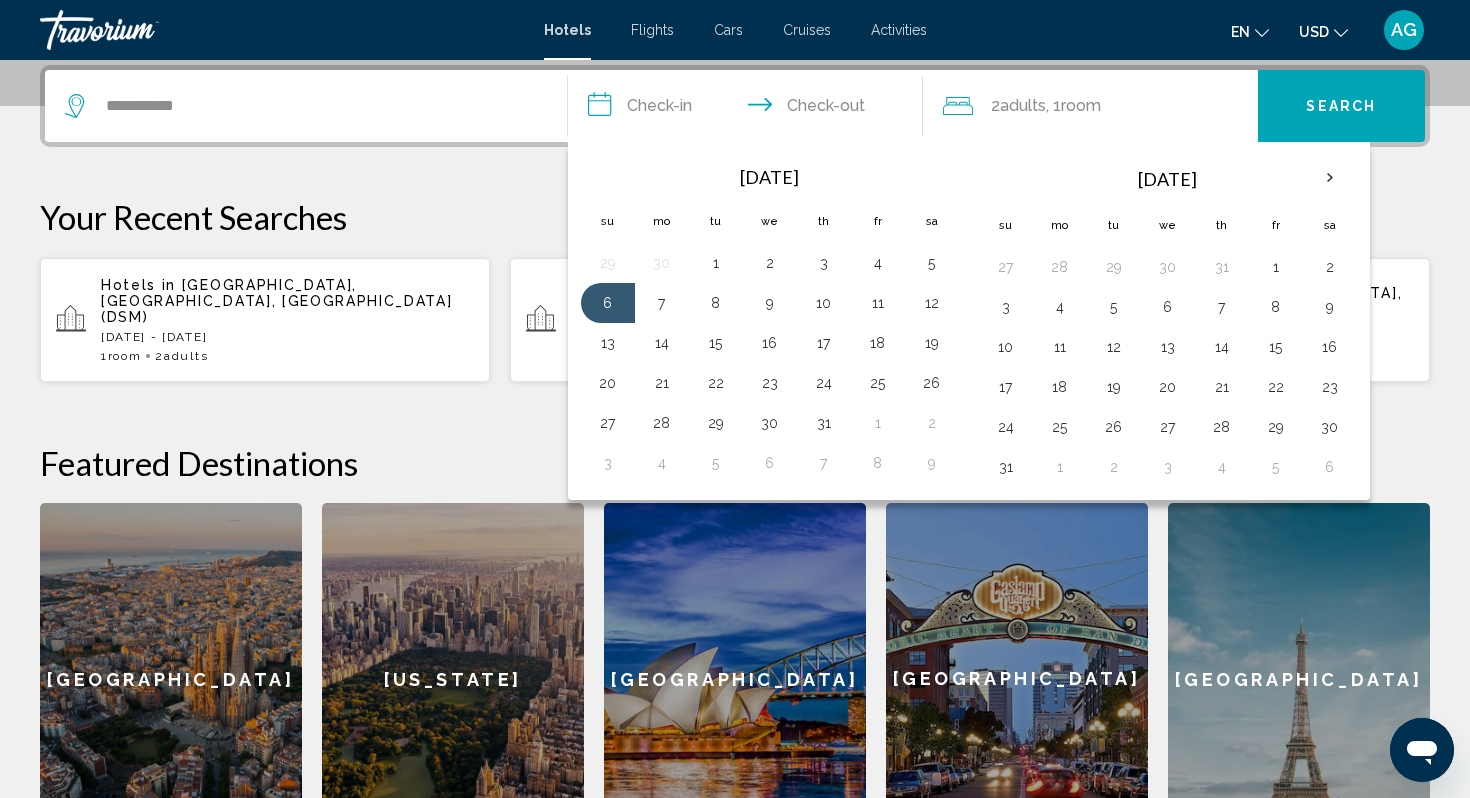 click on "**********" at bounding box center (749, 109) 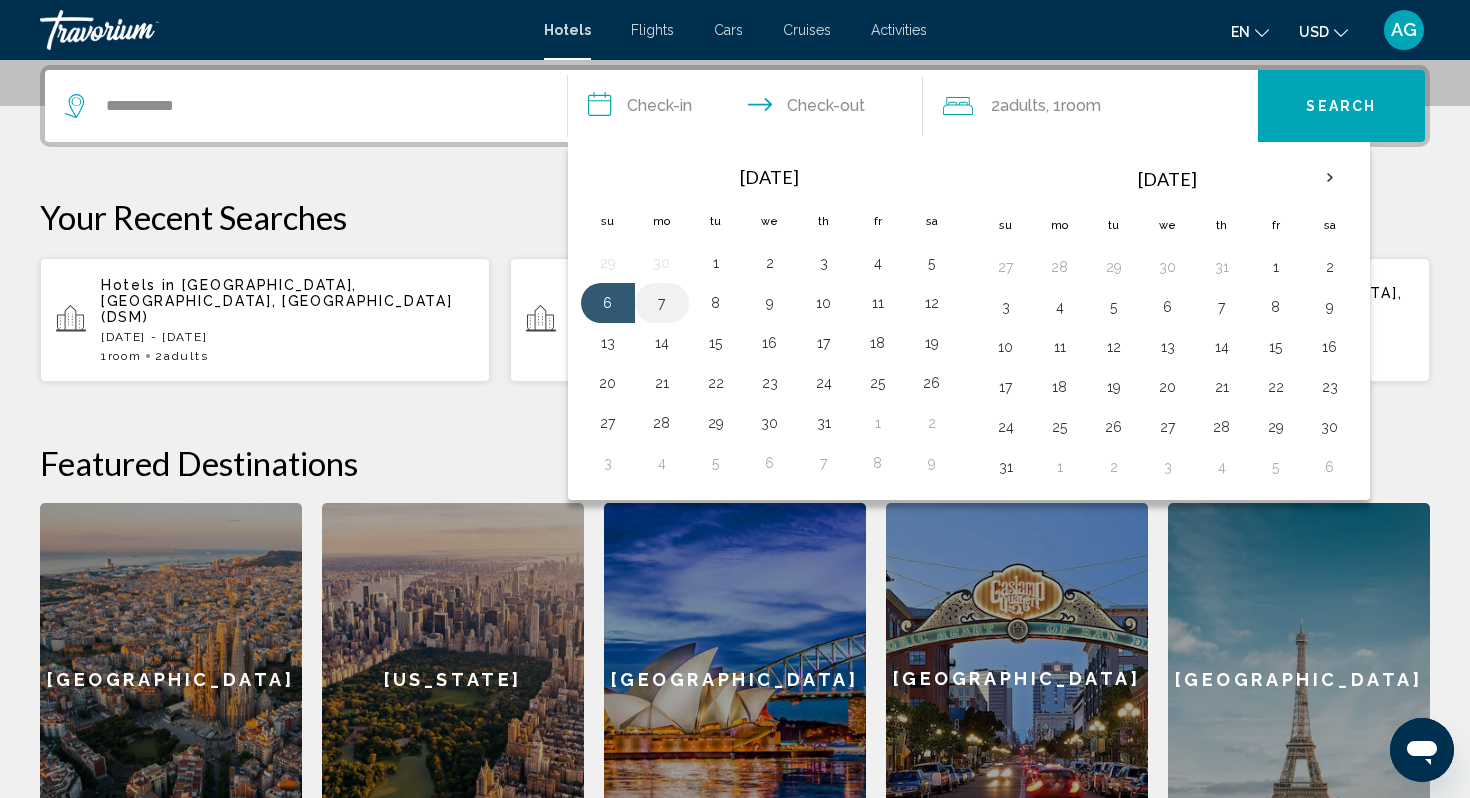 click on "7" at bounding box center (662, 303) 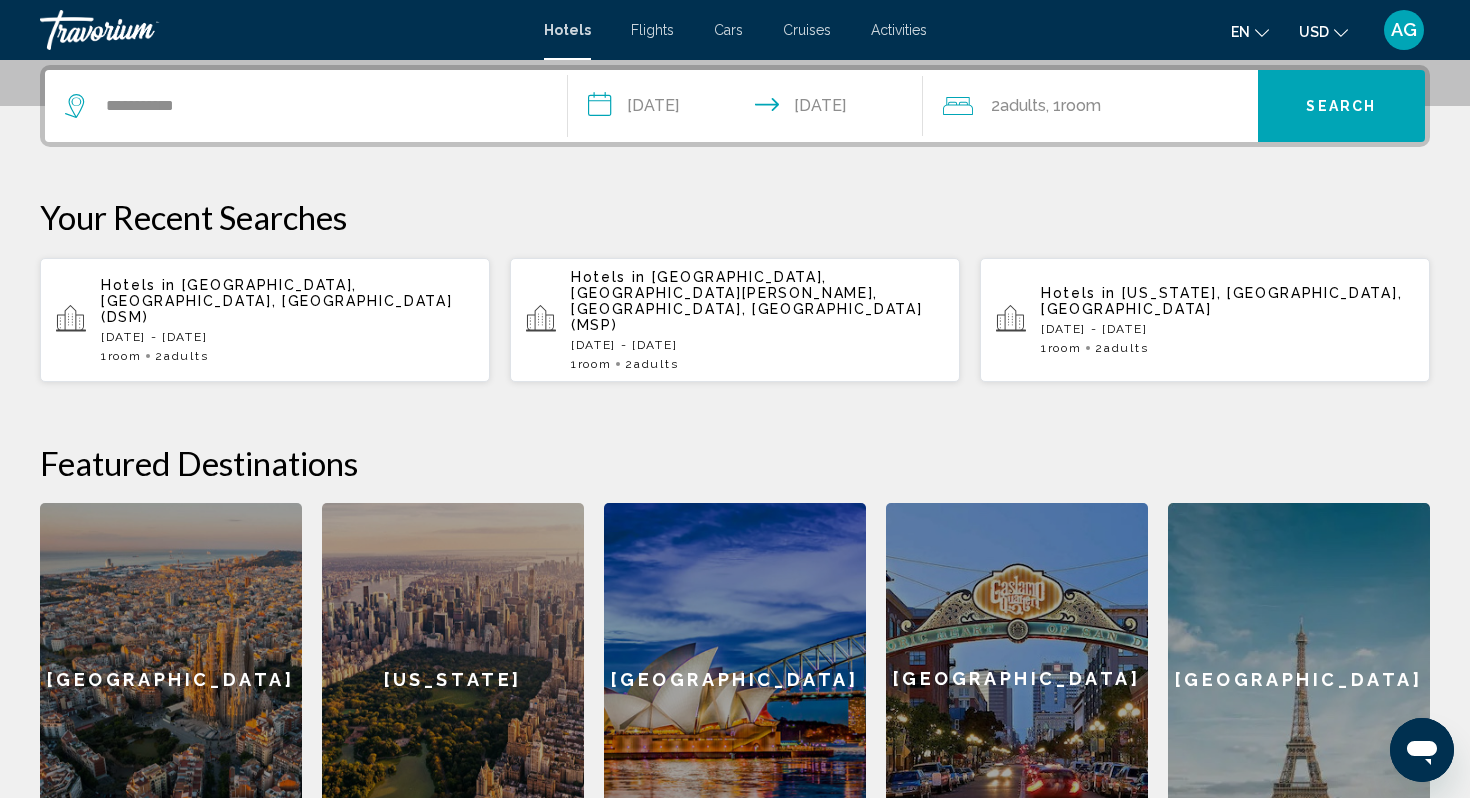 click on "Search" at bounding box center [1341, 107] 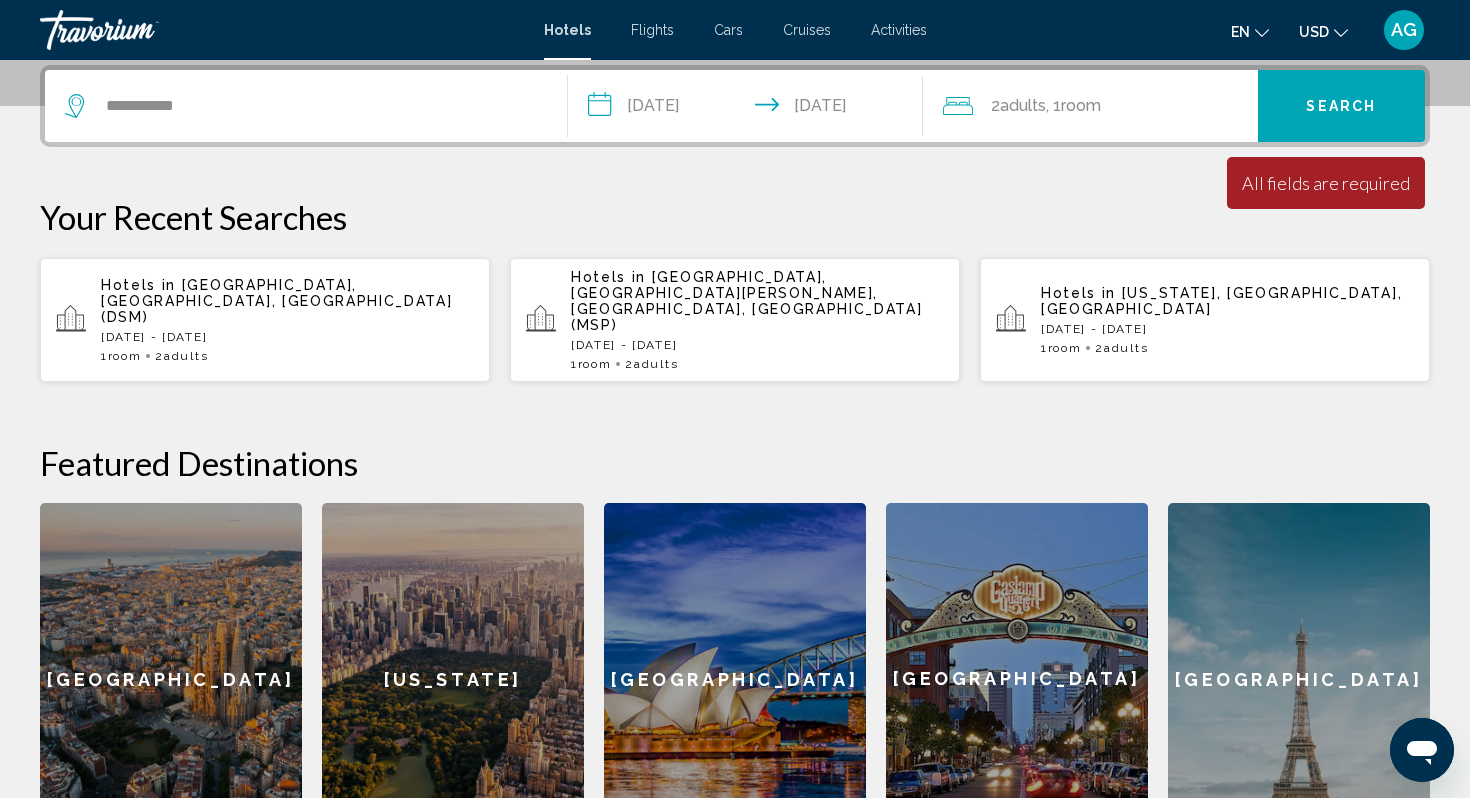 click on "Search" at bounding box center [1341, 107] 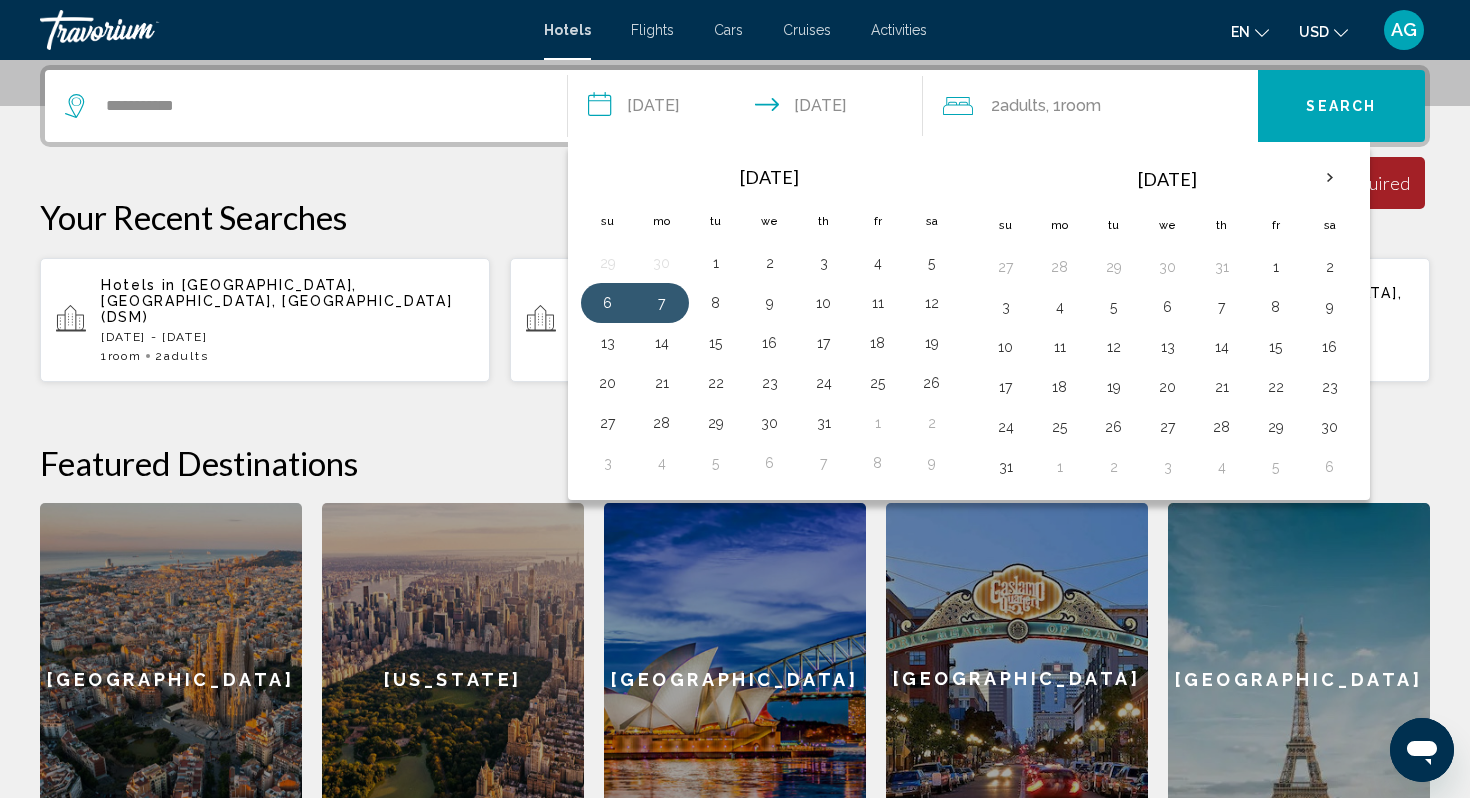 click on "2  Adult Adults , 1  Room rooms" 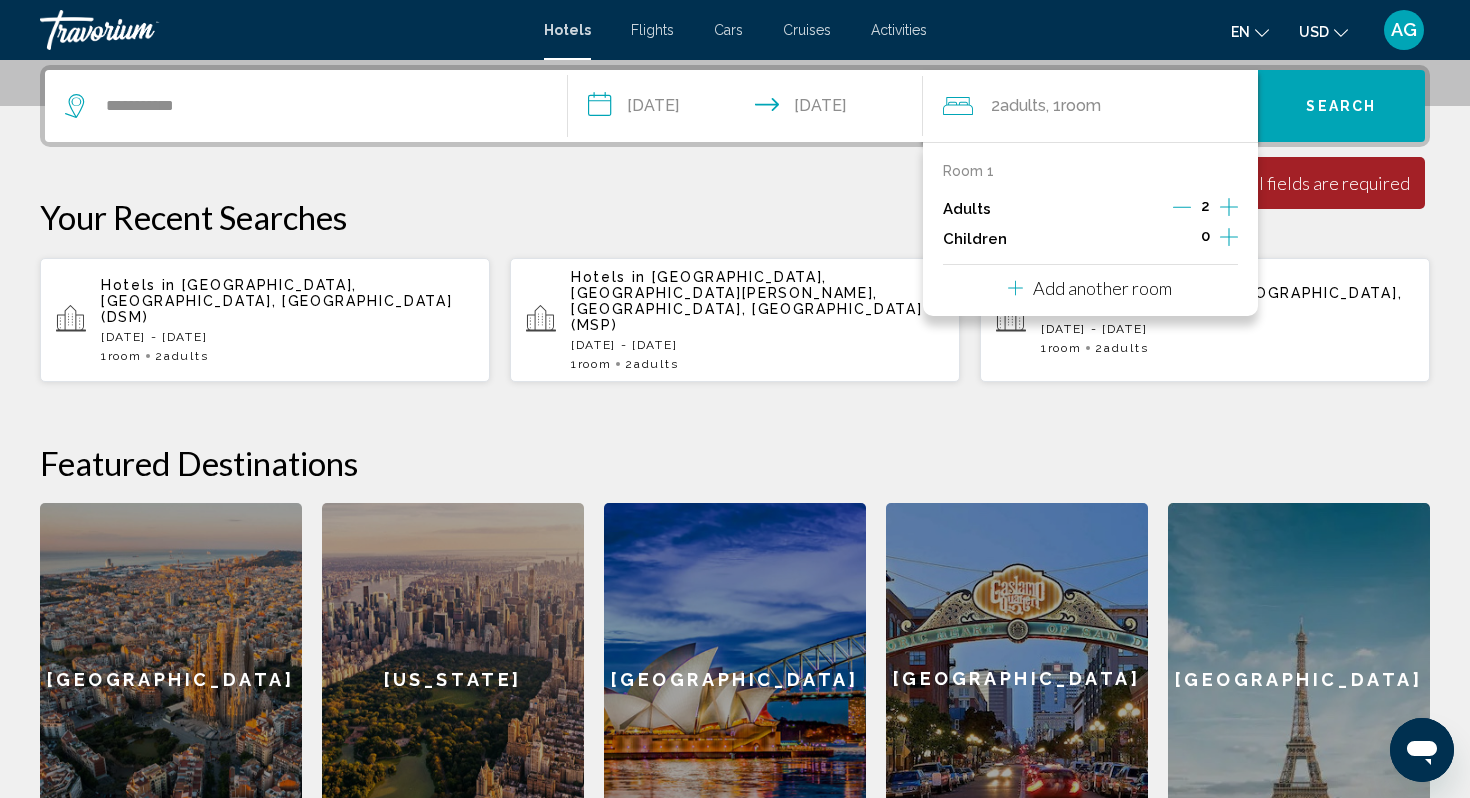 click on "Room 1" at bounding box center (1090, 171) 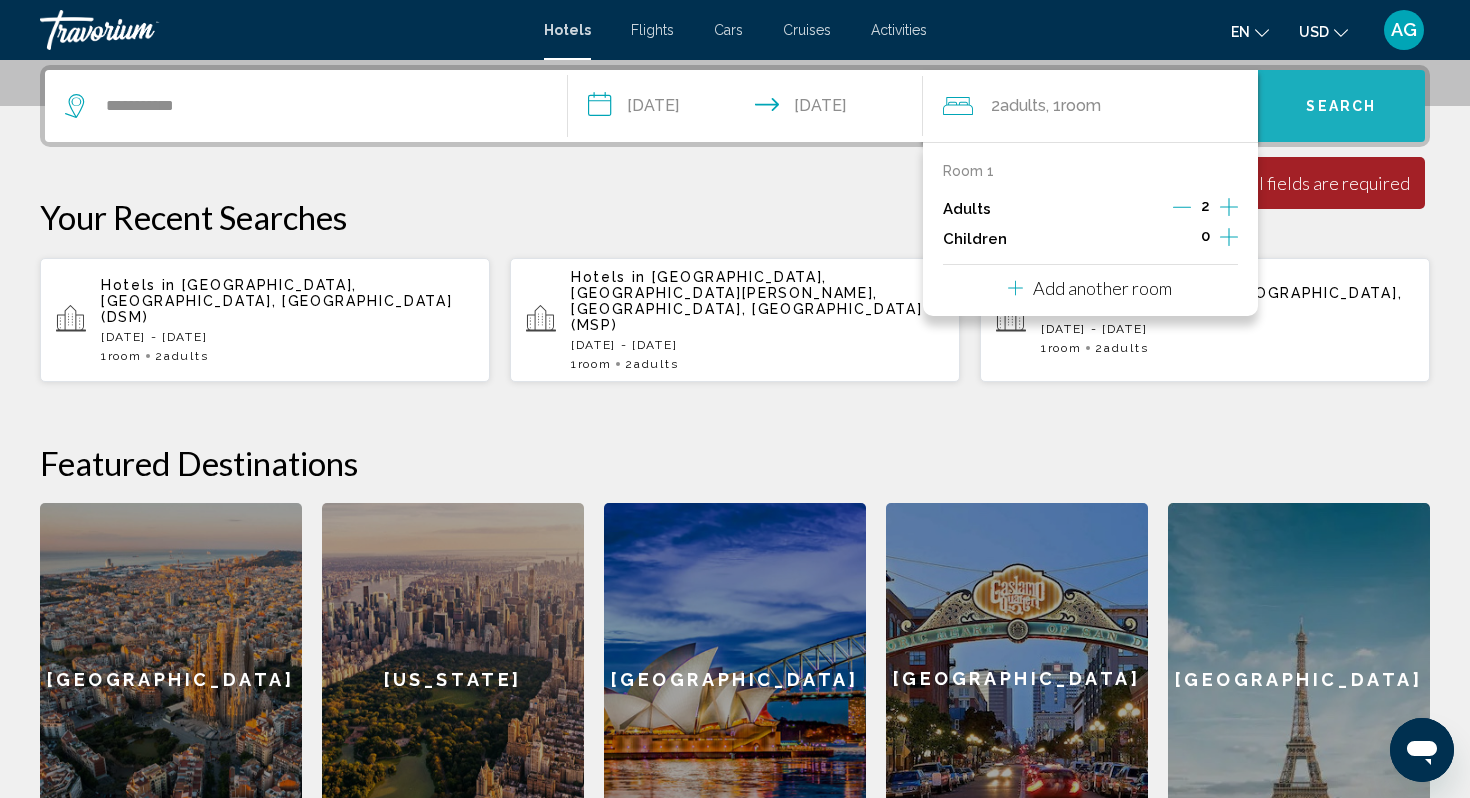 click on "Search" at bounding box center (1342, 106) 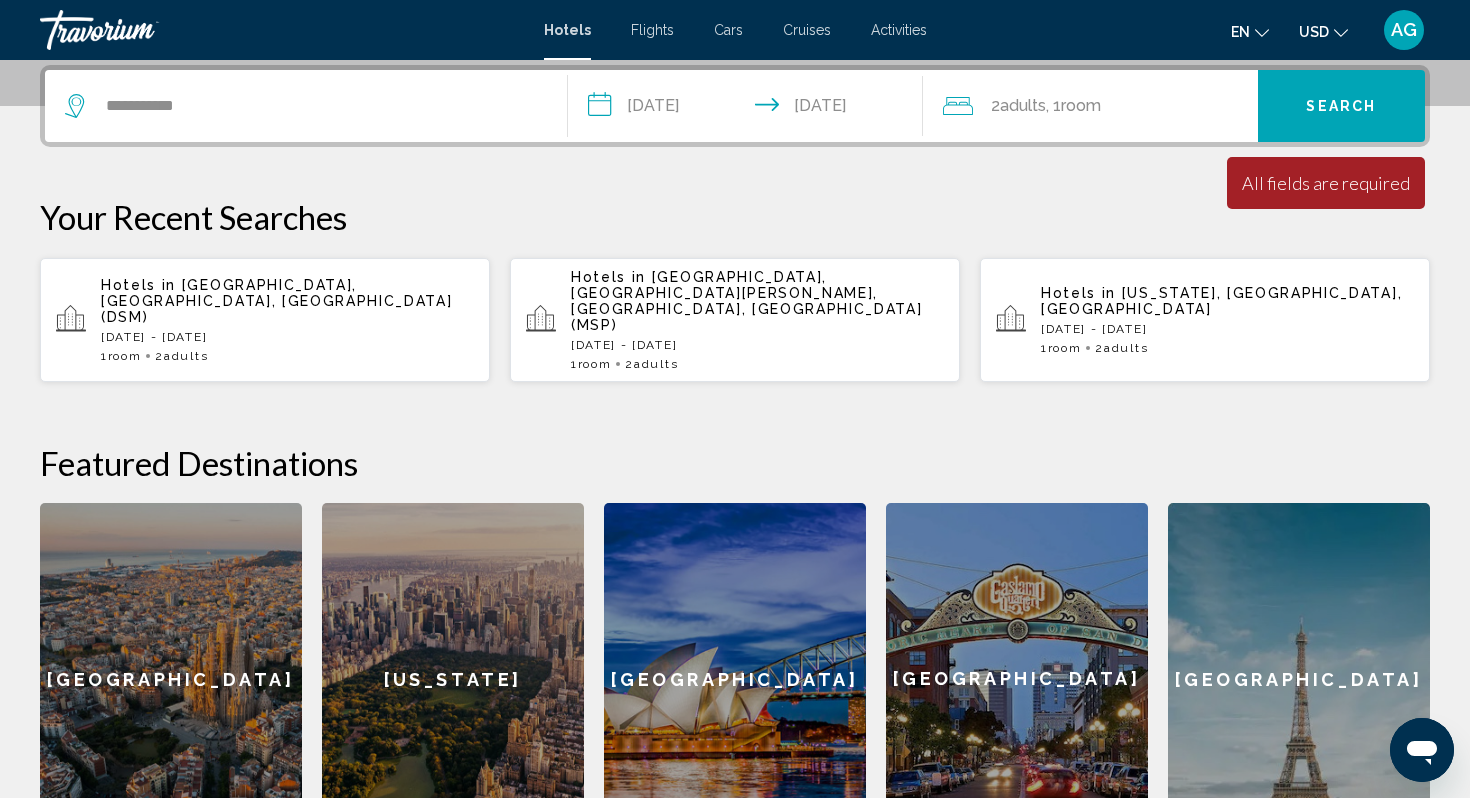 click on "Search" at bounding box center (1341, 107) 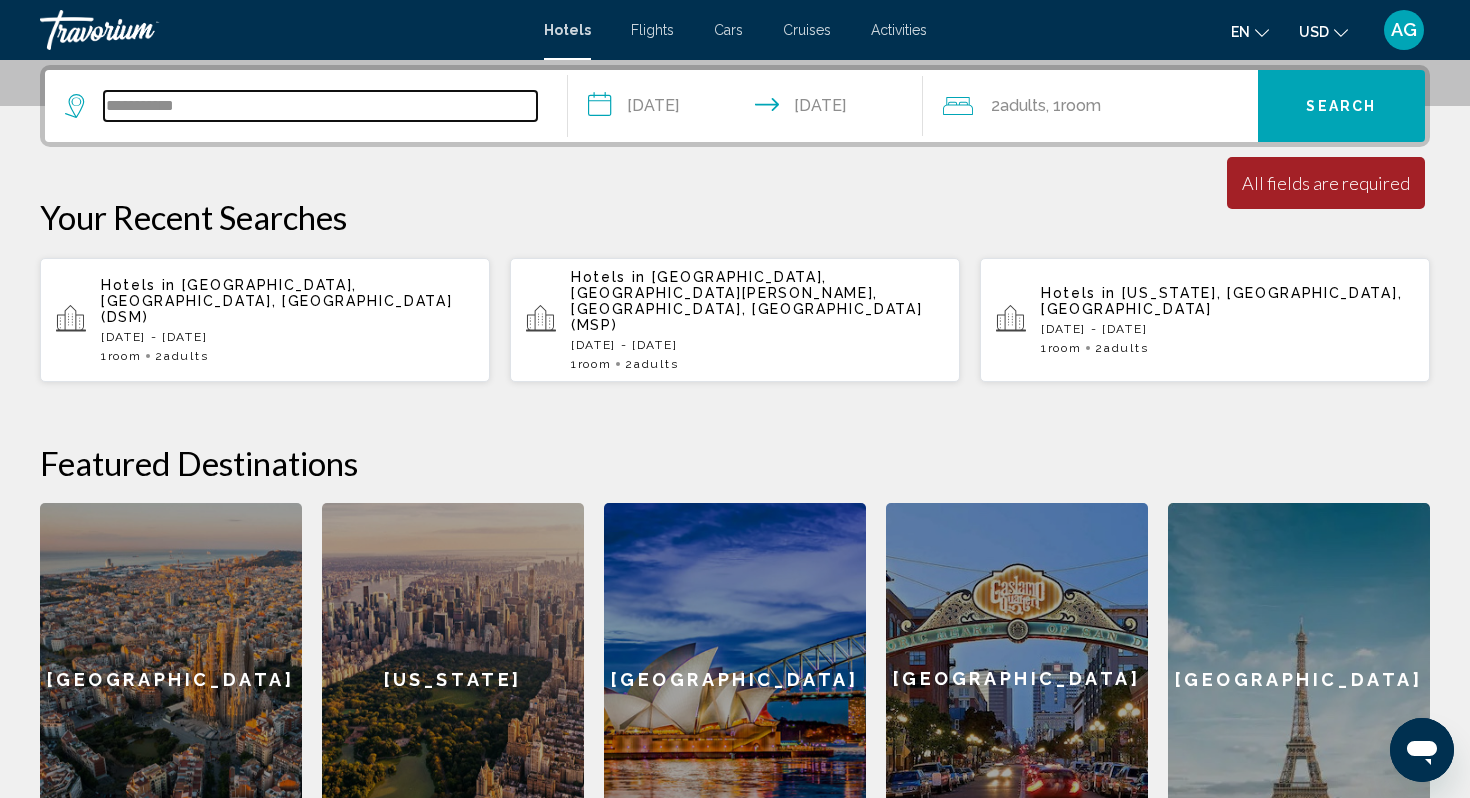 click on "**********" at bounding box center (320, 106) 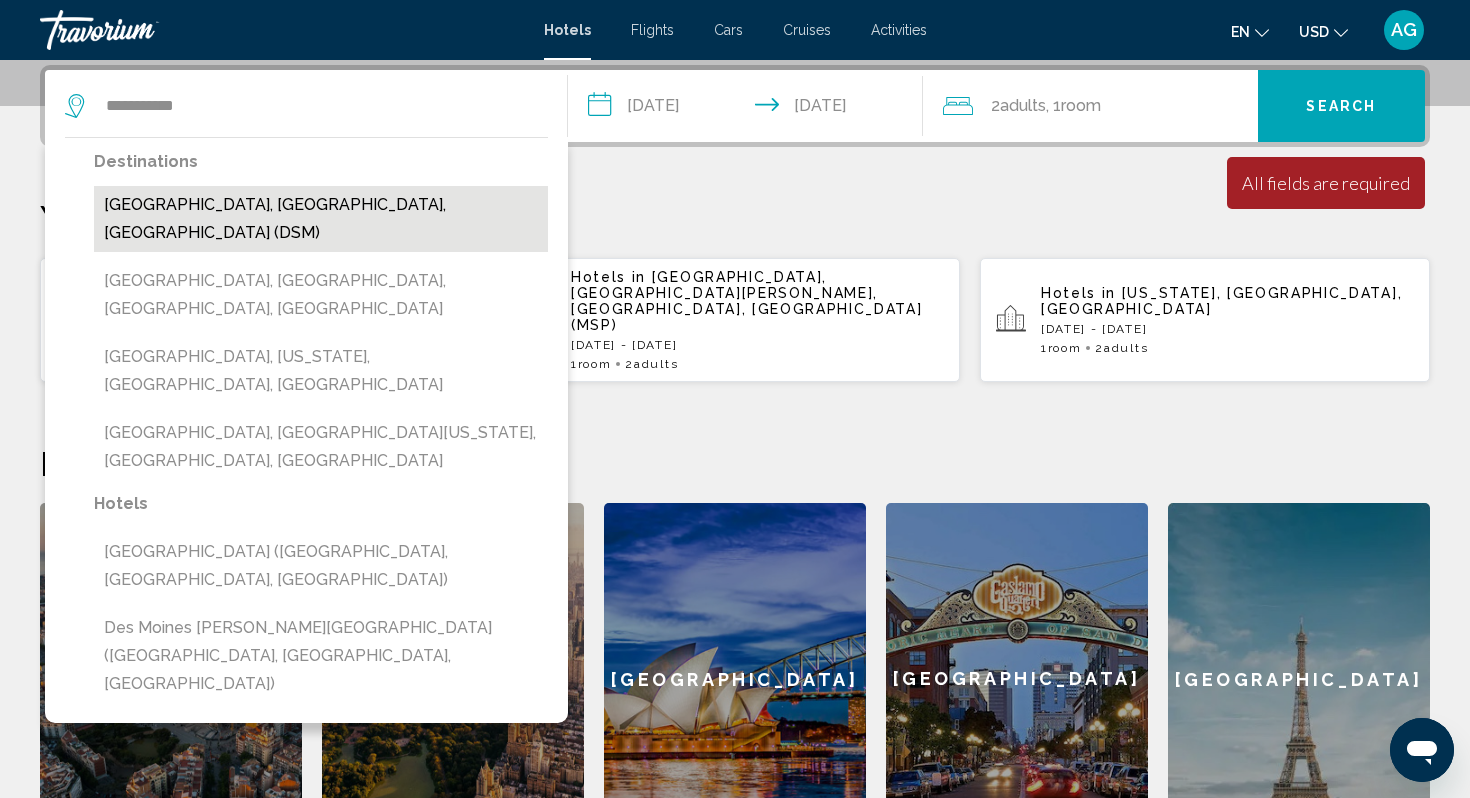 click on "[GEOGRAPHIC_DATA], [GEOGRAPHIC_DATA], [GEOGRAPHIC_DATA] (DSM)" at bounding box center [321, 219] 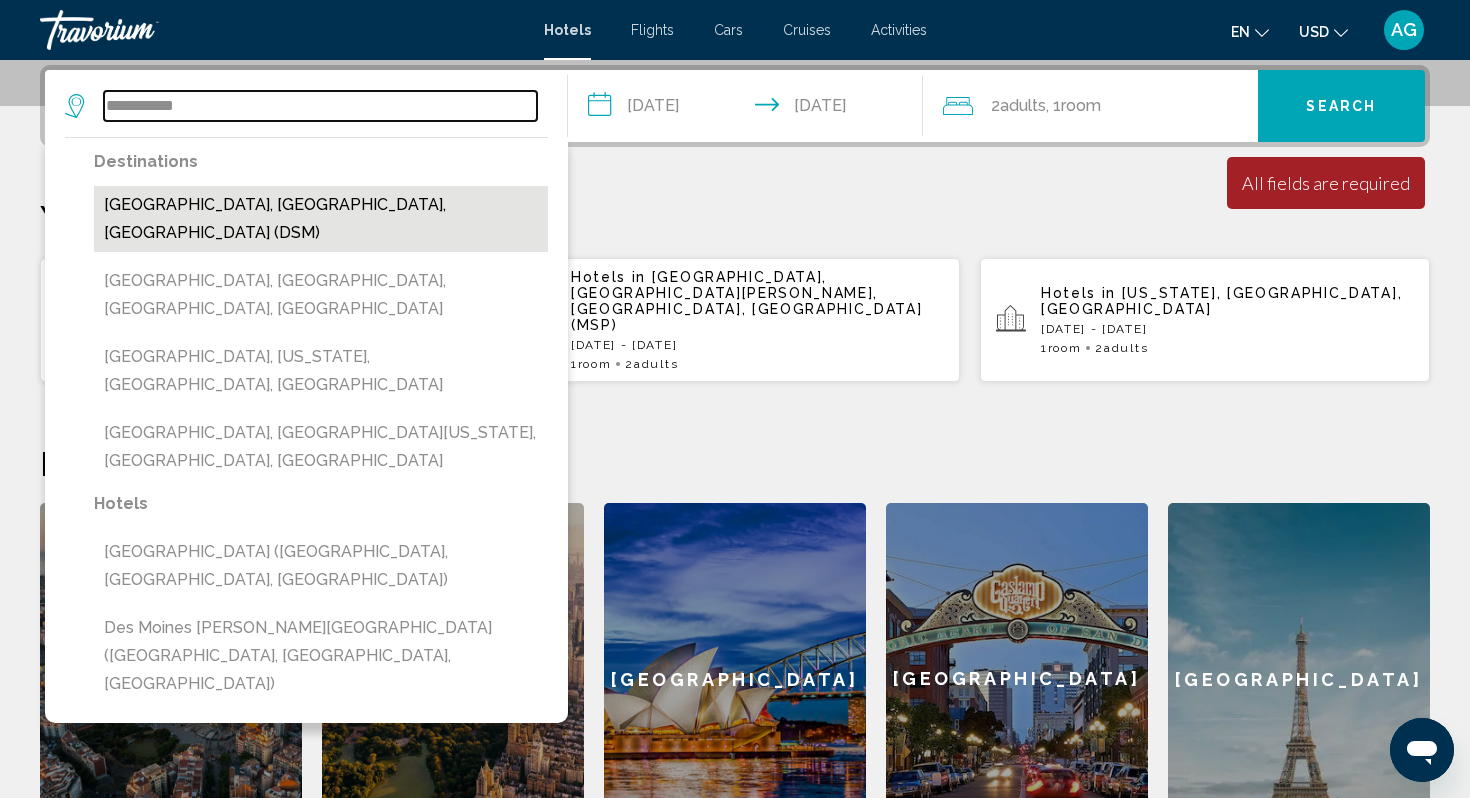 type on "**********" 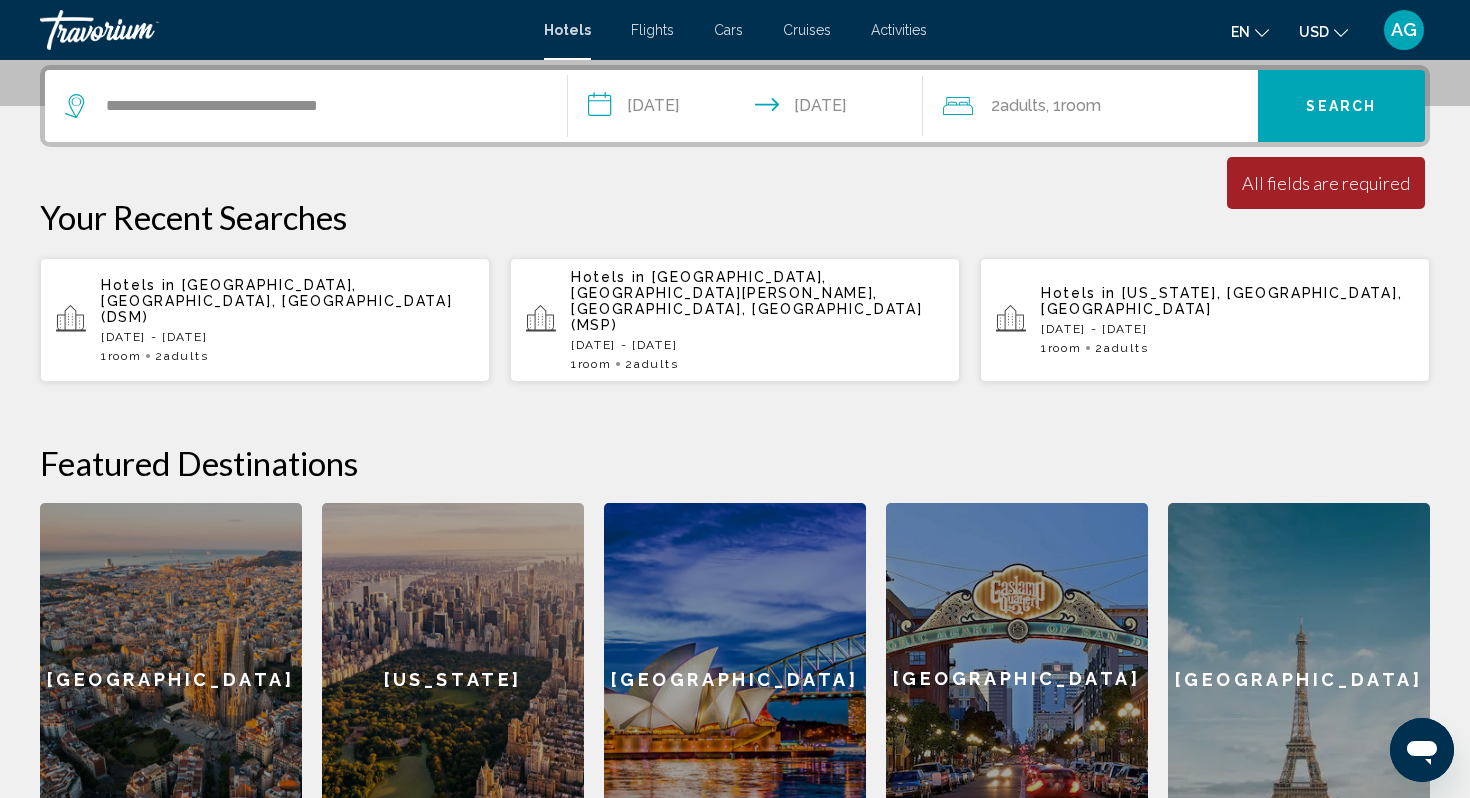 click on "Search" at bounding box center (1342, 106) 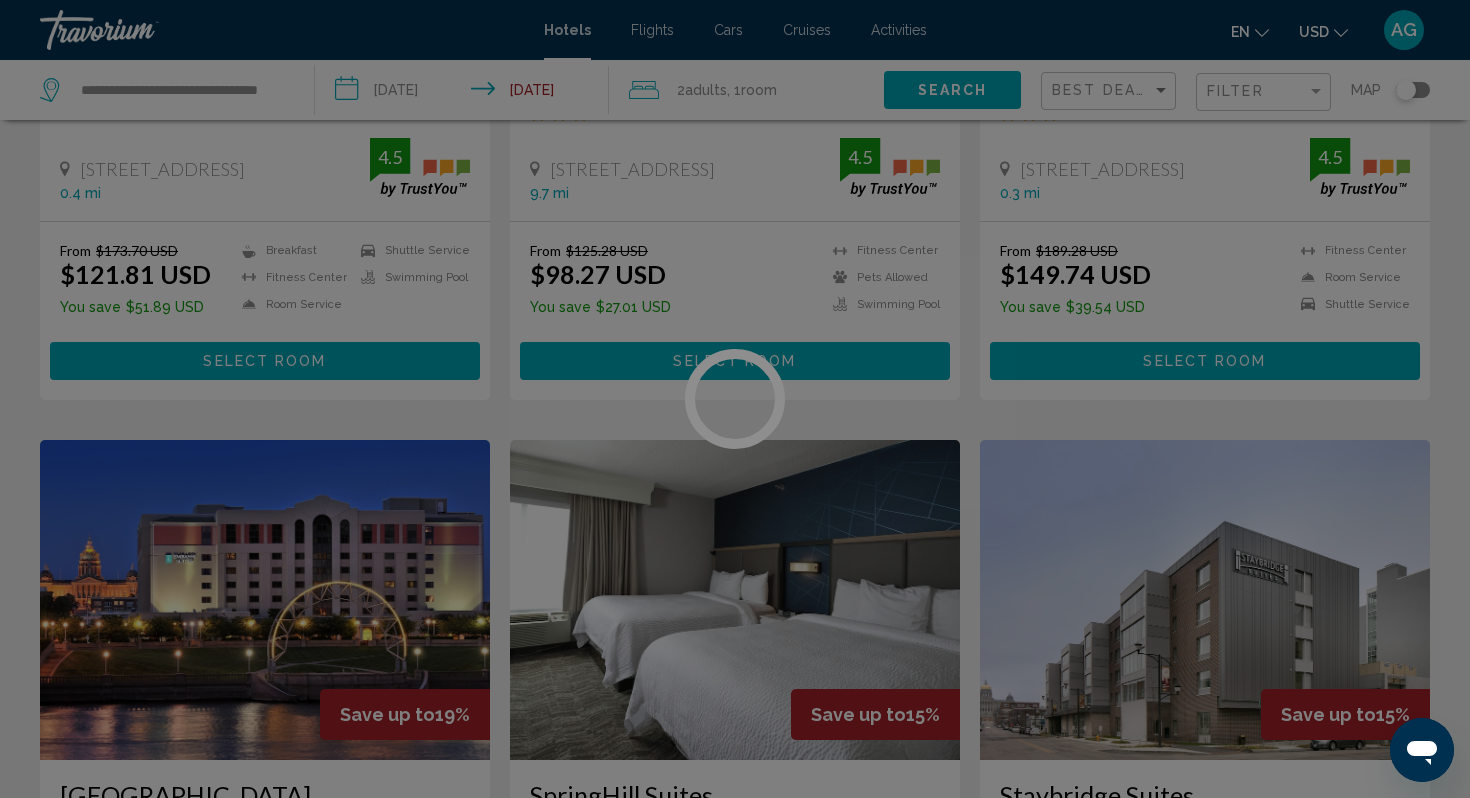 scroll, scrollTop: 0, scrollLeft: 0, axis: both 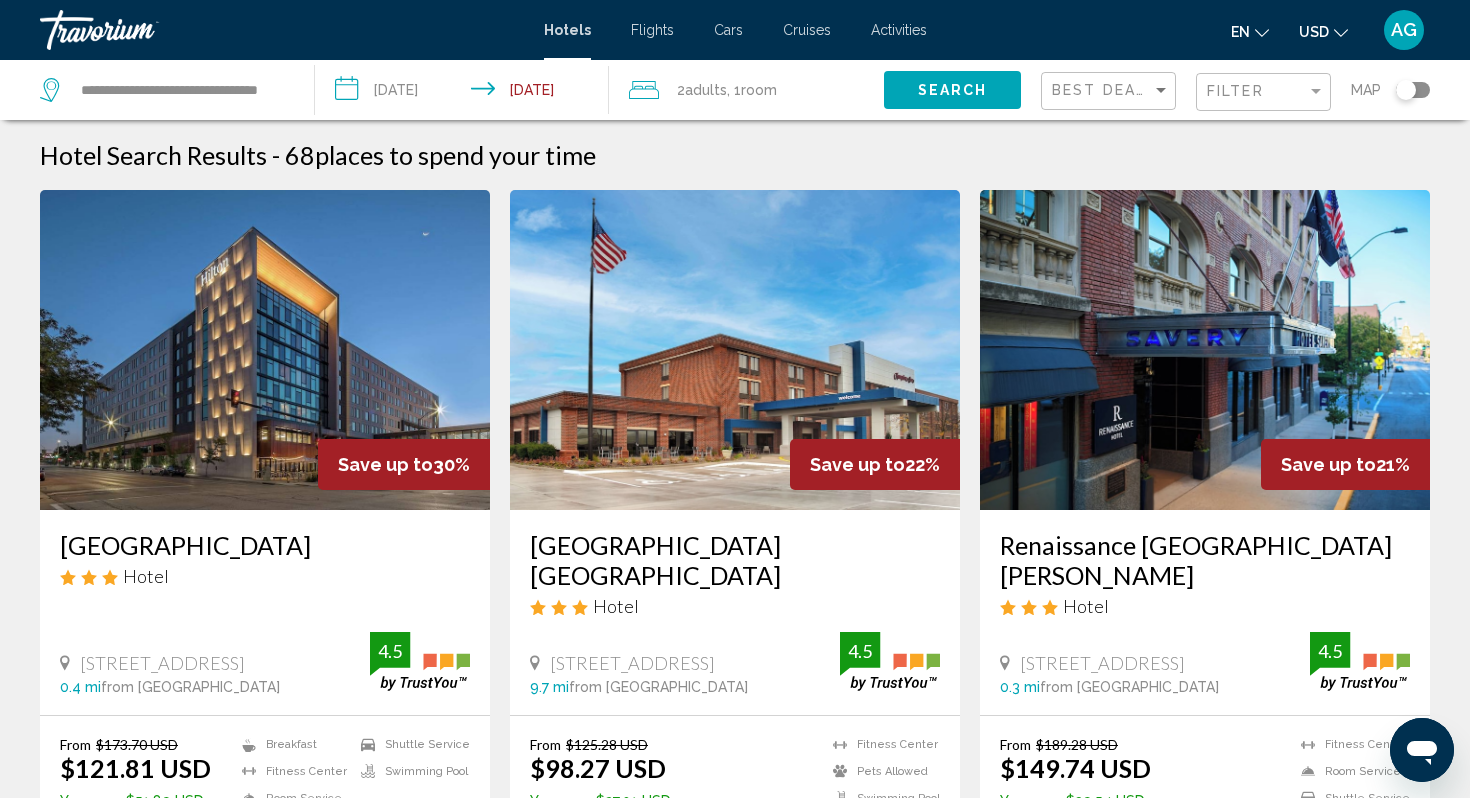 click on "Hotel Search Results  -   68  places to spend your time" at bounding box center [735, 155] 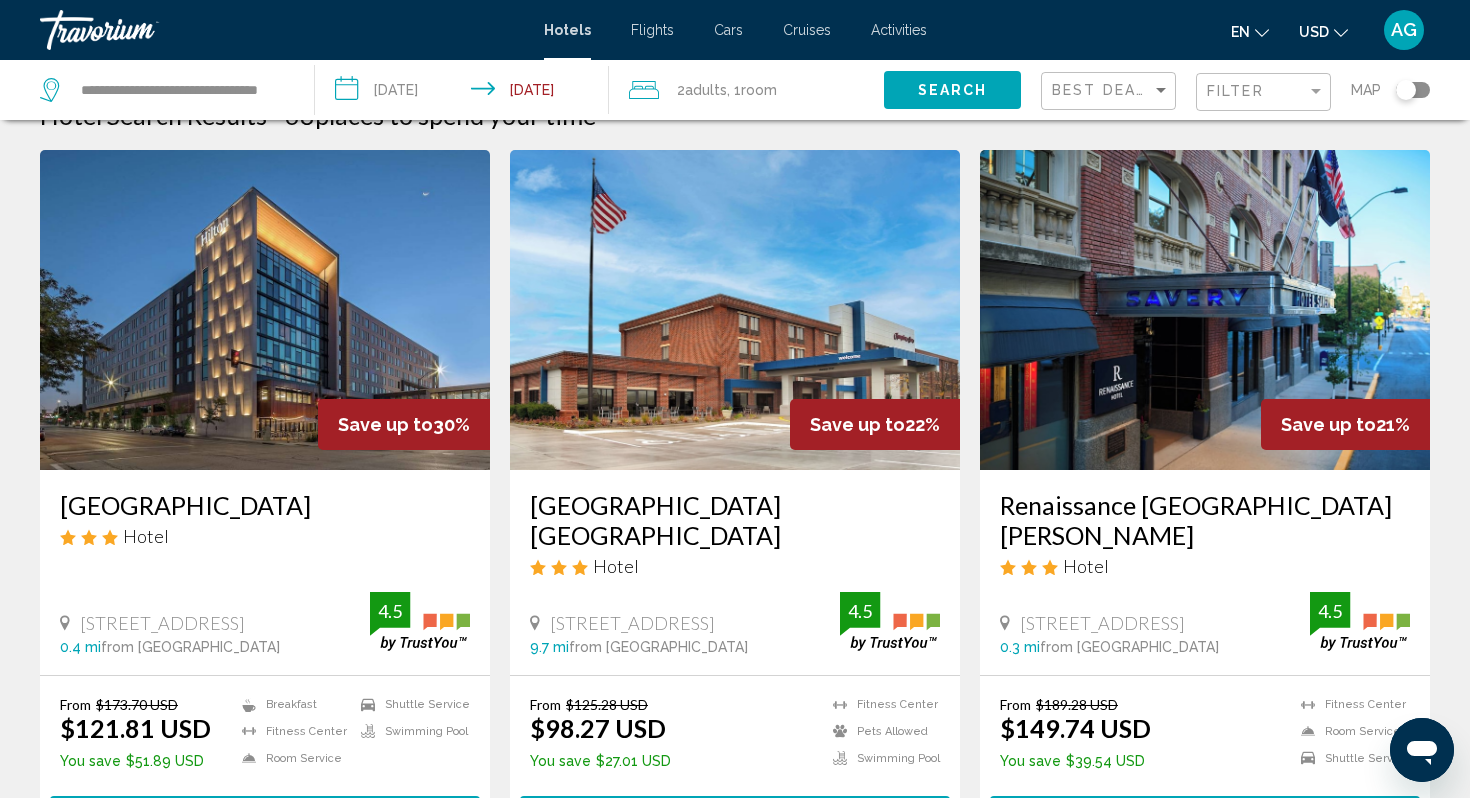 scroll, scrollTop: 80, scrollLeft: 0, axis: vertical 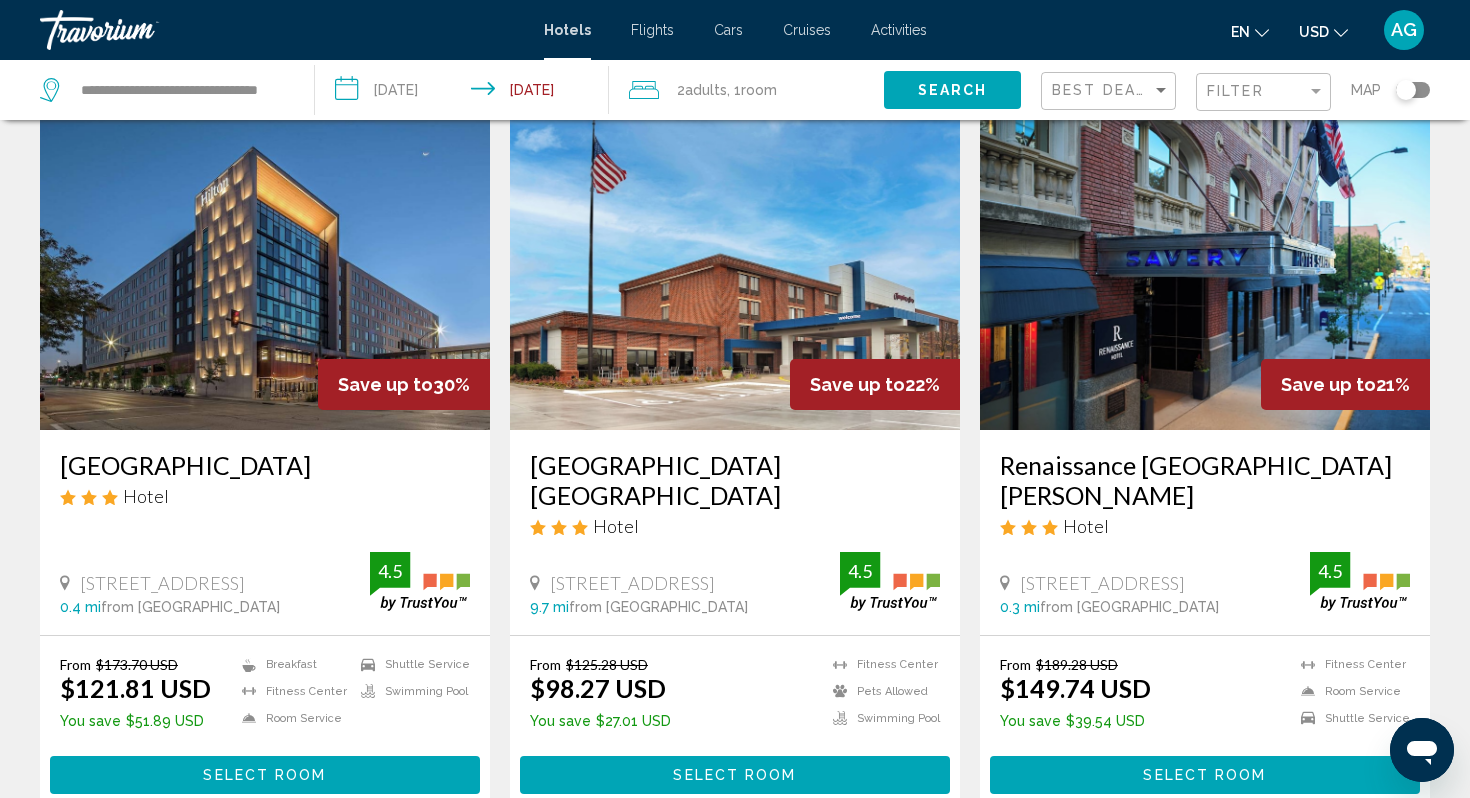 click at bounding box center [265, 270] 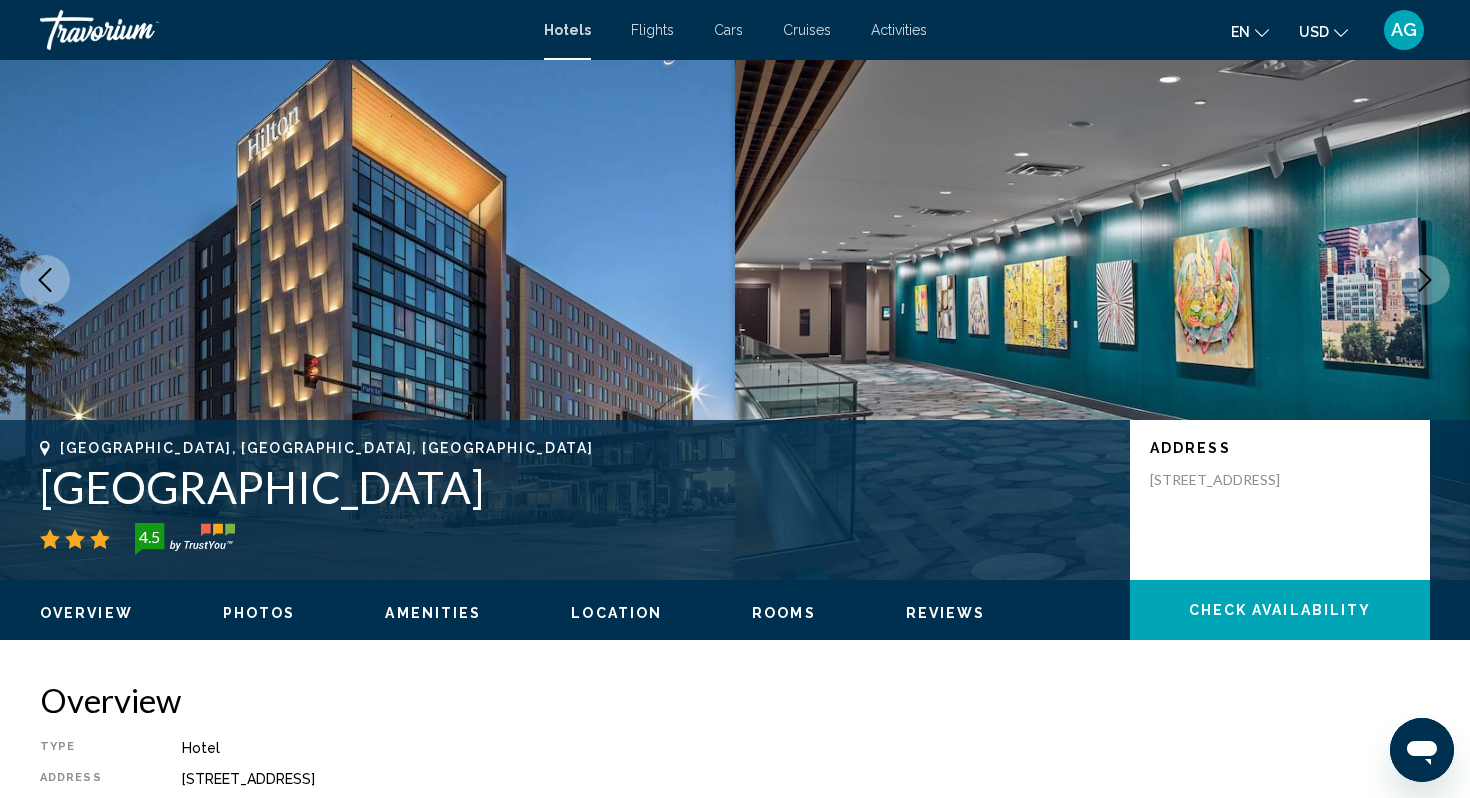 scroll, scrollTop: 0, scrollLeft: 0, axis: both 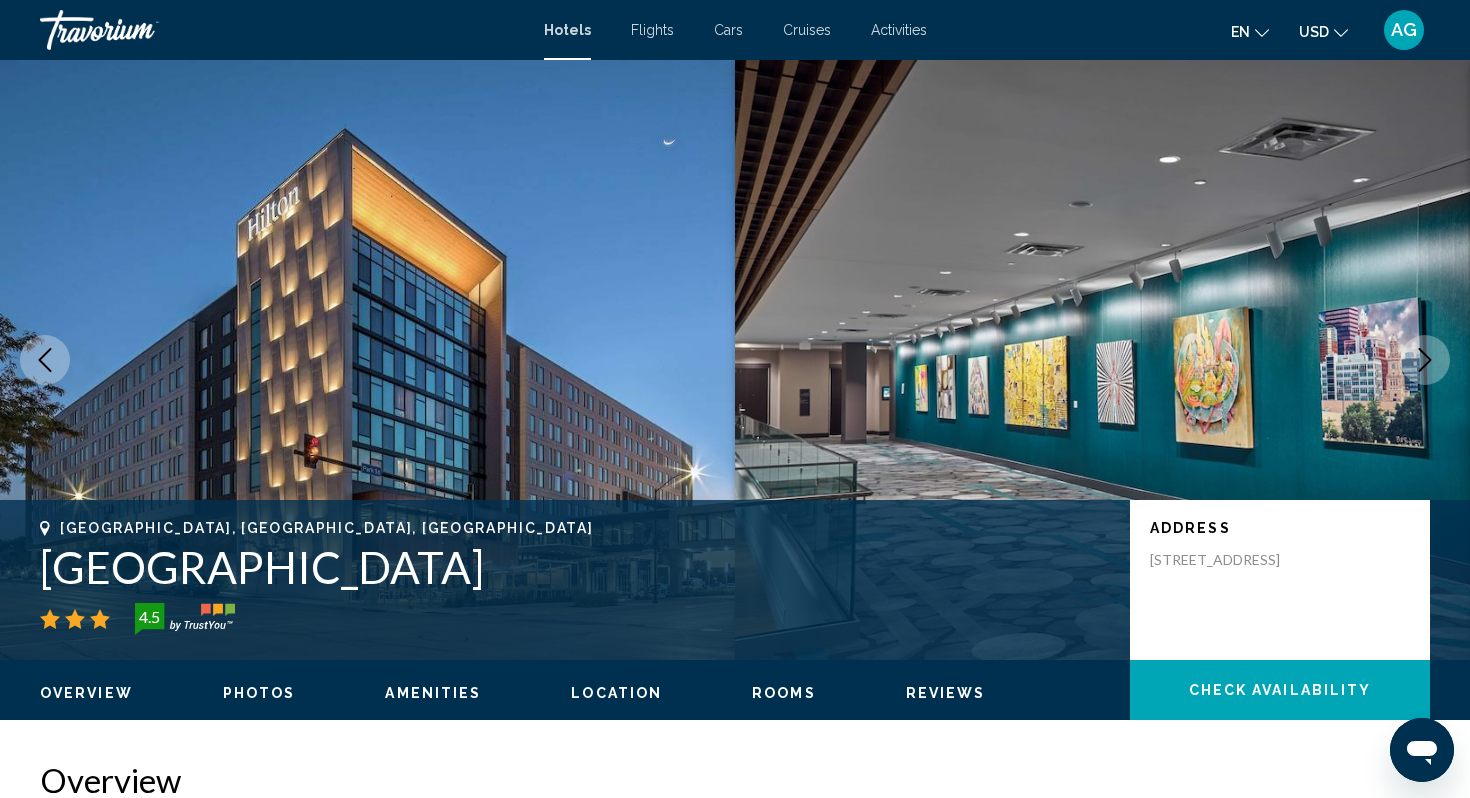 type 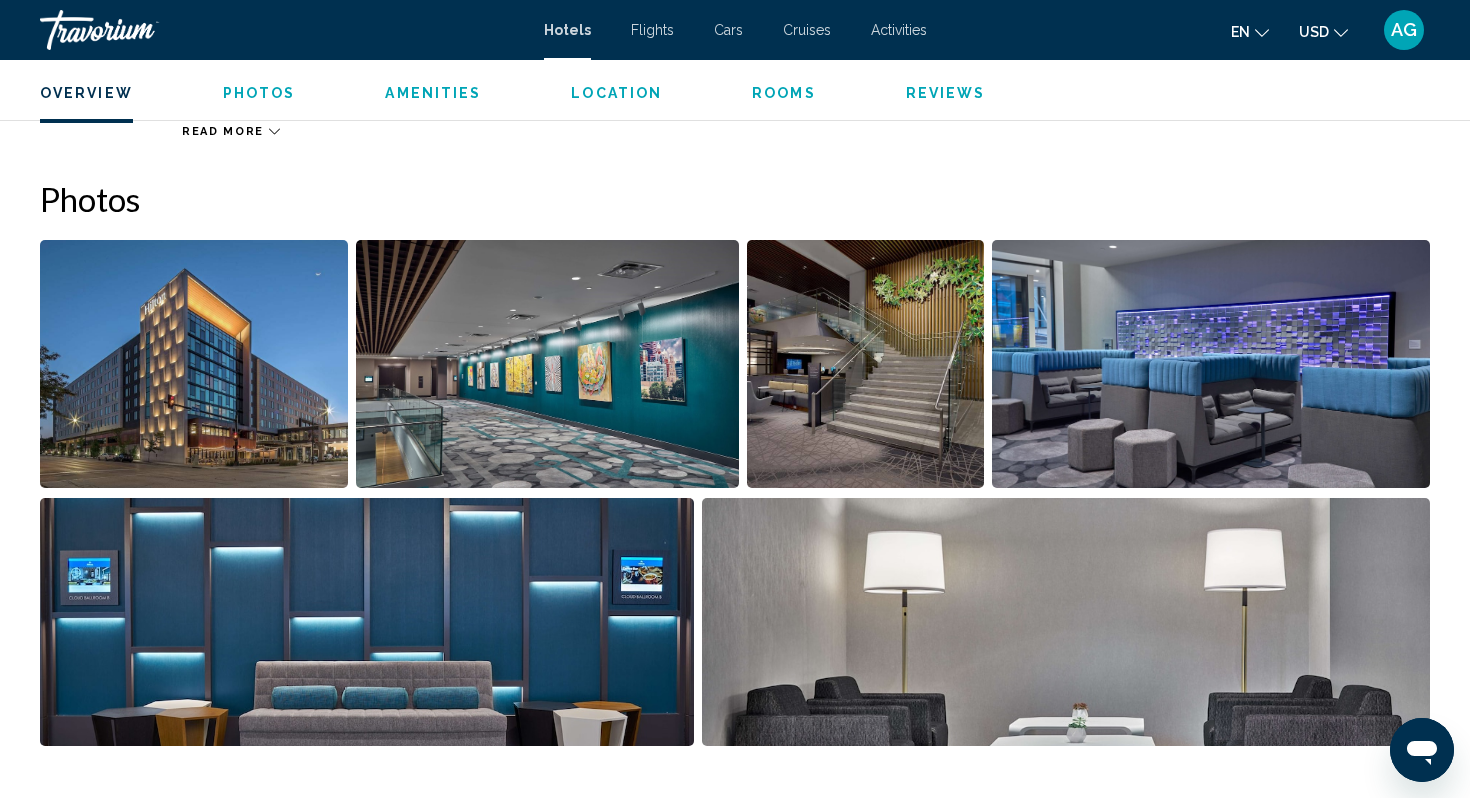 scroll, scrollTop: 920, scrollLeft: 0, axis: vertical 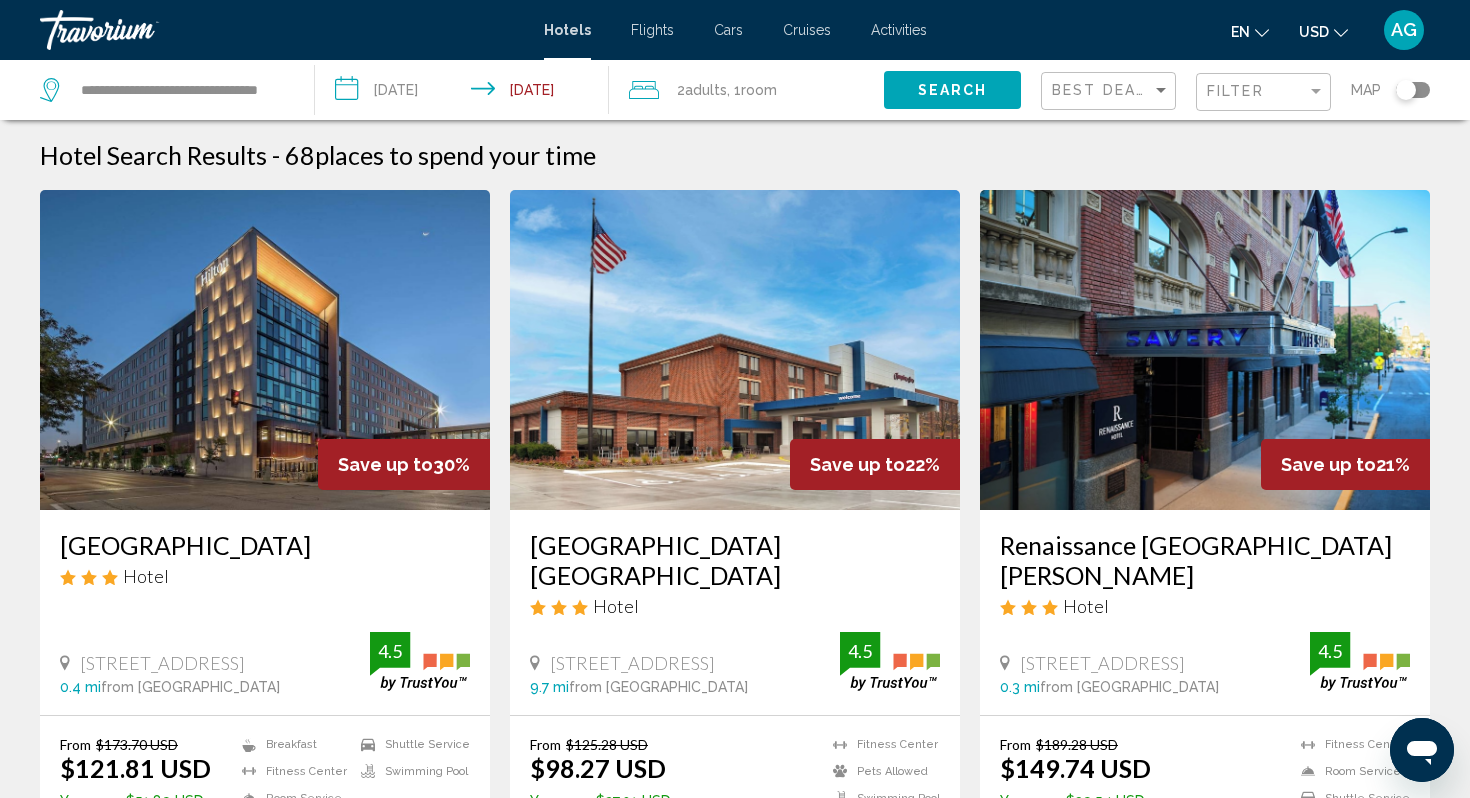 click at bounding box center (1205, 350) 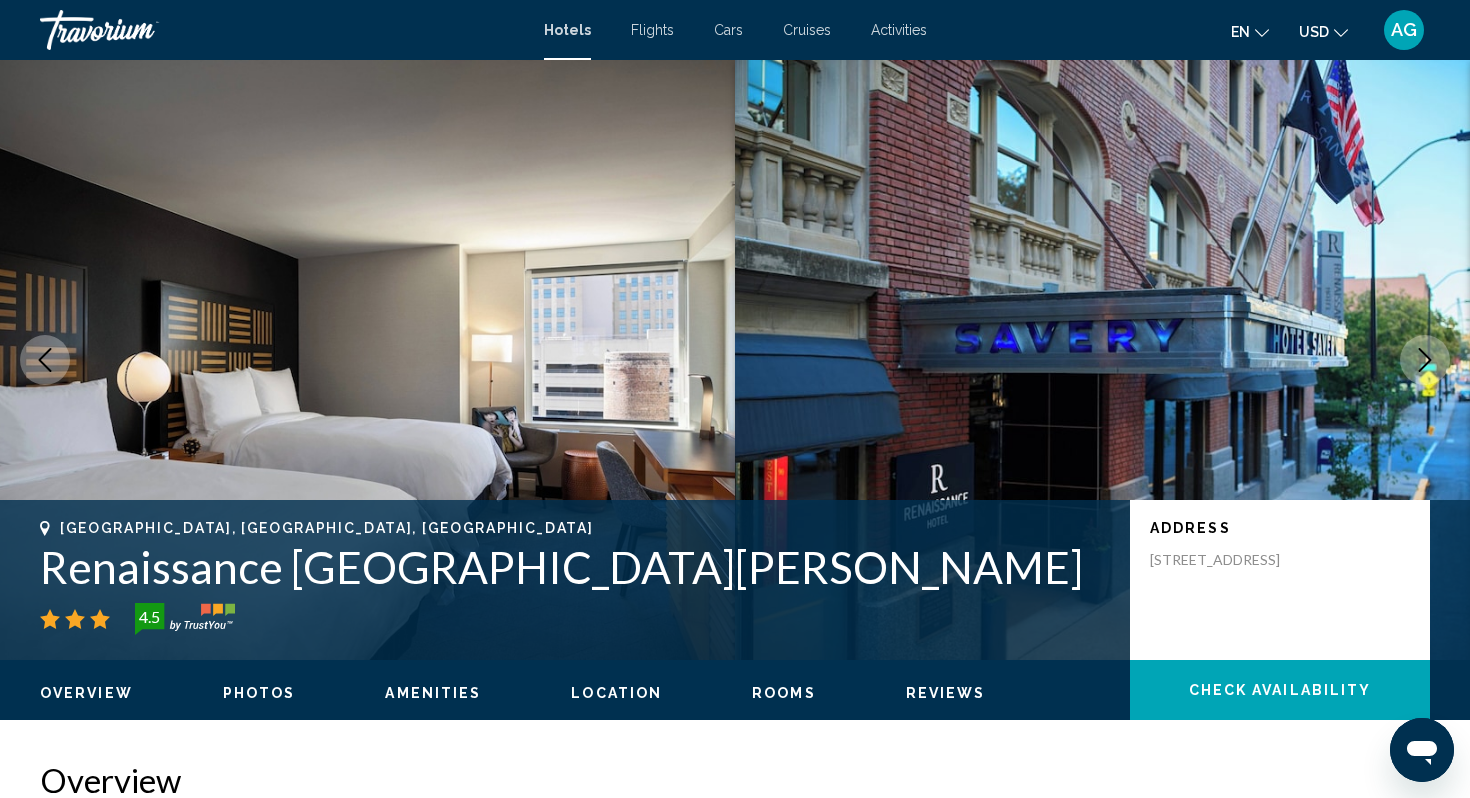 type 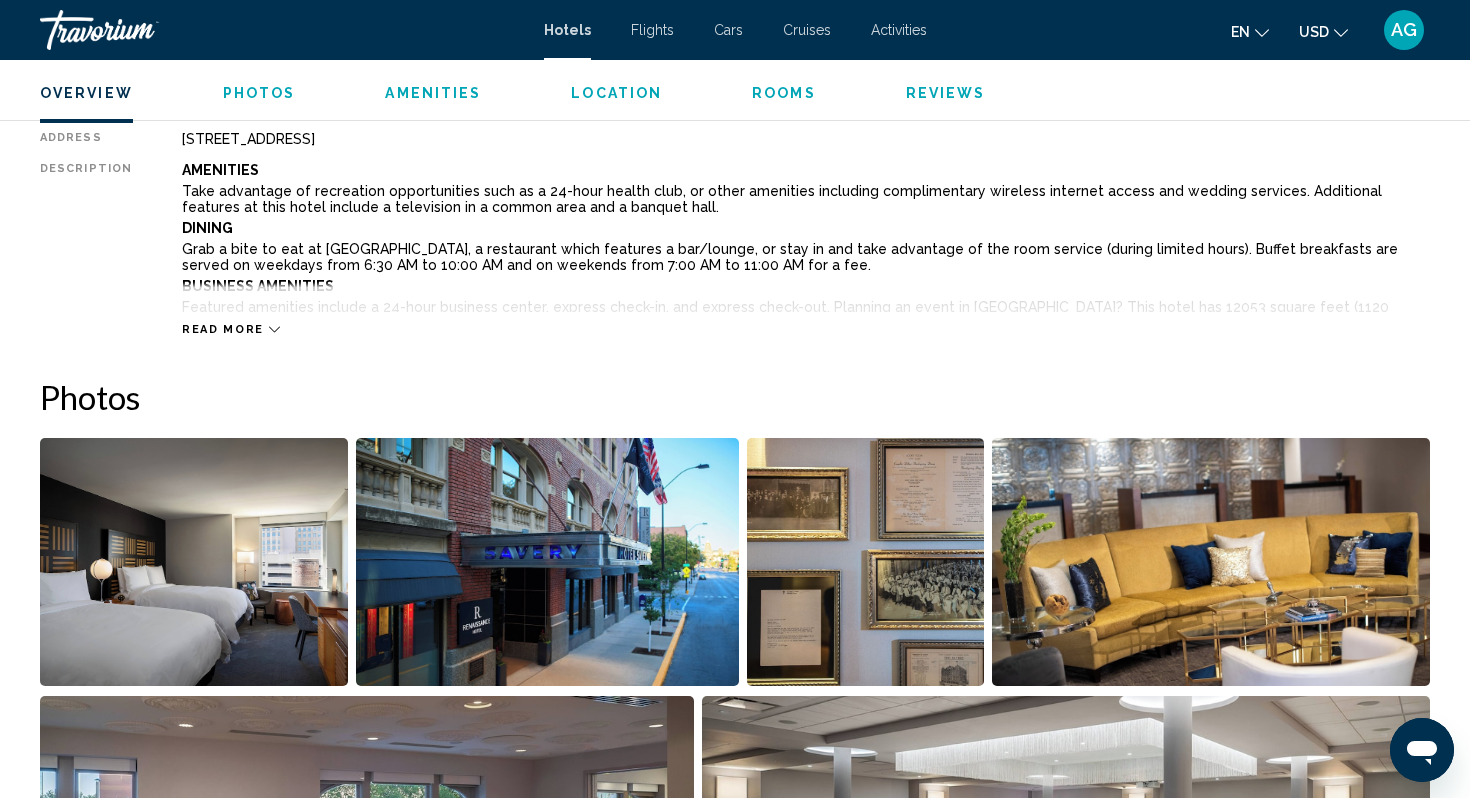 scroll, scrollTop: 760, scrollLeft: 0, axis: vertical 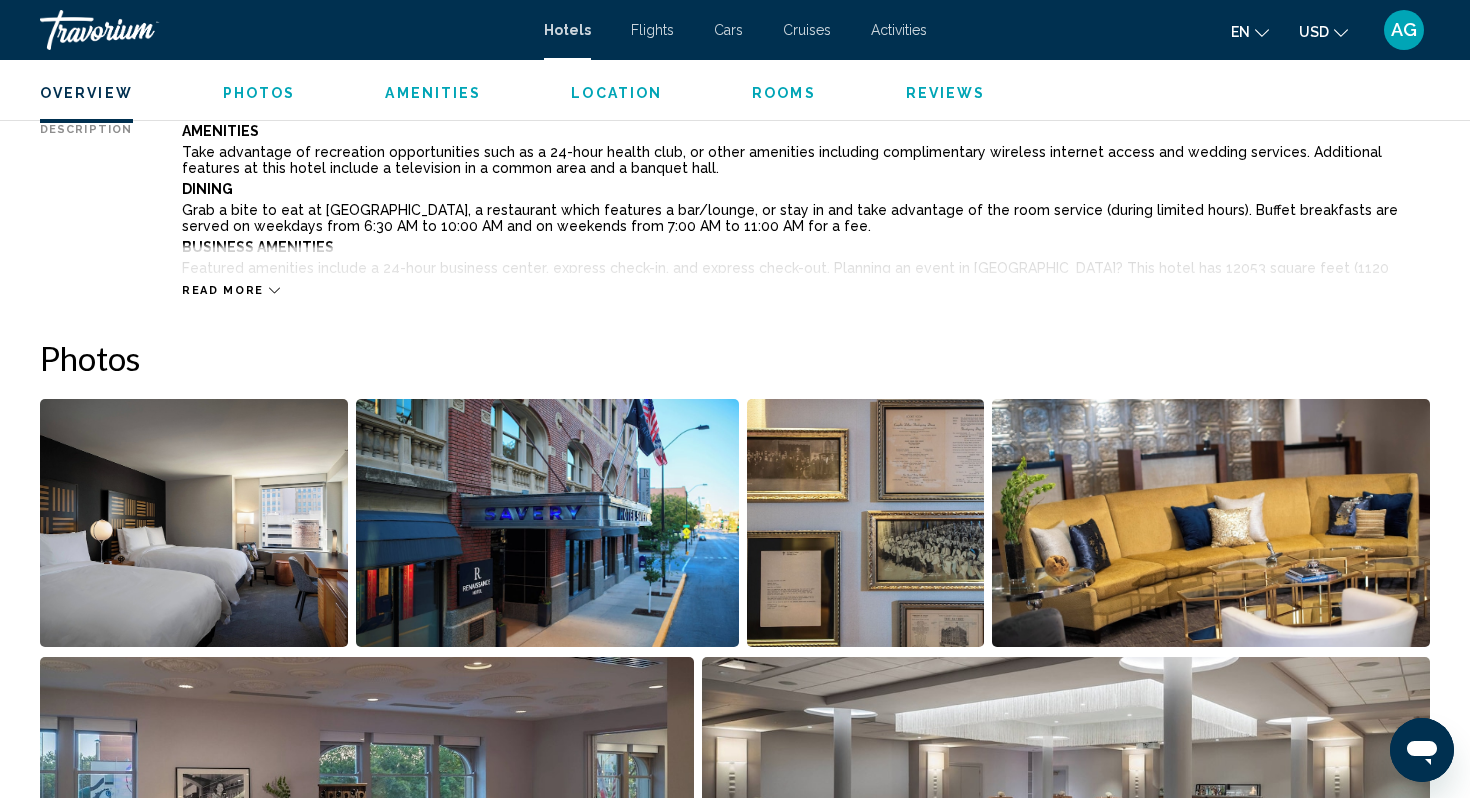 click at bounding box center [547, 523] 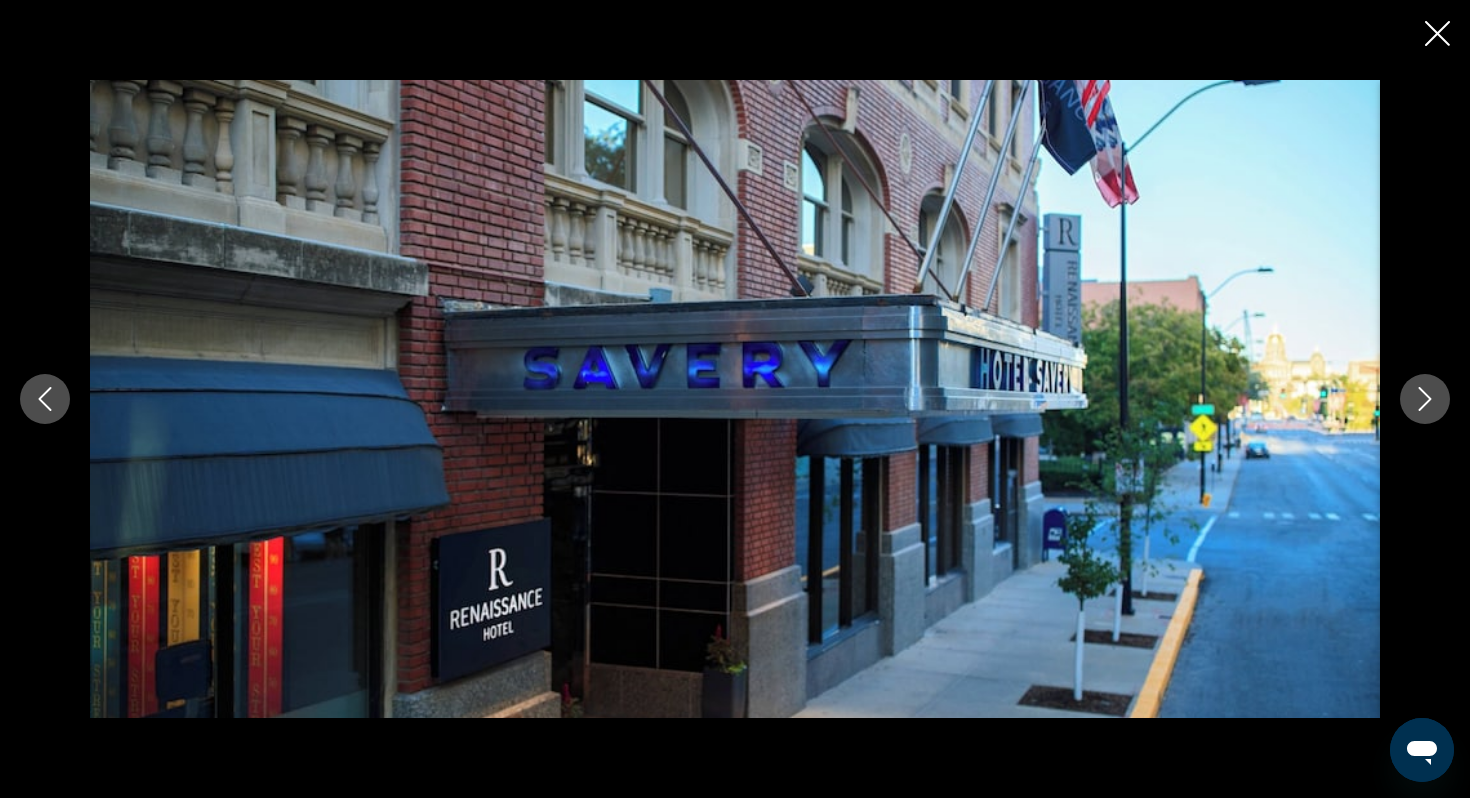 click at bounding box center (1425, 399) 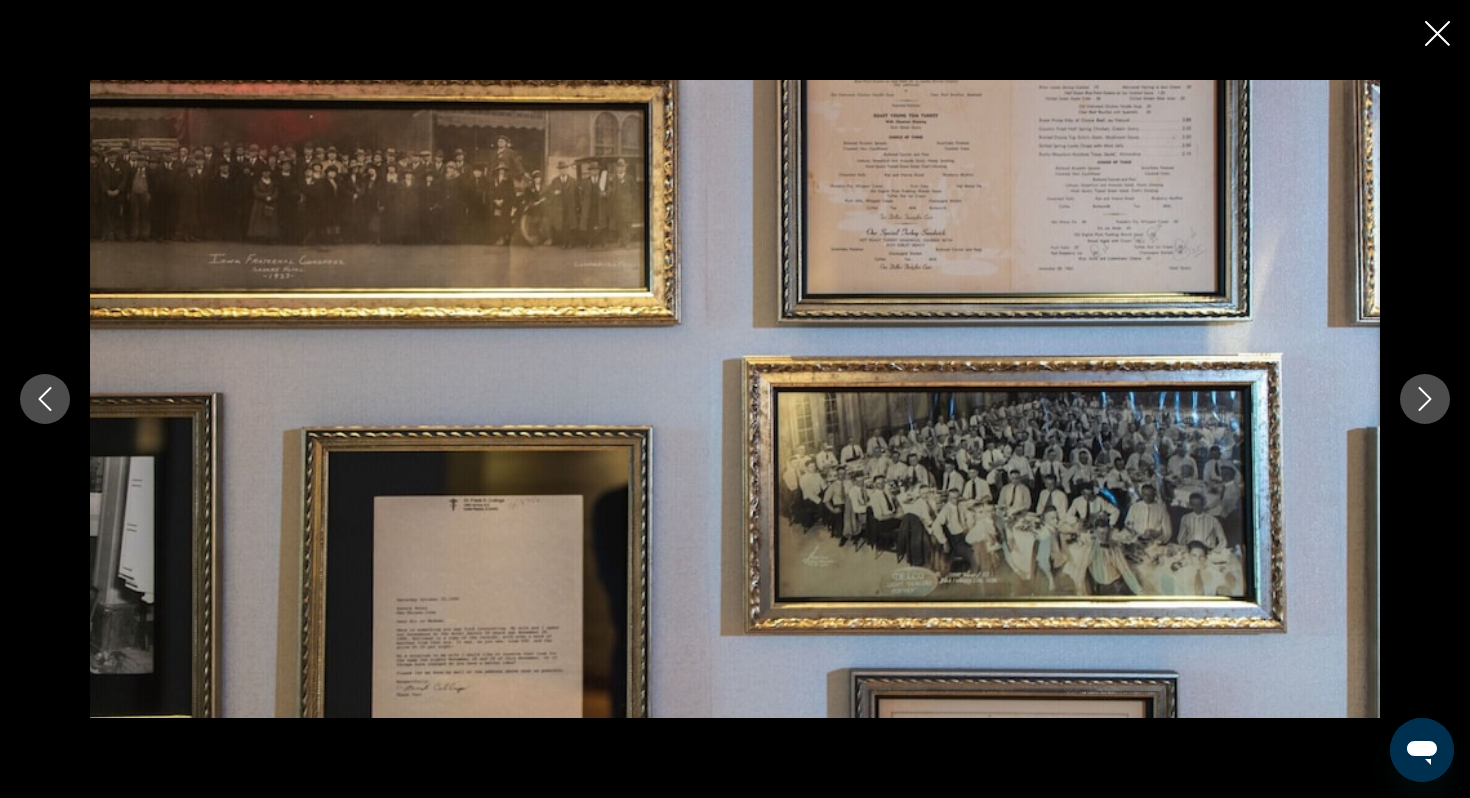 click at bounding box center [1425, 399] 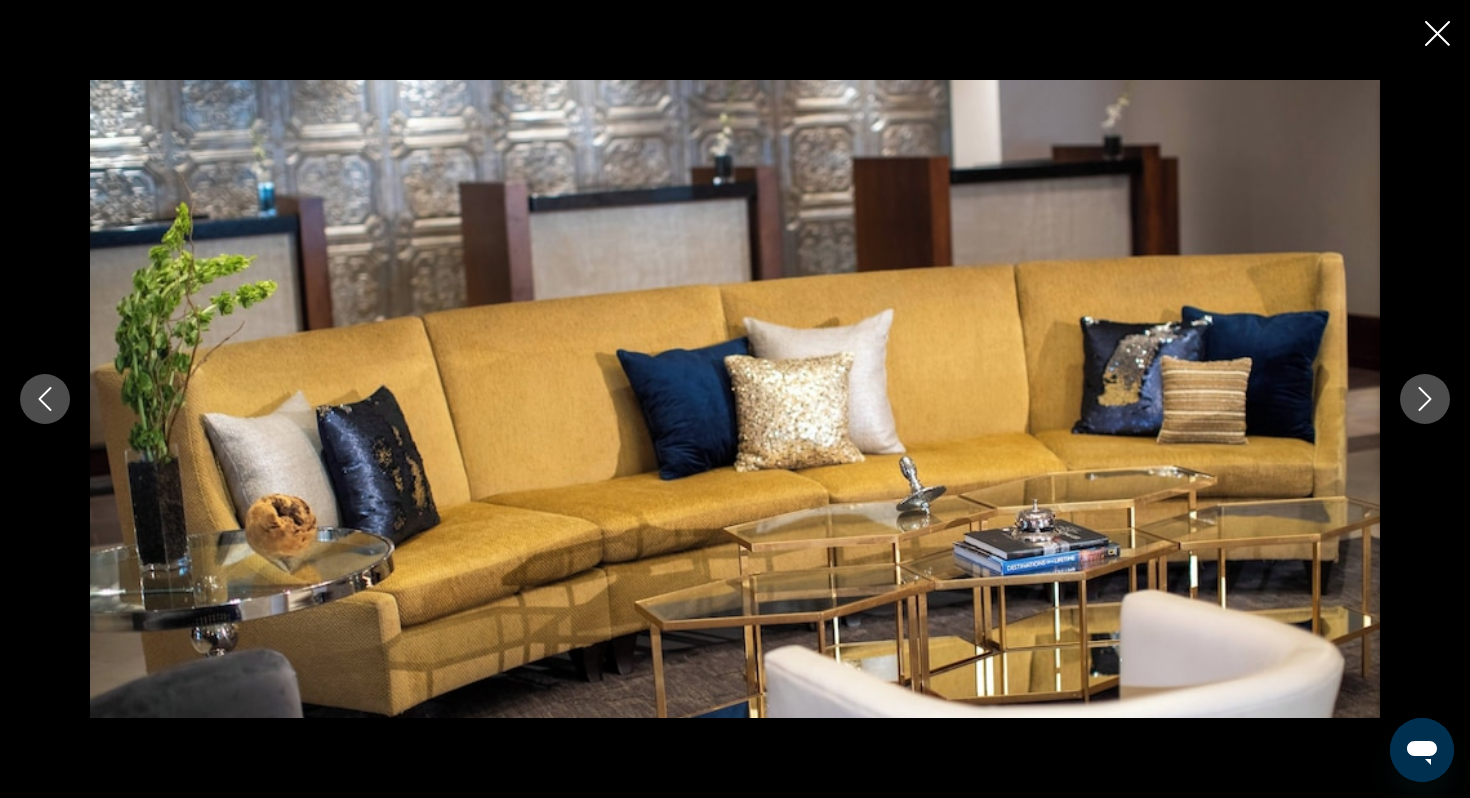 click at bounding box center (1425, 399) 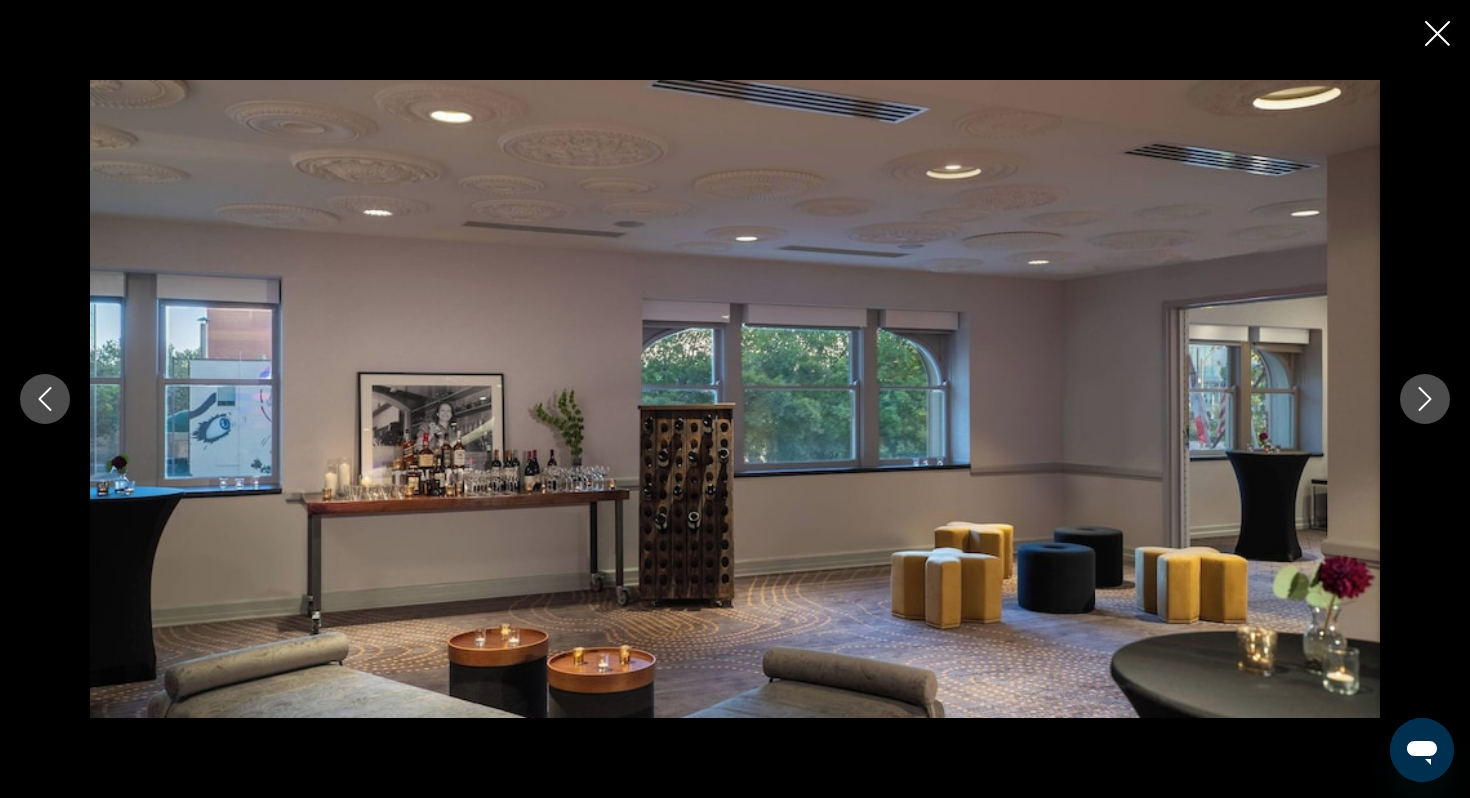 click at bounding box center [1425, 399] 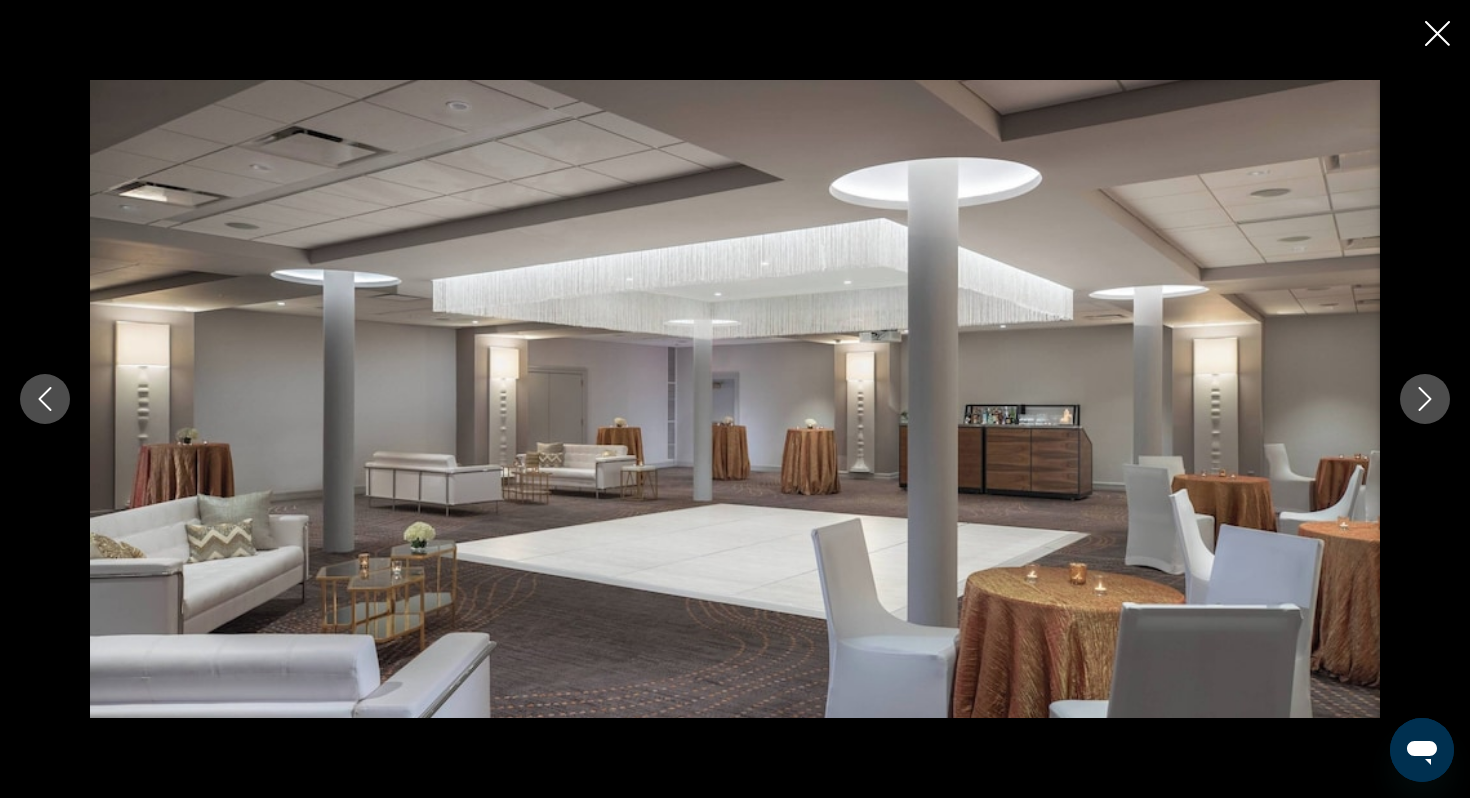 click at bounding box center (1425, 399) 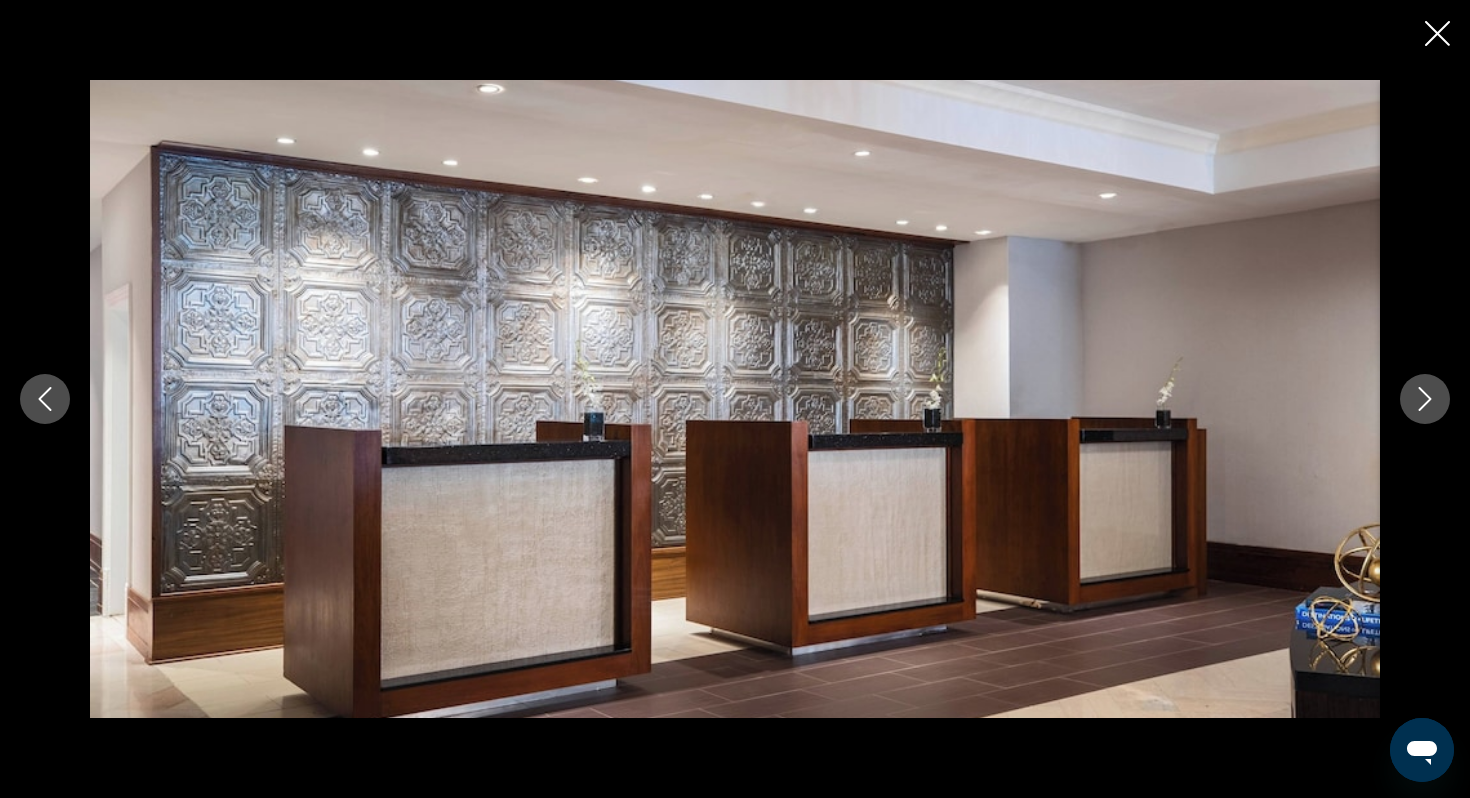 click 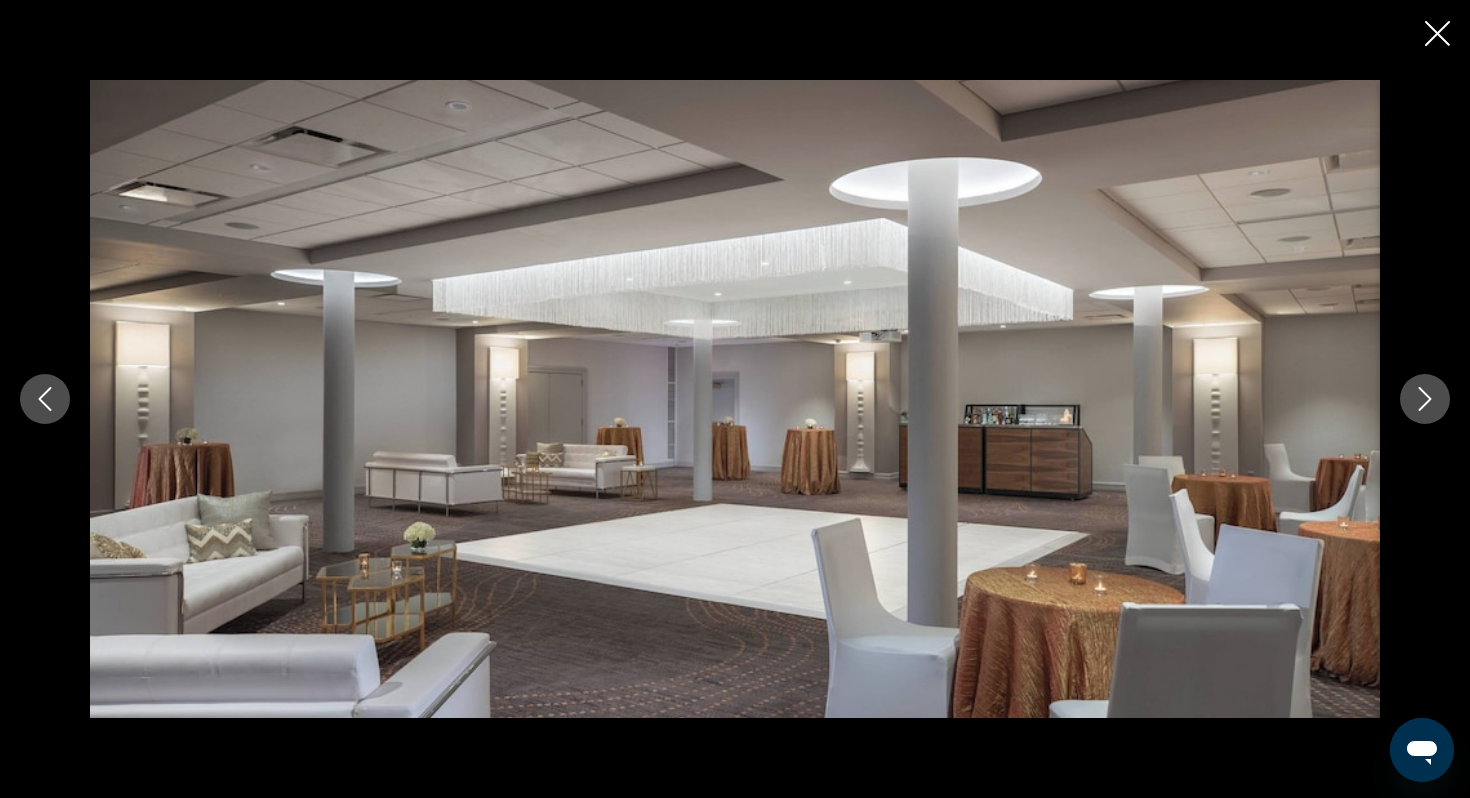 click 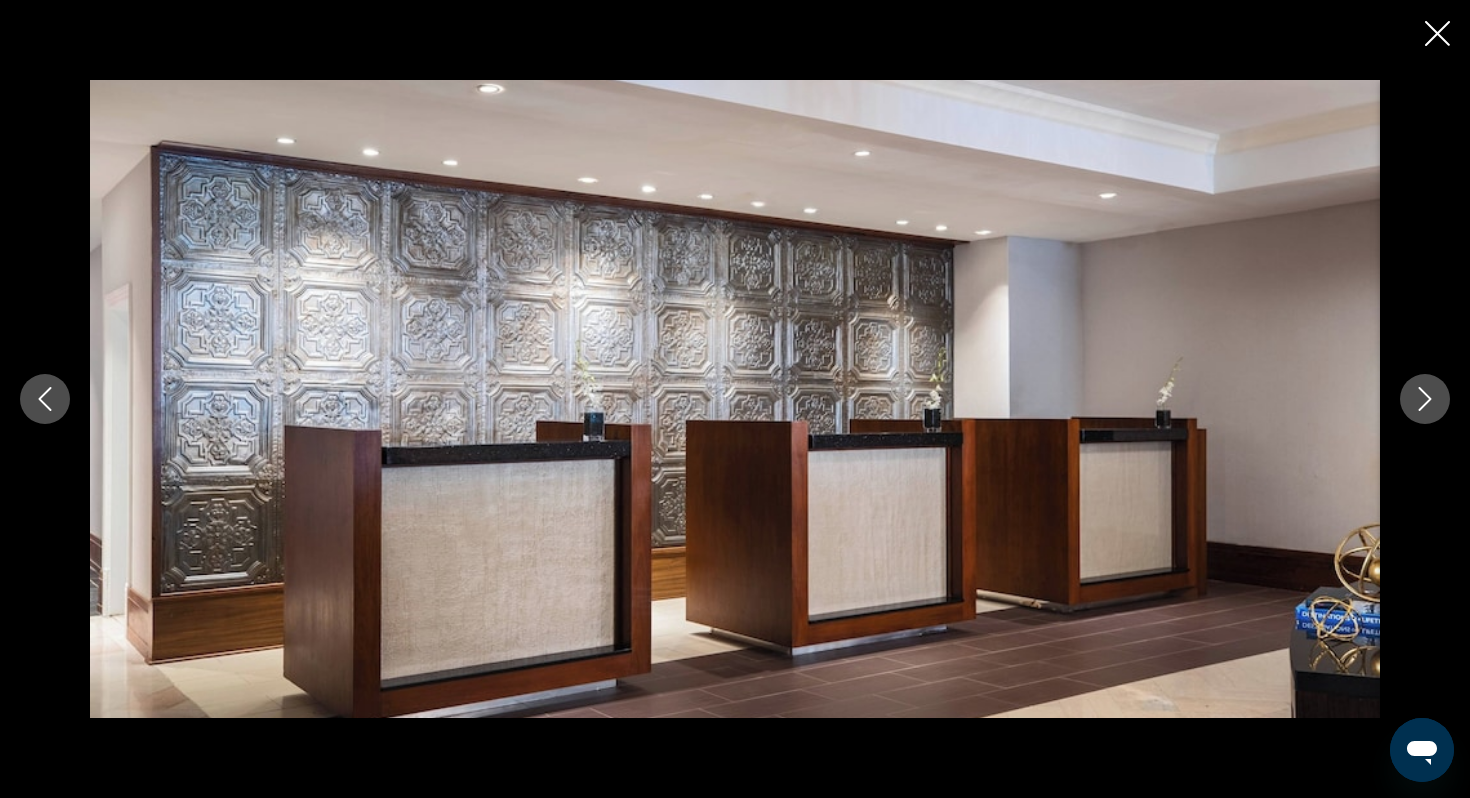 click 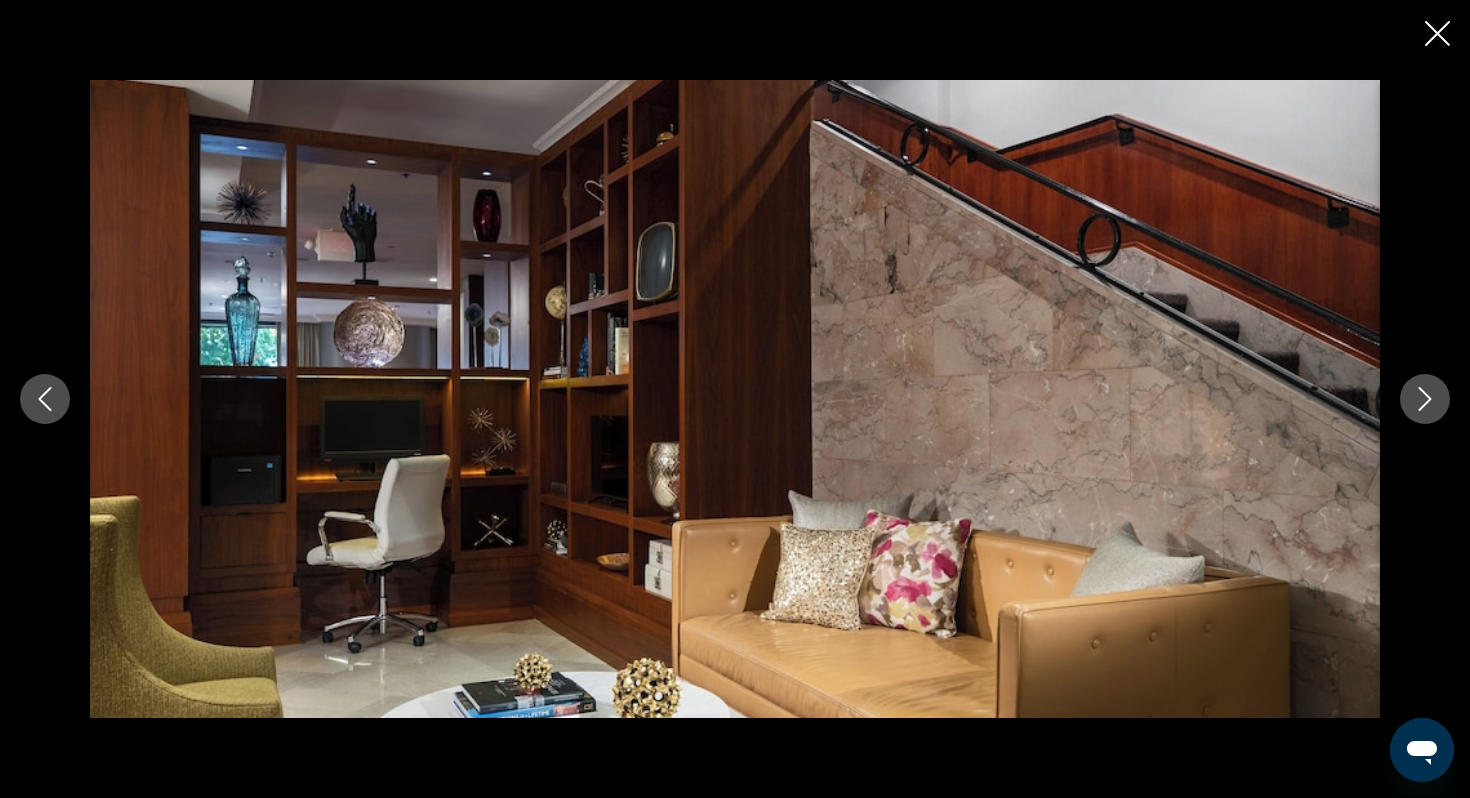 click 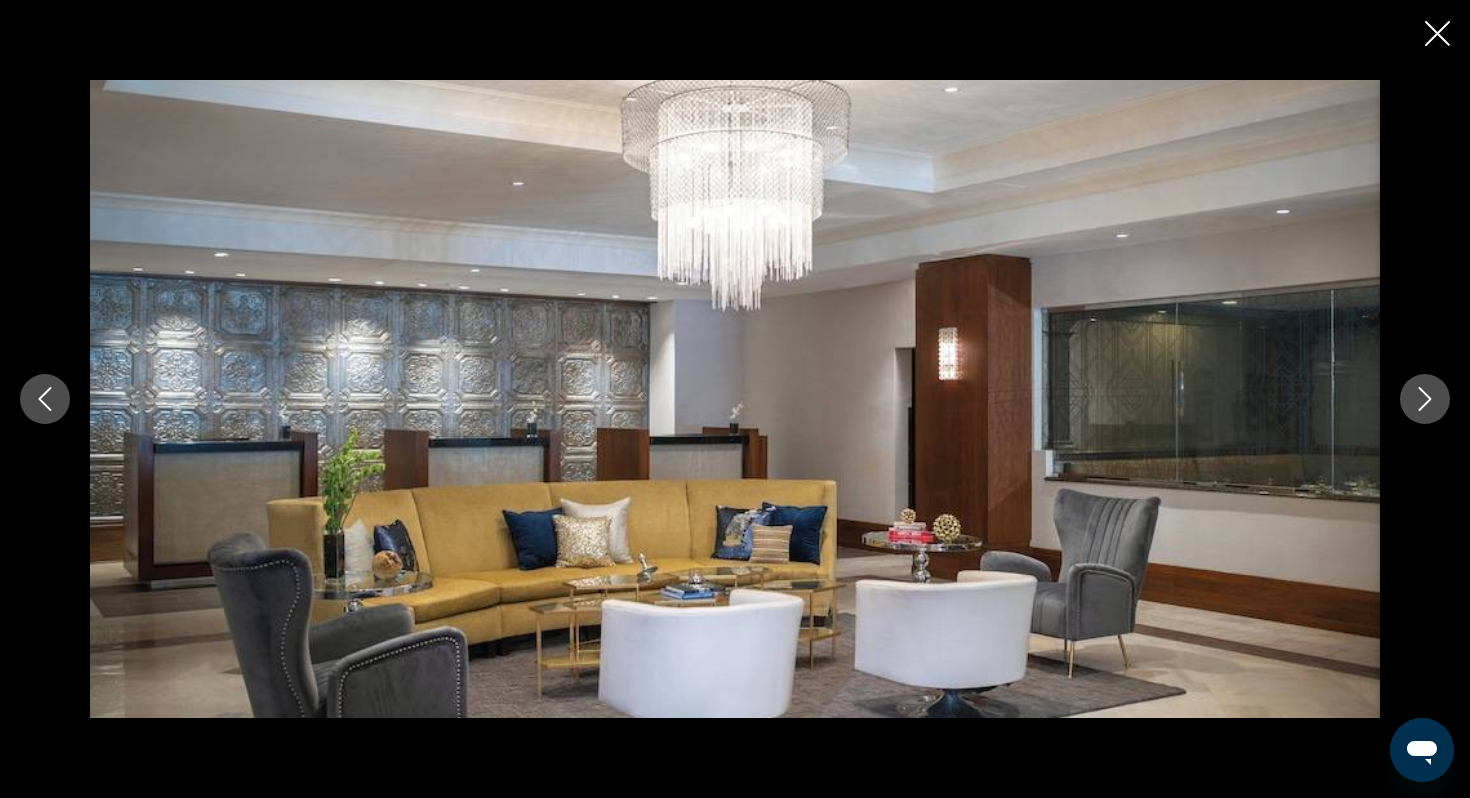 click 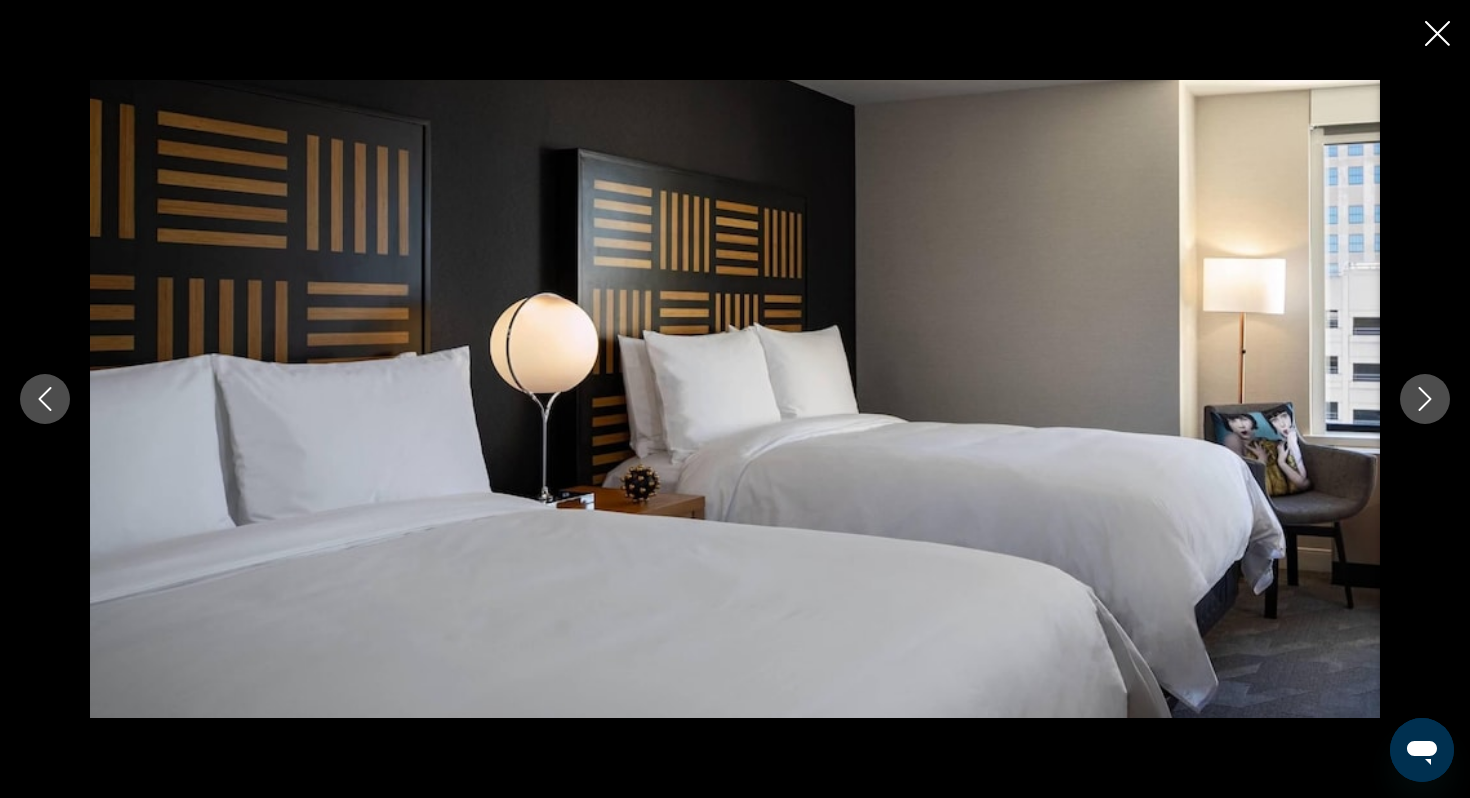 click 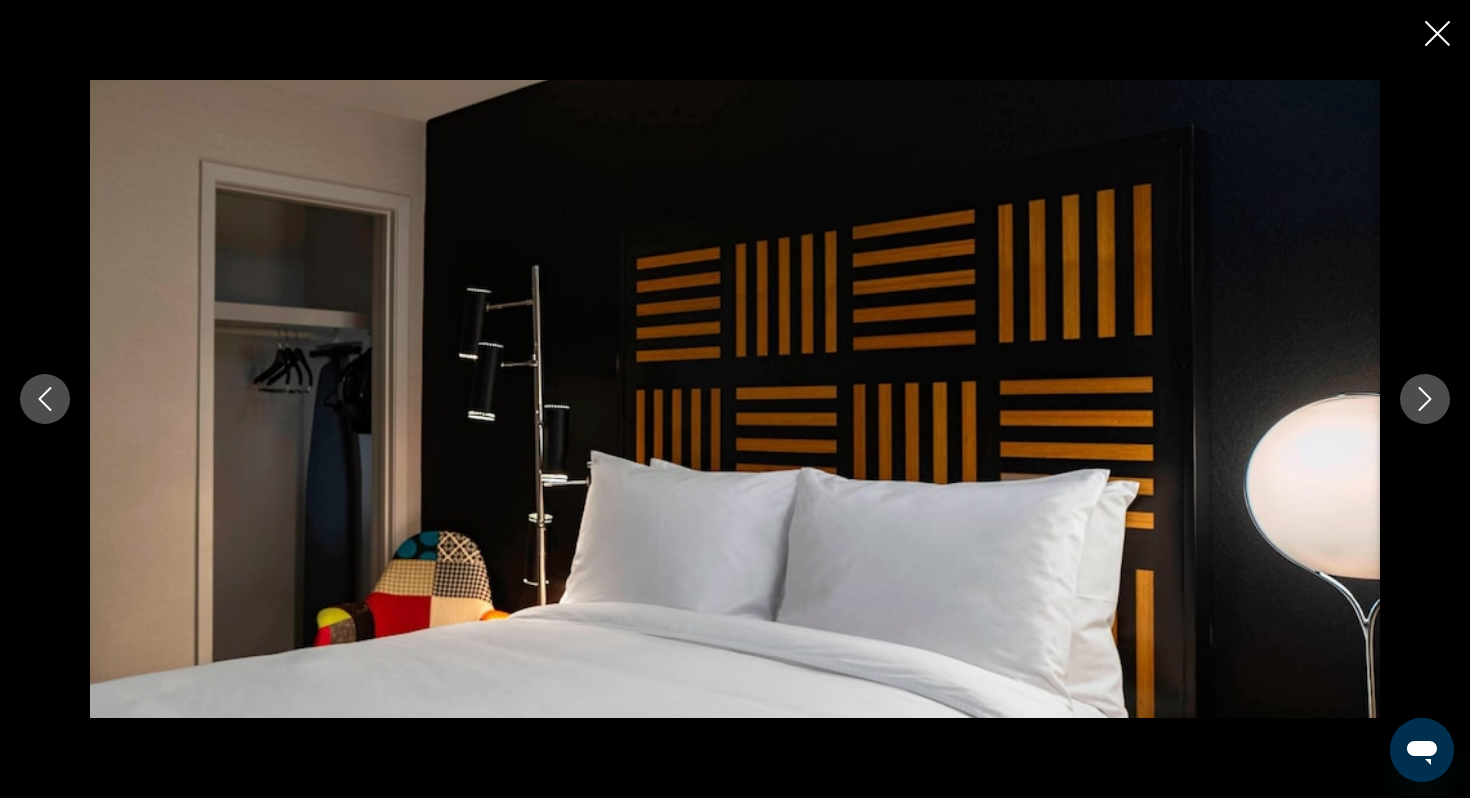 click 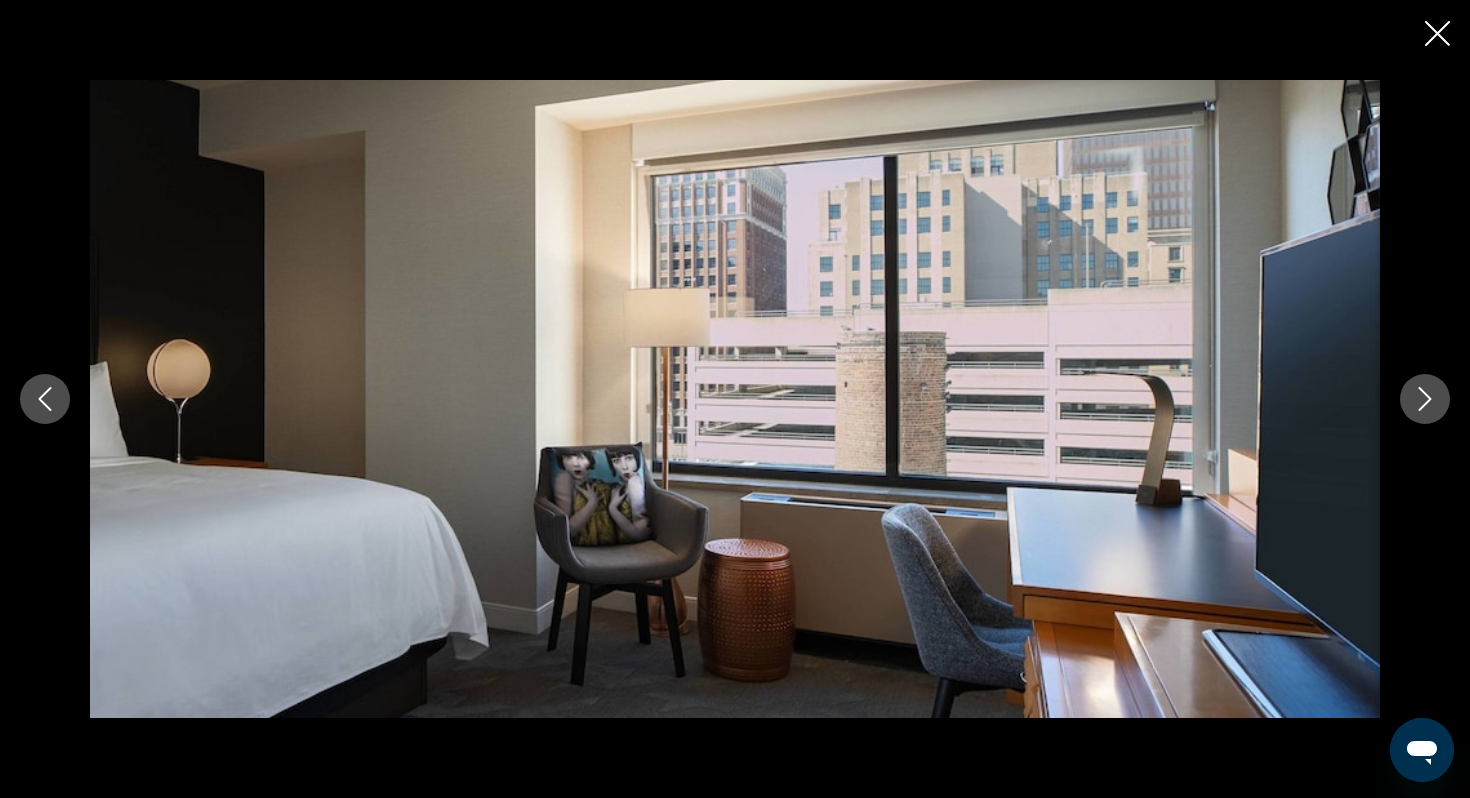 click 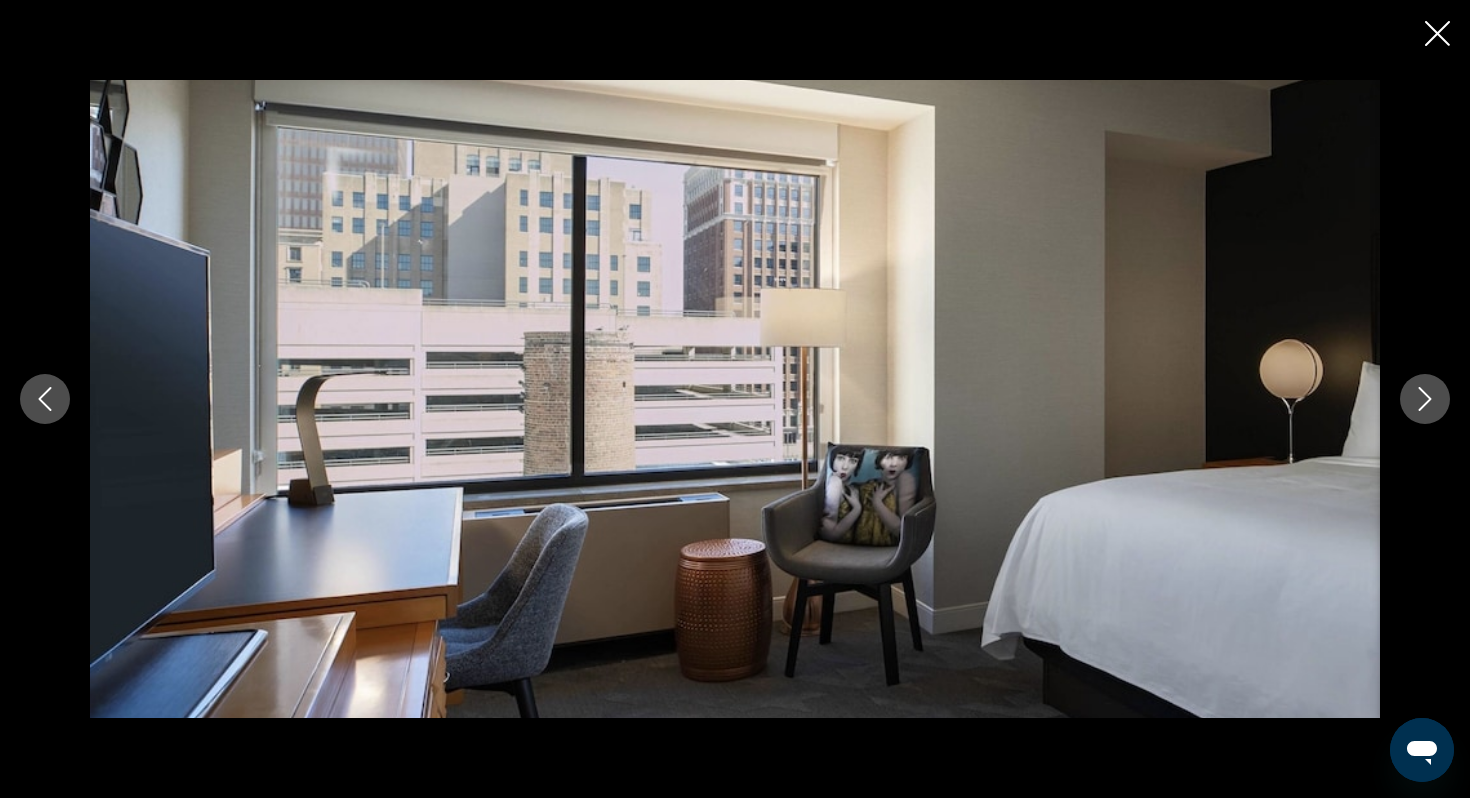 click 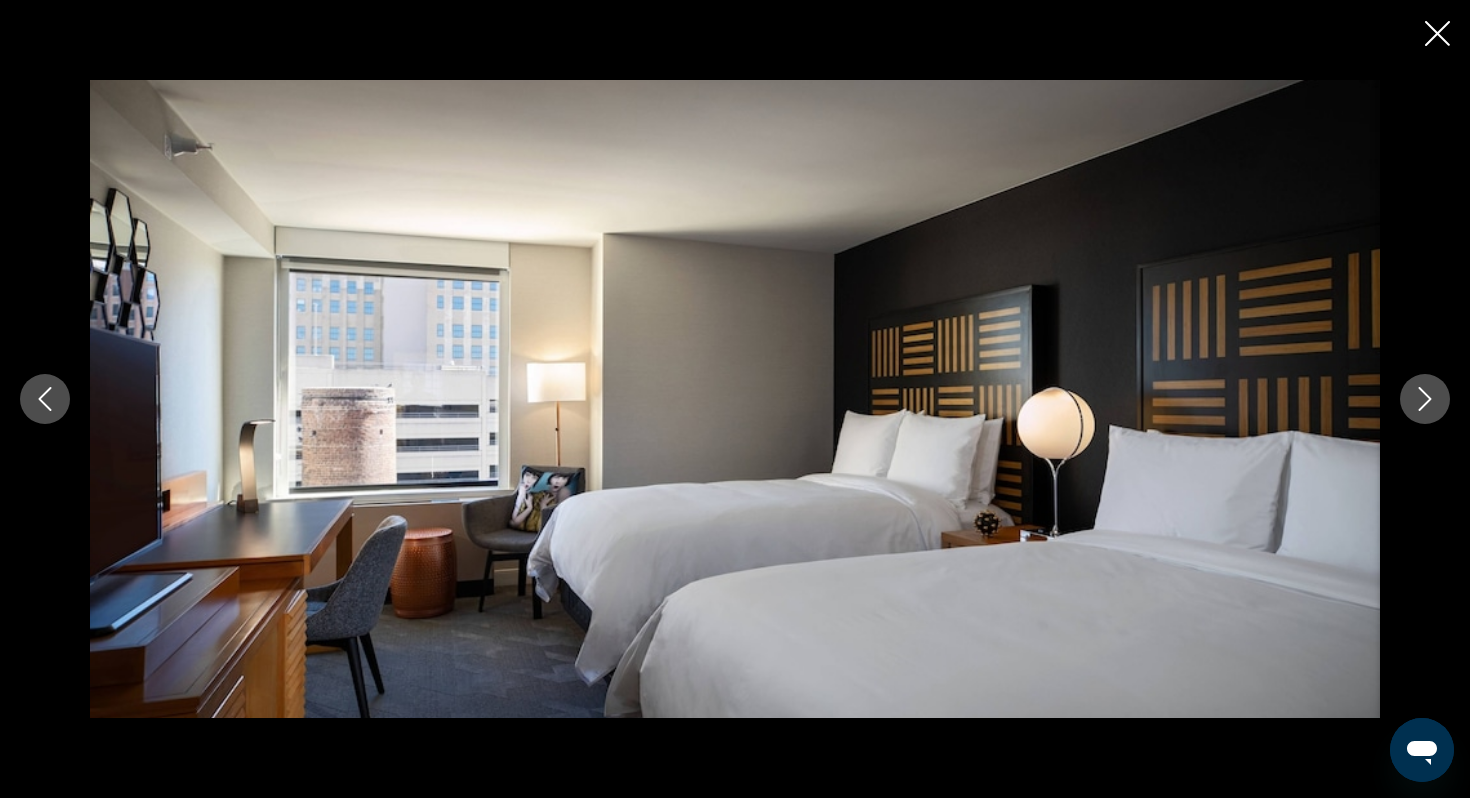 click 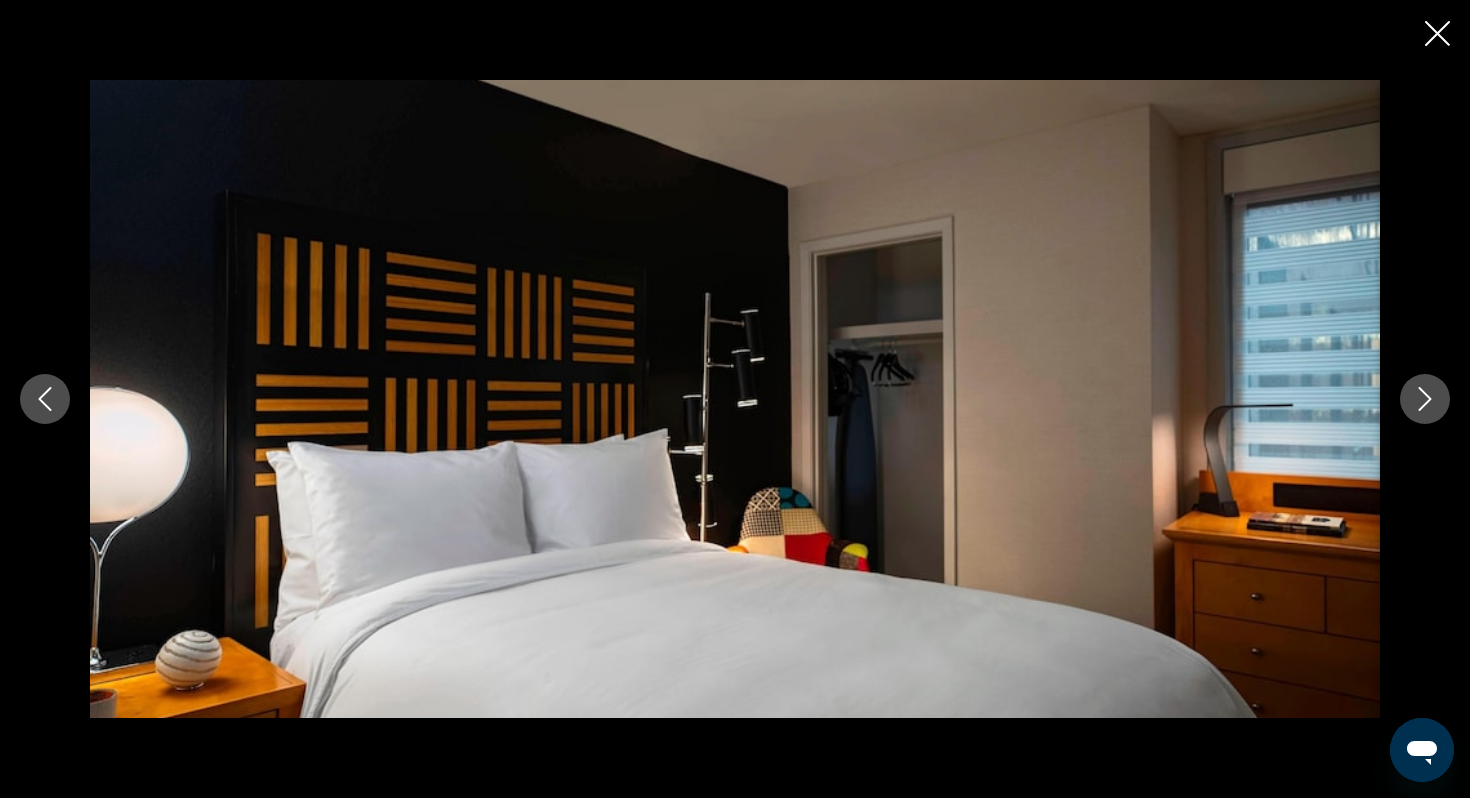 click 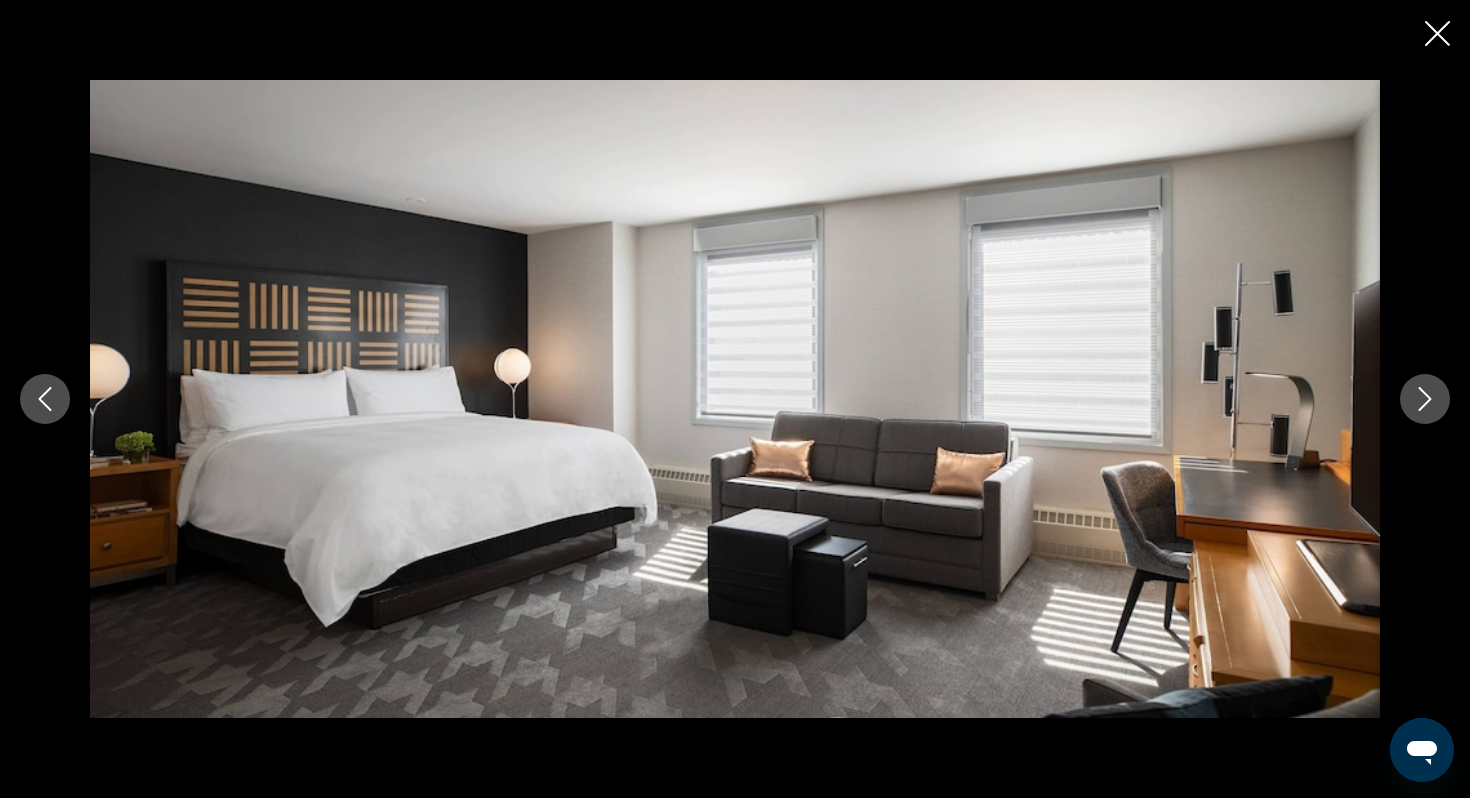 click 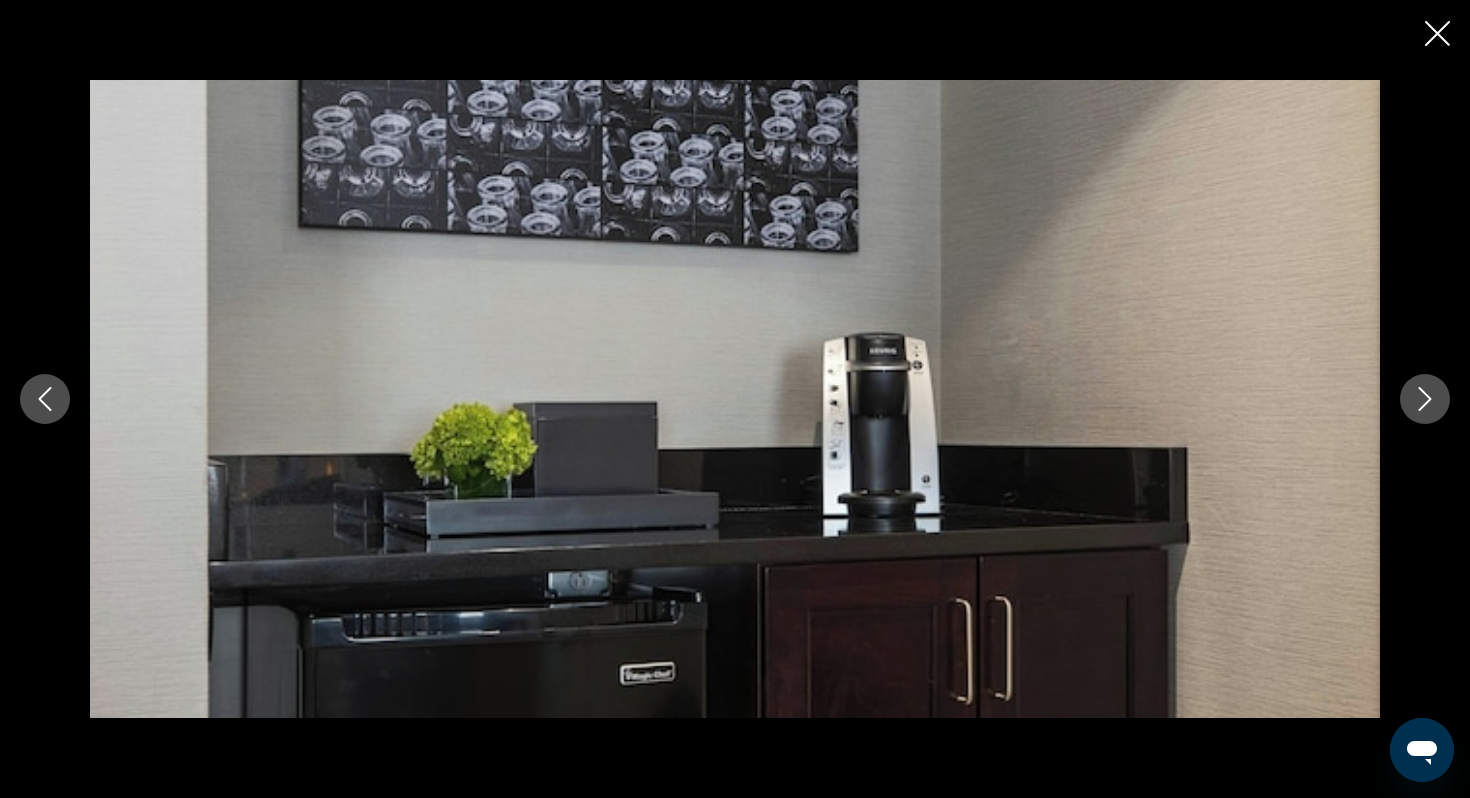 click 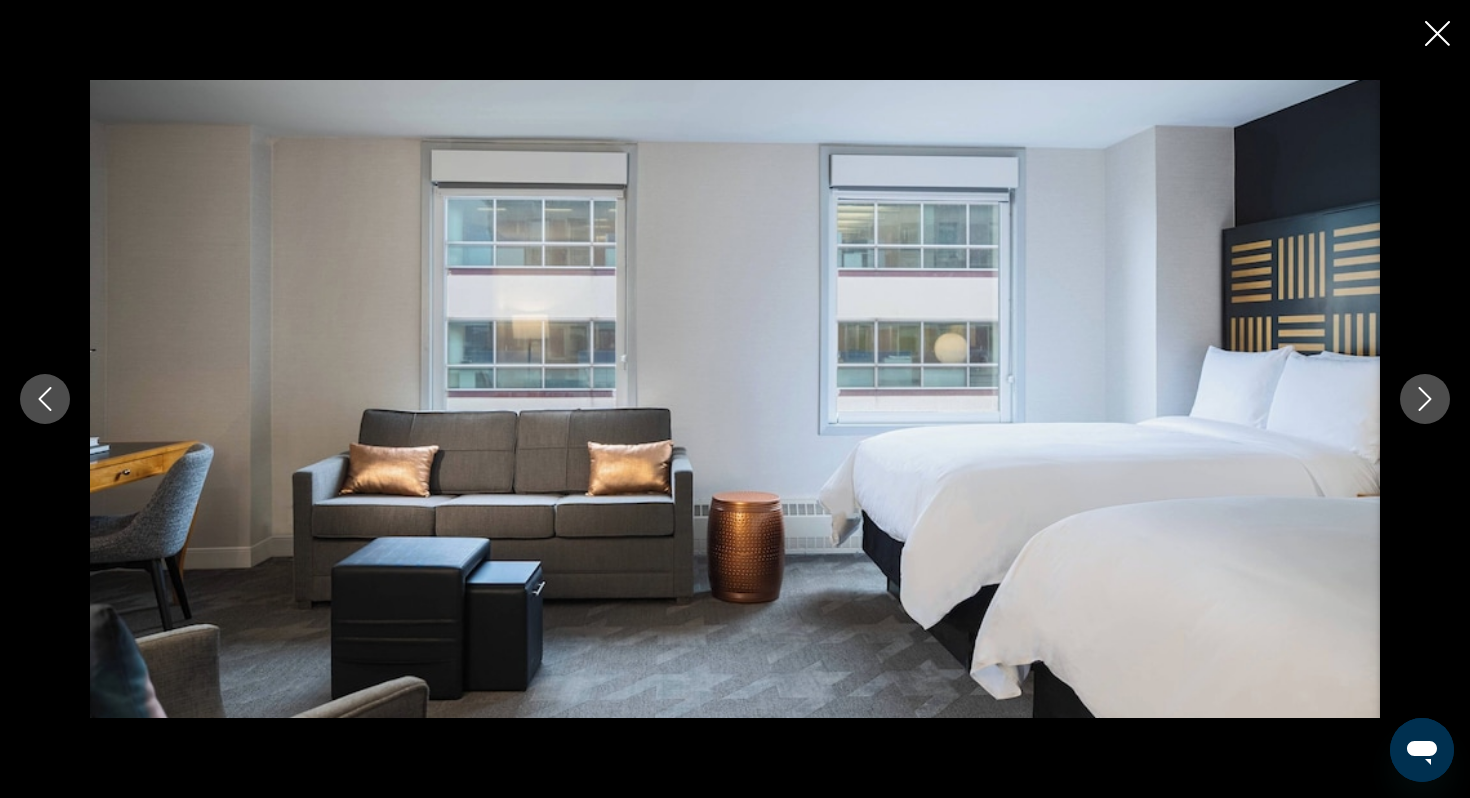 click 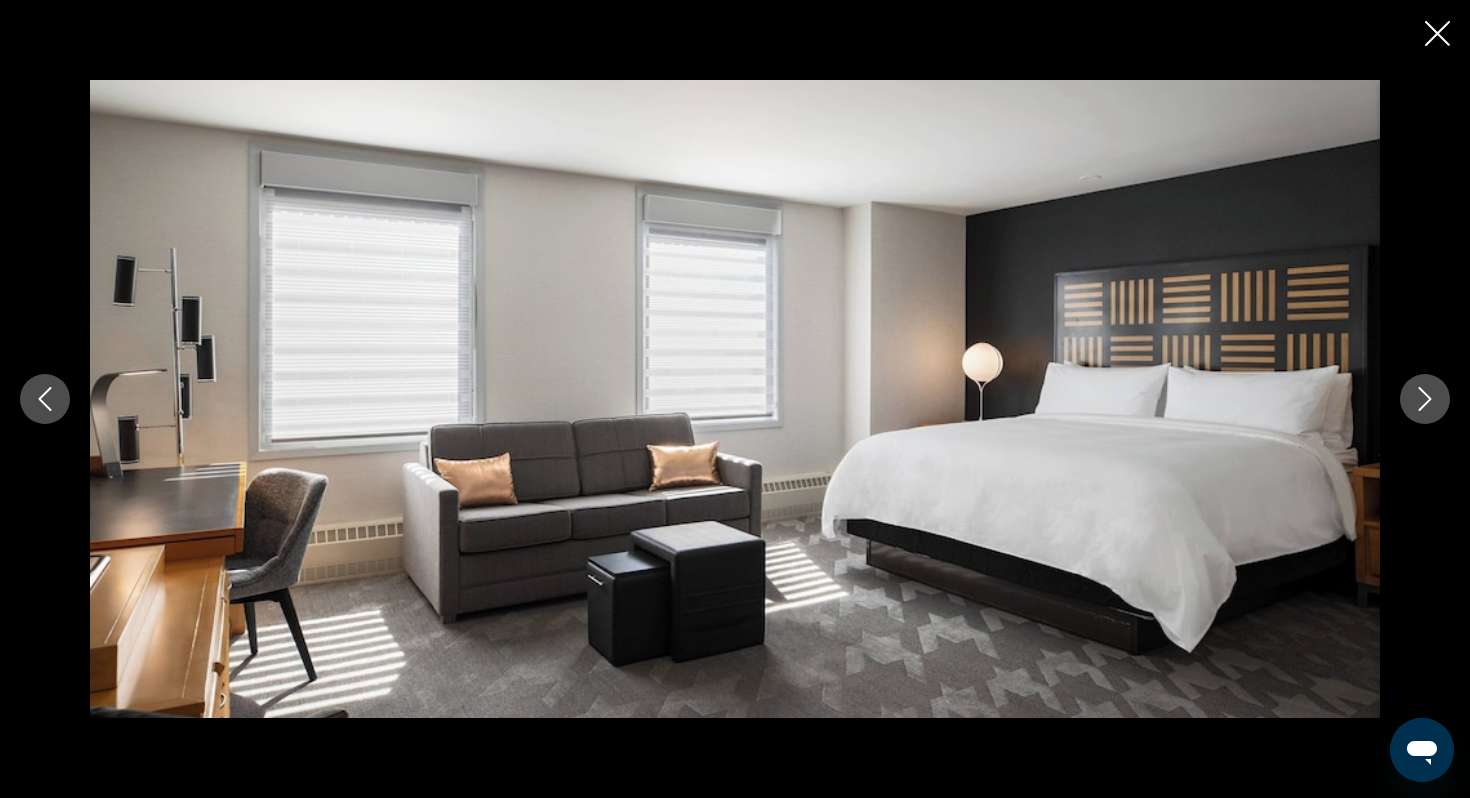 click 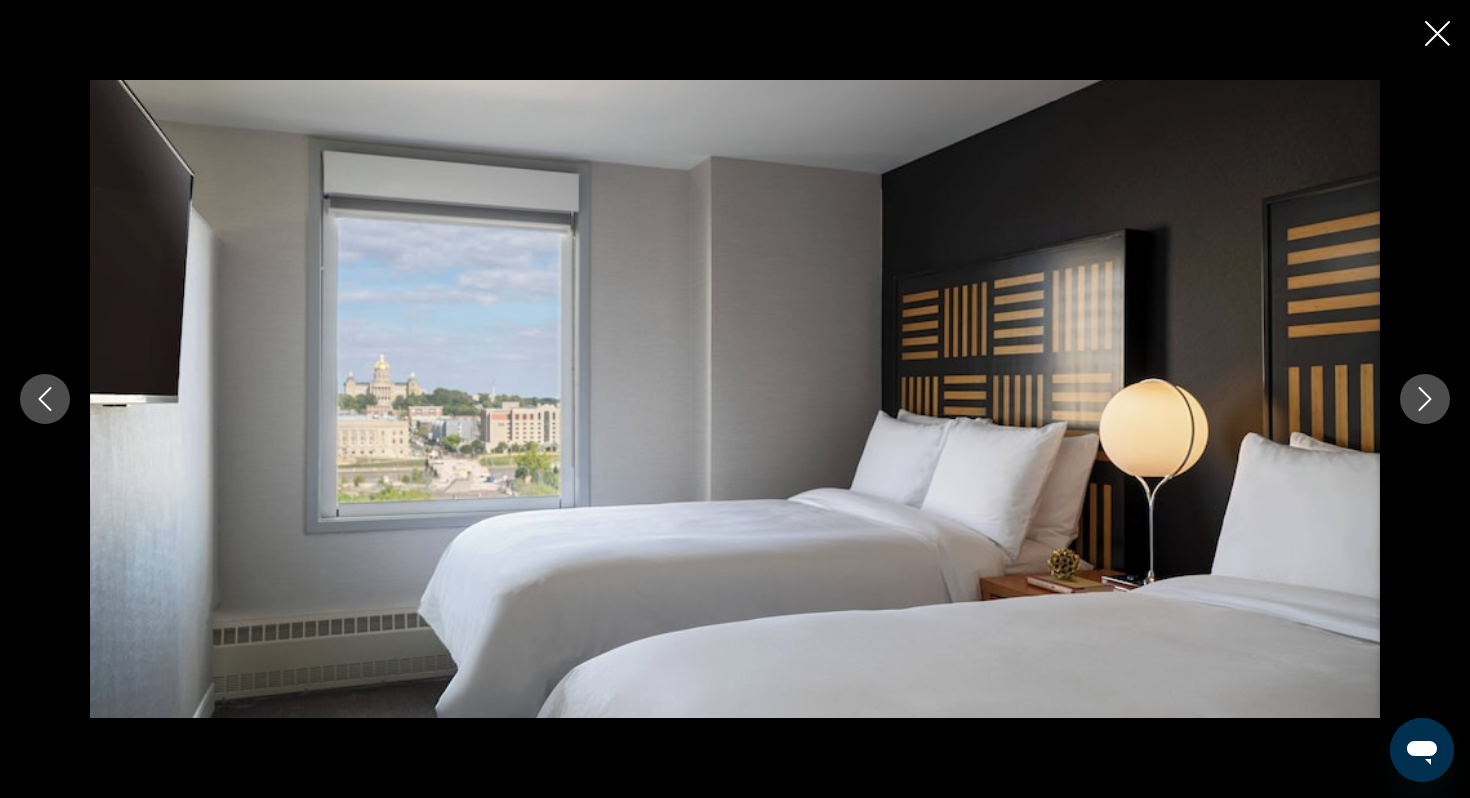 click 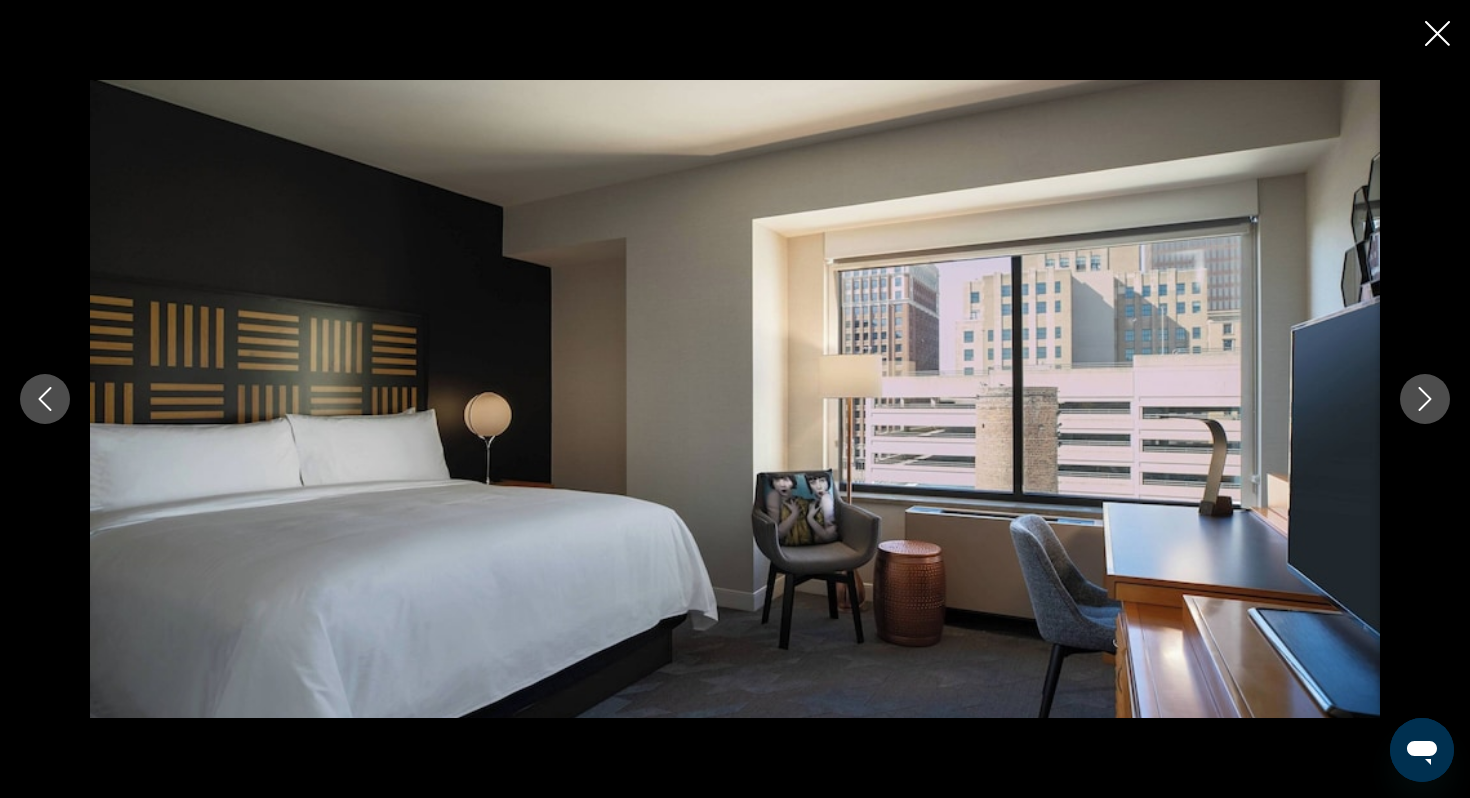 click 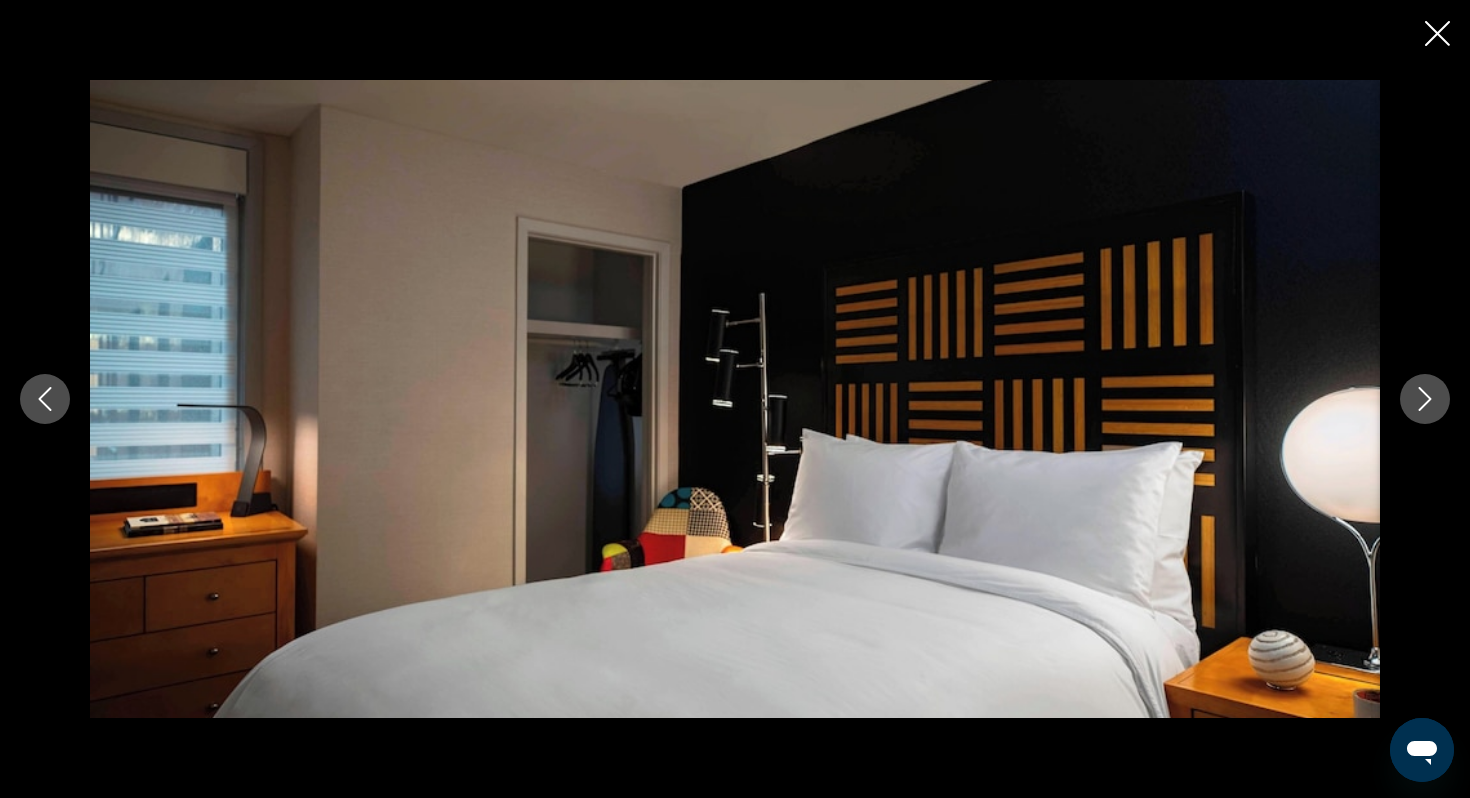 click 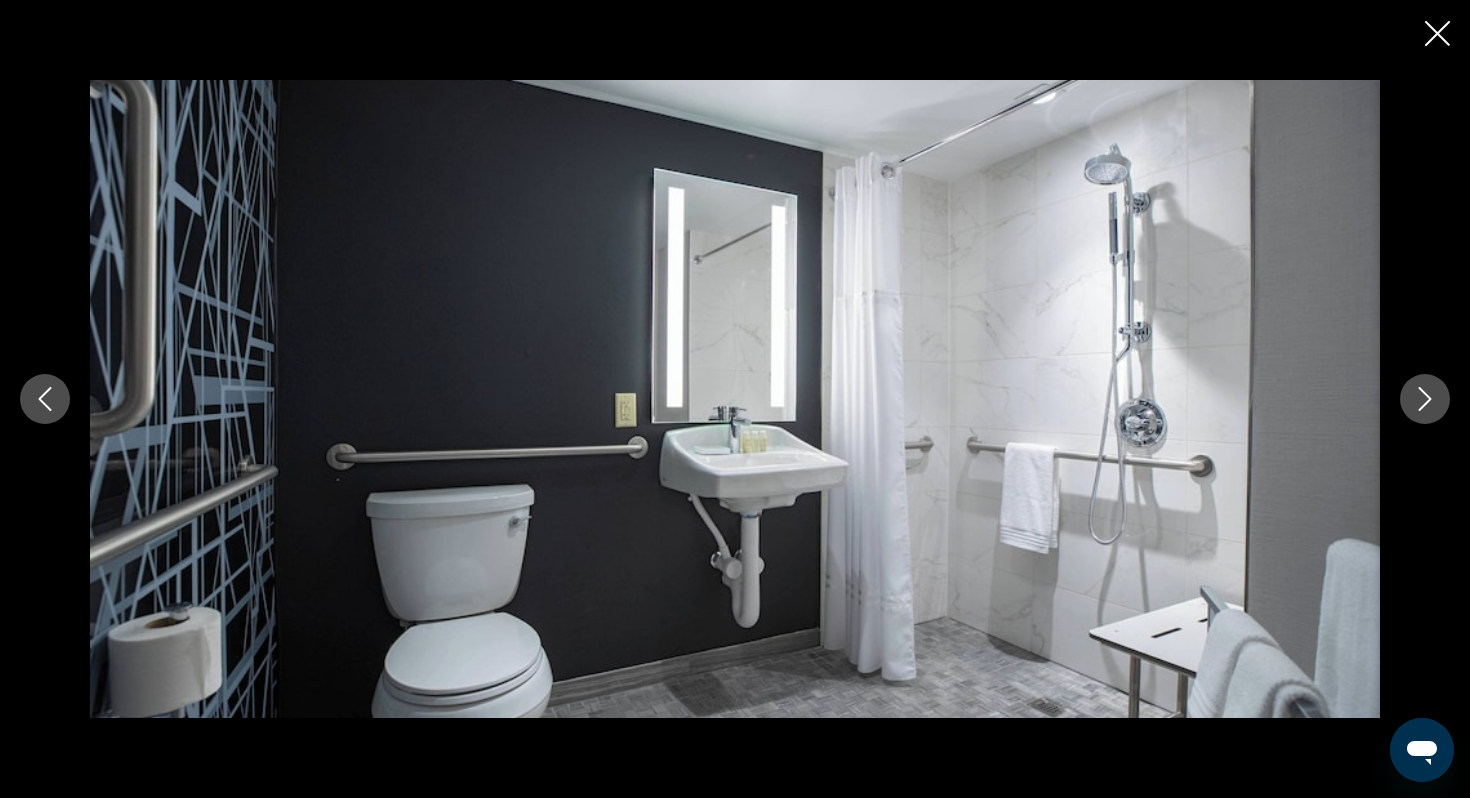 click 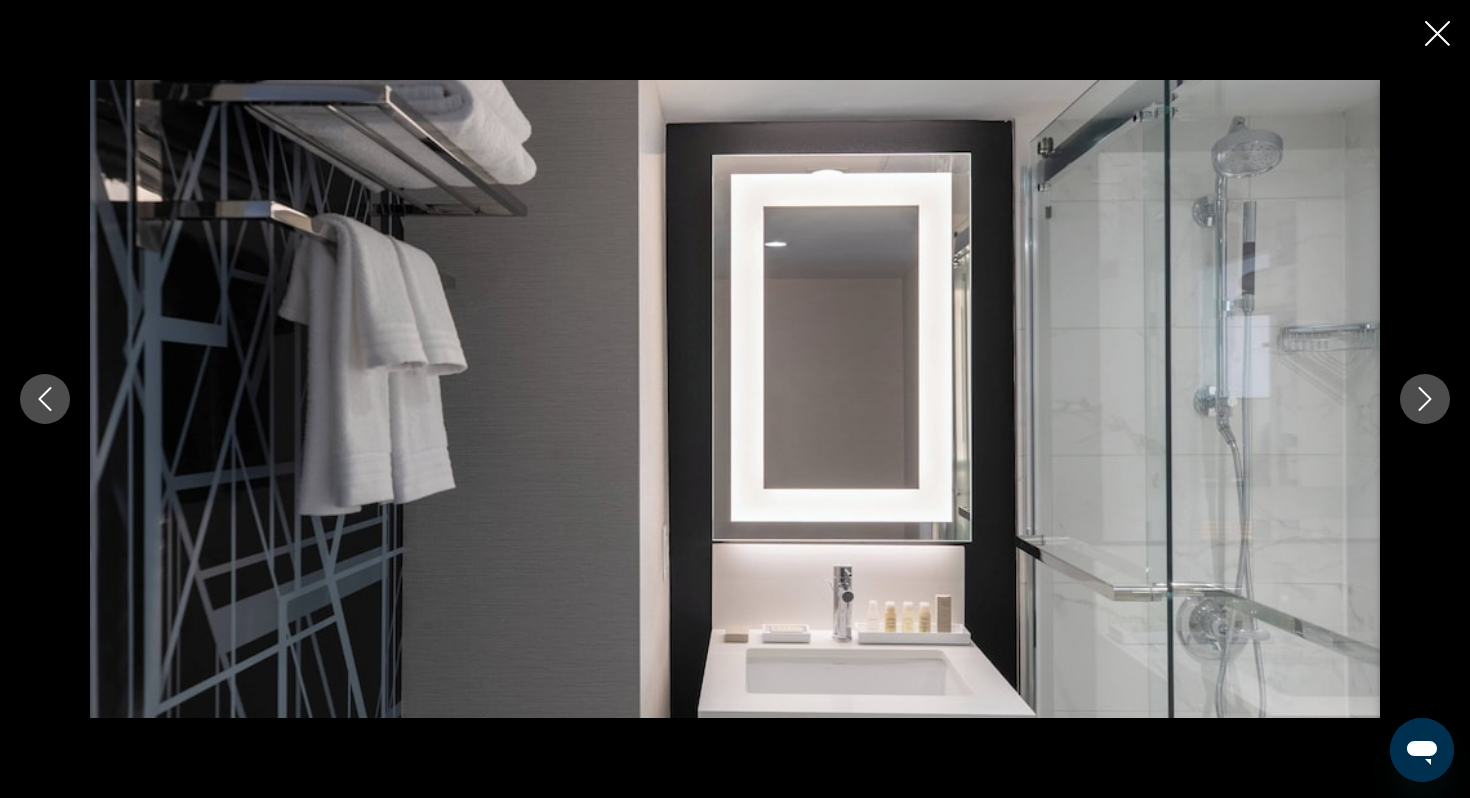 click 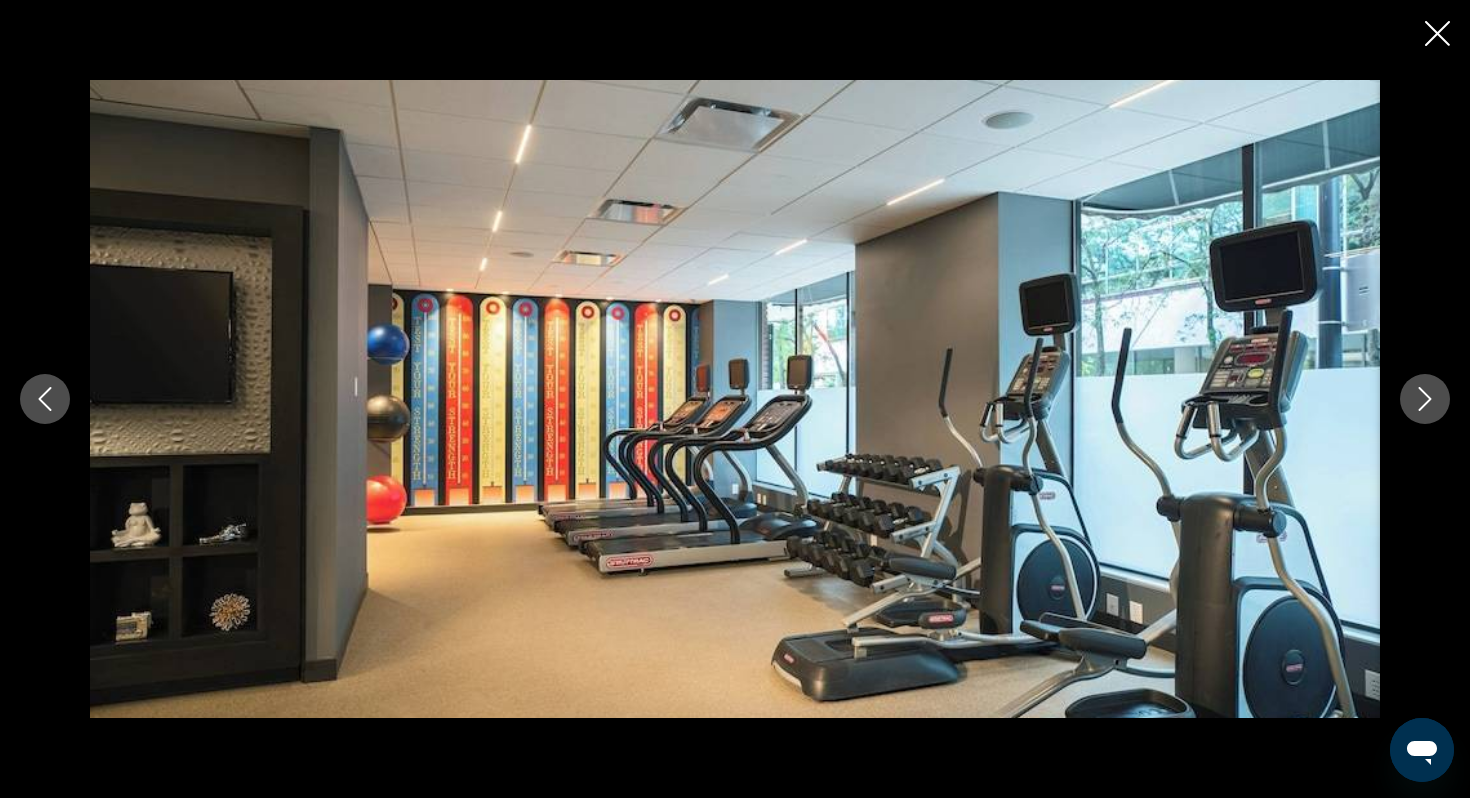 click 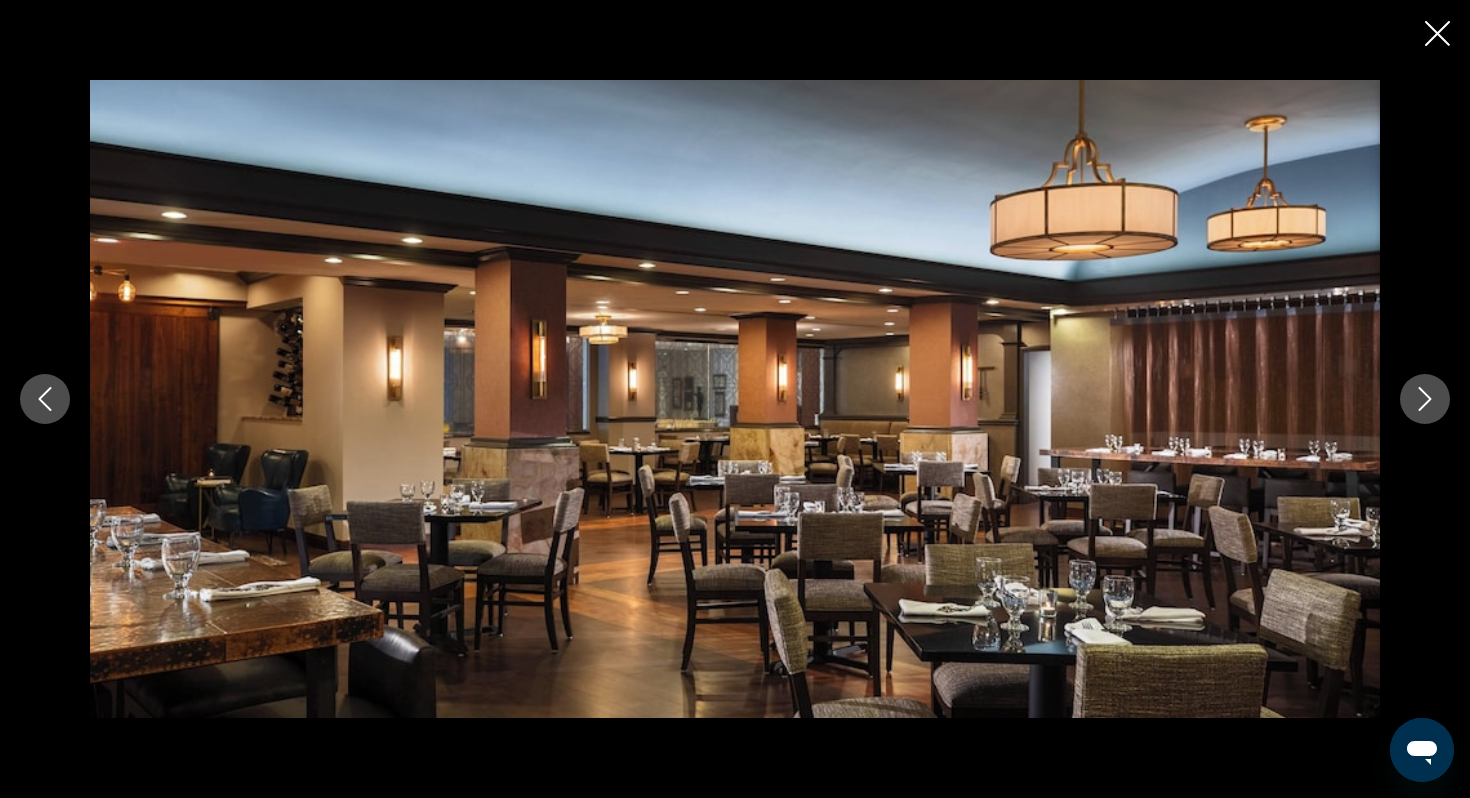 click 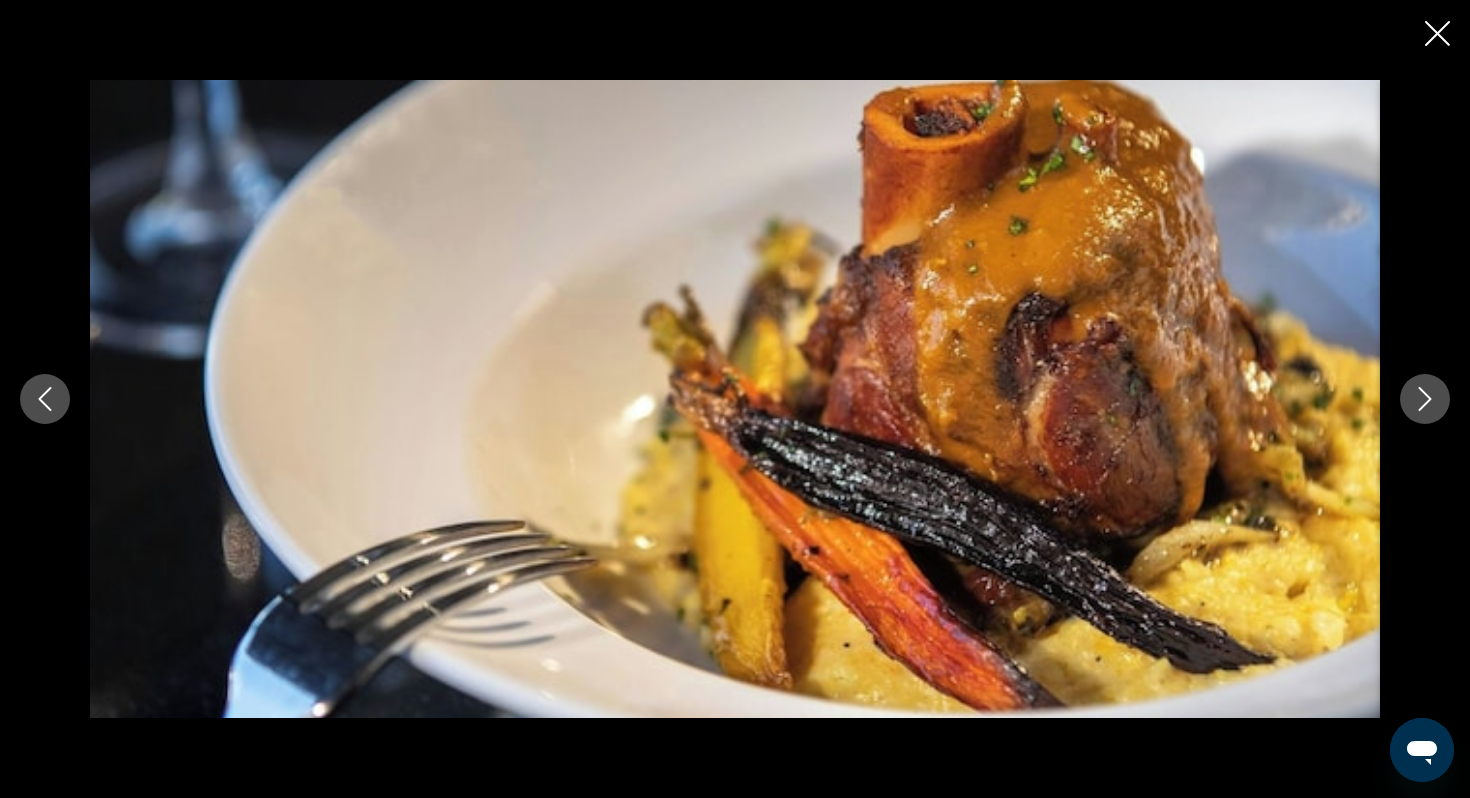 click 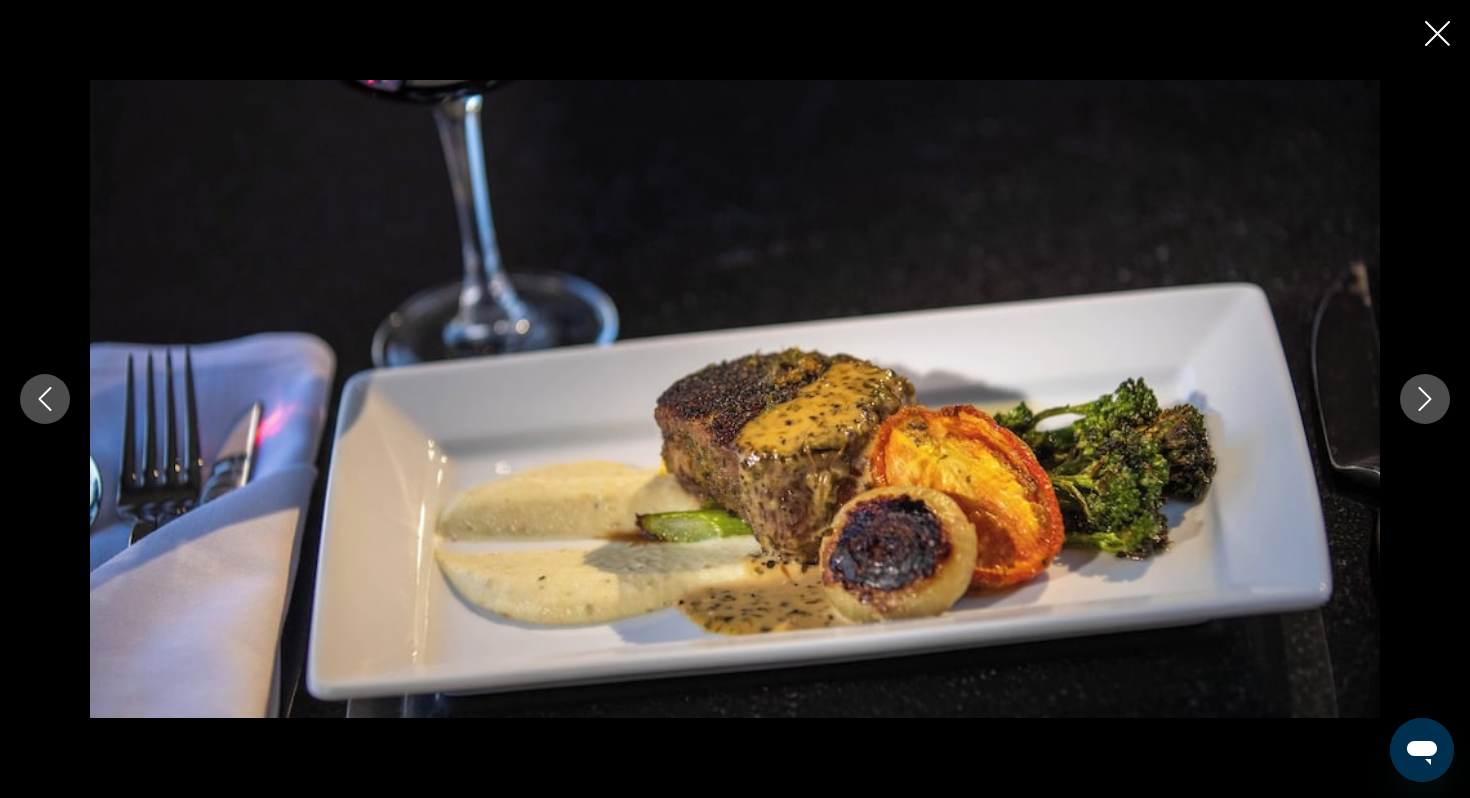 click 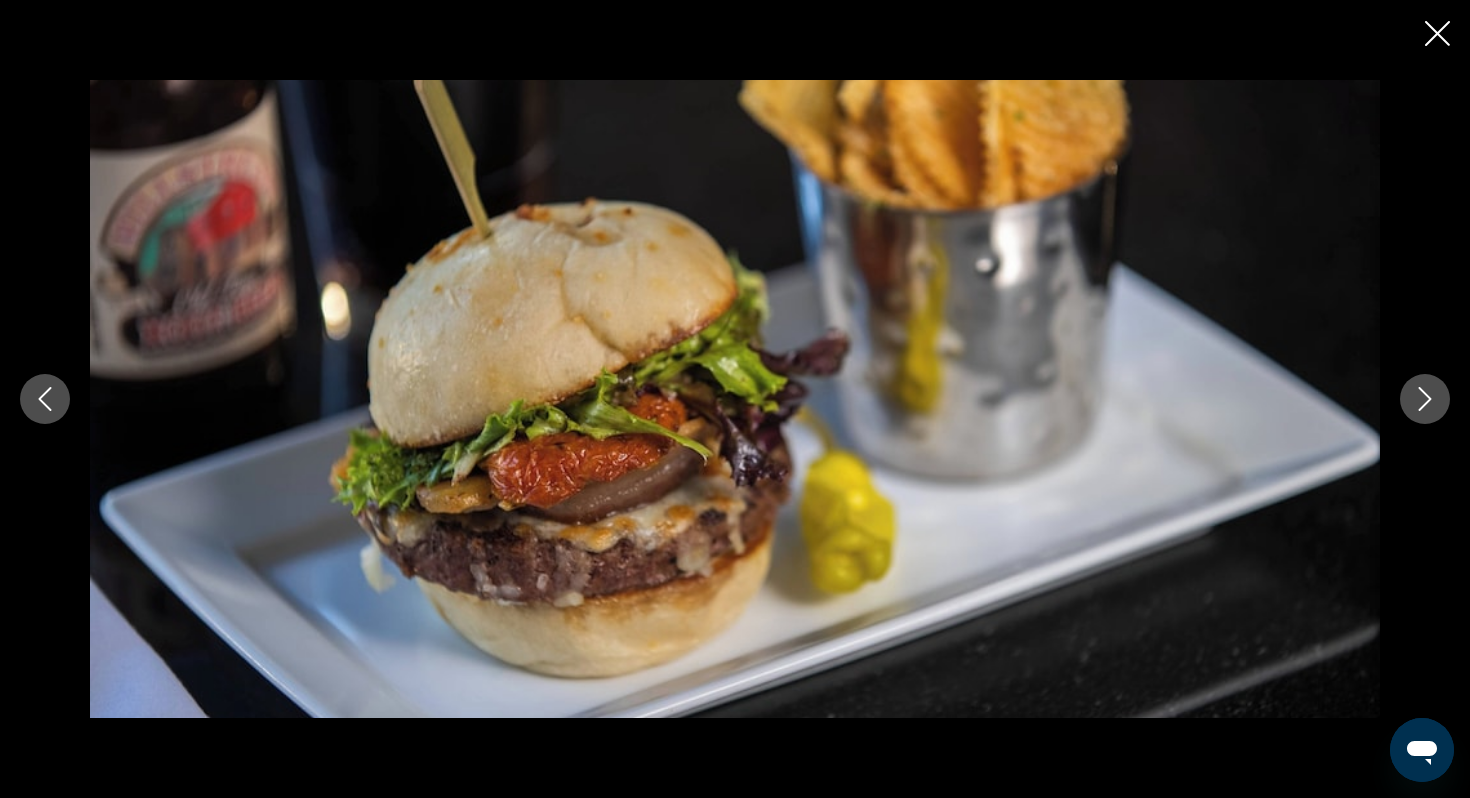 click 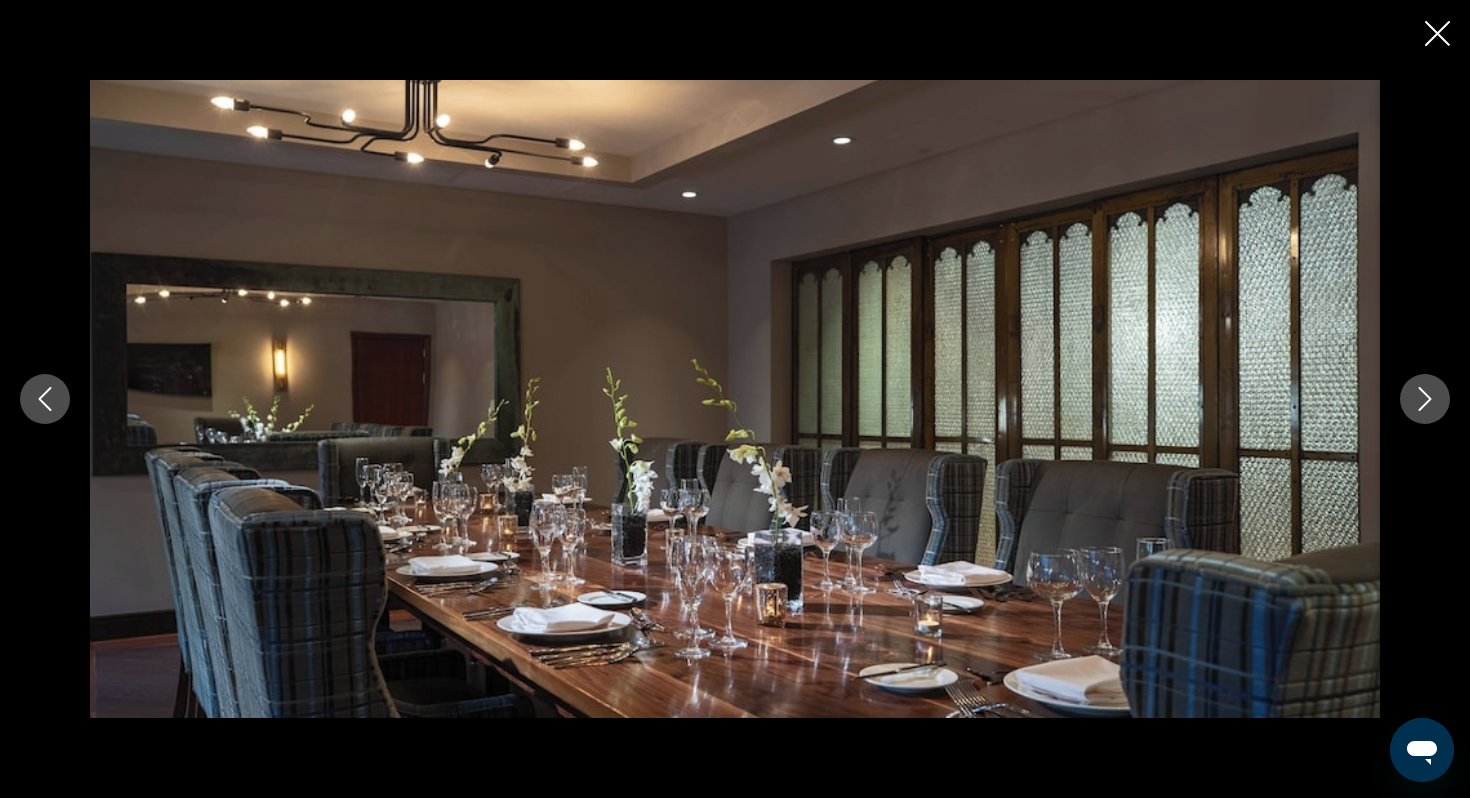 click 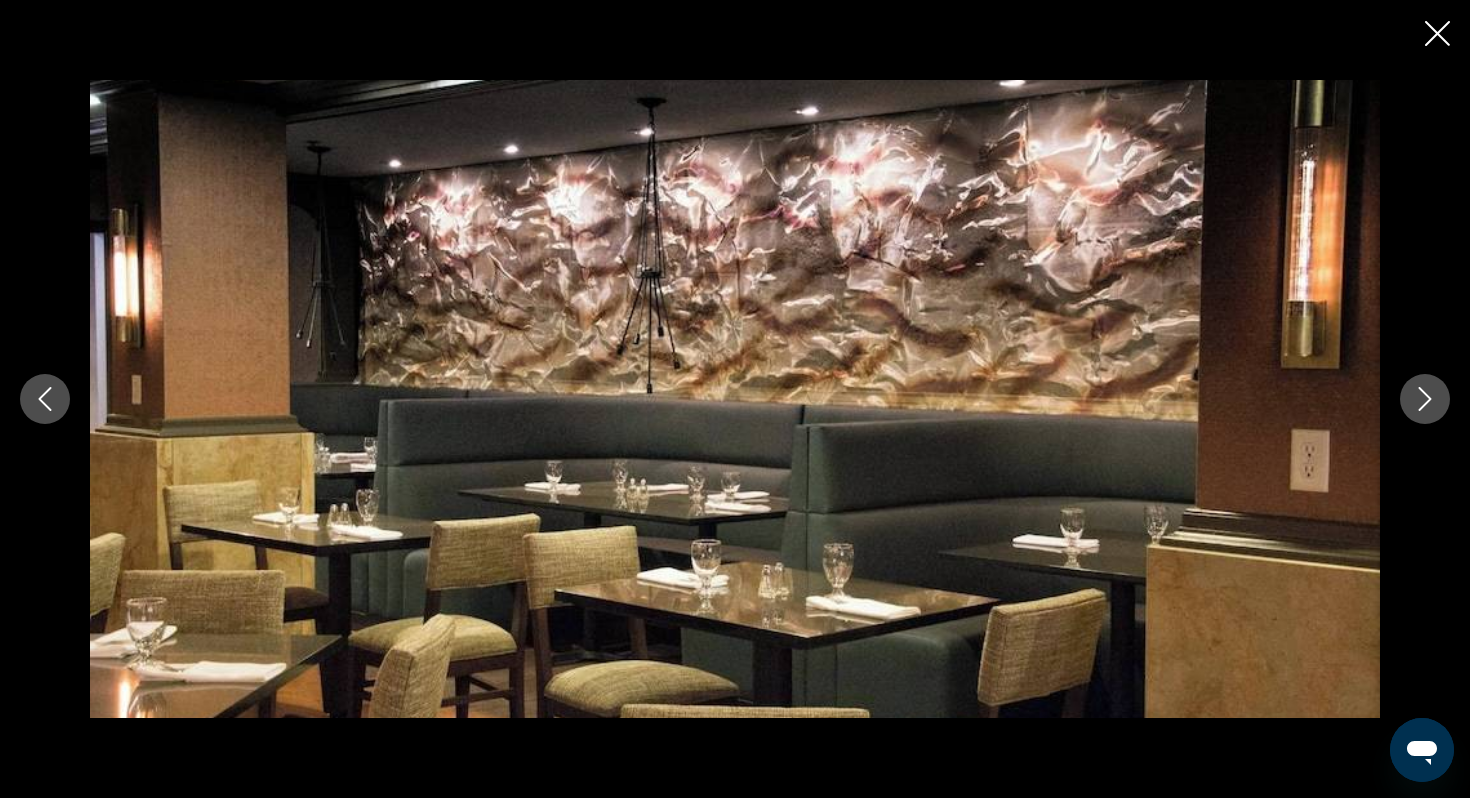 click 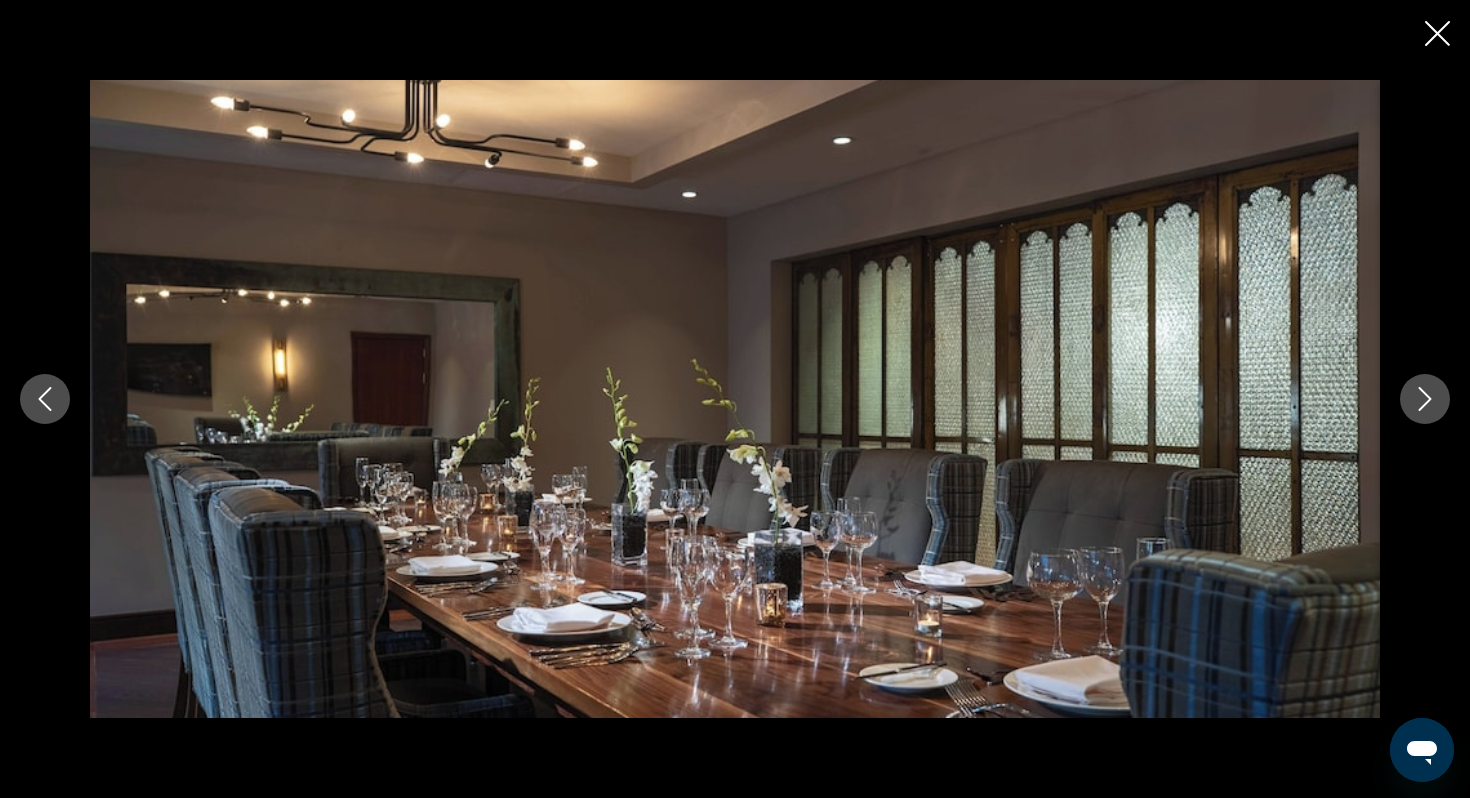 click 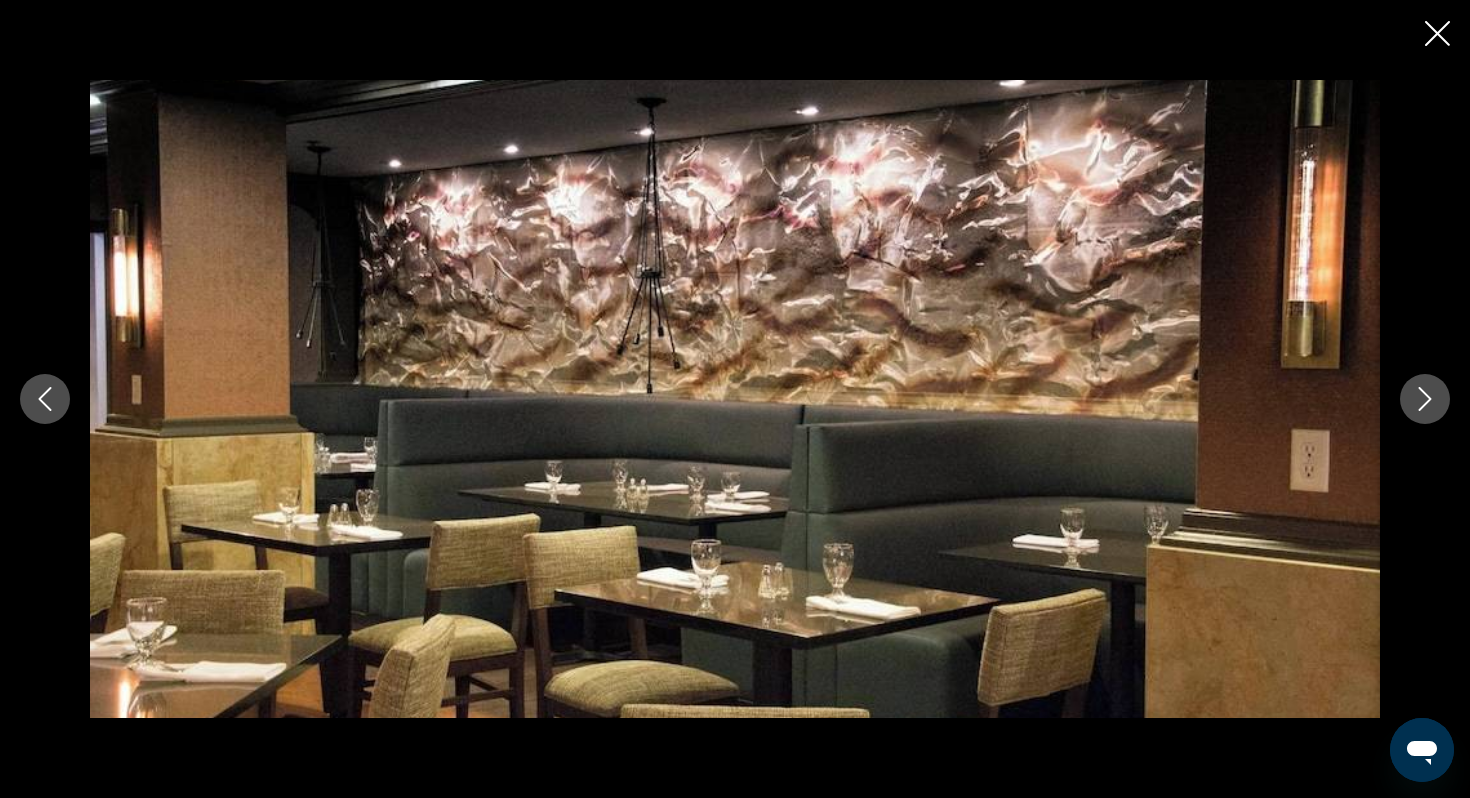 click 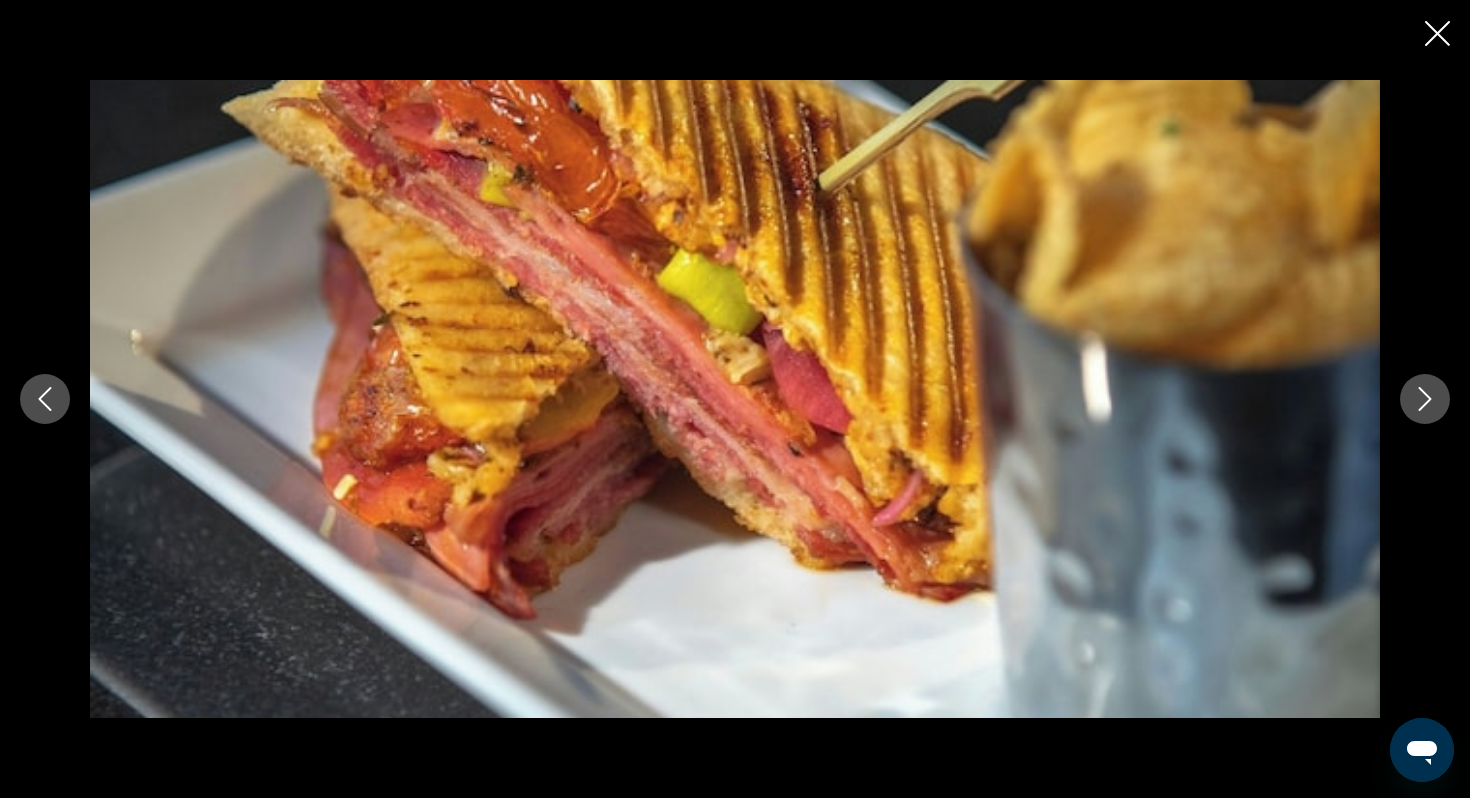 click 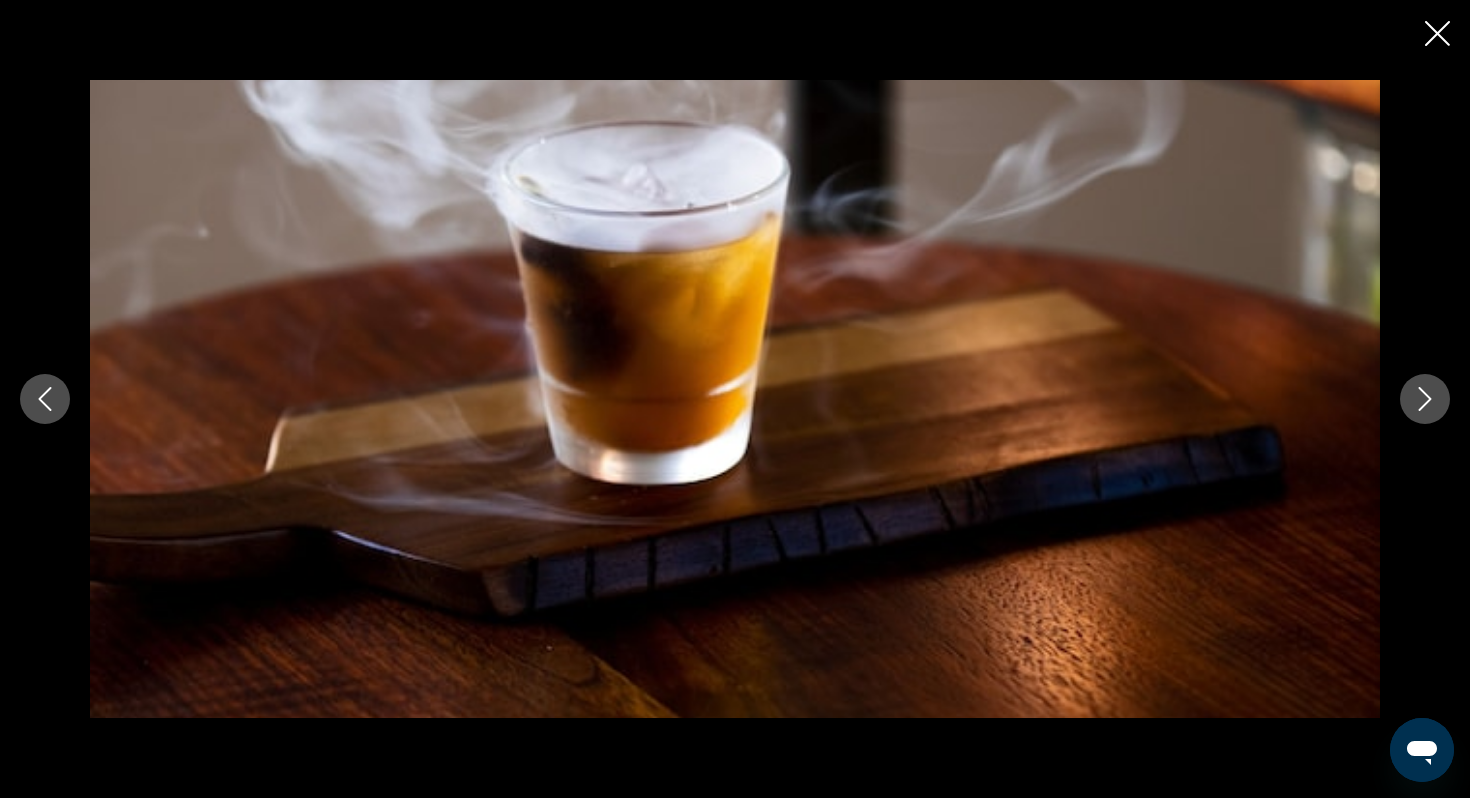 click 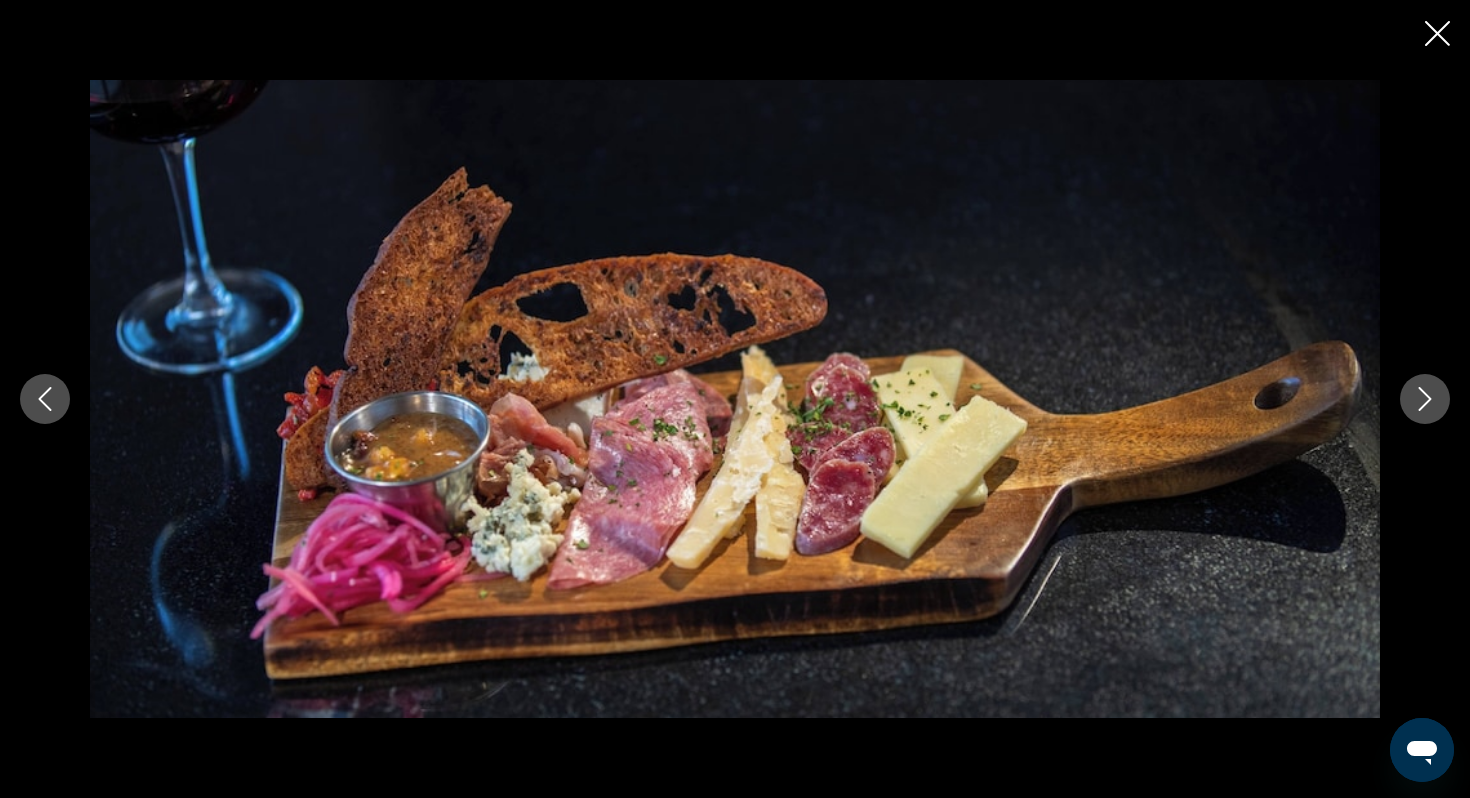 click 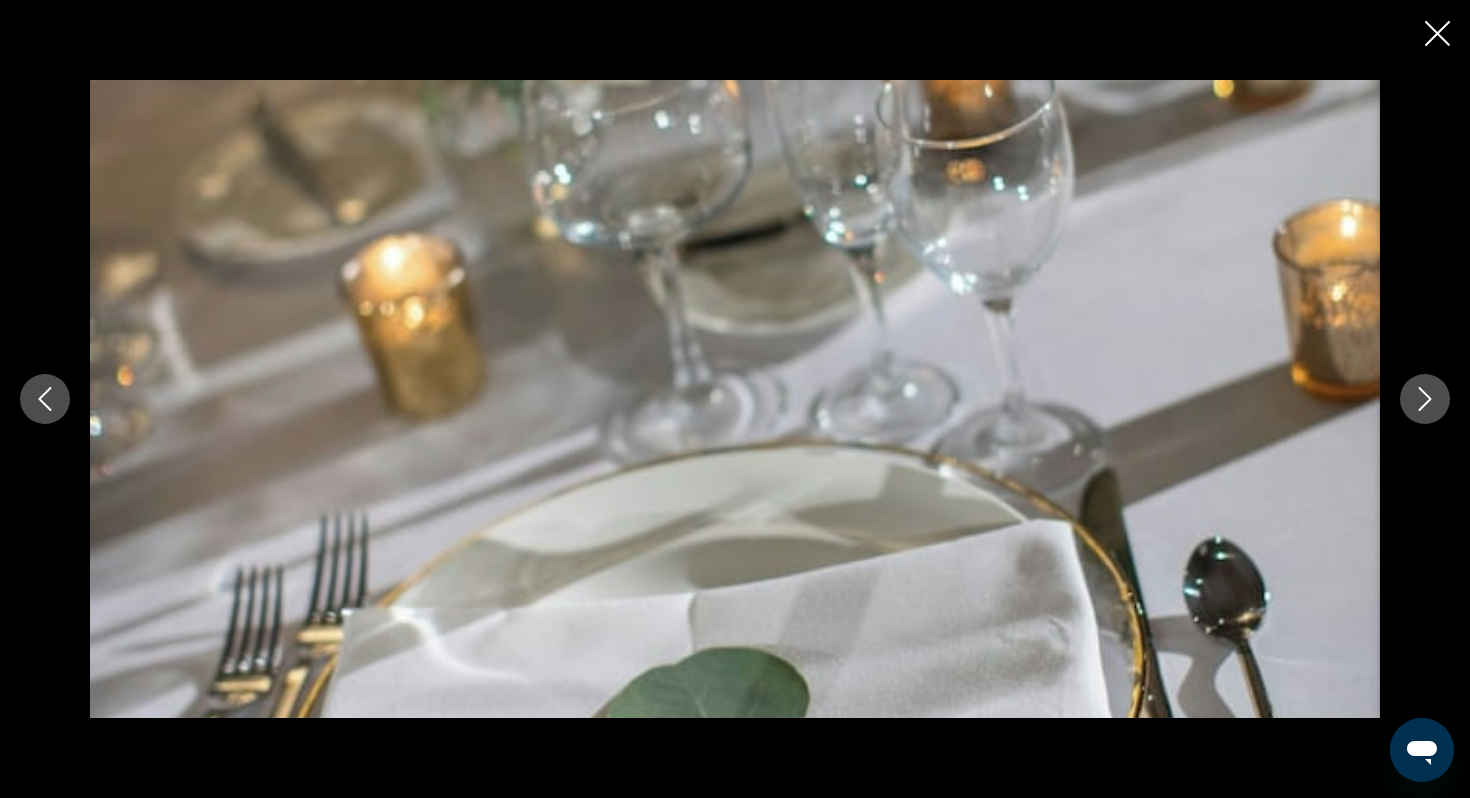click 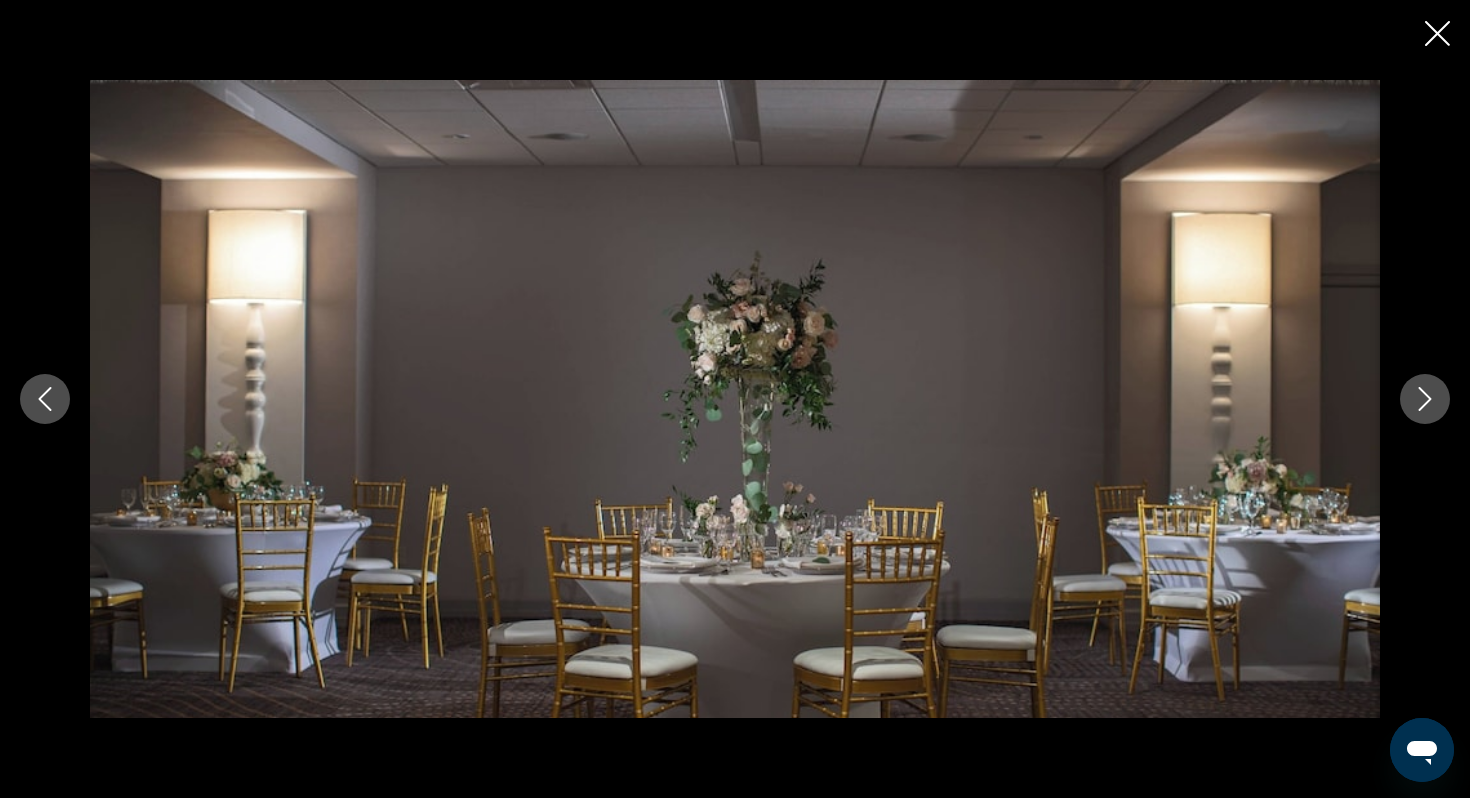 click 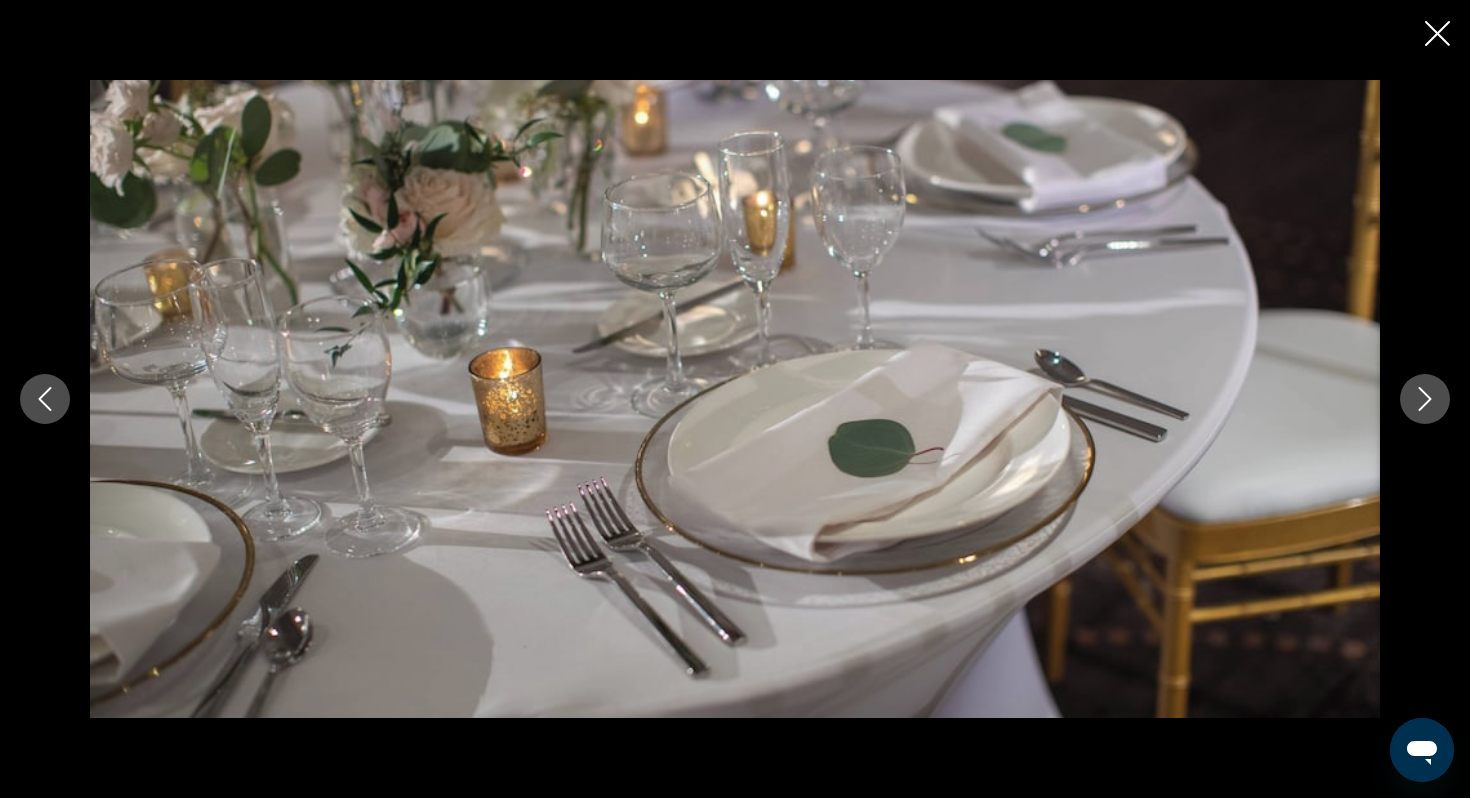 click 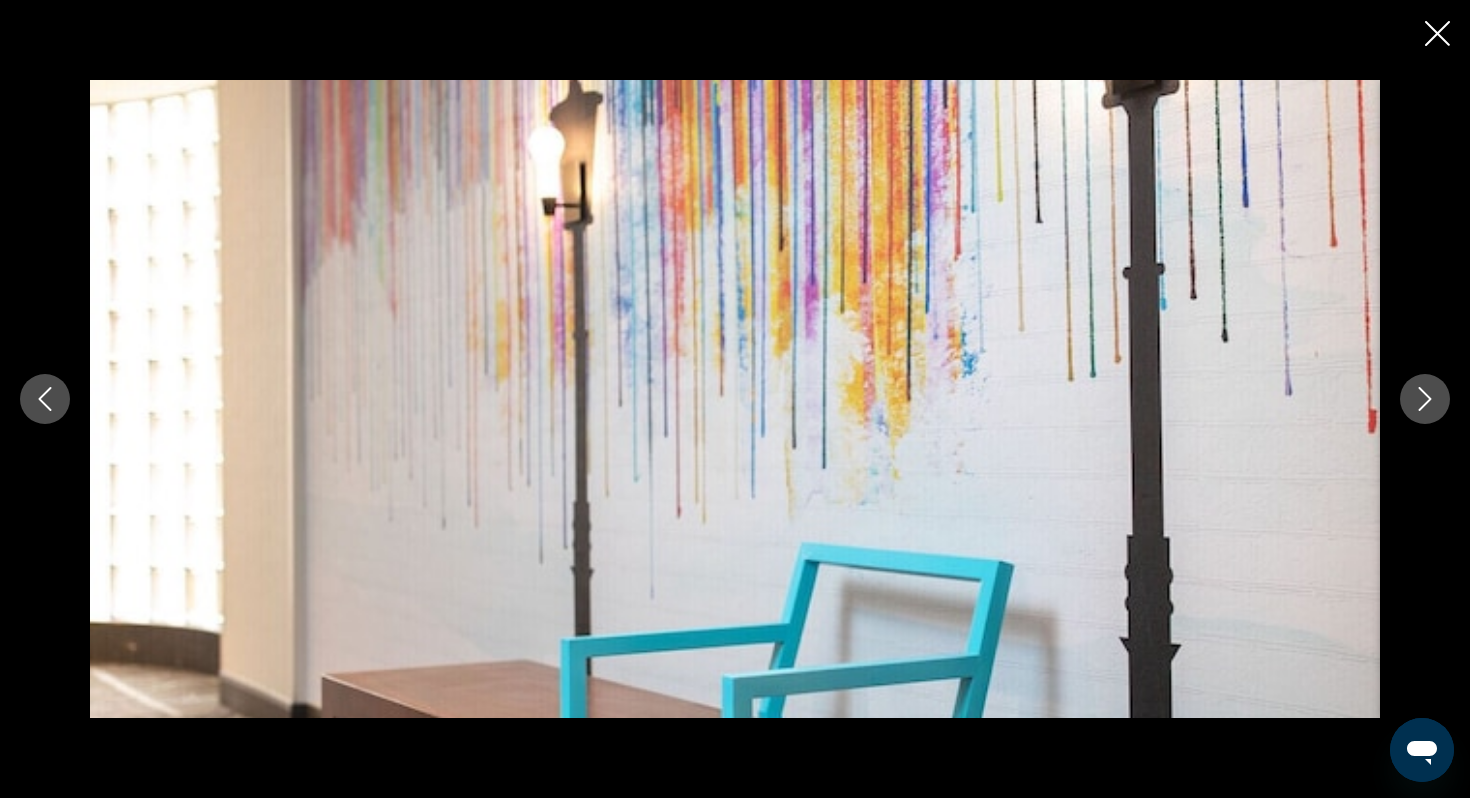 click 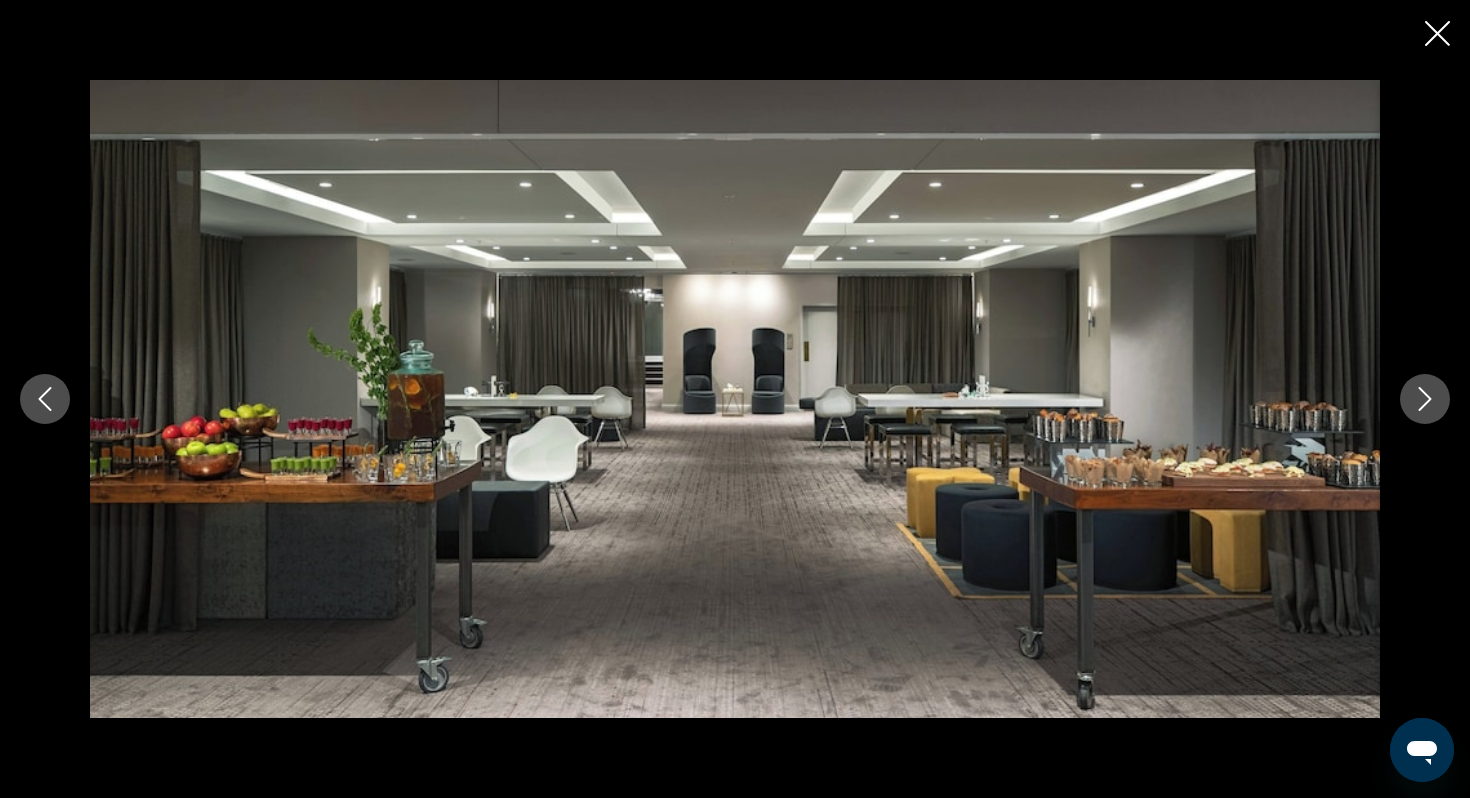 click 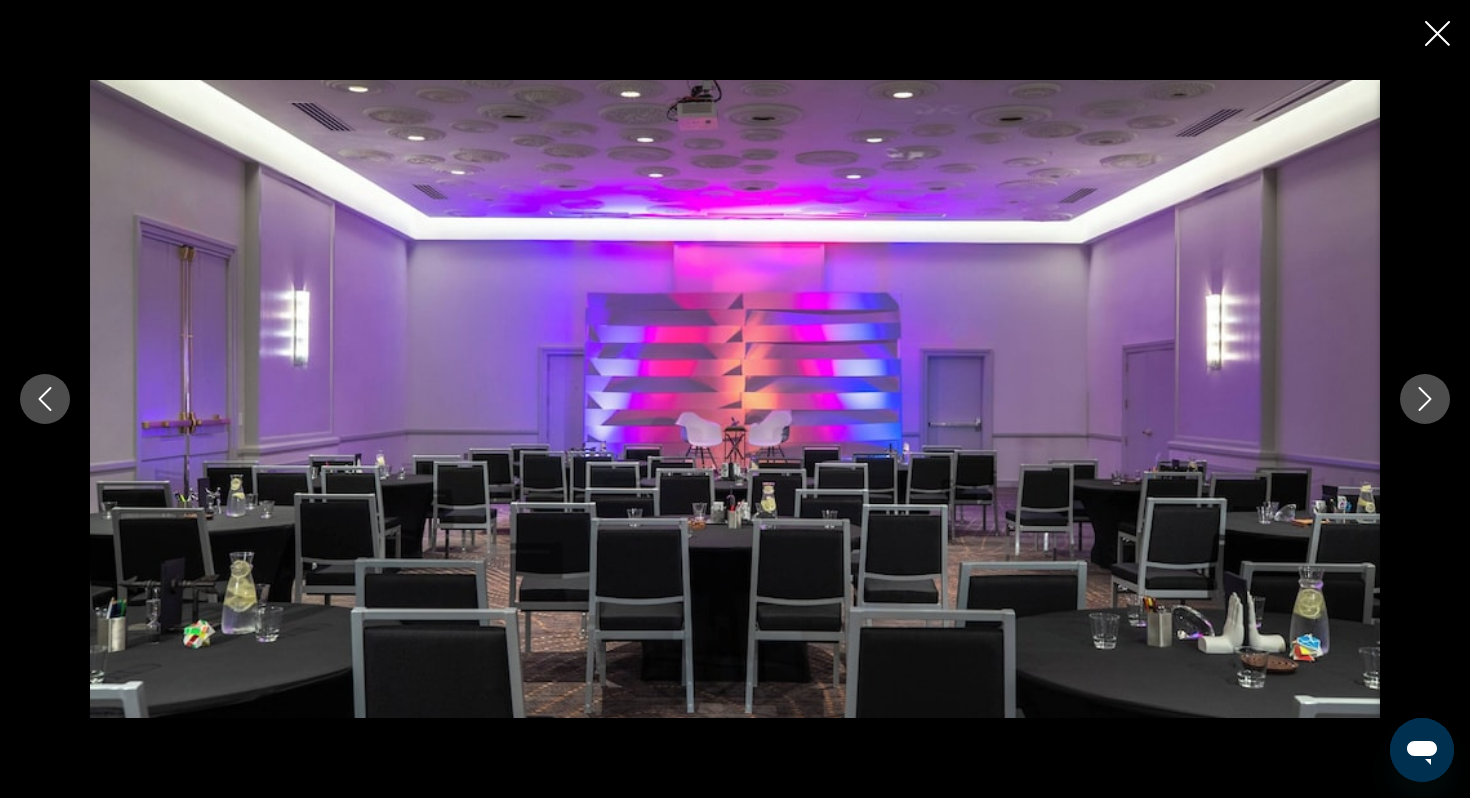 click 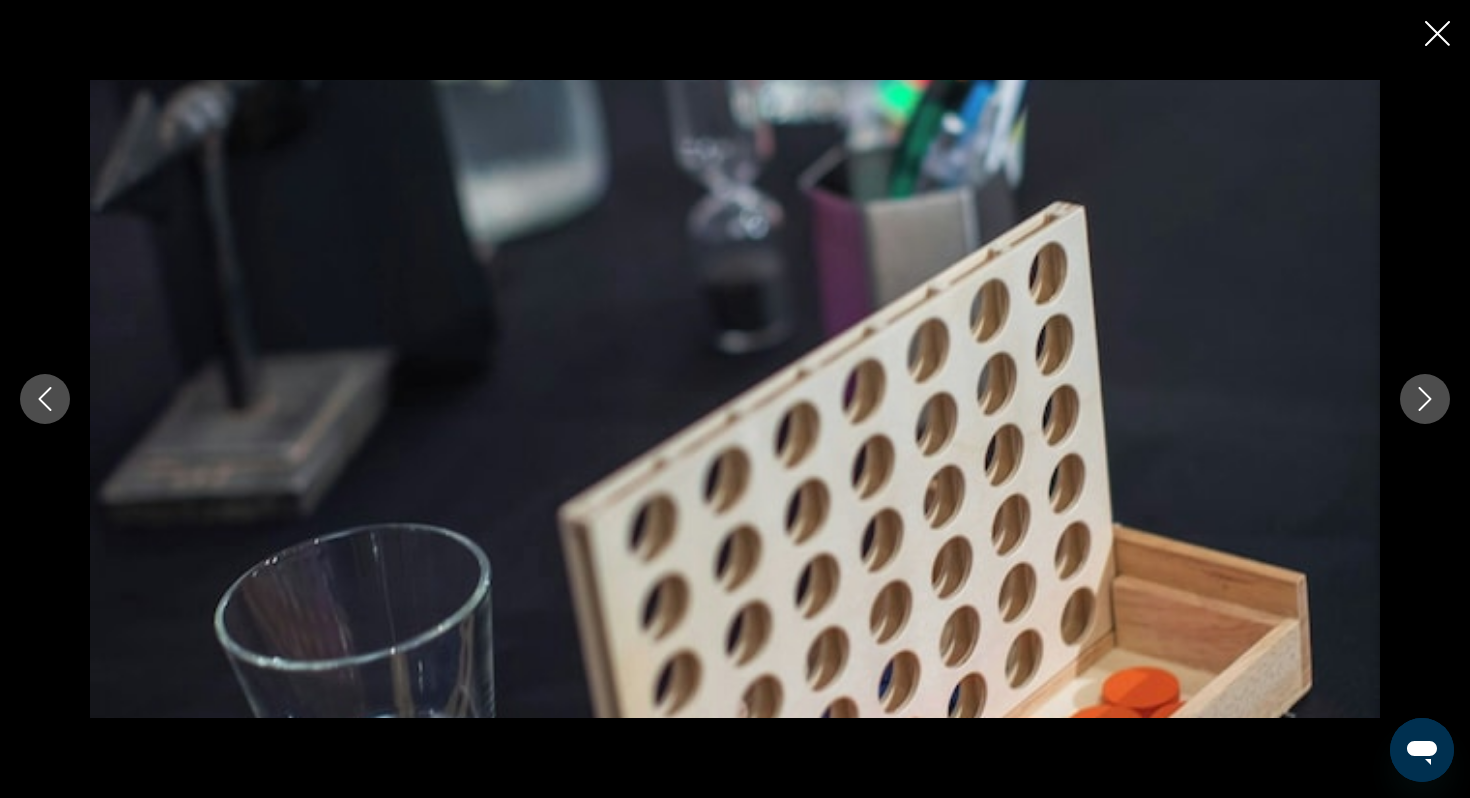 click 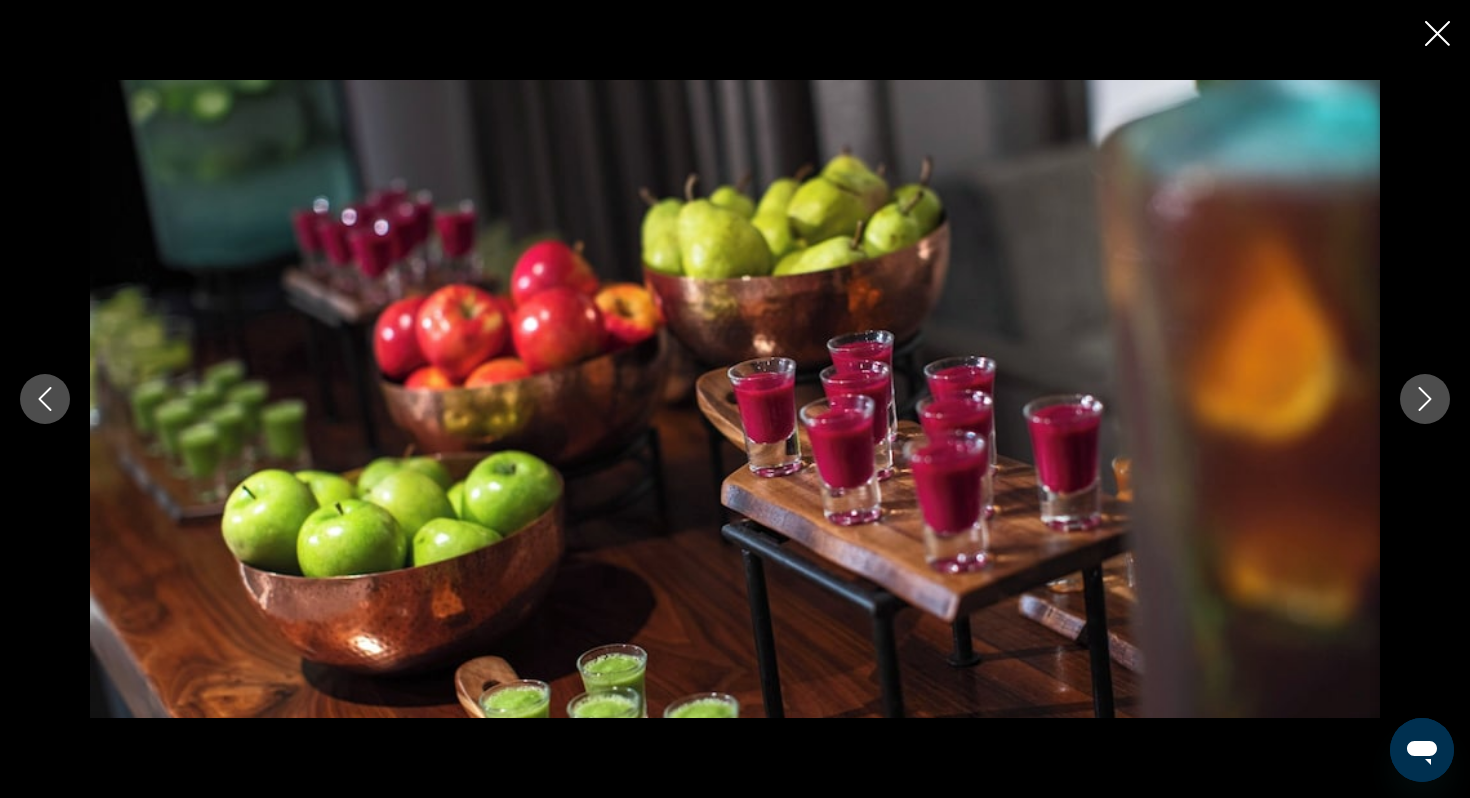 click 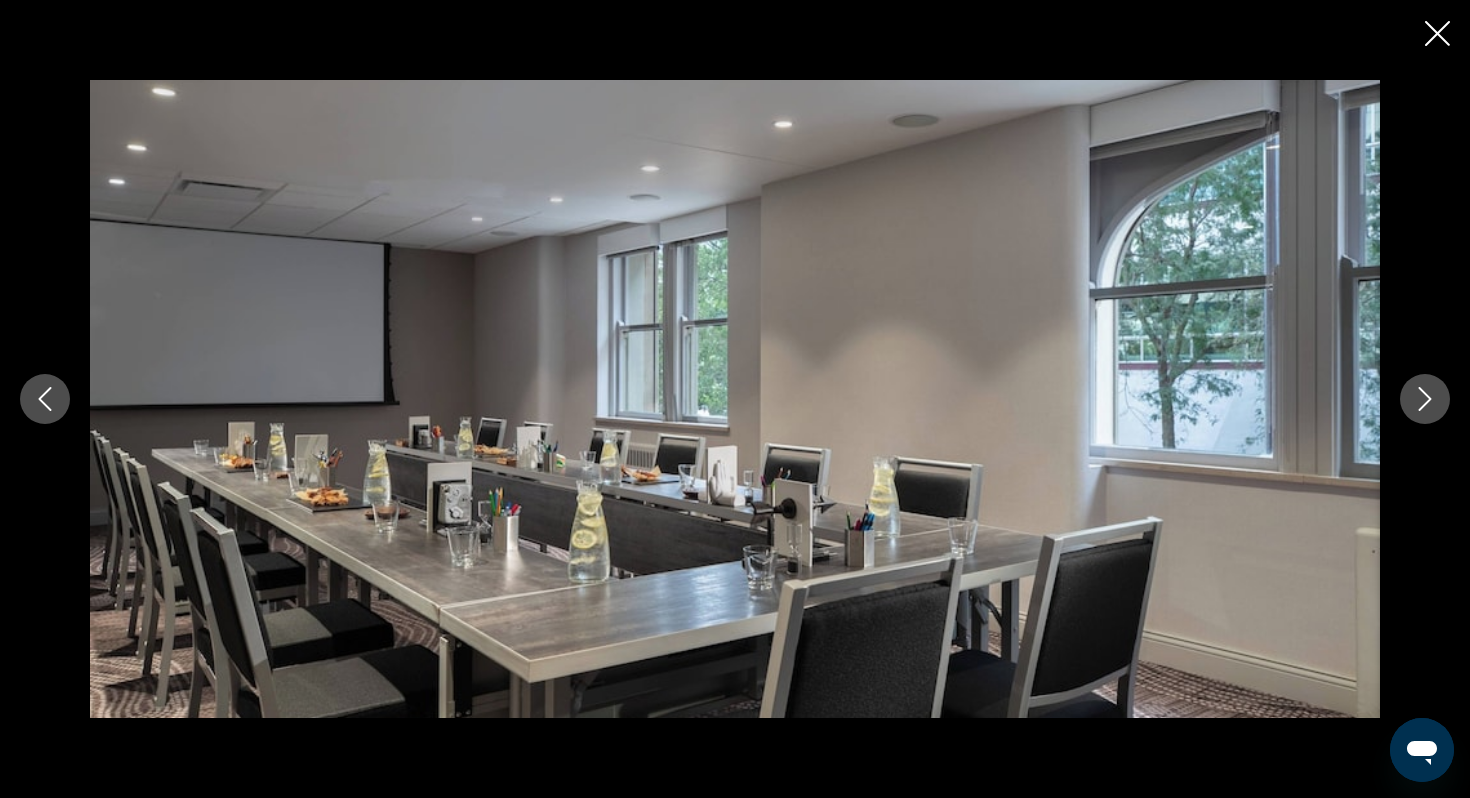 click 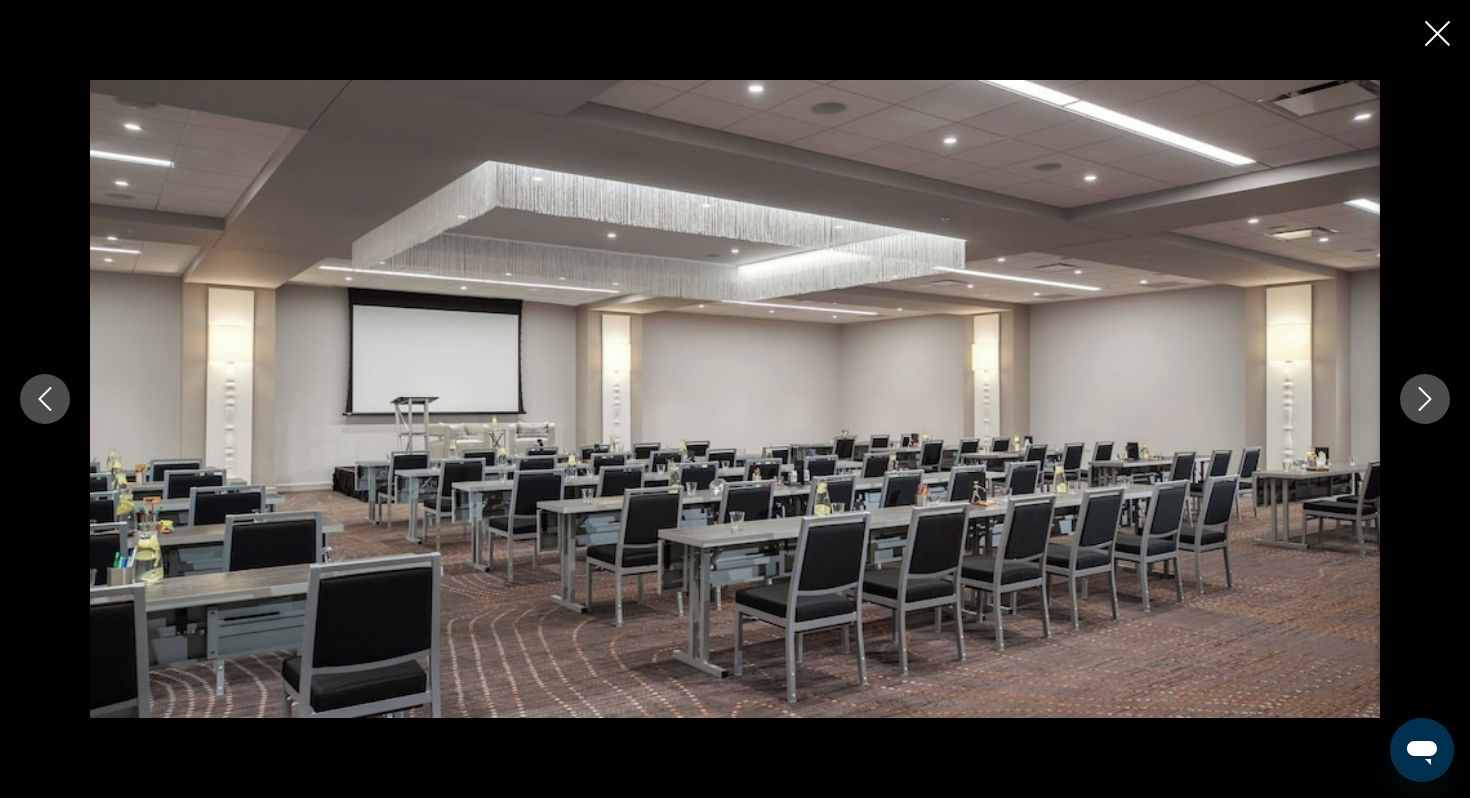 click 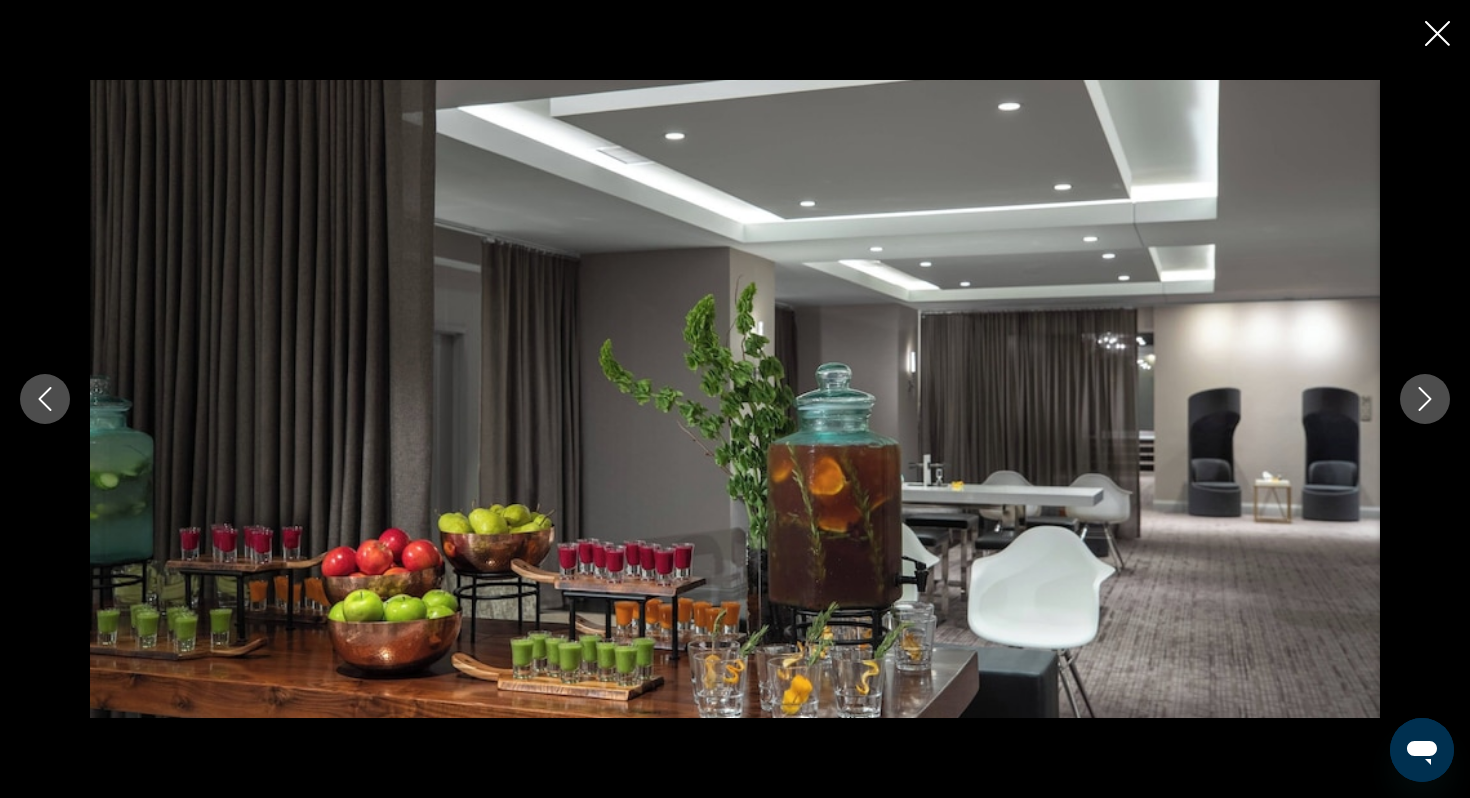 click 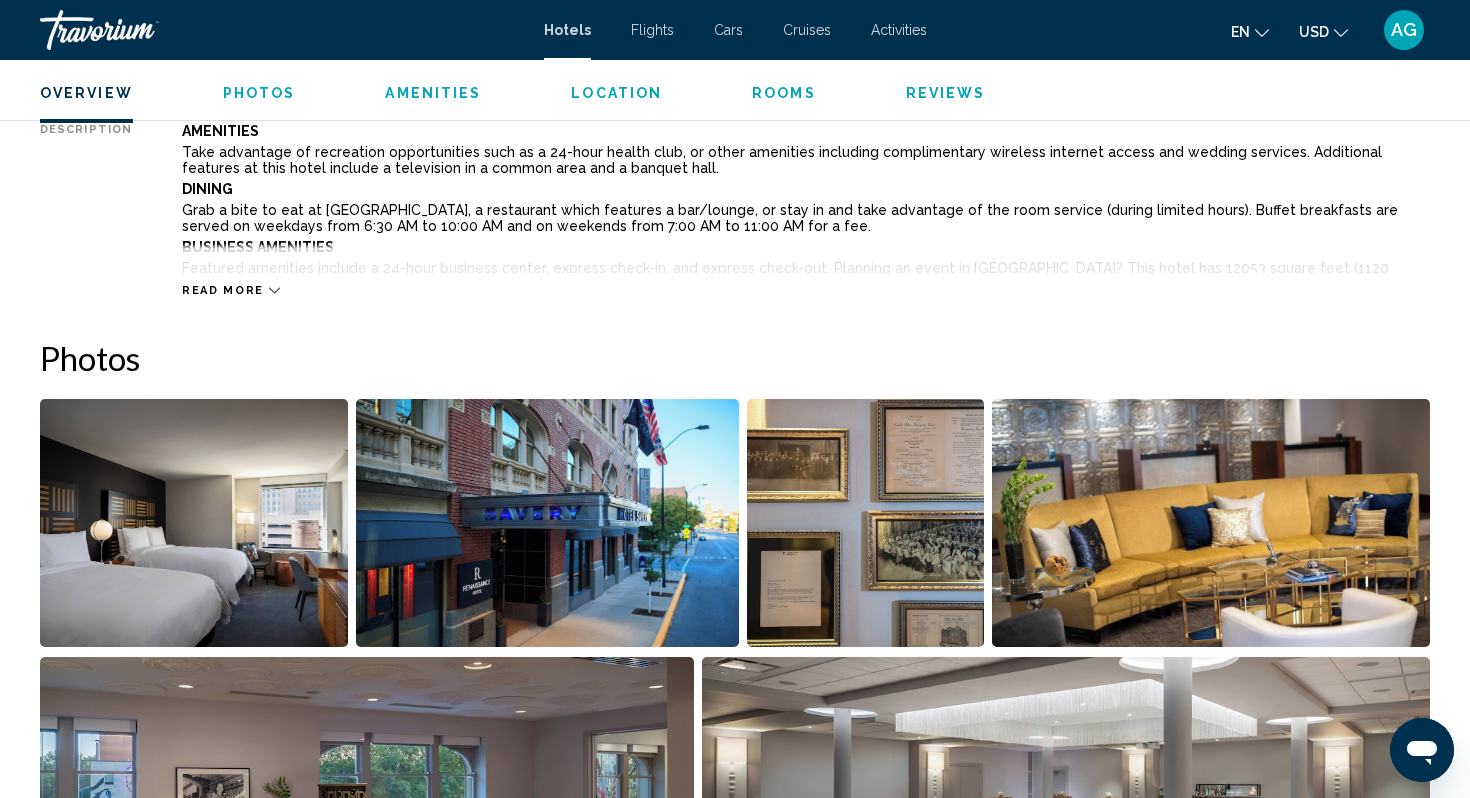 click on "Read more" at bounding box center (231, 290) 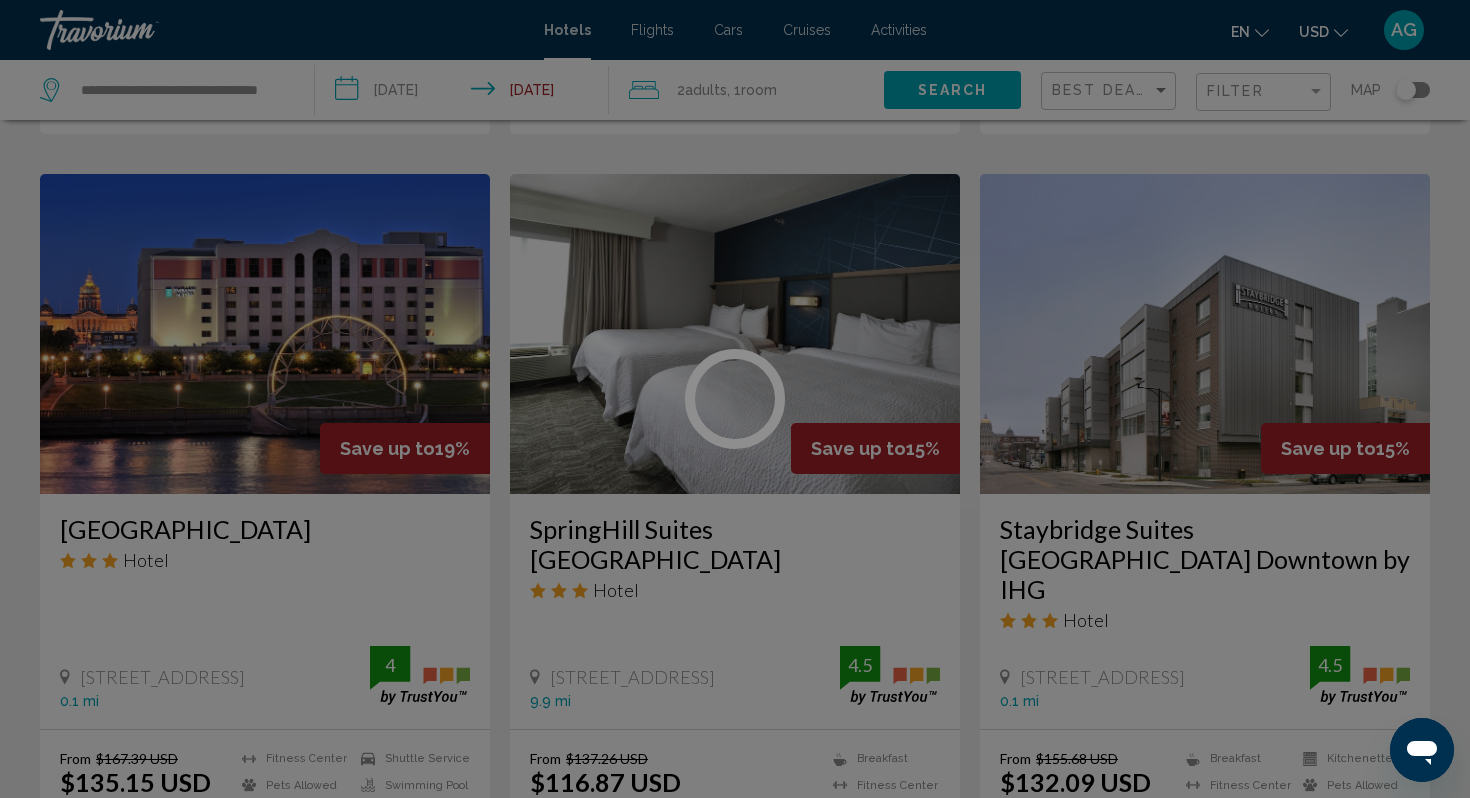 scroll, scrollTop: 0, scrollLeft: 0, axis: both 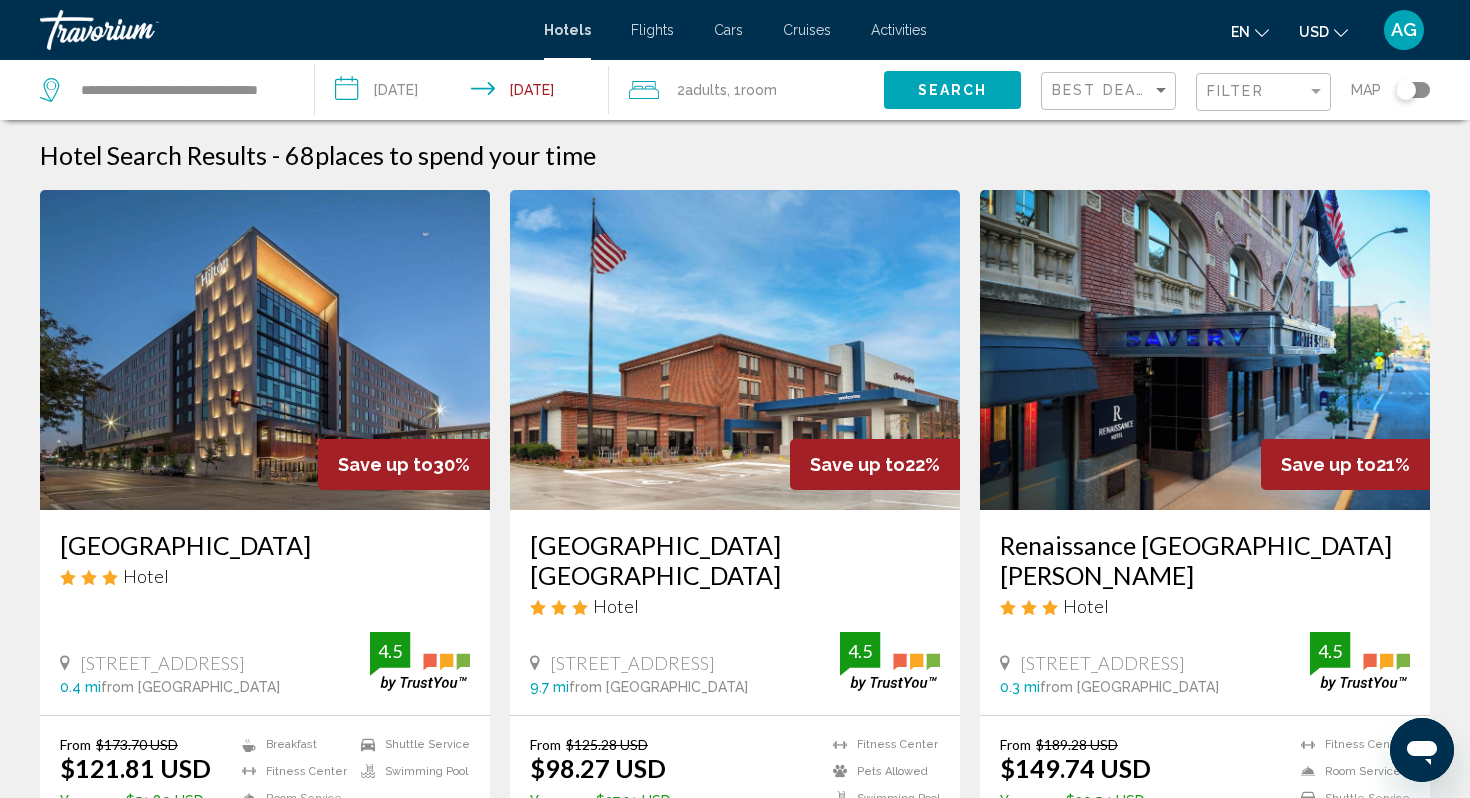 click on "Hotel Search Results  -   68  places to spend your time" at bounding box center (735, 155) 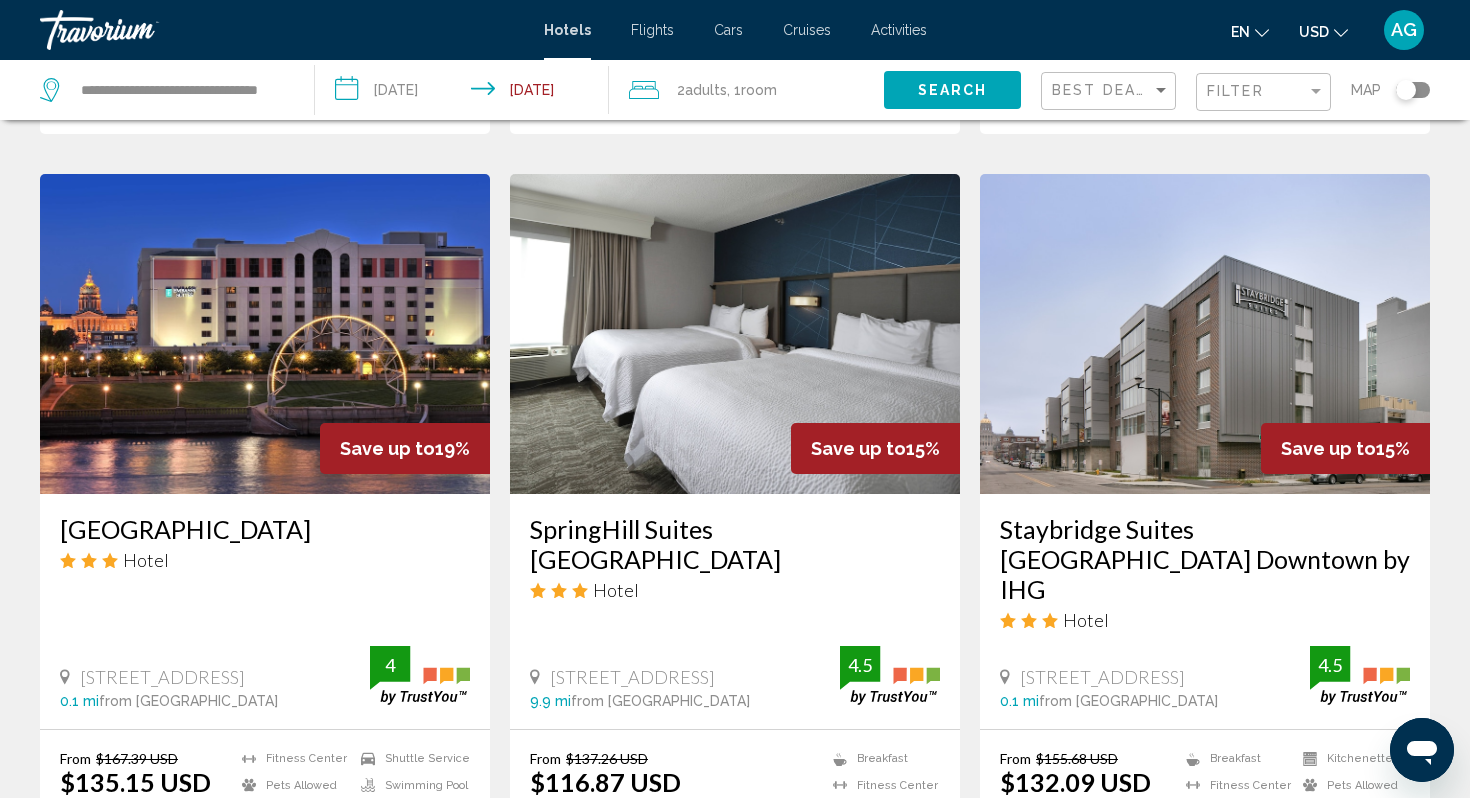 scroll, scrollTop: 800, scrollLeft: 0, axis: vertical 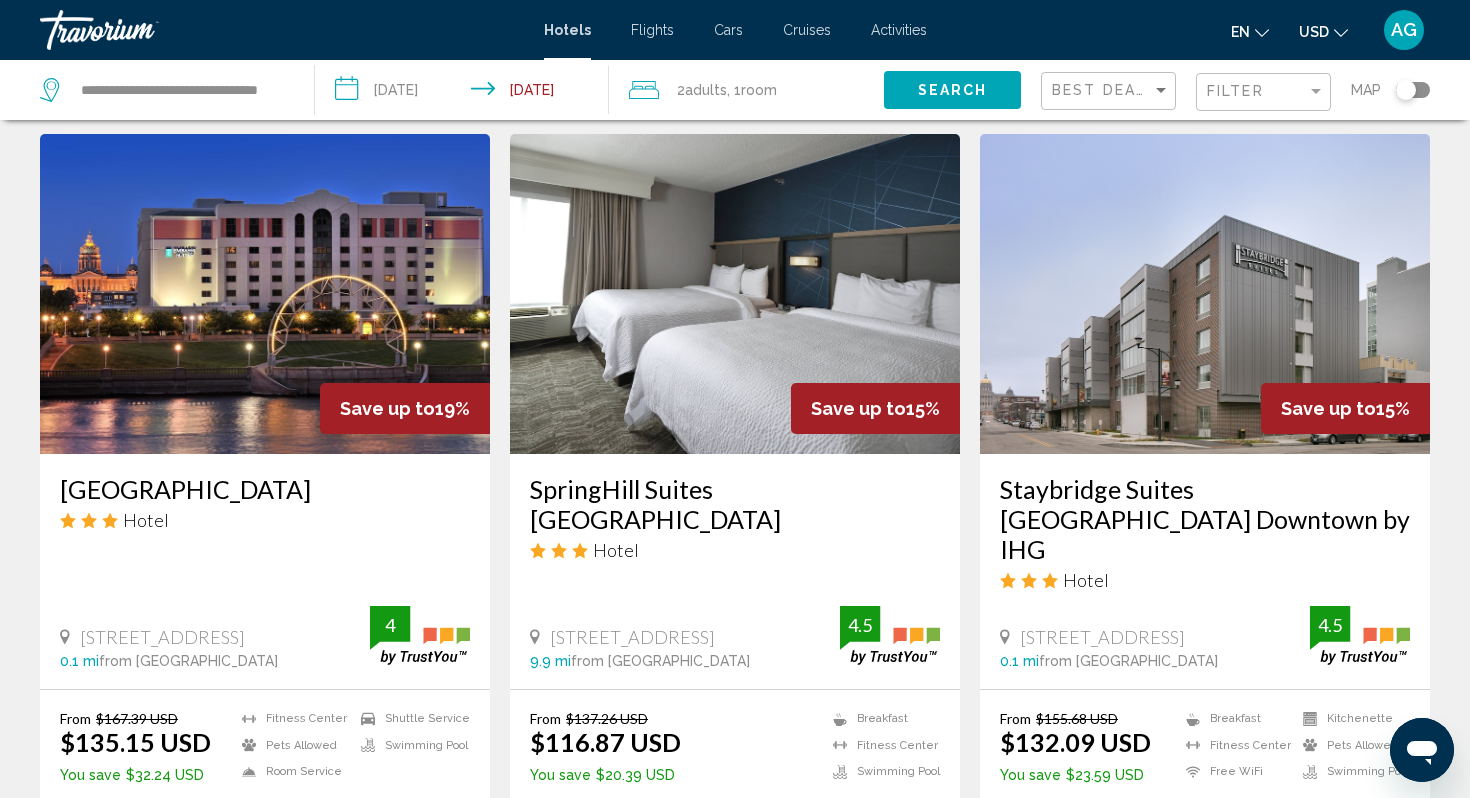 click at bounding box center (265, 294) 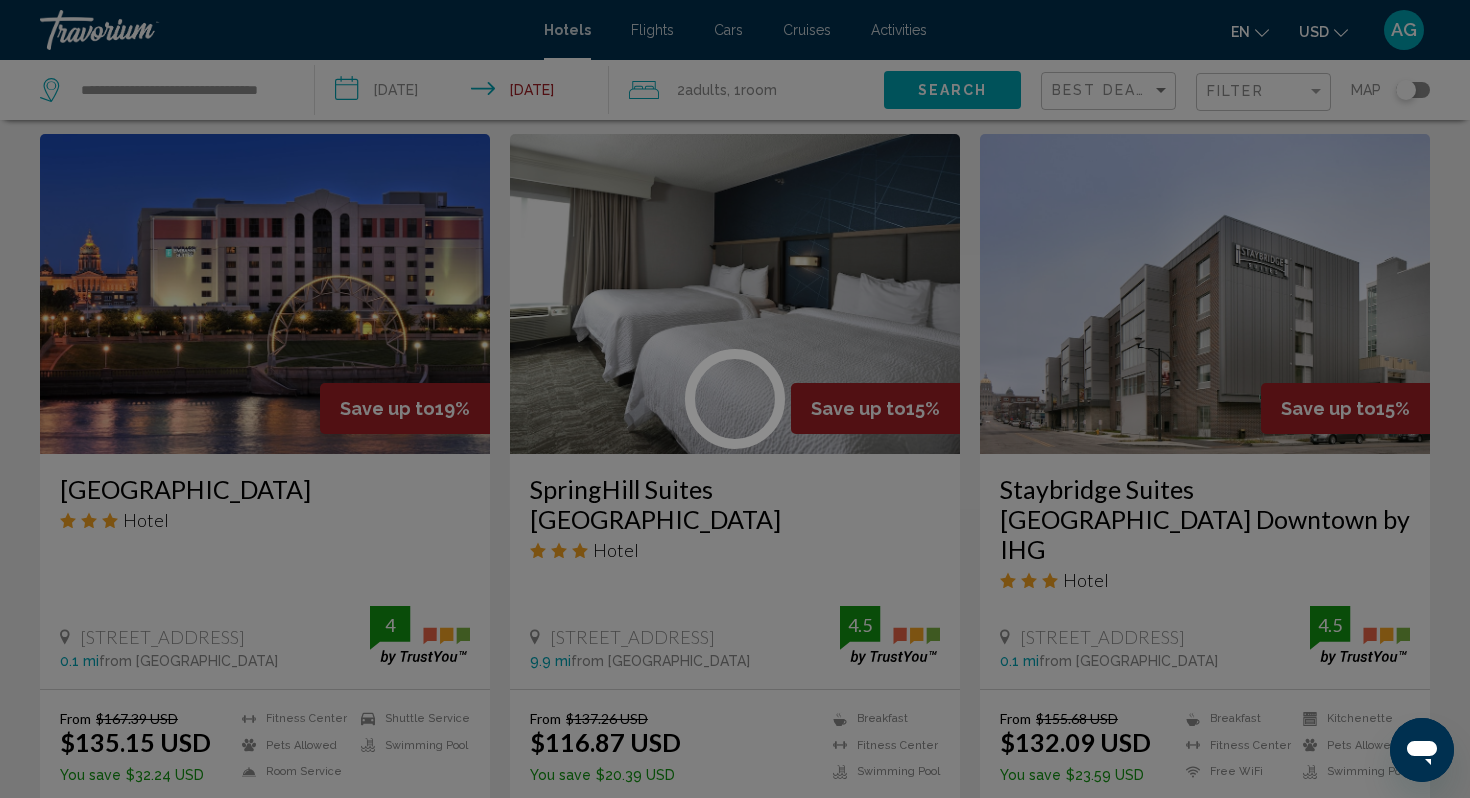 scroll, scrollTop: 0, scrollLeft: 0, axis: both 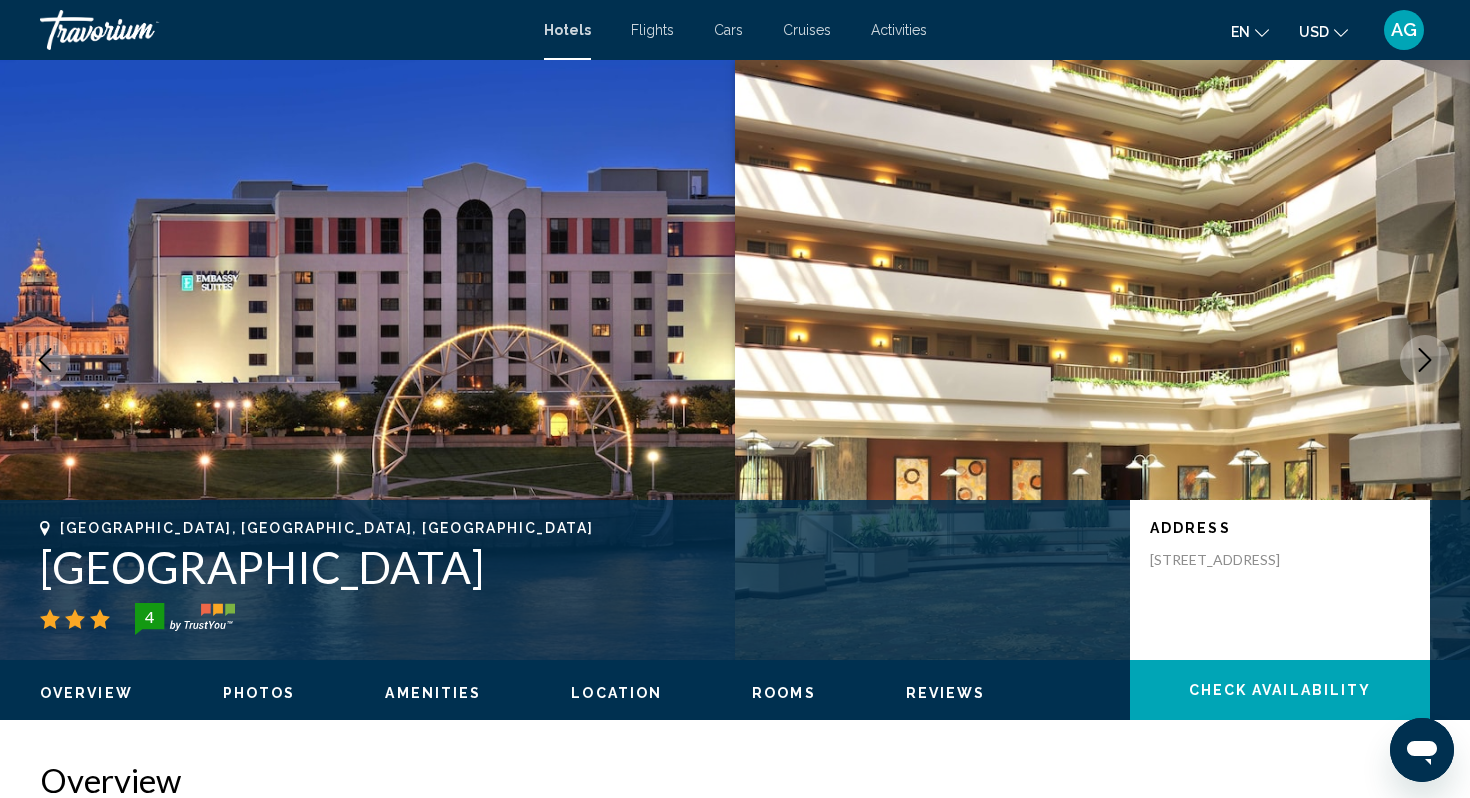 type 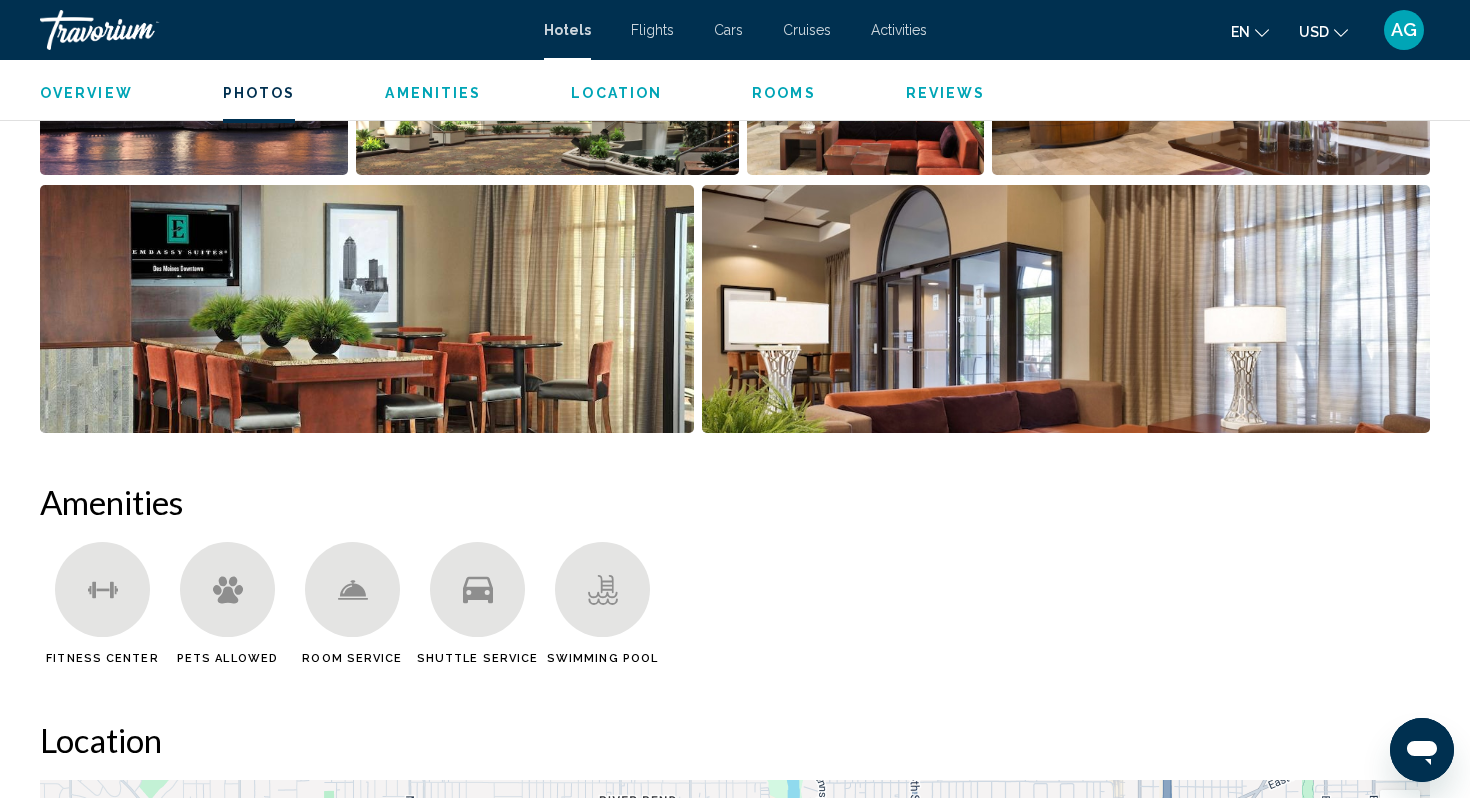 scroll, scrollTop: 1240, scrollLeft: 0, axis: vertical 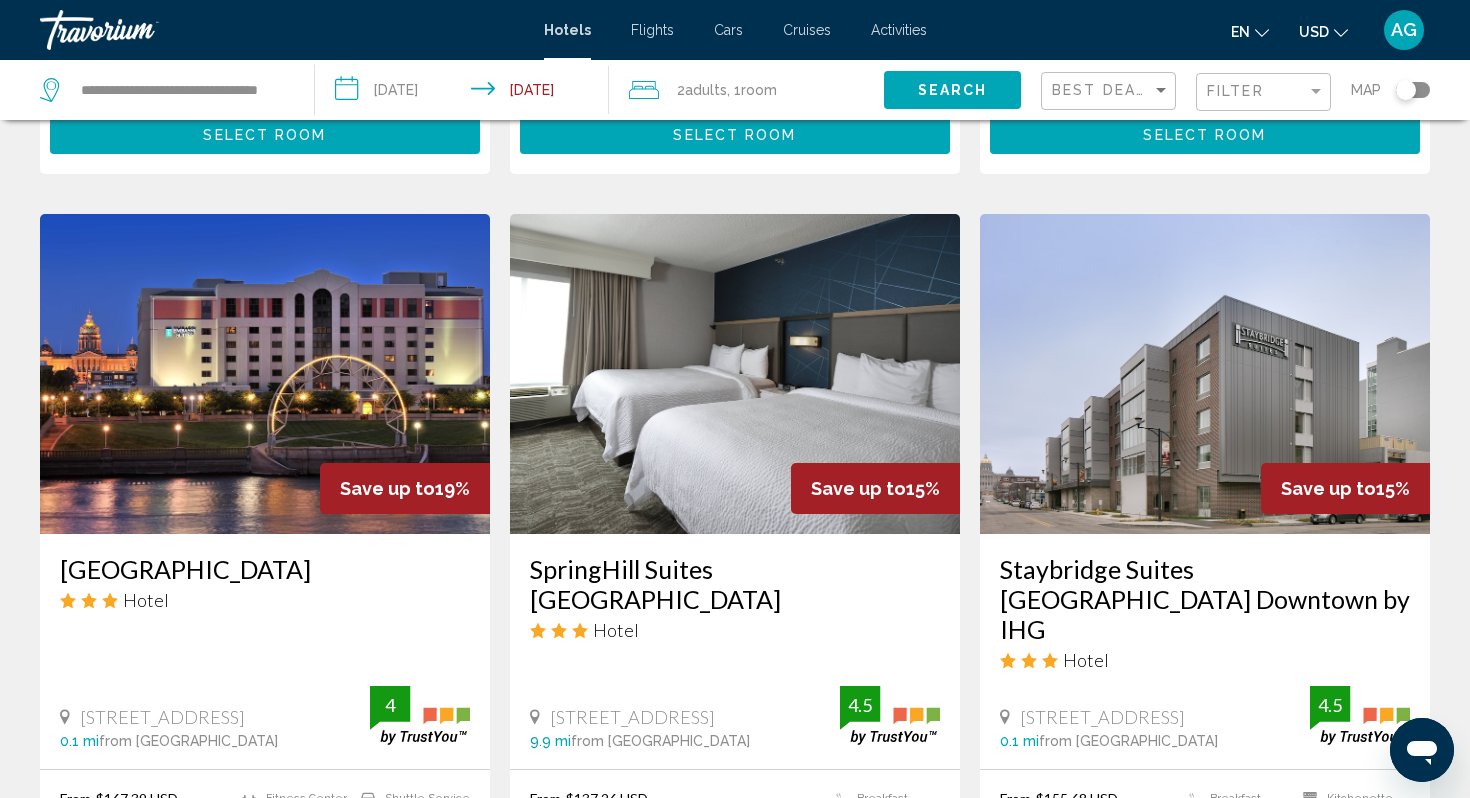 click at bounding box center [1205, 374] 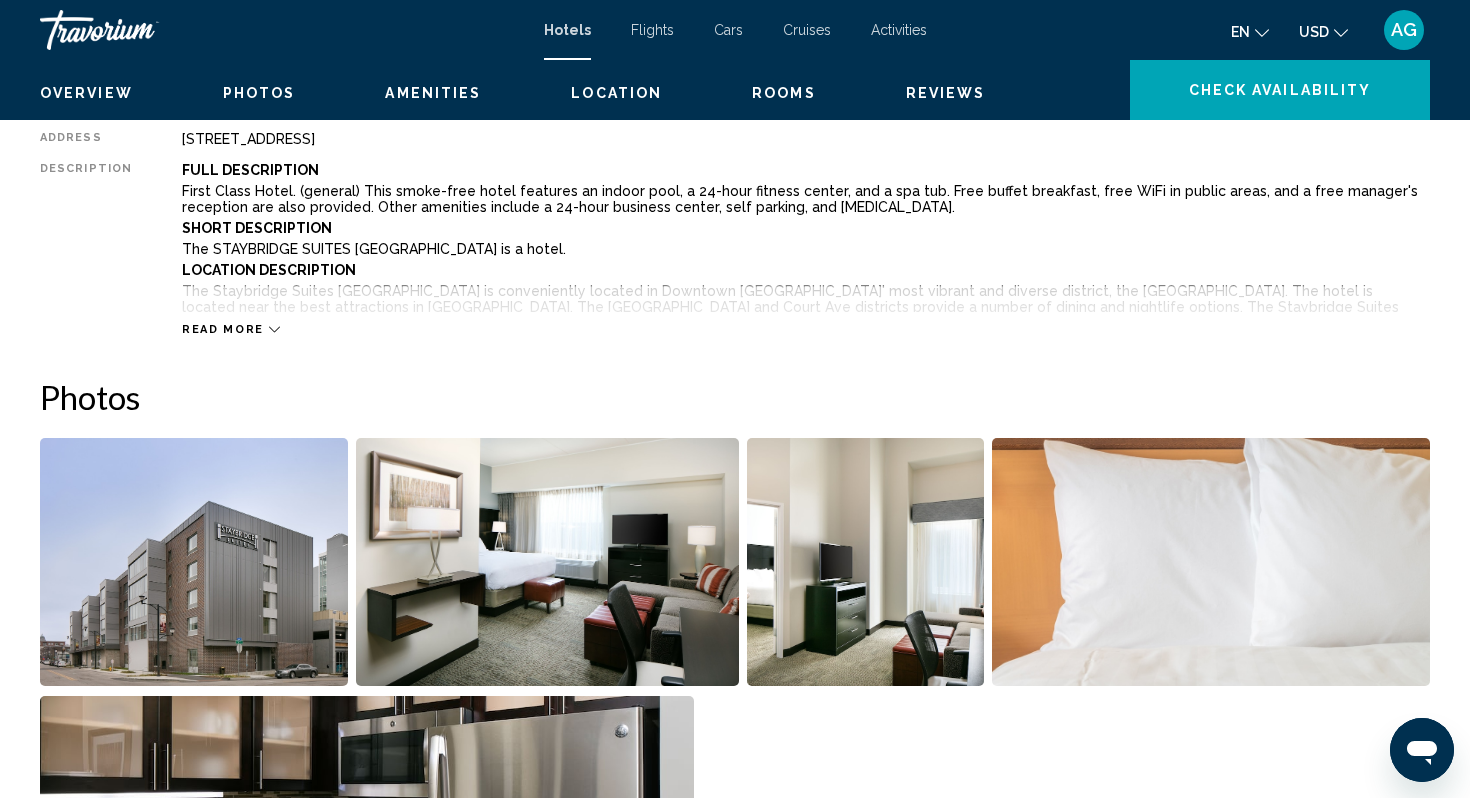 scroll, scrollTop: 0, scrollLeft: 0, axis: both 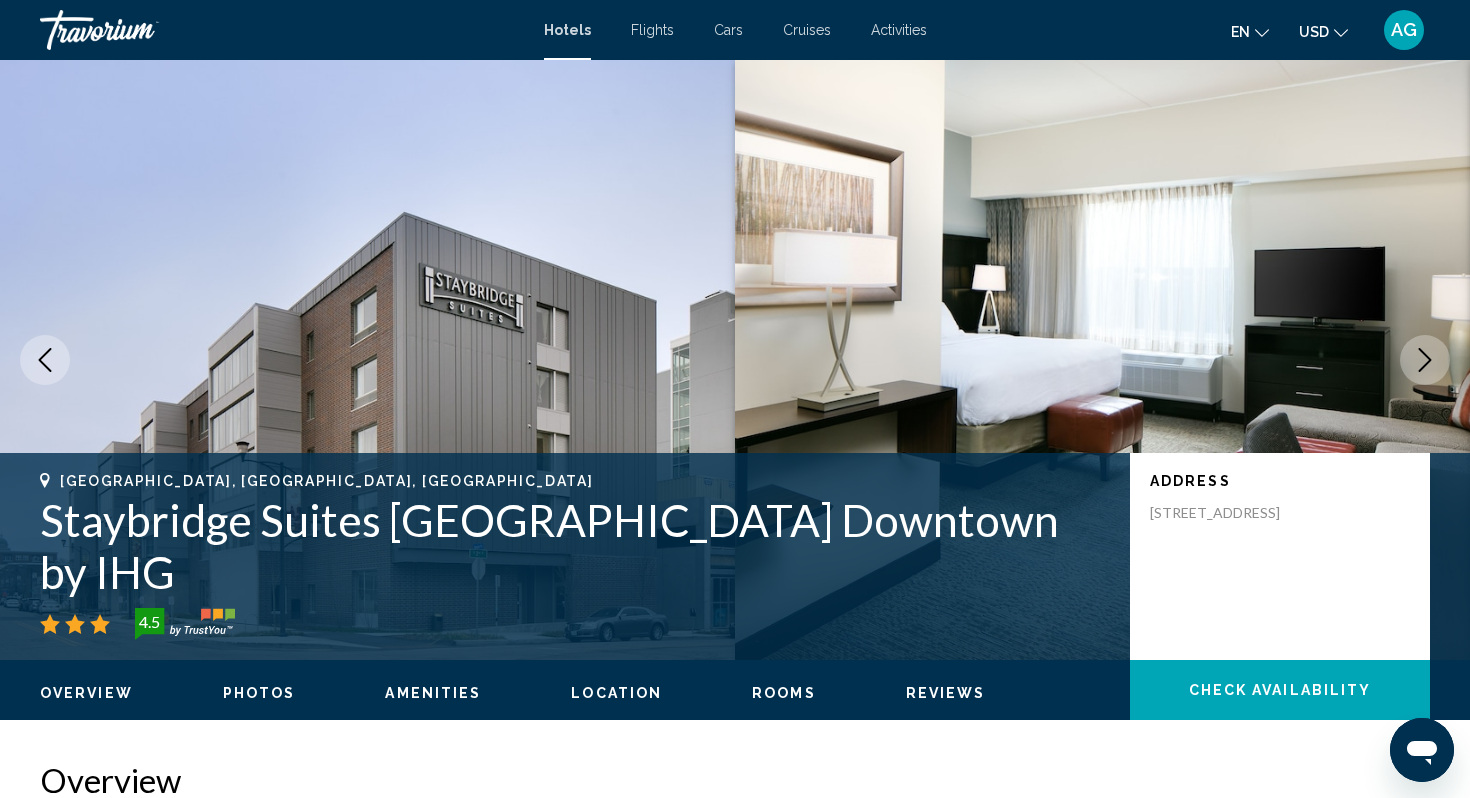 type 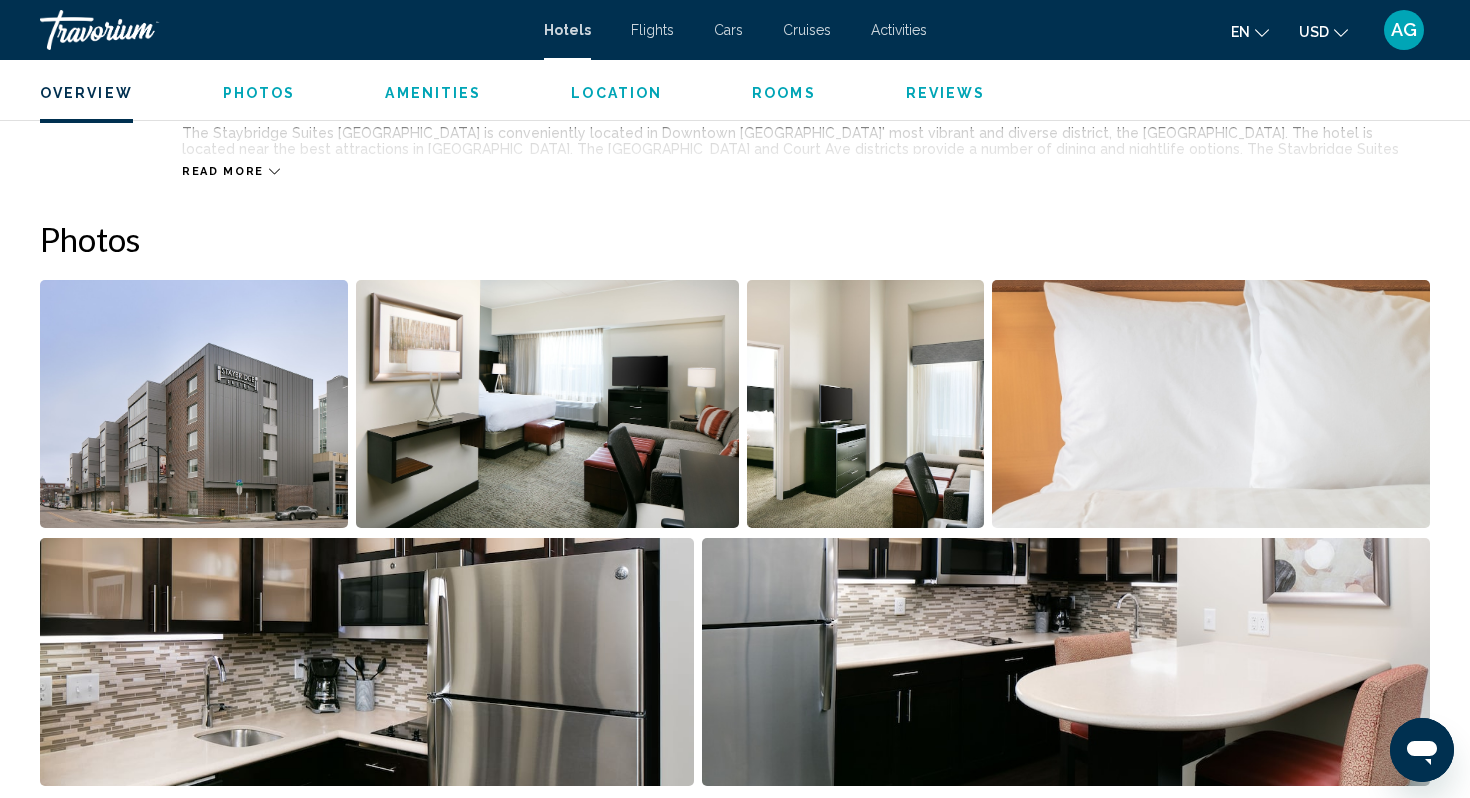 scroll, scrollTop: 880, scrollLeft: 0, axis: vertical 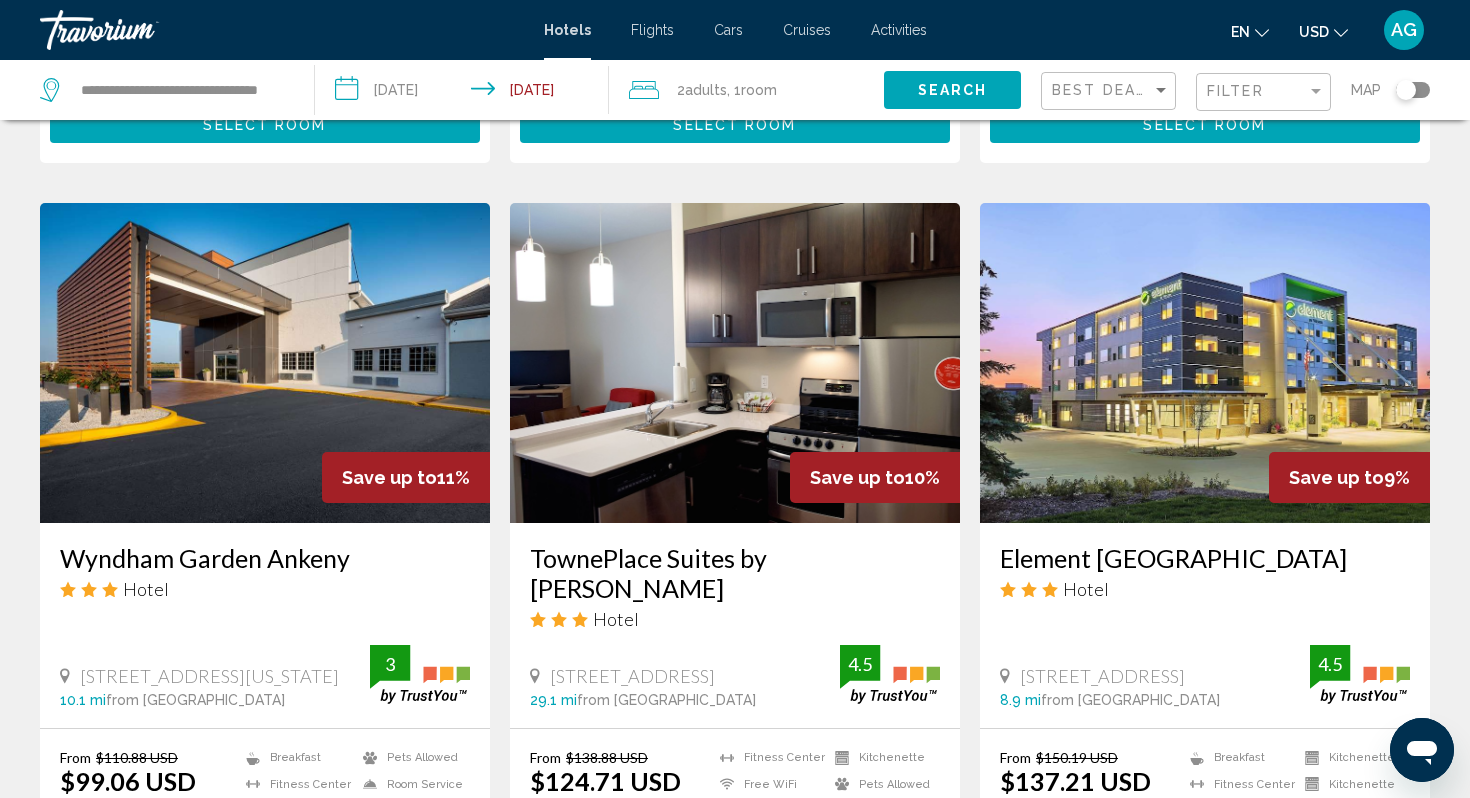 click at bounding box center [735, 363] 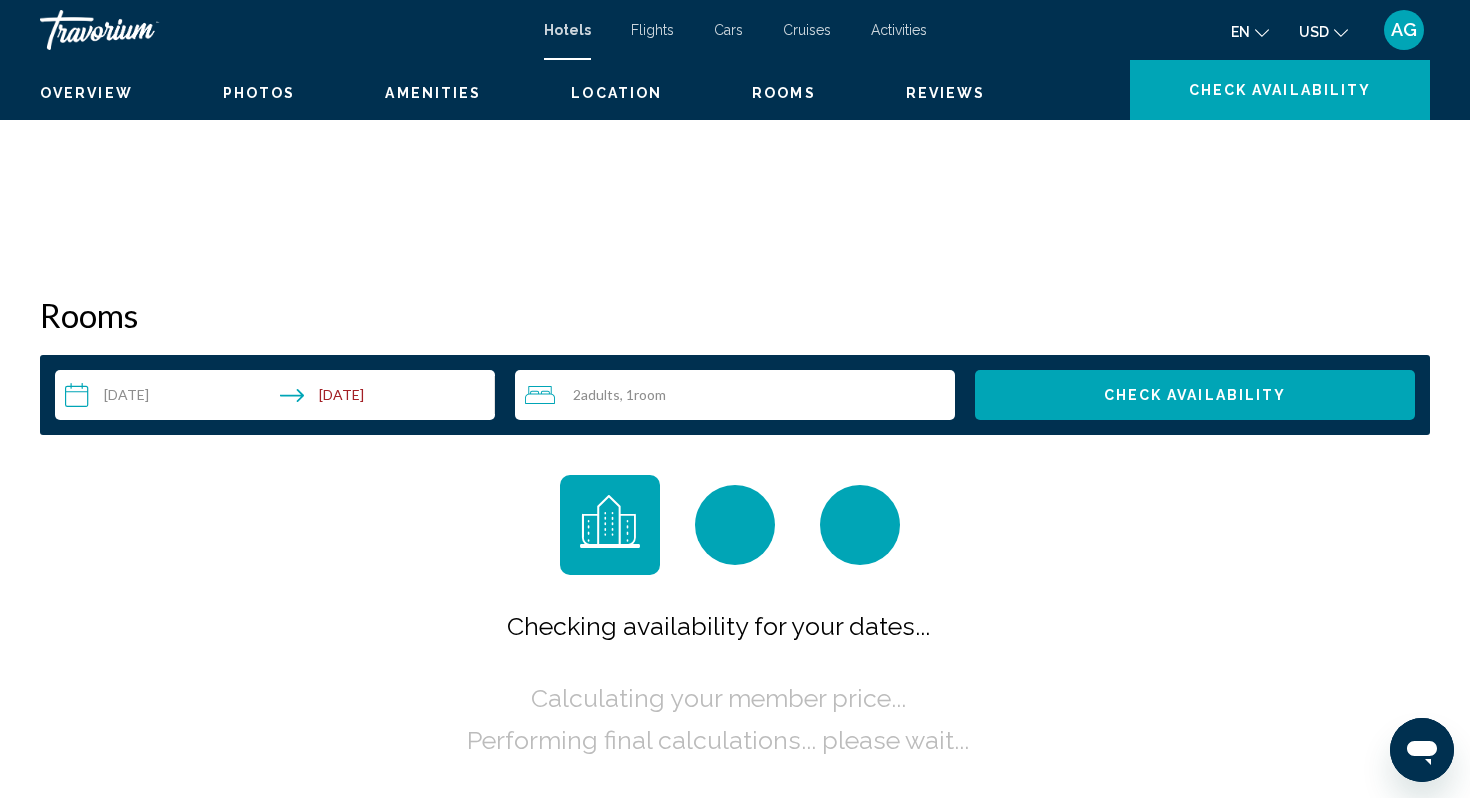 scroll, scrollTop: 0, scrollLeft: 0, axis: both 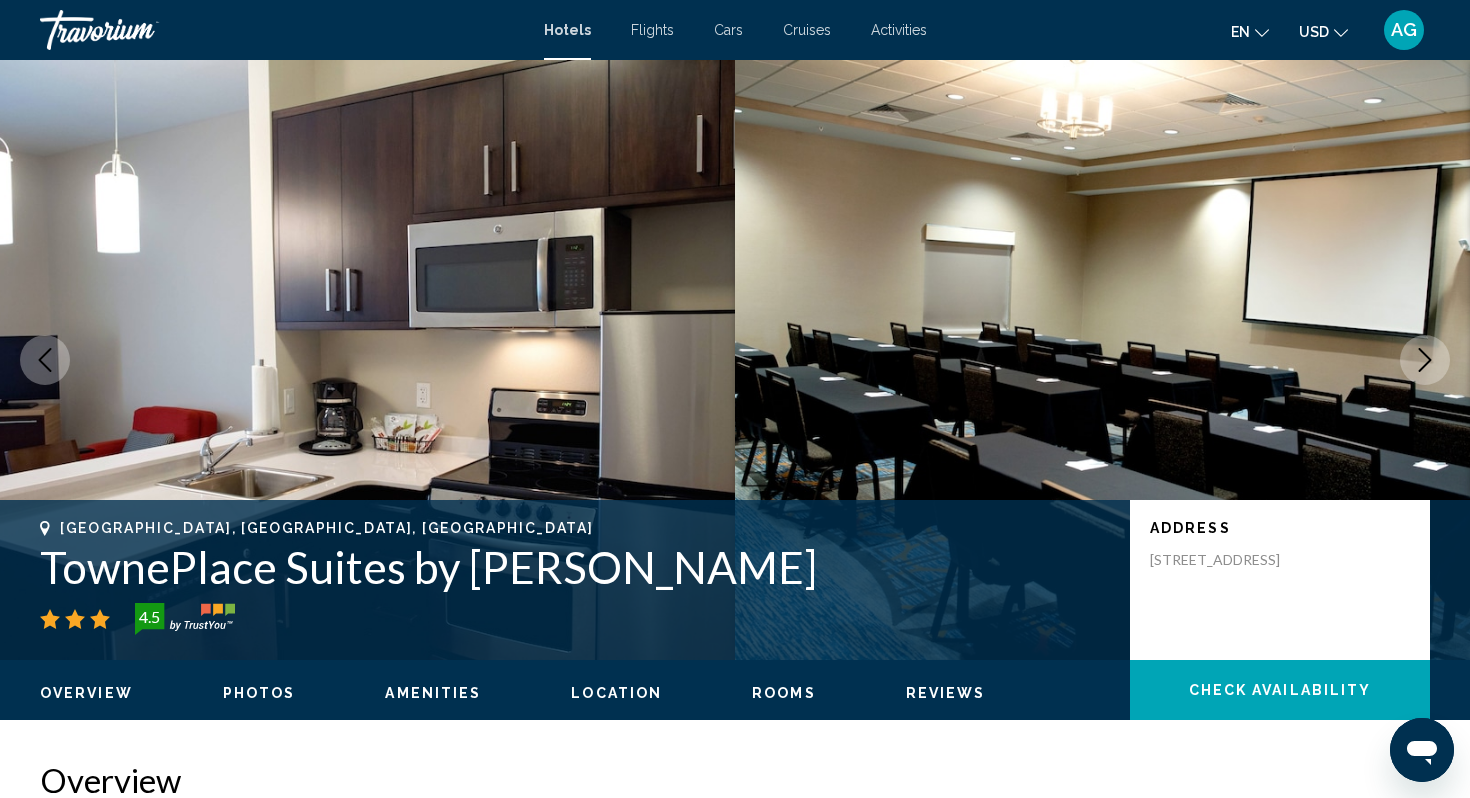 type 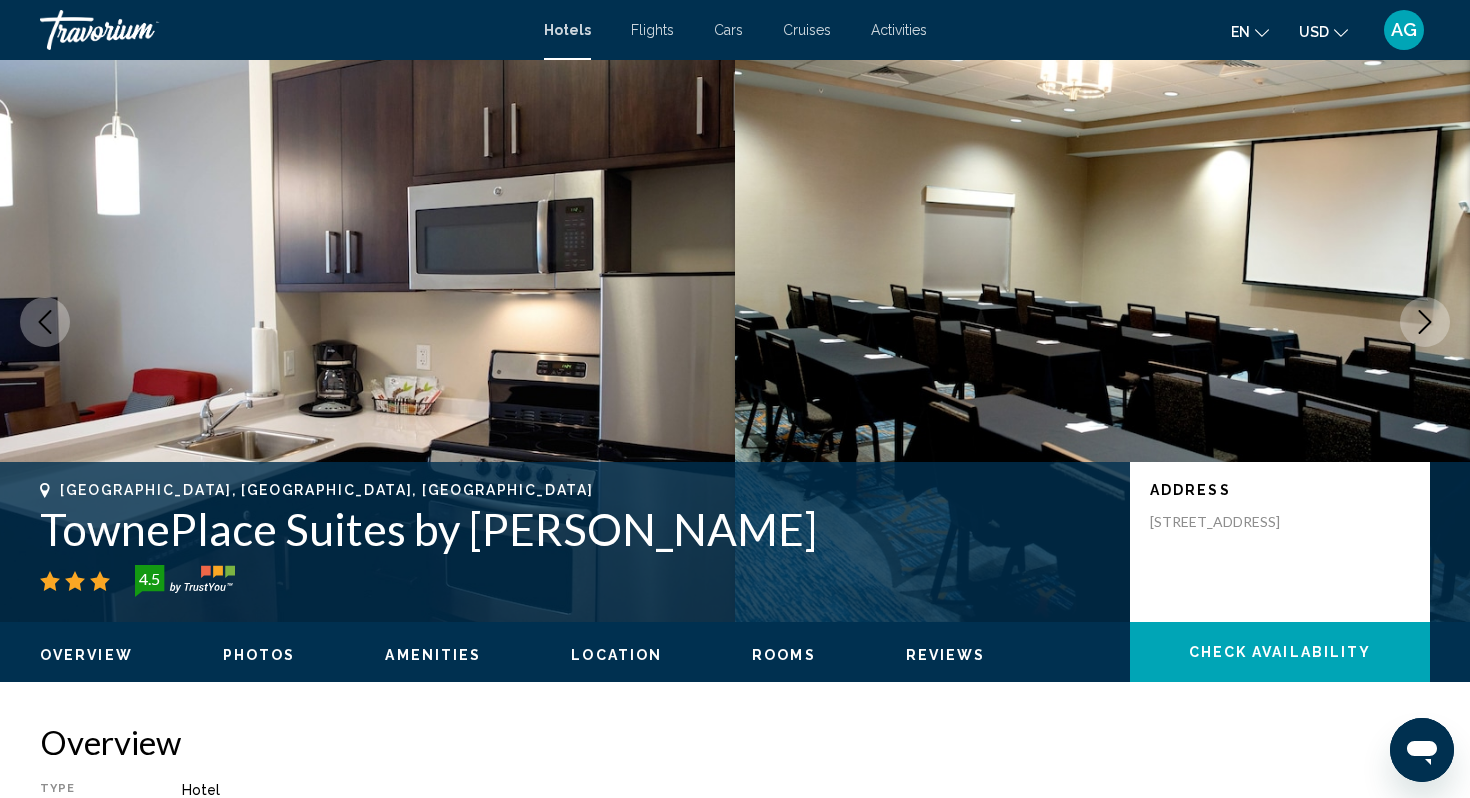 scroll, scrollTop: 40, scrollLeft: 0, axis: vertical 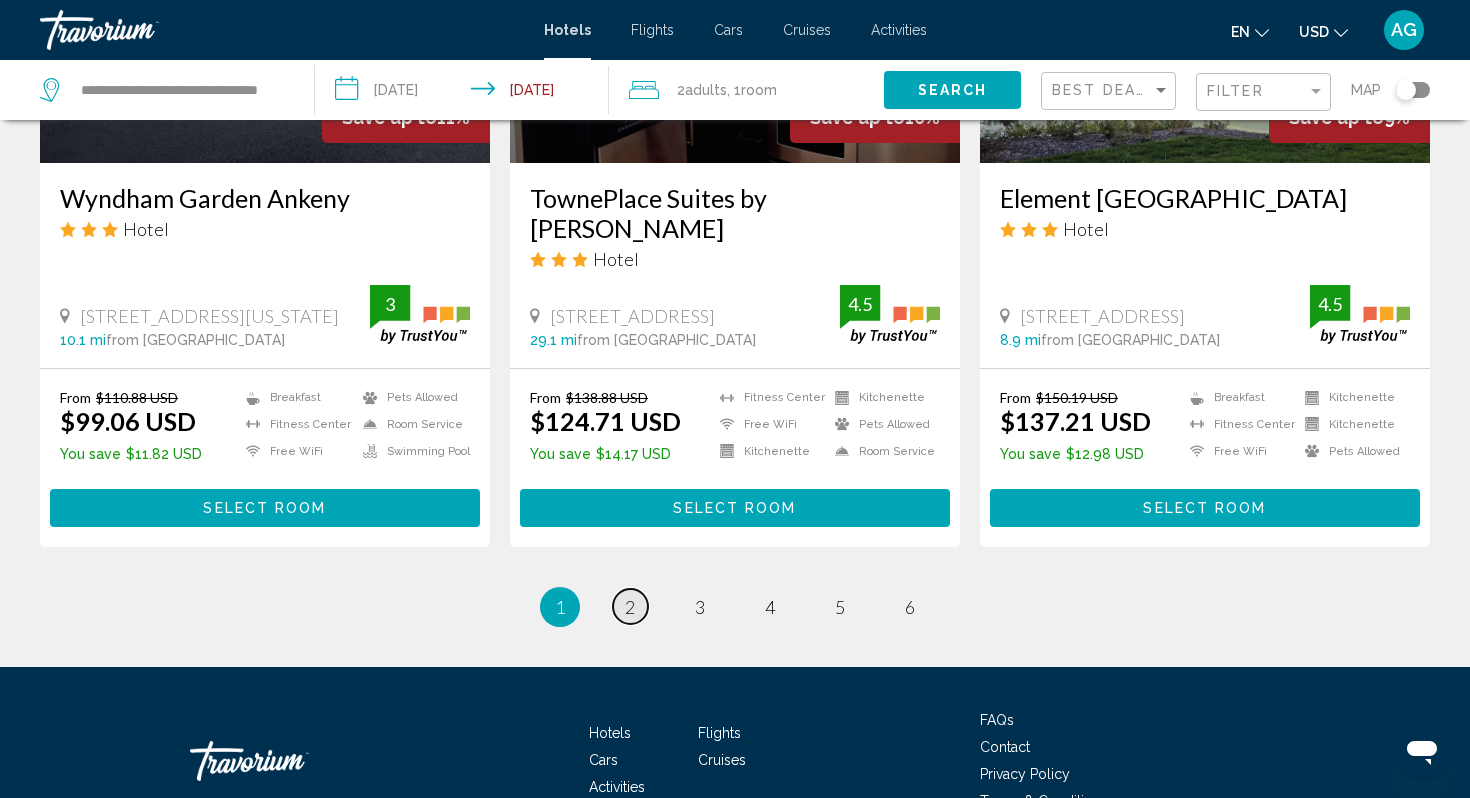 click on "2" at bounding box center (630, 607) 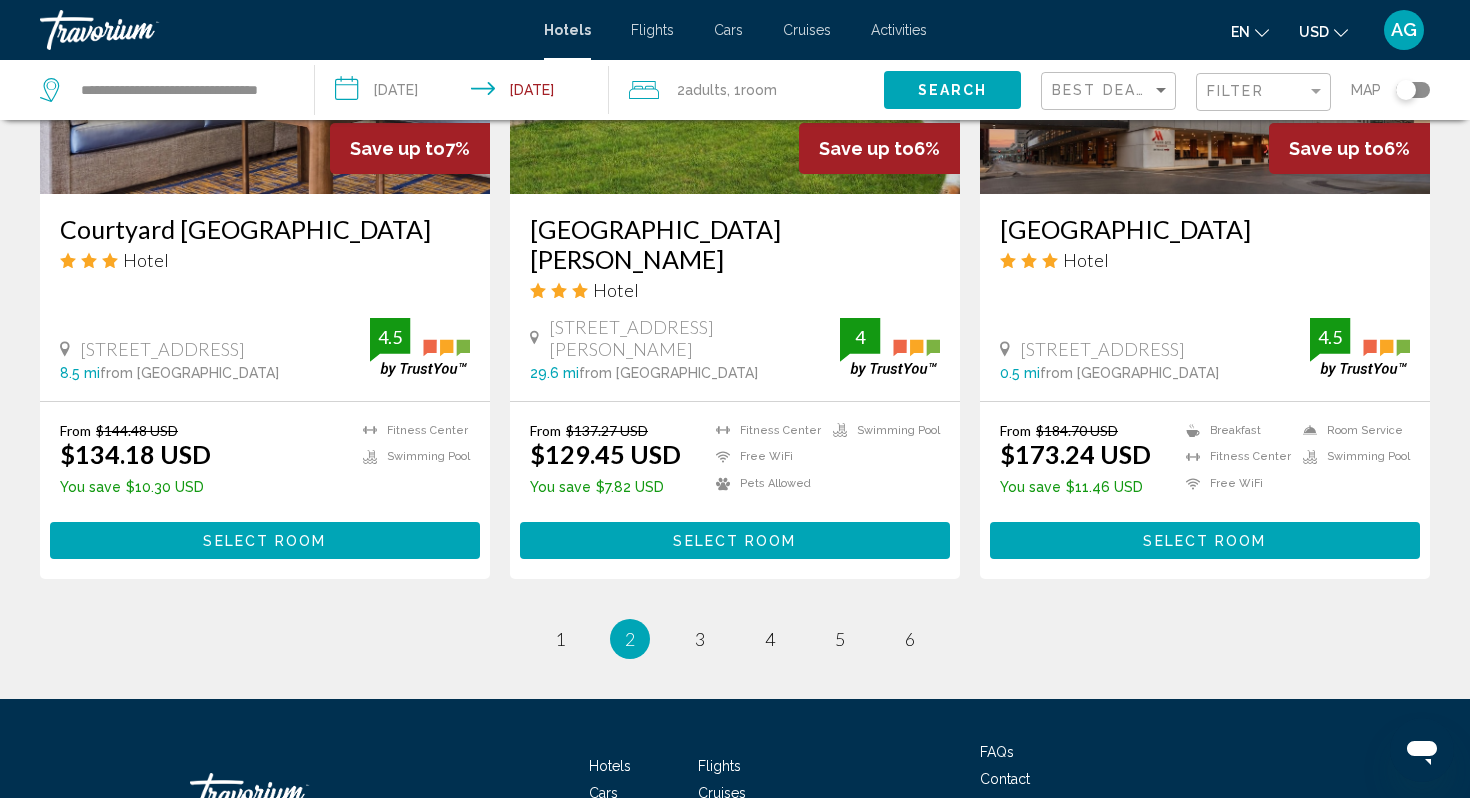 scroll, scrollTop: 2660, scrollLeft: 0, axis: vertical 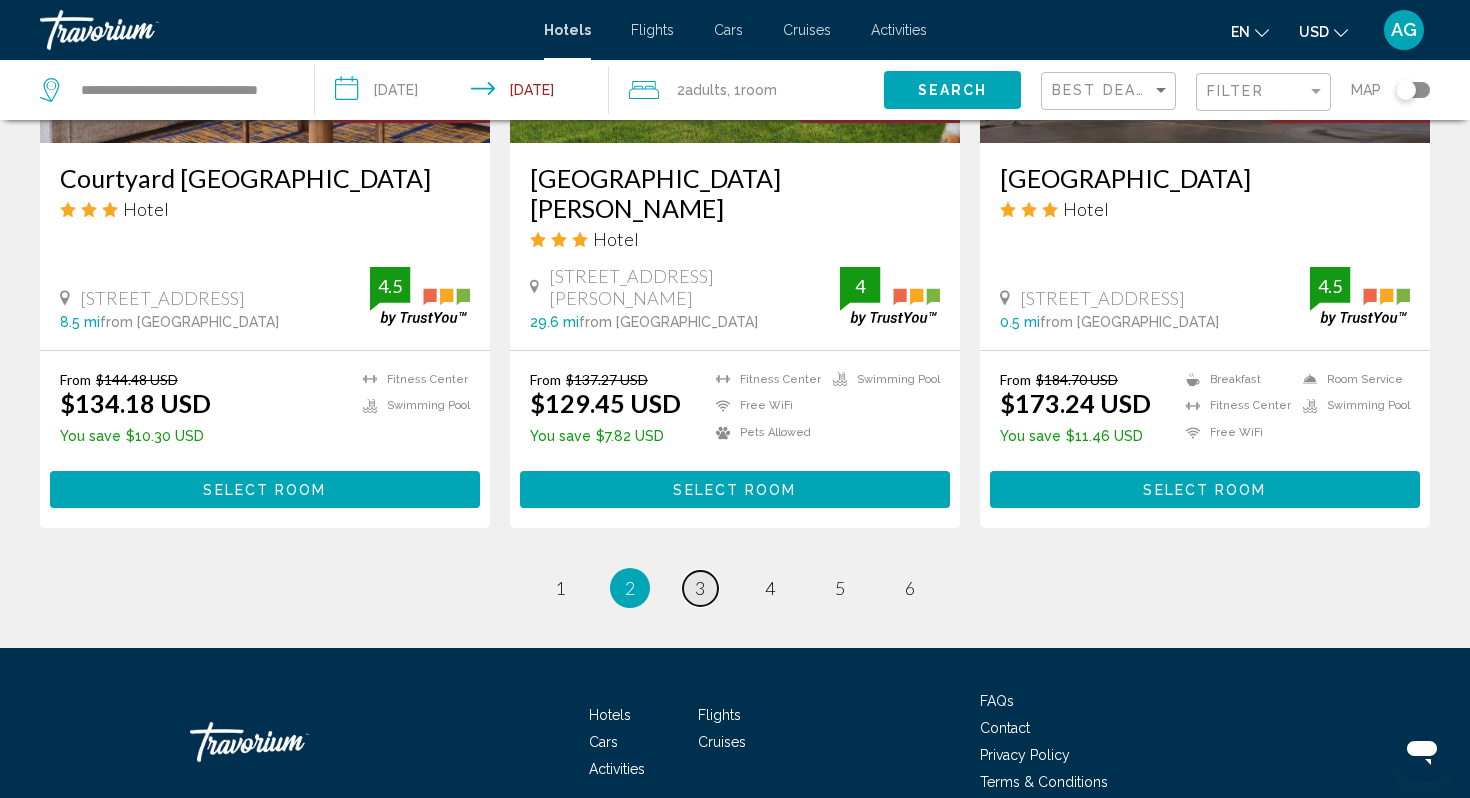 click on "3" at bounding box center [700, 588] 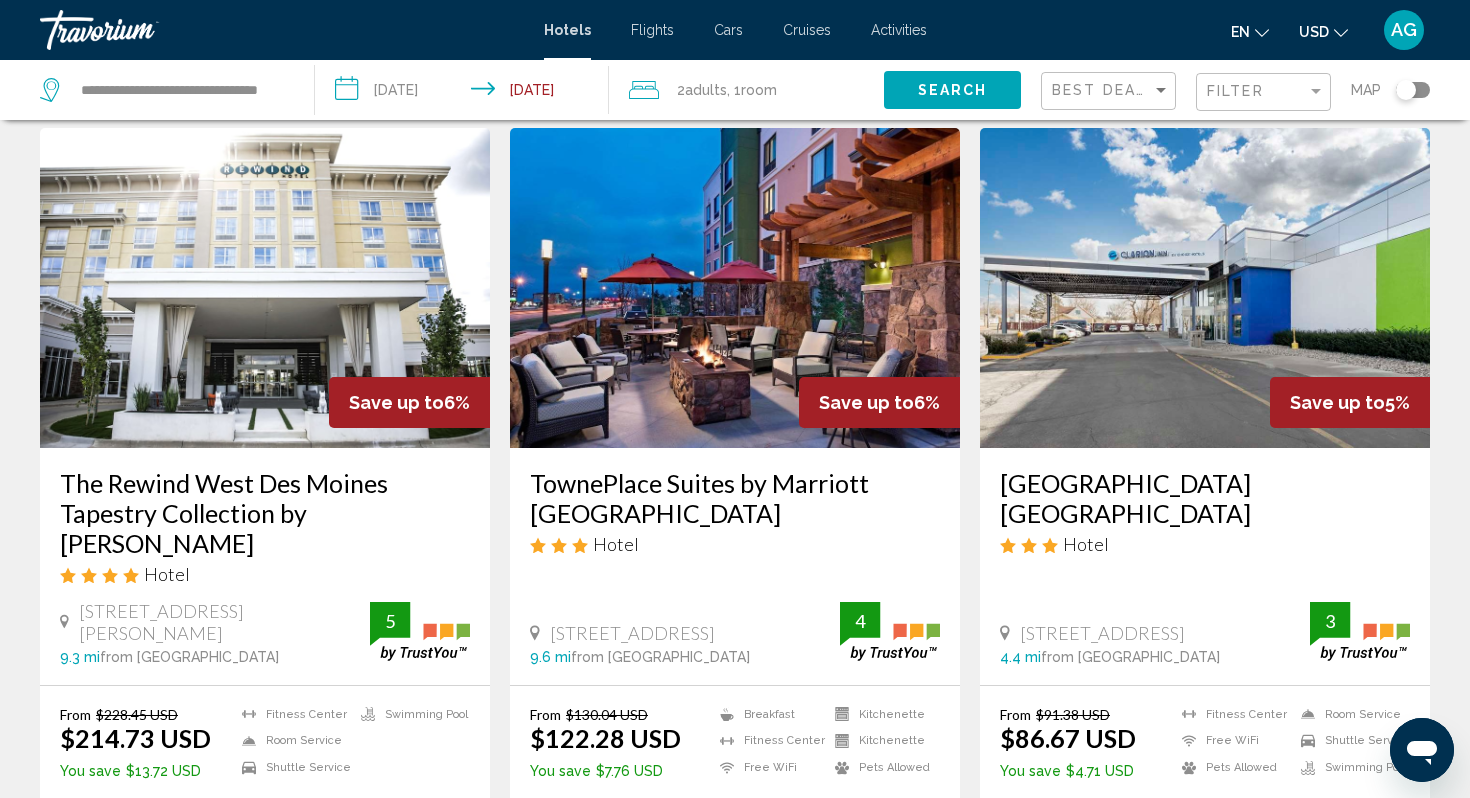scroll, scrollTop: 0, scrollLeft: 0, axis: both 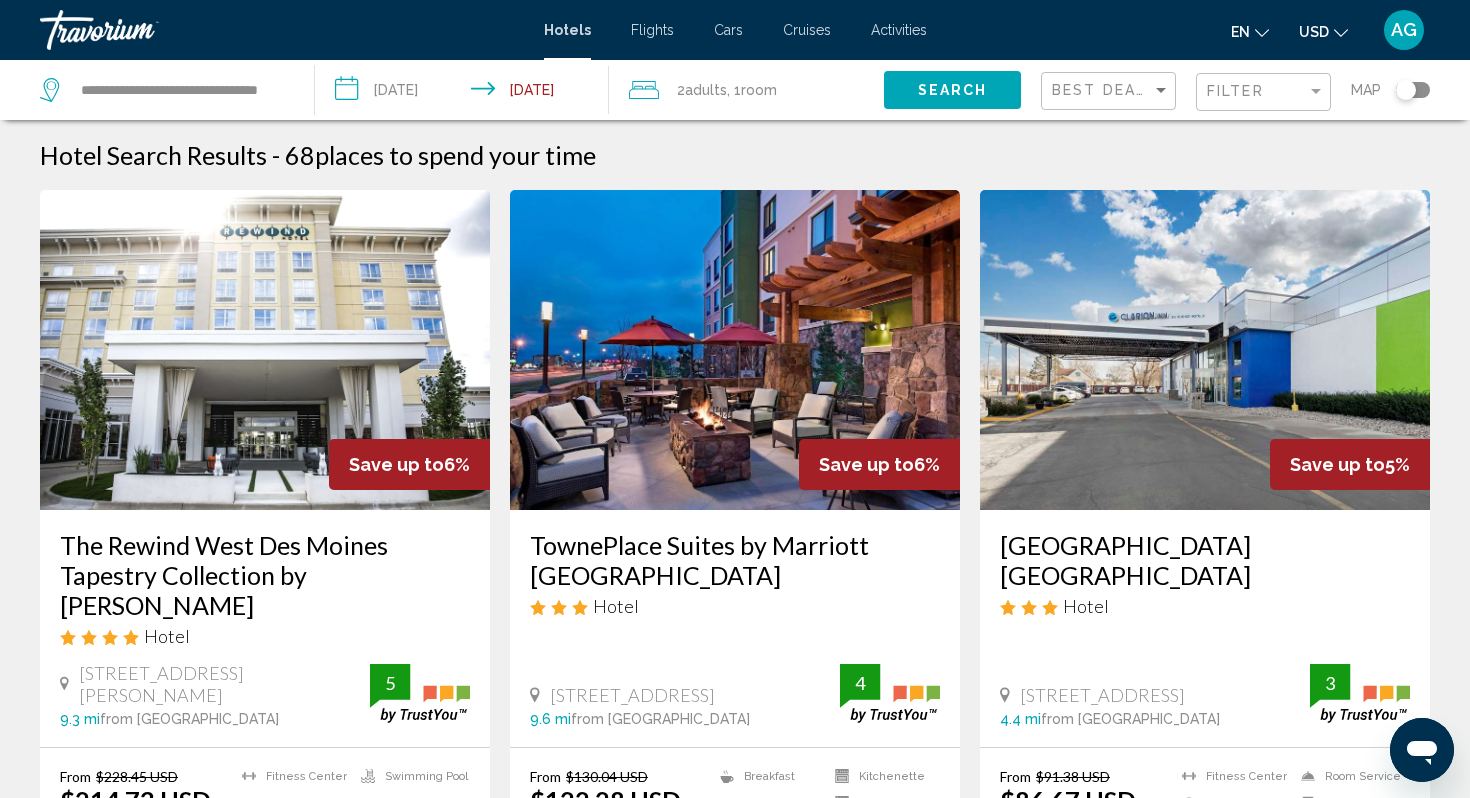 click at bounding box center [265, 350] 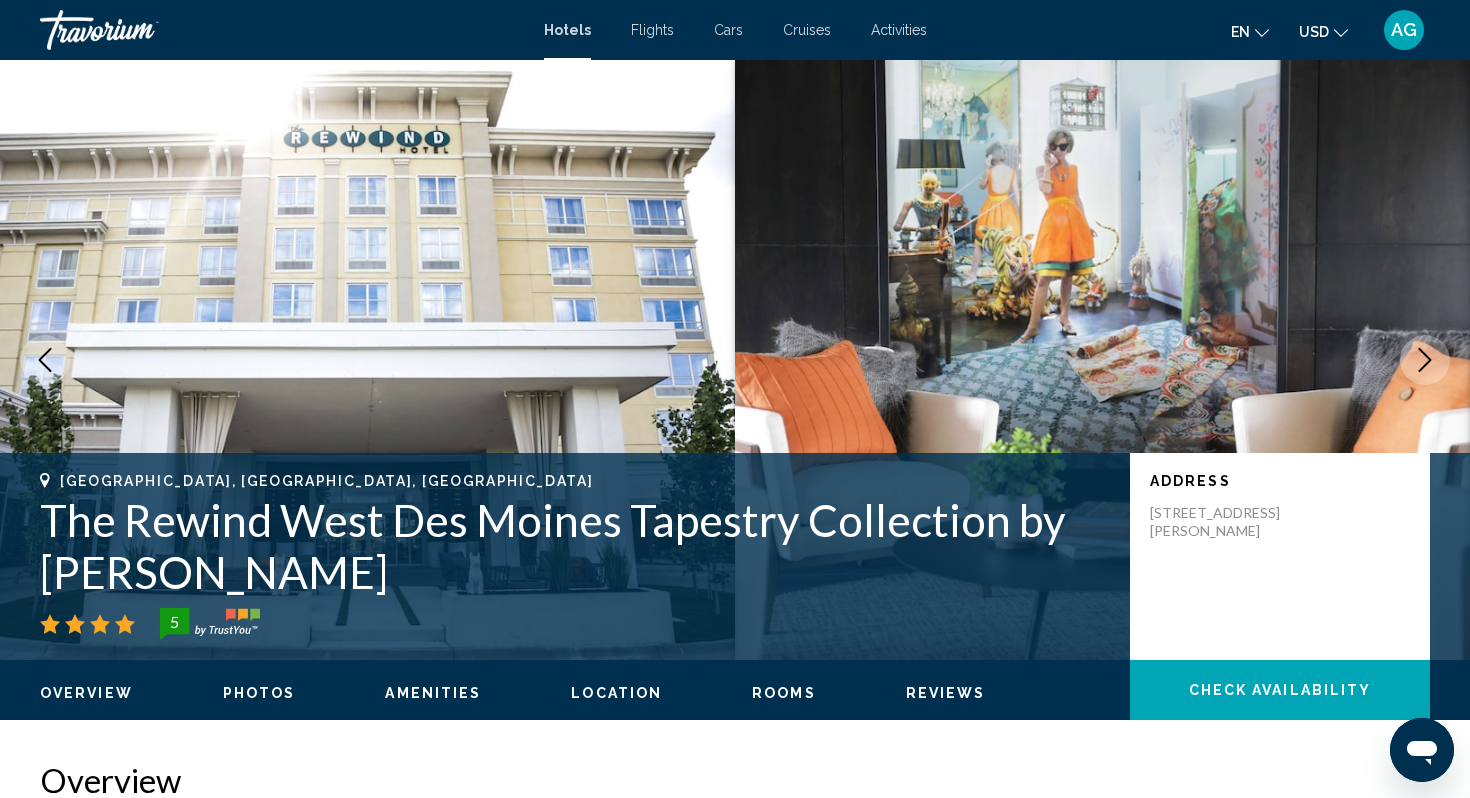 type 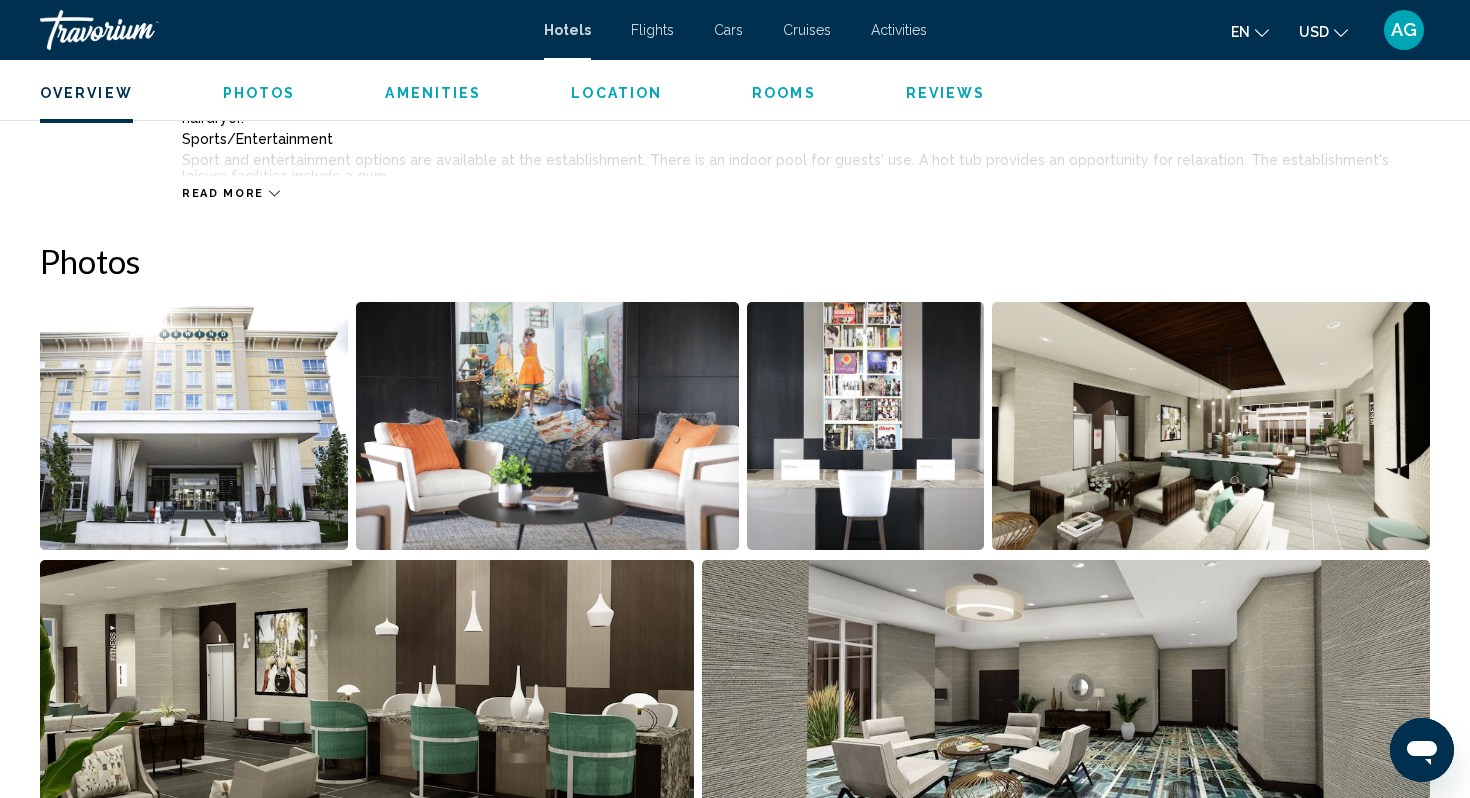 scroll, scrollTop: 880, scrollLeft: 0, axis: vertical 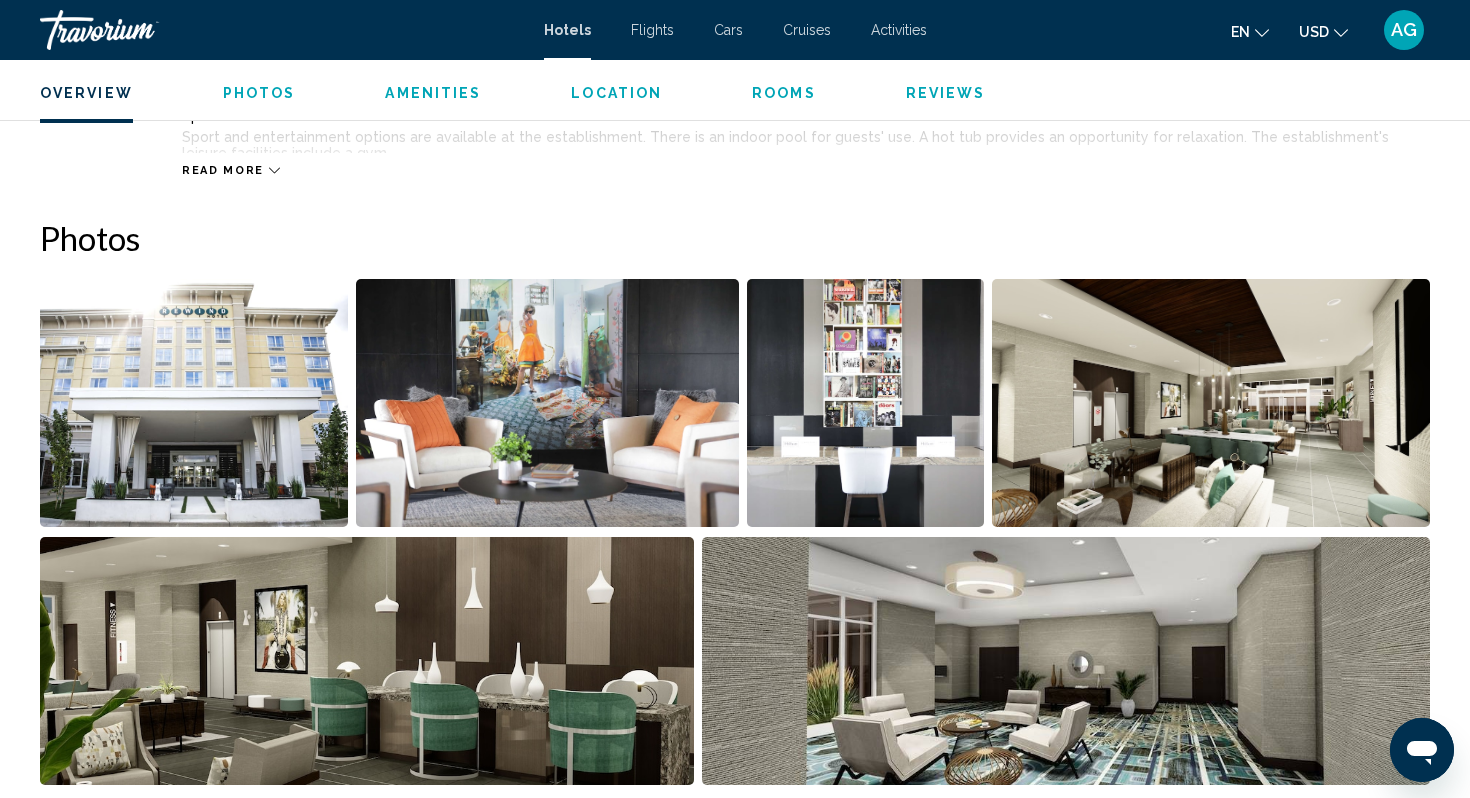 click at bounding box center [547, 403] 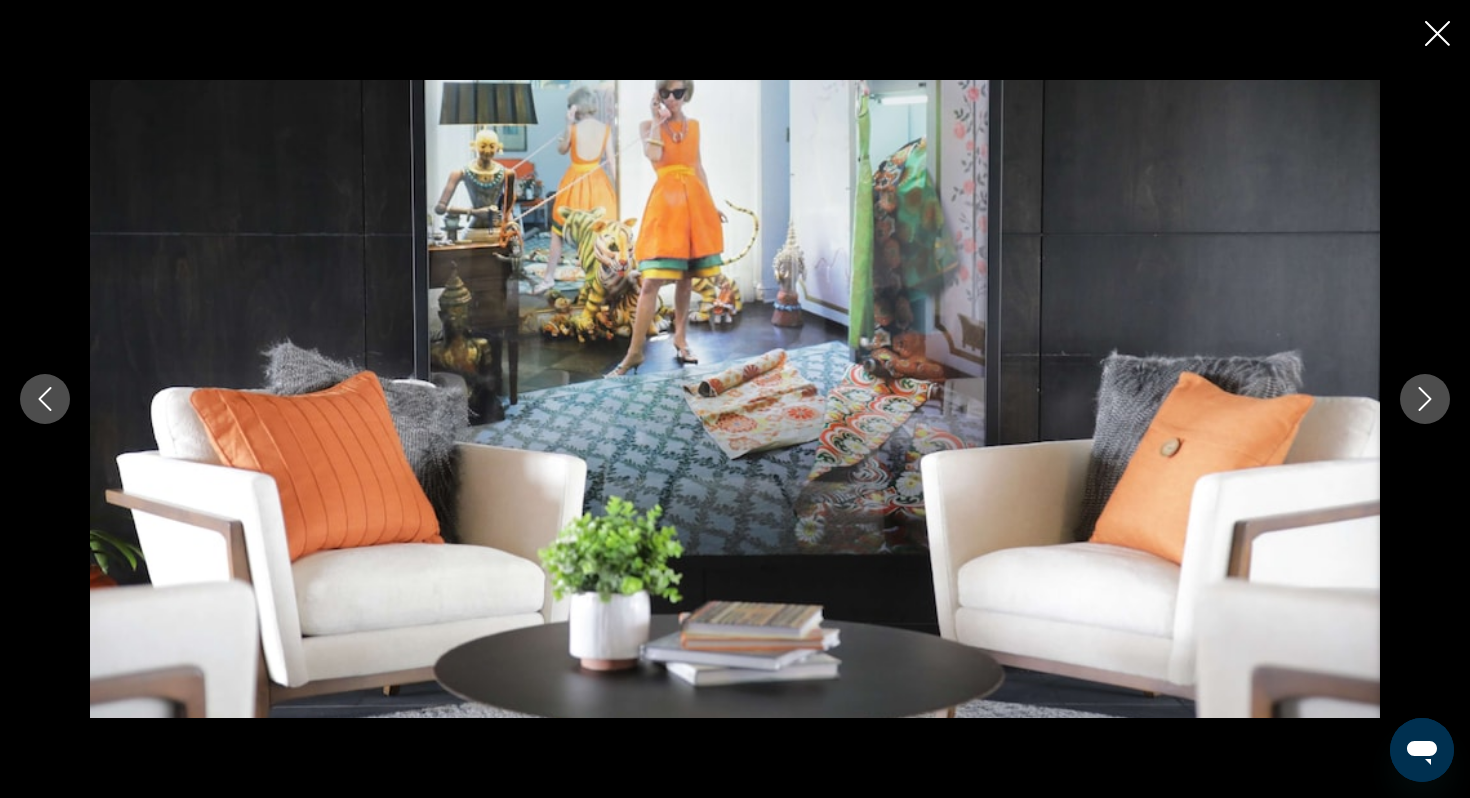 click at bounding box center (1425, 399) 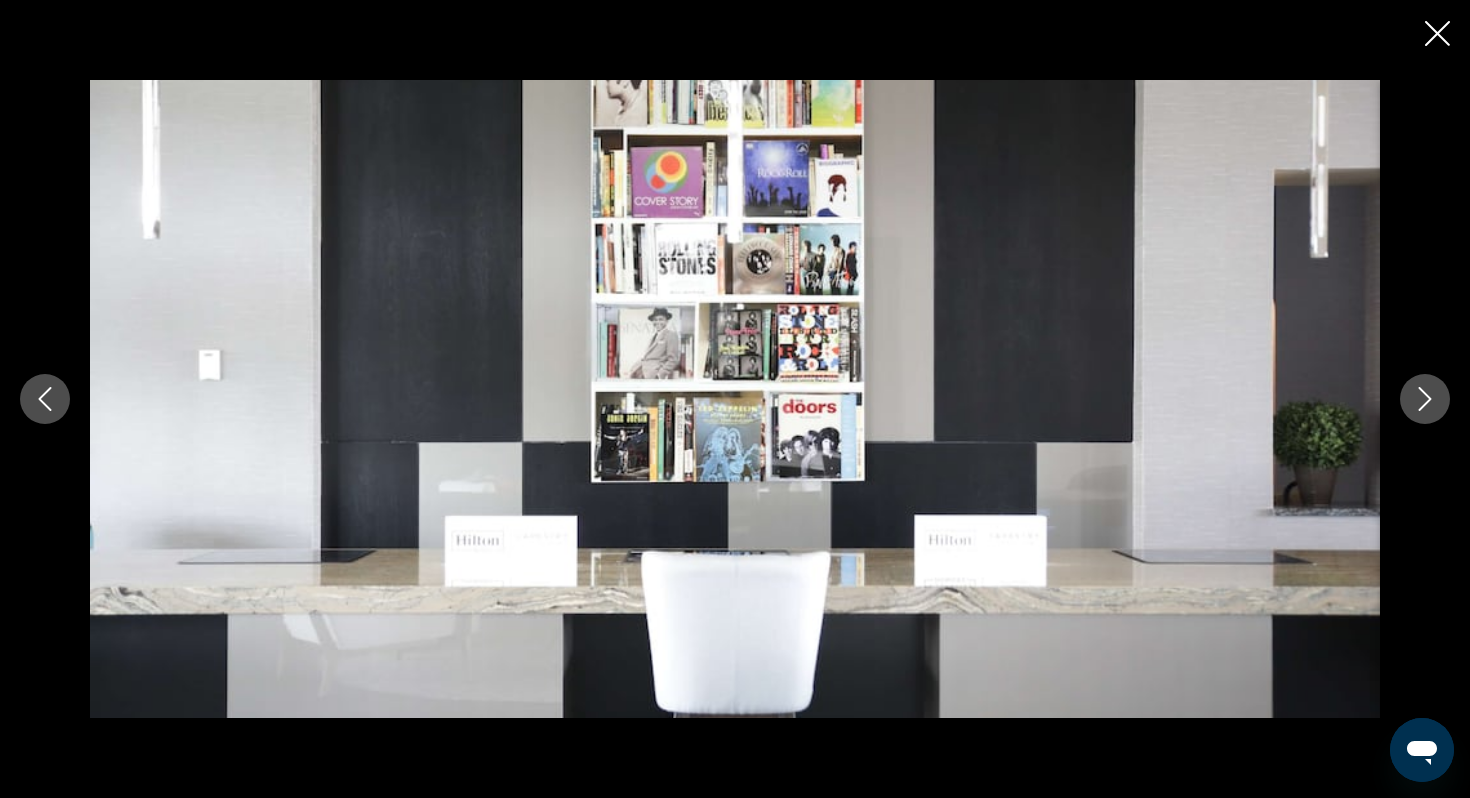 click at bounding box center [1425, 399] 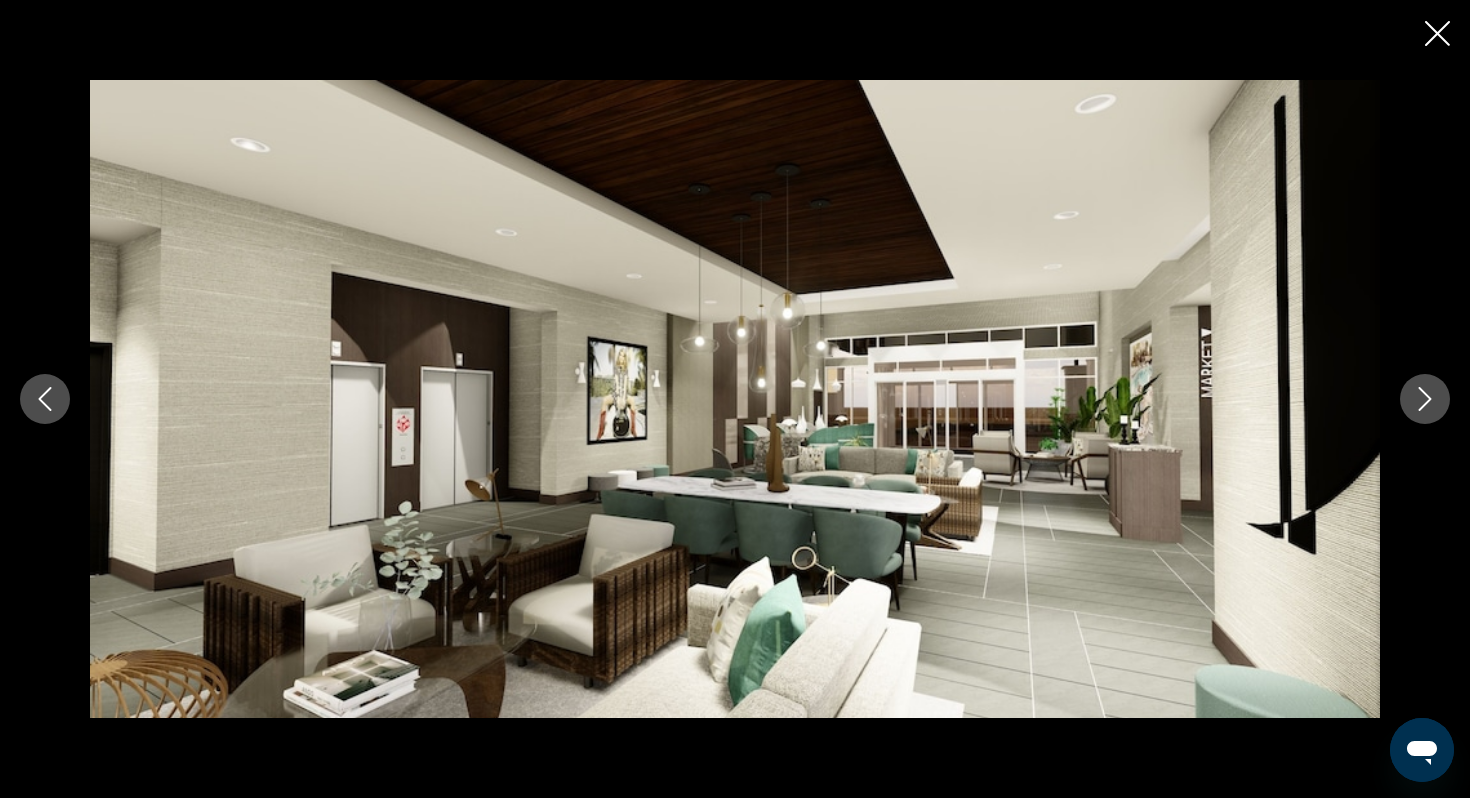 click at bounding box center (1425, 399) 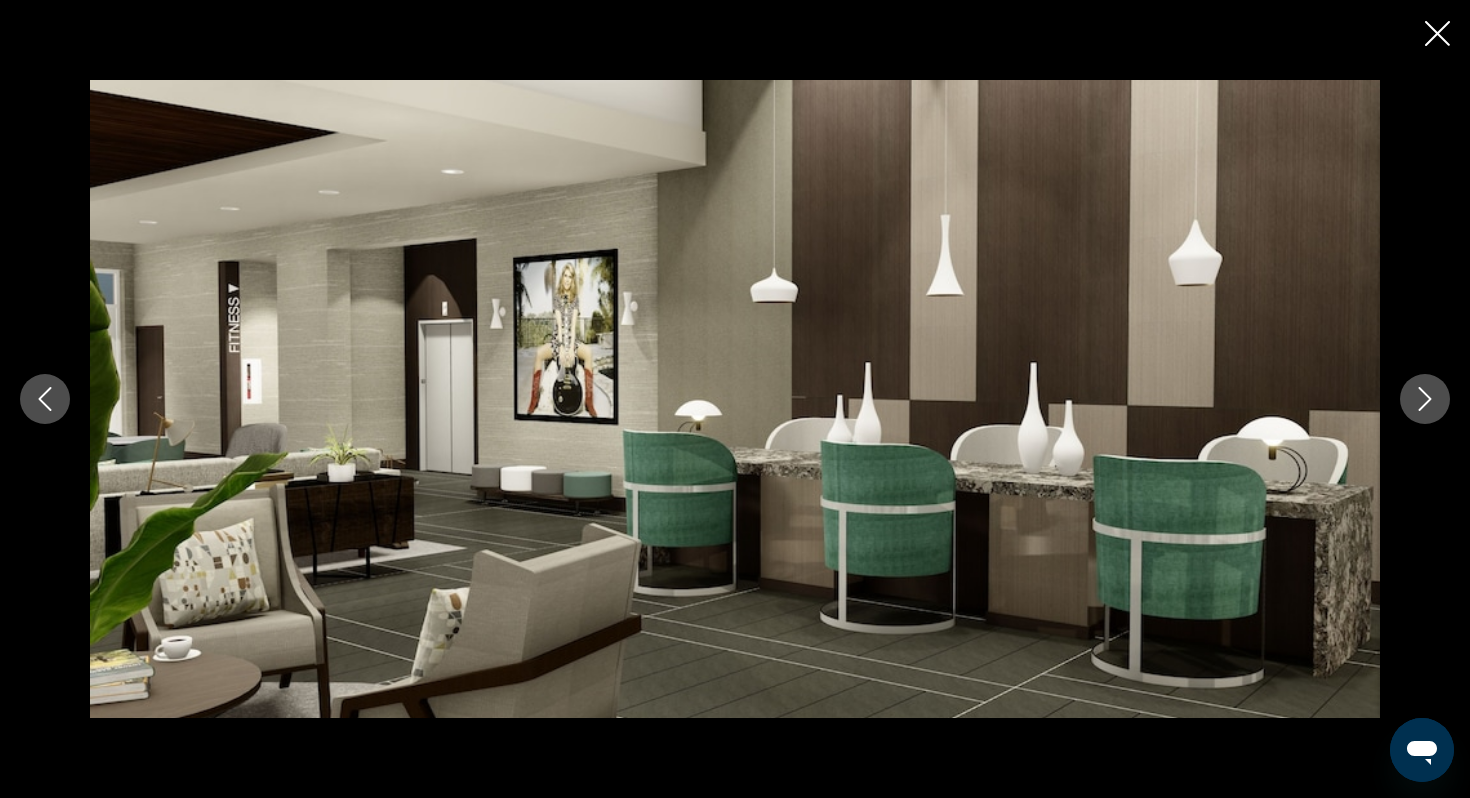 click at bounding box center [1425, 399] 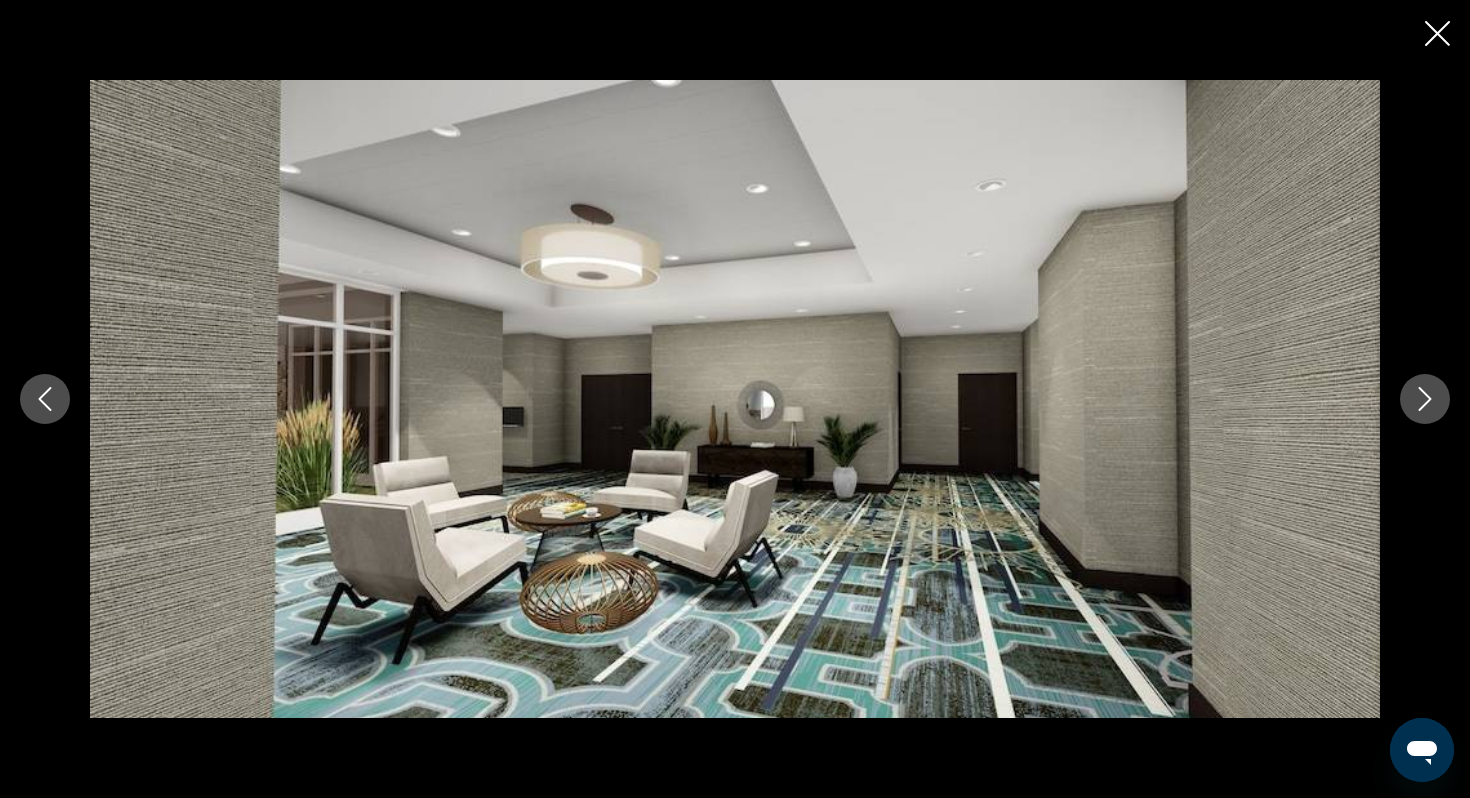 click at bounding box center (1425, 399) 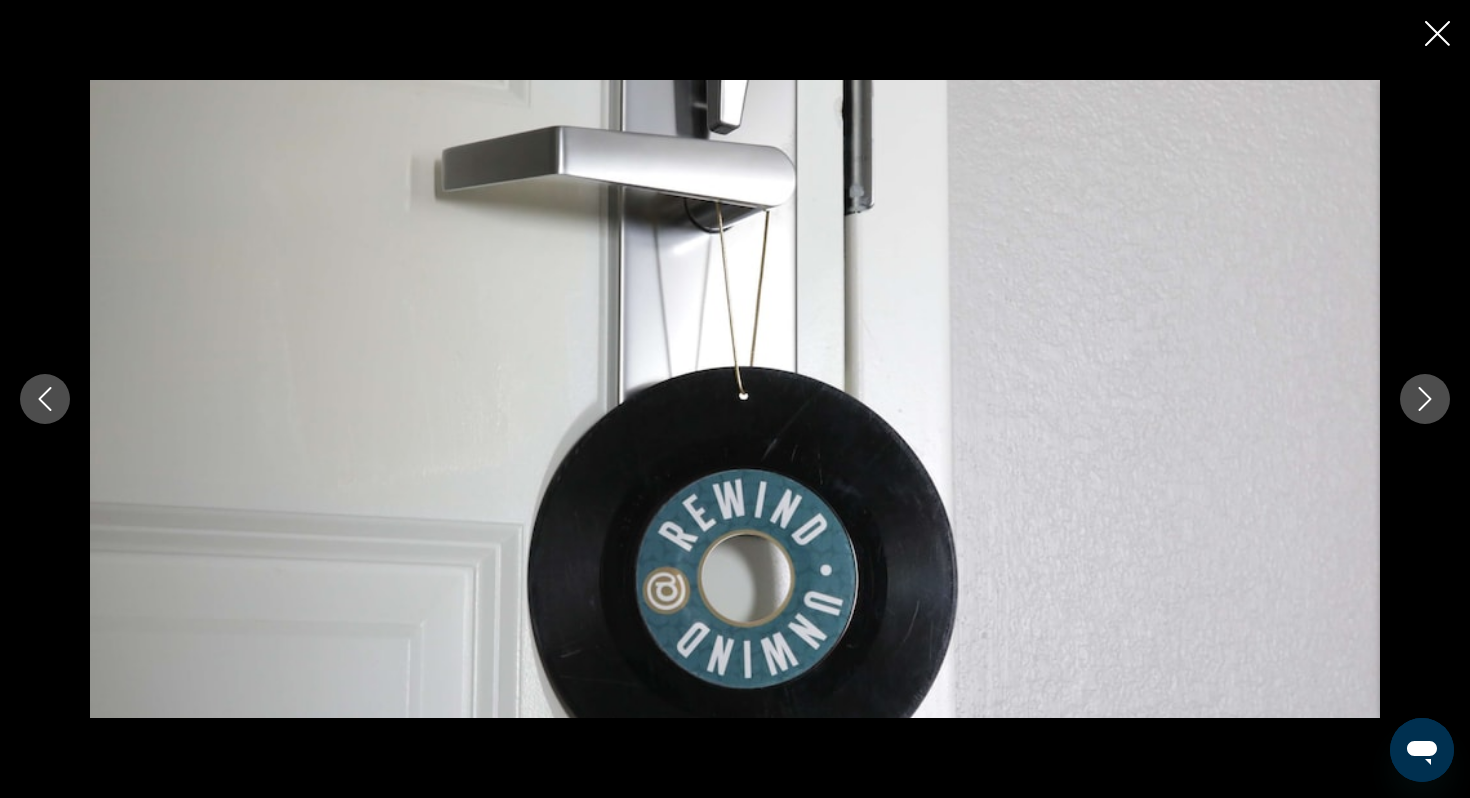 click at bounding box center [1425, 399] 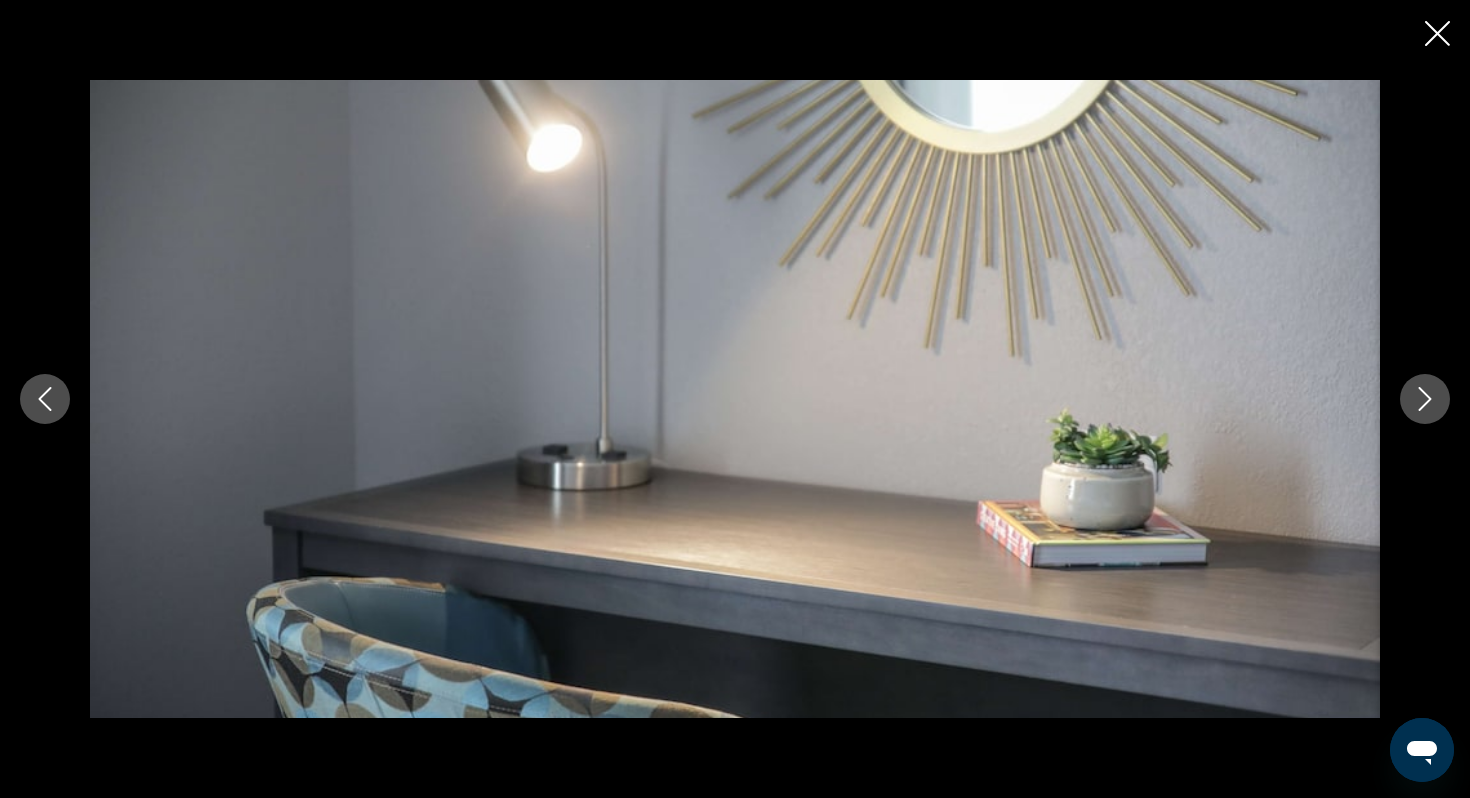 click at bounding box center [1425, 399] 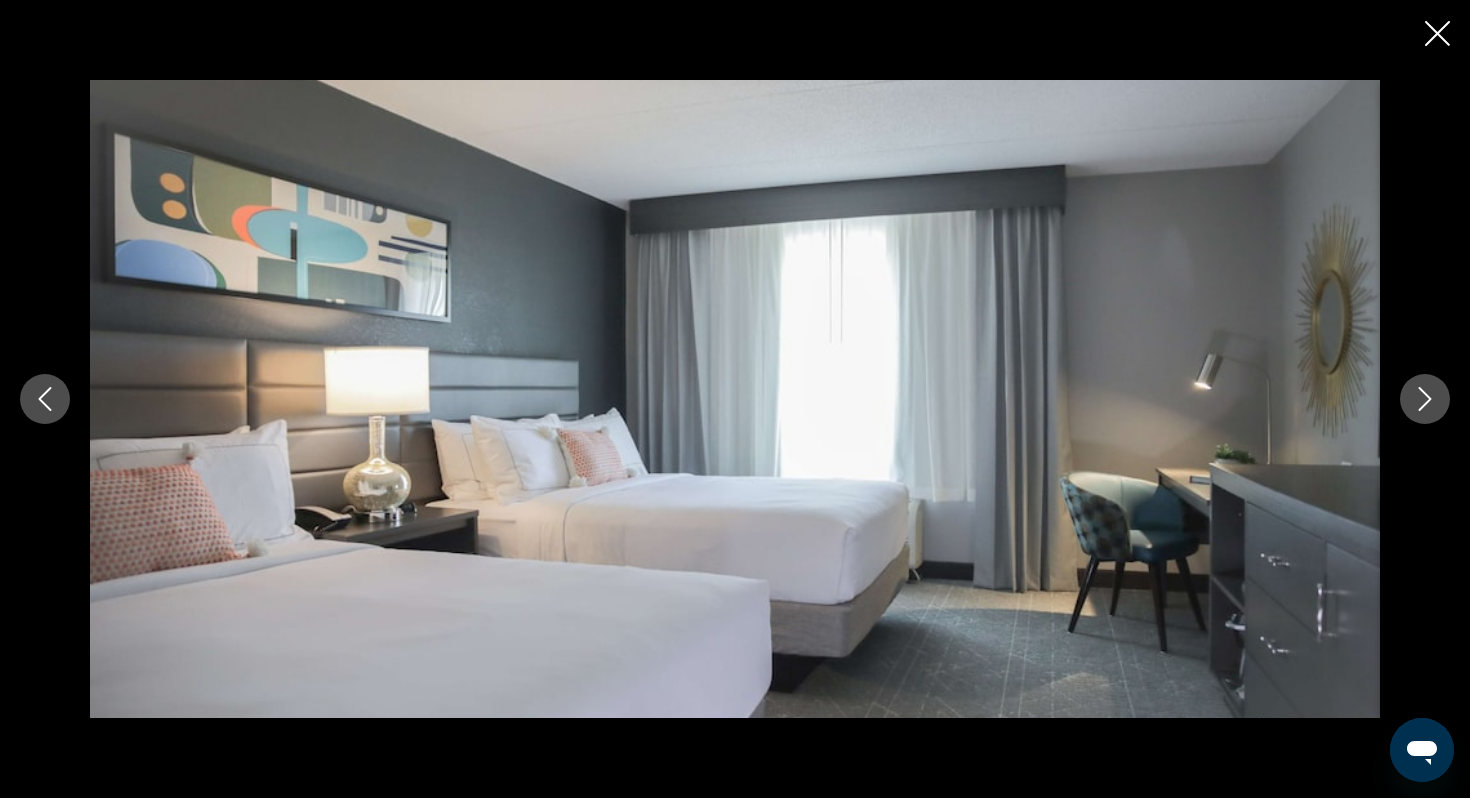 click at bounding box center (1425, 399) 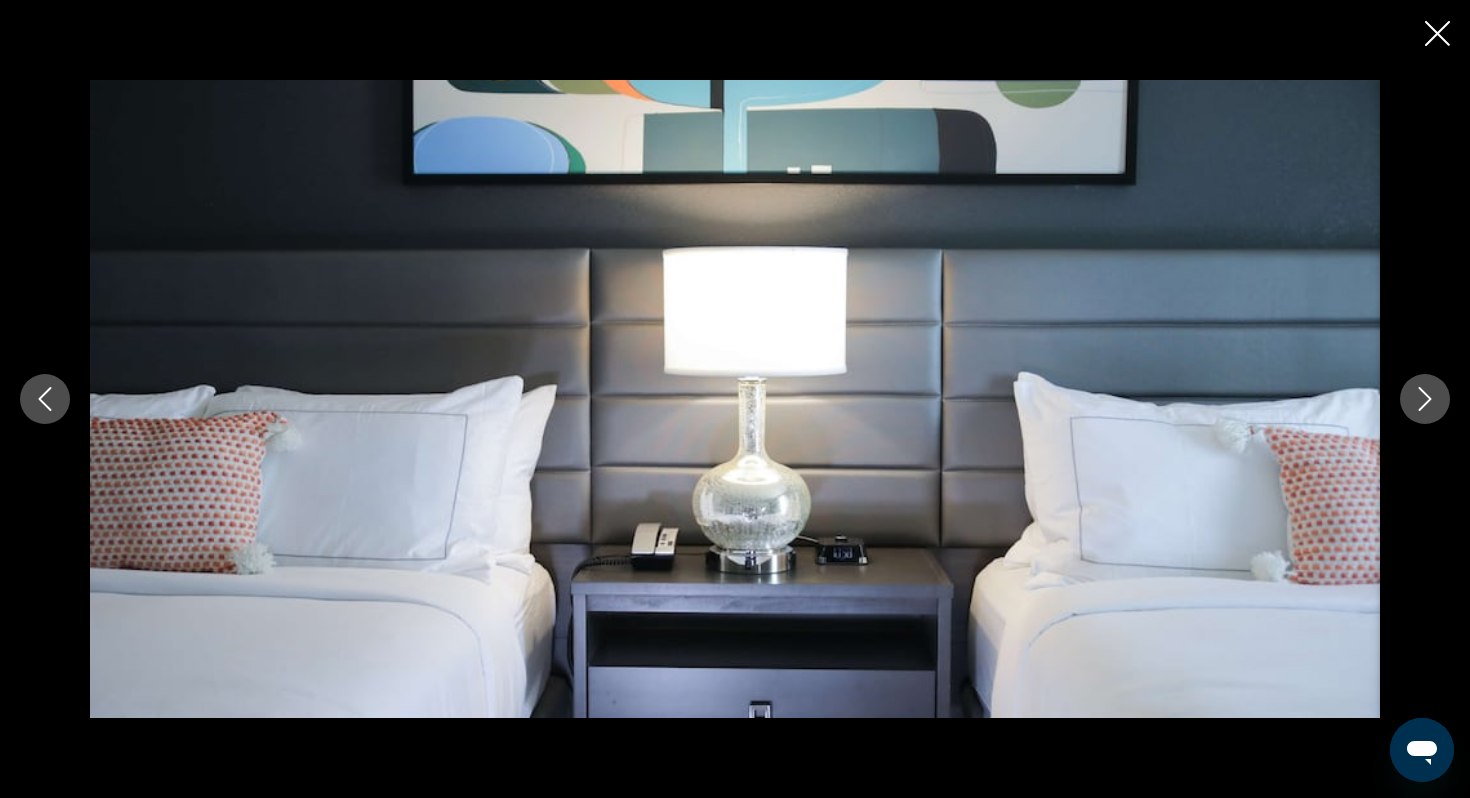 click at bounding box center (1425, 399) 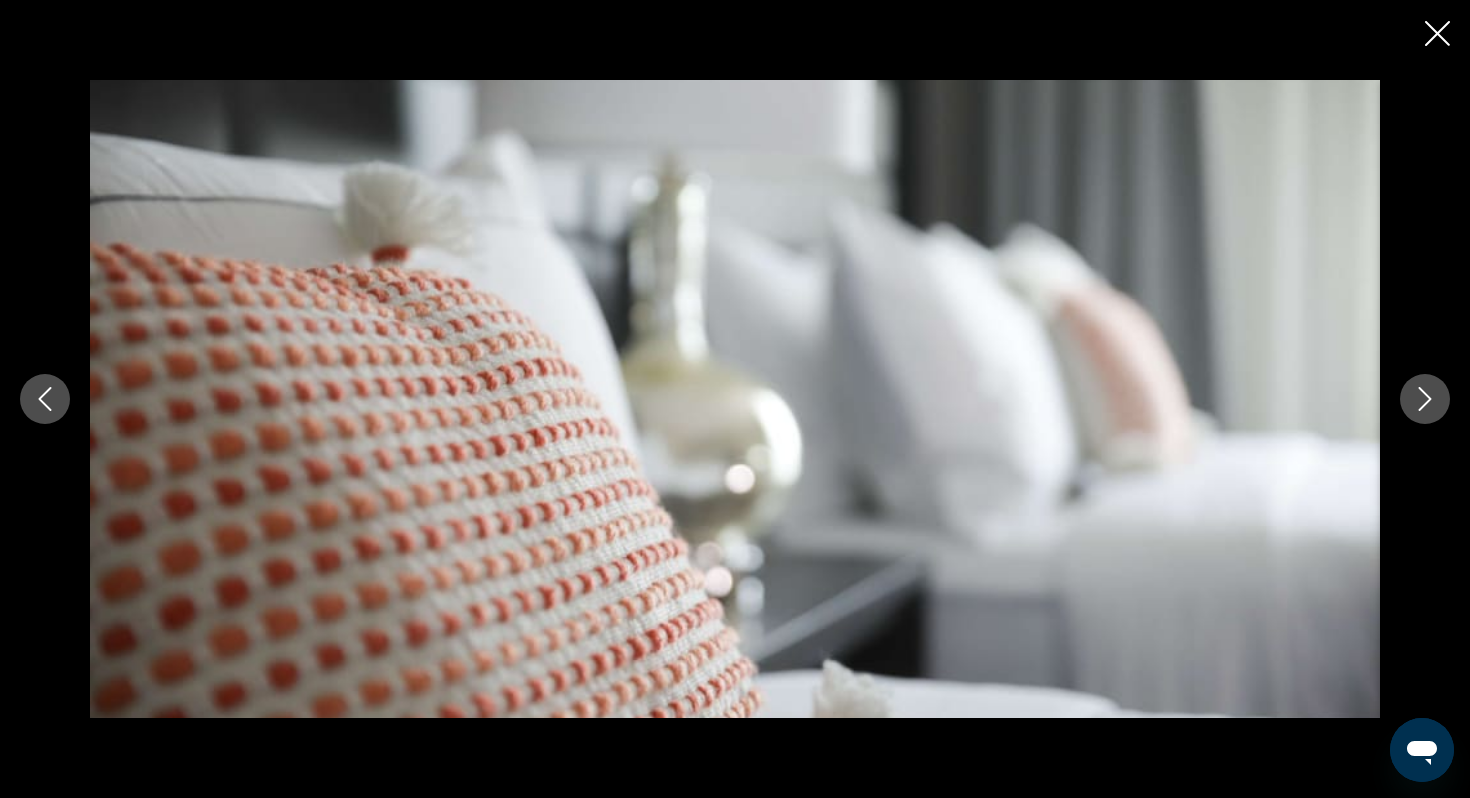 click at bounding box center (1425, 399) 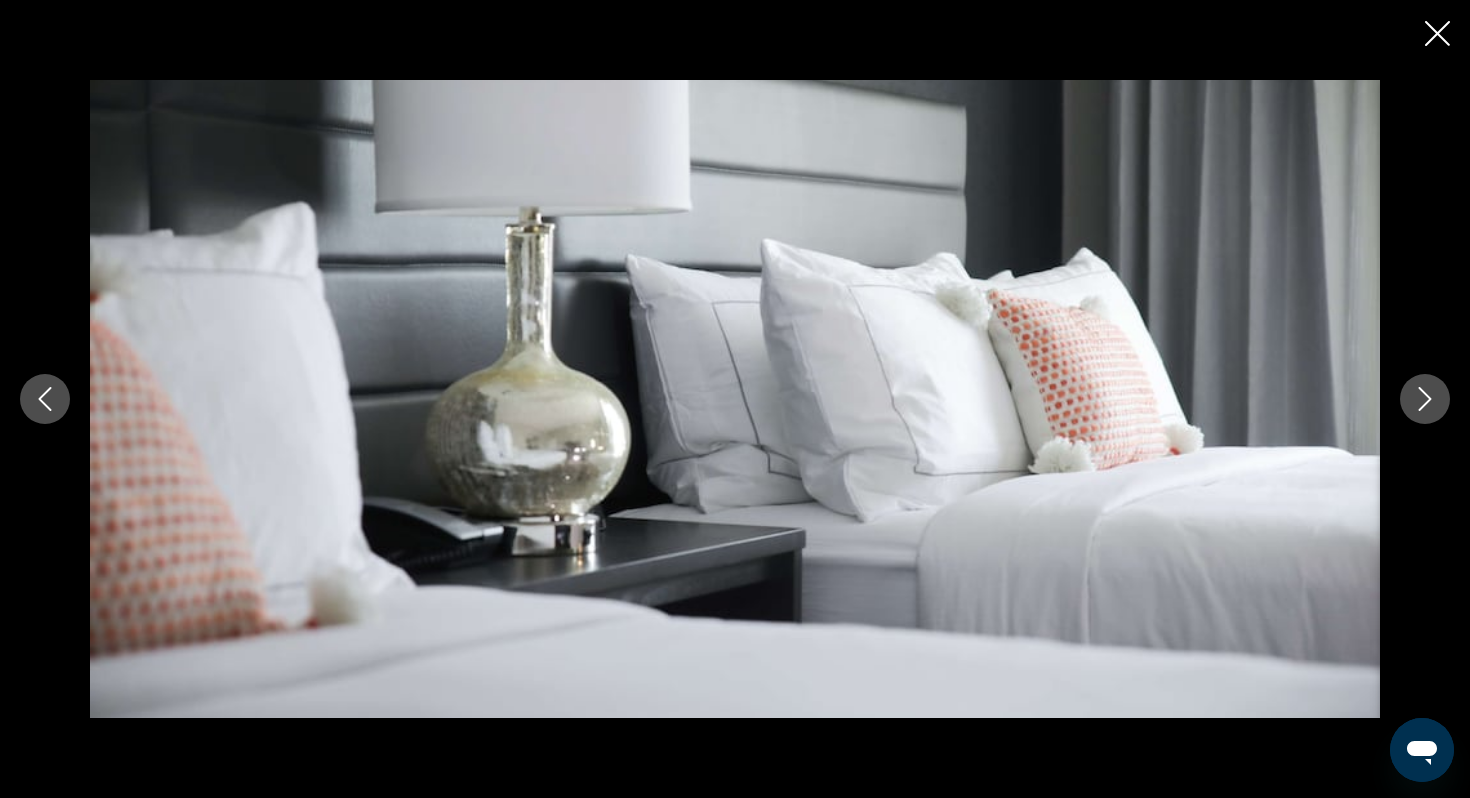 click at bounding box center (1425, 399) 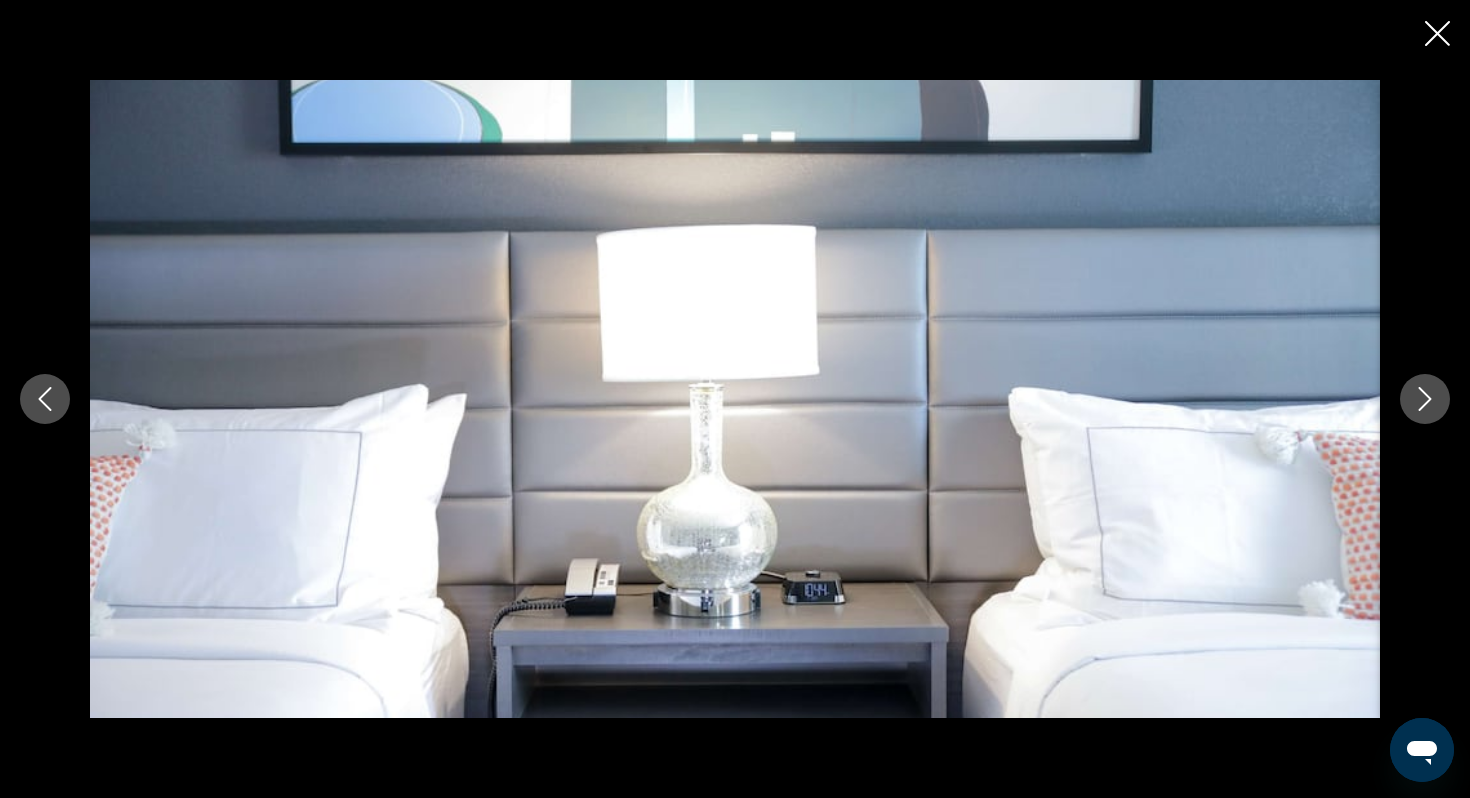 click at bounding box center (1425, 399) 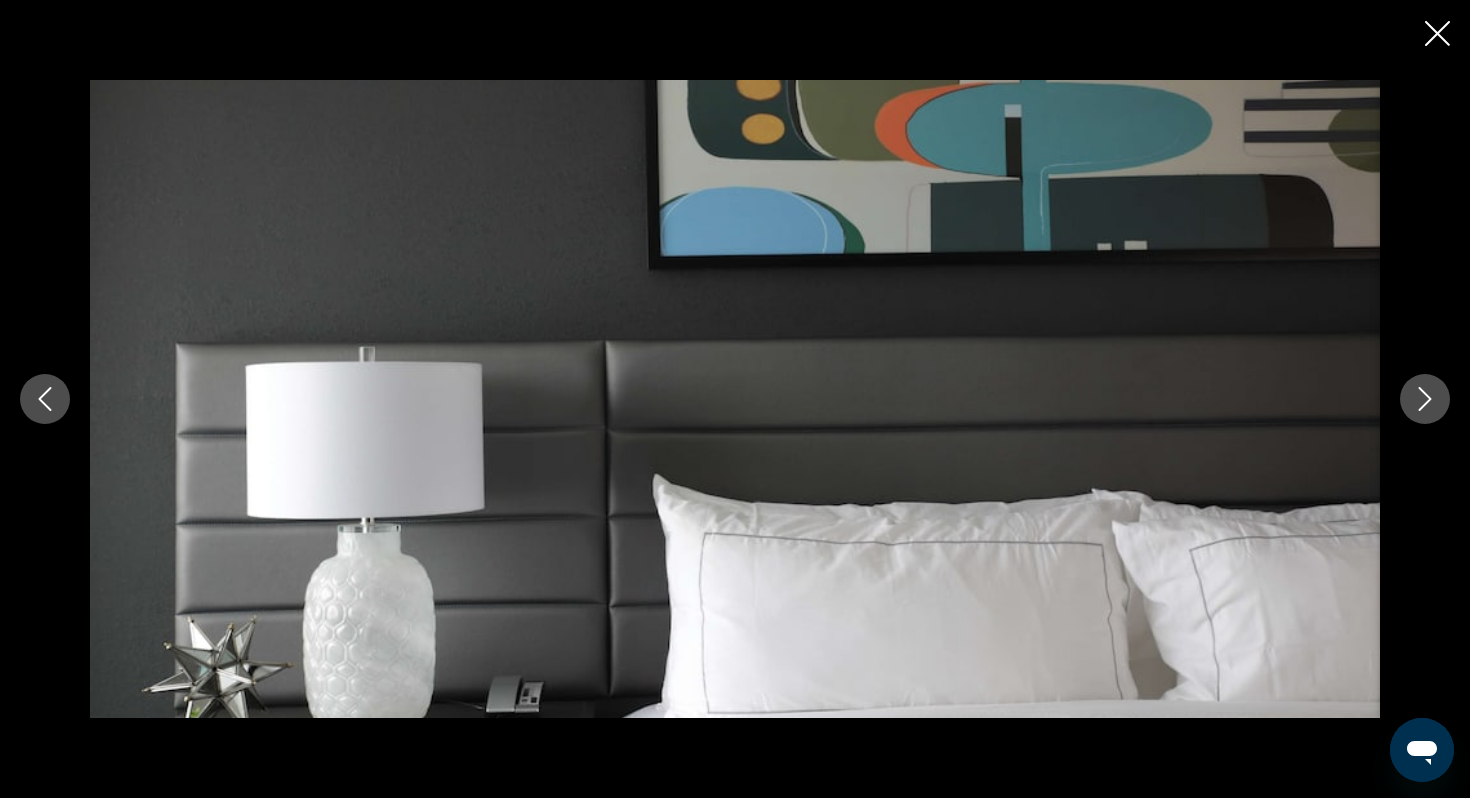 click at bounding box center [1425, 399] 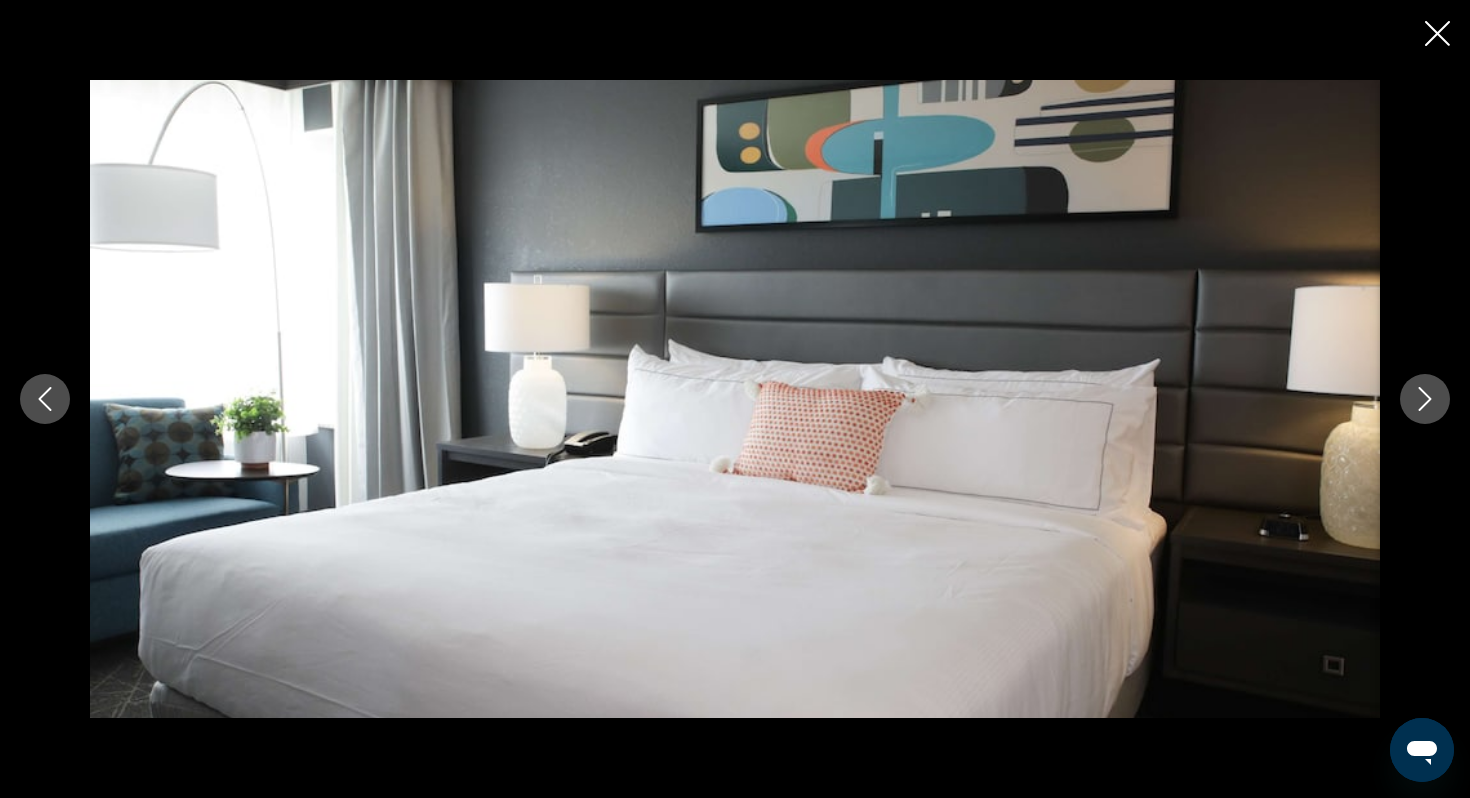 click at bounding box center [1425, 399] 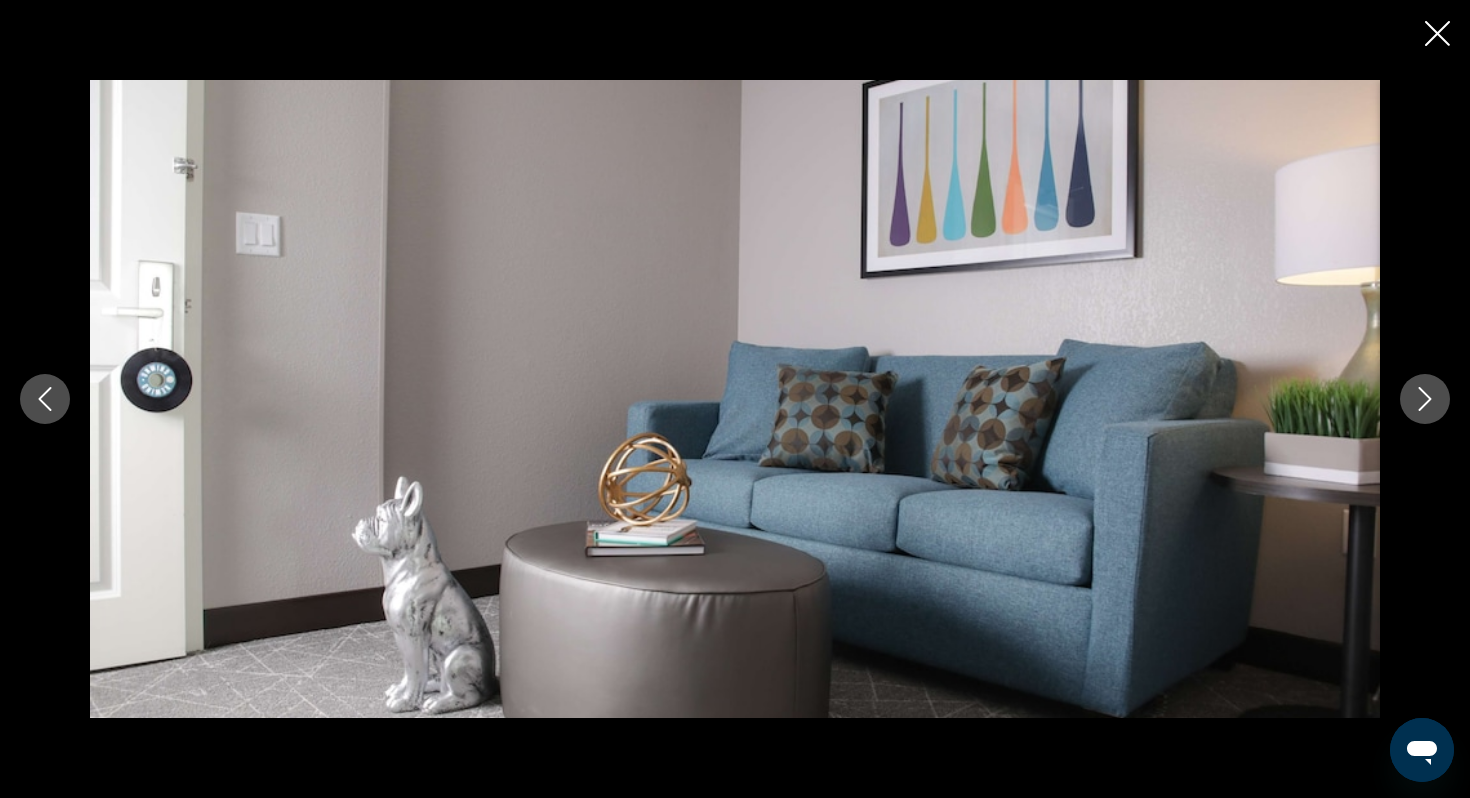 click at bounding box center (1425, 399) 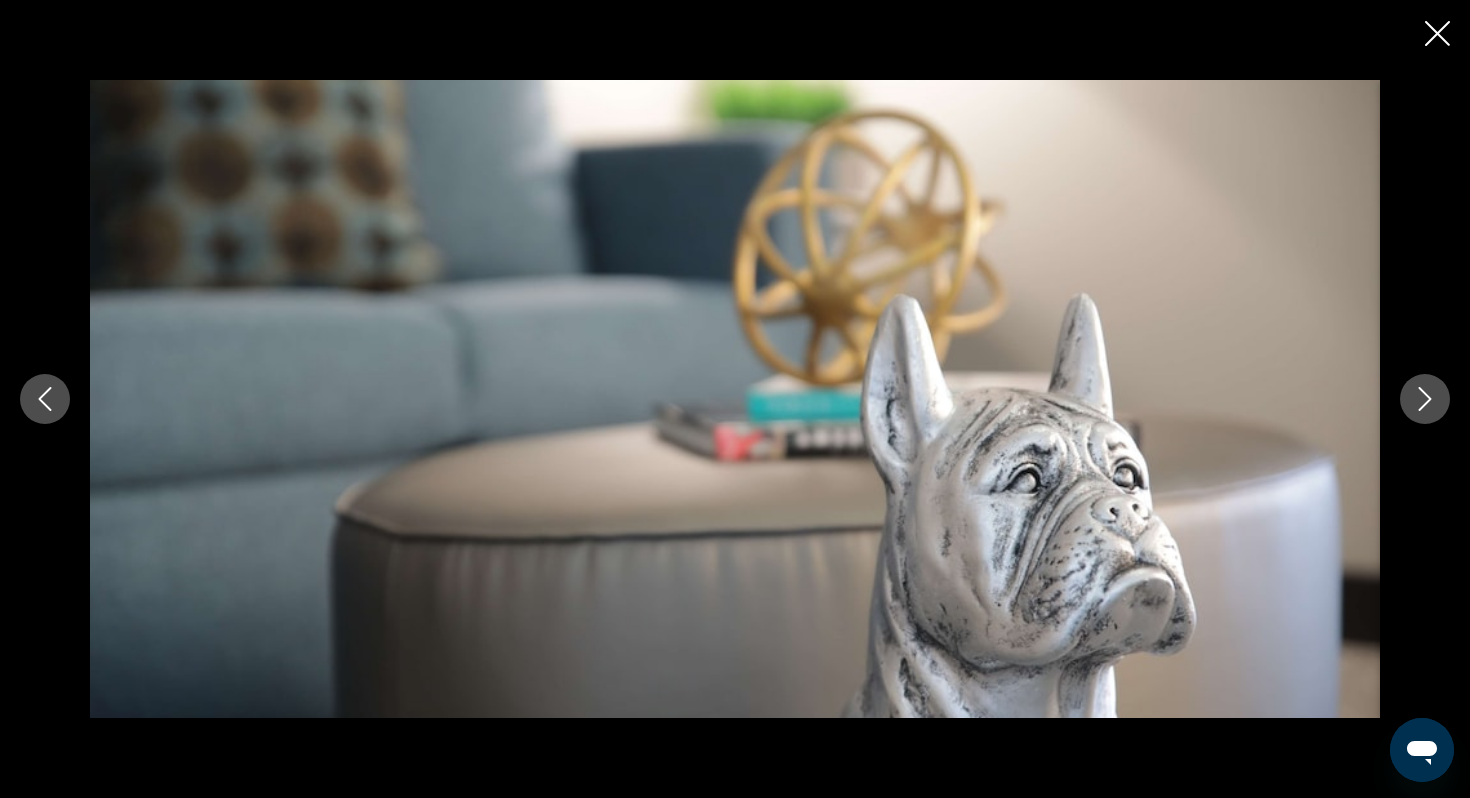 click at bounding box center (1425, 399) 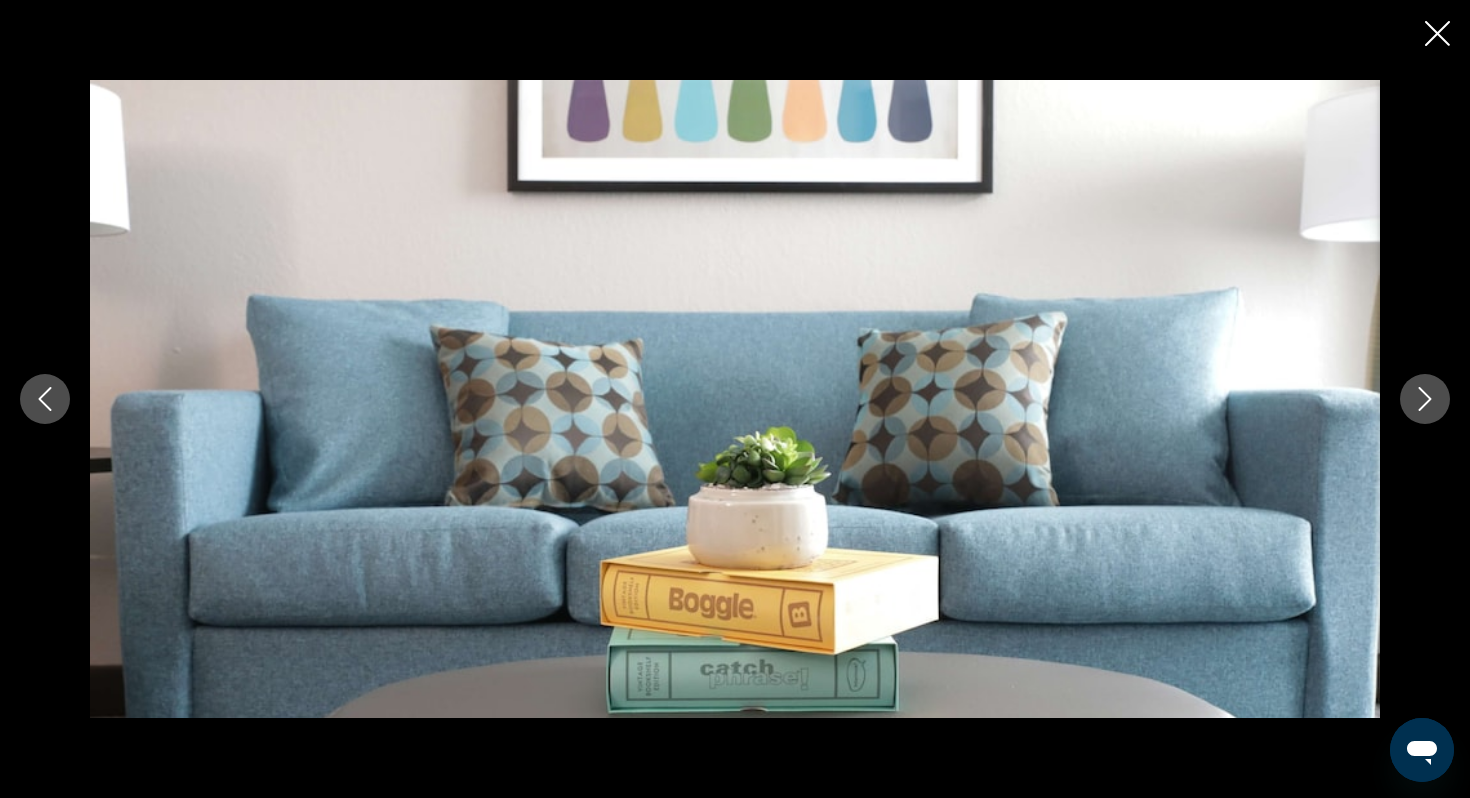click at bounding box center (1425, 399) 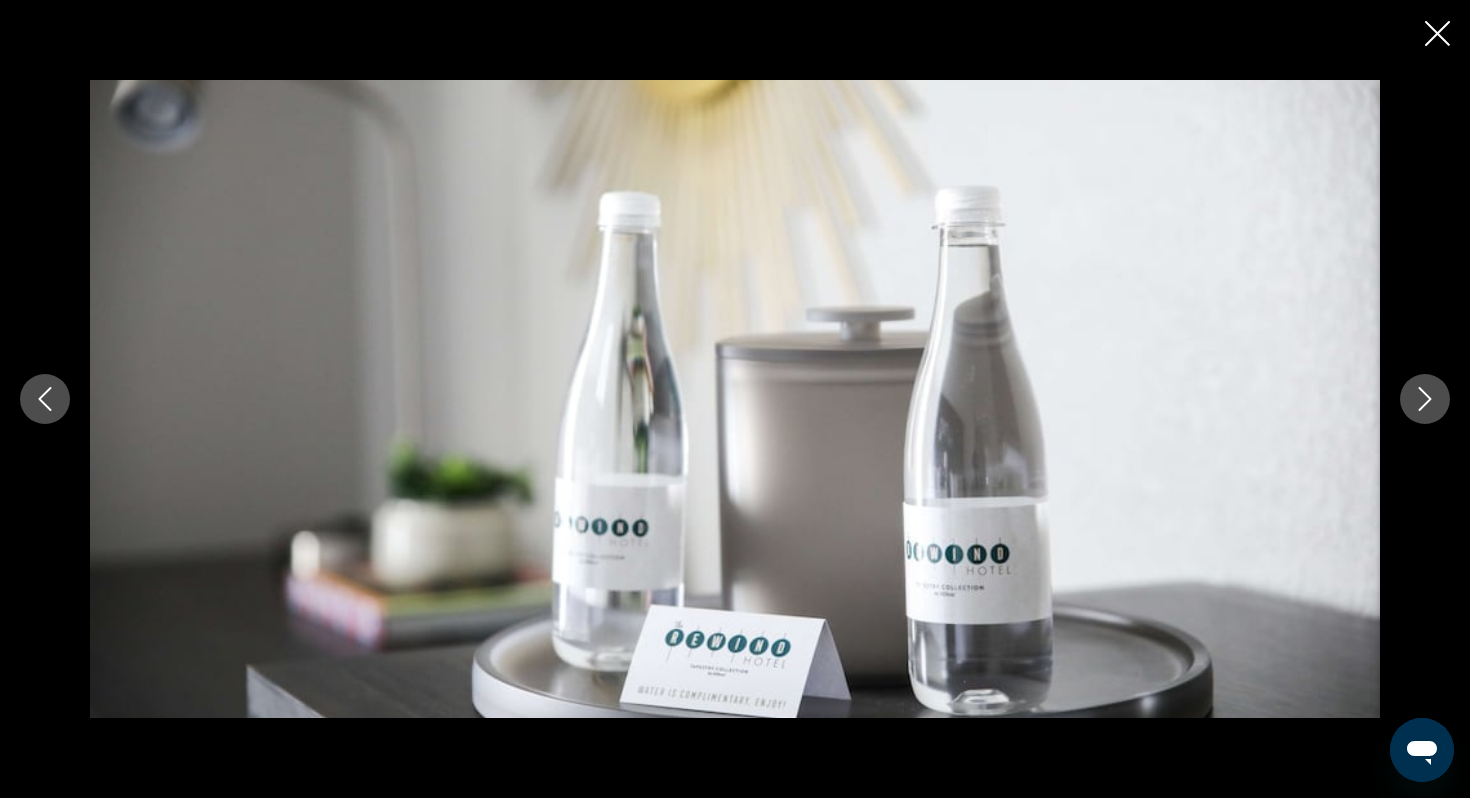 click at bounding box center [1425, 399] 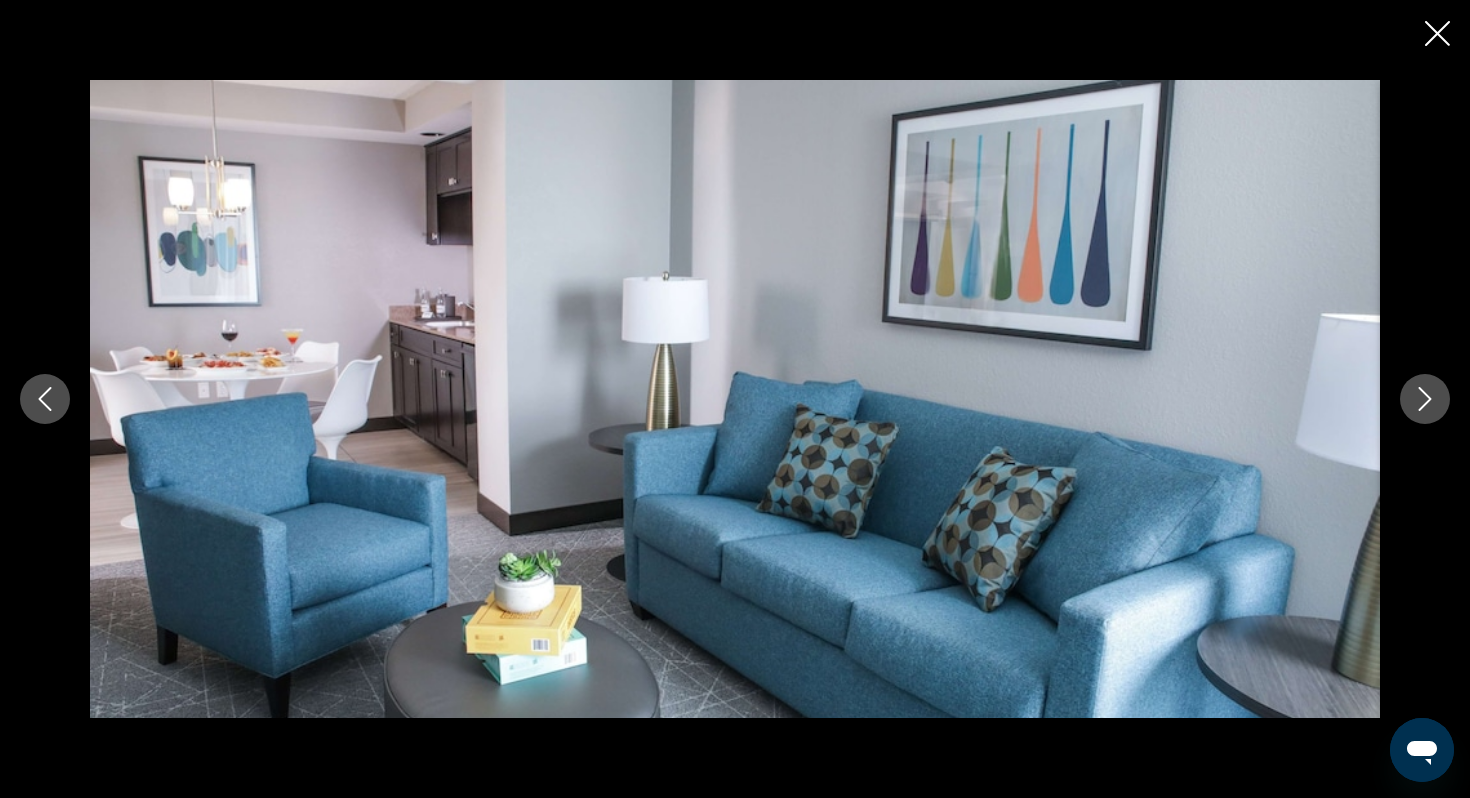 click at bounding box center [1425, 399] 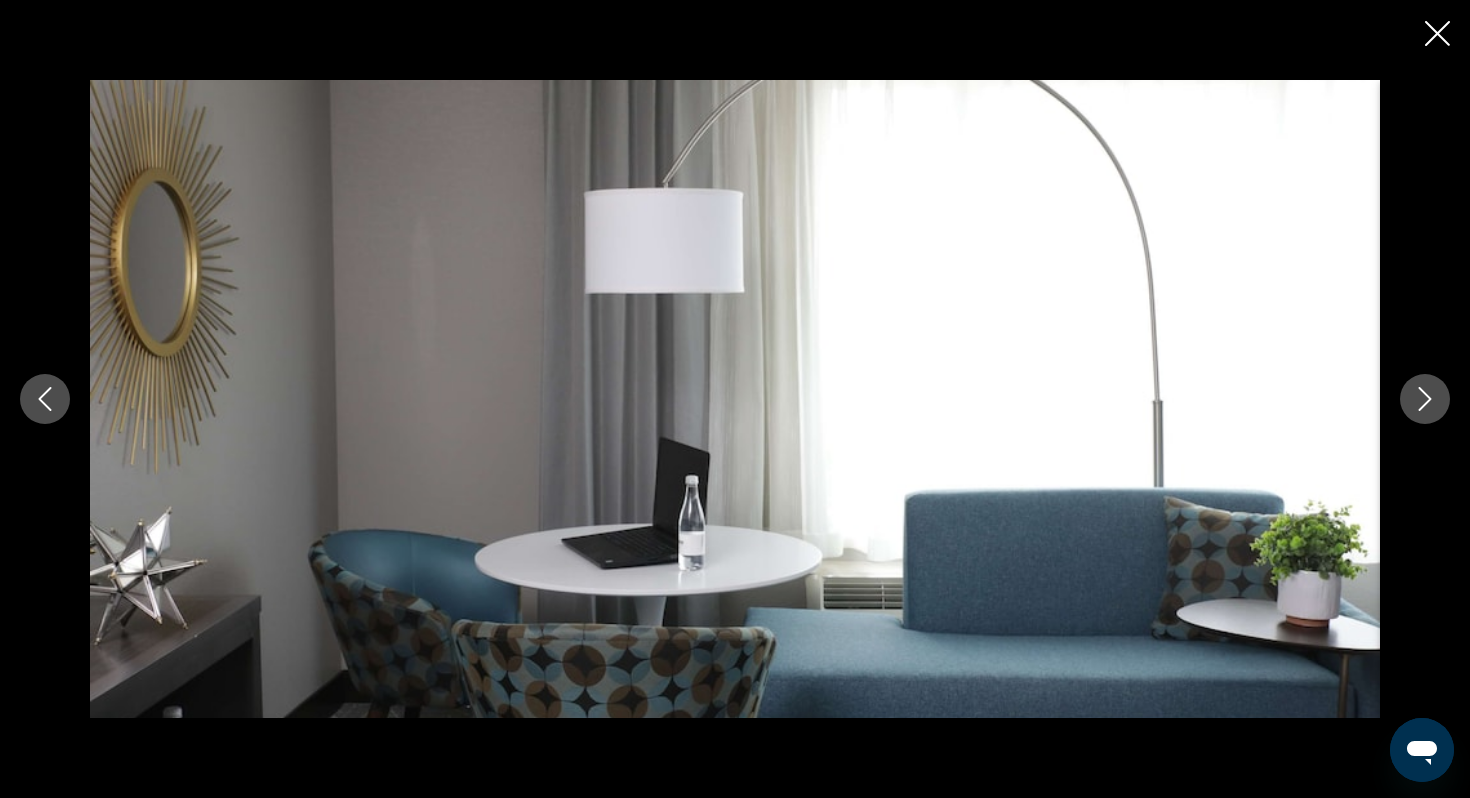 click at bounding box center (1425, 399) 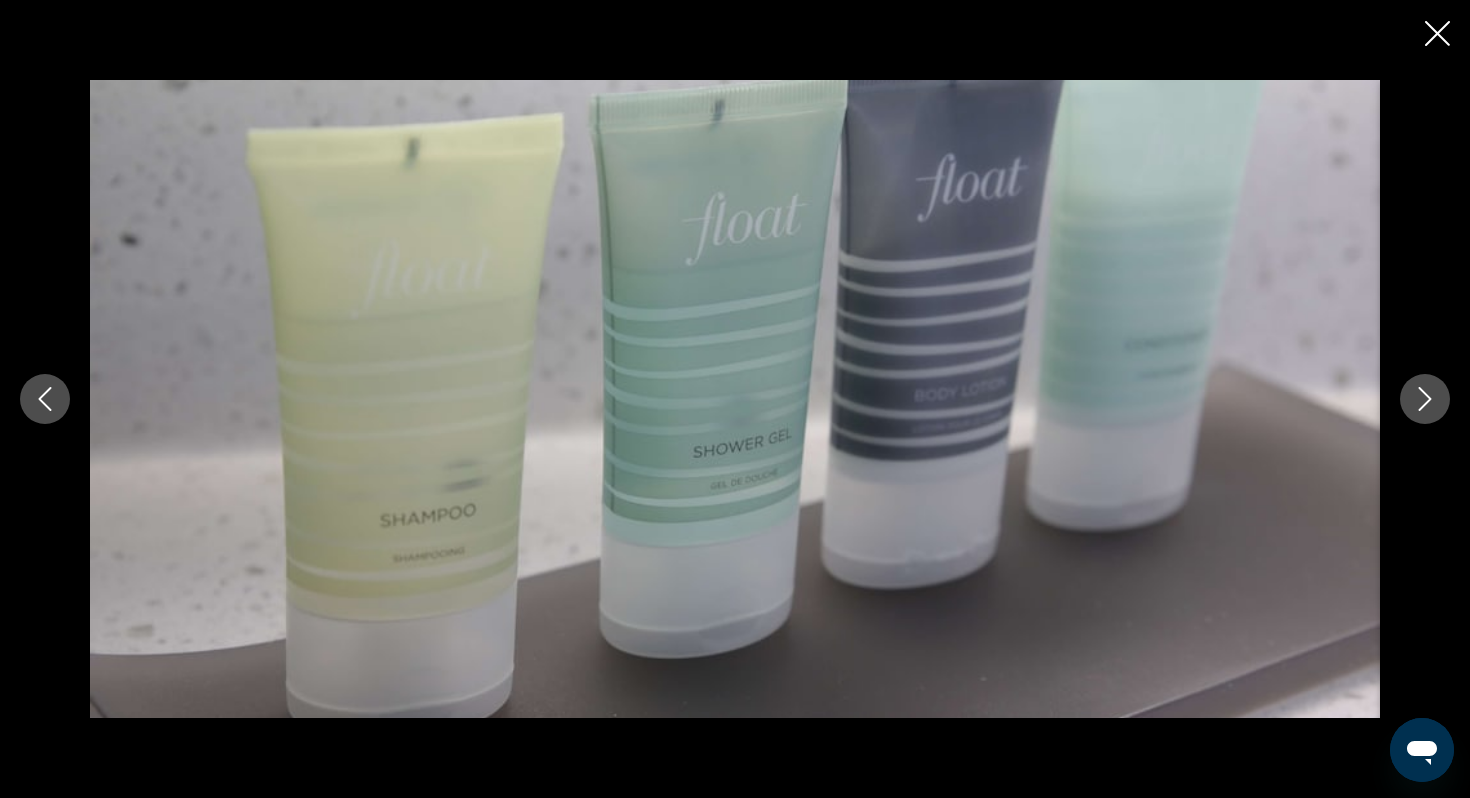 click at bounding box center [1425, 399] 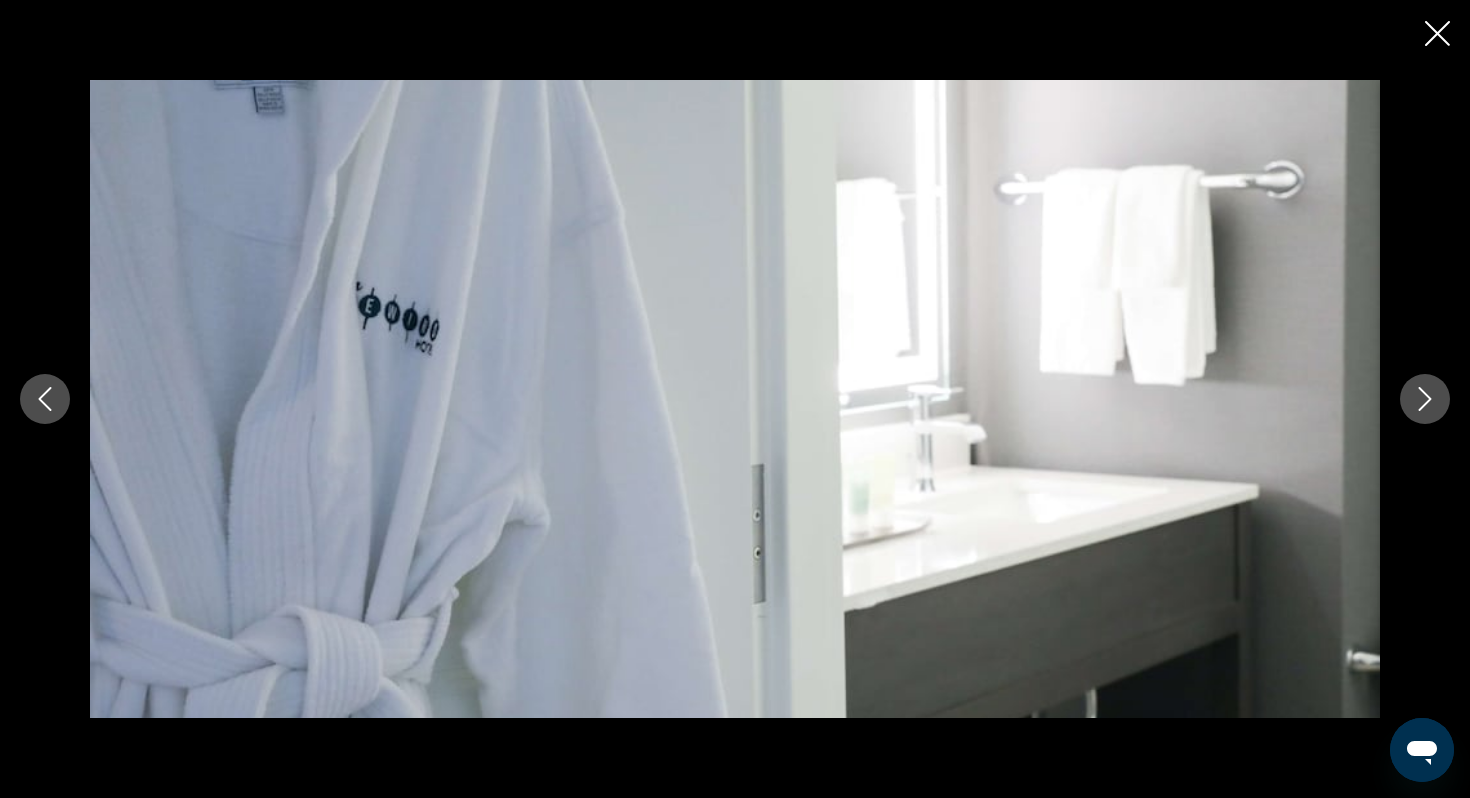 click at bounding box center (1425, 399) 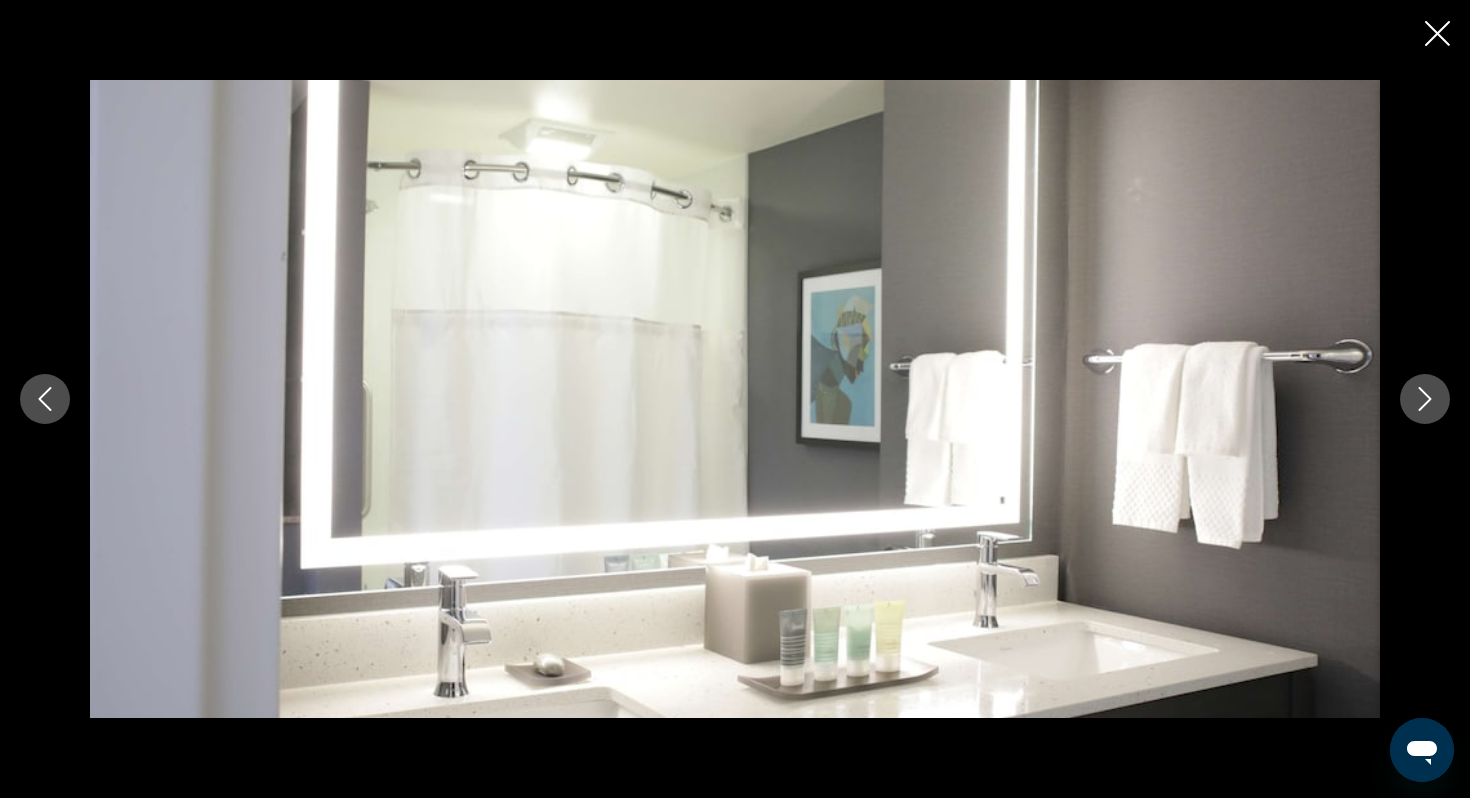 click at bounding box center [1425, 399] 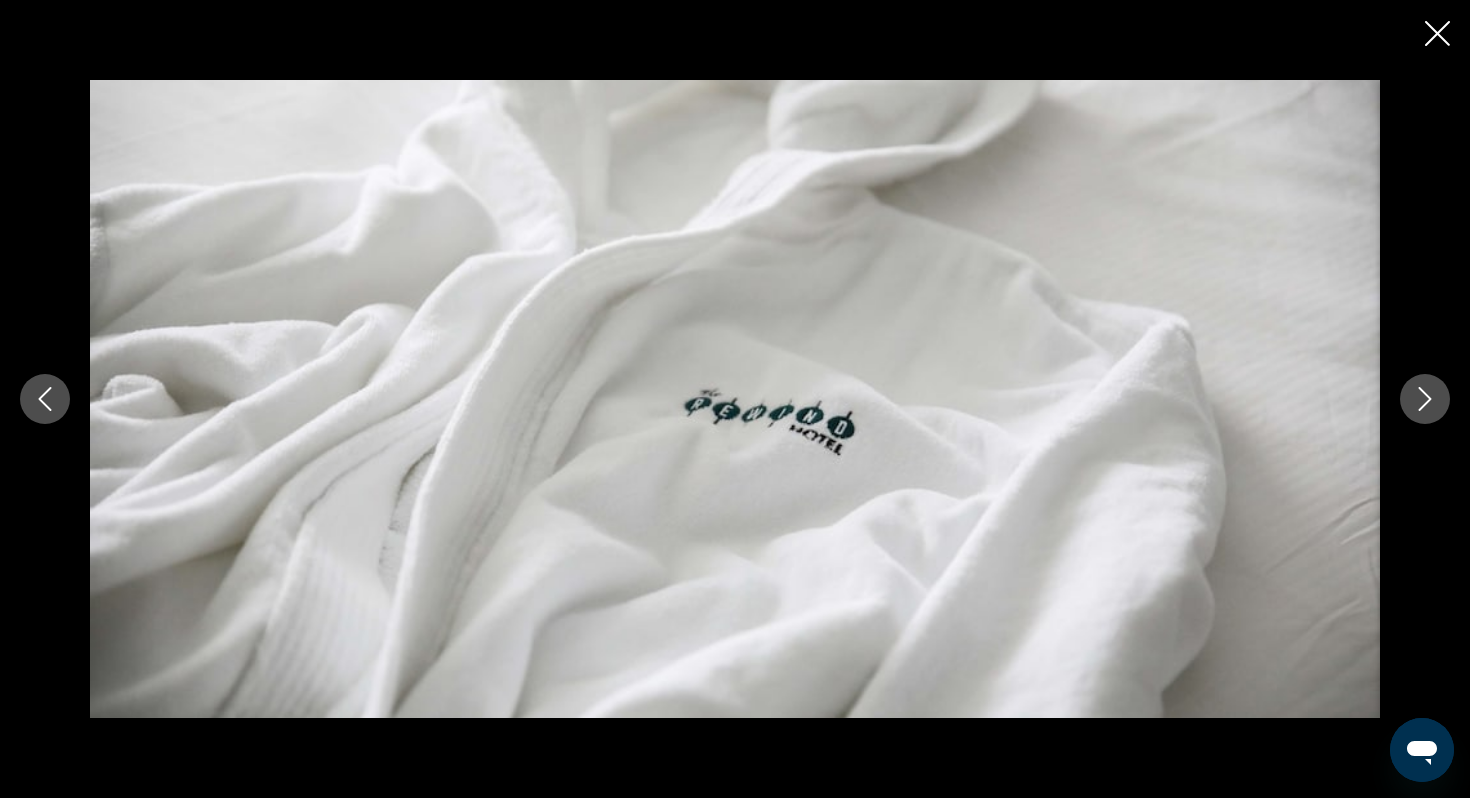 click at bounding box center (1425, 399) 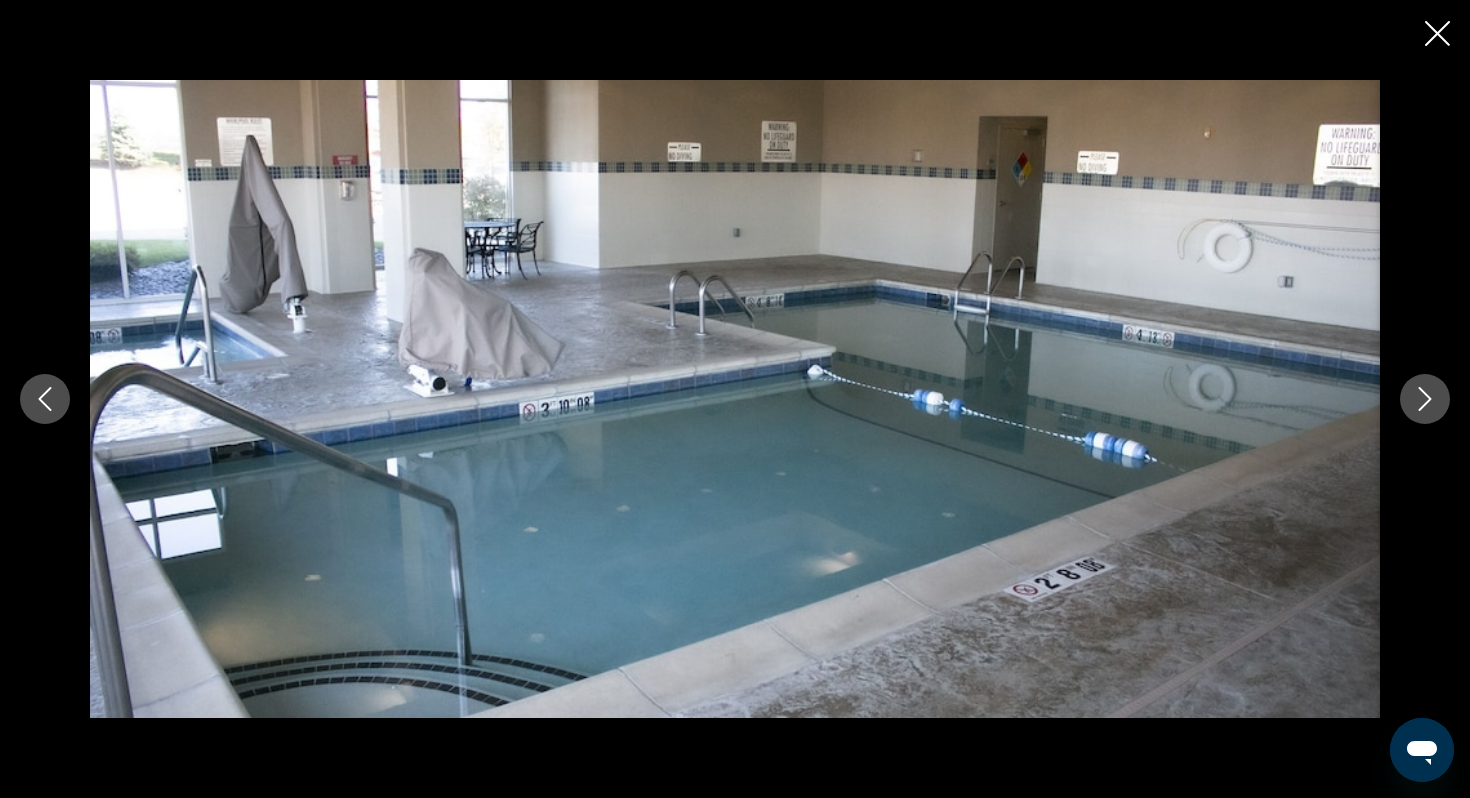click at bounding box center [735, 399] 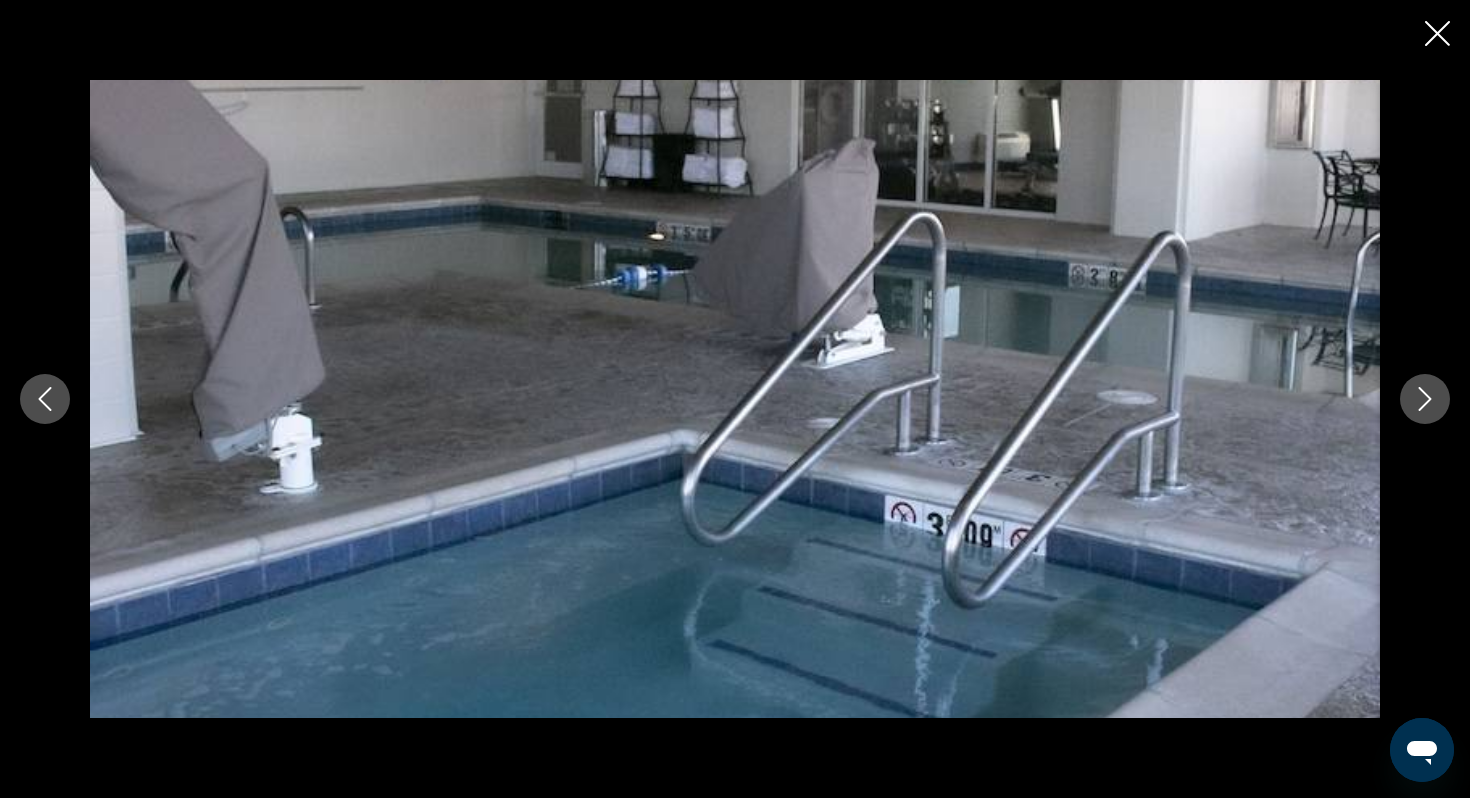click at bounding box center [1425, 399] 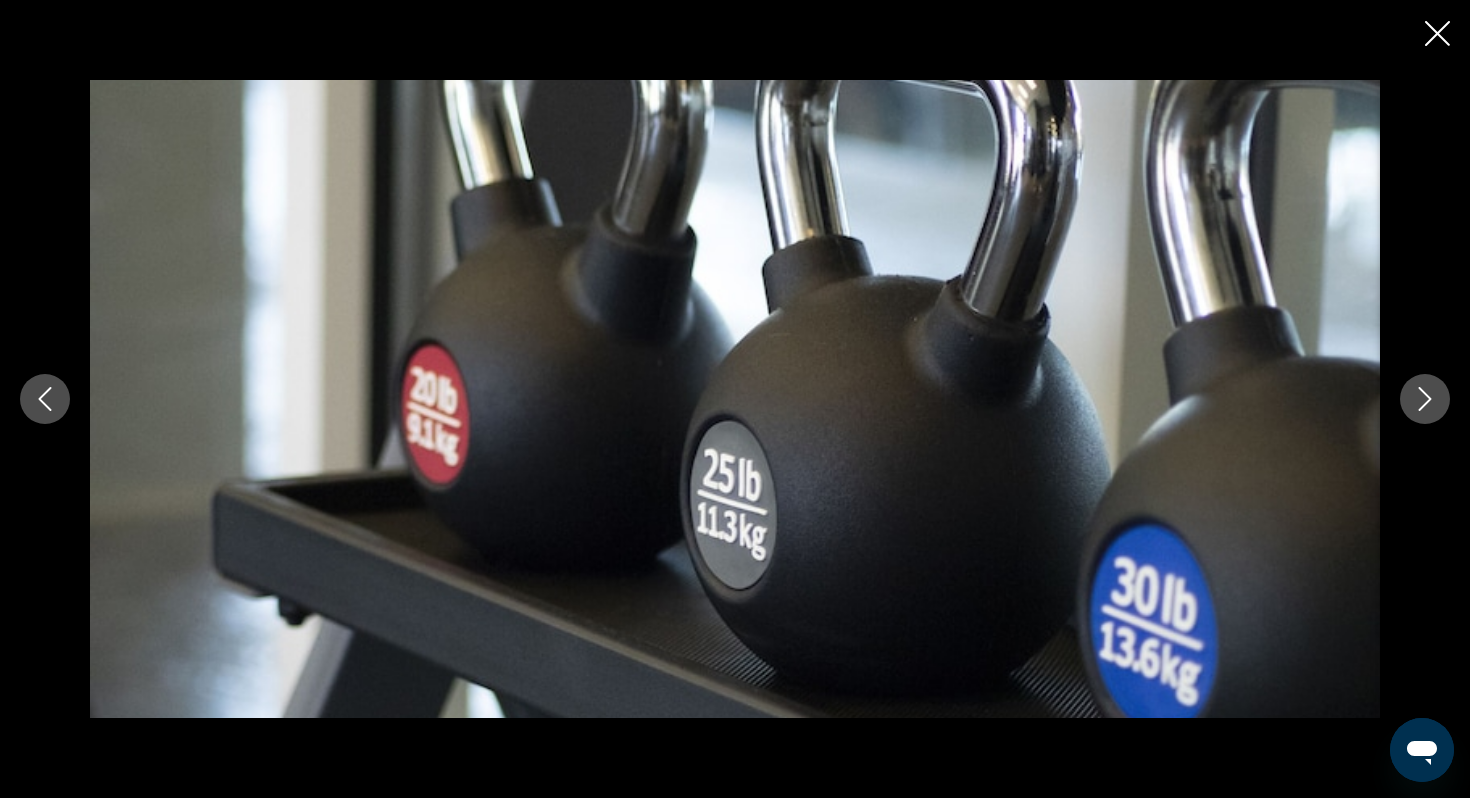click at bounding box center (1425, 399) 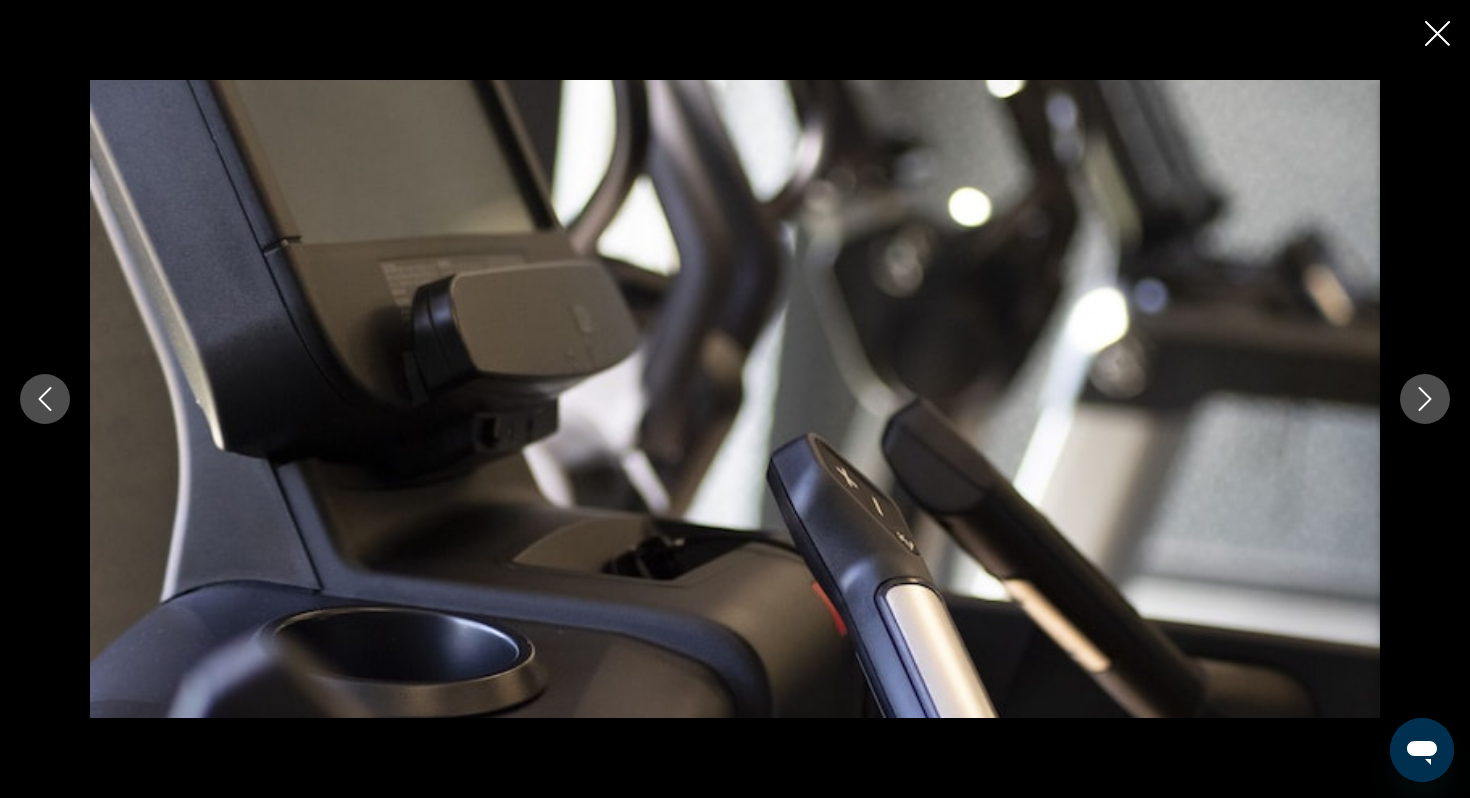 click at bounding box center [1425, 399] 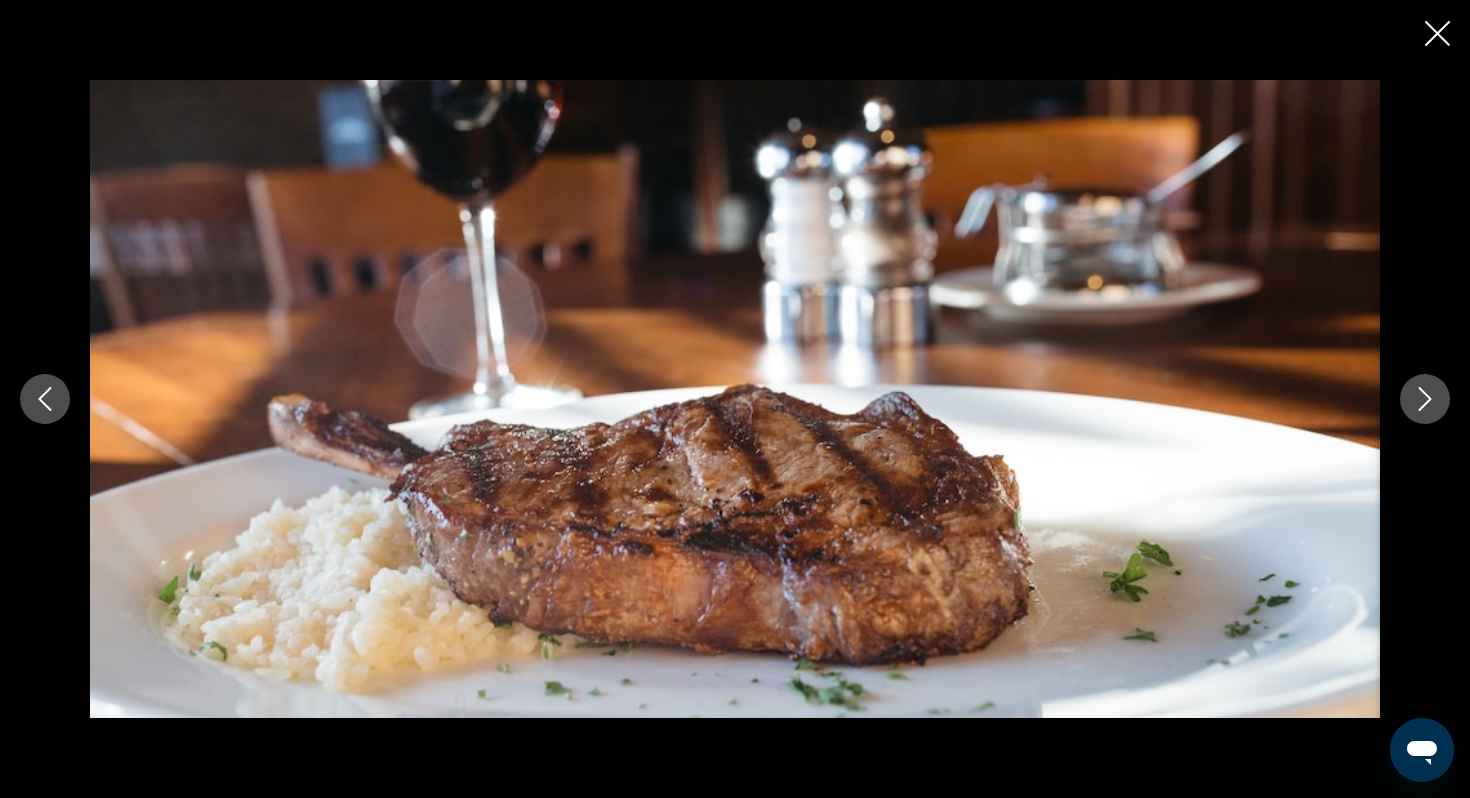 click at bounding box center (1425, 399) 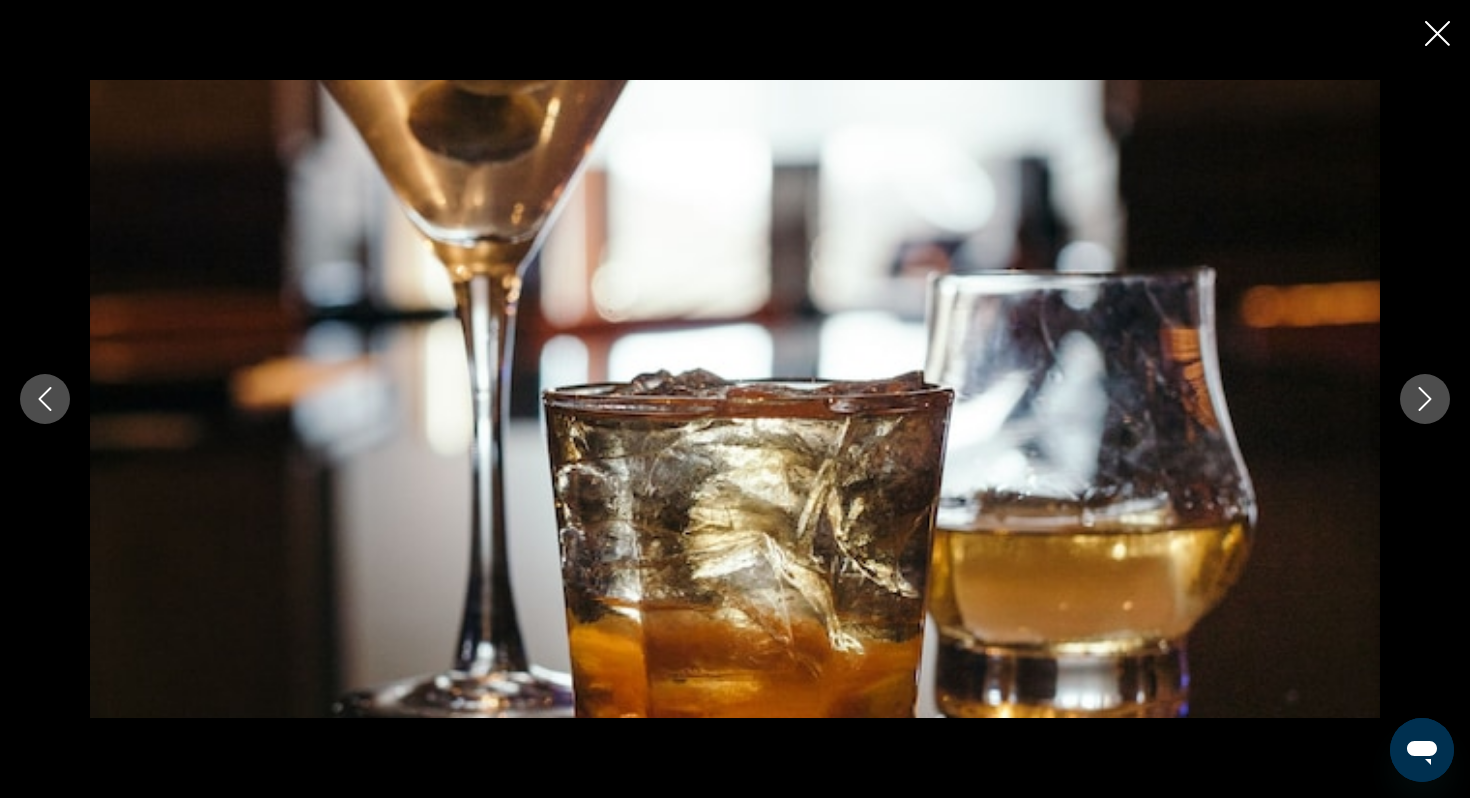 click at bounding box center (1425, 399) 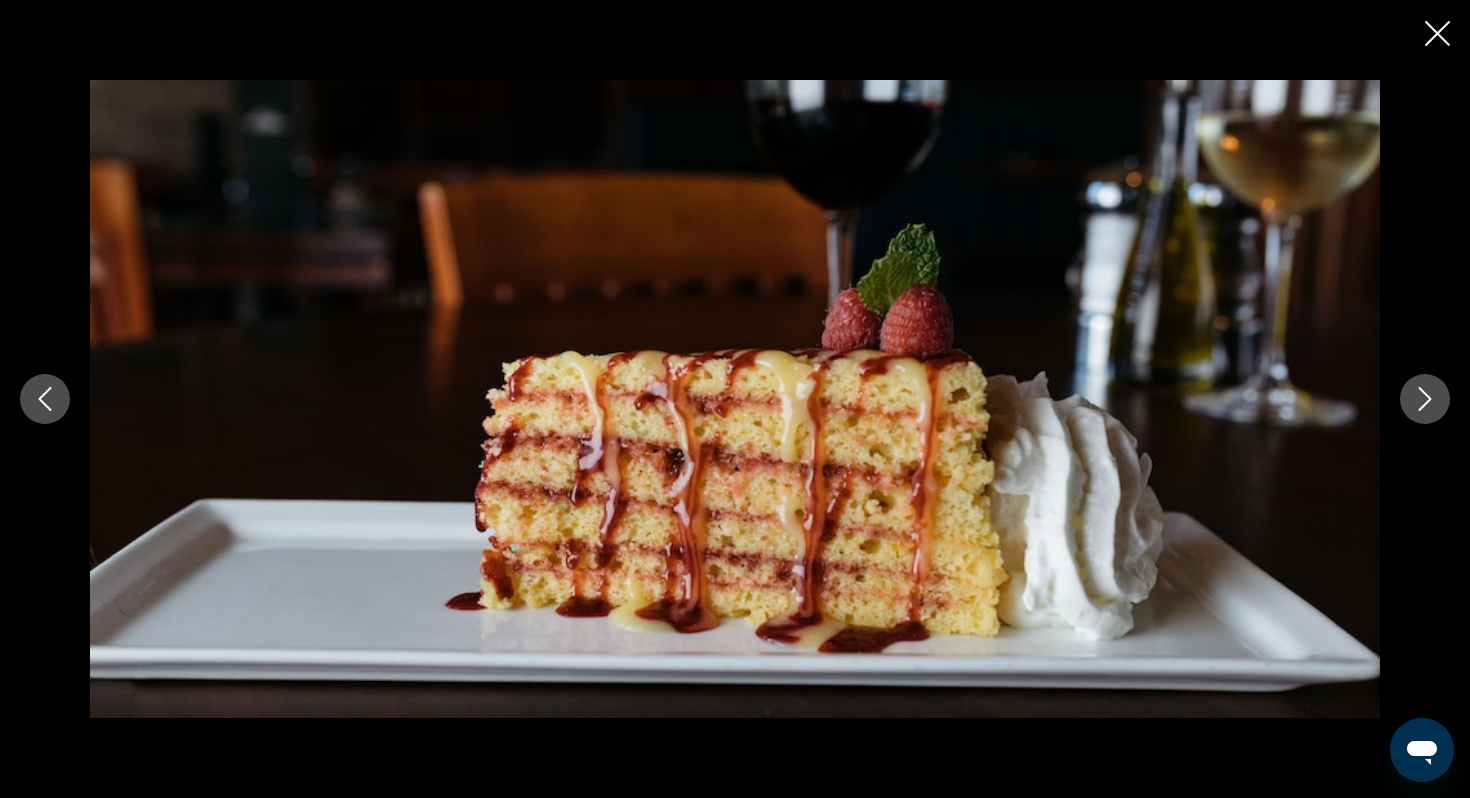 click at bounding box center [1425, 399] 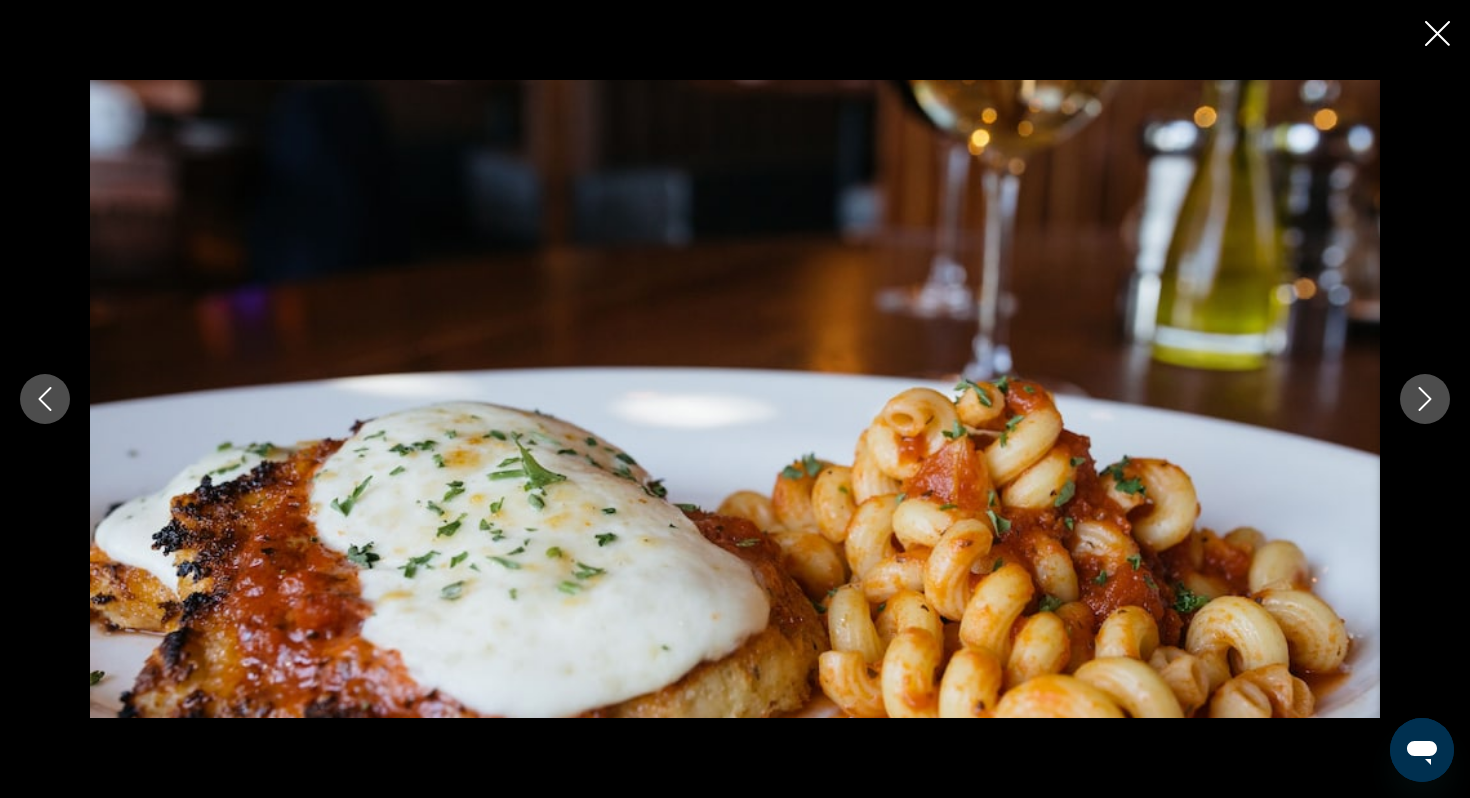 click 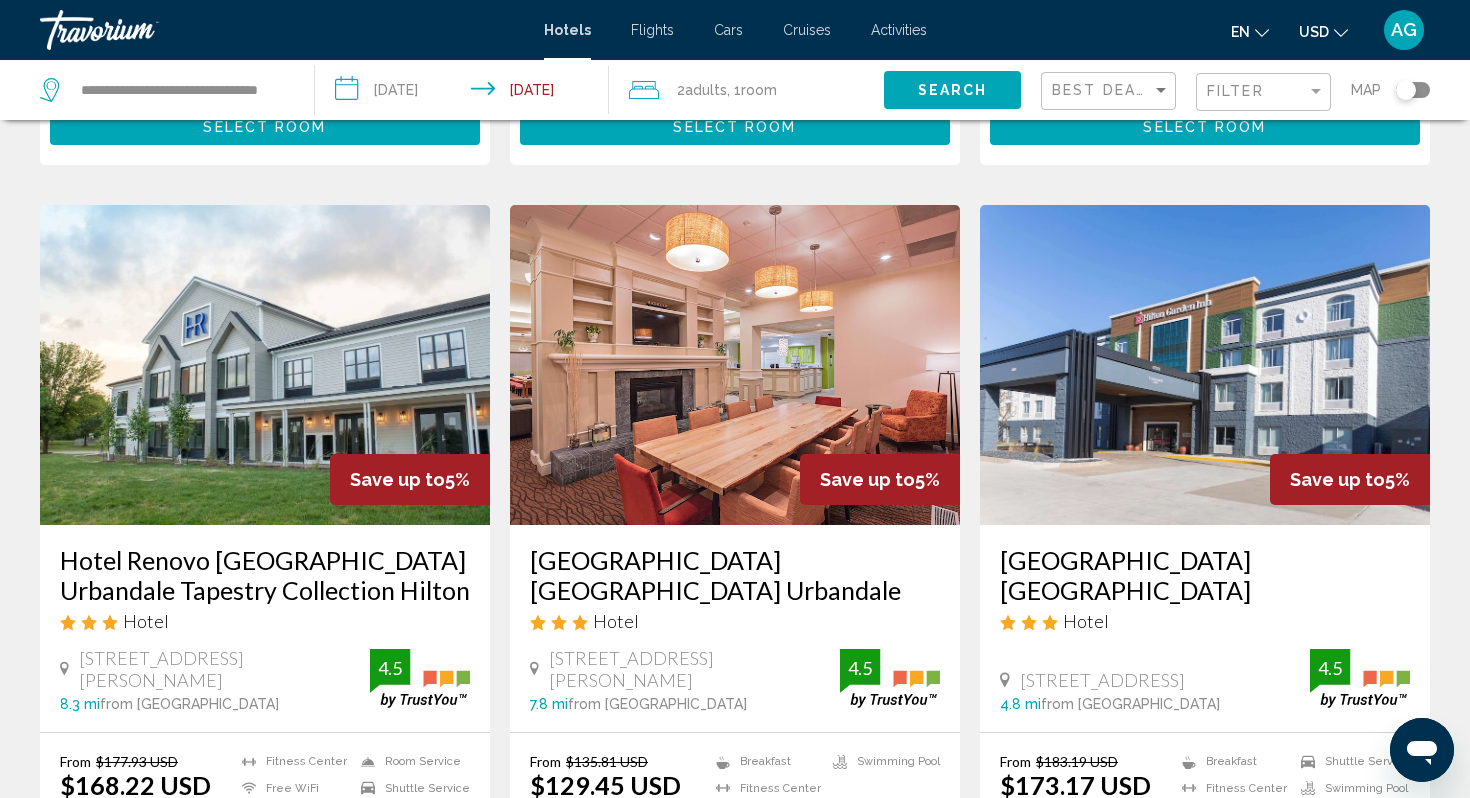 scroll, scrollTop: 800, scrollLeft: 0, axis: vertical 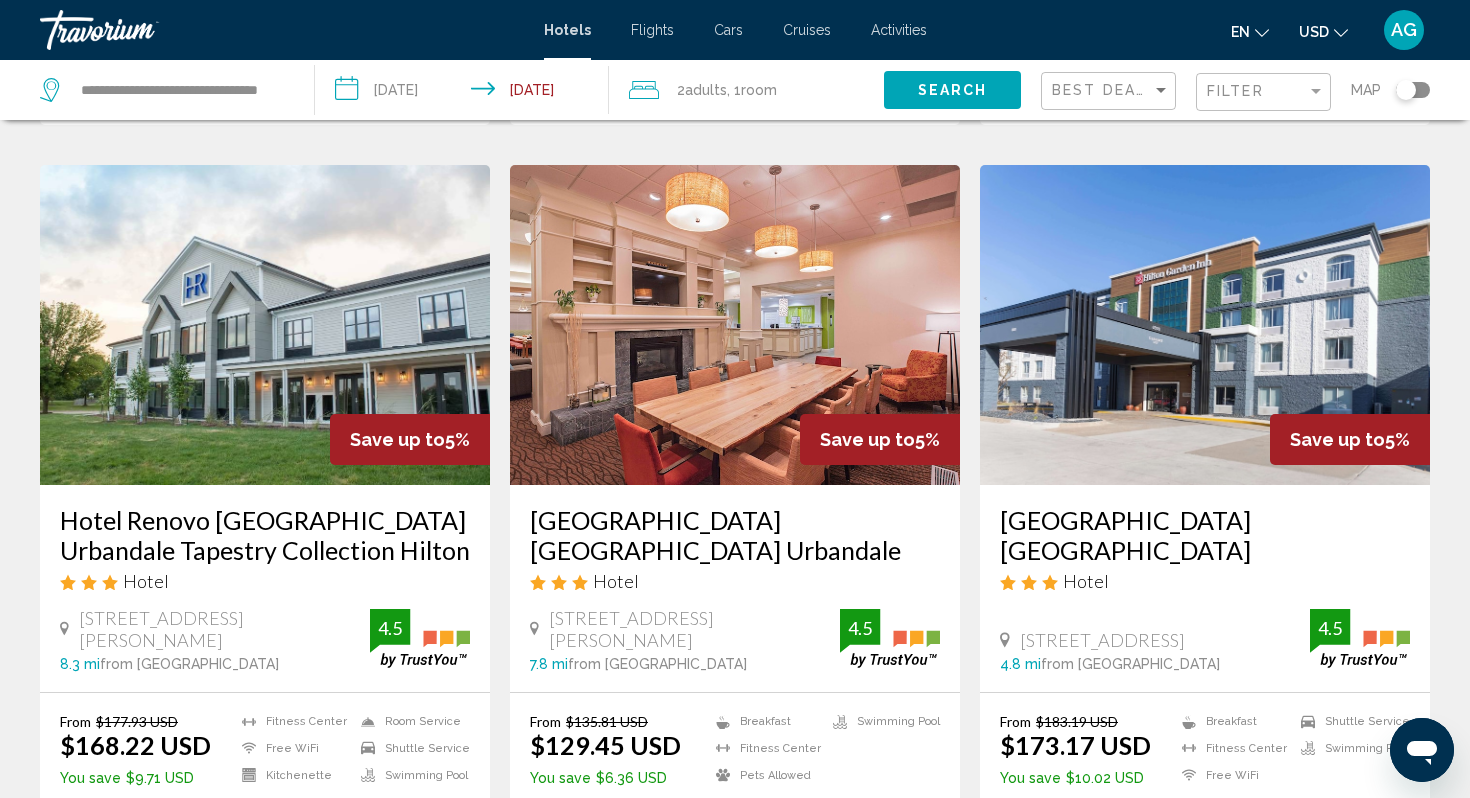 click at bounding box center [265, 325] 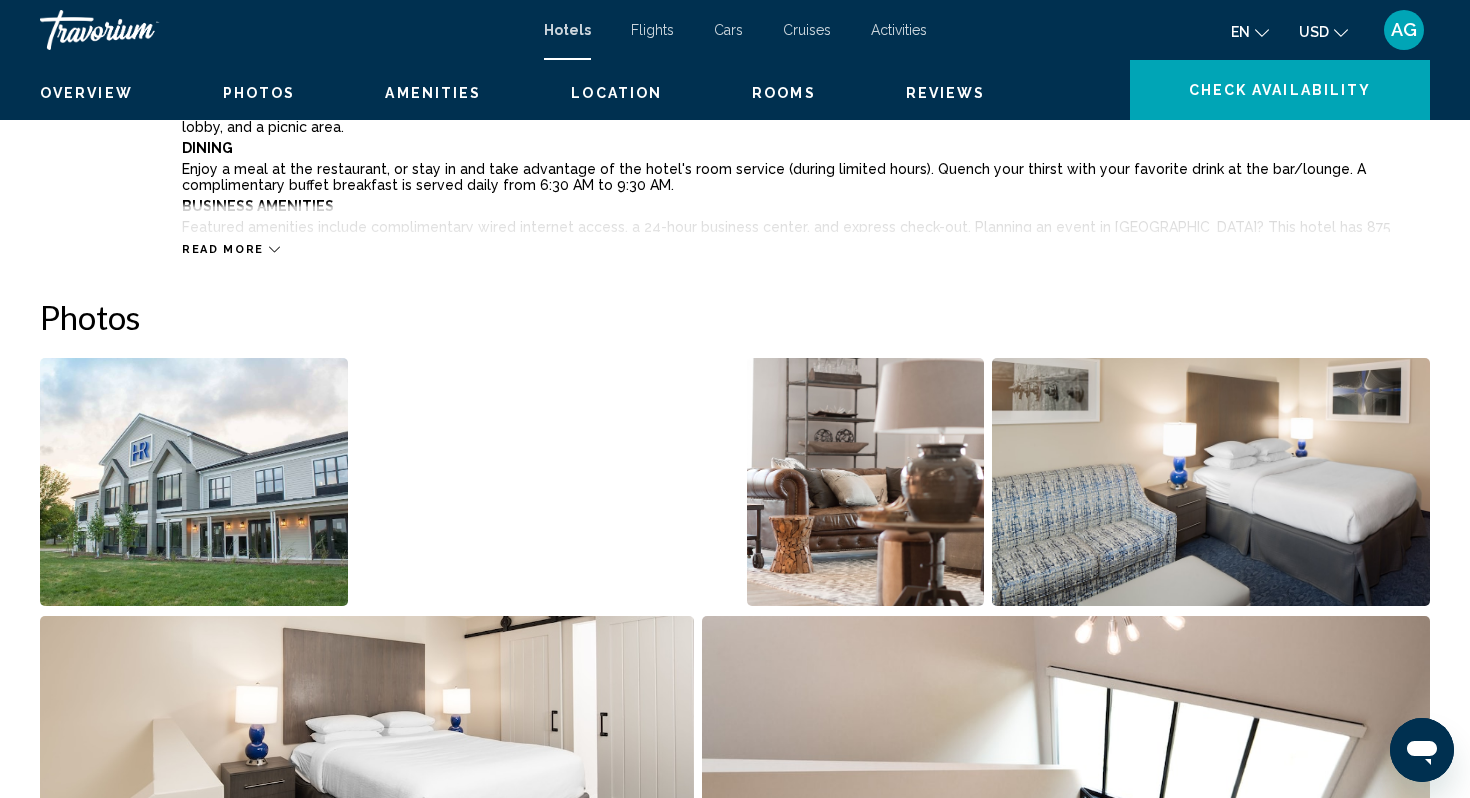 scroll, scrollTop: 0, scrollLeft: 0, axis: both 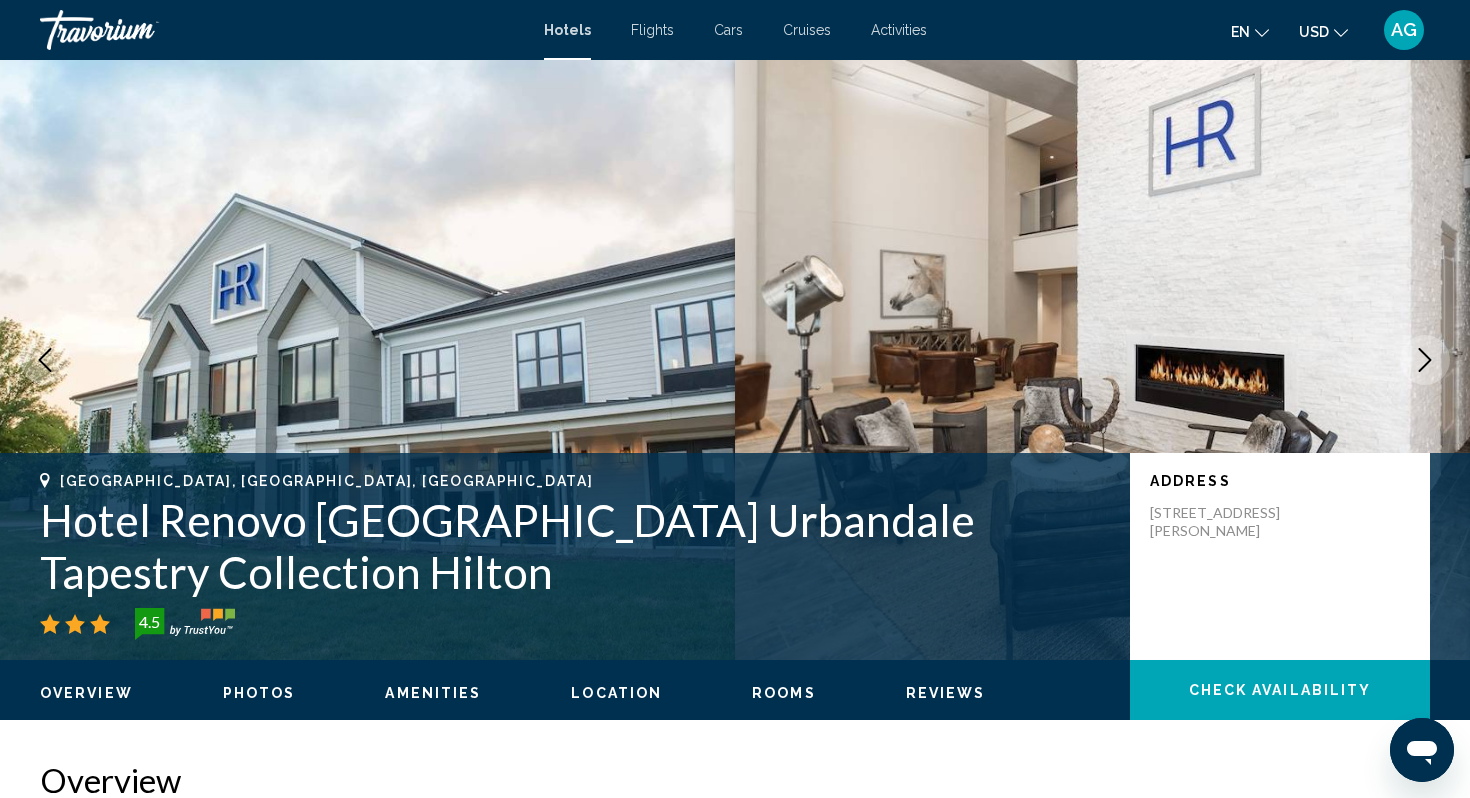 type 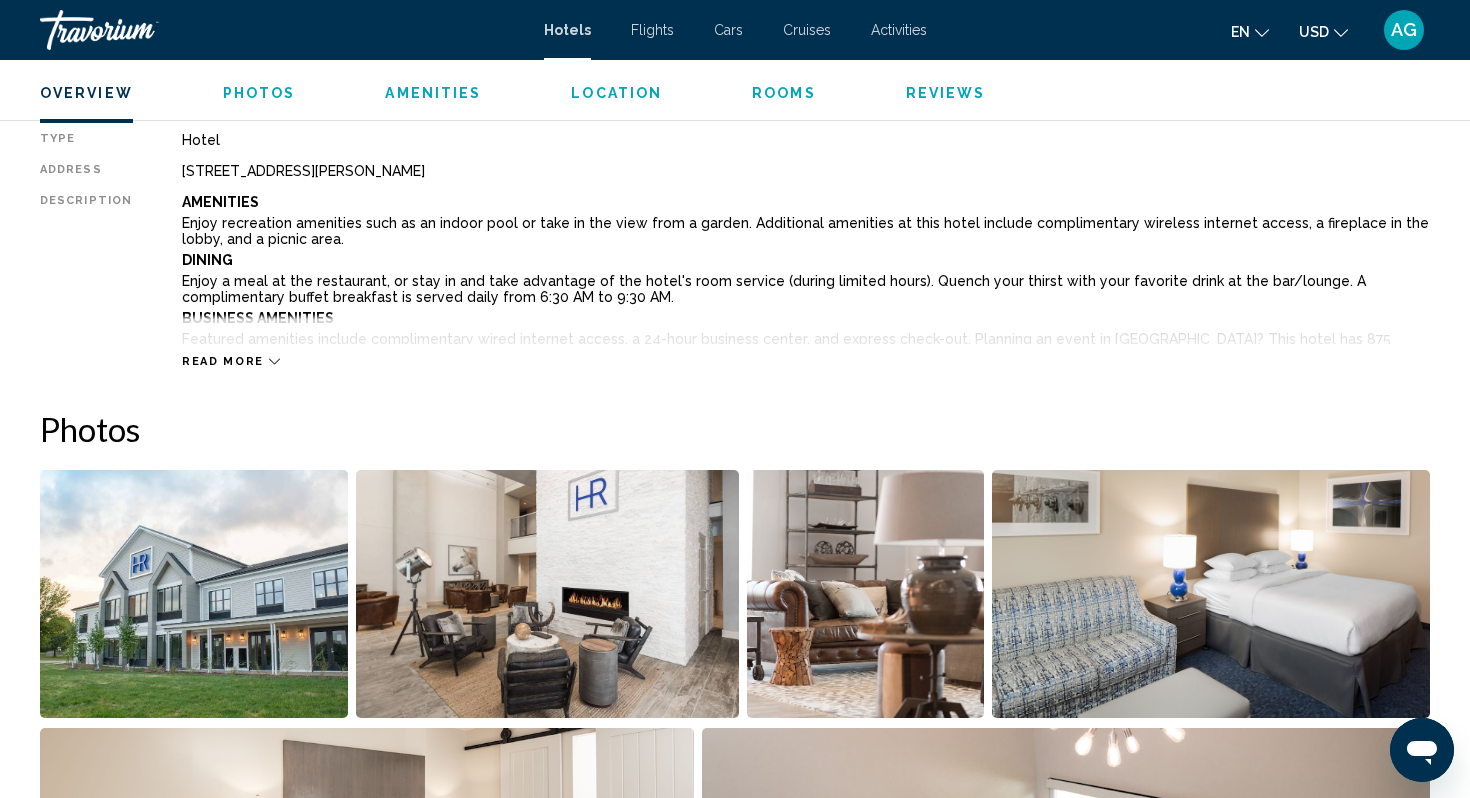 scroll, scrollTop: 720, scrollLeft: 0, axis: vertical 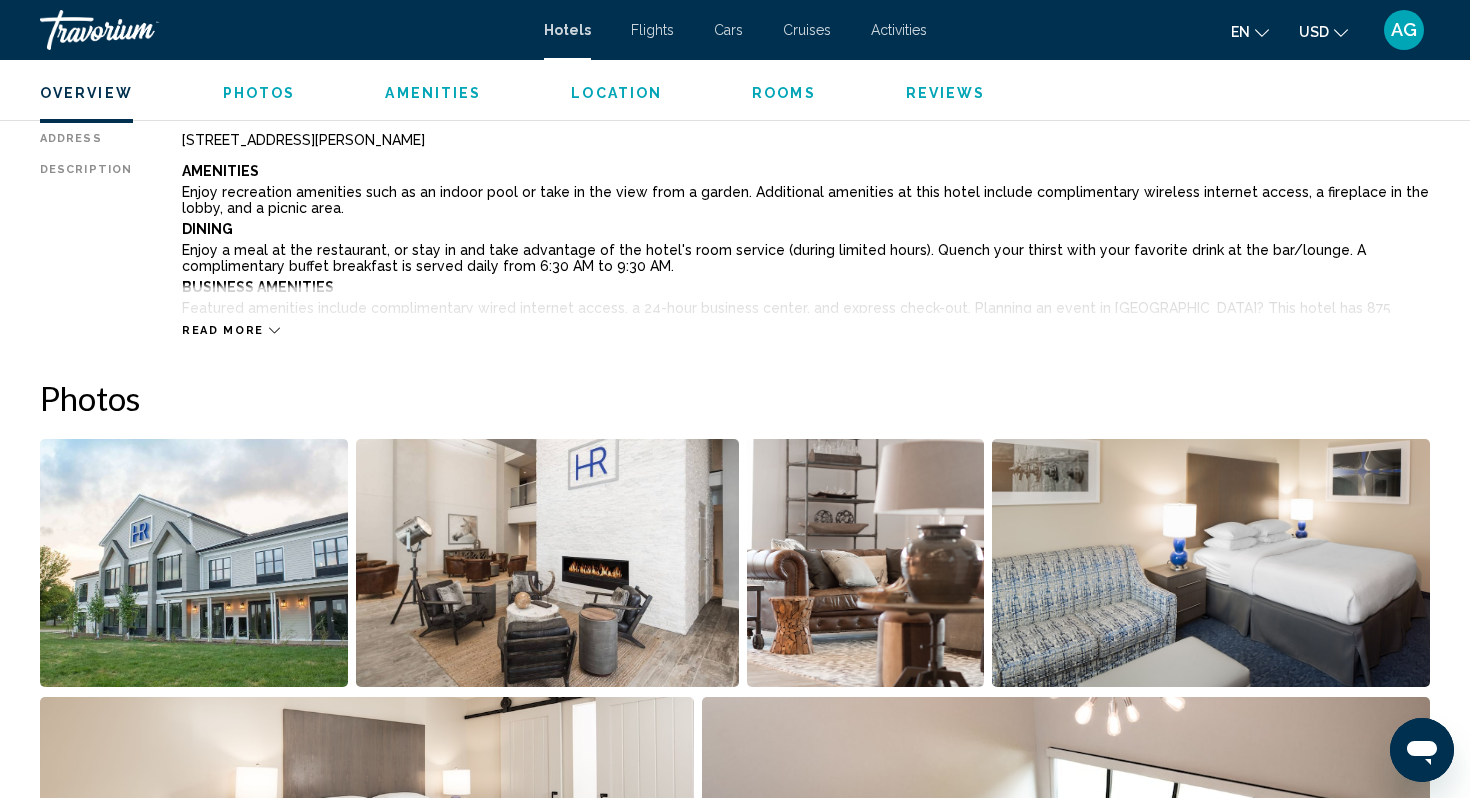 click at bounding box center [547, 563] 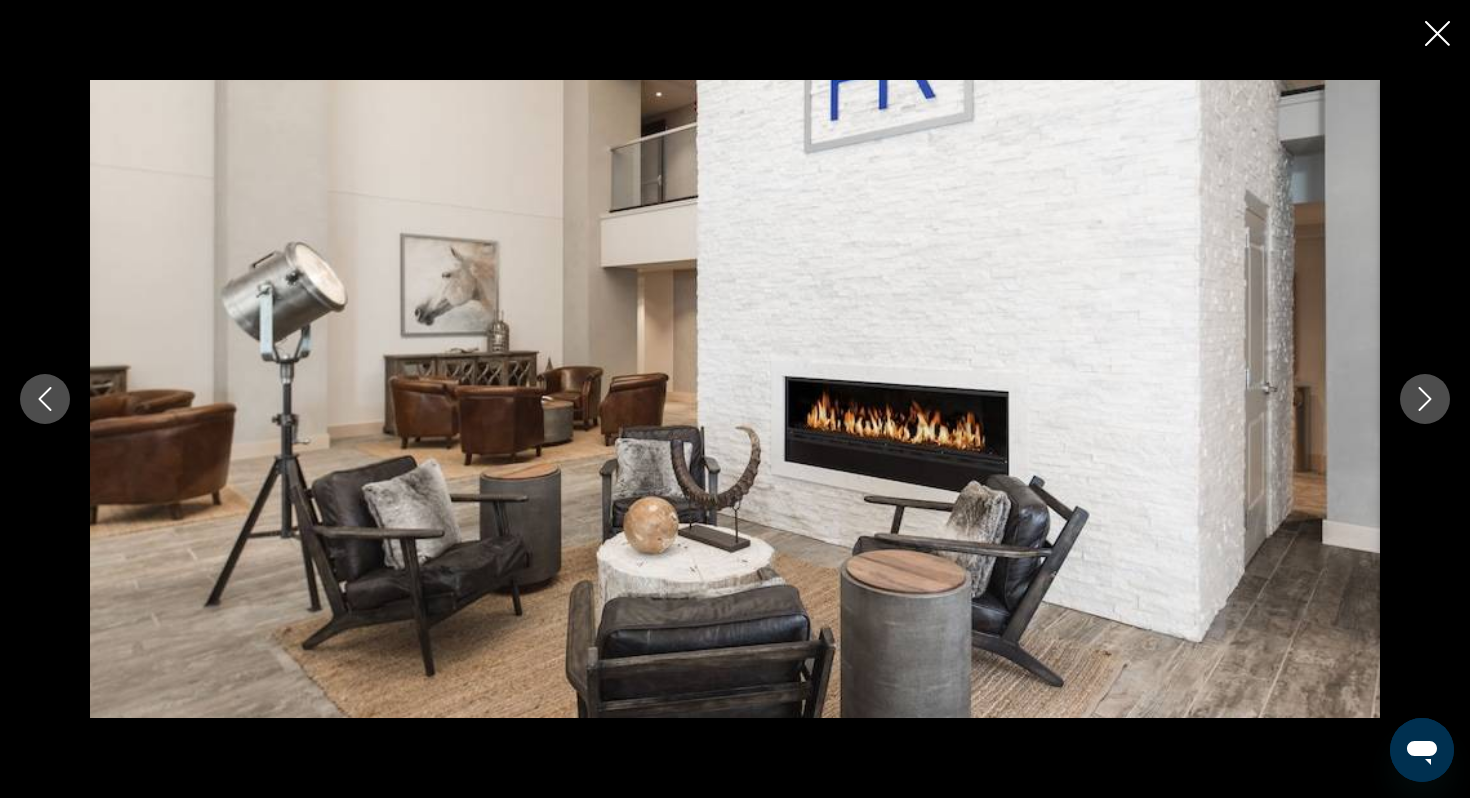 click 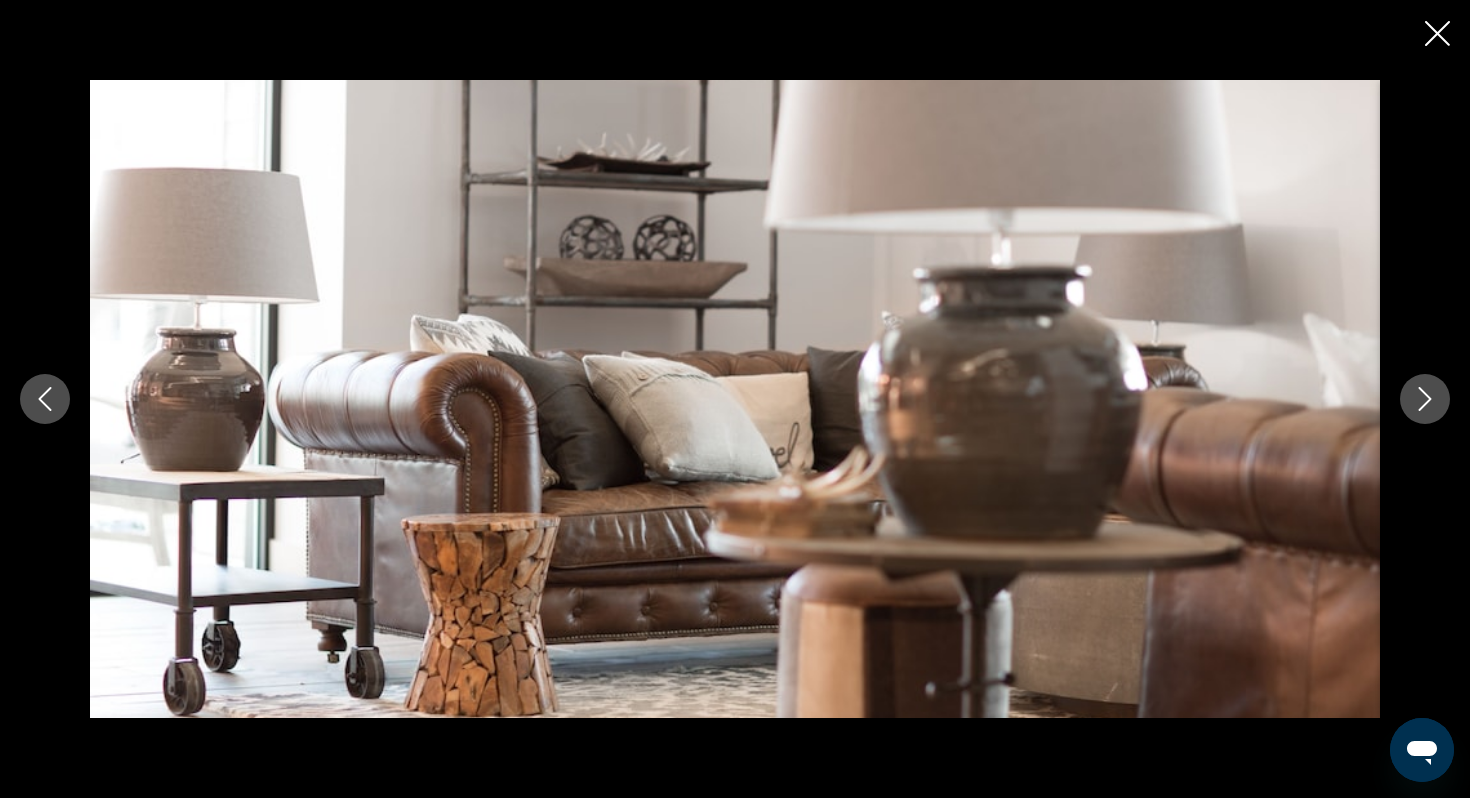 click 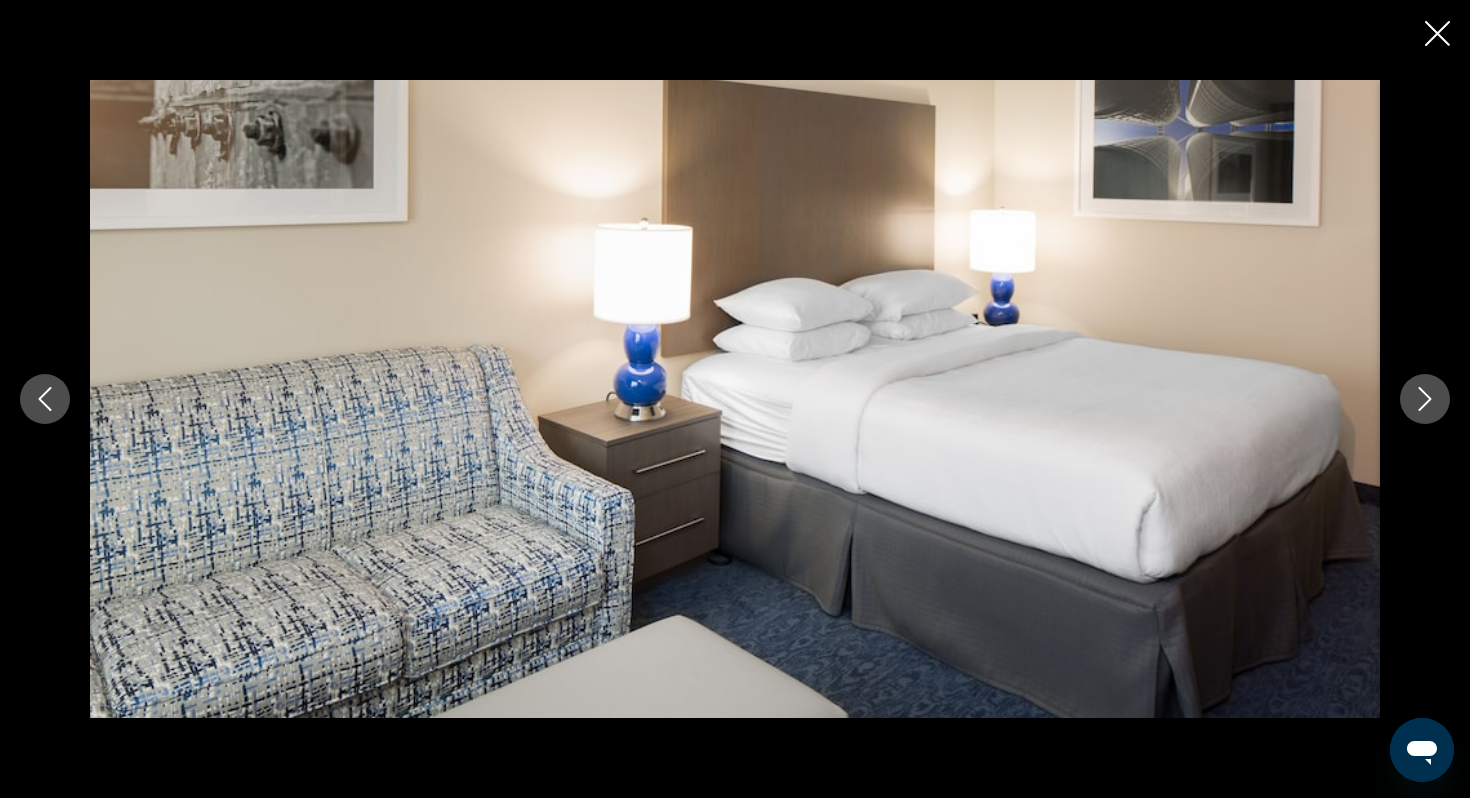 click 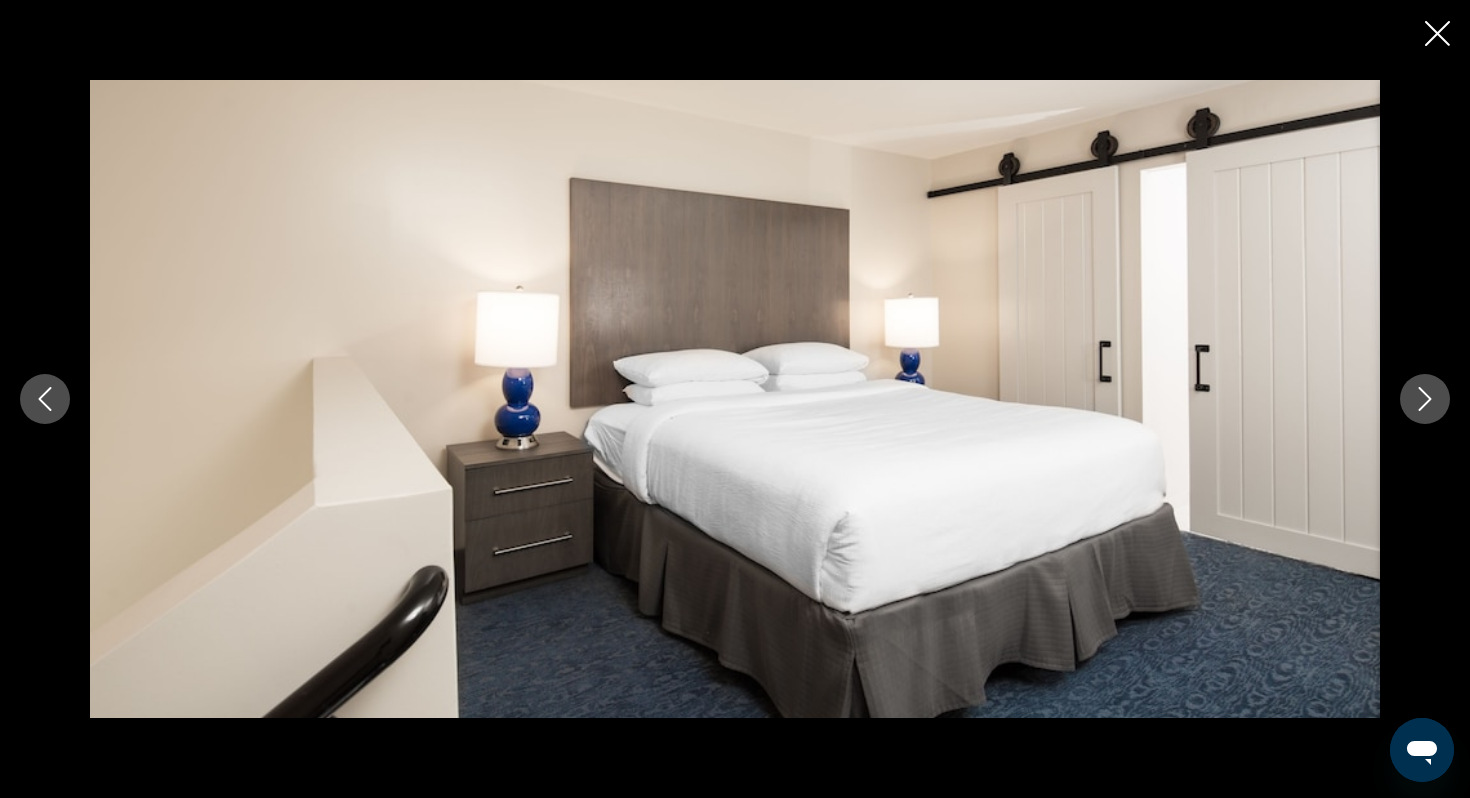 click 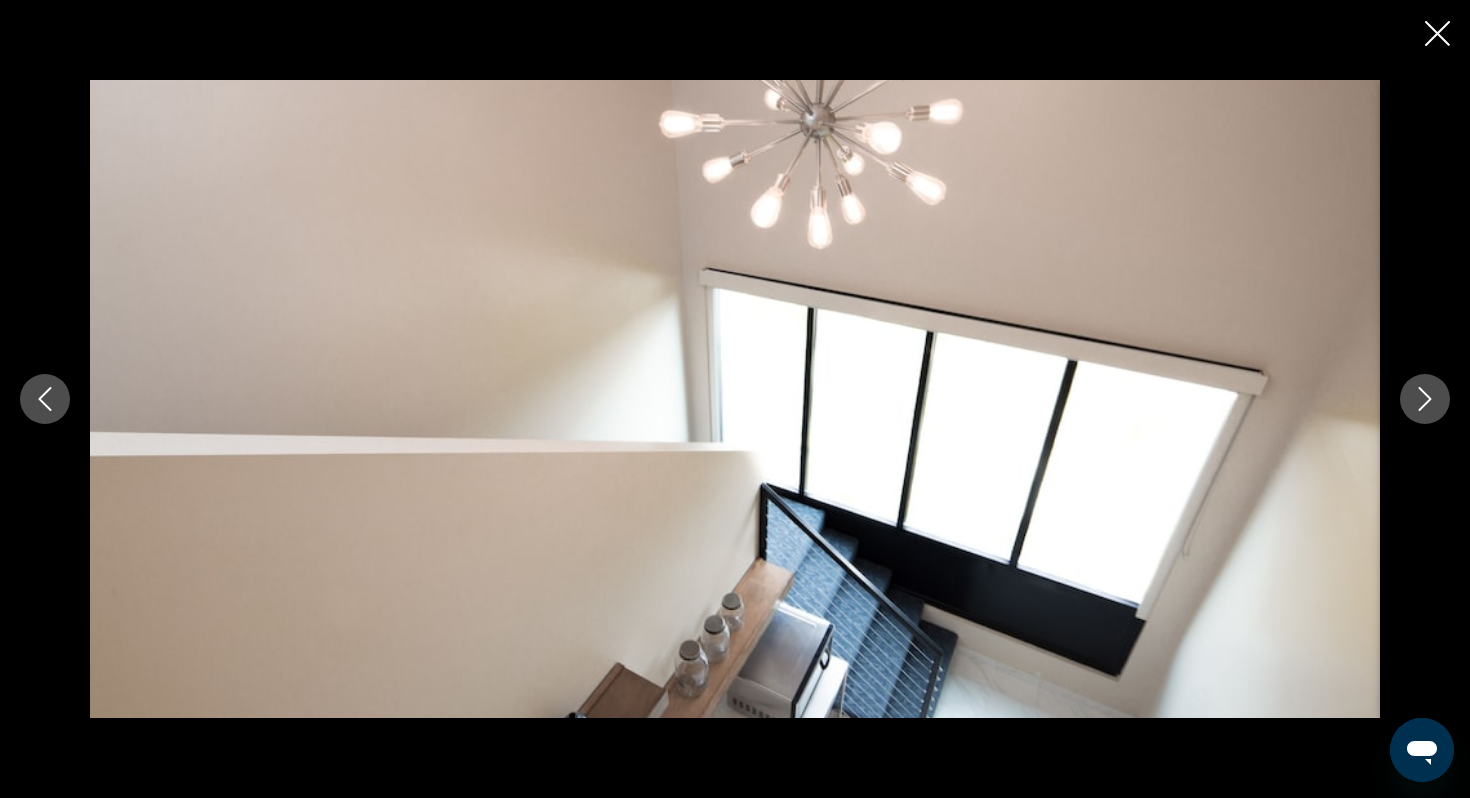 click 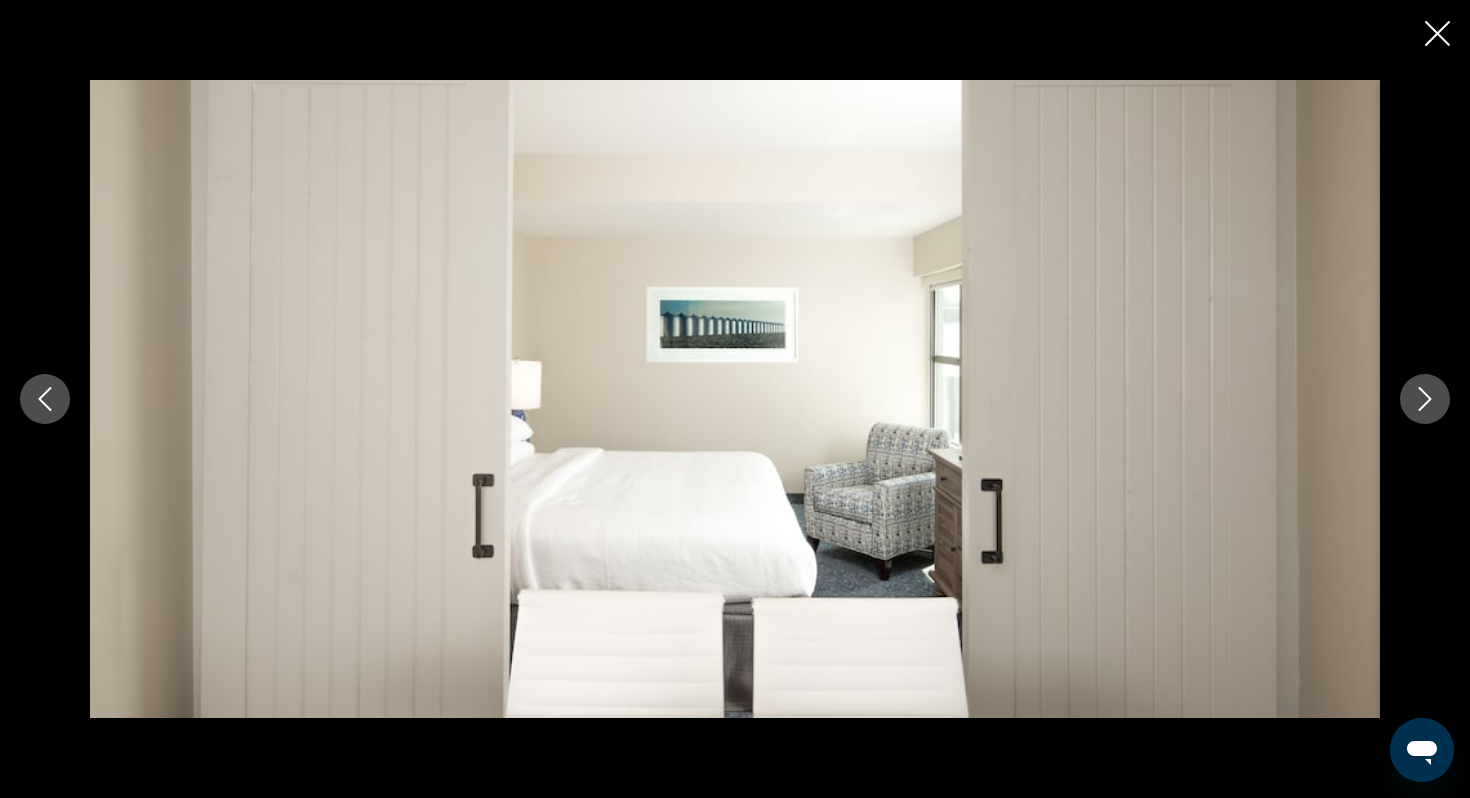 click 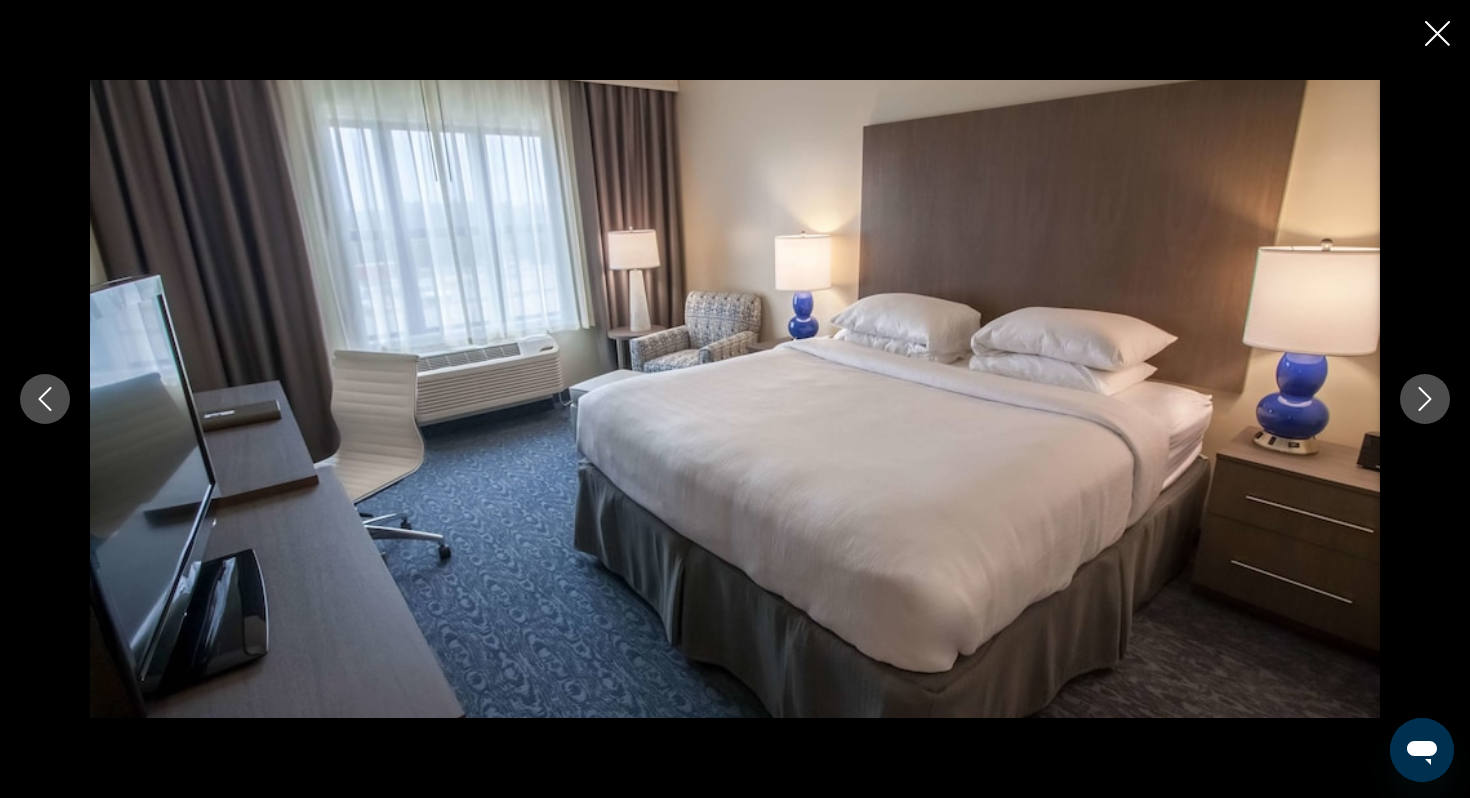 click 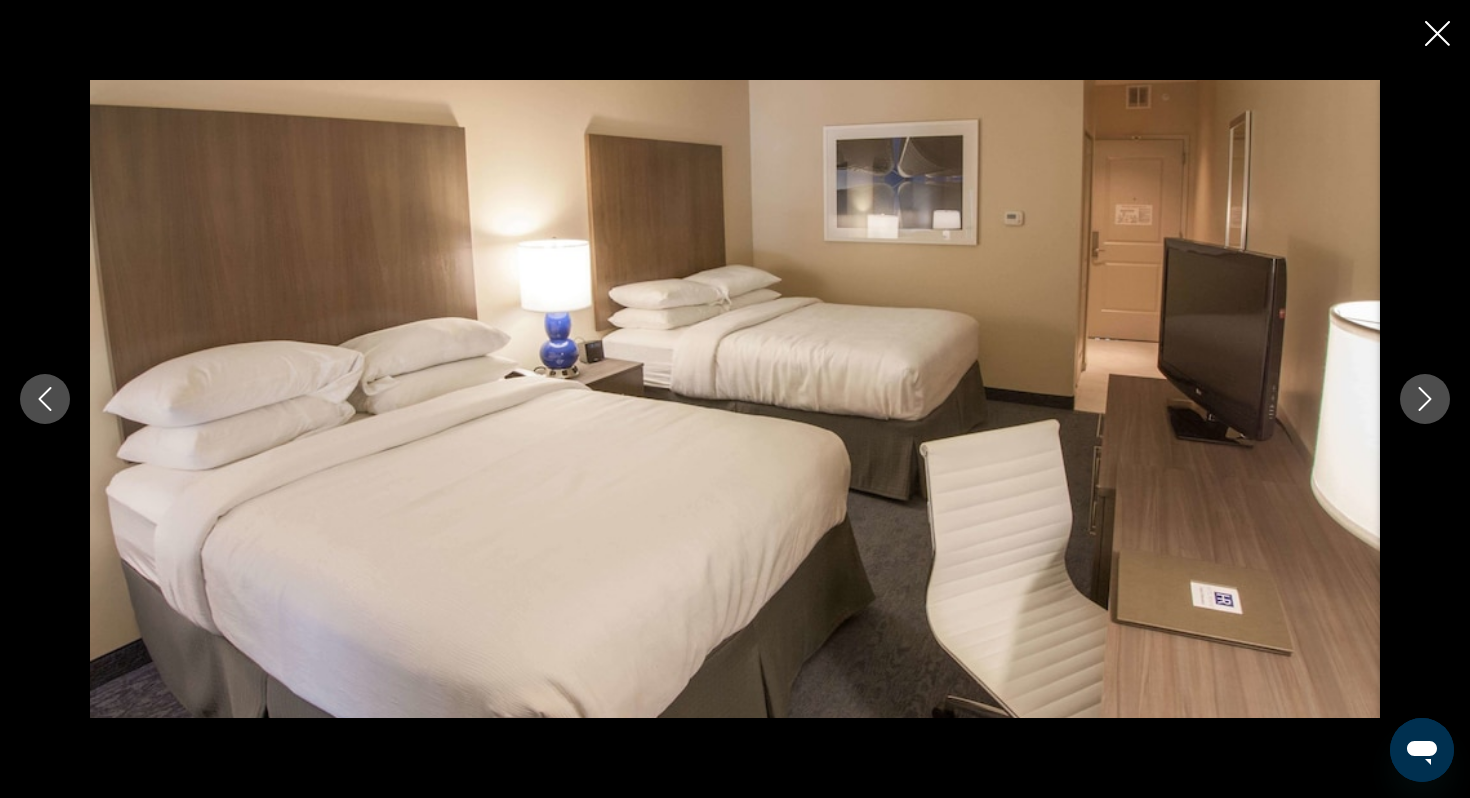 click 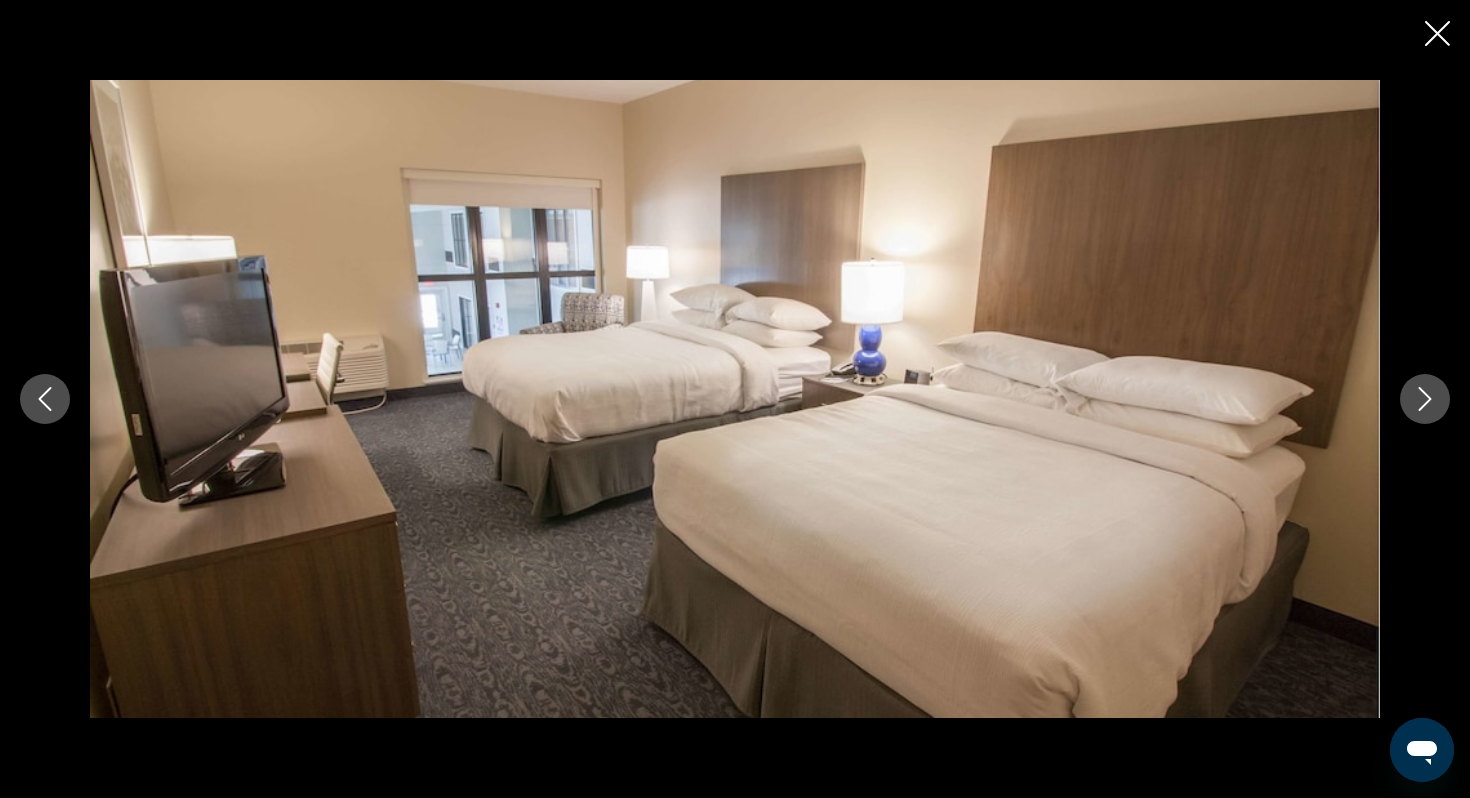 click 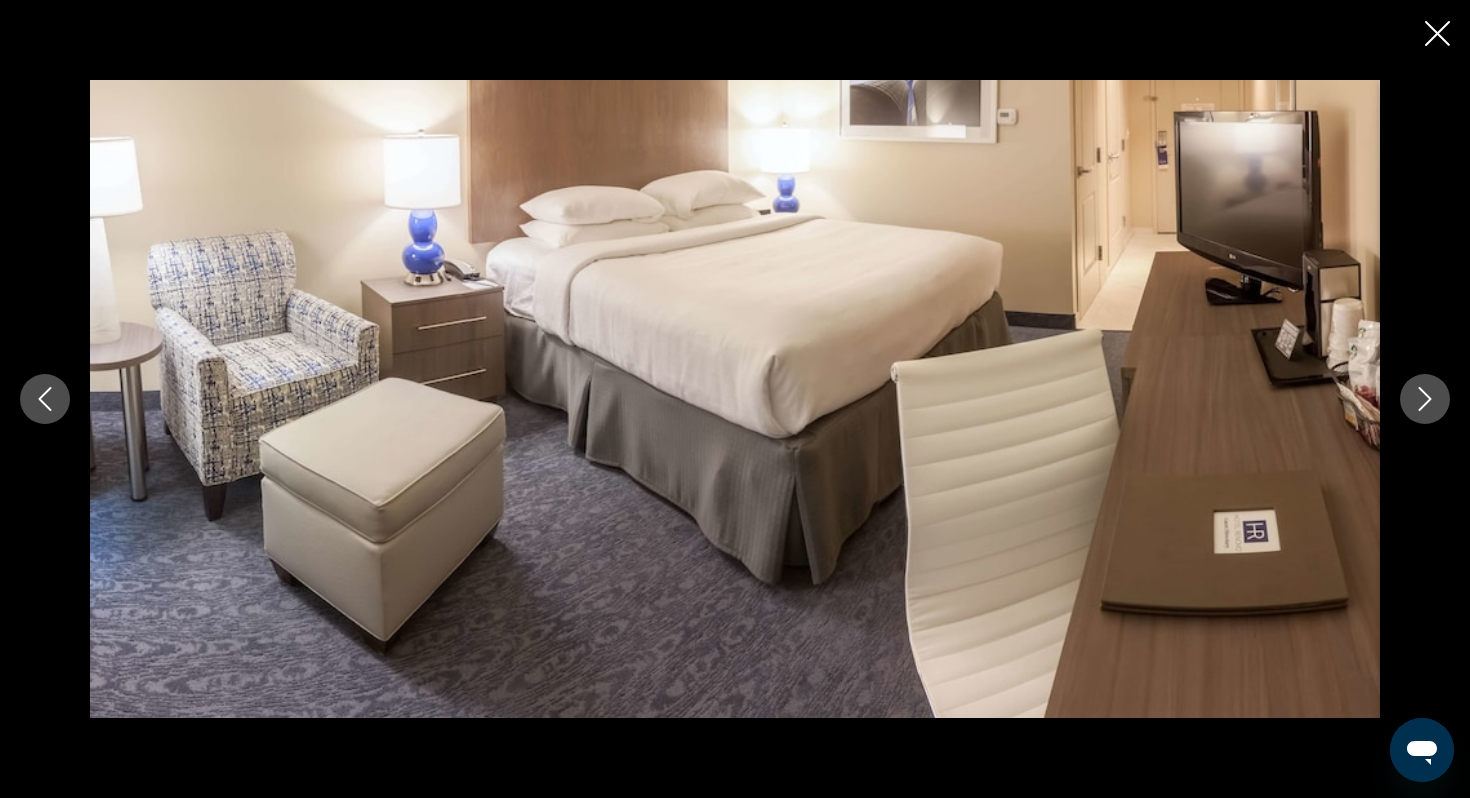 click 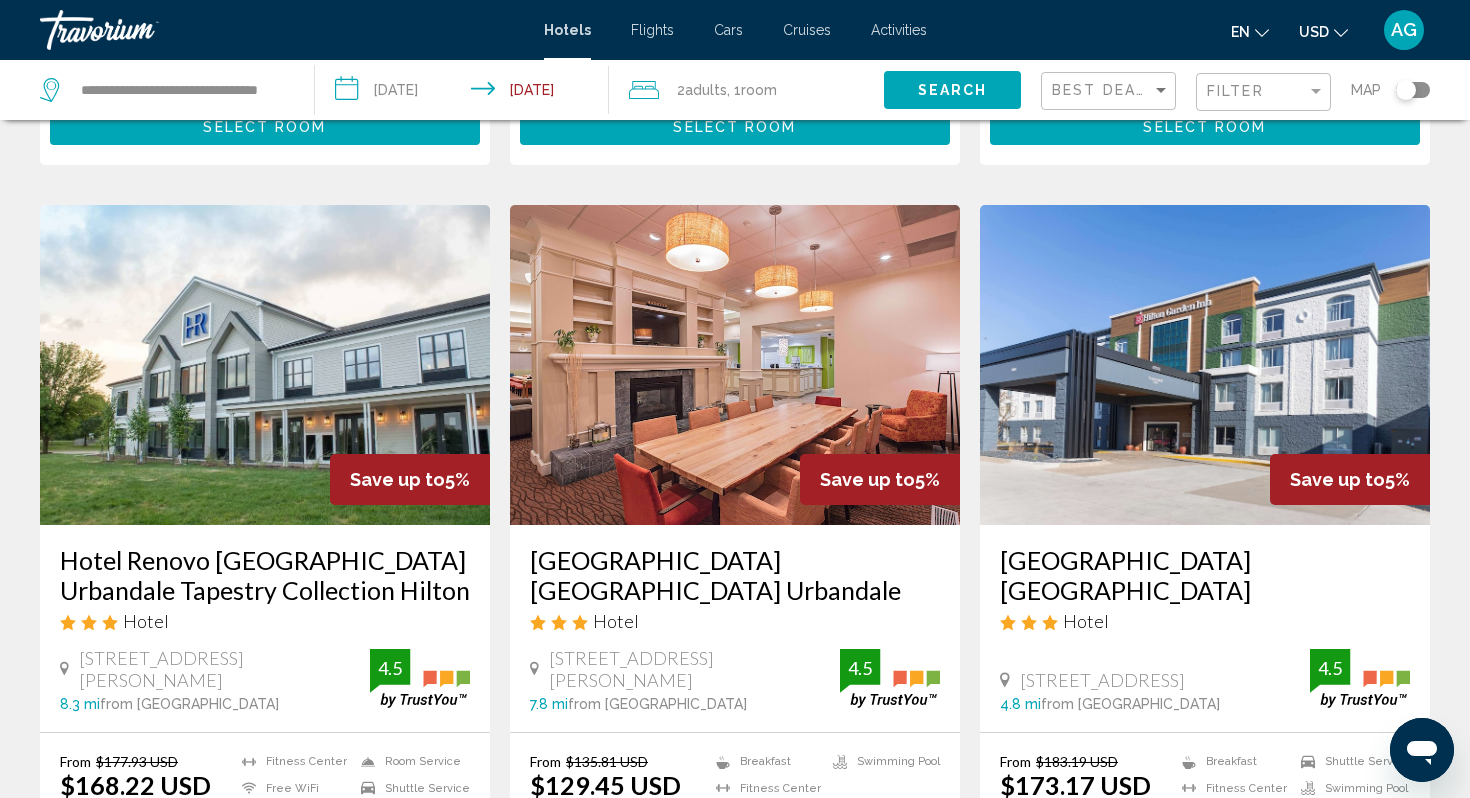 scroll, scrollTop: 840, scrollLeft: 0, axis: vertical 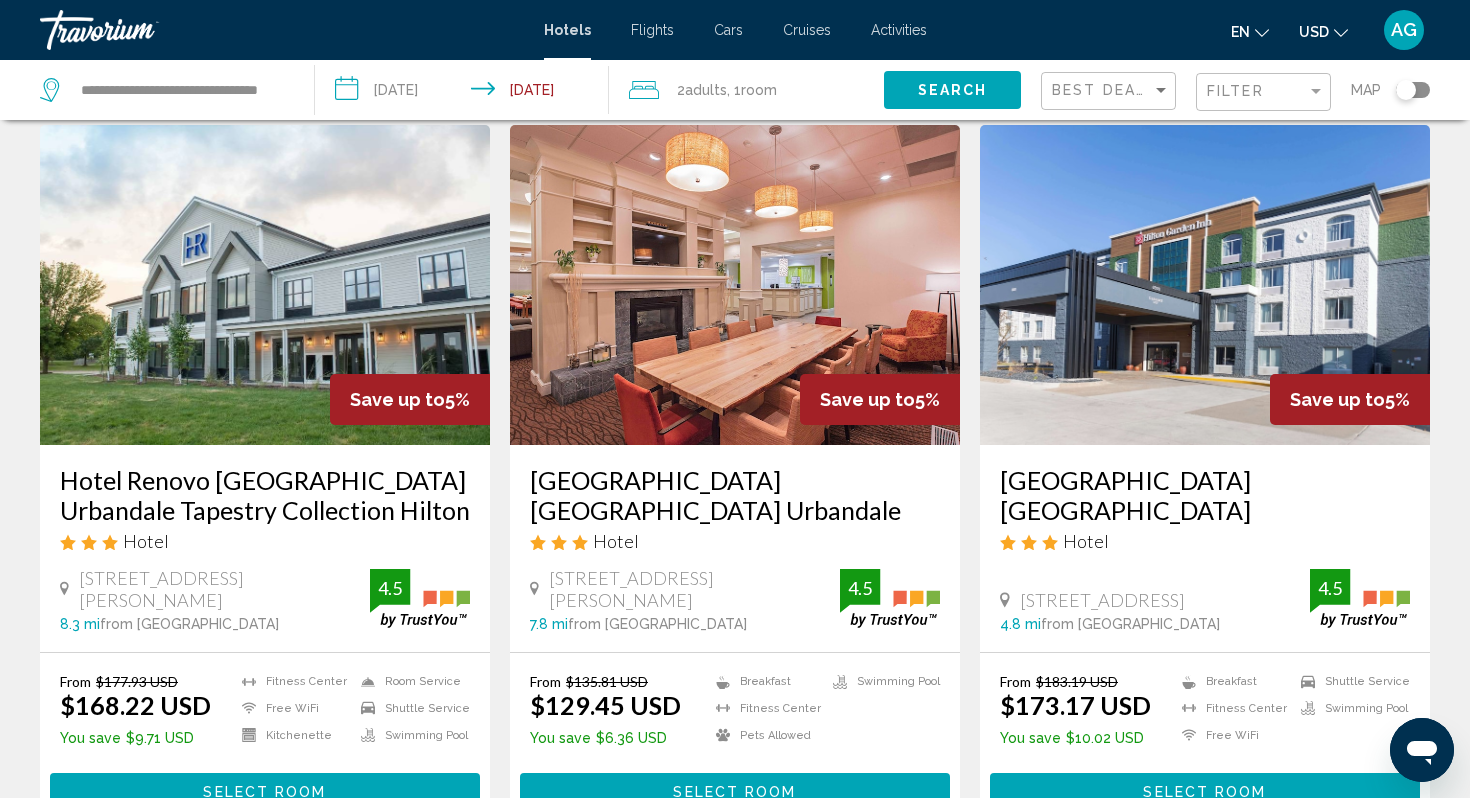 click at bounding box center [1205, 285] 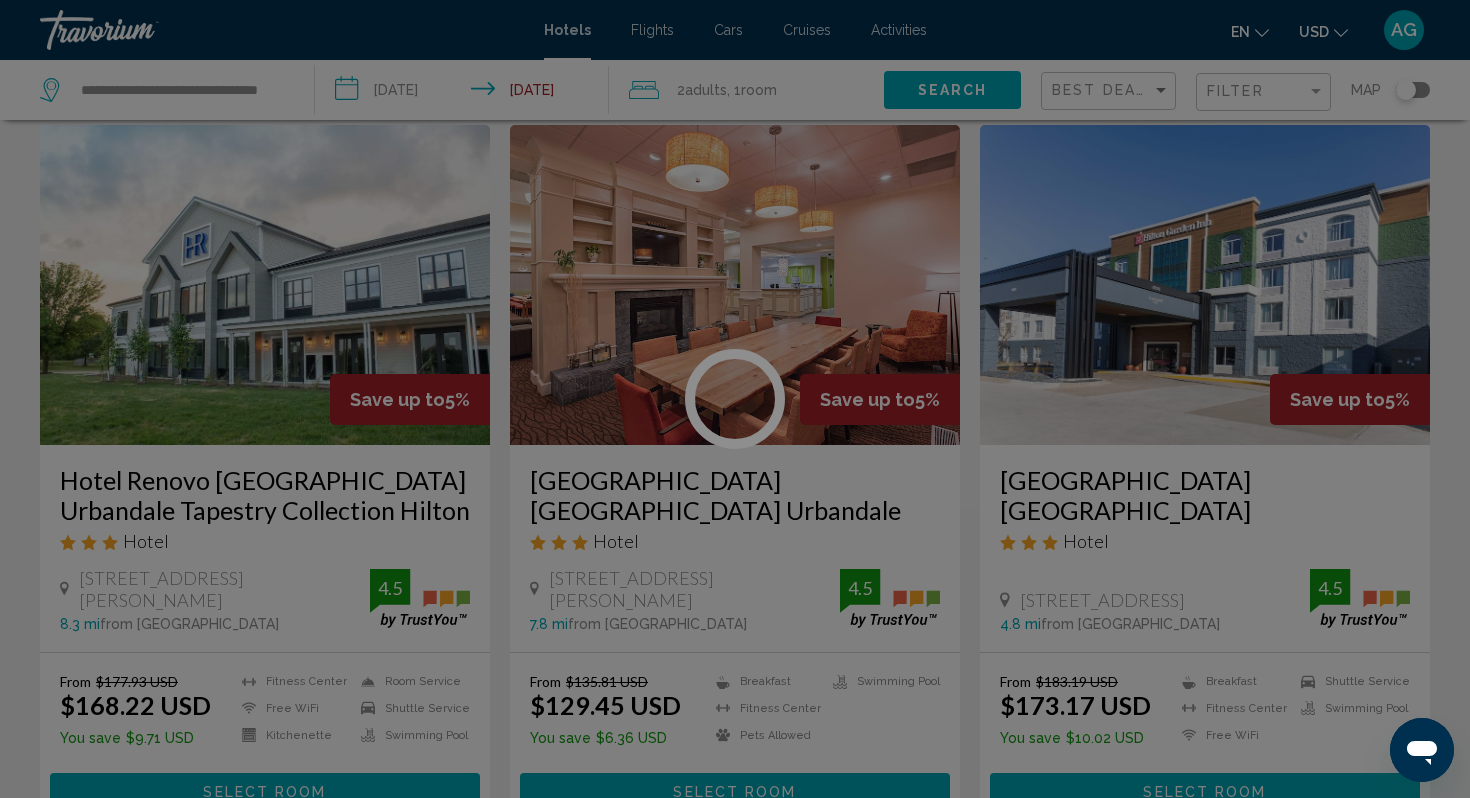 scroll, scrollTop: 0, scrollLeft: 0, axis: both 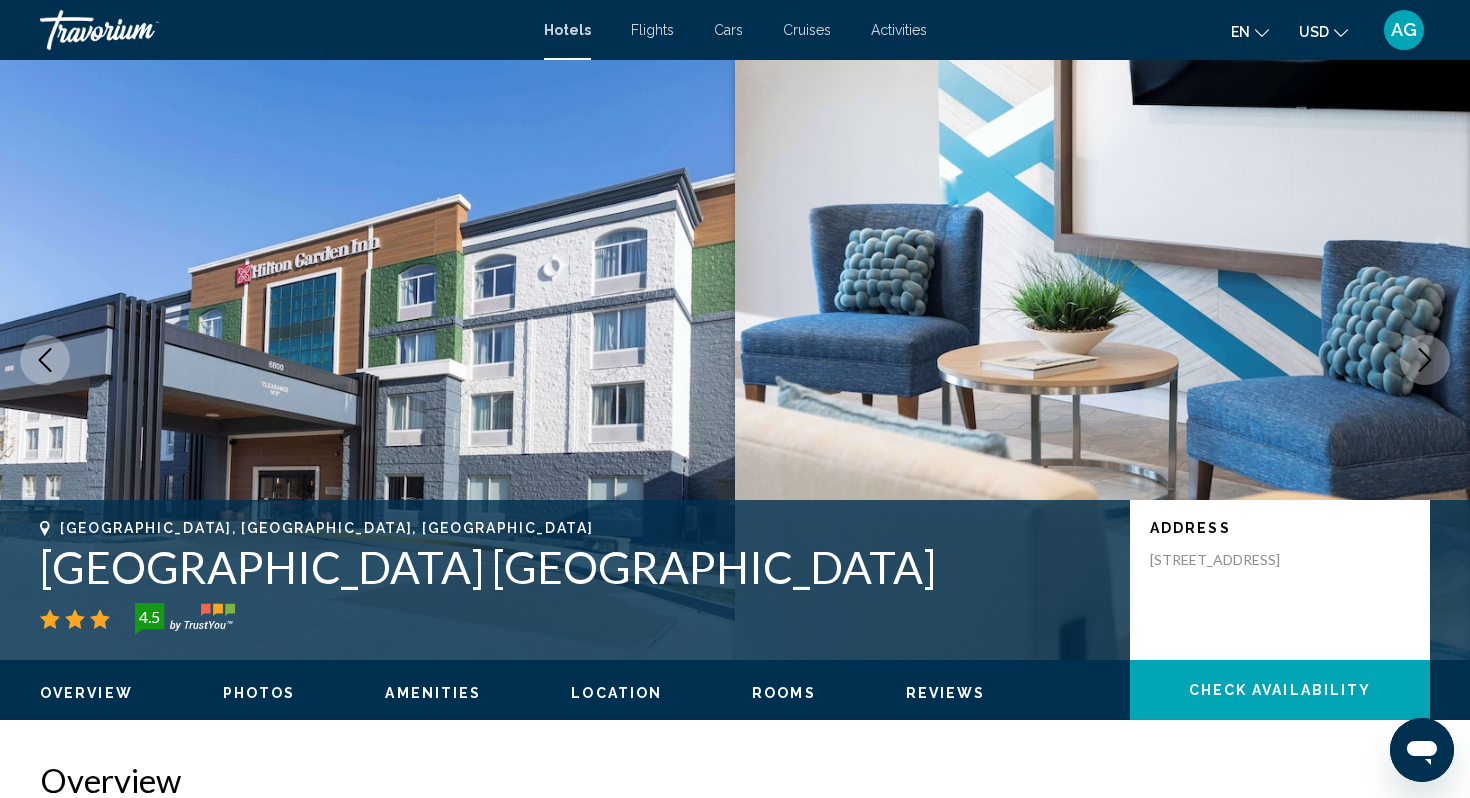 type 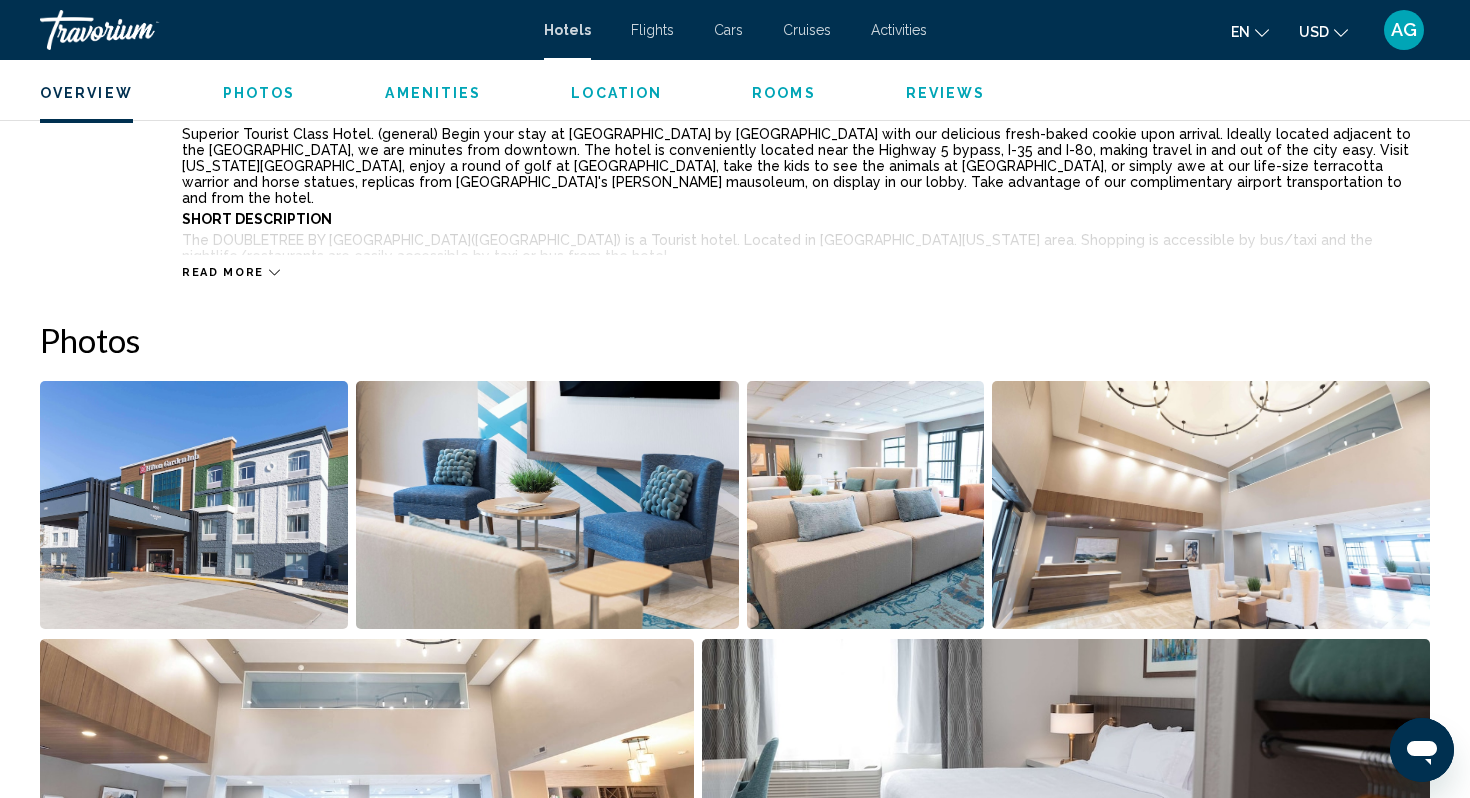 scroll, scrollTop: 800, scrollLeft: 0, axis: vertical 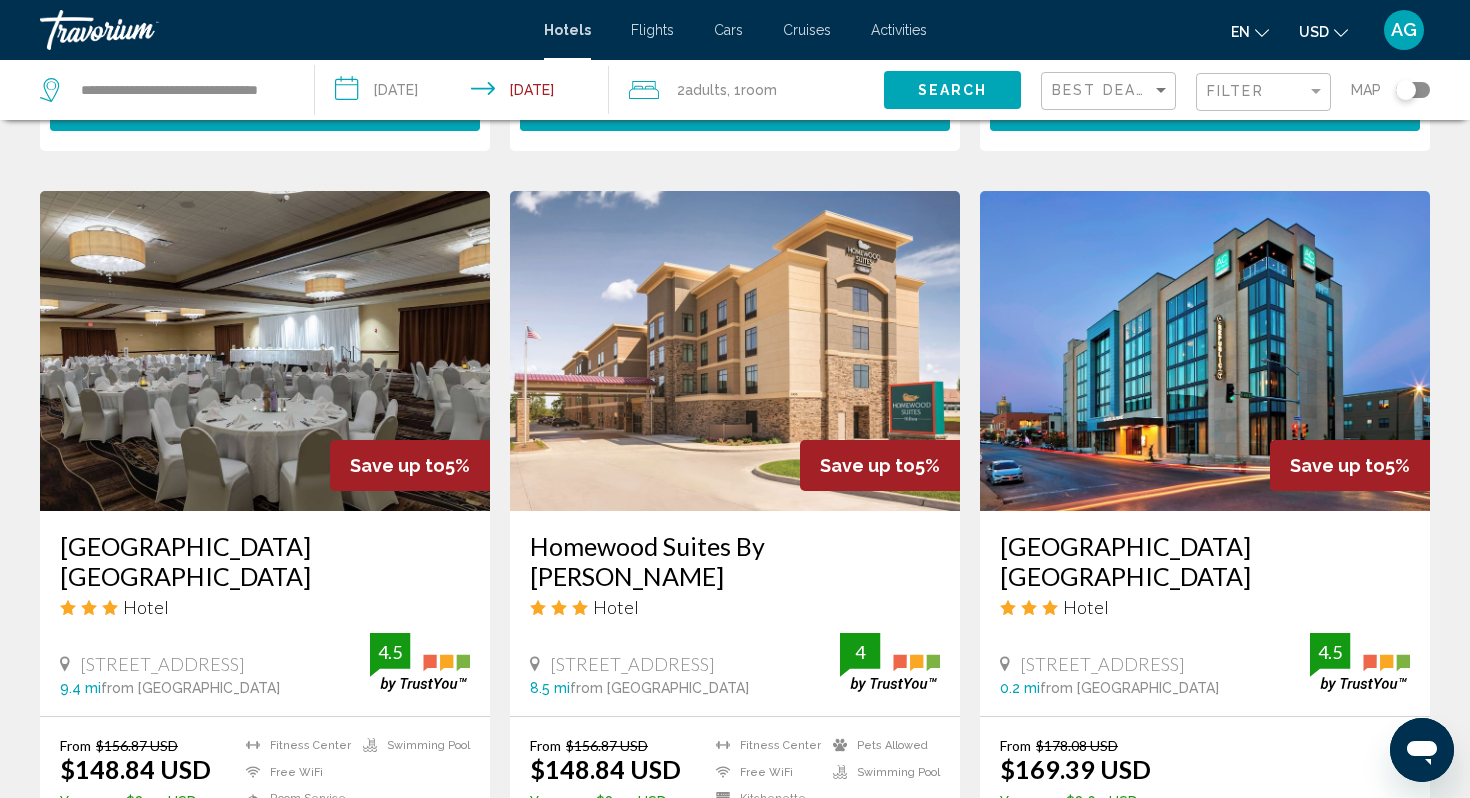 click at bounding box center [1205, 351] 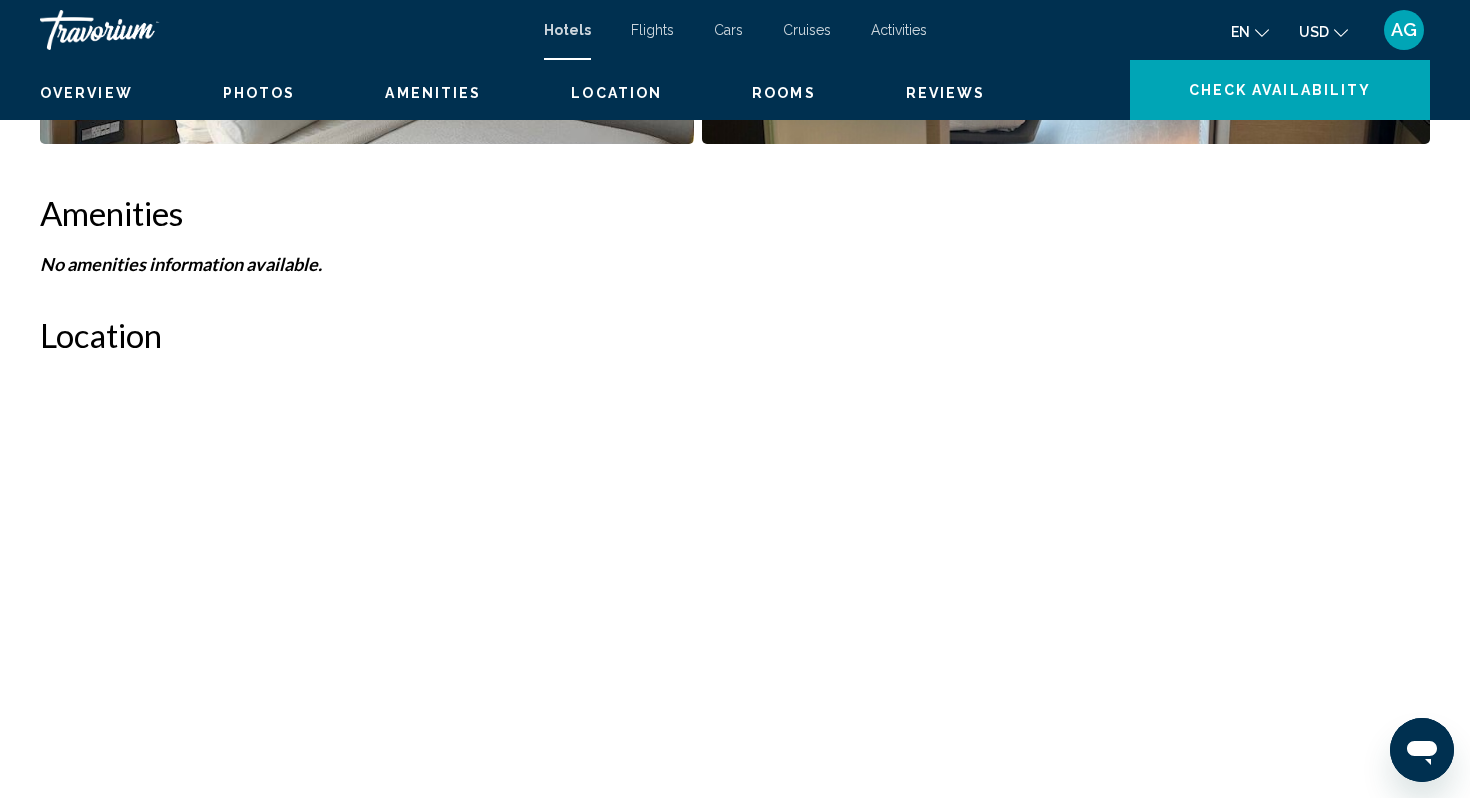 scroll, scrollTop: 0, scrollLeft: 0, axis: both 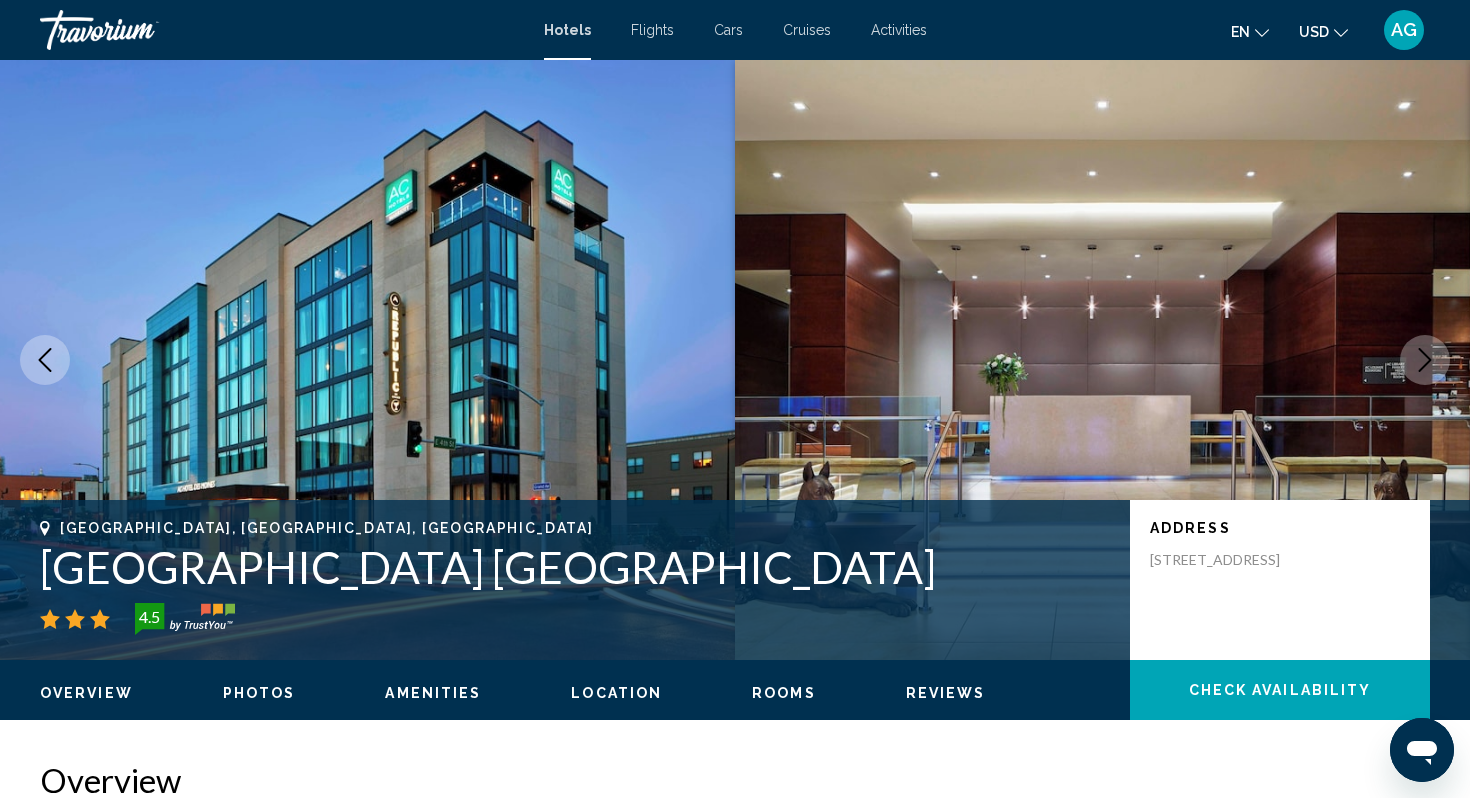 type 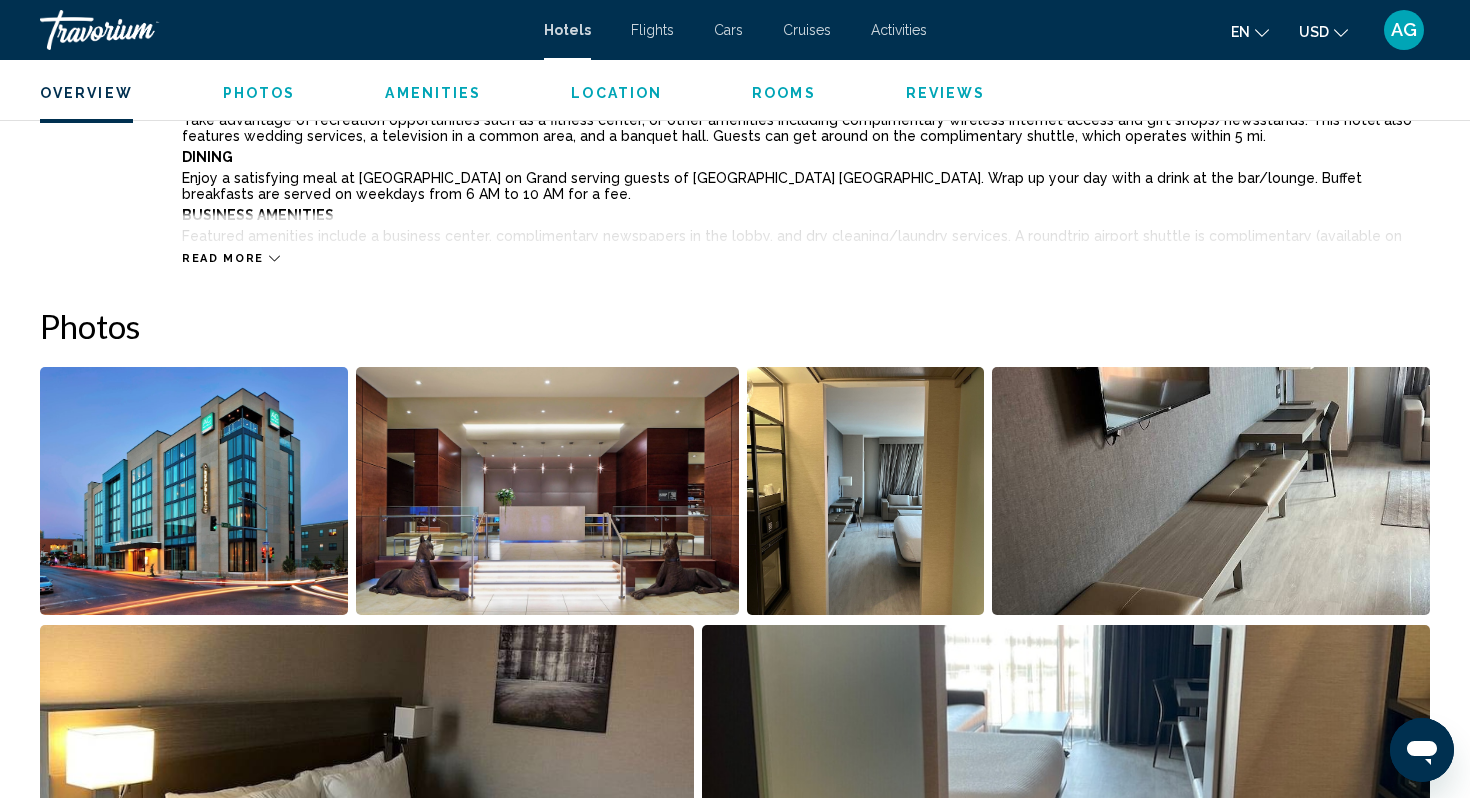 scroll, scrollTop: 800, scrollLeft: 0, axis: vertical 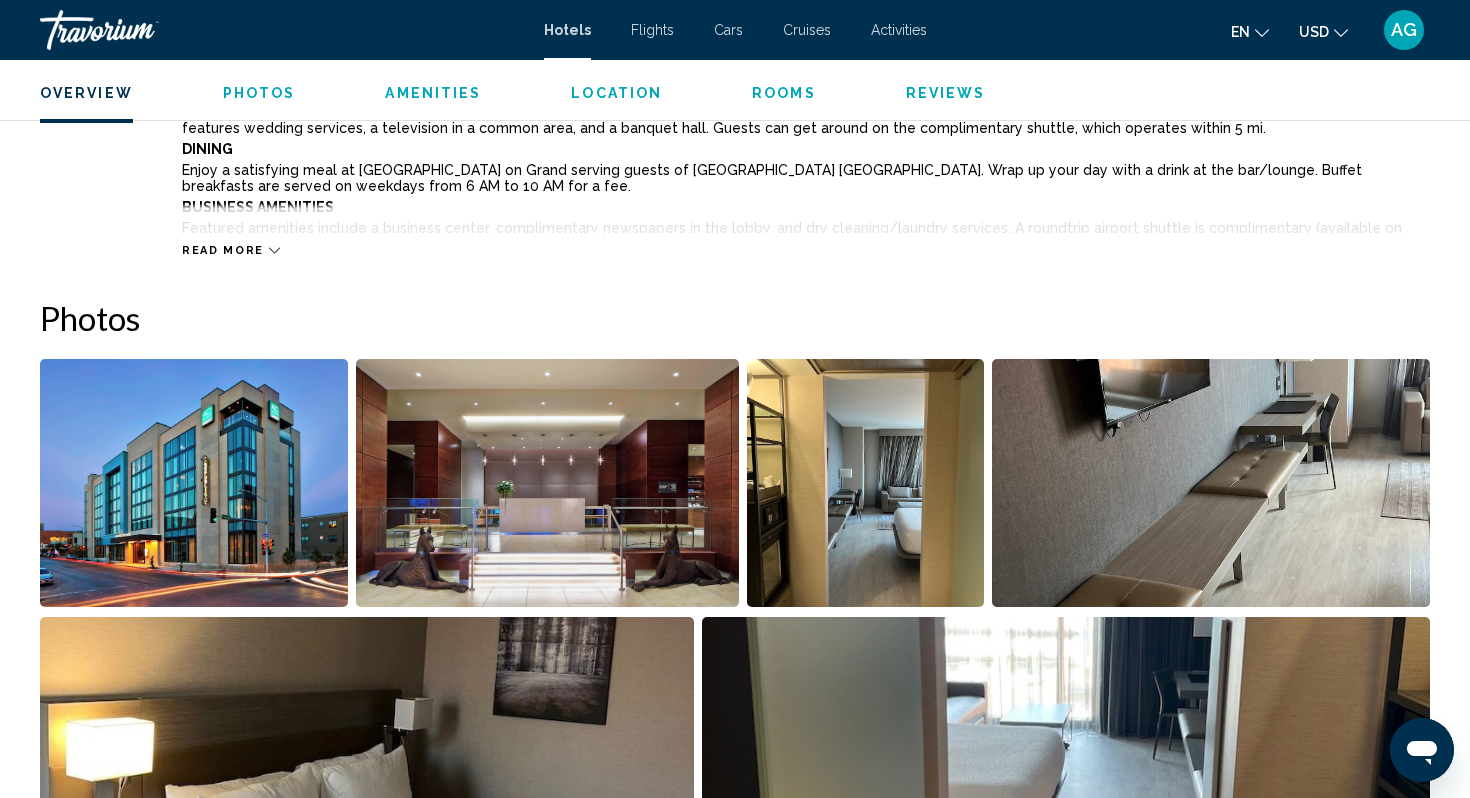 click at bounding box center (194, 483) 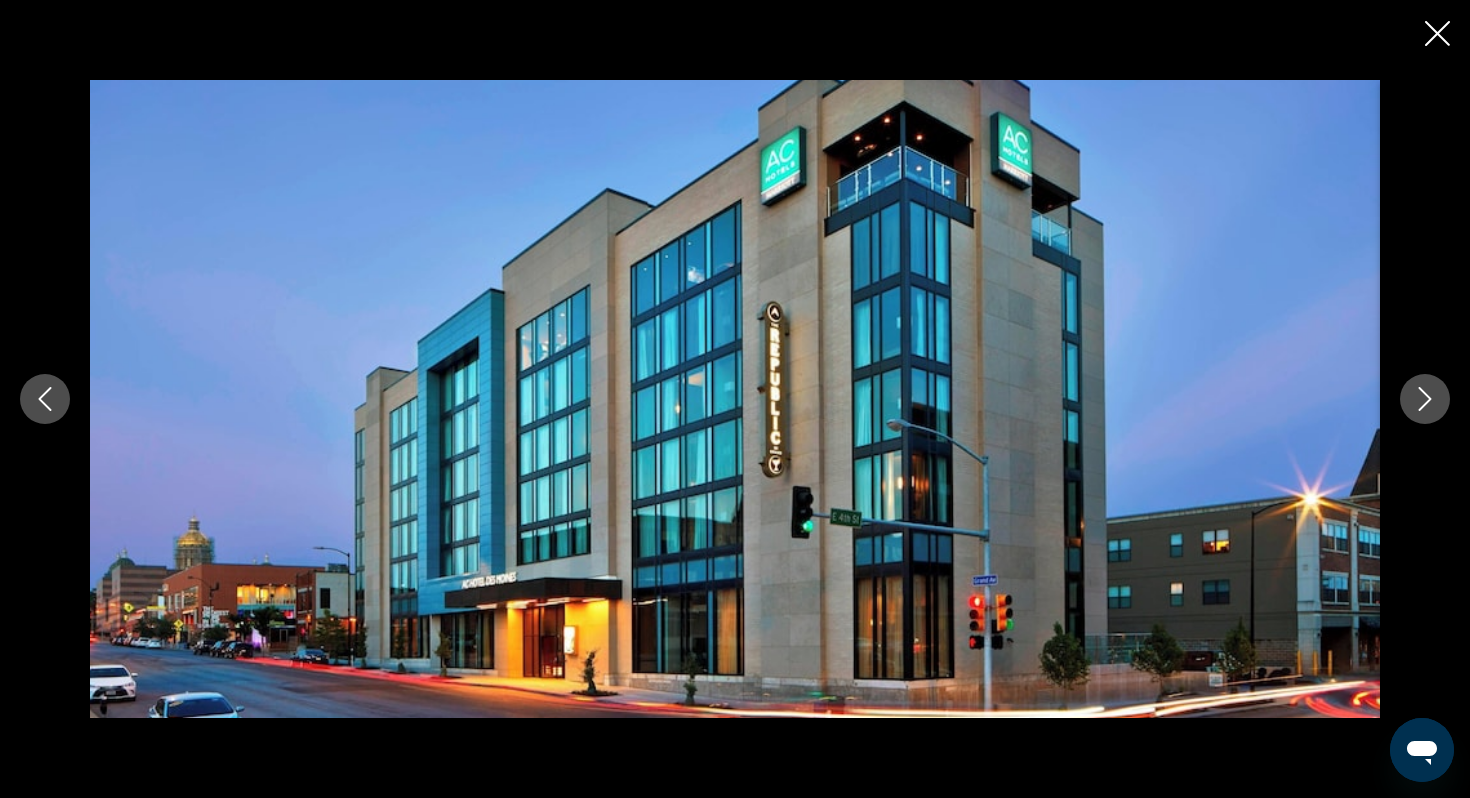 click at bounding box center [1425, 399] 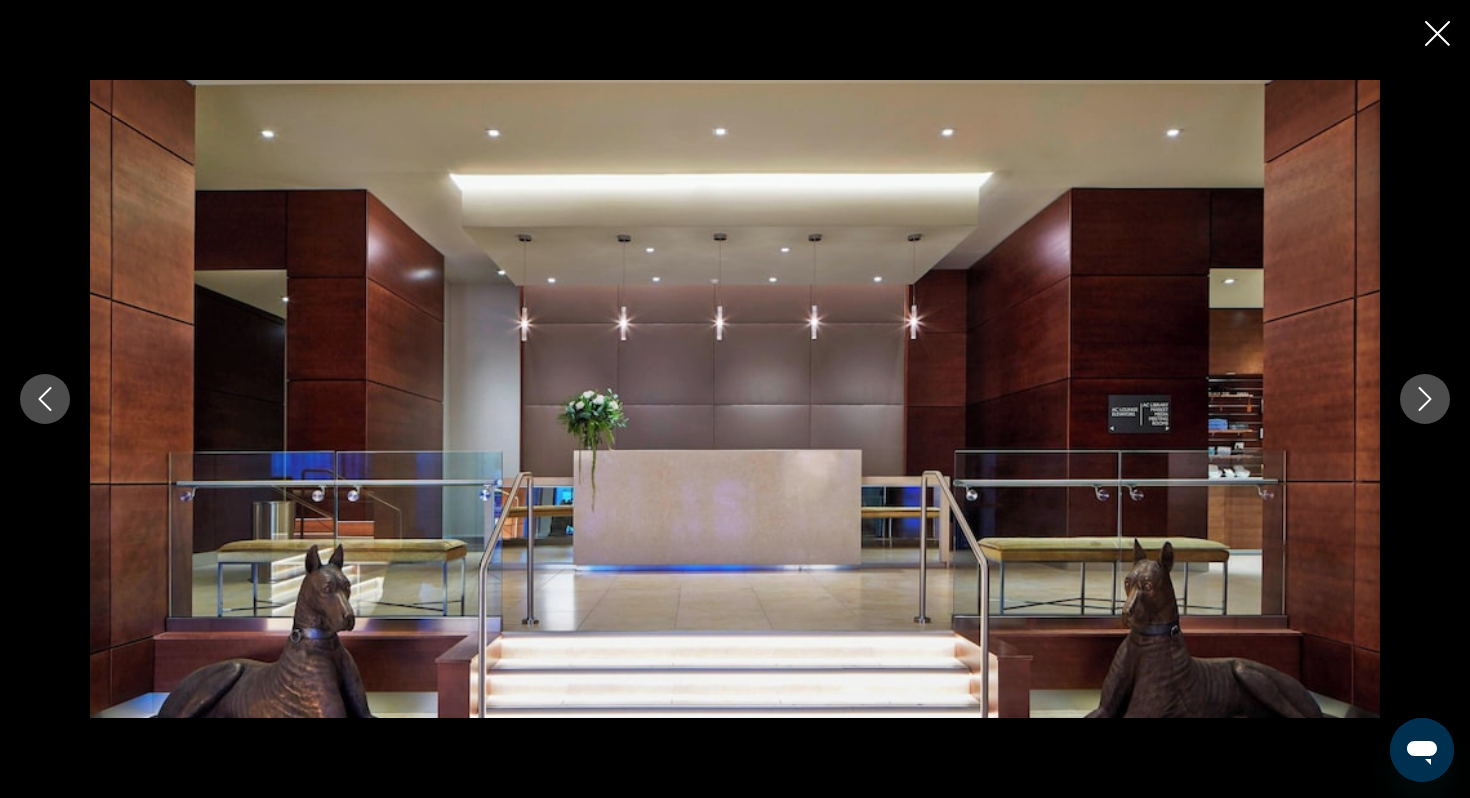 click at bounding box center (1425, 399) 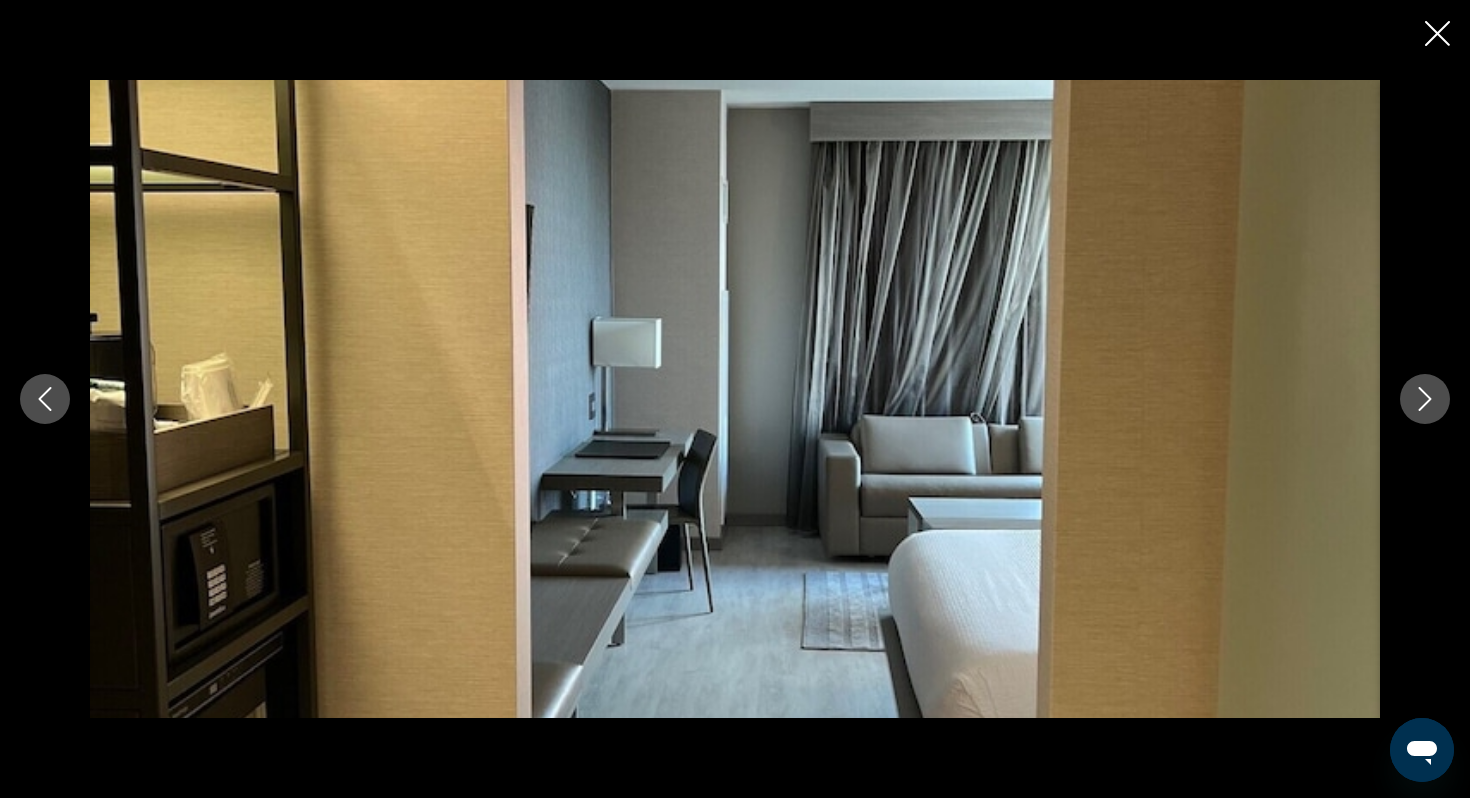 click 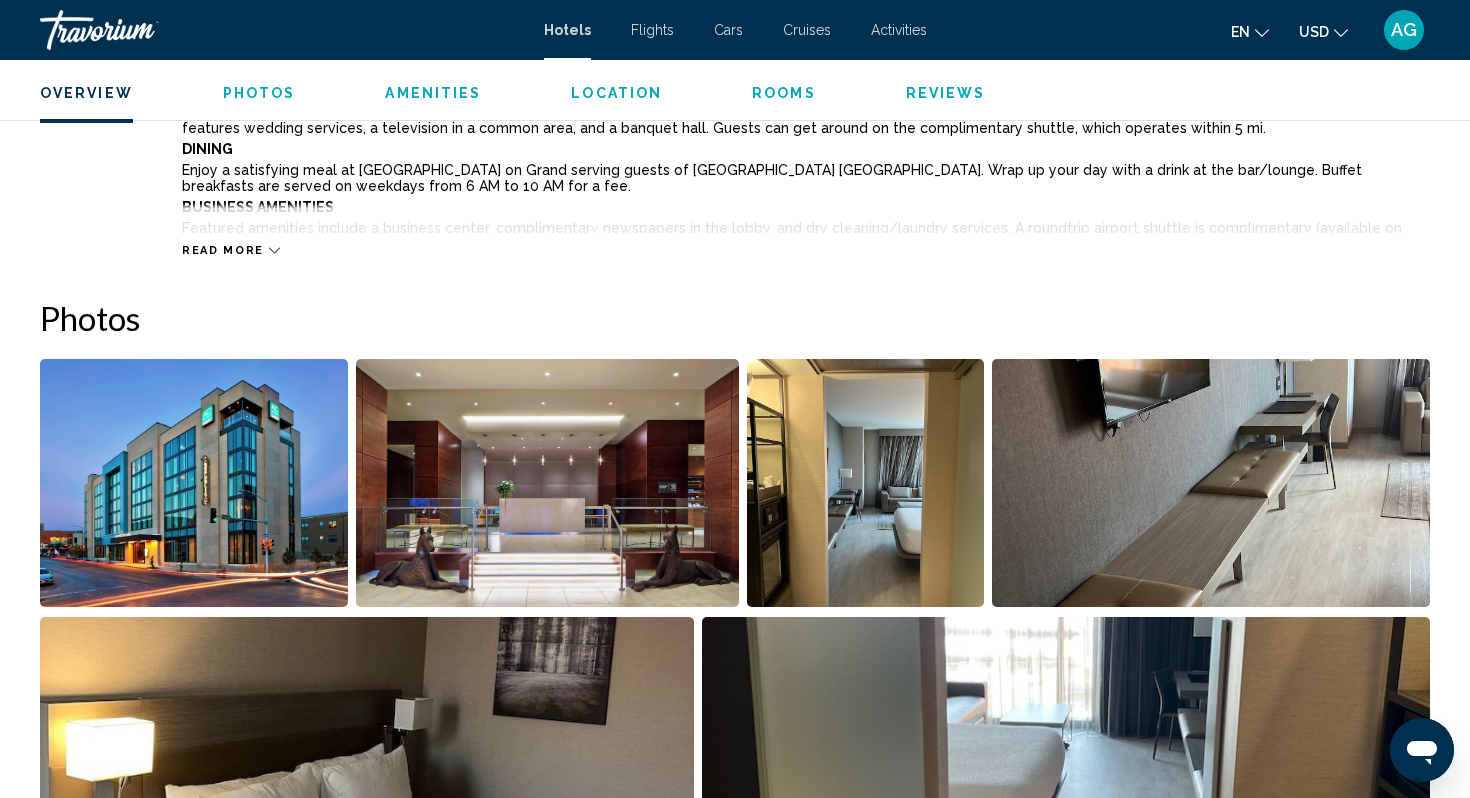 click at bounding box center (194, 483) 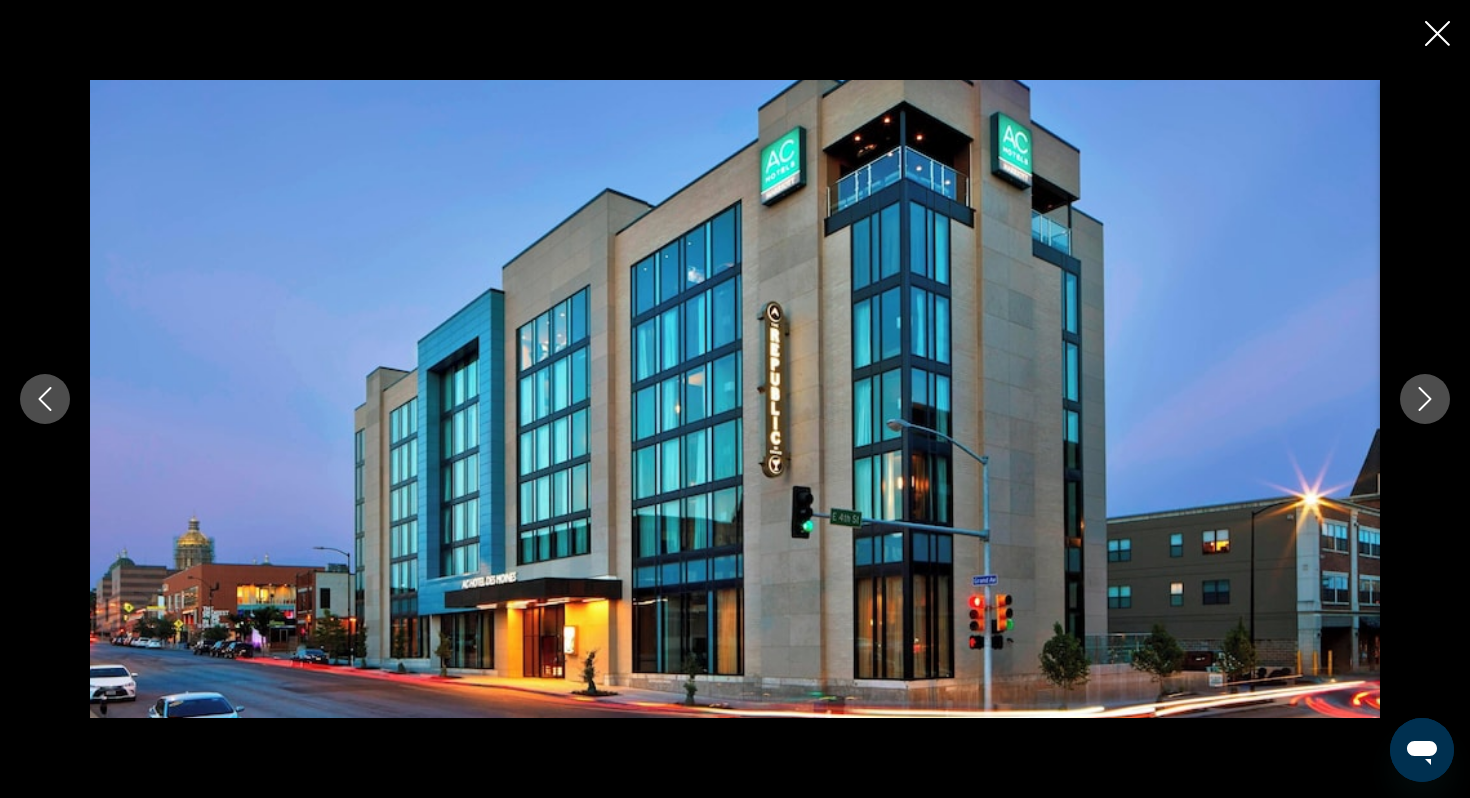 scroll, scrollTop: 0, scrollLeft: 0, axis: both 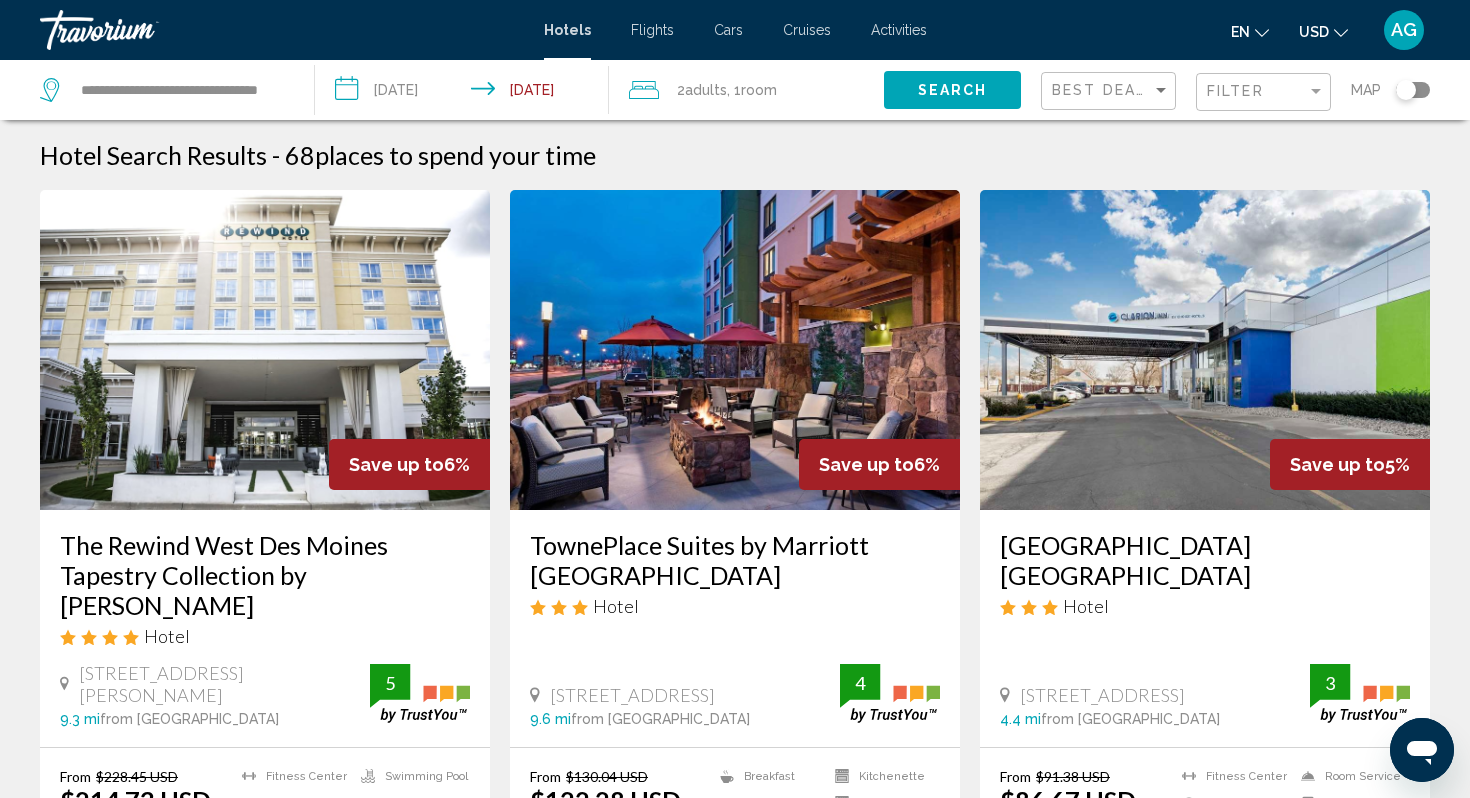 click on "Hotel Search Results  -   68  places to spend your time" at bounding box center (735, 155) 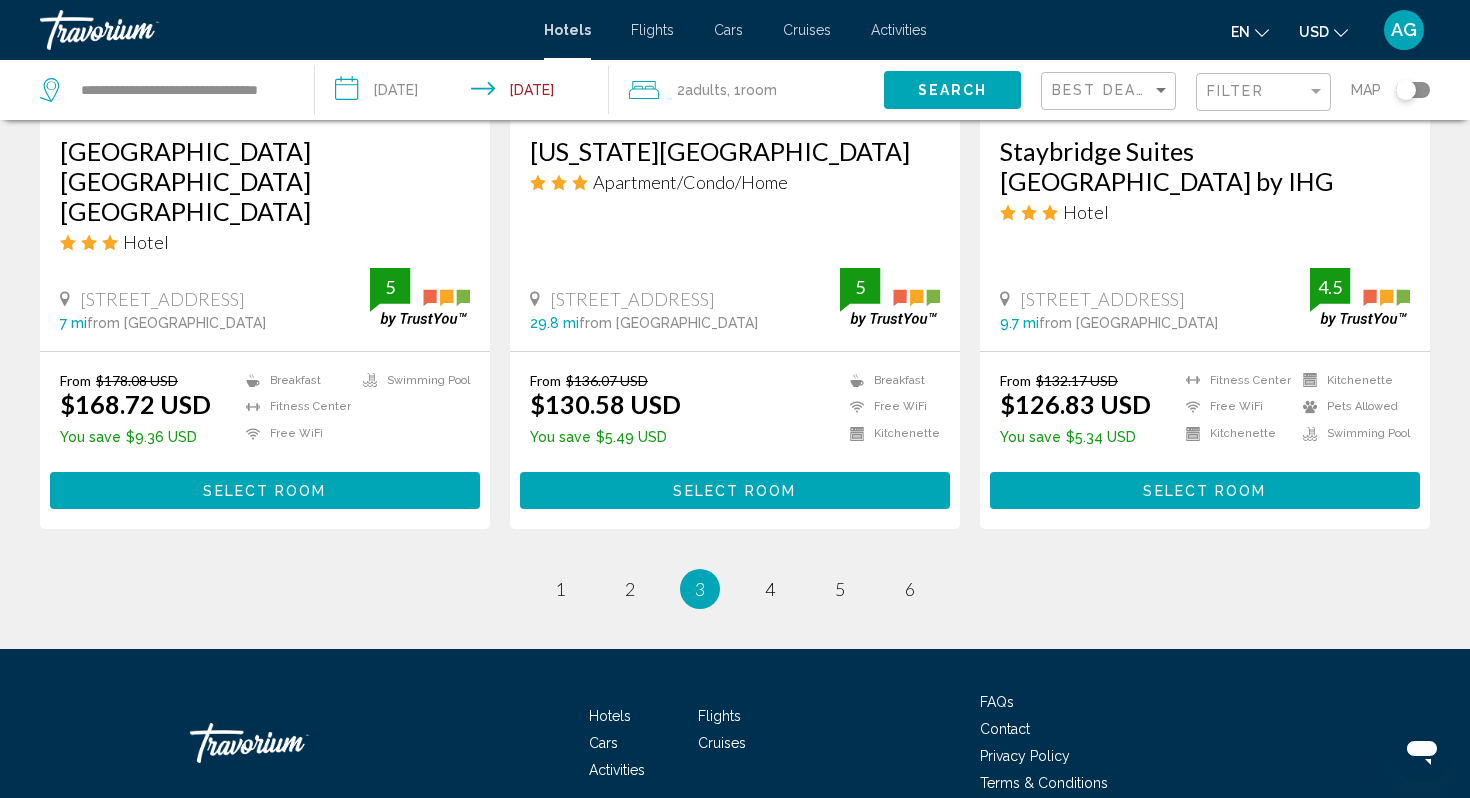 scroll, scrollTop: 2663, scrollLeft: 0, axis: vertical 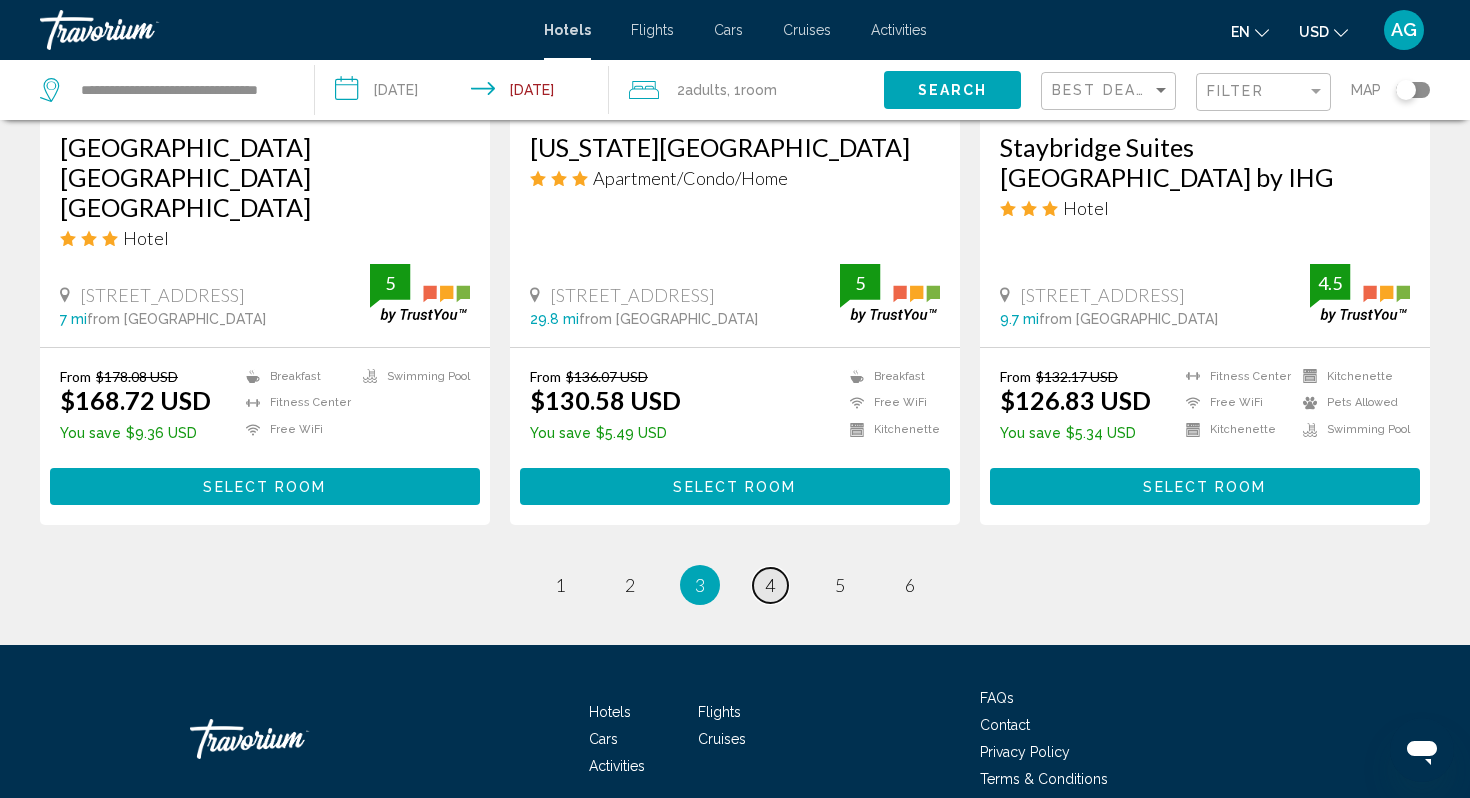 click on "page  4" at bounding box center (770, 585) 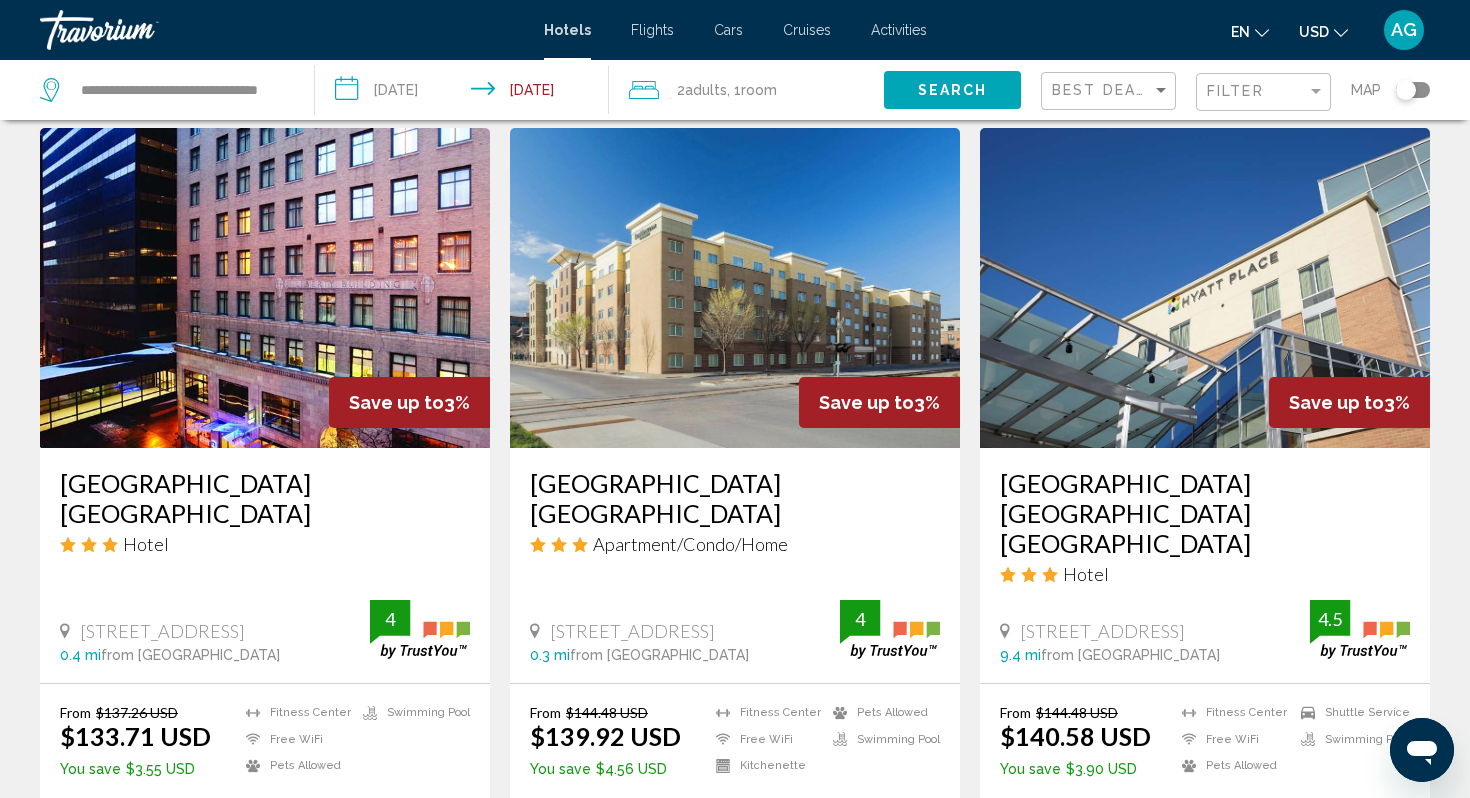 scroll, scrollTop: 840, scrollLeft: 0, axis: vertical 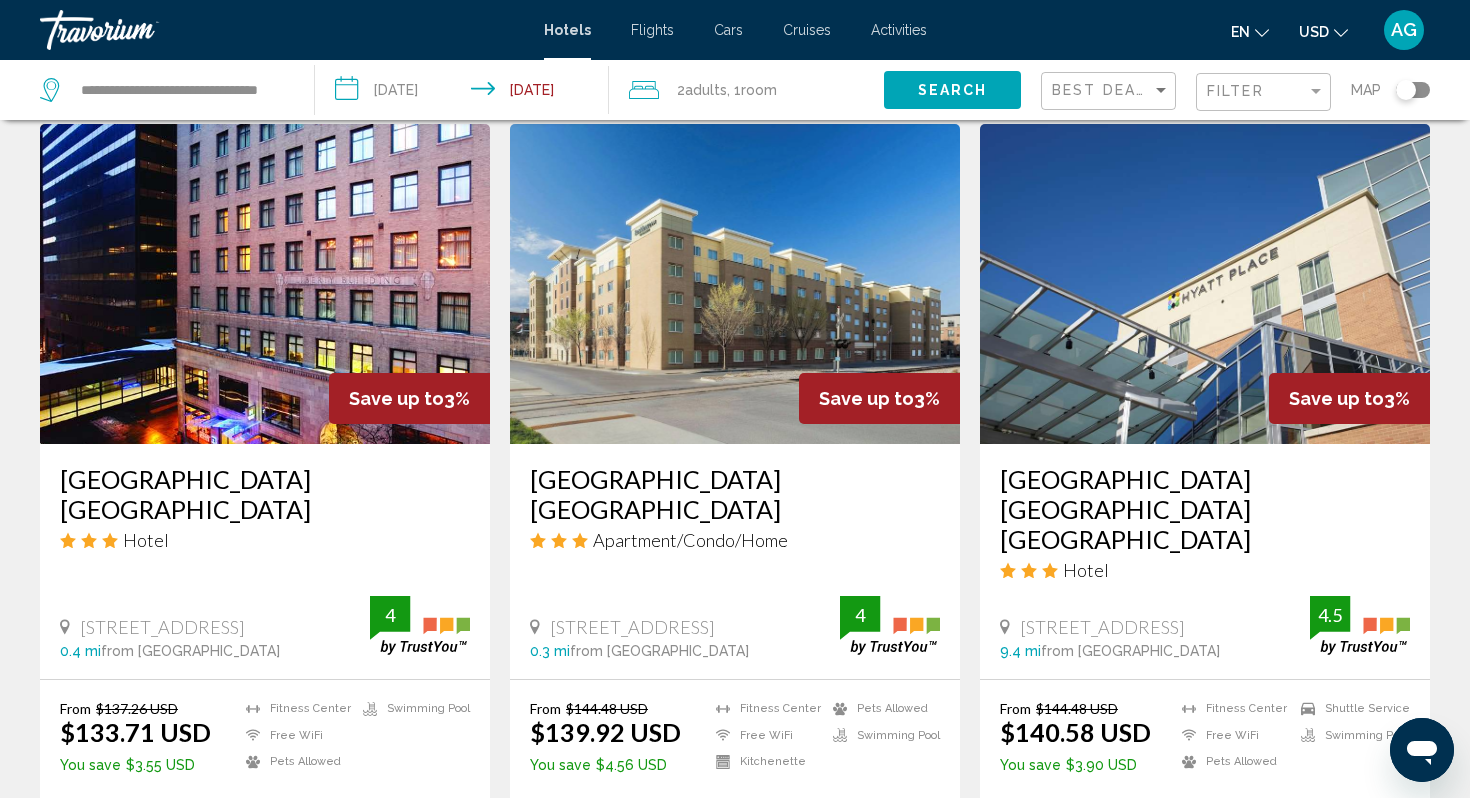 click at bounding box center [1205, 284] 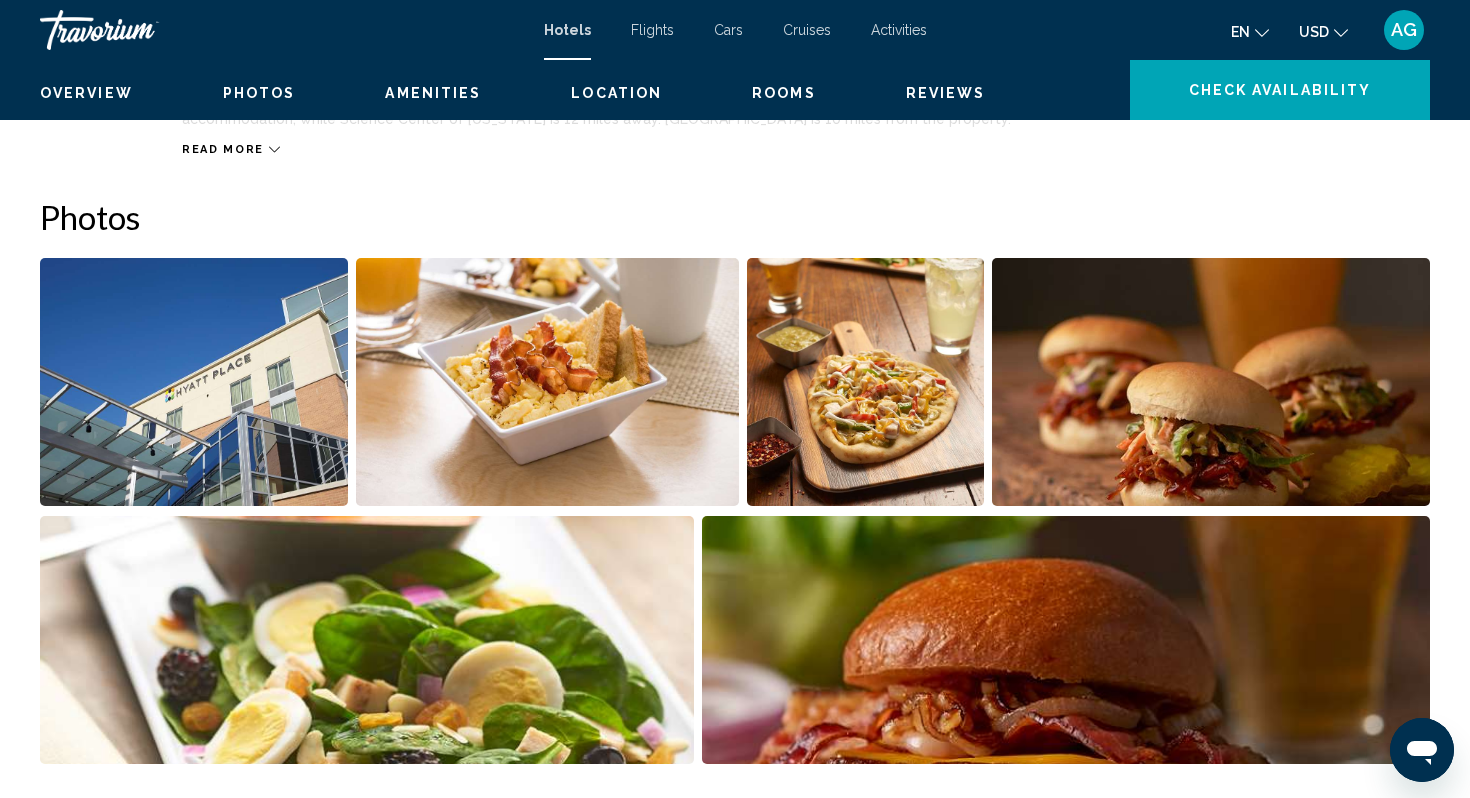 scroll, scrollTop: 0, scrollLeft: 0, axis: both 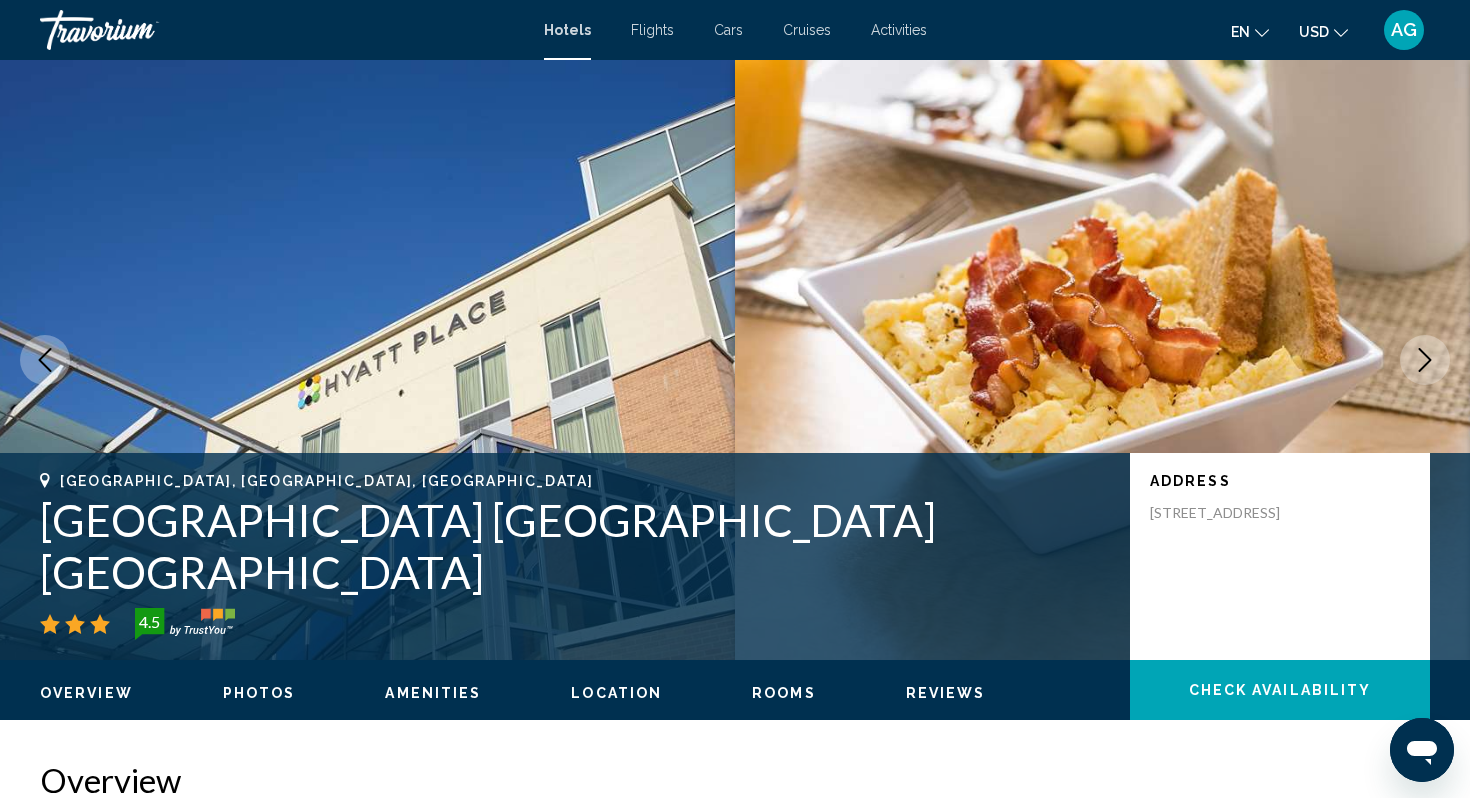 type 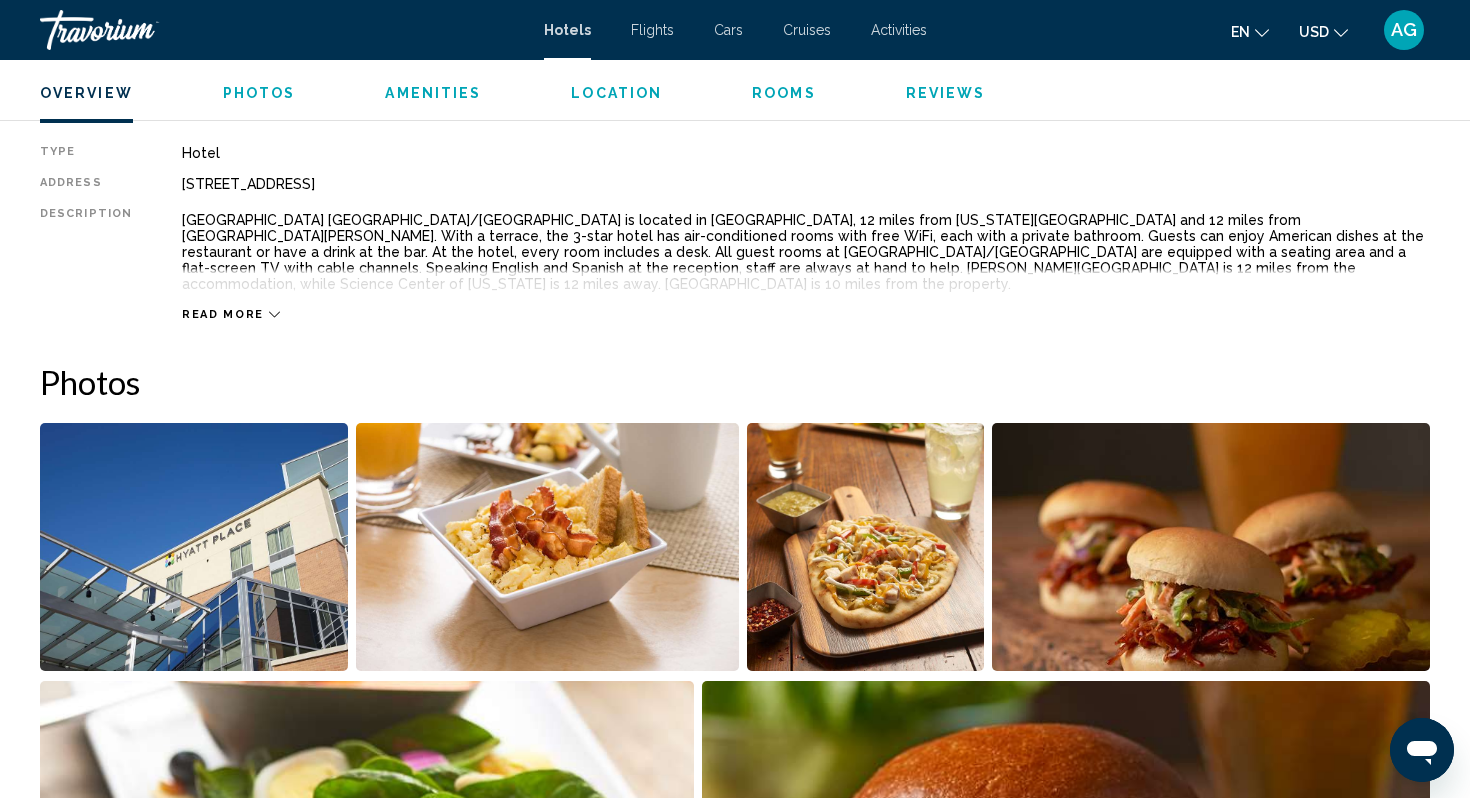 scroll, scrollTop: 680, scrollLeft: 0, axis: vertical 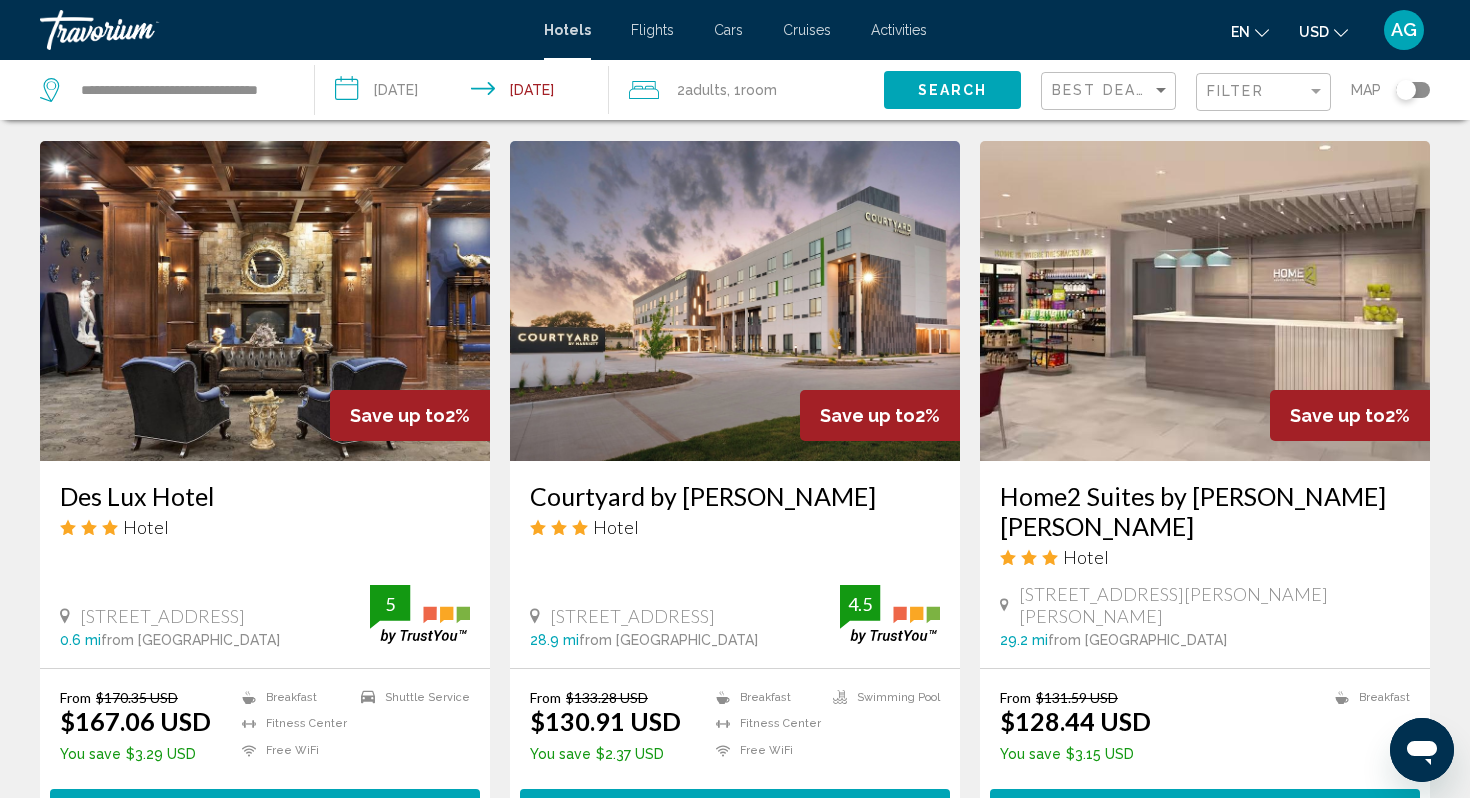 click at bounding box center (265, 301) 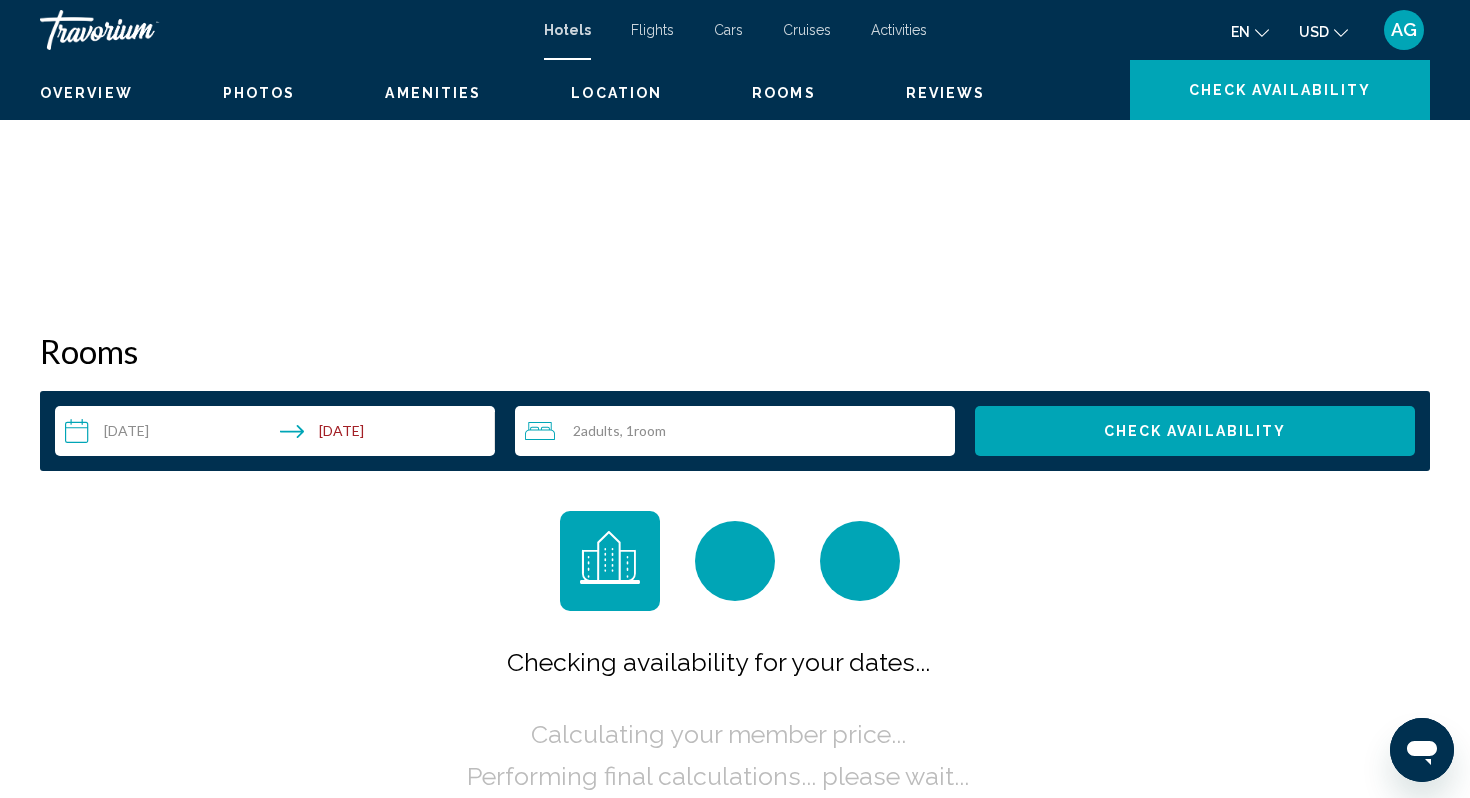 scroll, scrollTop: 0, scrollLeft: 0, axis: both 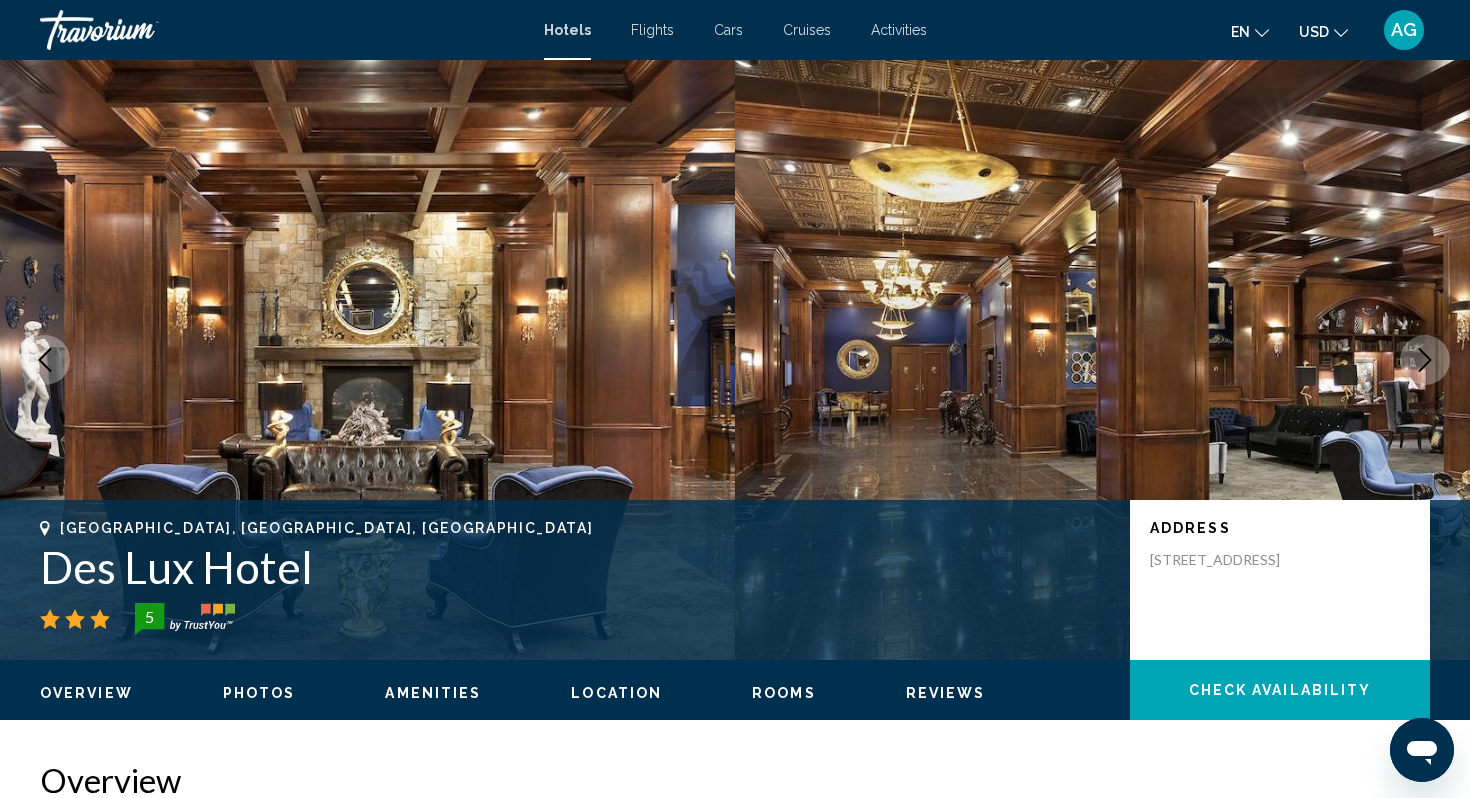 type 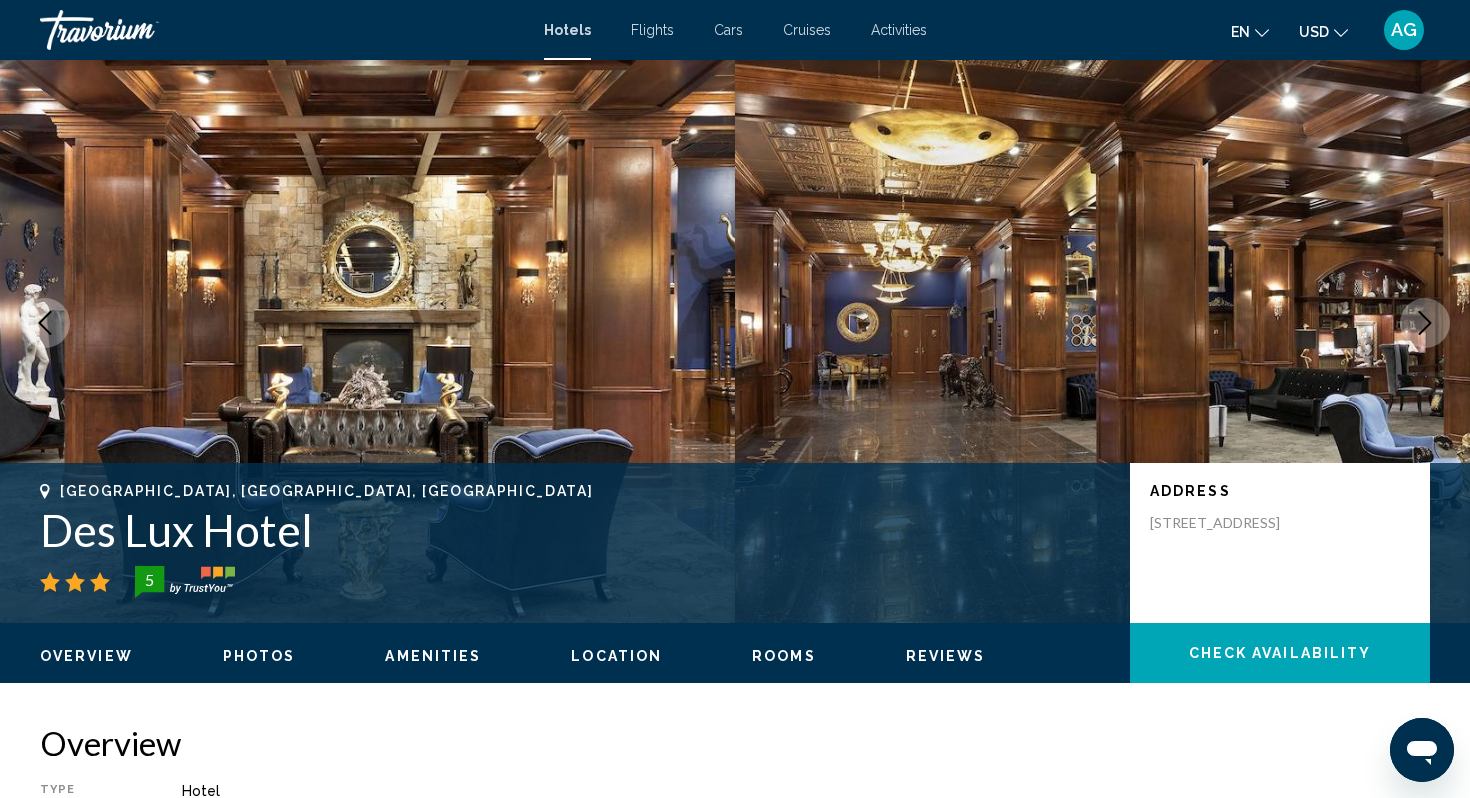 scroll, scrollTop: 40, scrollLeft: 0, axis: vertical 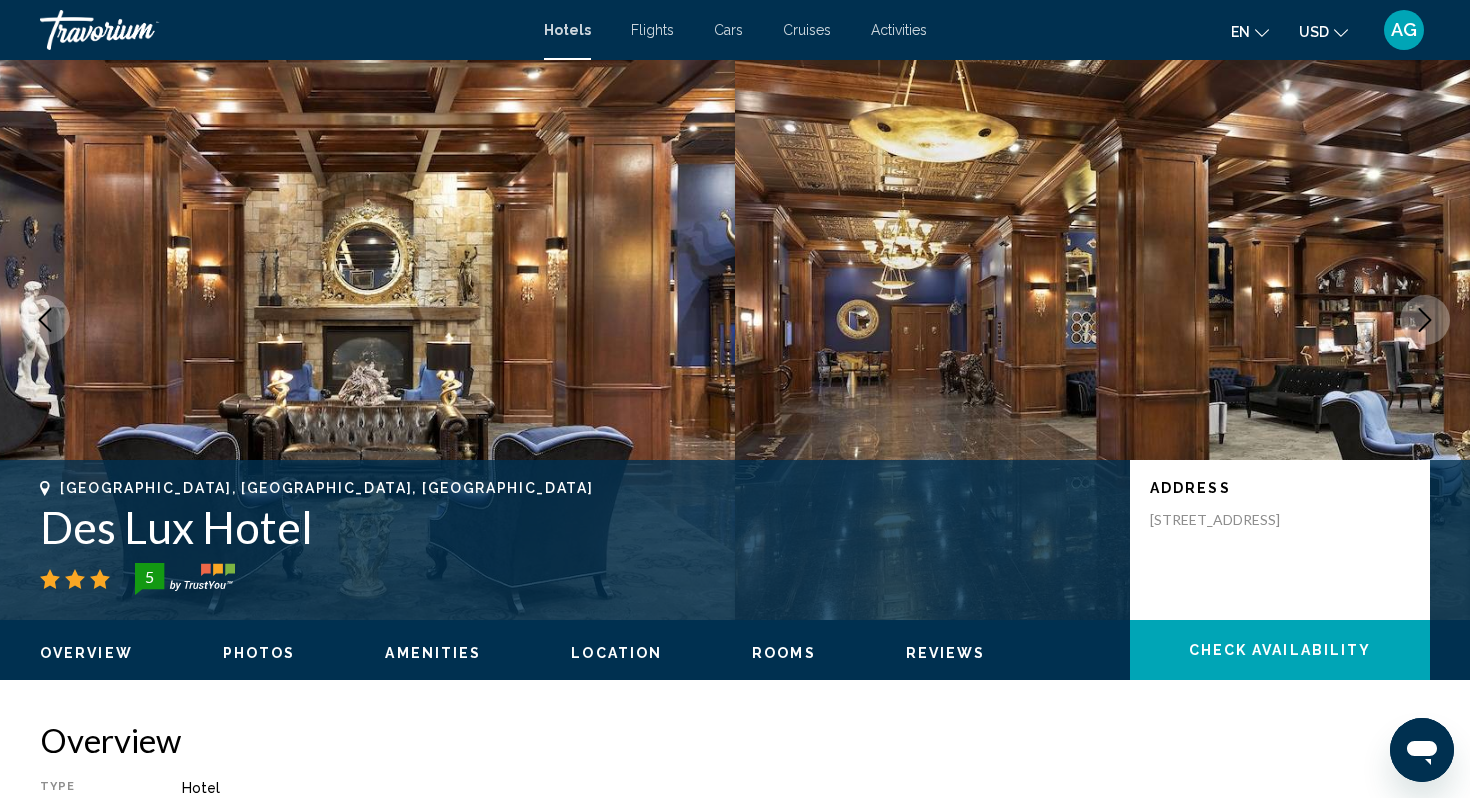 click 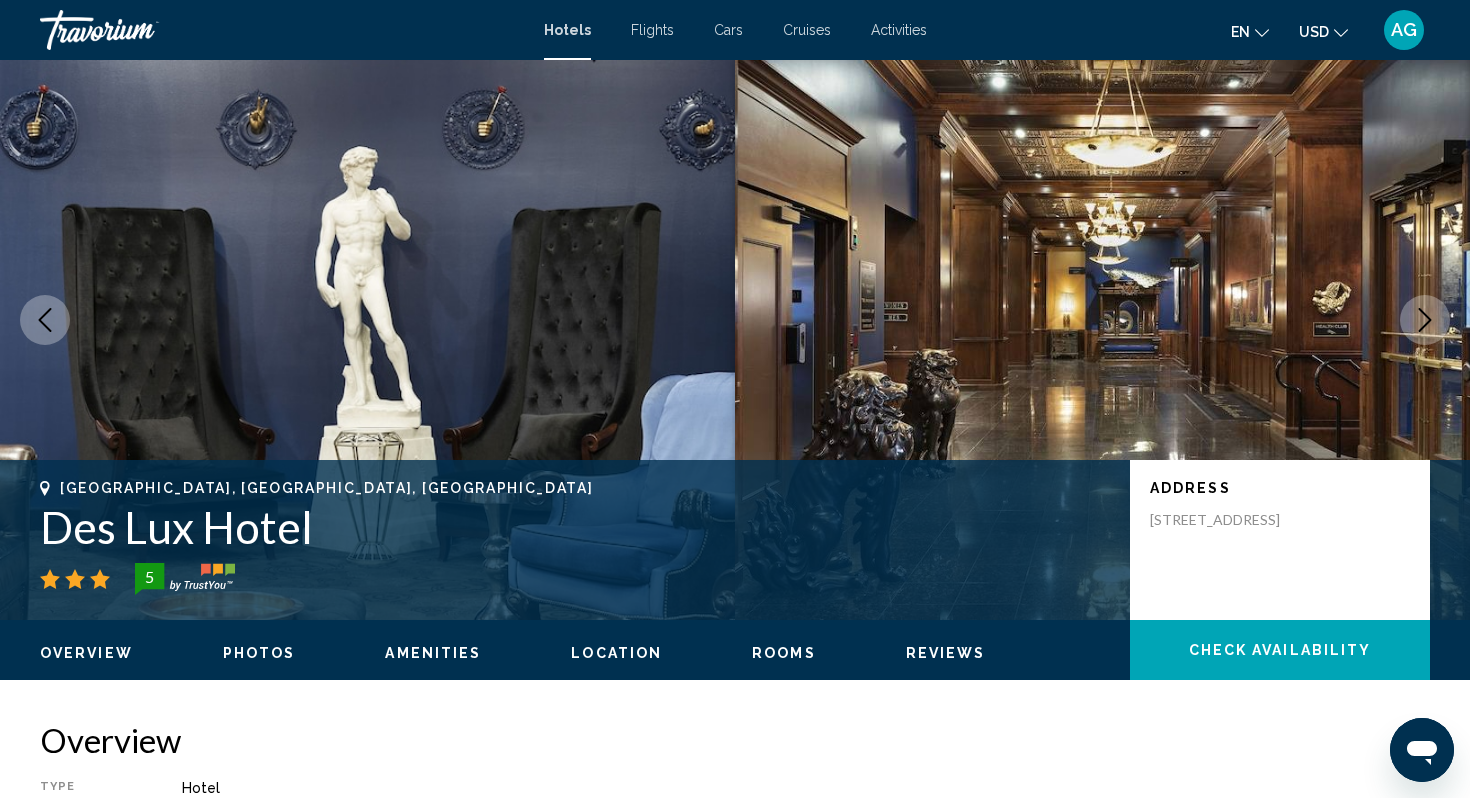 click 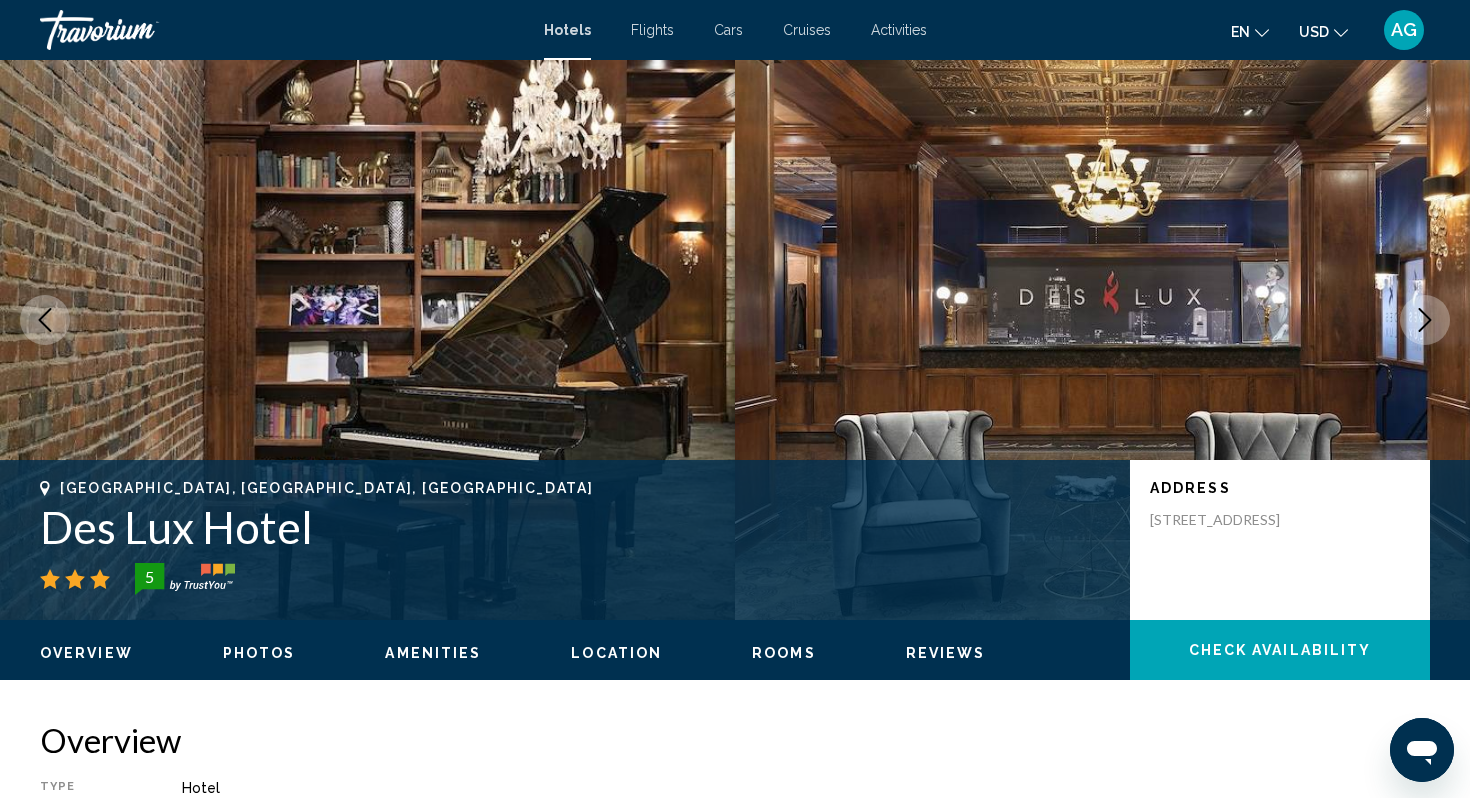click at bounding box center [1425, 320] 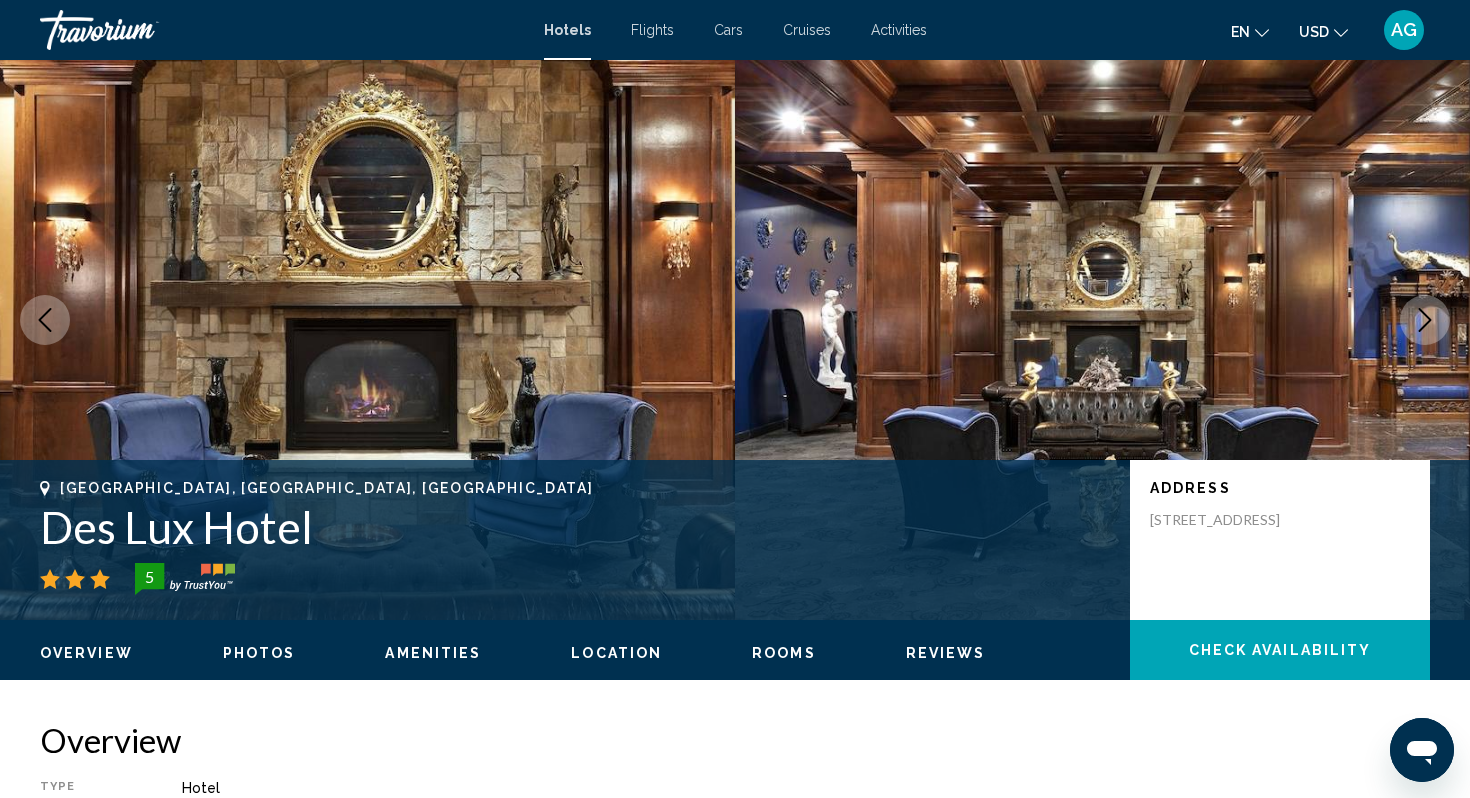click on "Overview Type Hotel Address [STREET_ADDRESS] Description Amenities Take advantage of recreational opportunities offered, including a hot tub, a sauna, and a fitness center. Additional amenities at this hotel include complimentary wireless internet access, gift shops/newsstands, and a fireplace in the lobby. Dining Wrap up your day with a drink at the bar/lounge. A complimentary continental breakfast is served daily from 7:00 AM to 10:00 AM. Renovations The following facilities are closed on [DATE] and [DATE]: Bar/lounge Business center Fitness facilities Front desk Meeting facilities Sauna Hot tub Business Amenities Featured amenities include a business center, dry cleaning/laundry services, and a 24-hour front desk. A roundtrip airport shuttle is complimentary (available on request). Rooms Attractions Distances are displayed to the nearest 0.1 mile and kilometer. [GEOGRAPHIC_DATA] - 0.2 km / 0.1 mi The Temple for Performing Arts - 0.2 km / 0.1 mi Location Headline" at bounding box center [735, 868] 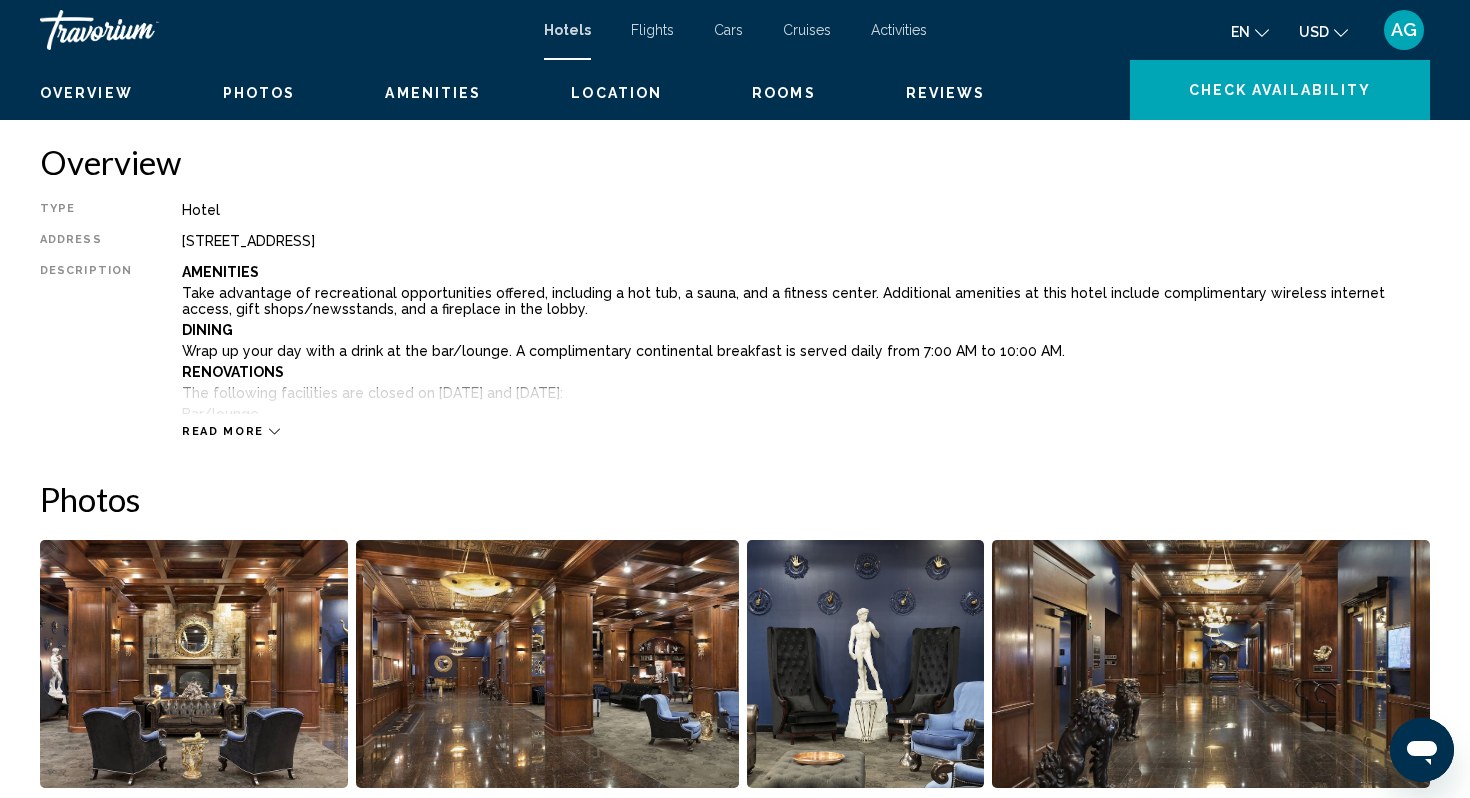 scroll, scrollTop: 640, scrollLeft: 0, axis: vertical 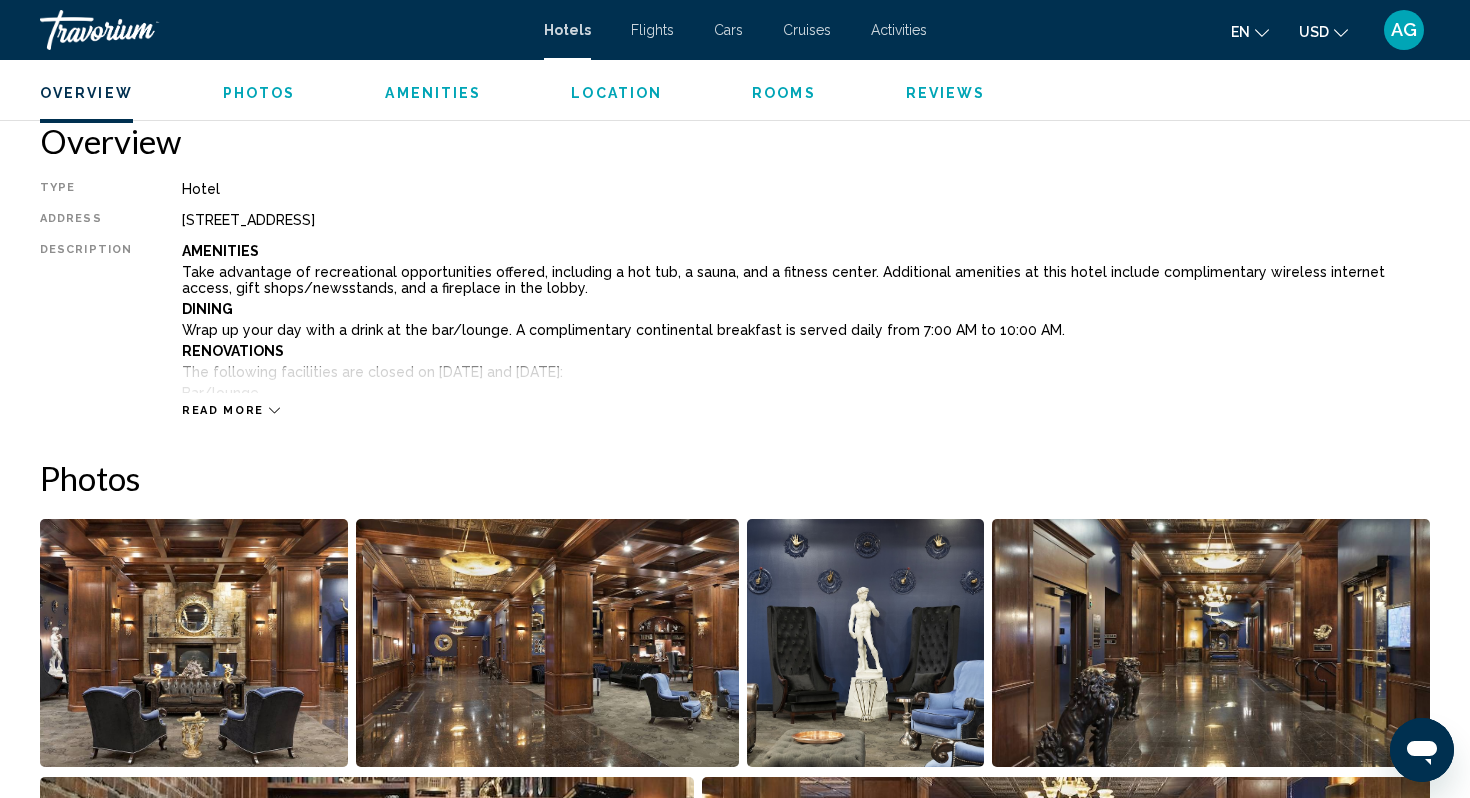 click at bounding box center [194, 643] 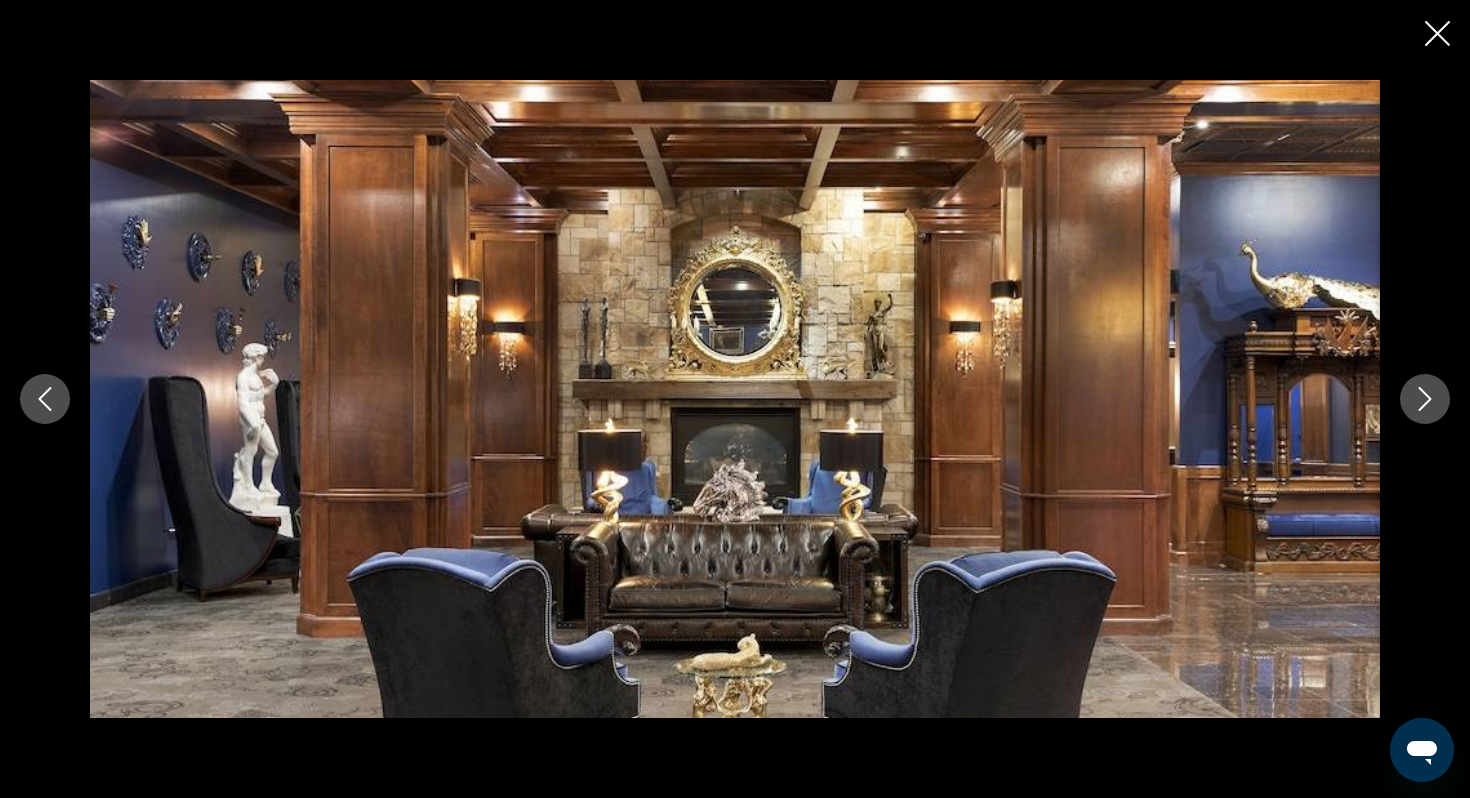 click 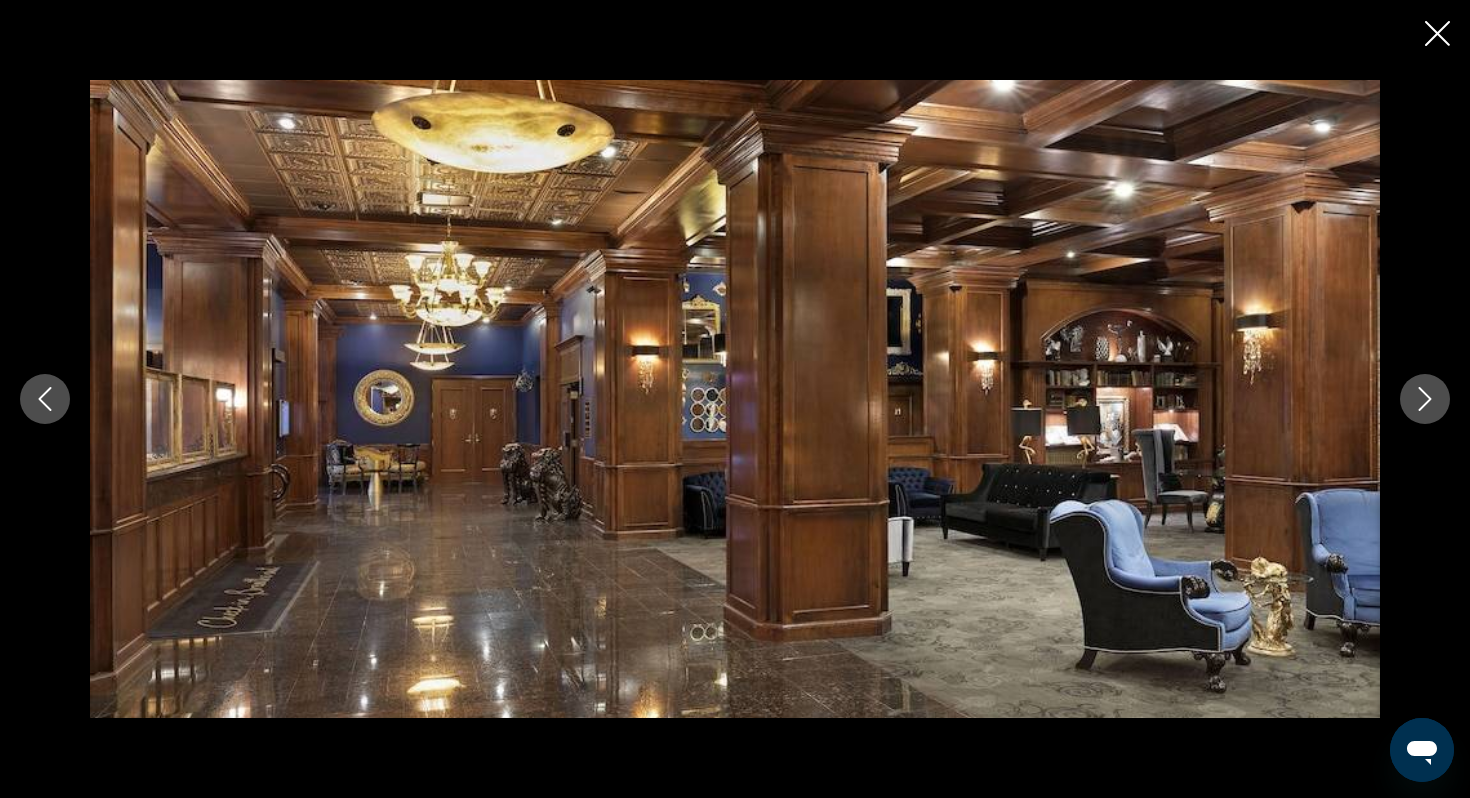 click 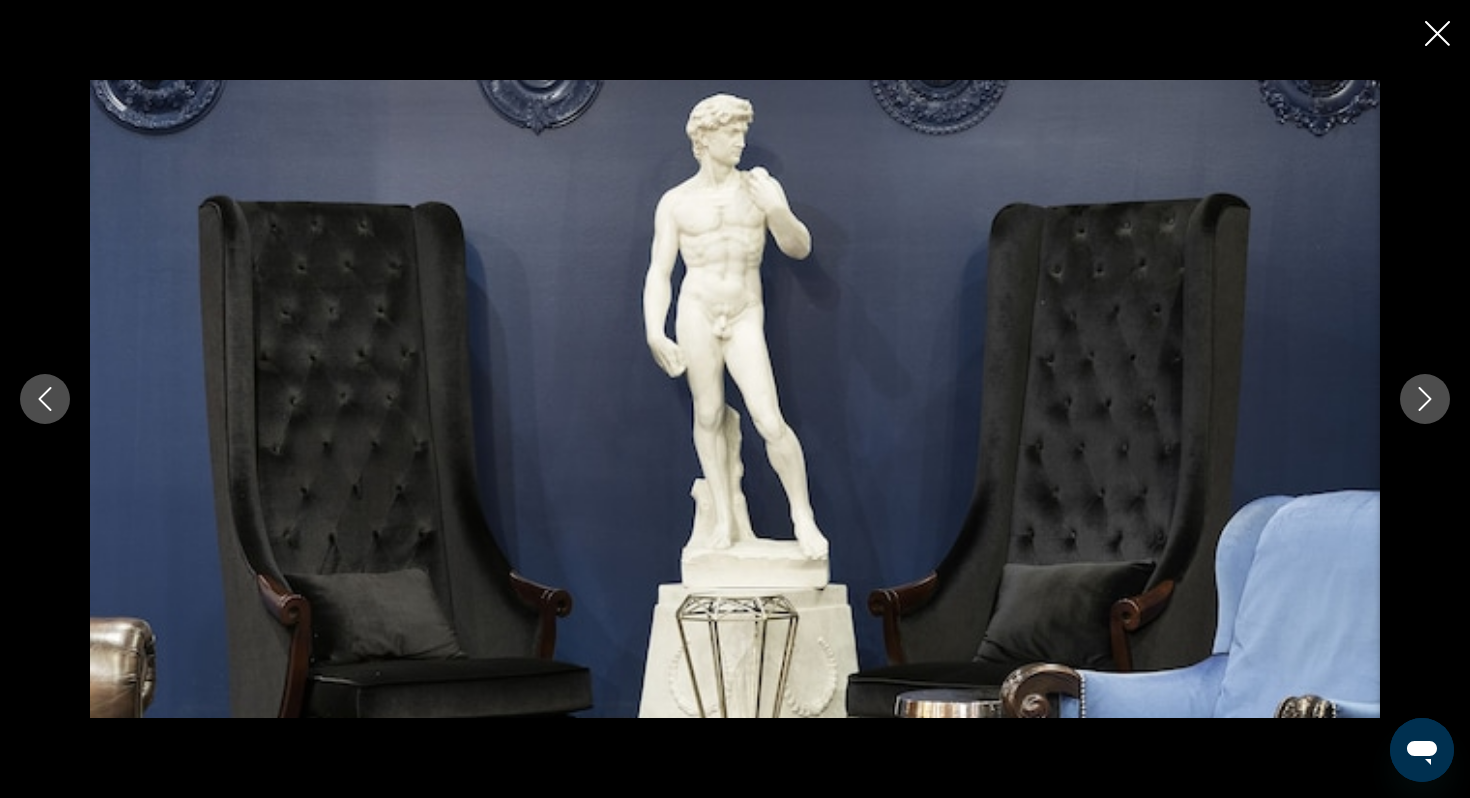 click 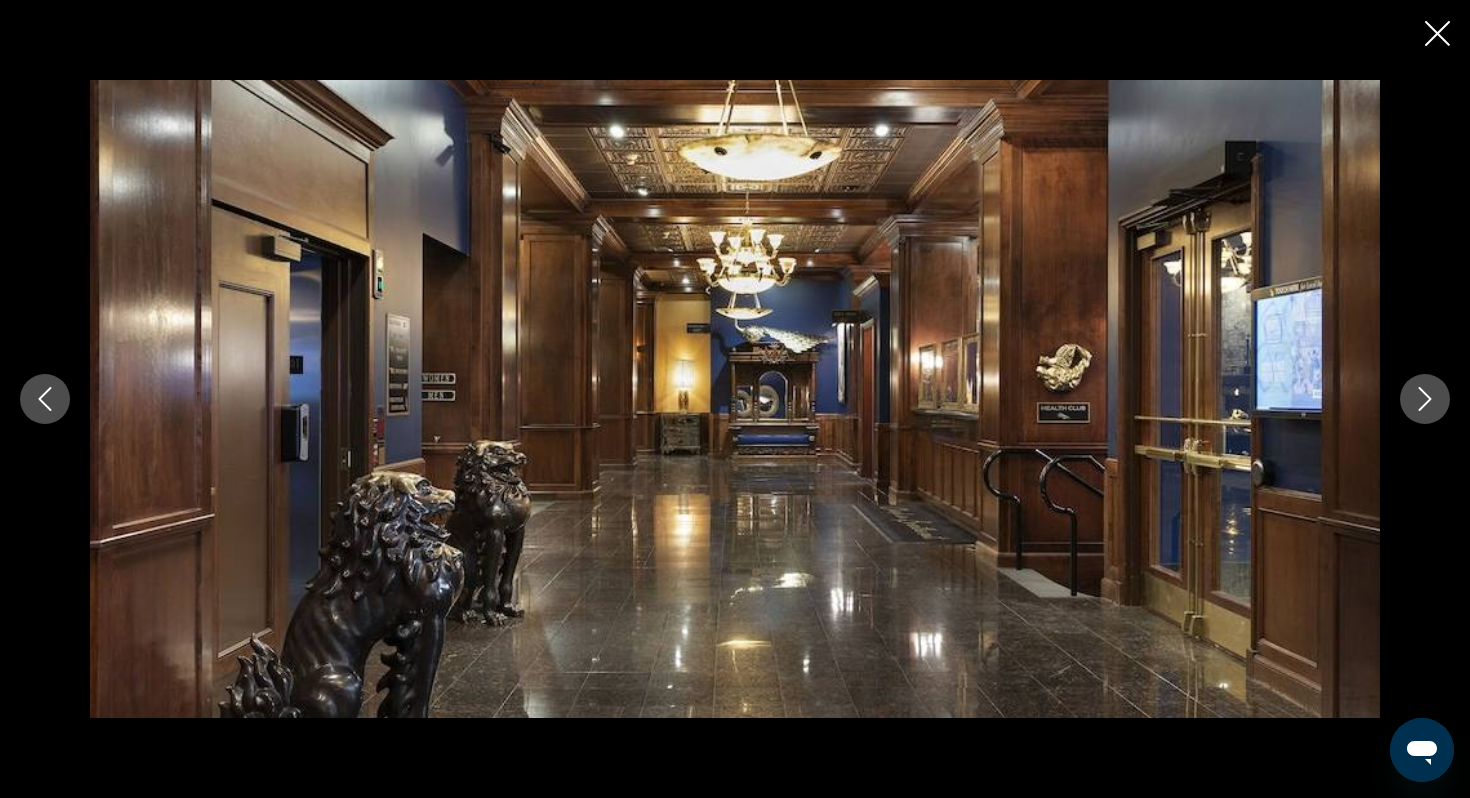 click 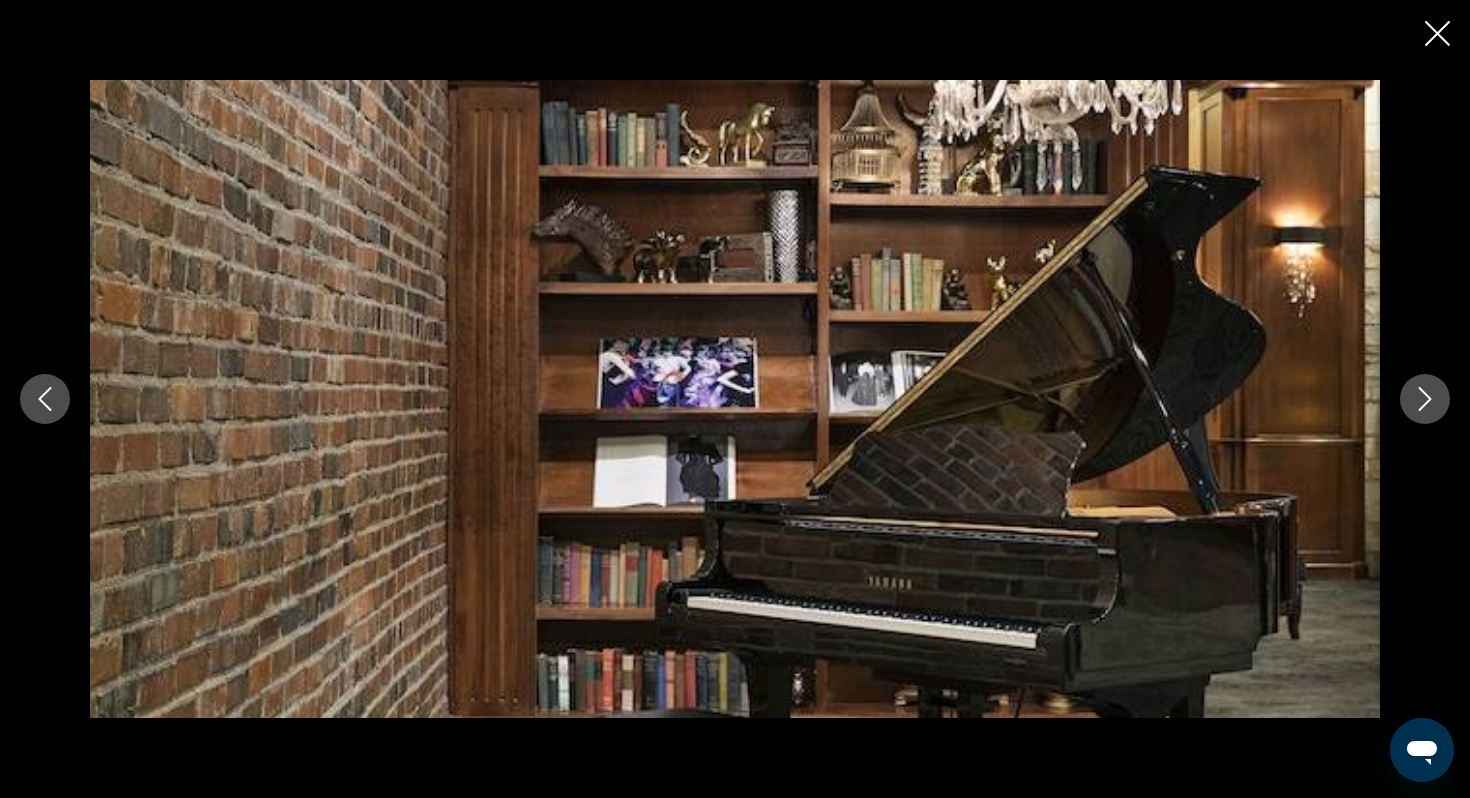 click 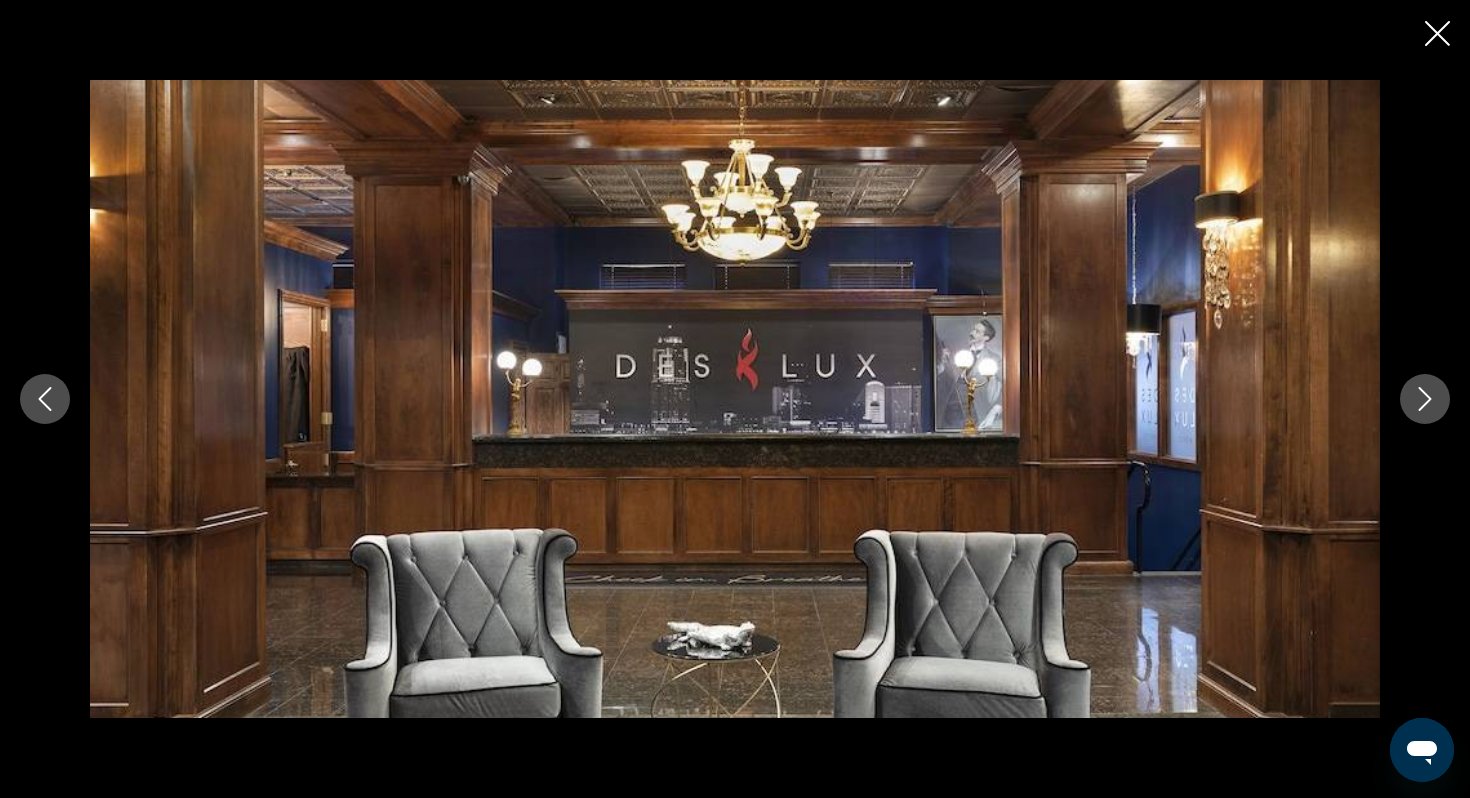 click 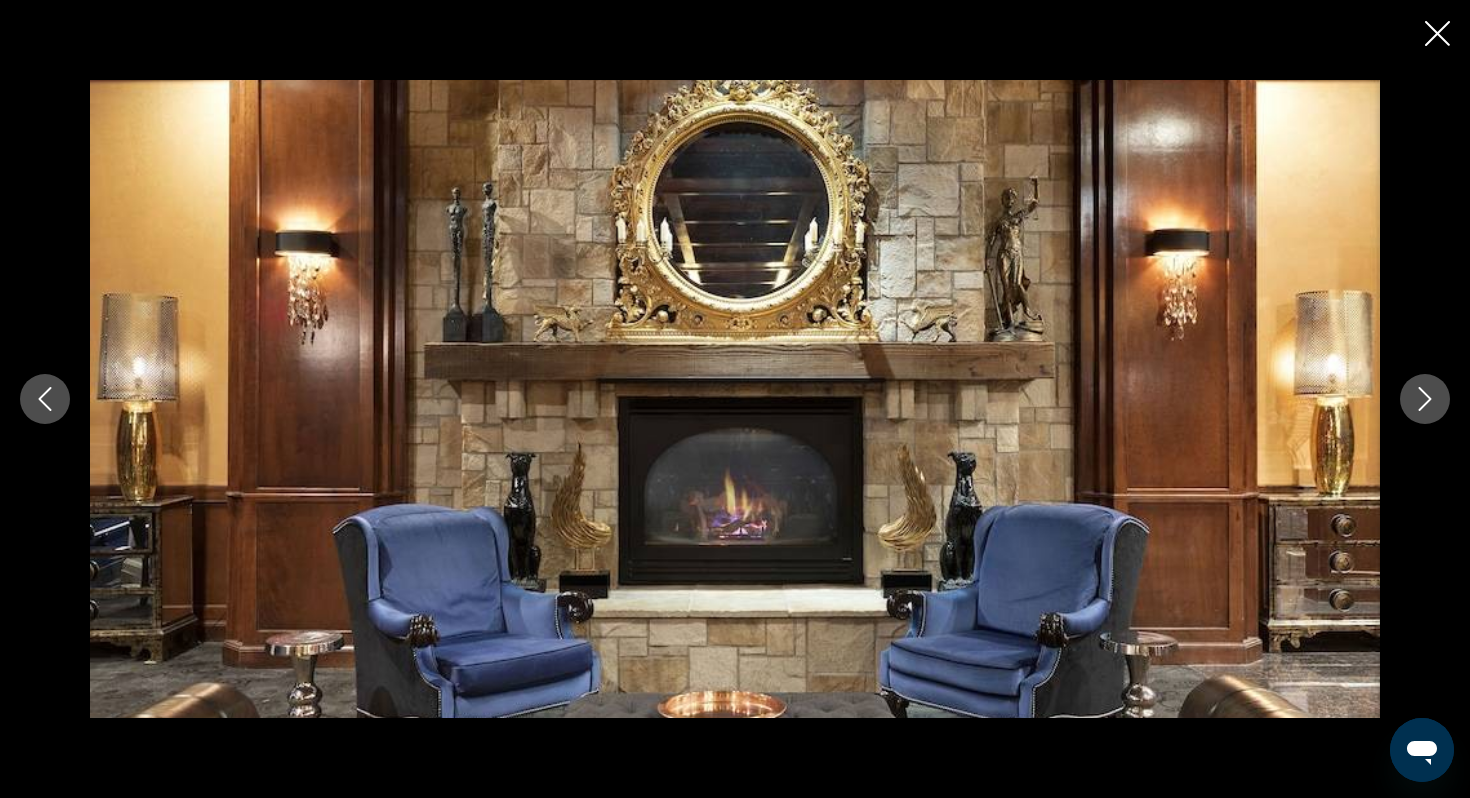 click 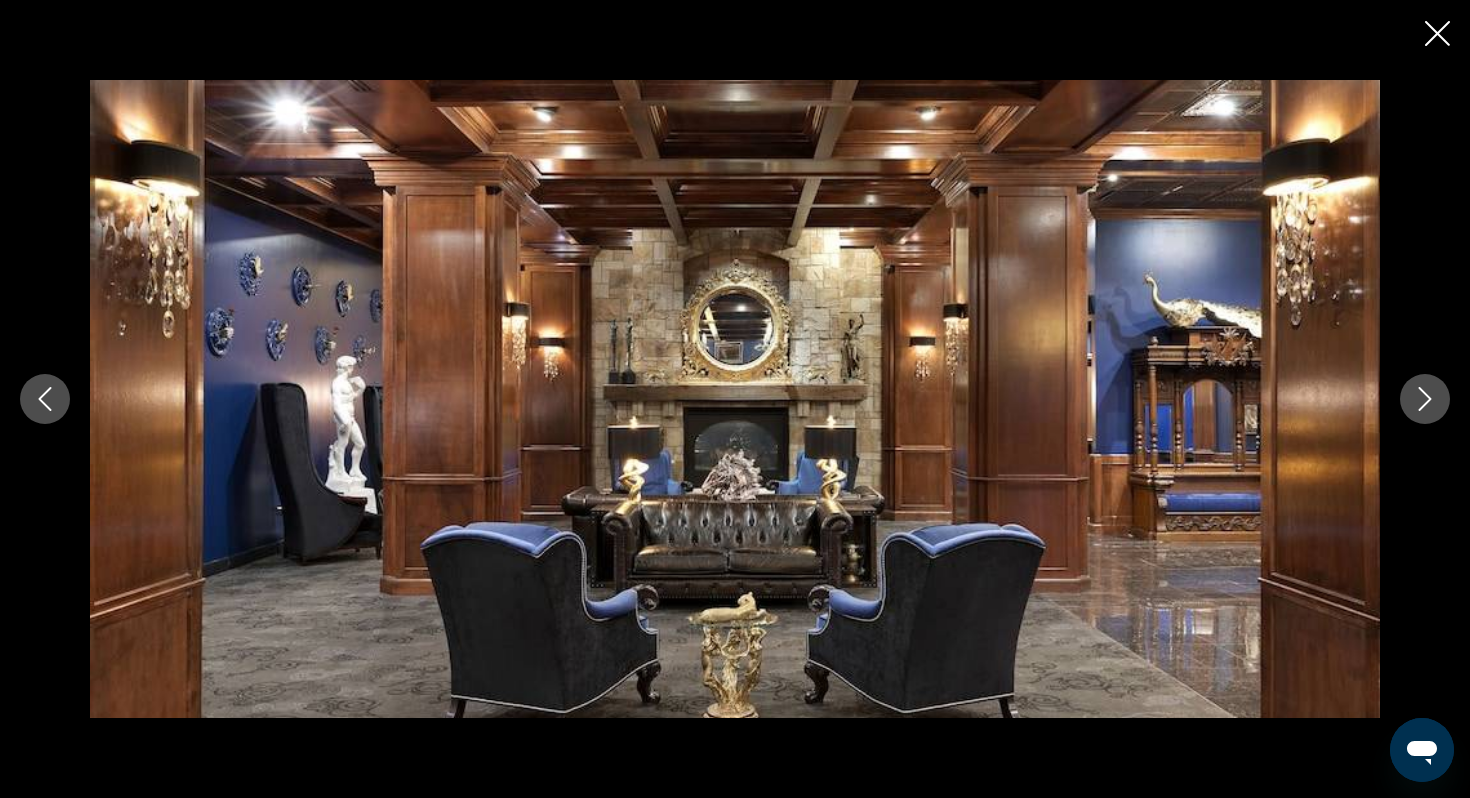 click 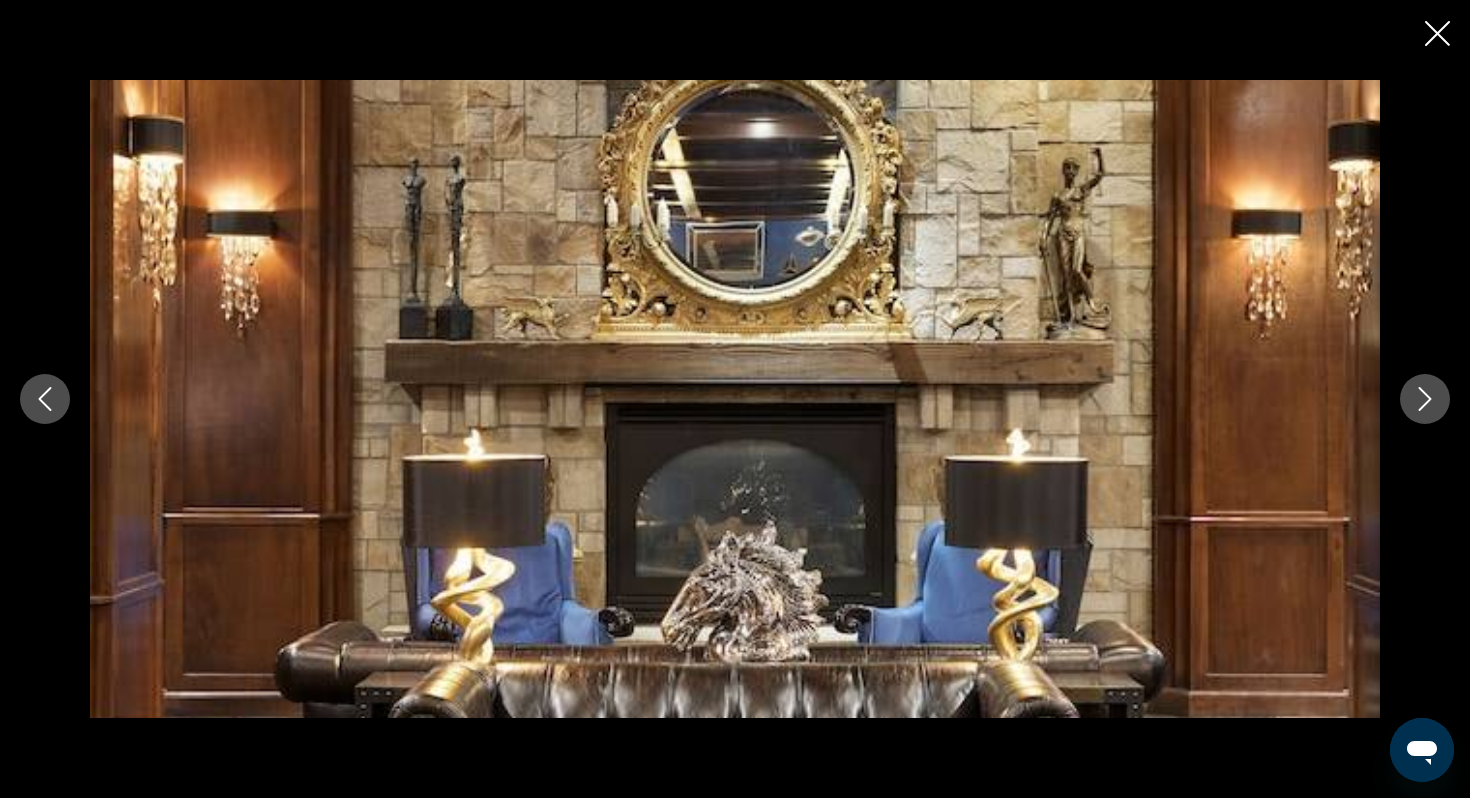 click 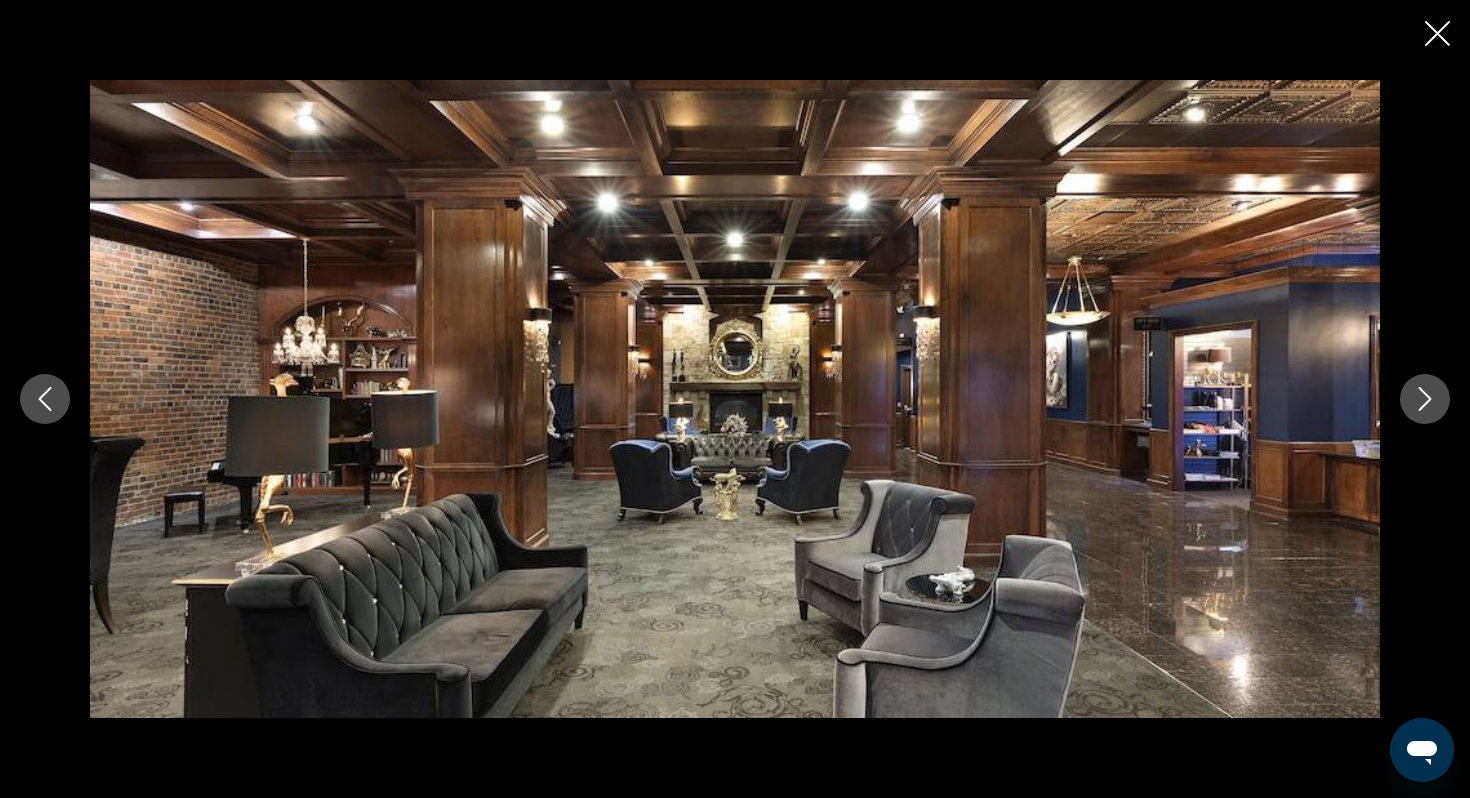 click 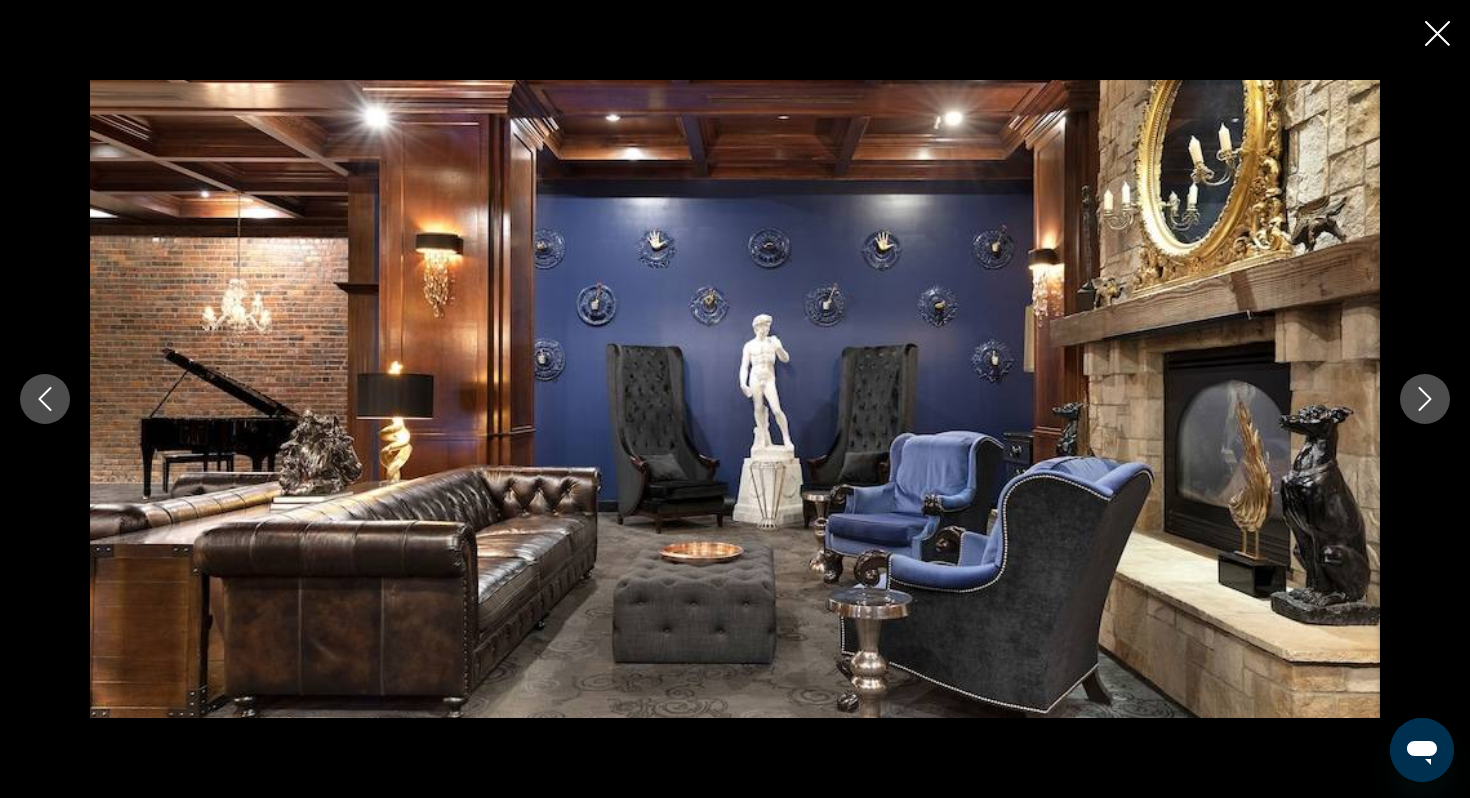 click 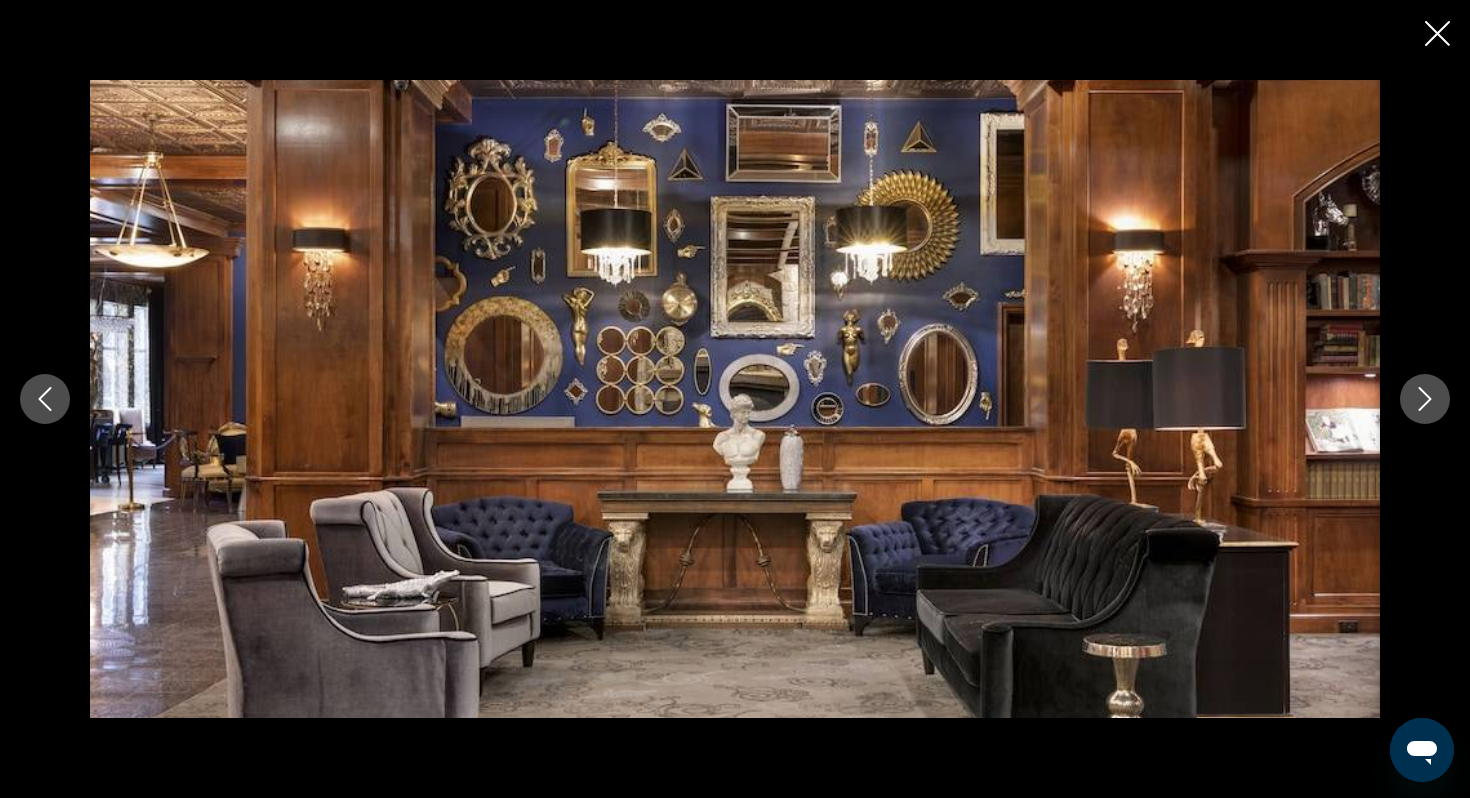 click 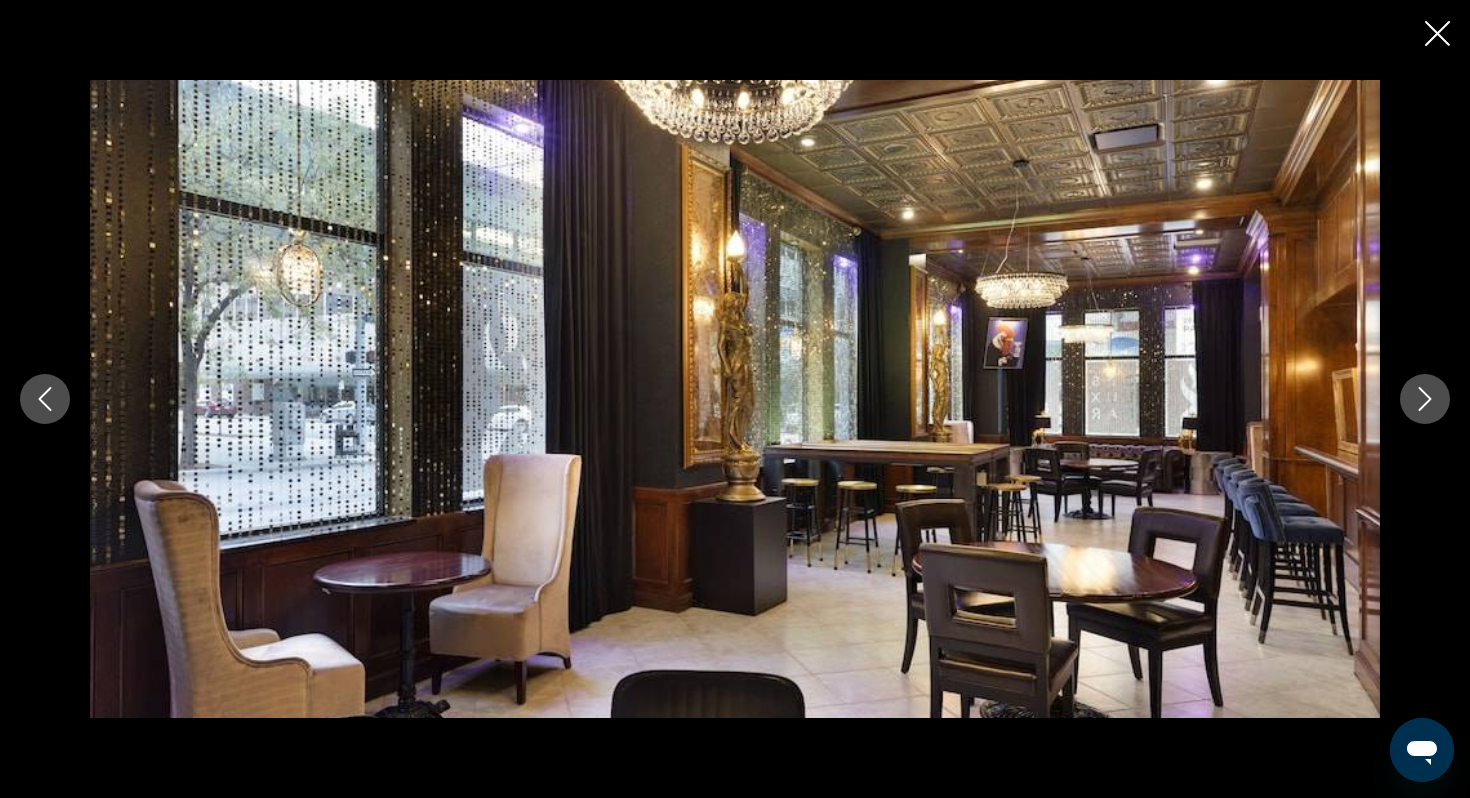 click 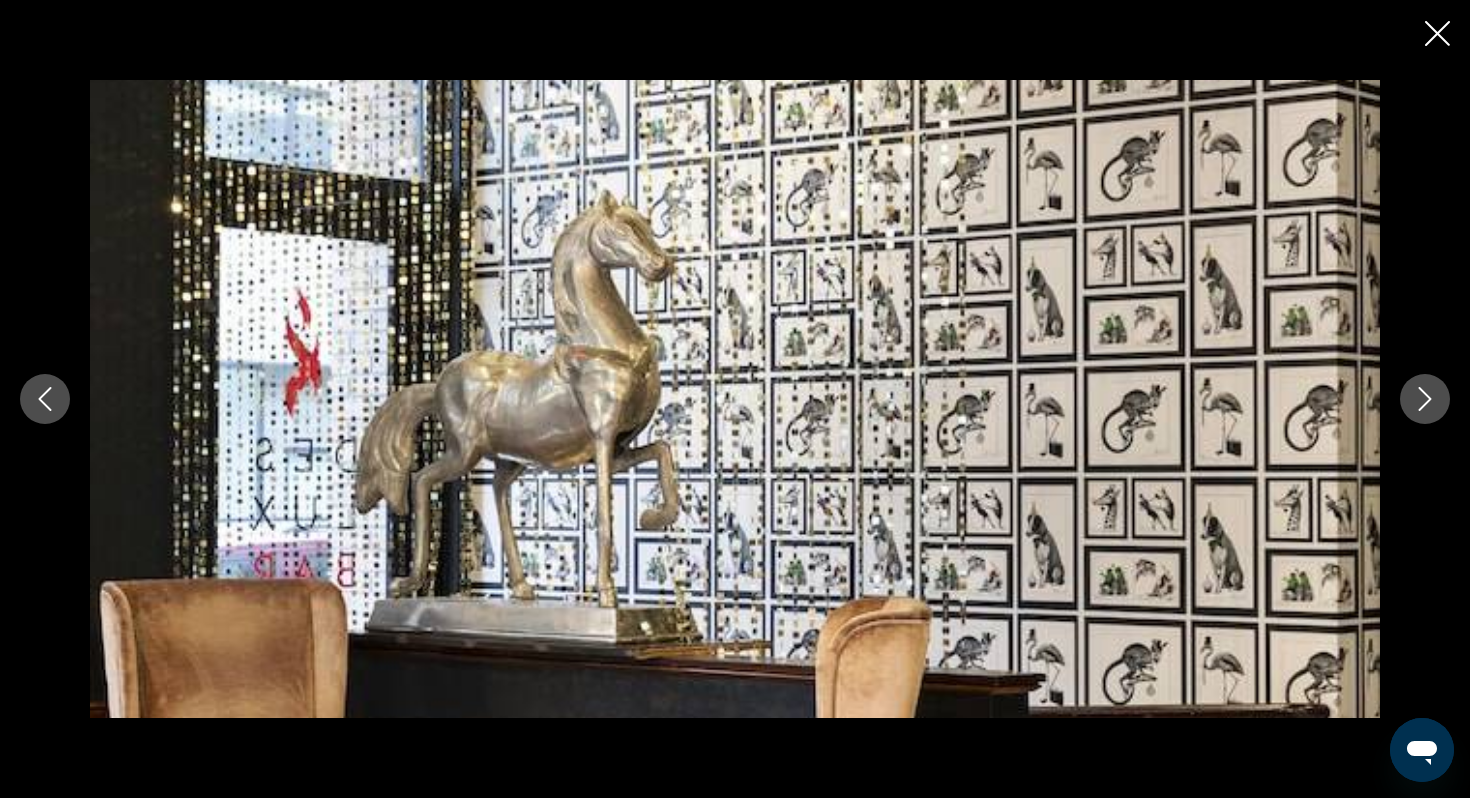 click 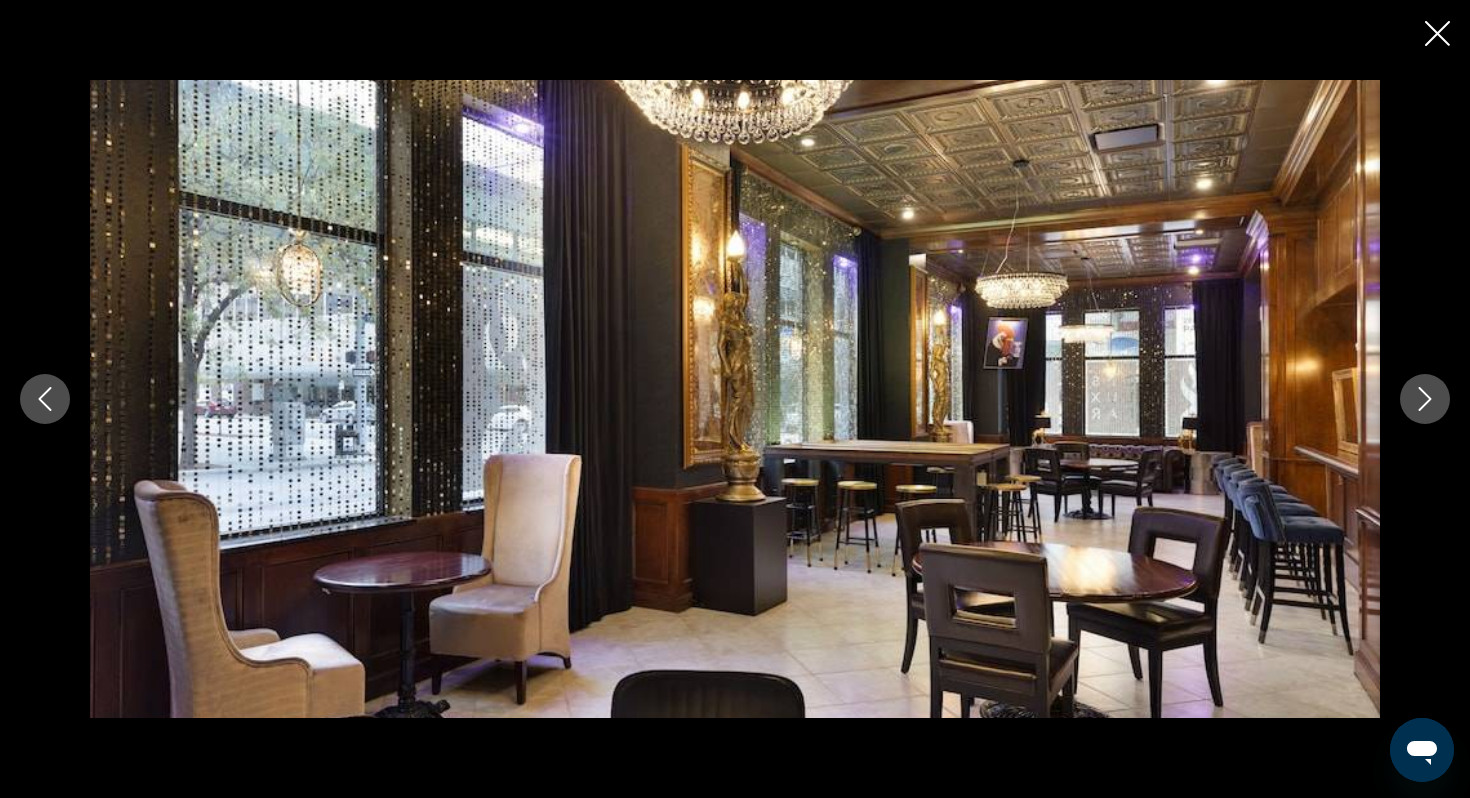 click 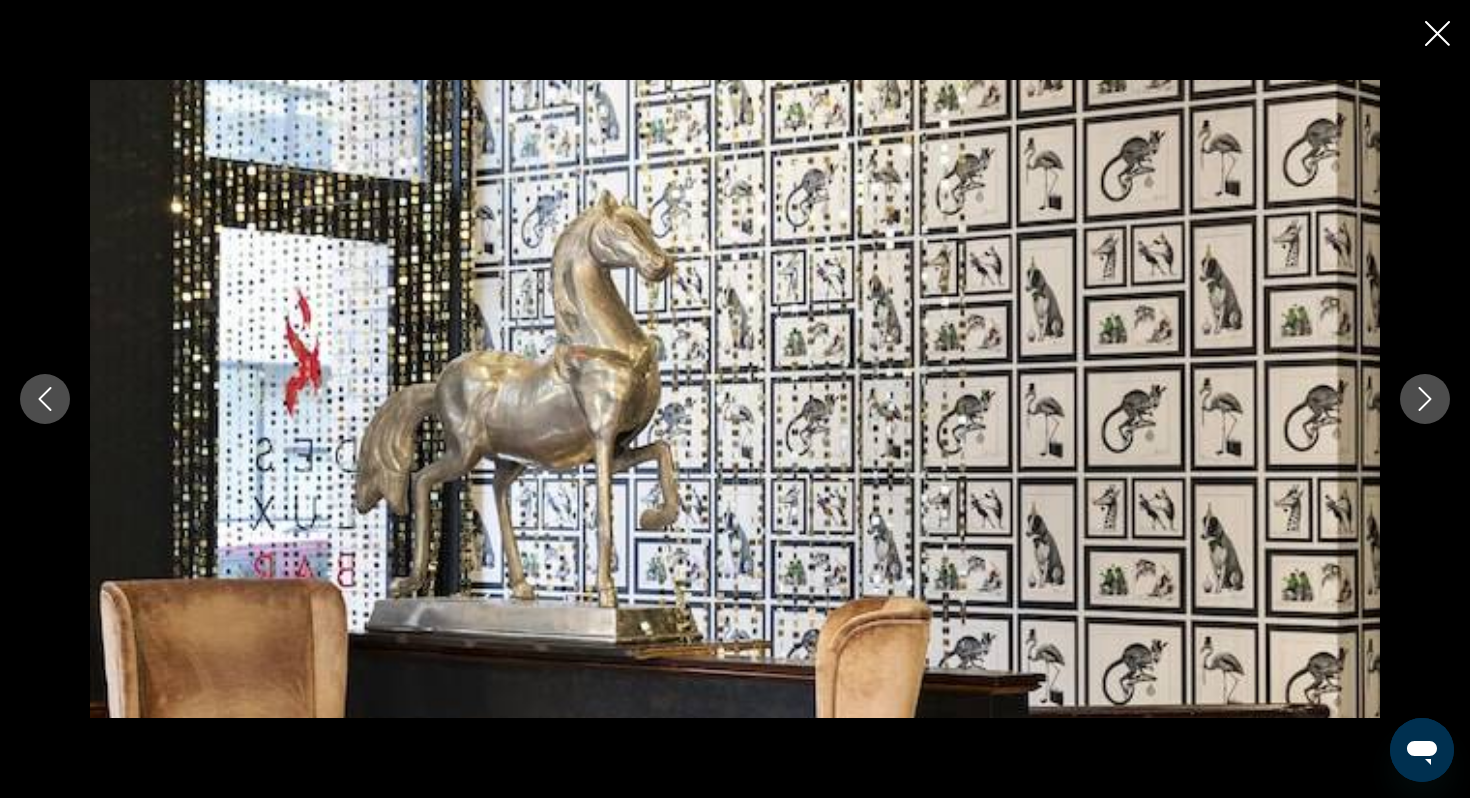 click 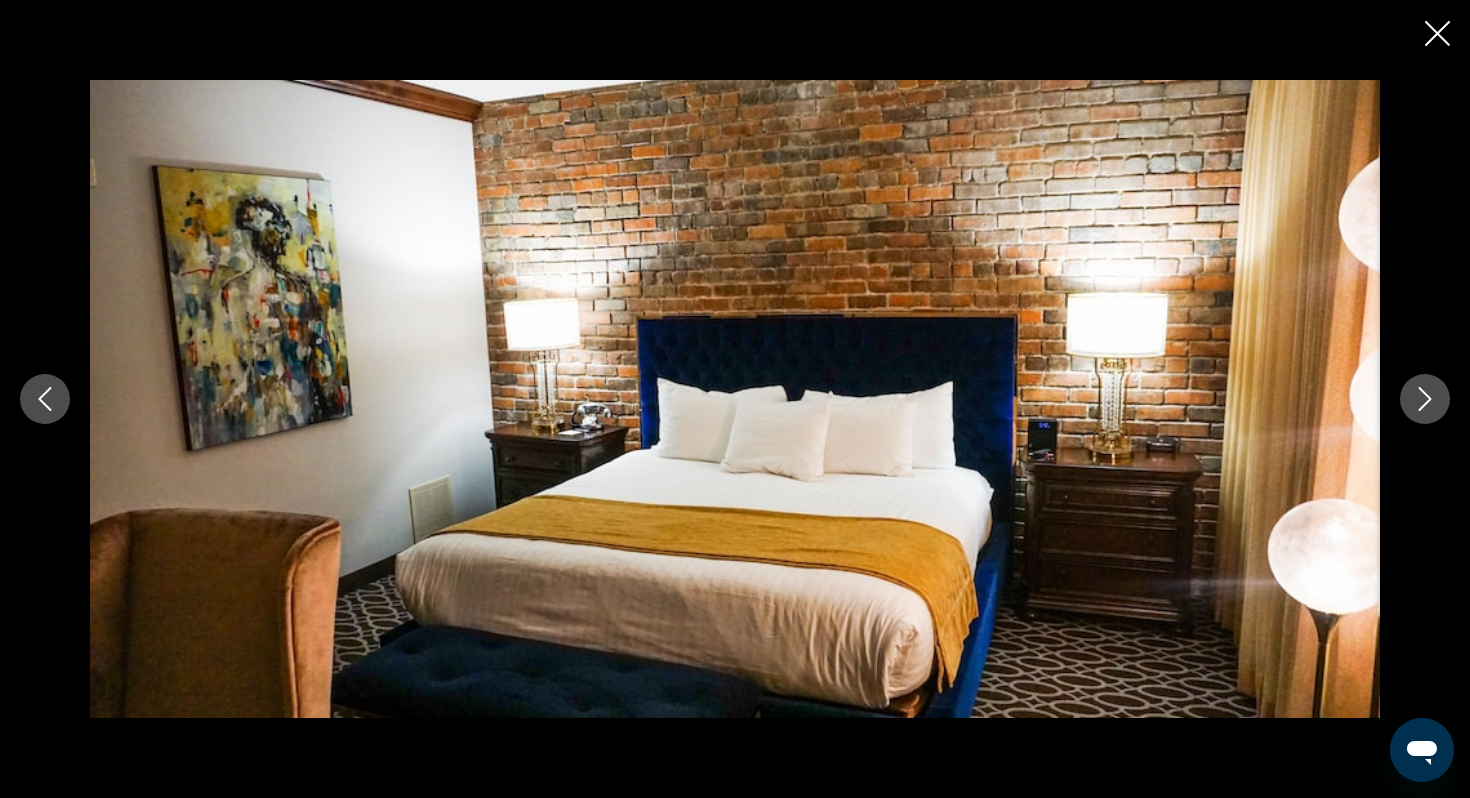 click 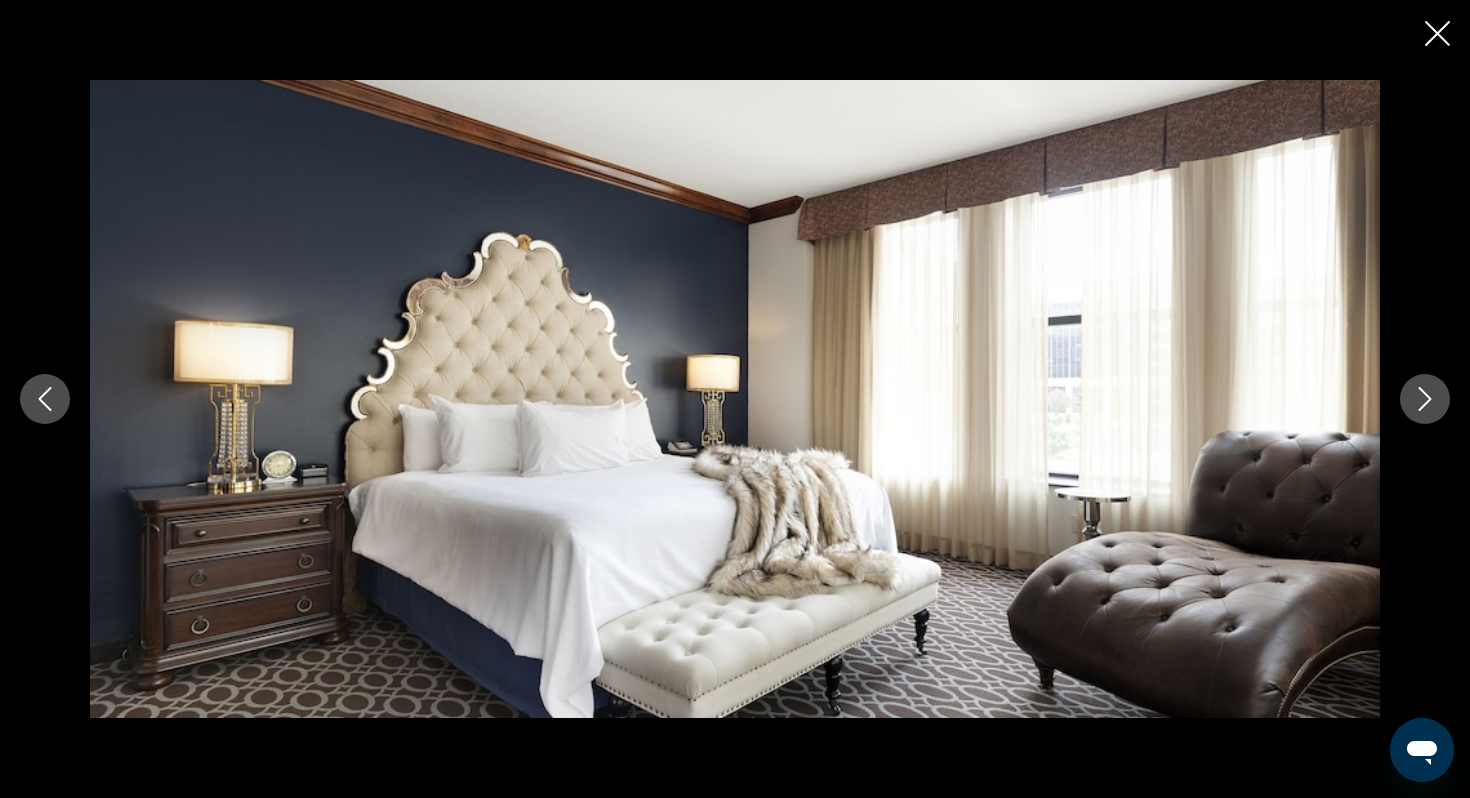 click 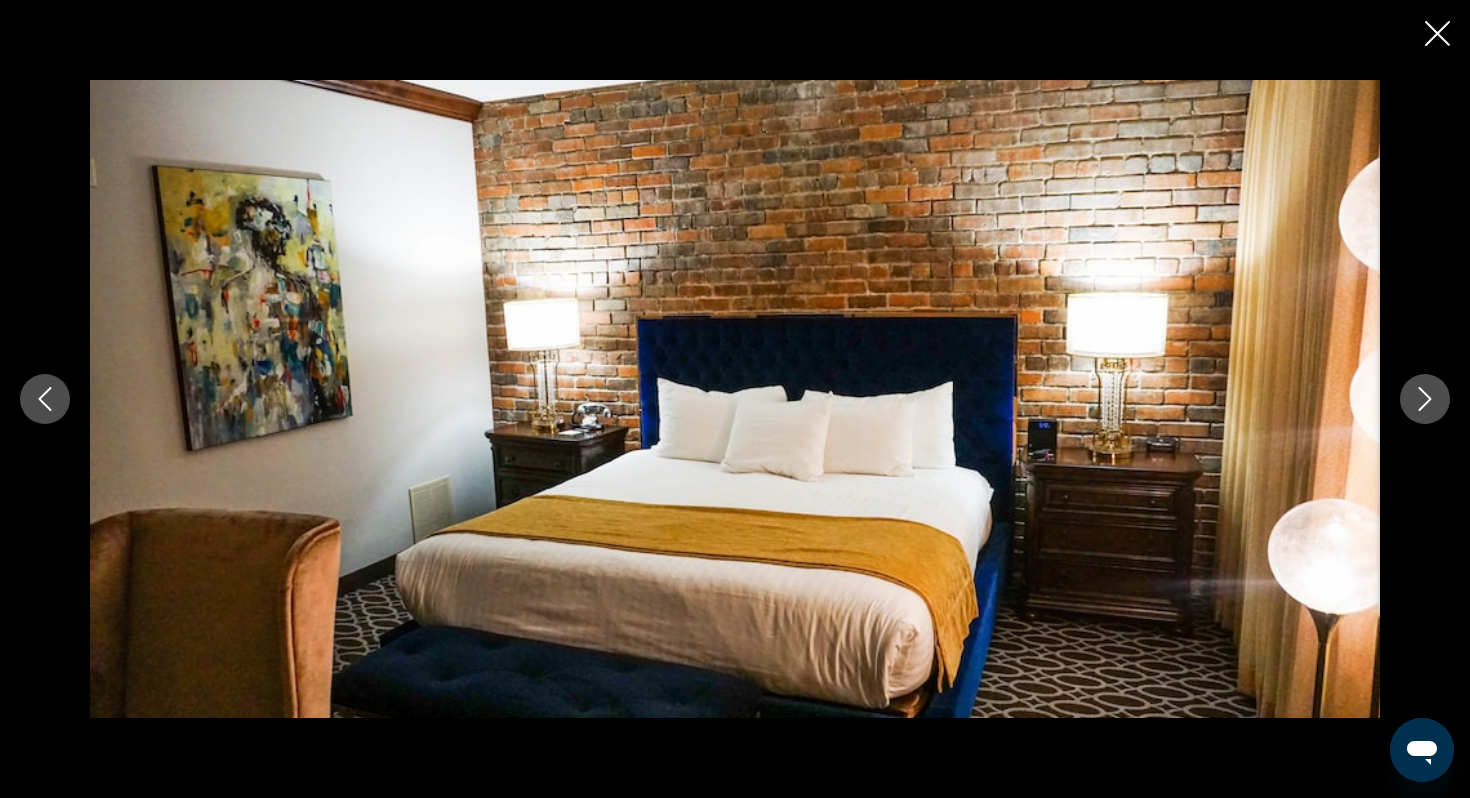 click 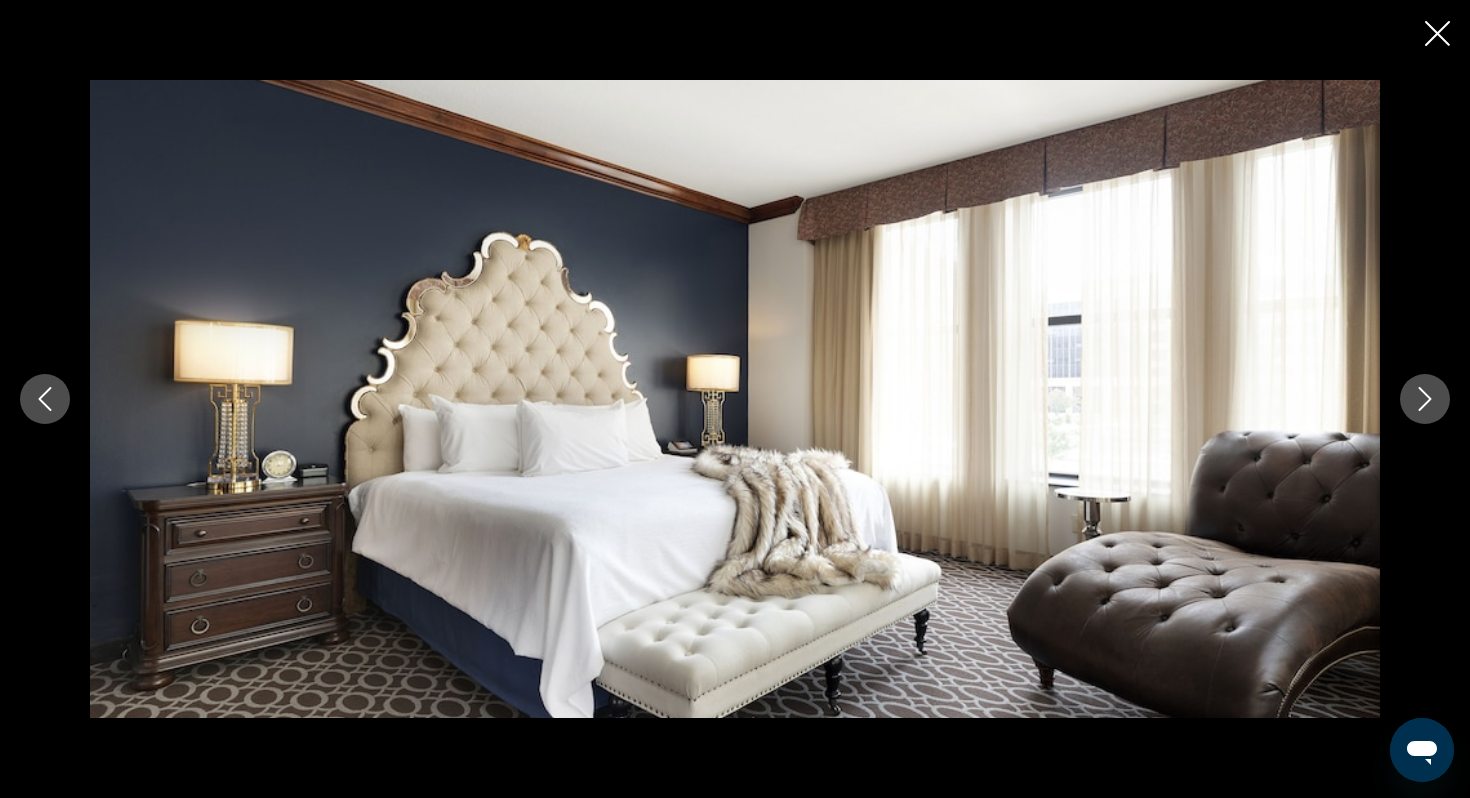 click 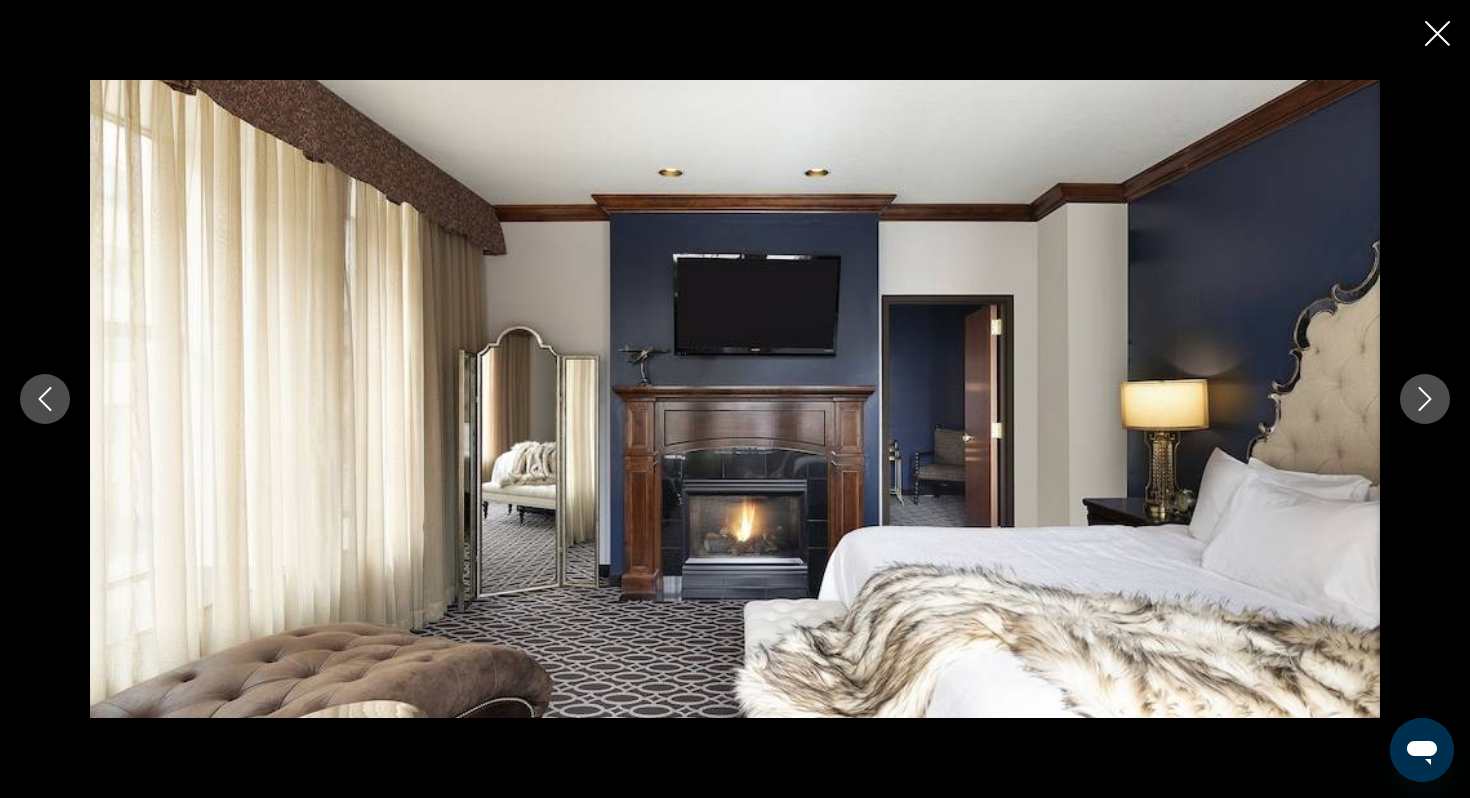 click 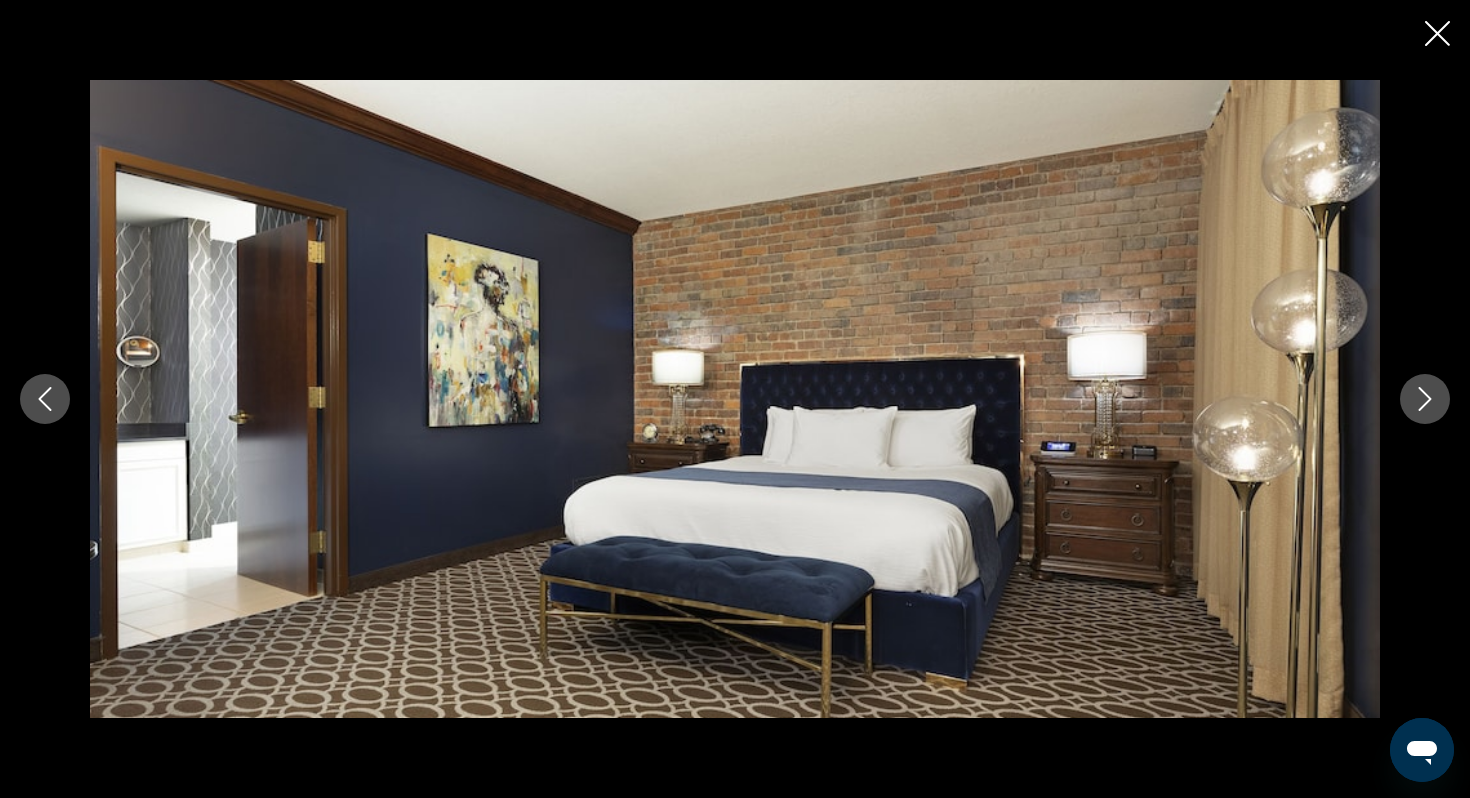 click 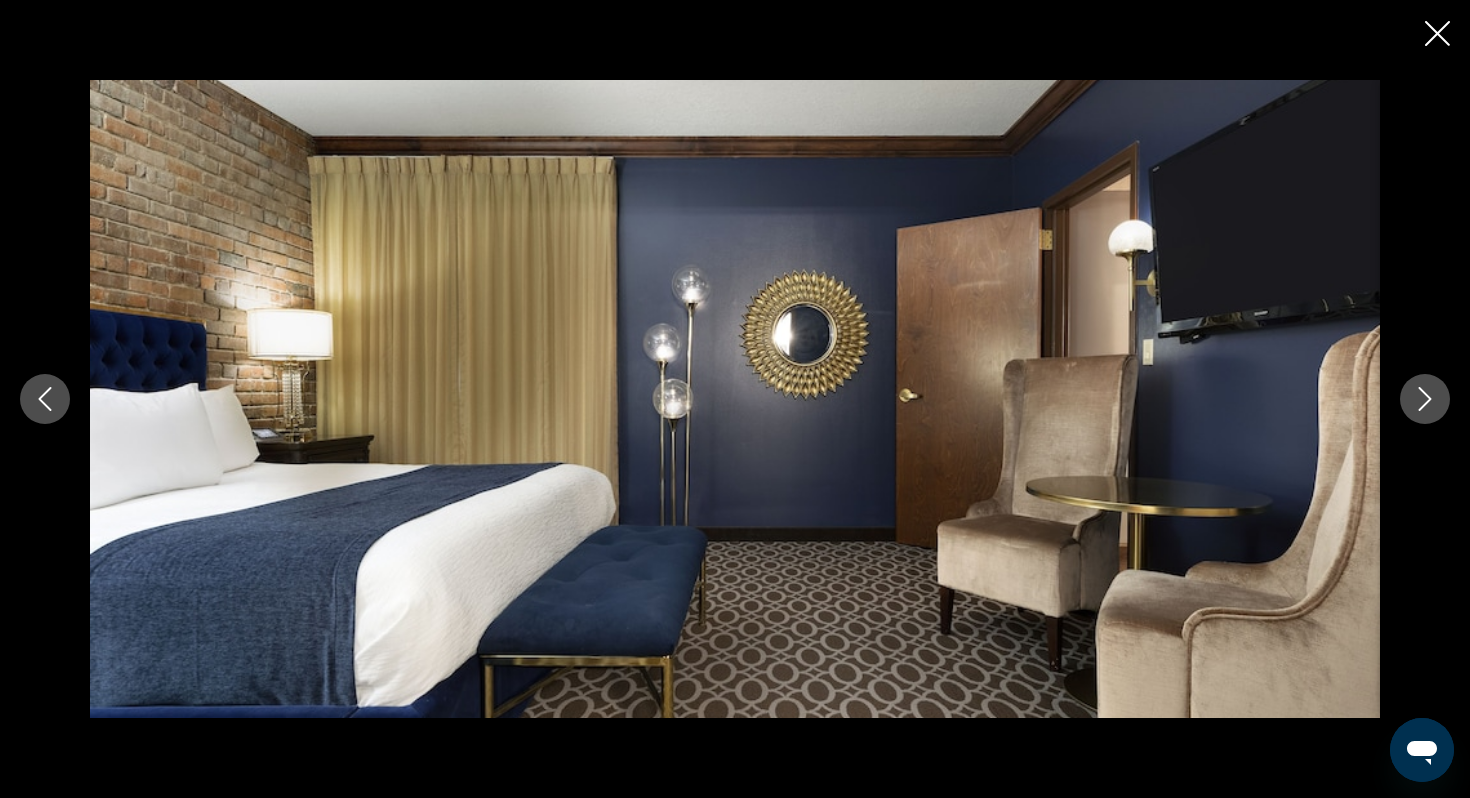 click 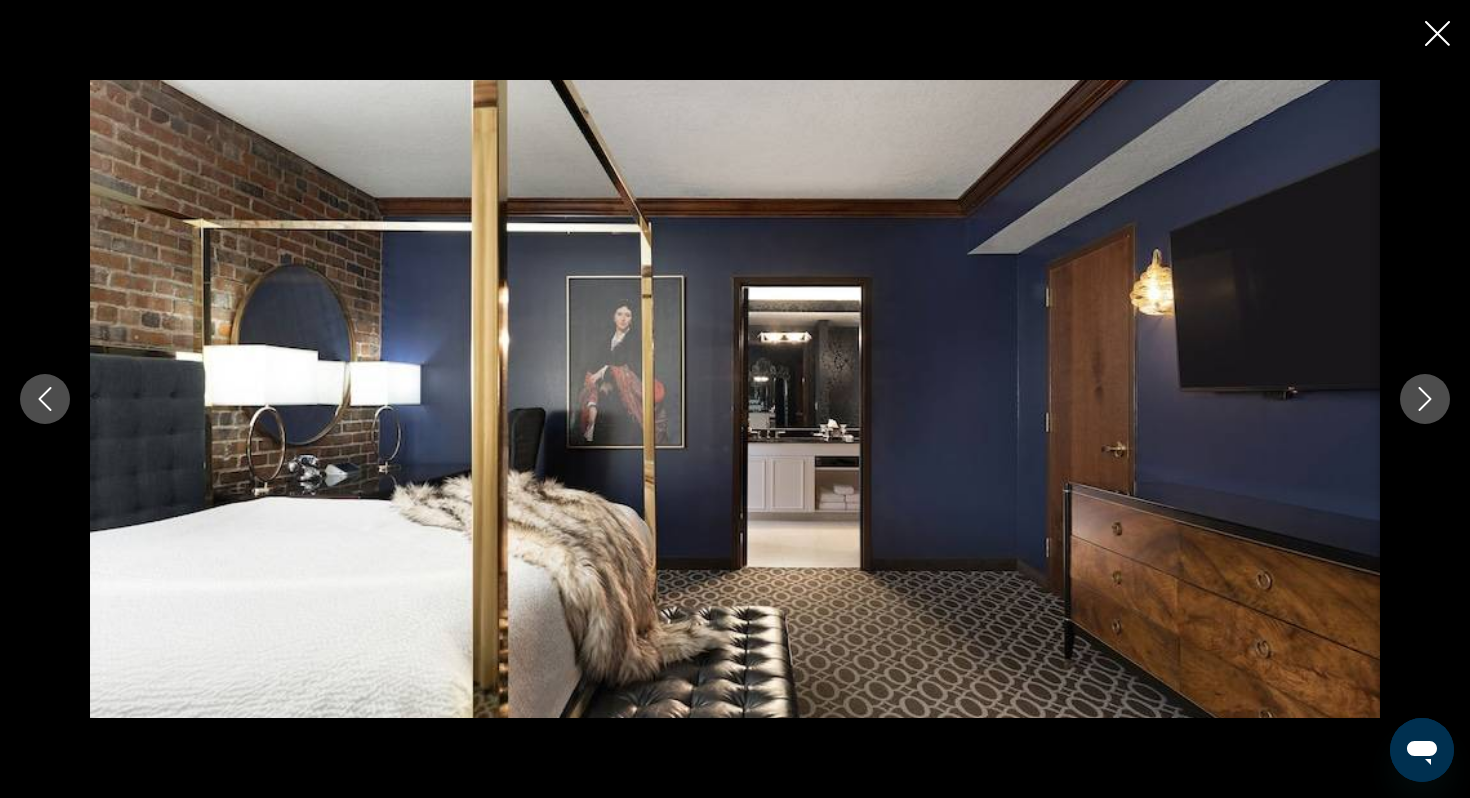 click 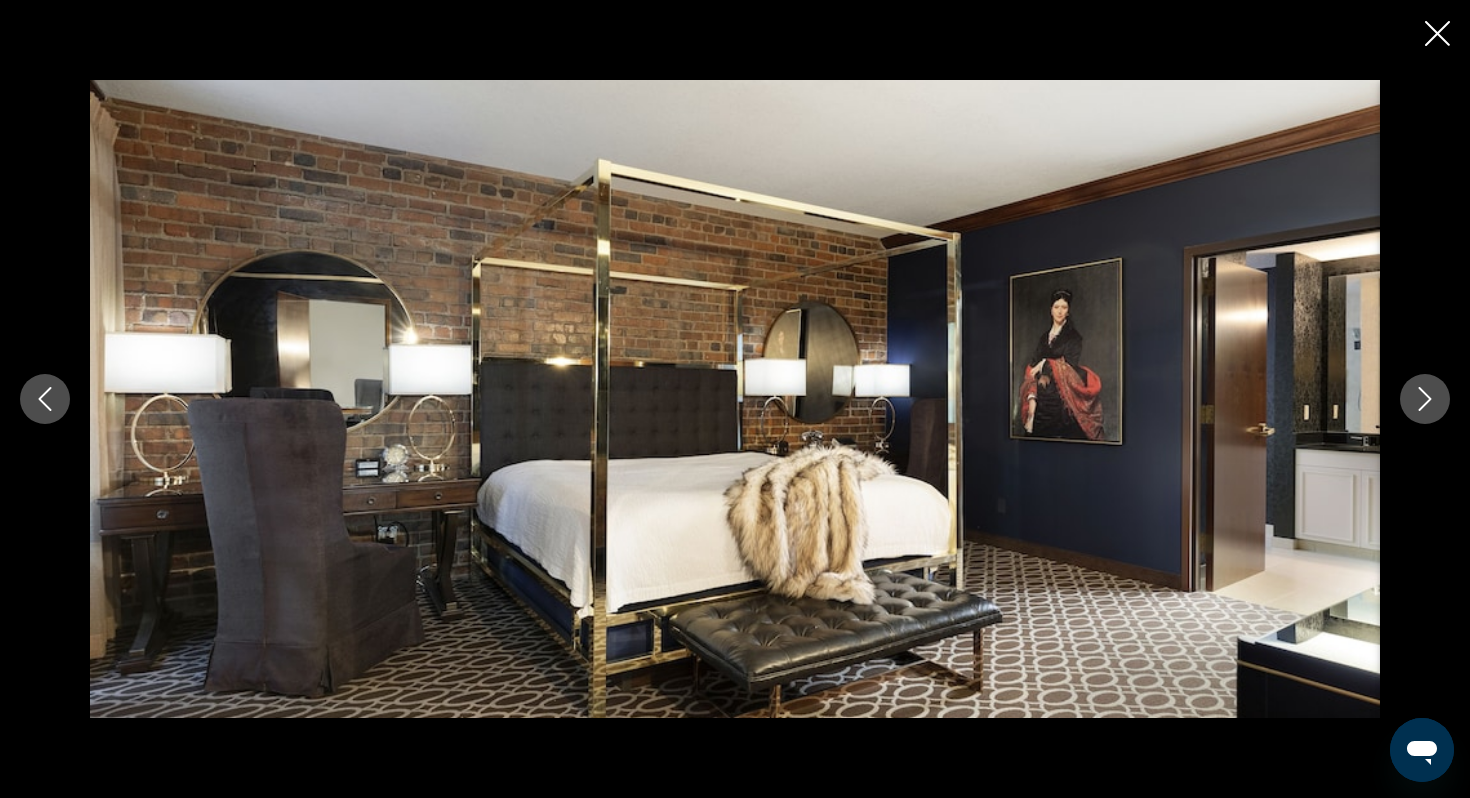 click 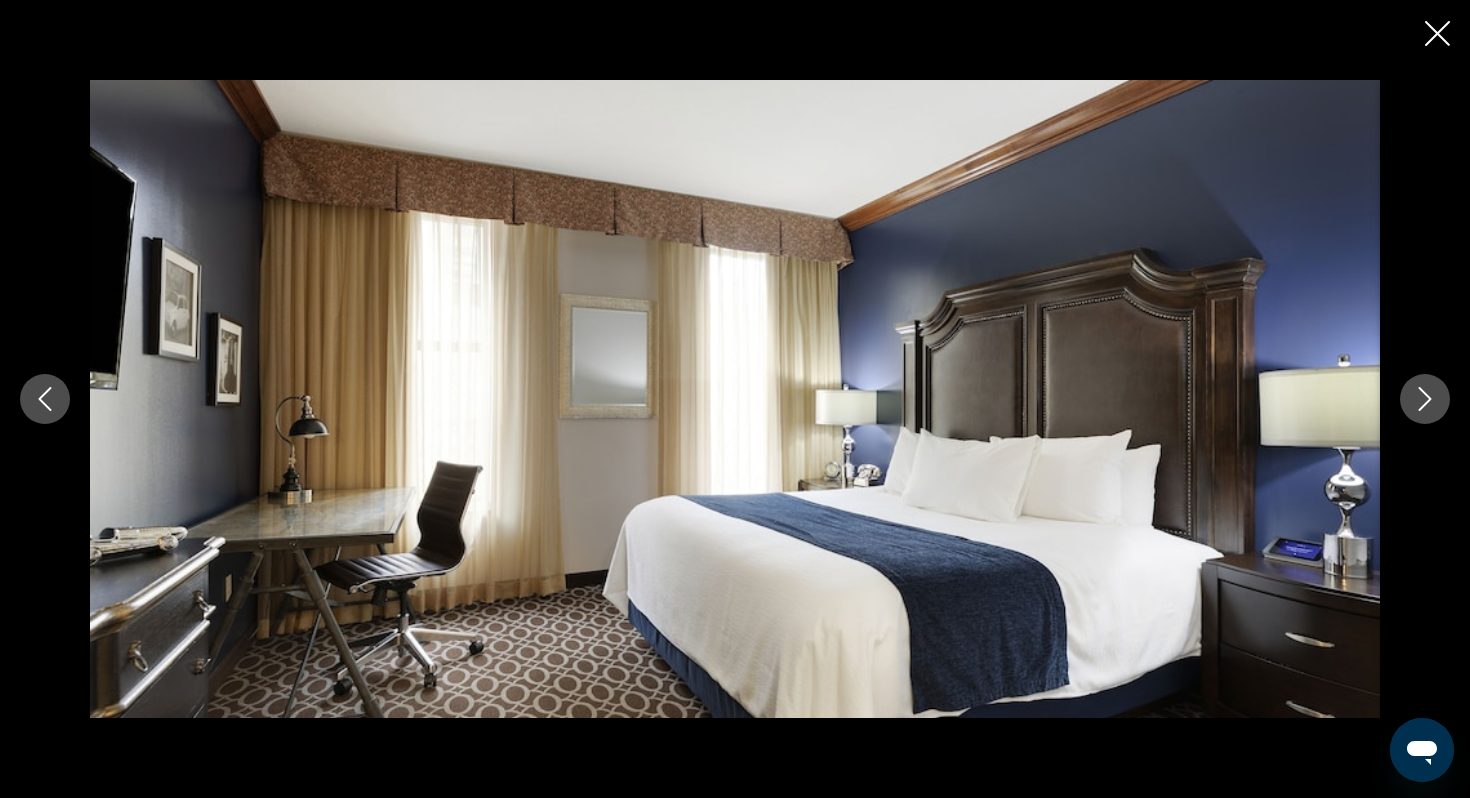 click 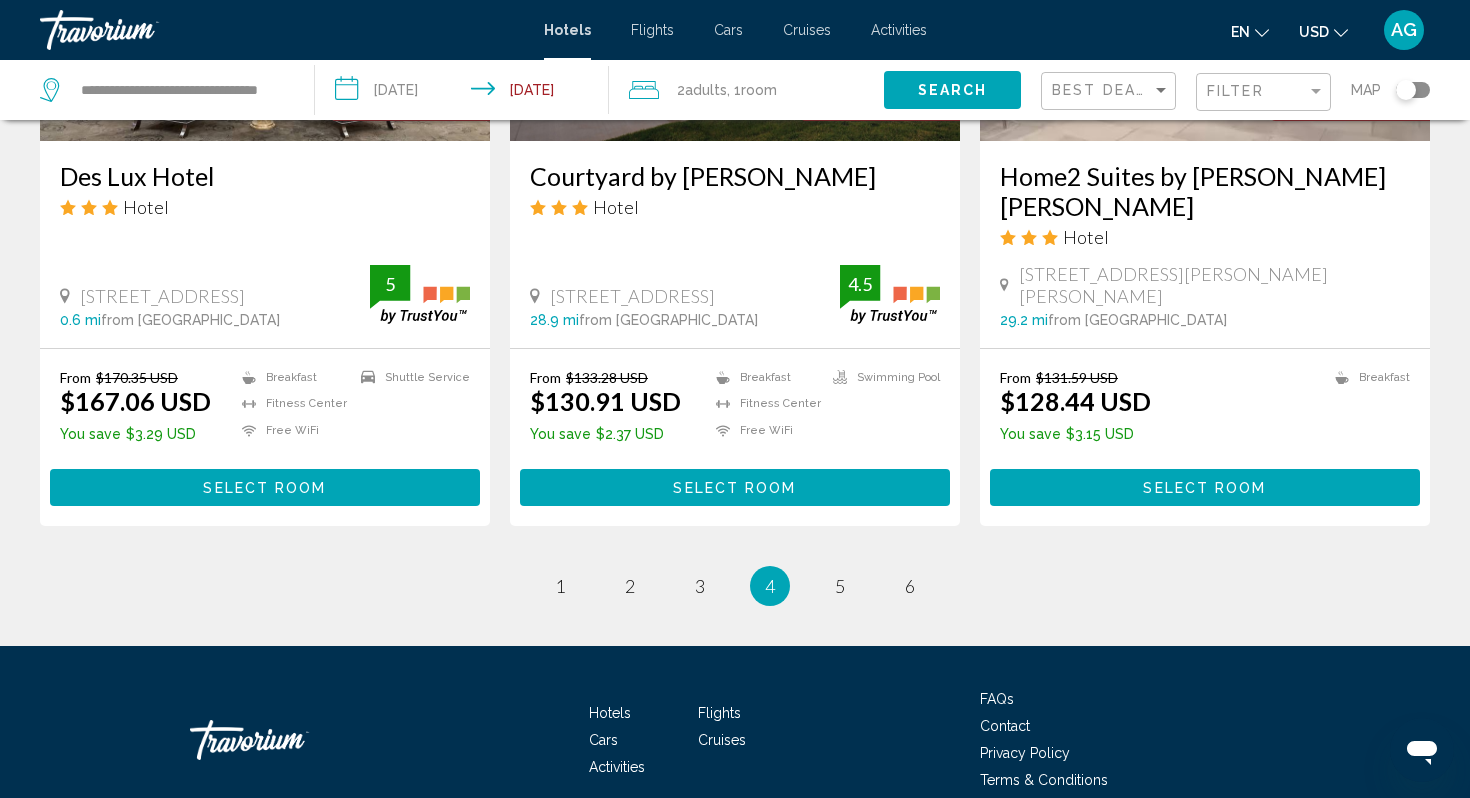 scroll, scrollTop: 2641, scrollLeft: 0, axis: vertical 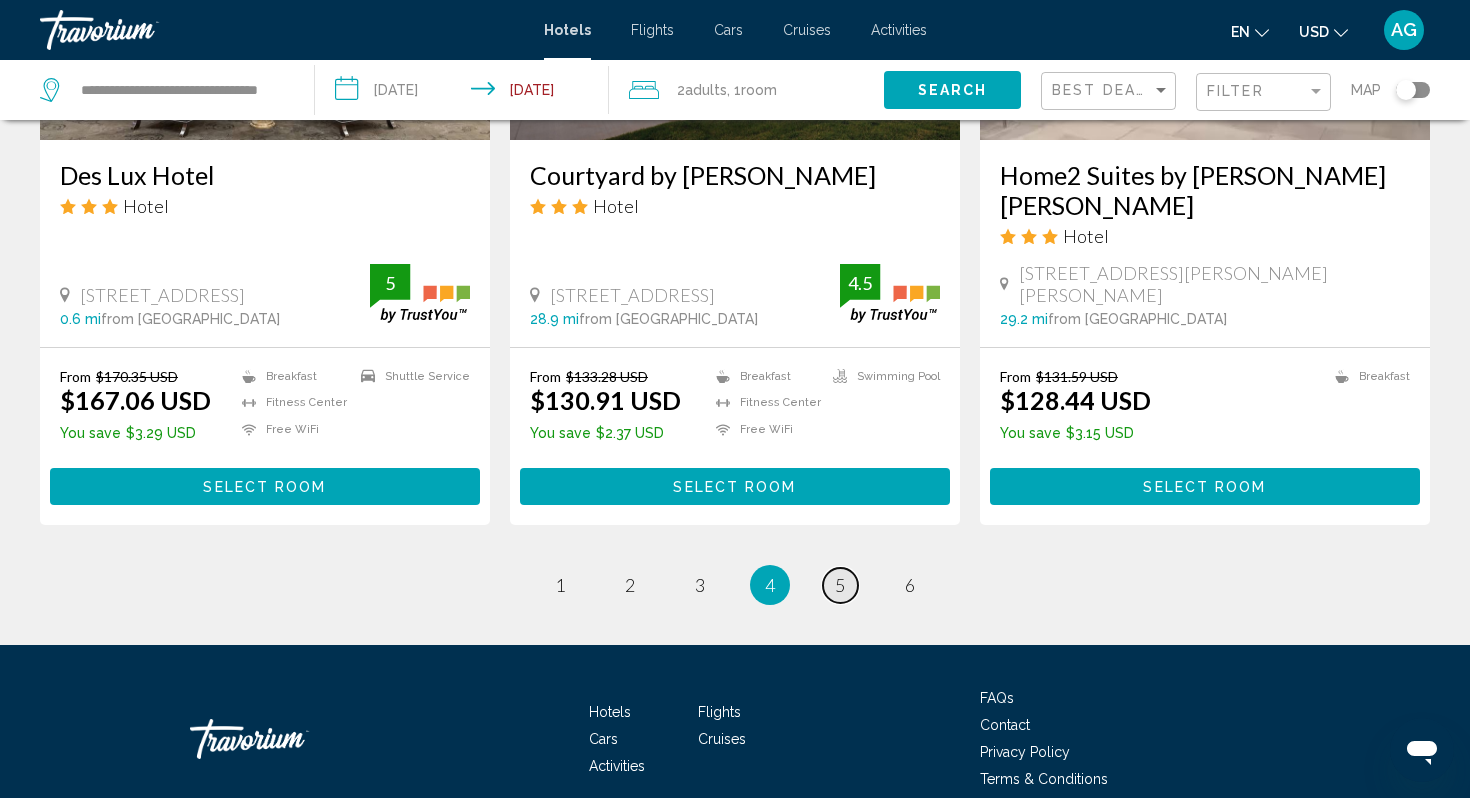 click on "page  5" at bounding box center [840, 585] 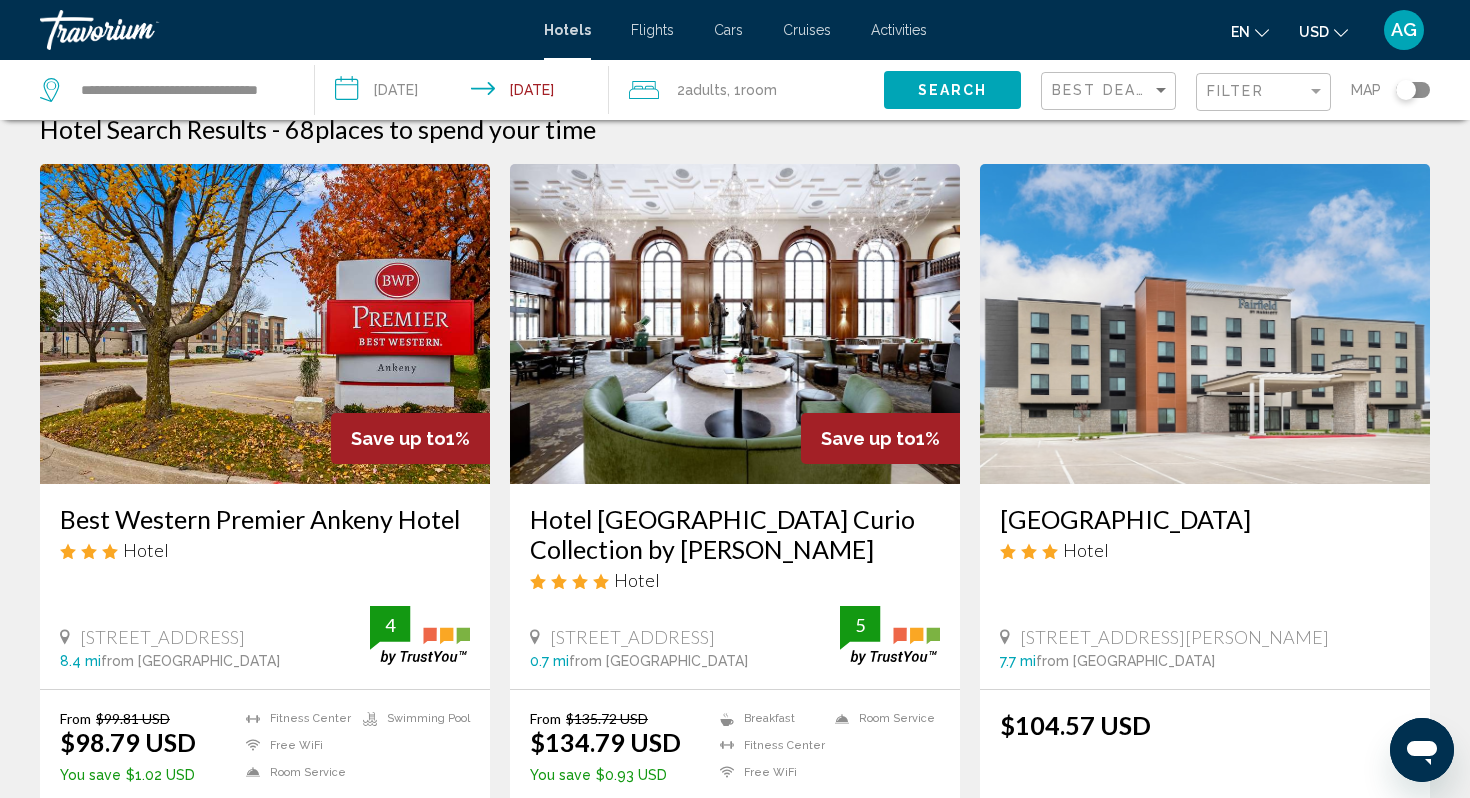 scroll, scrollTop: 0, scrollLeft: 0, axis: both 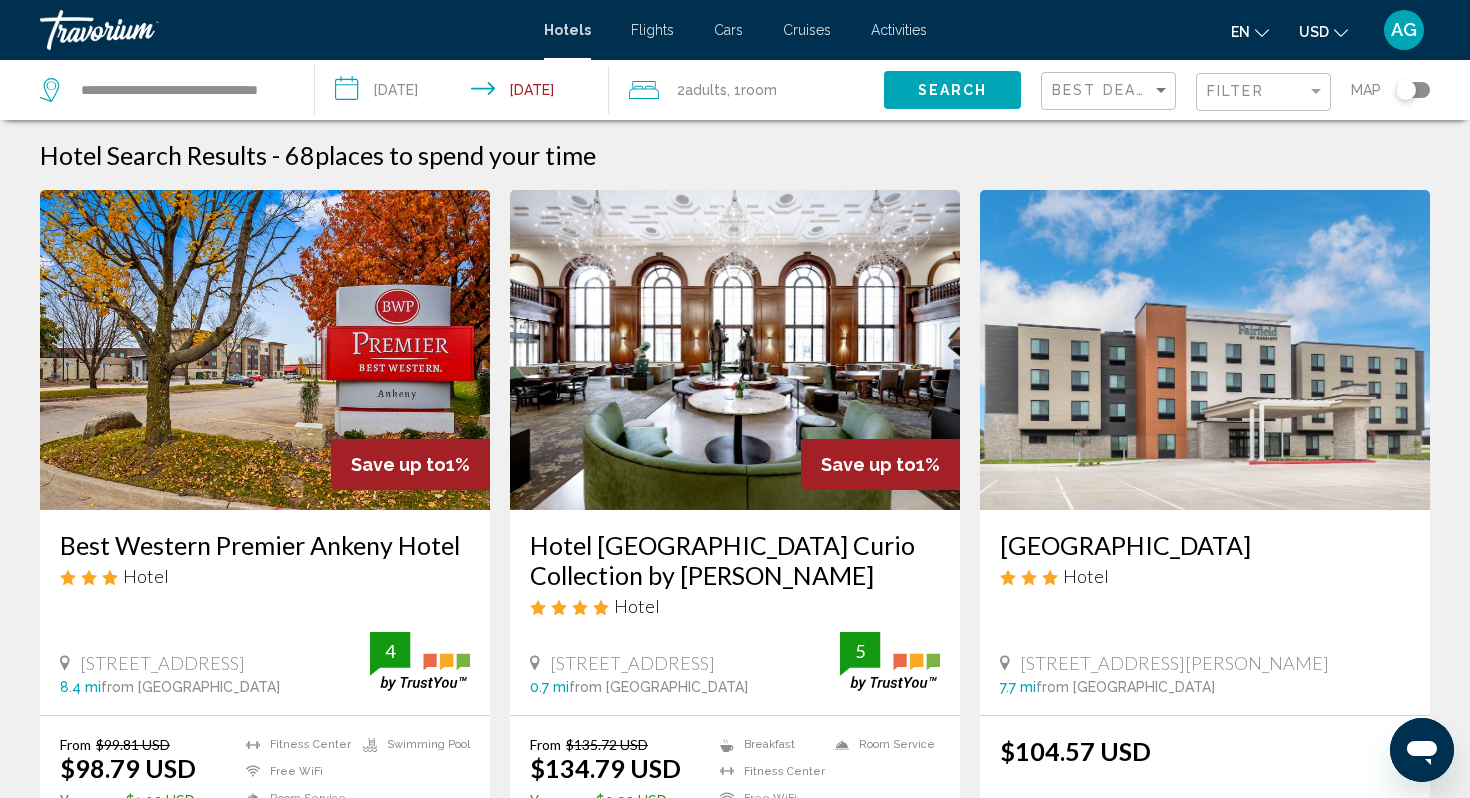 click at bounding box center (735, 350) 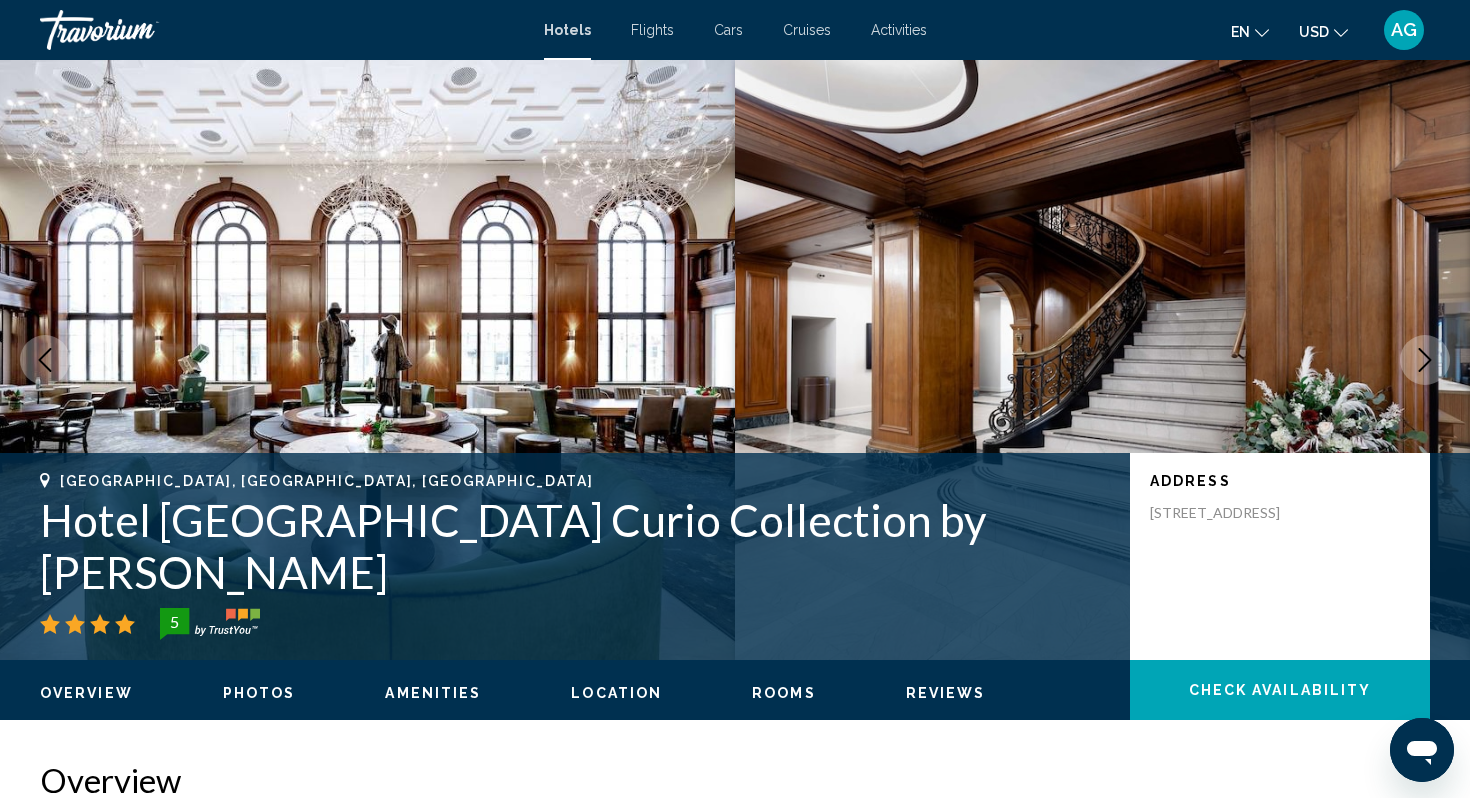 type 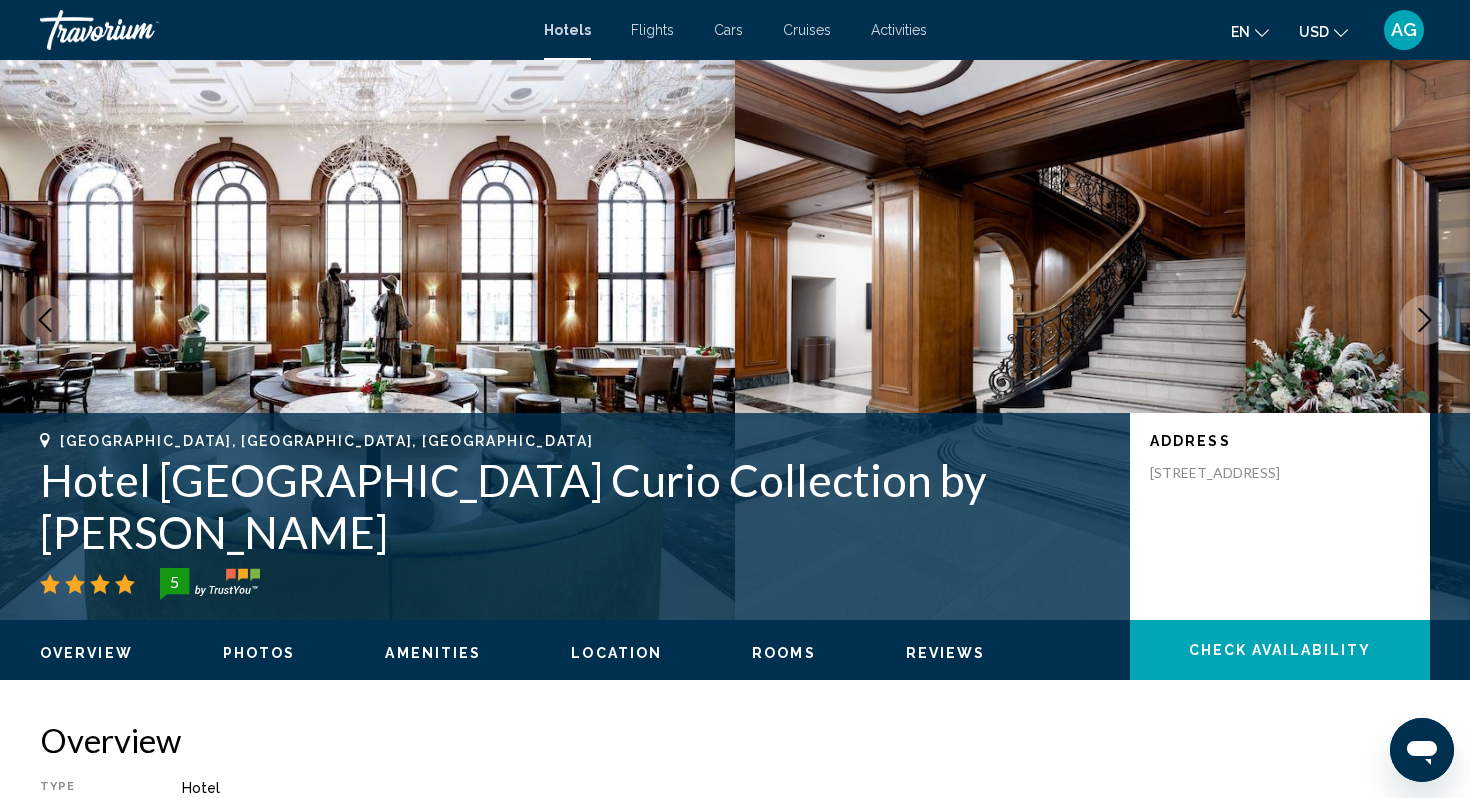click at bounding box center (367, 320) 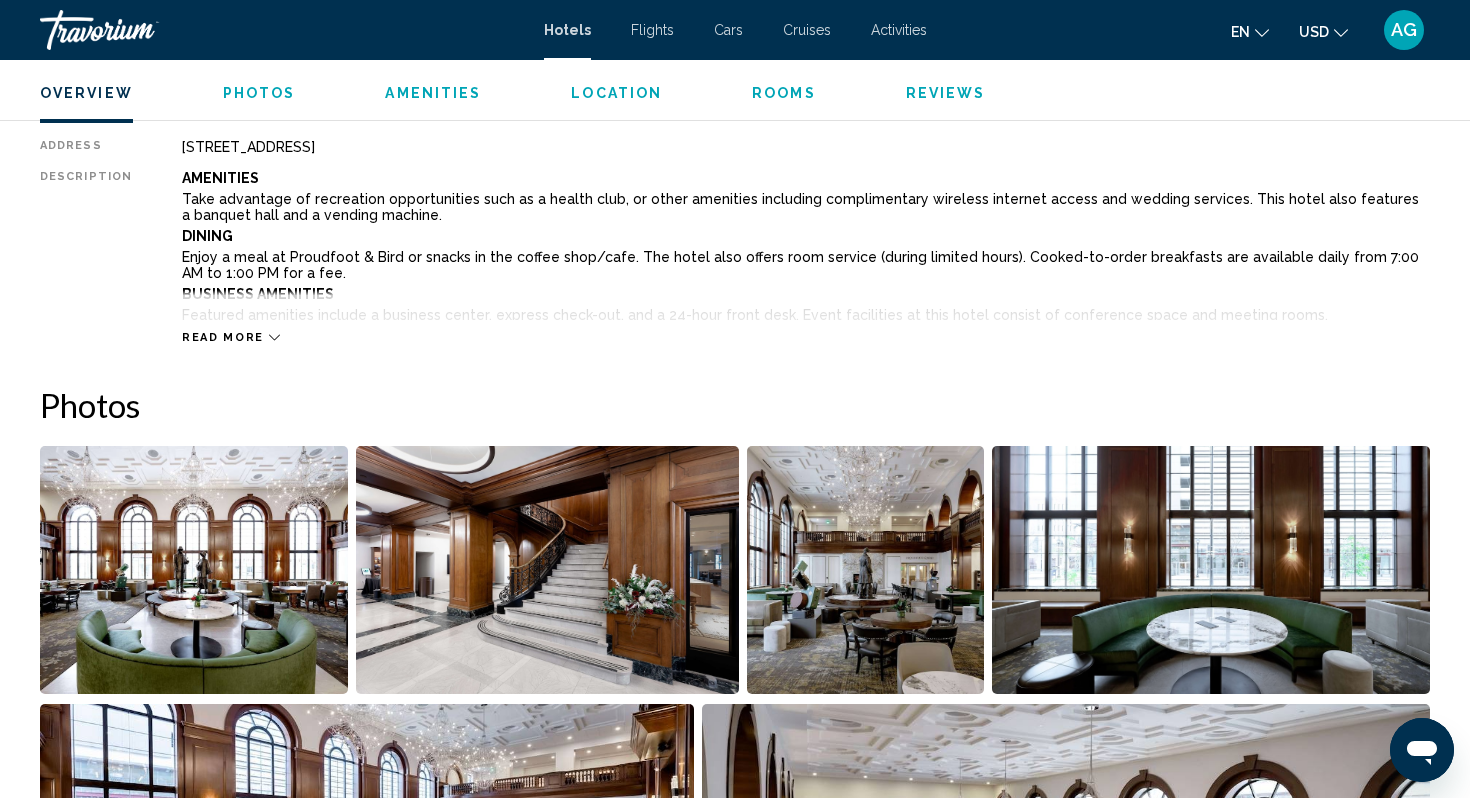 scroll, scrollTop: 760, scrollLeft: 0, axis: vertical 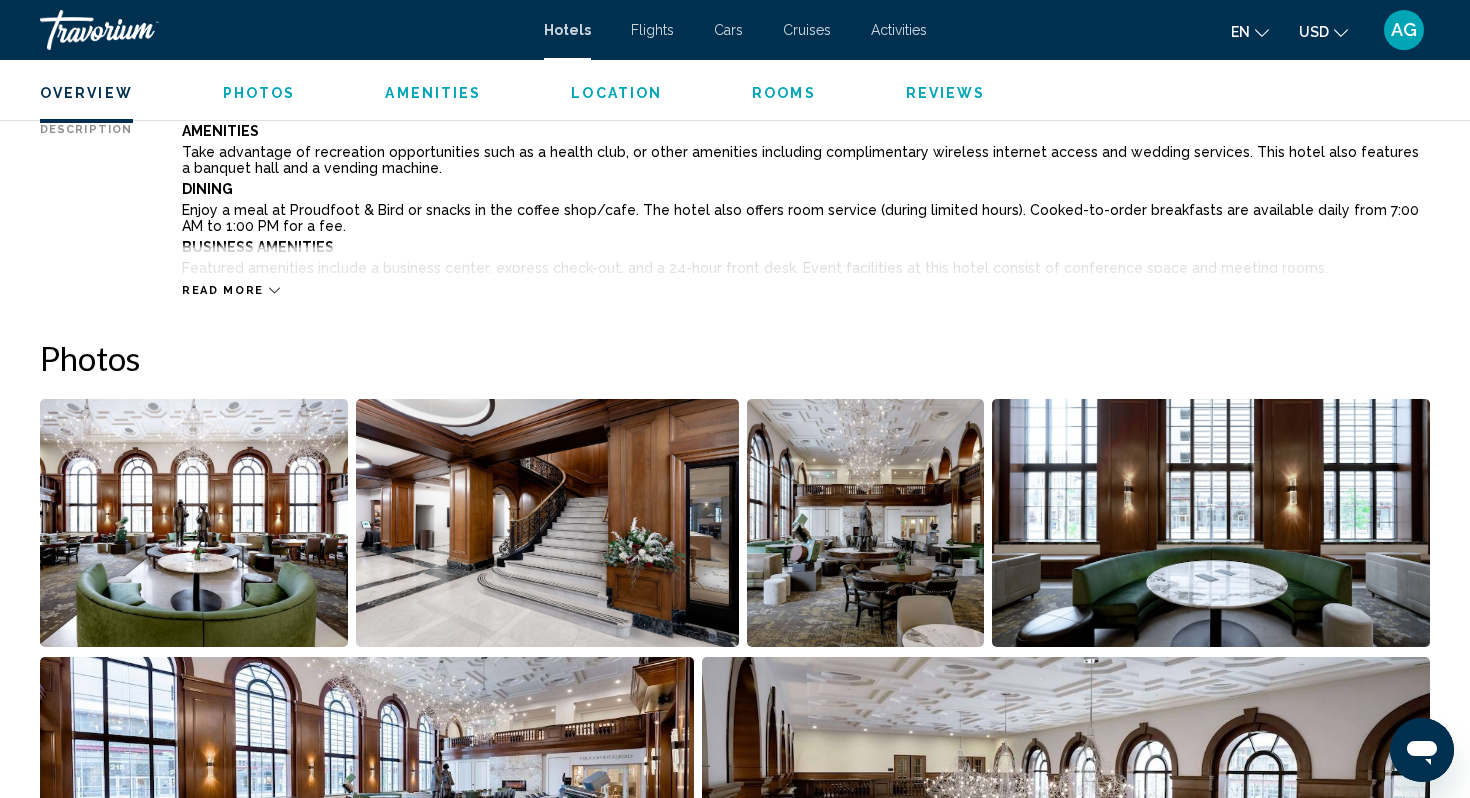 click at bounding box center [547, 523] 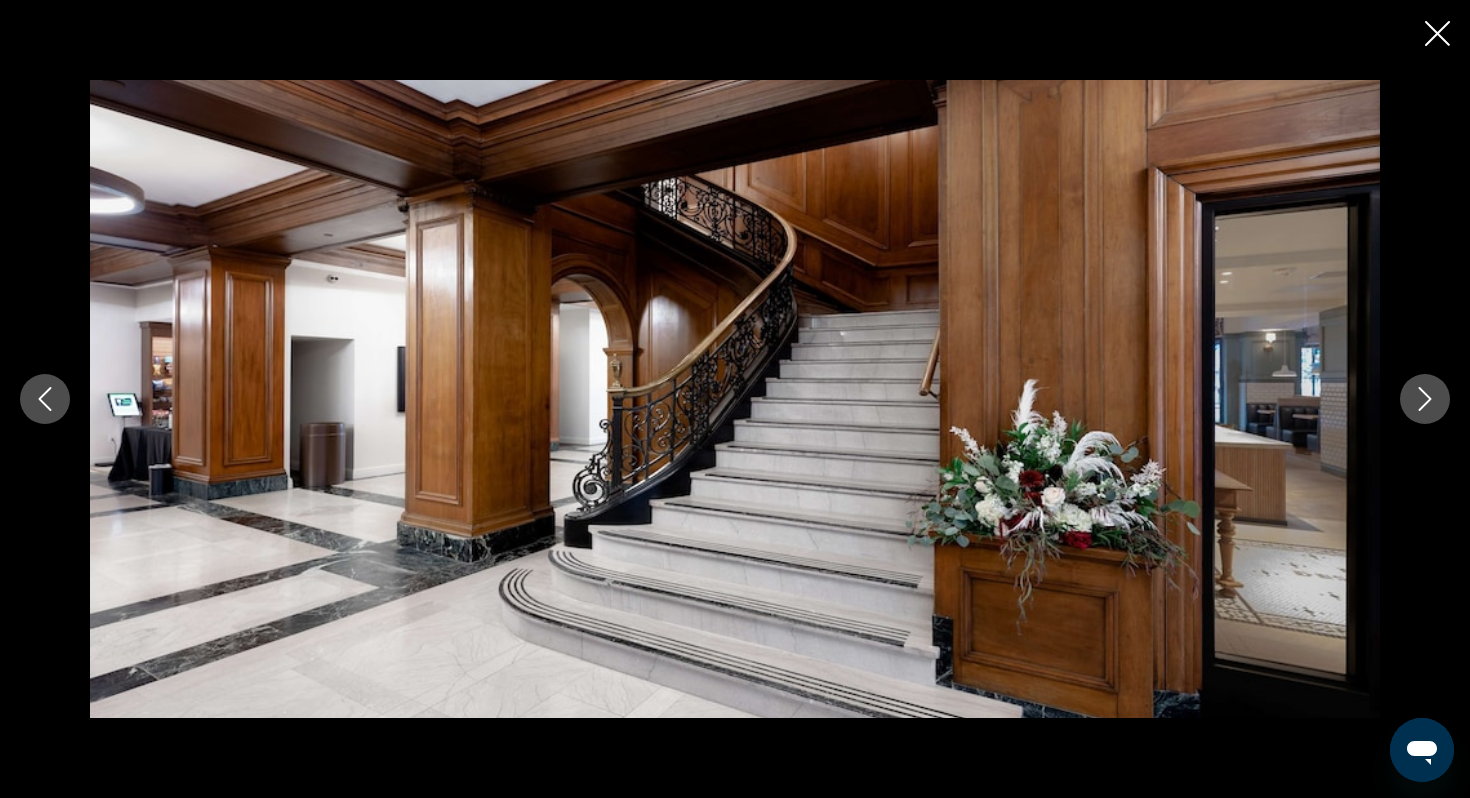 click 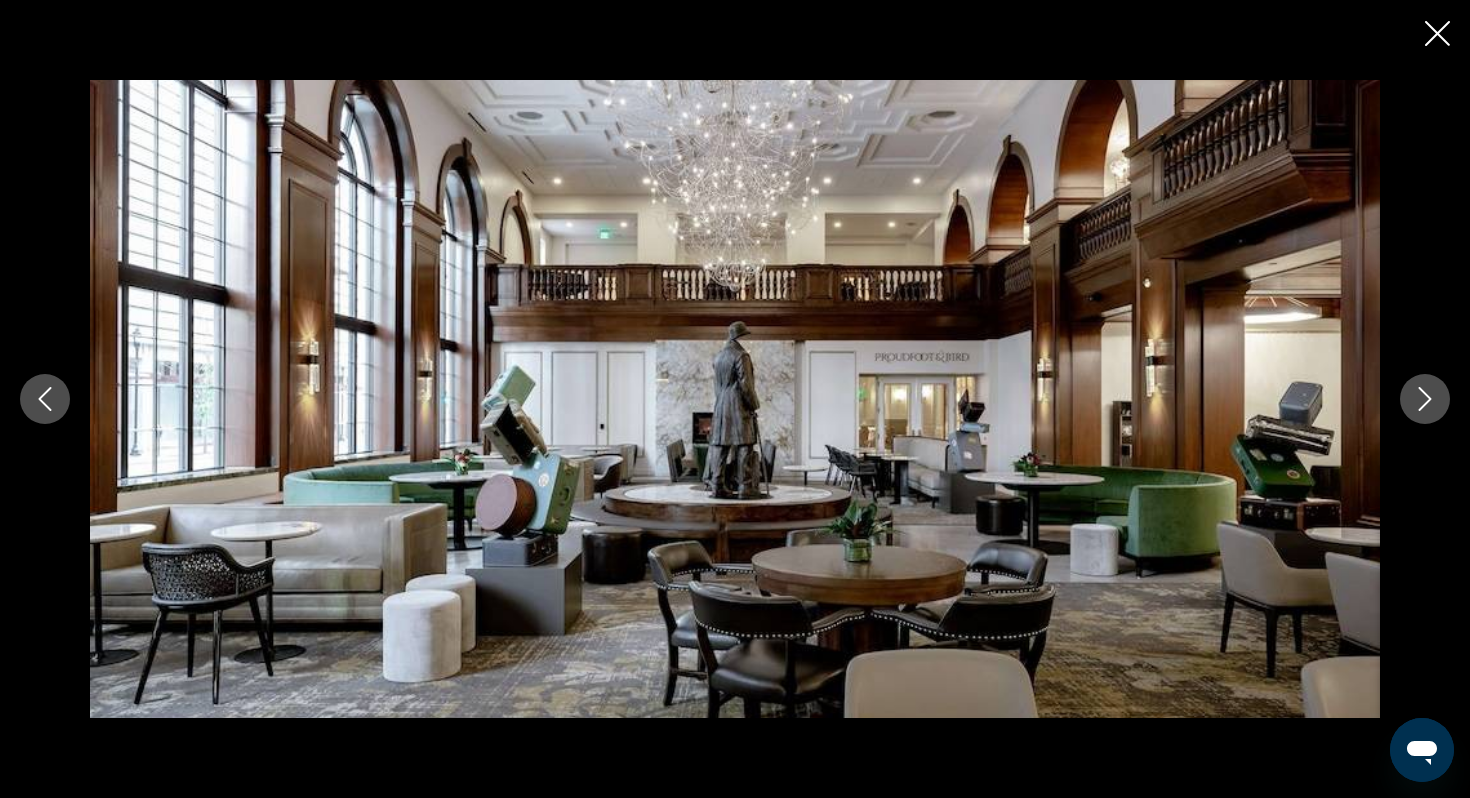 click 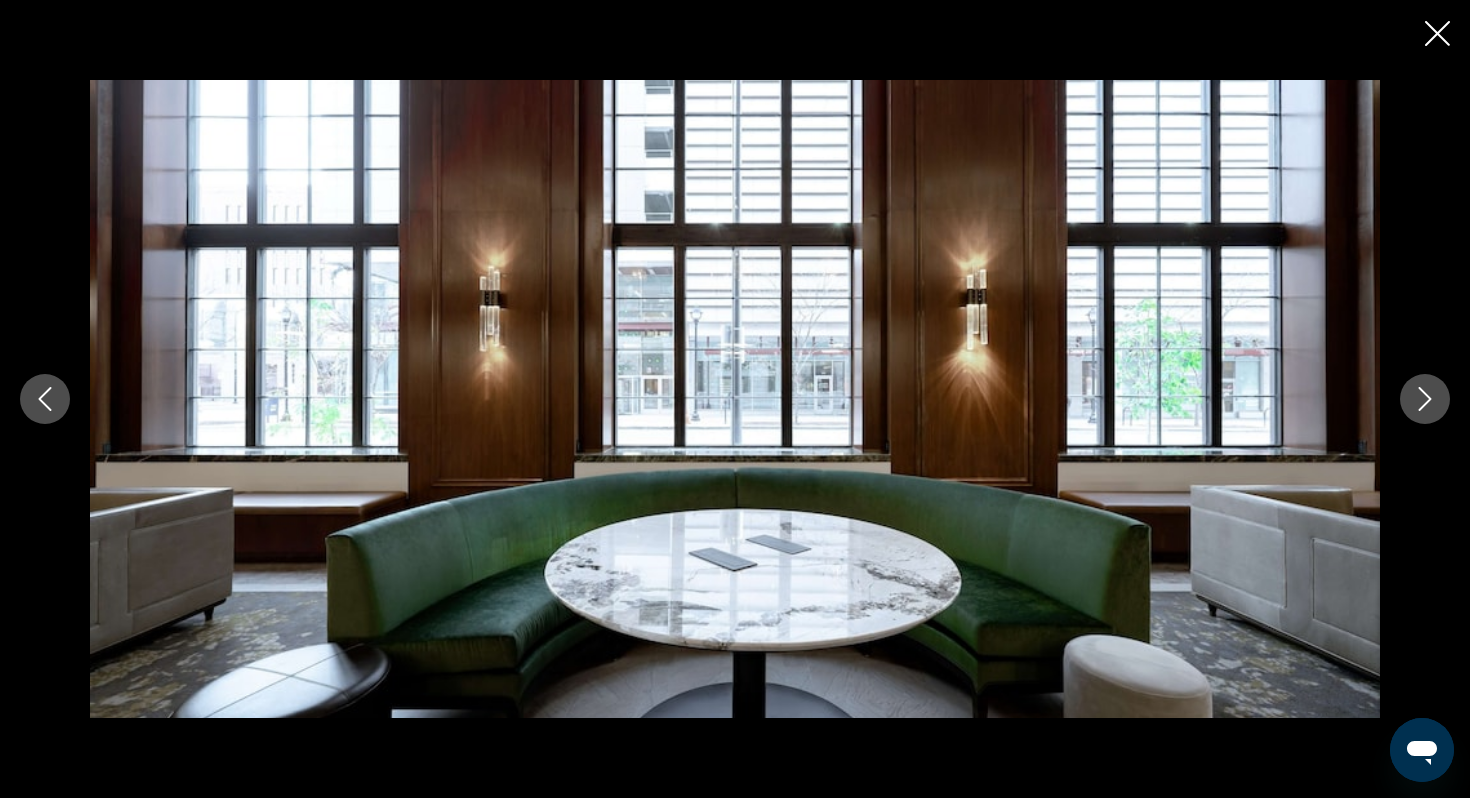 click 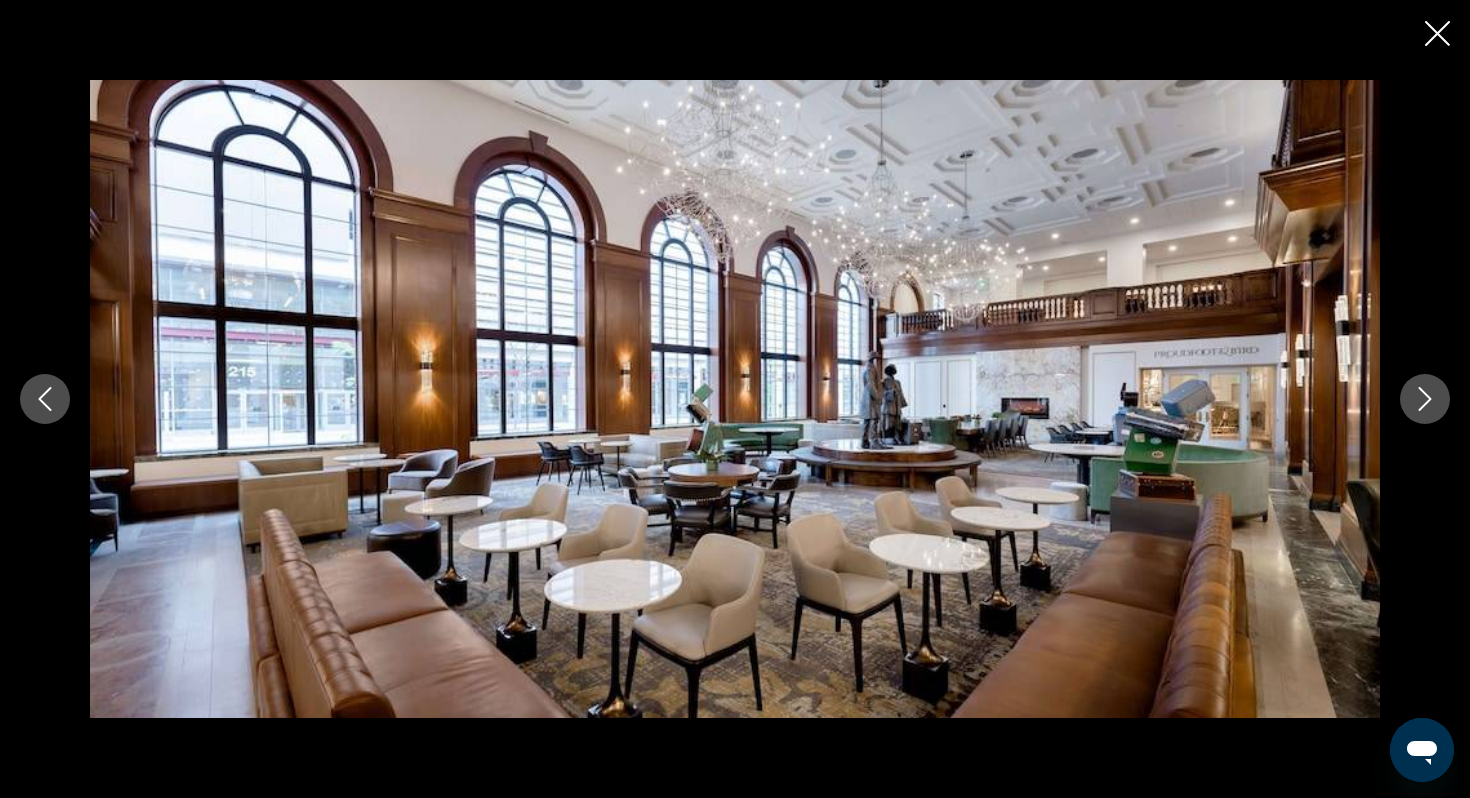 click 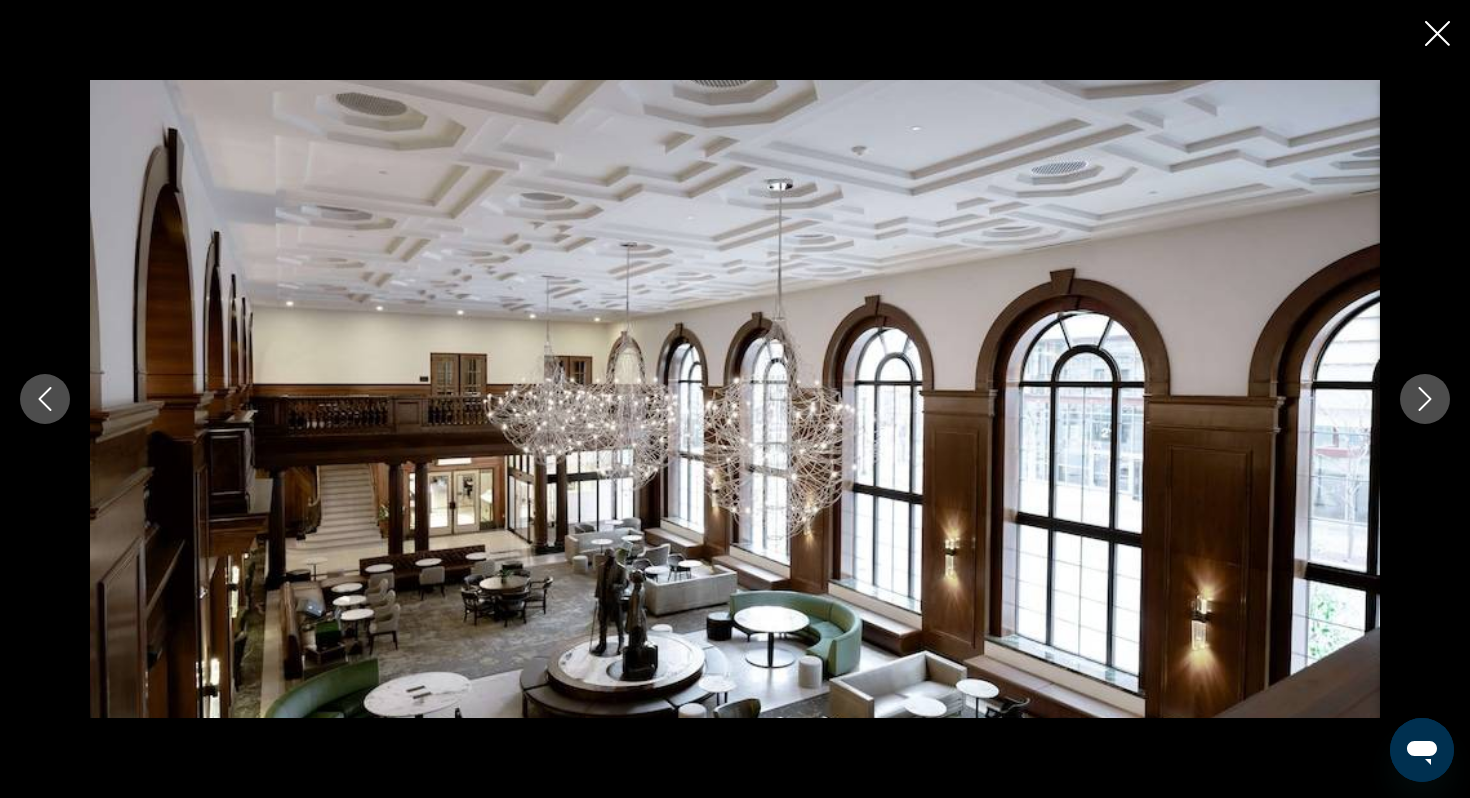 click 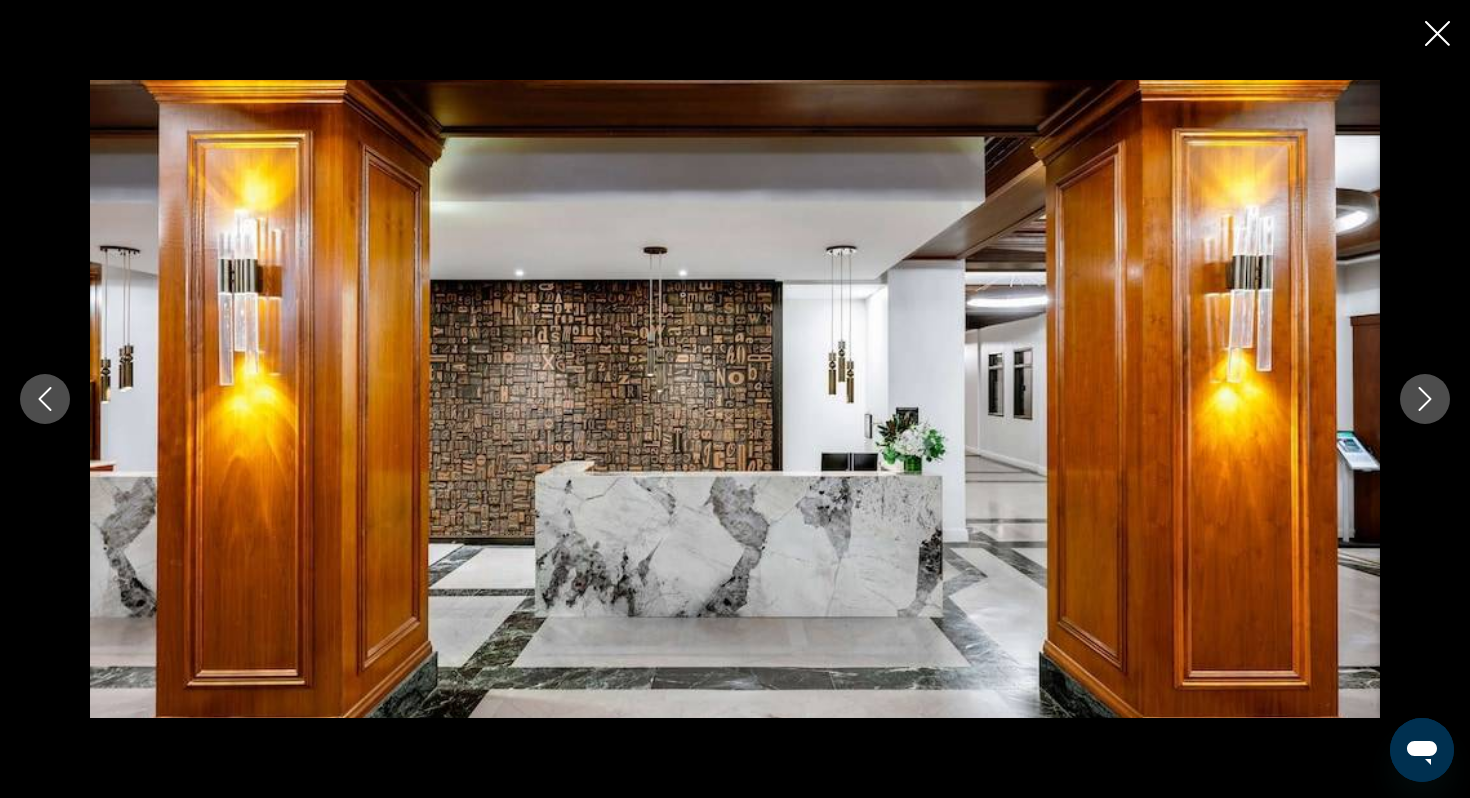 click 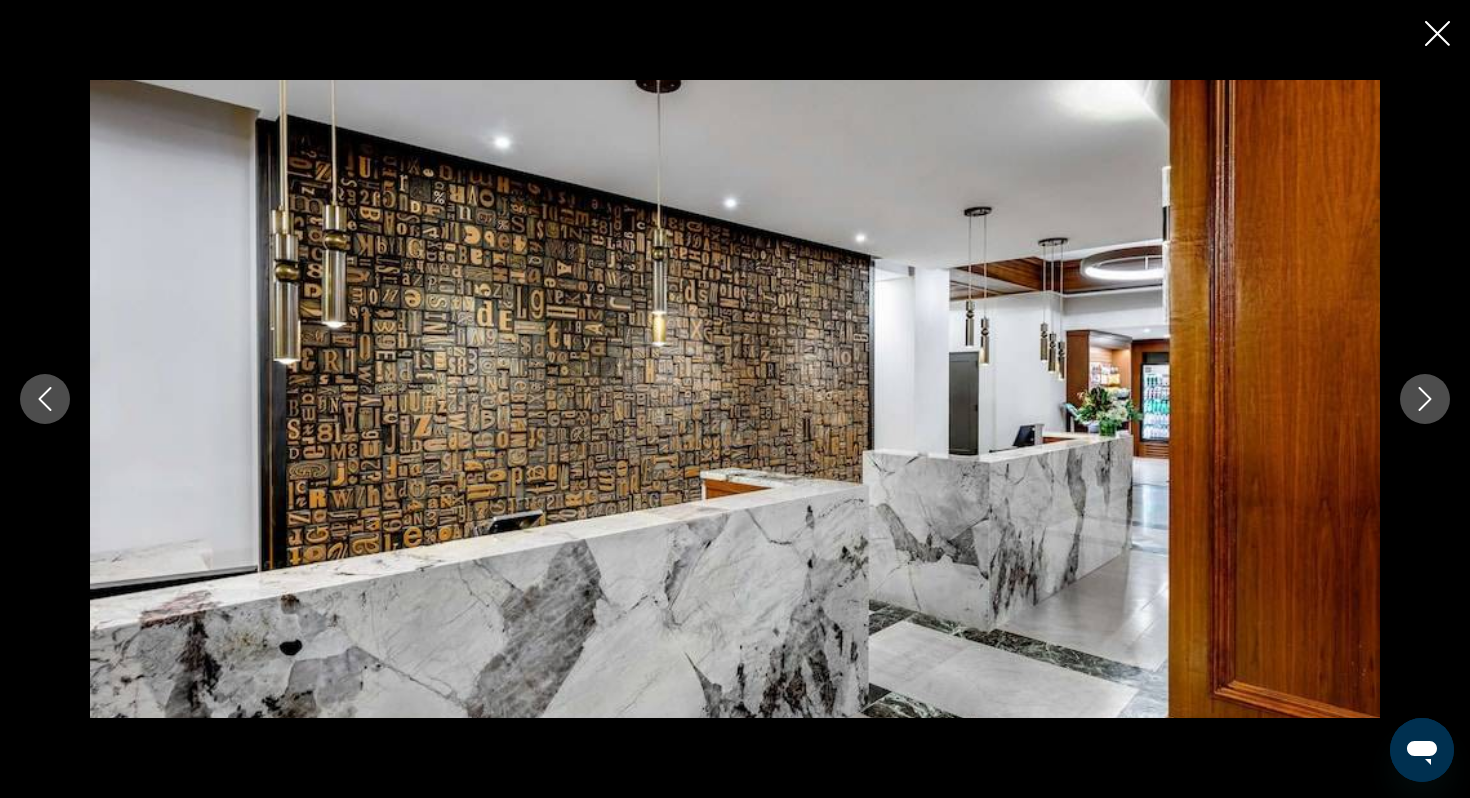 click 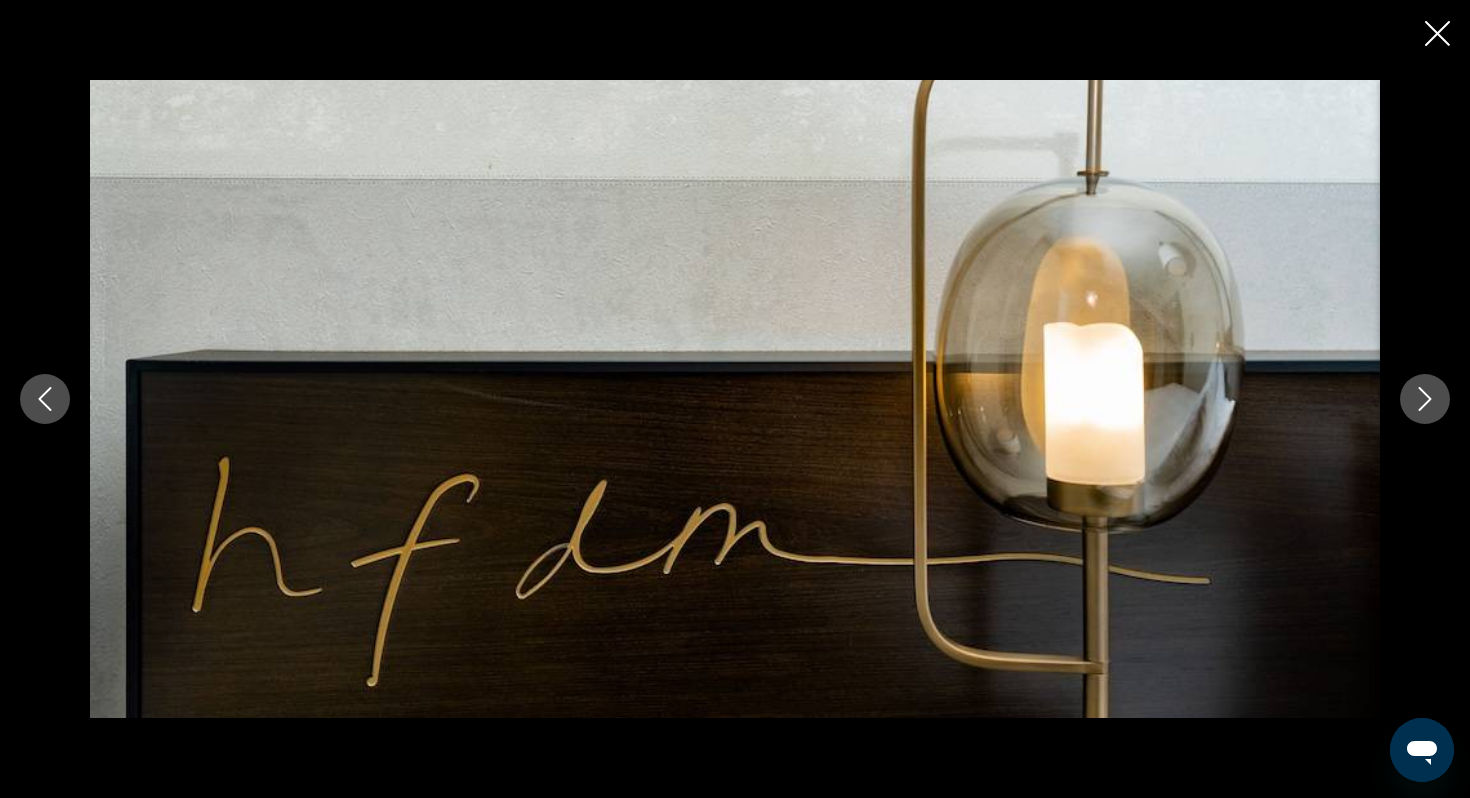 click 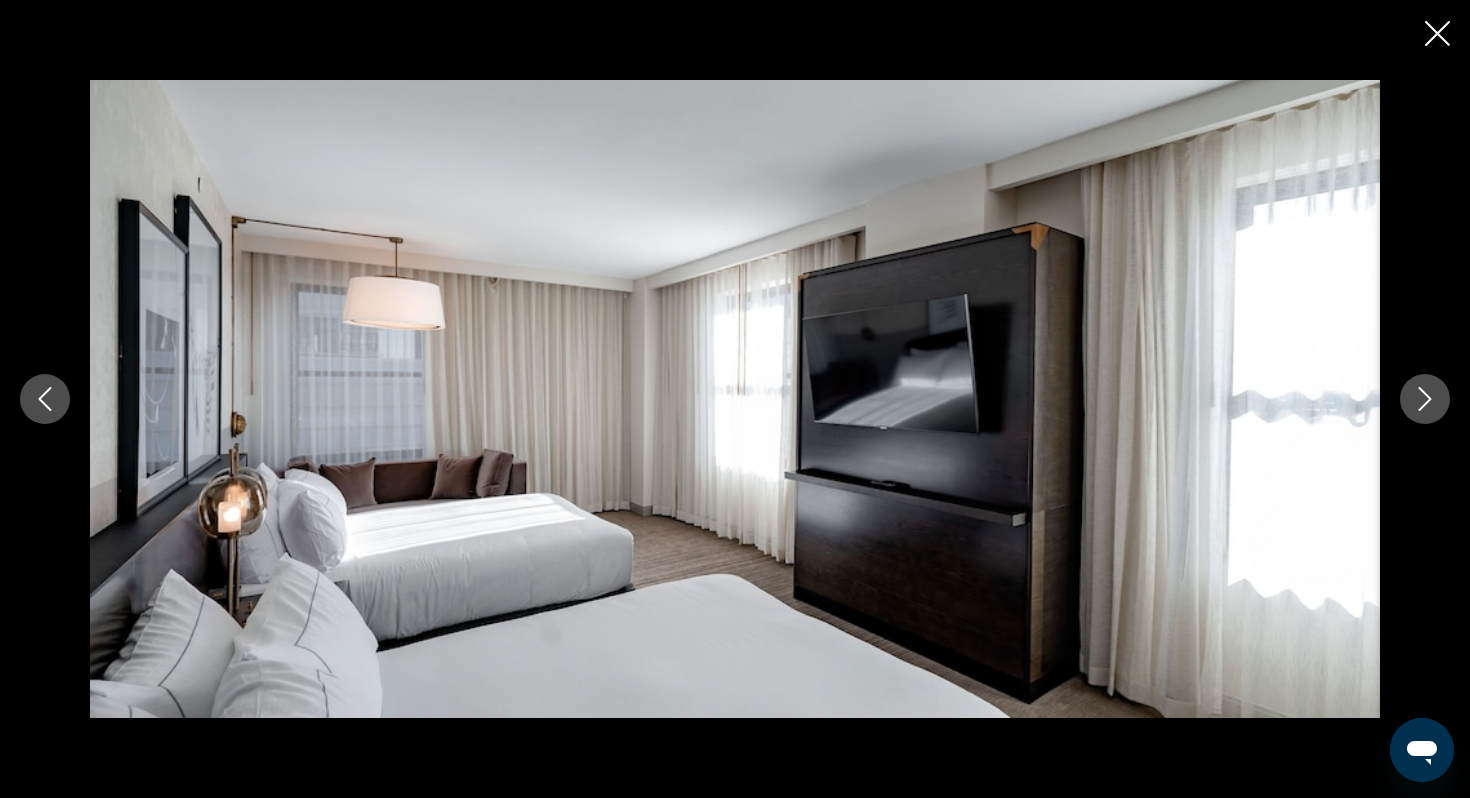 click 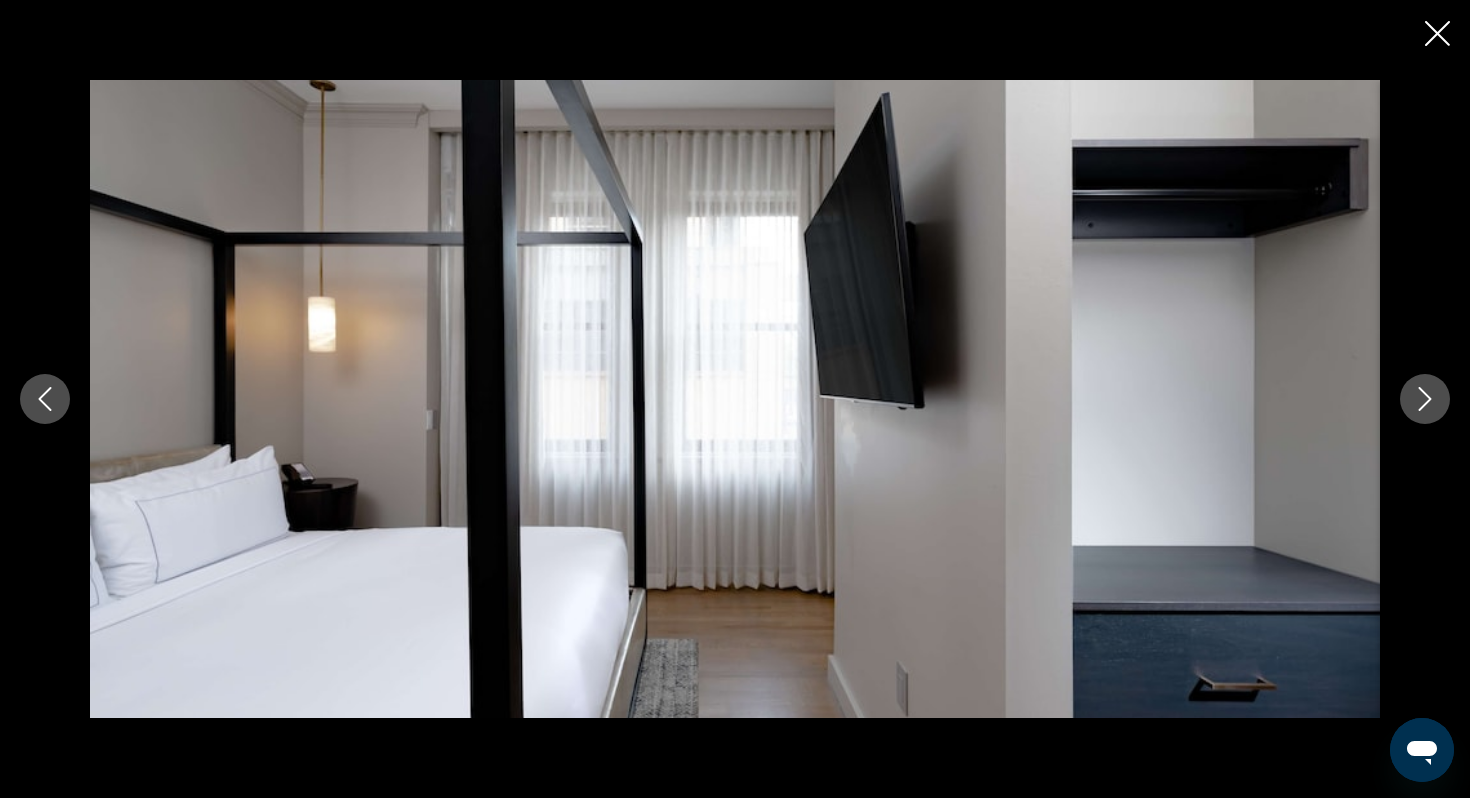 click 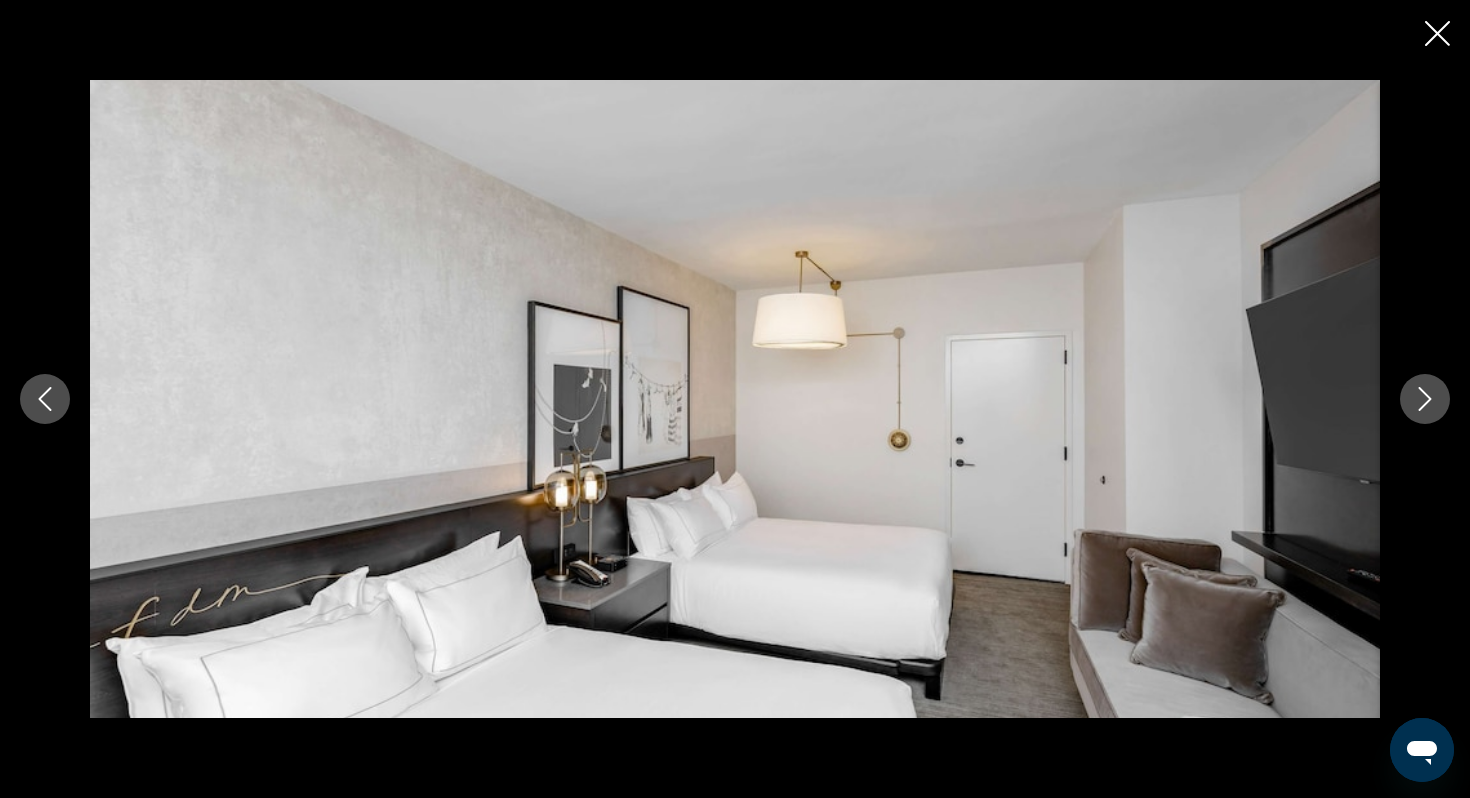 click 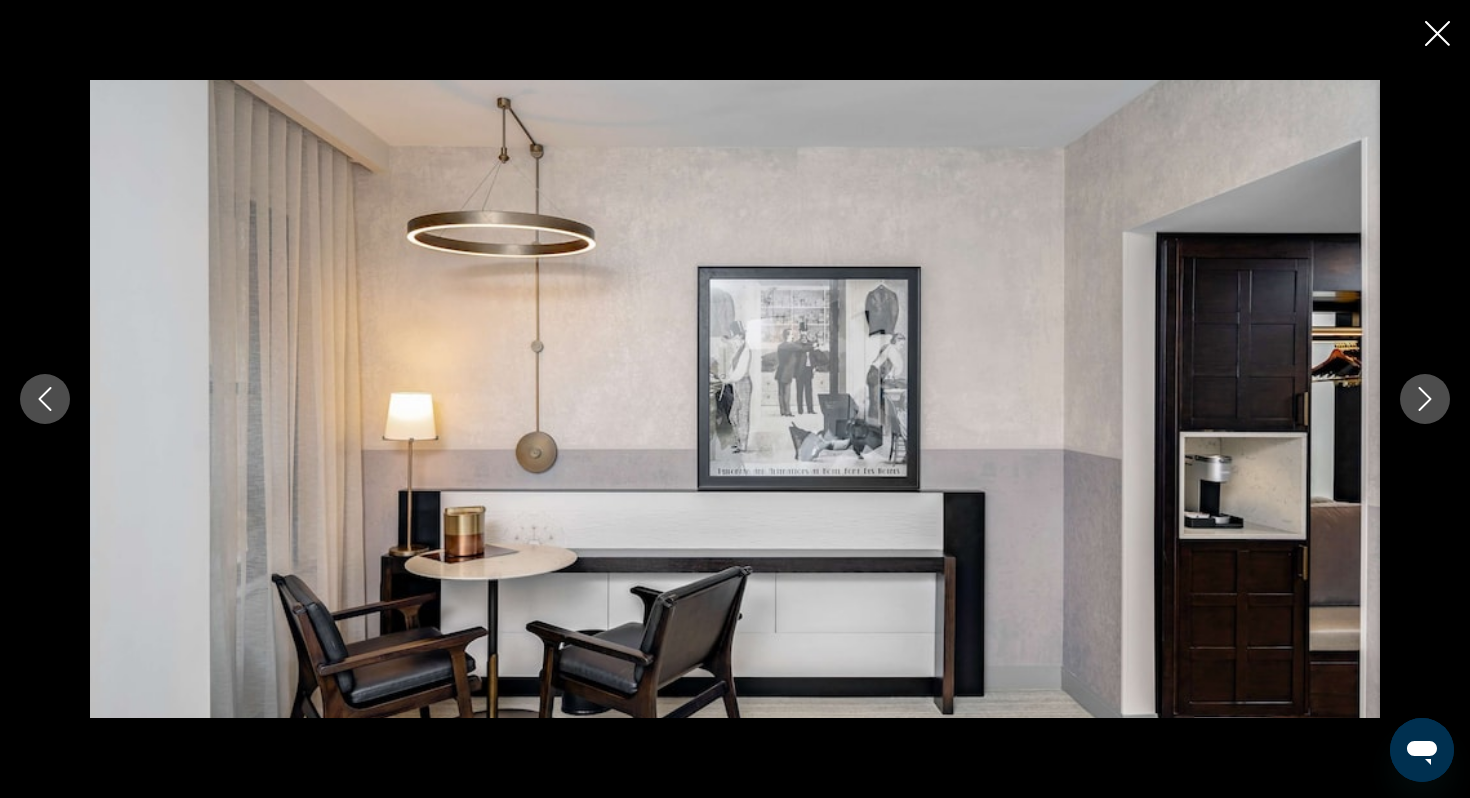 click 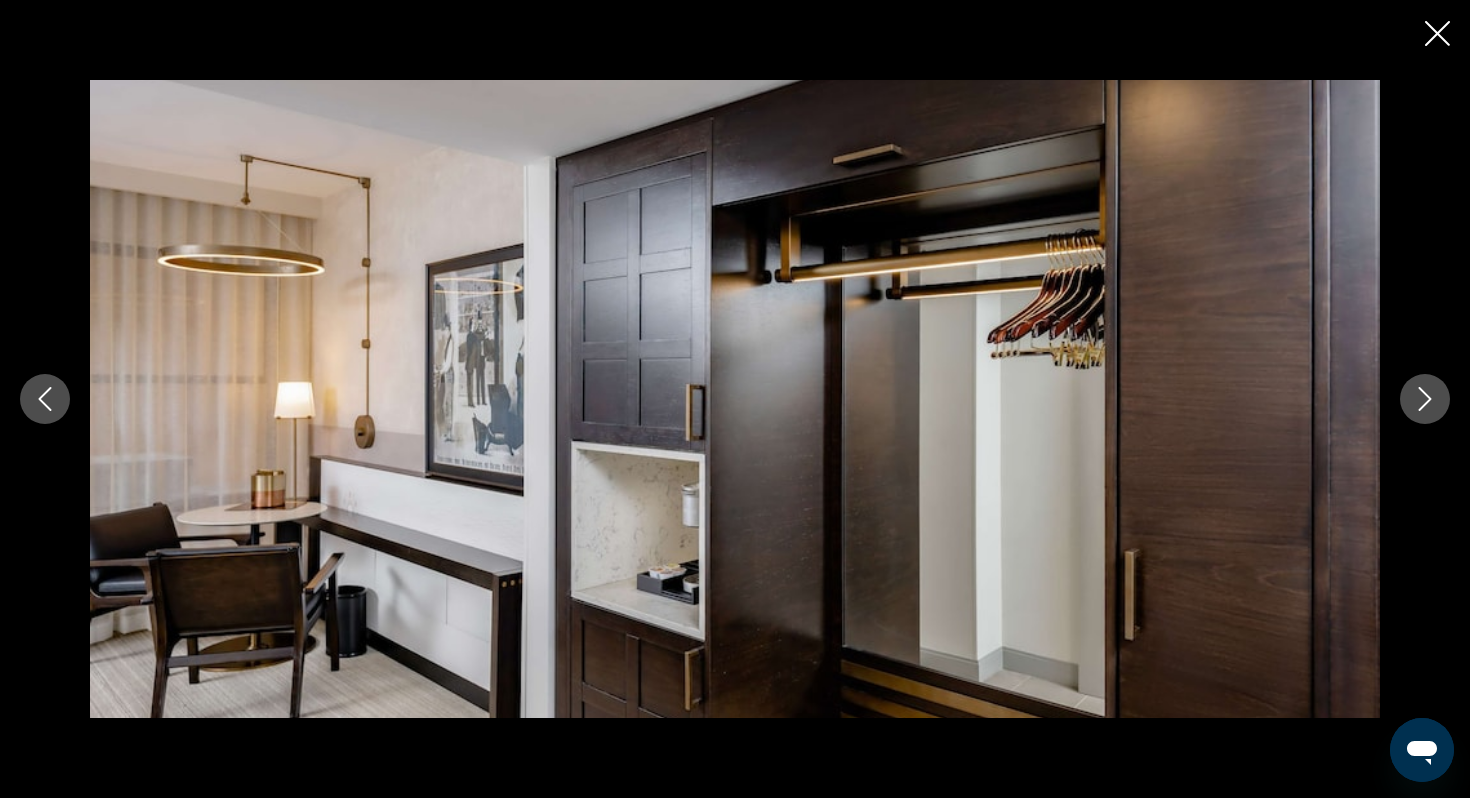 click 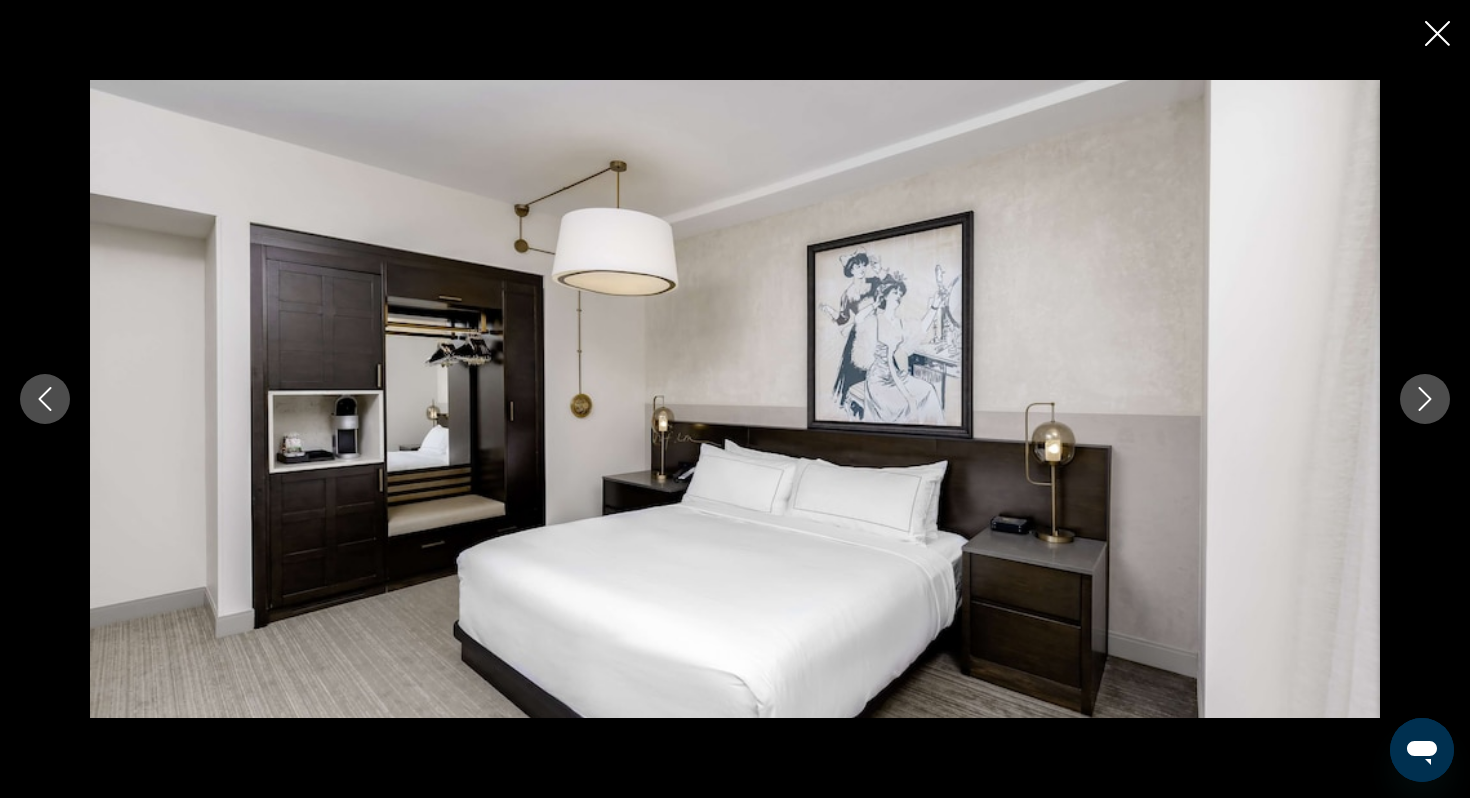click 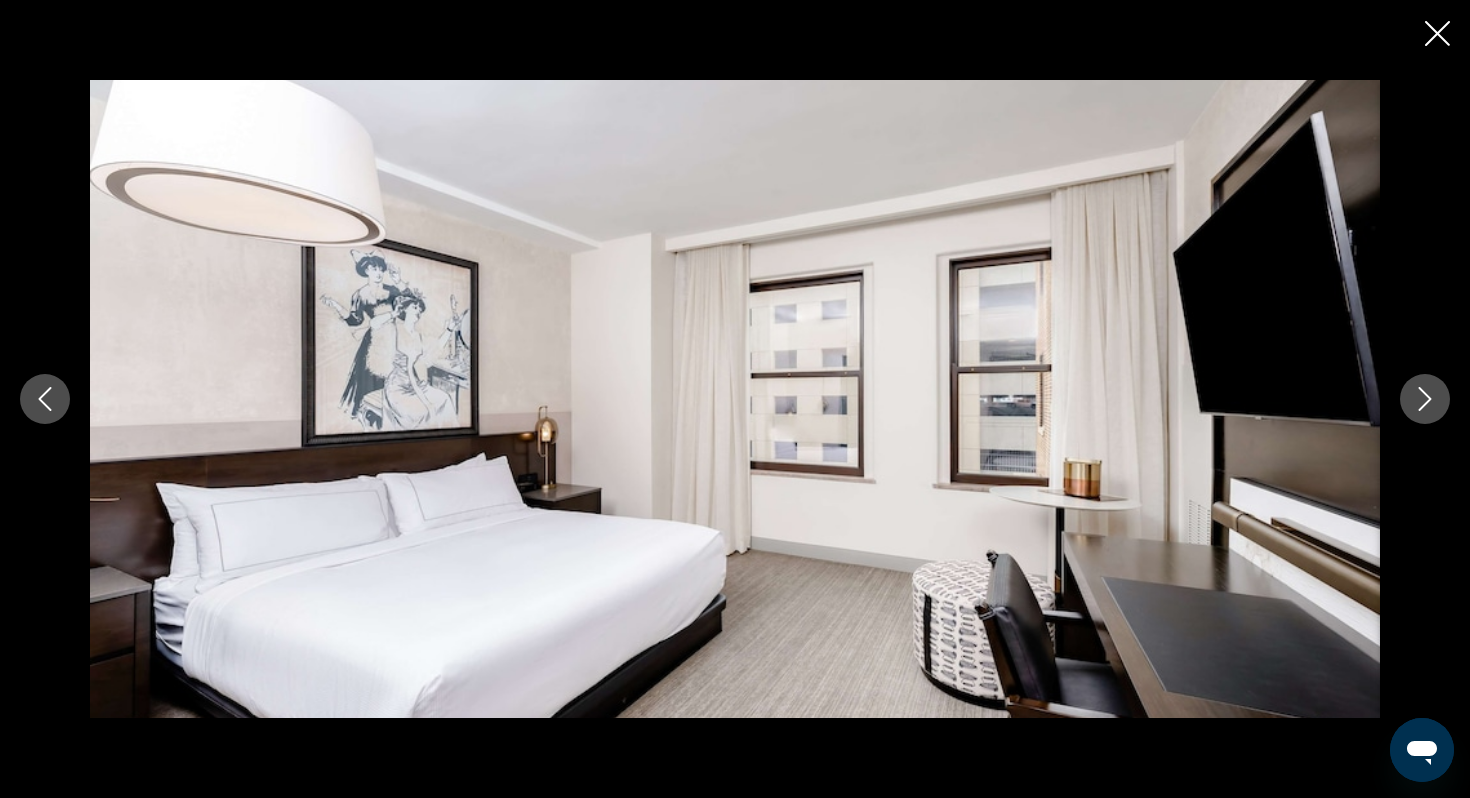 click 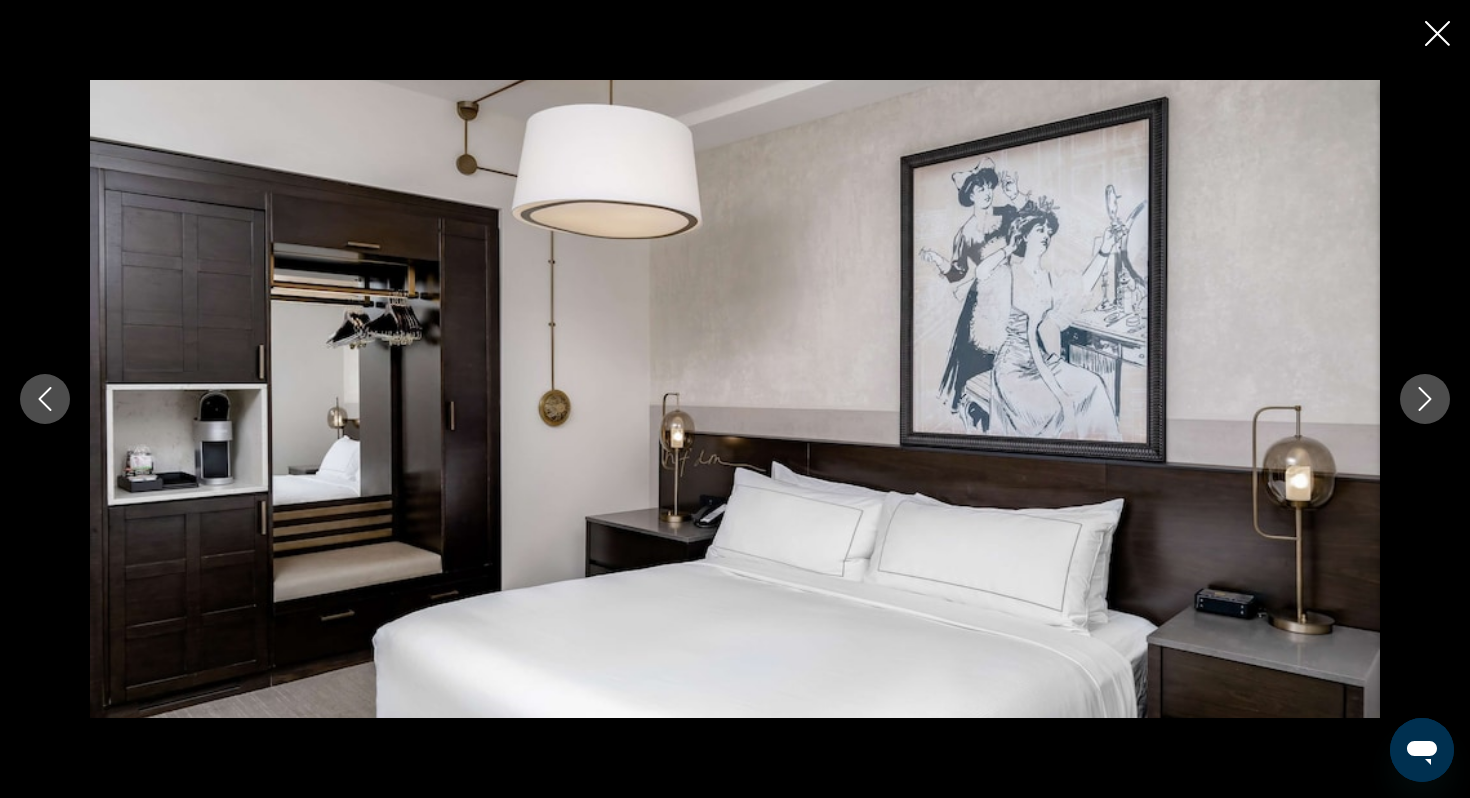 click 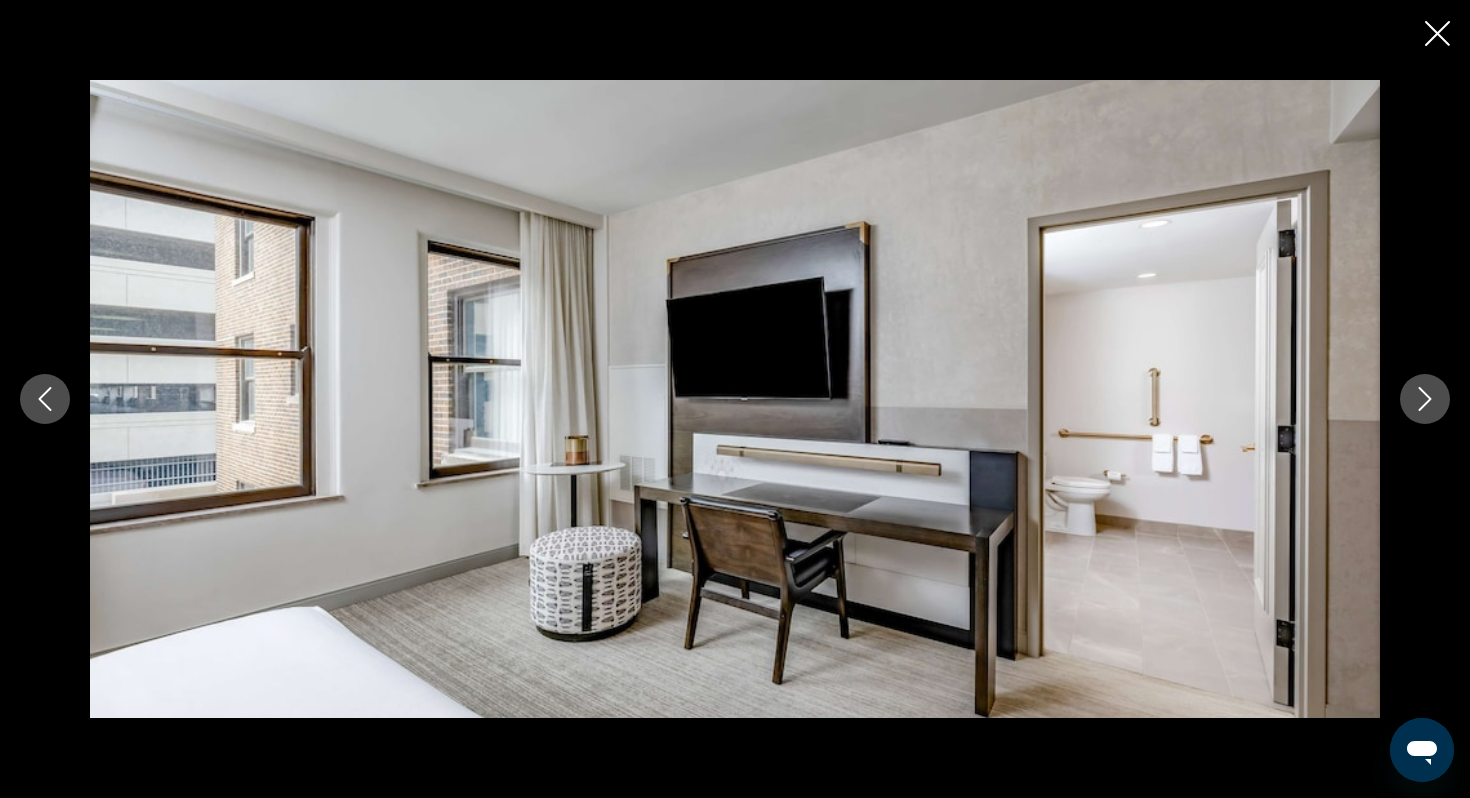 click 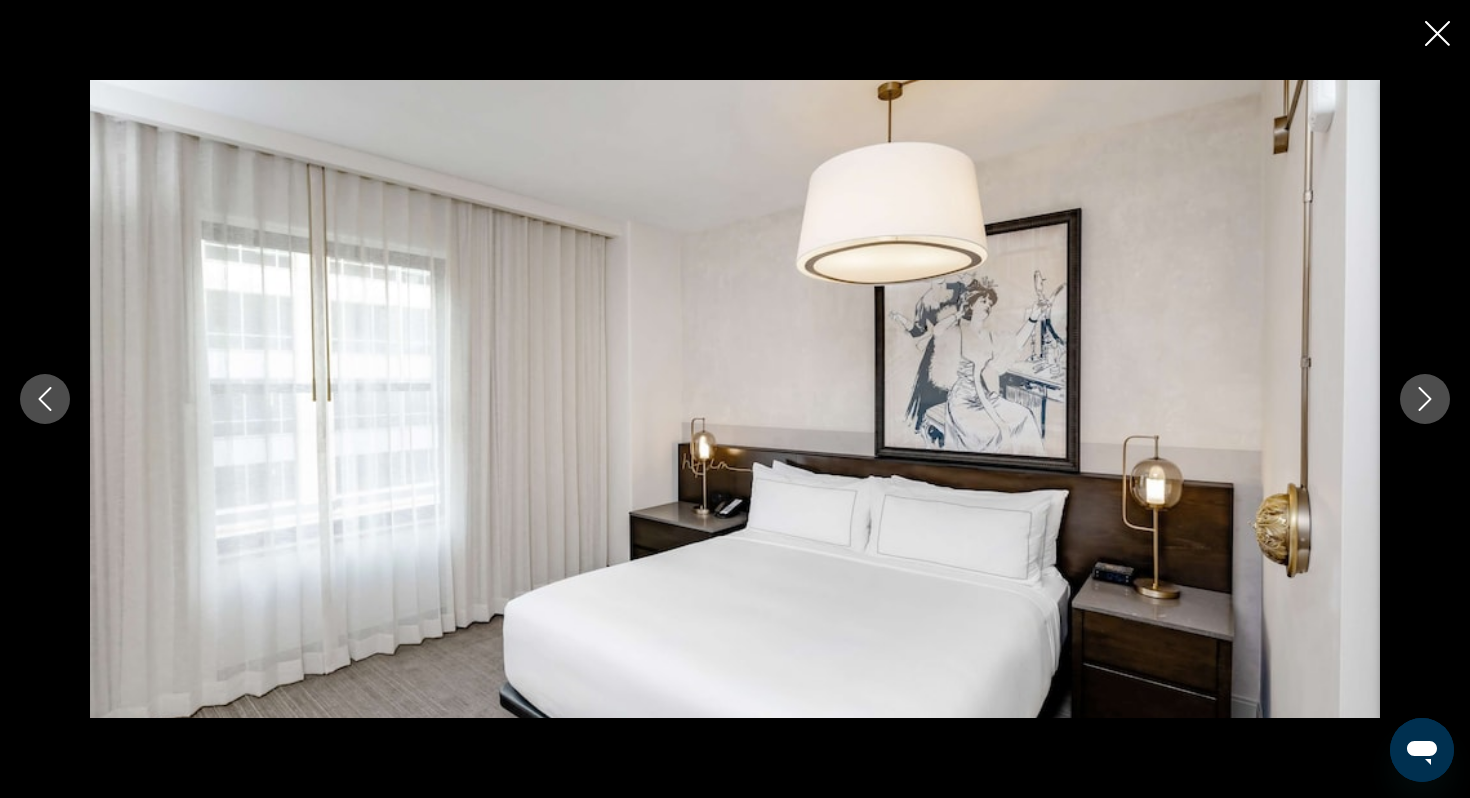 click 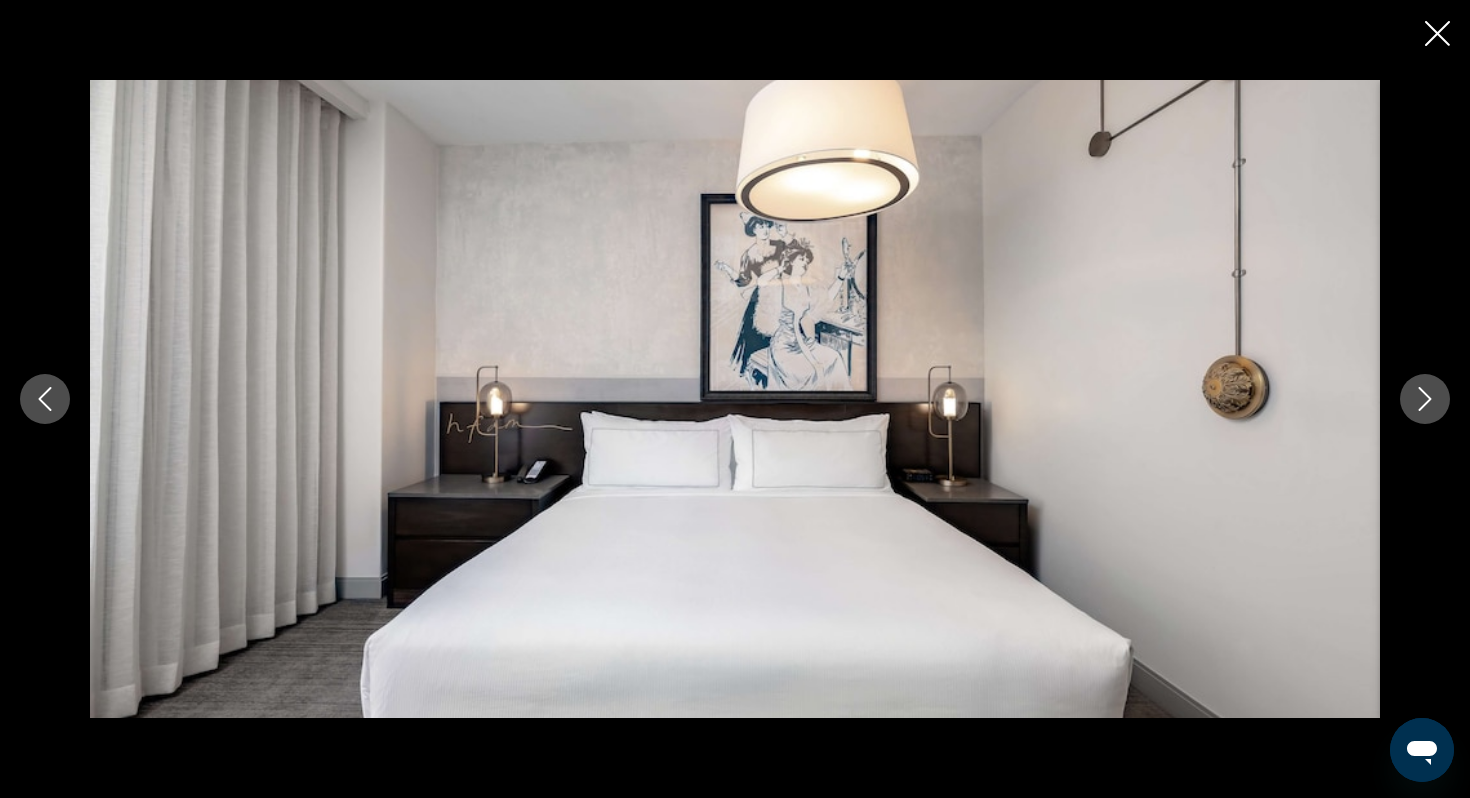 click 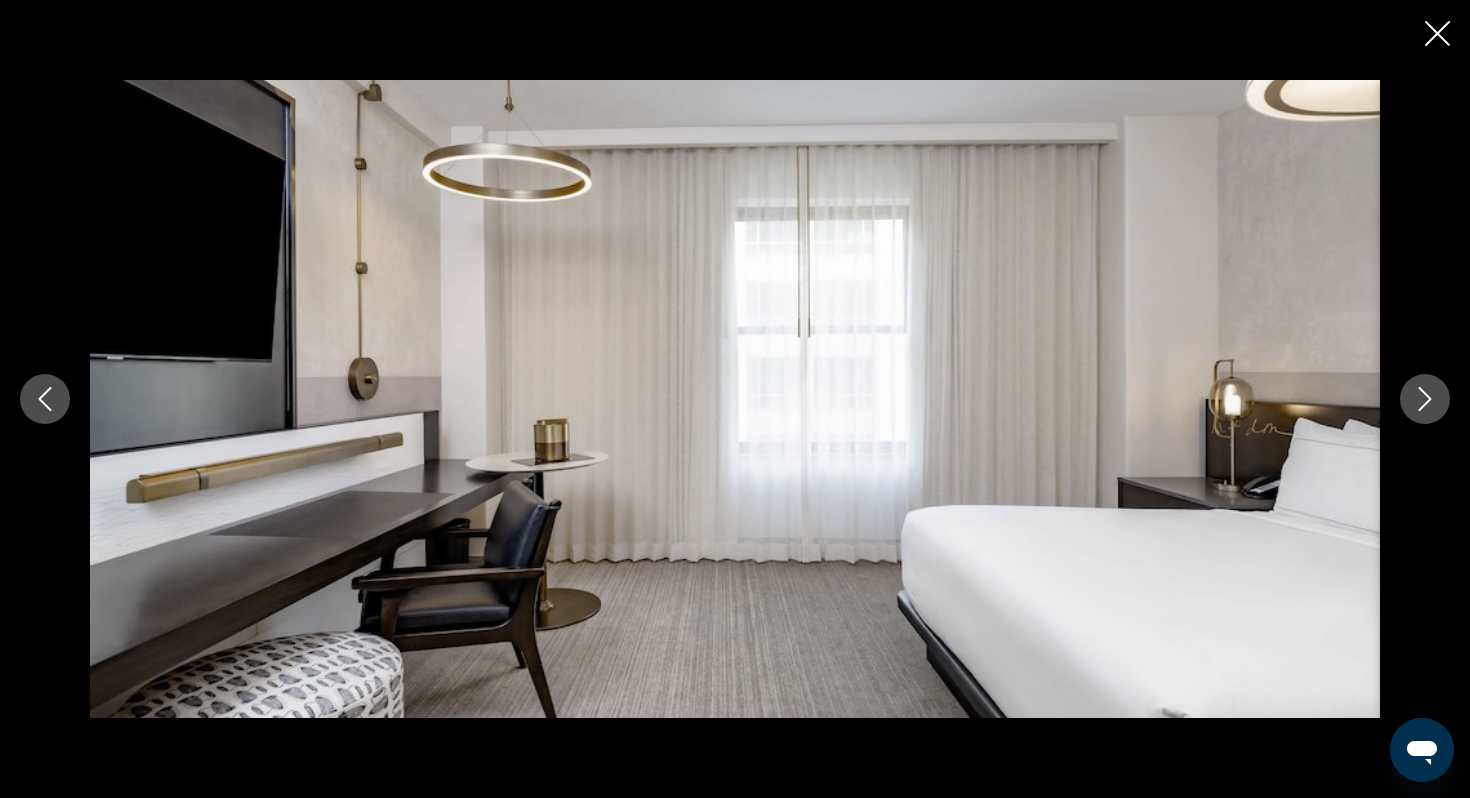 click 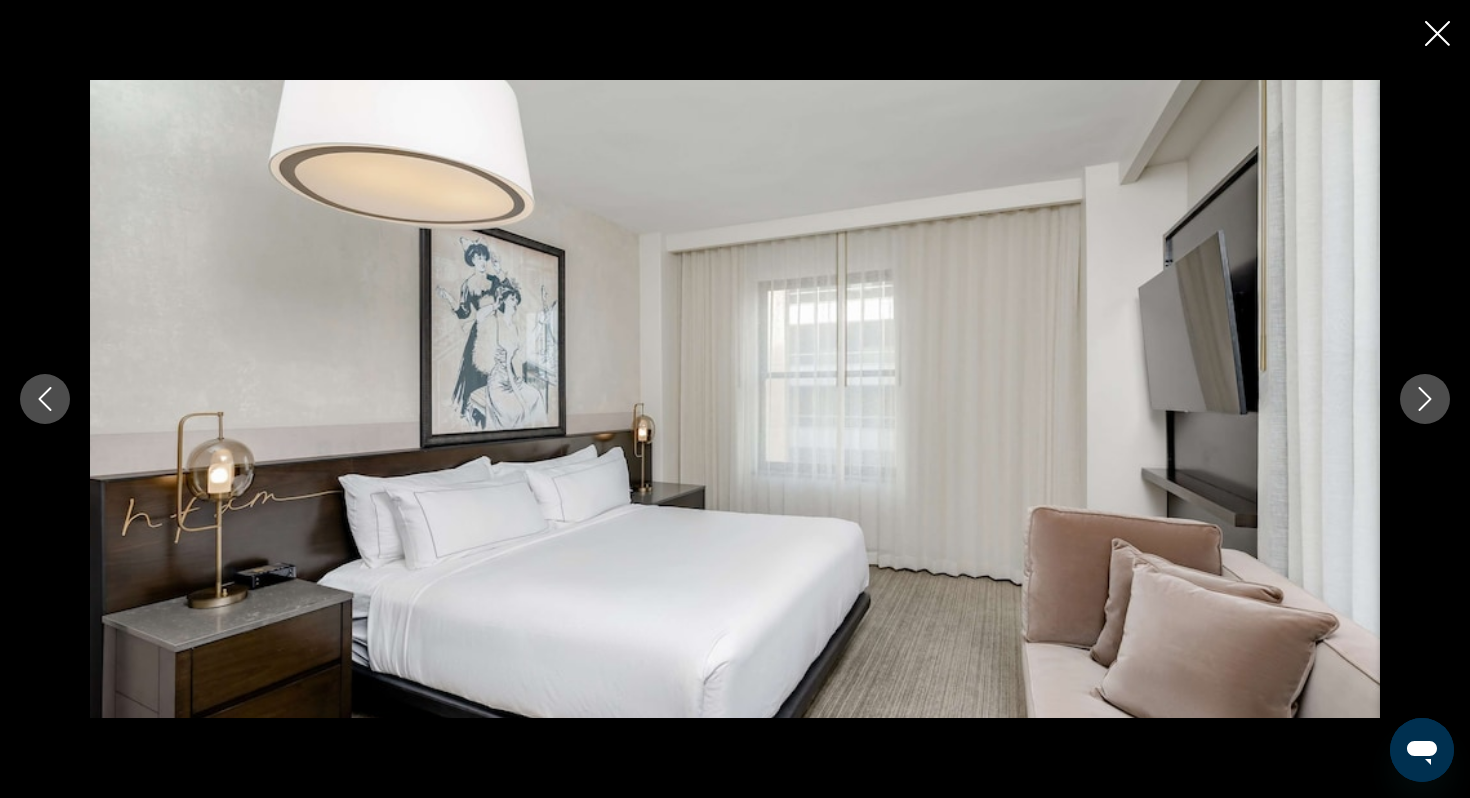 click 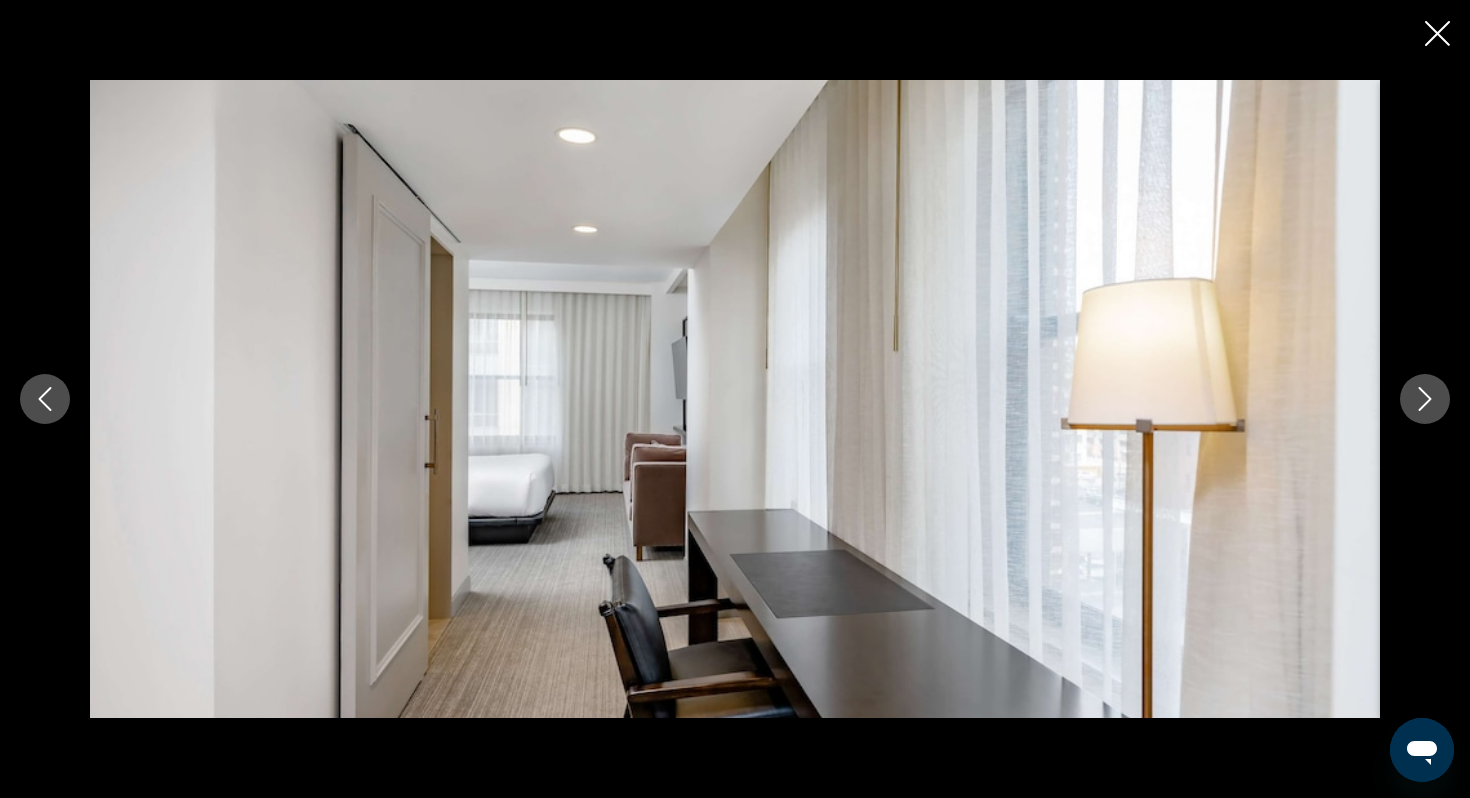 click 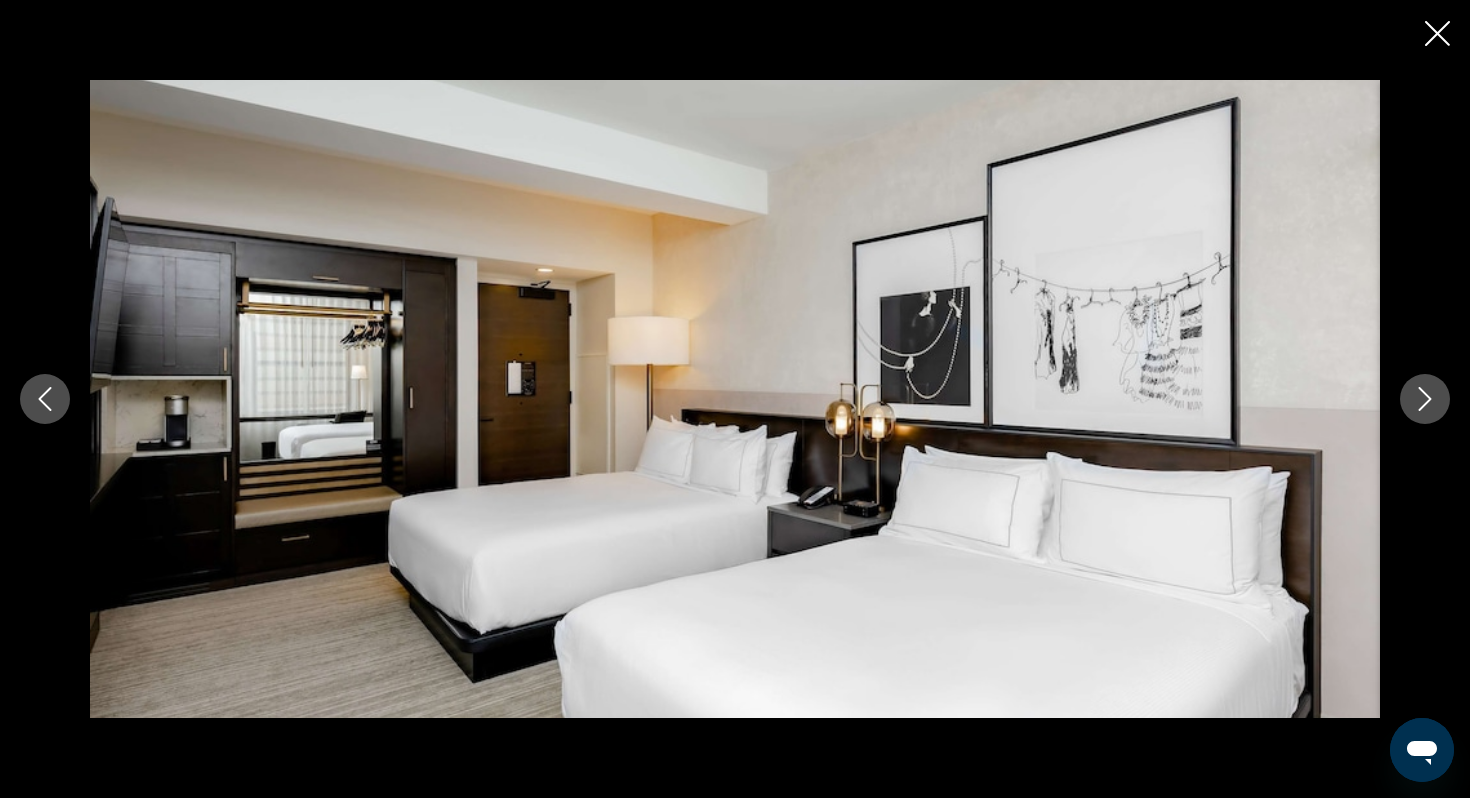 click 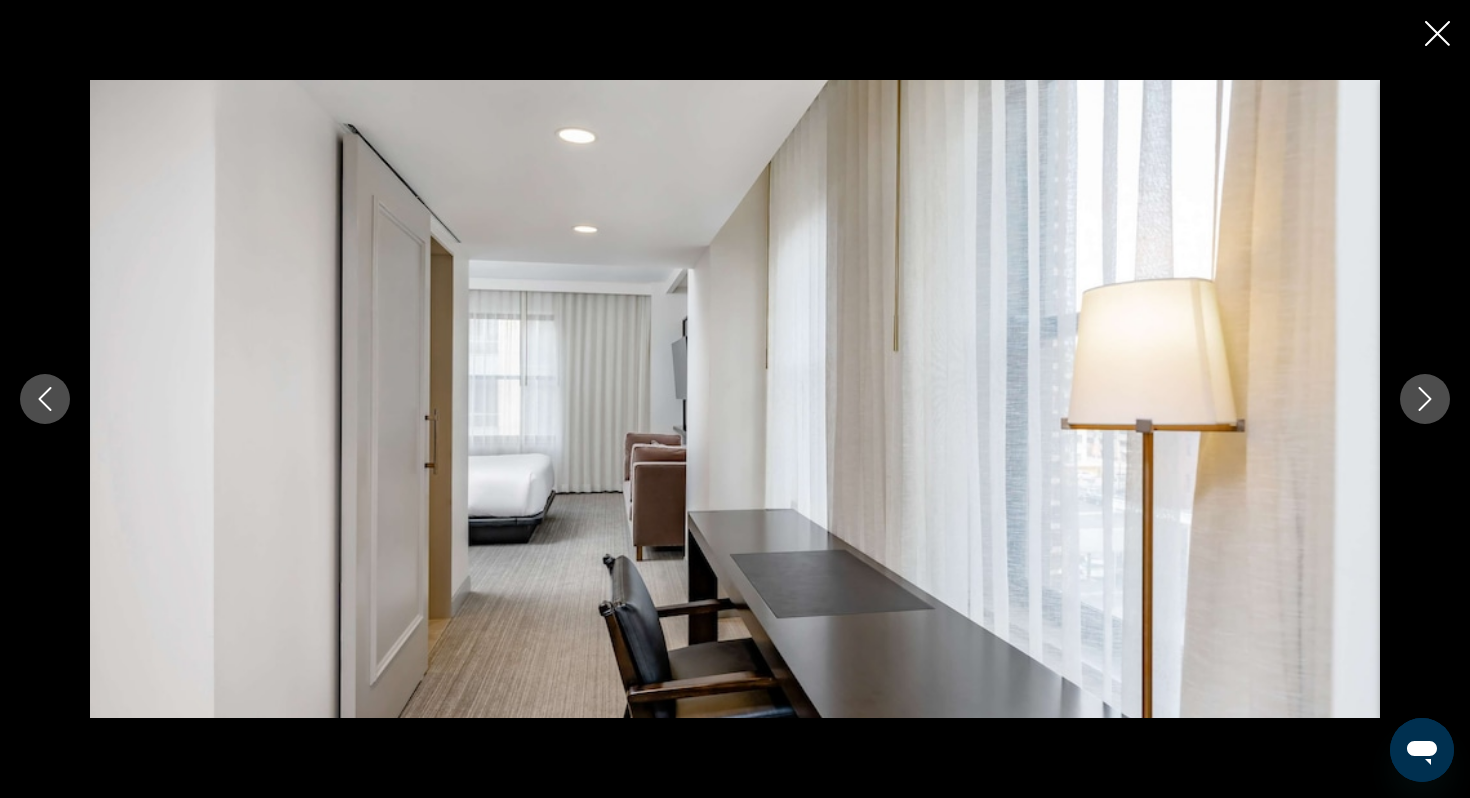 click 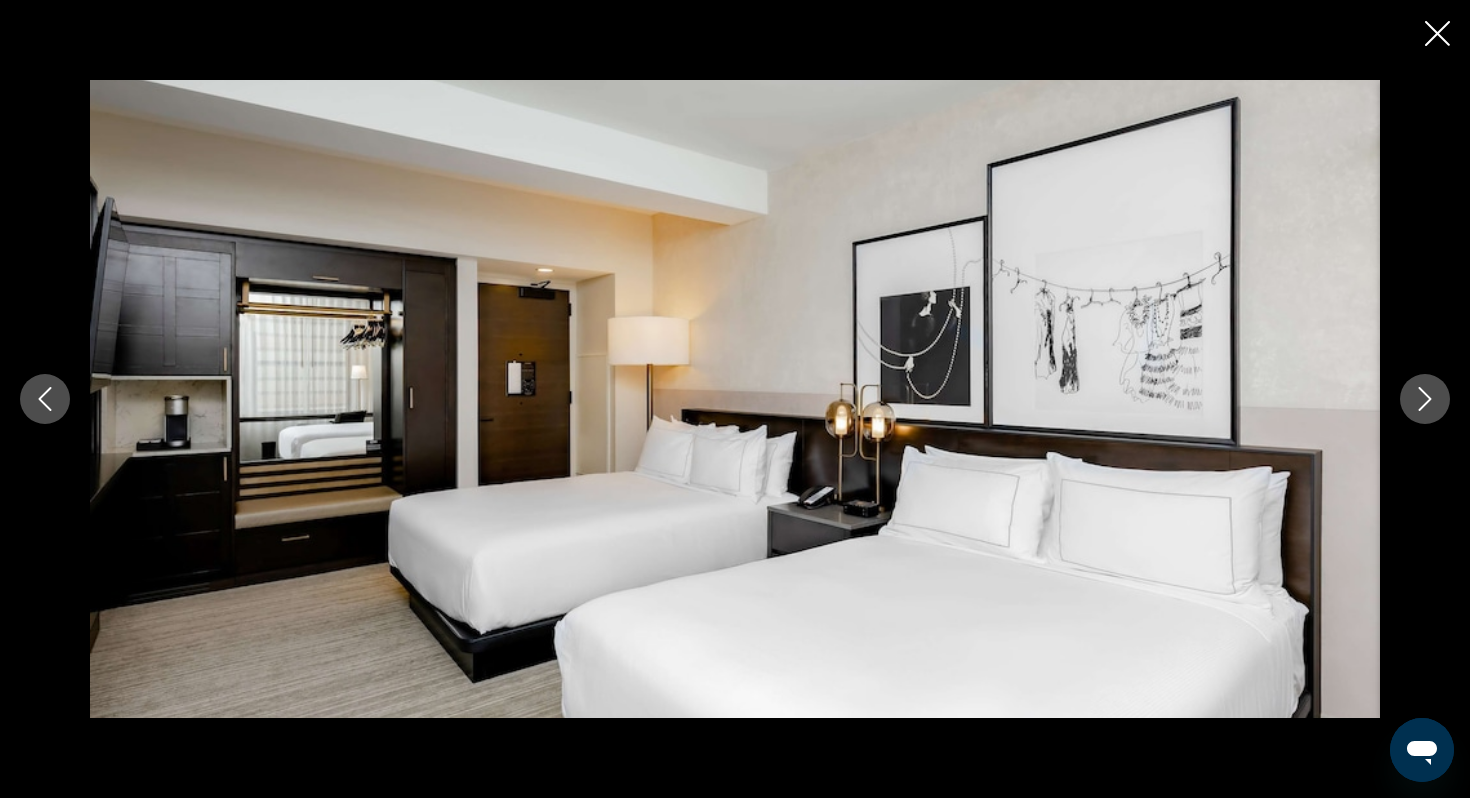 click 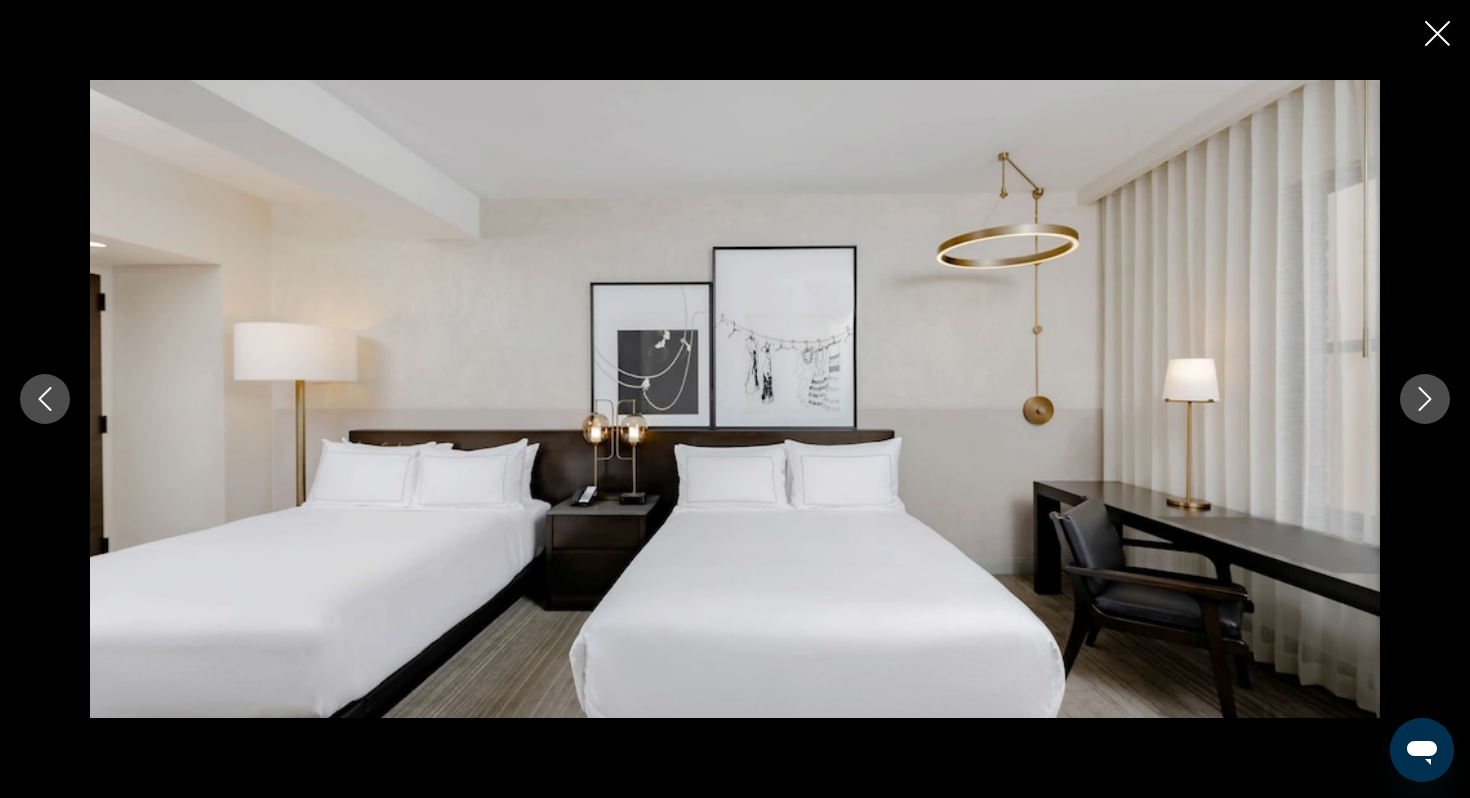 click 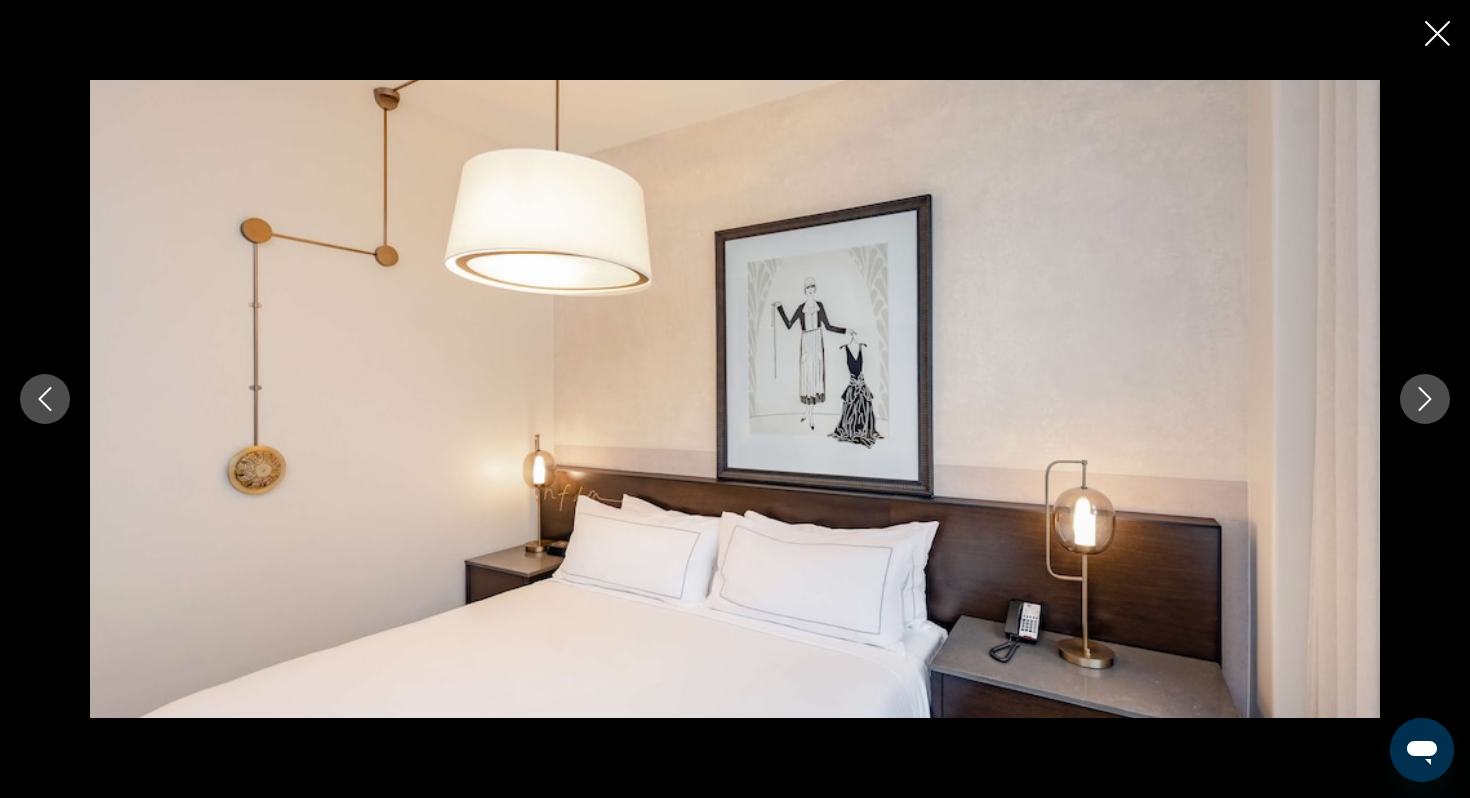 click 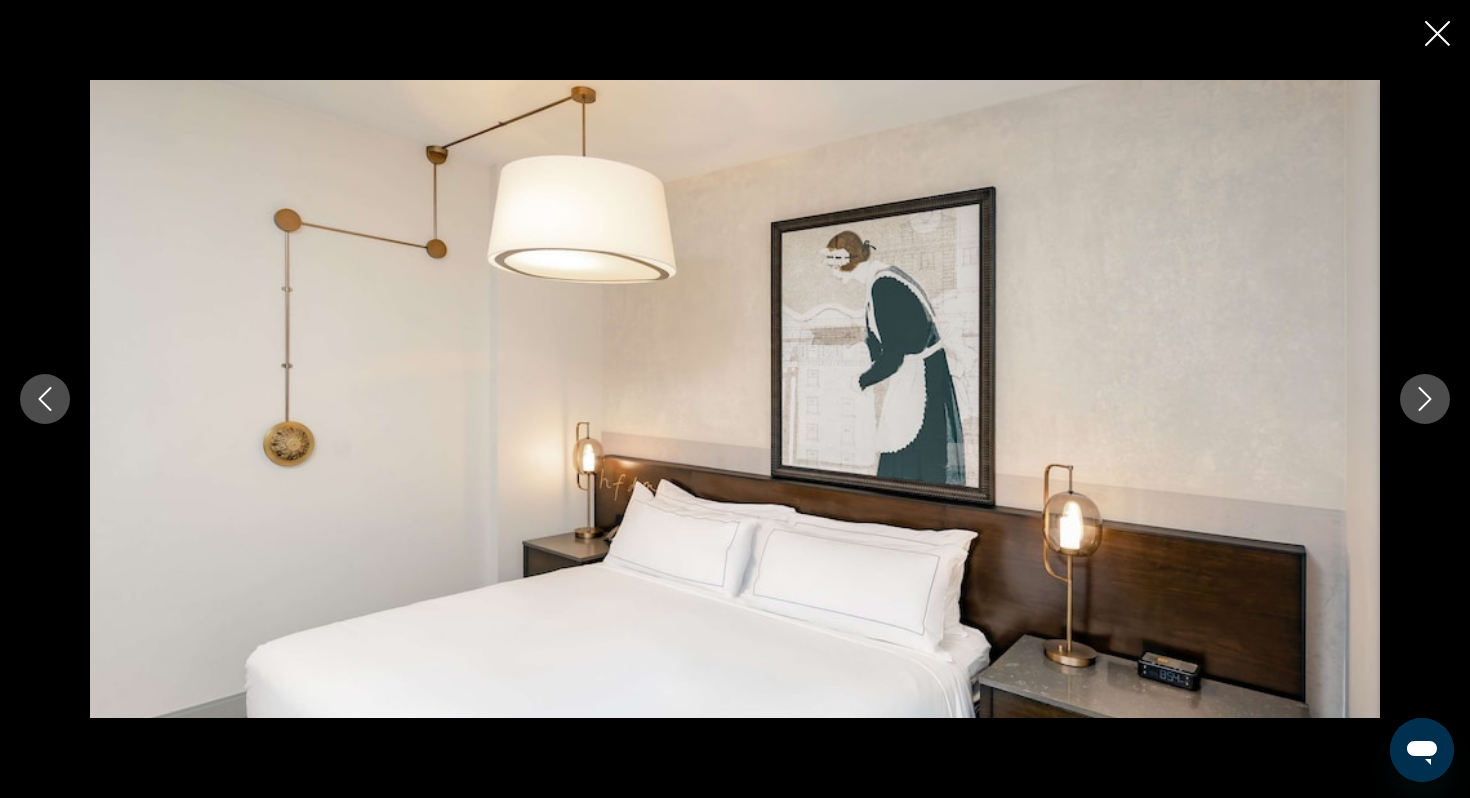 click 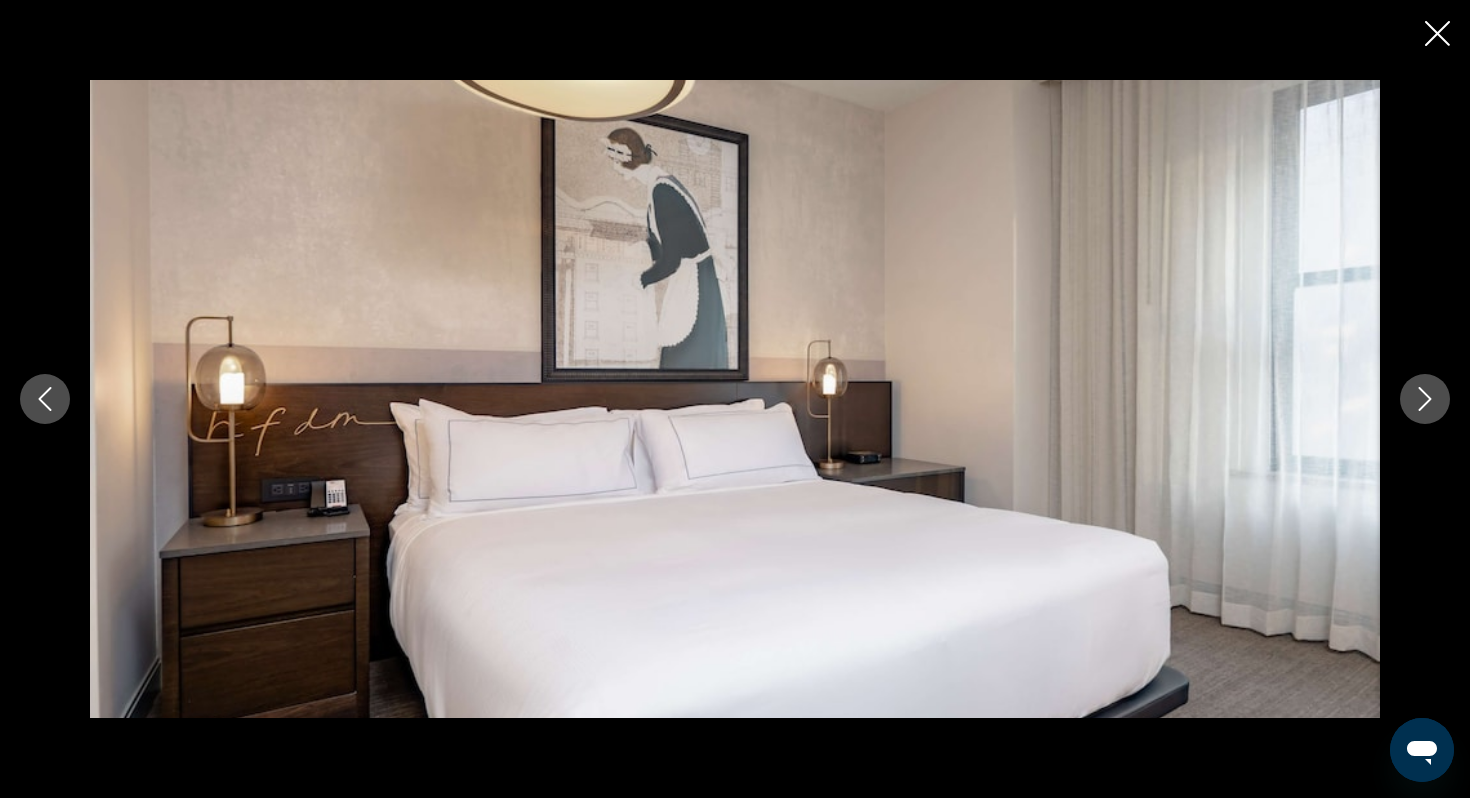 click 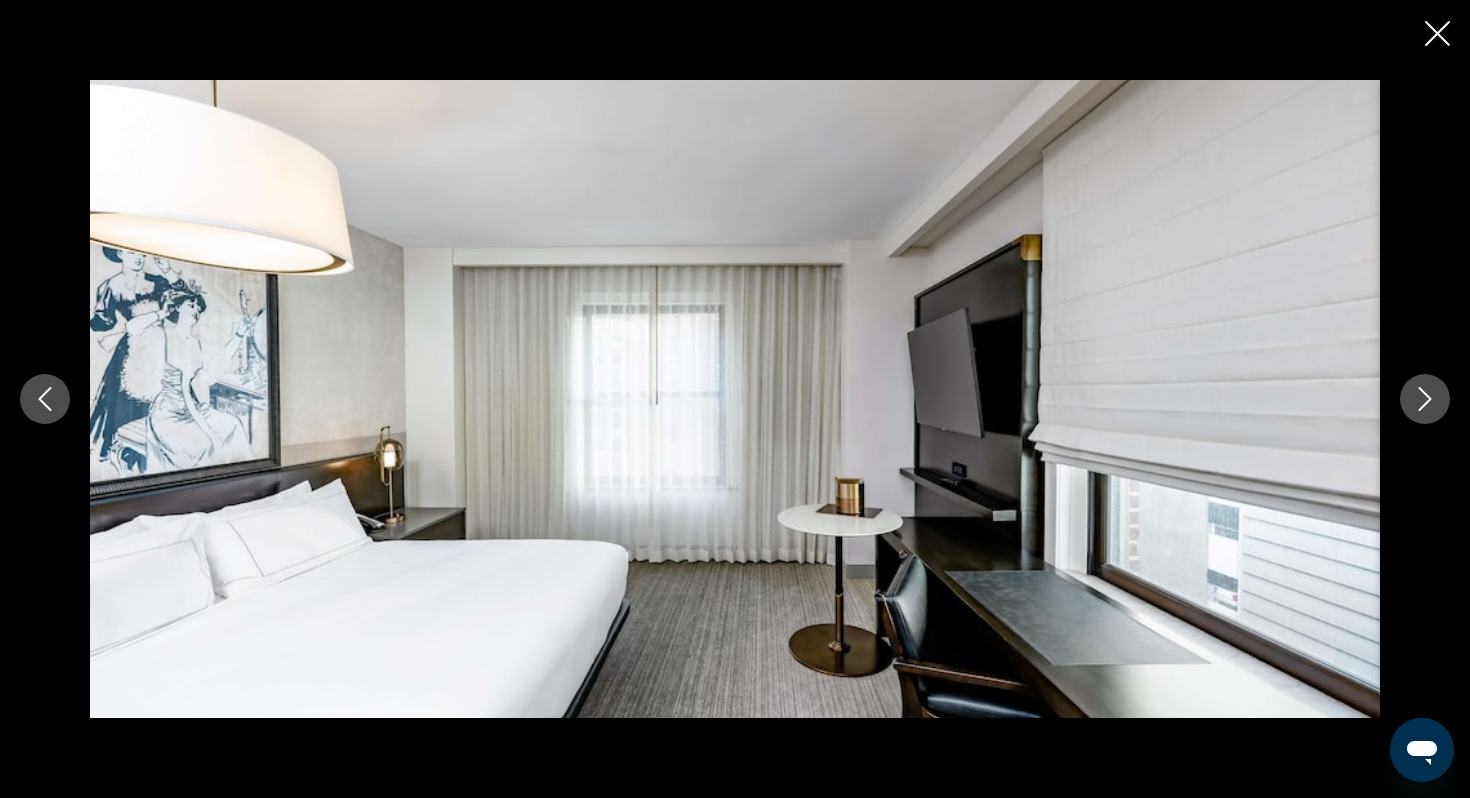 click 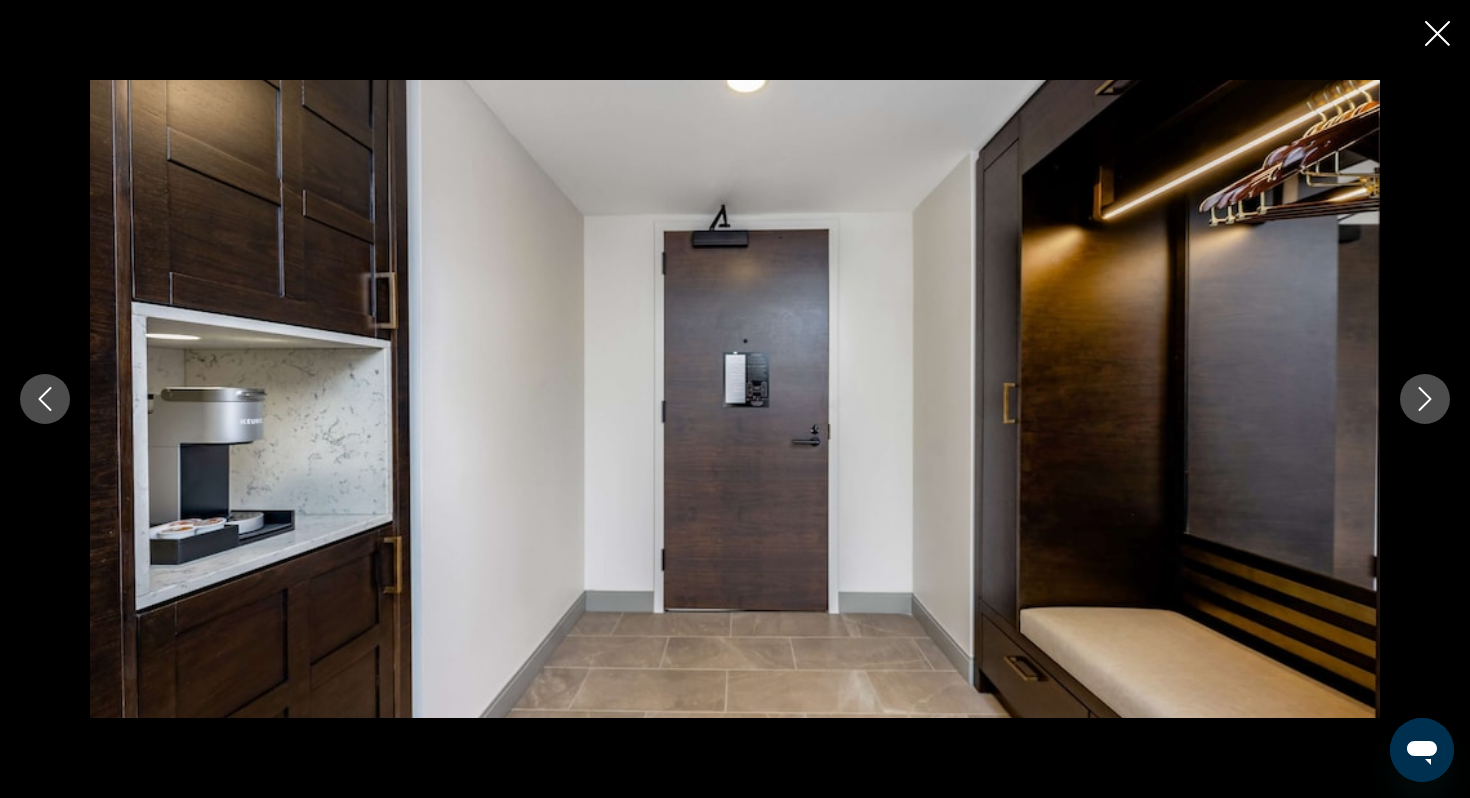 click 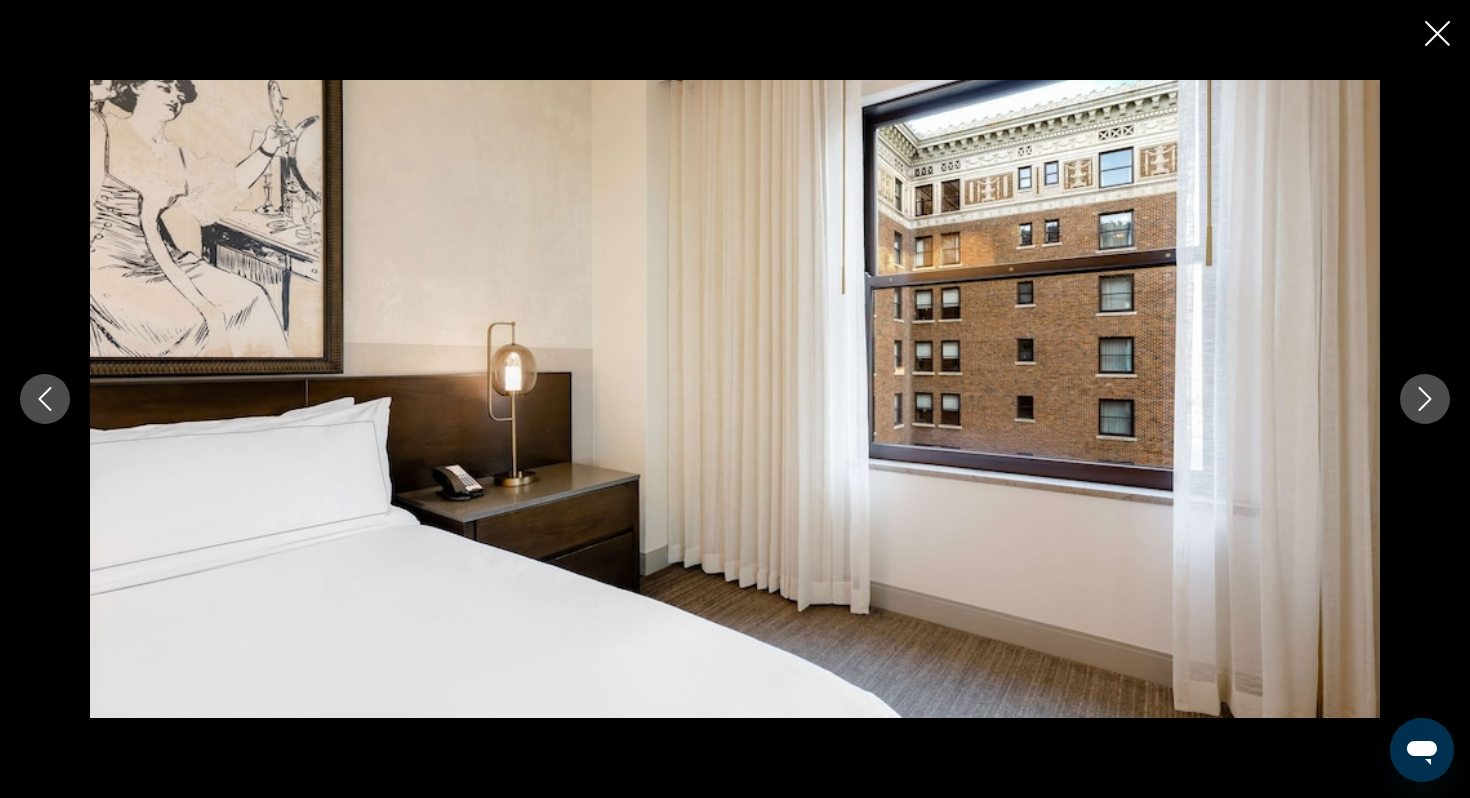 click 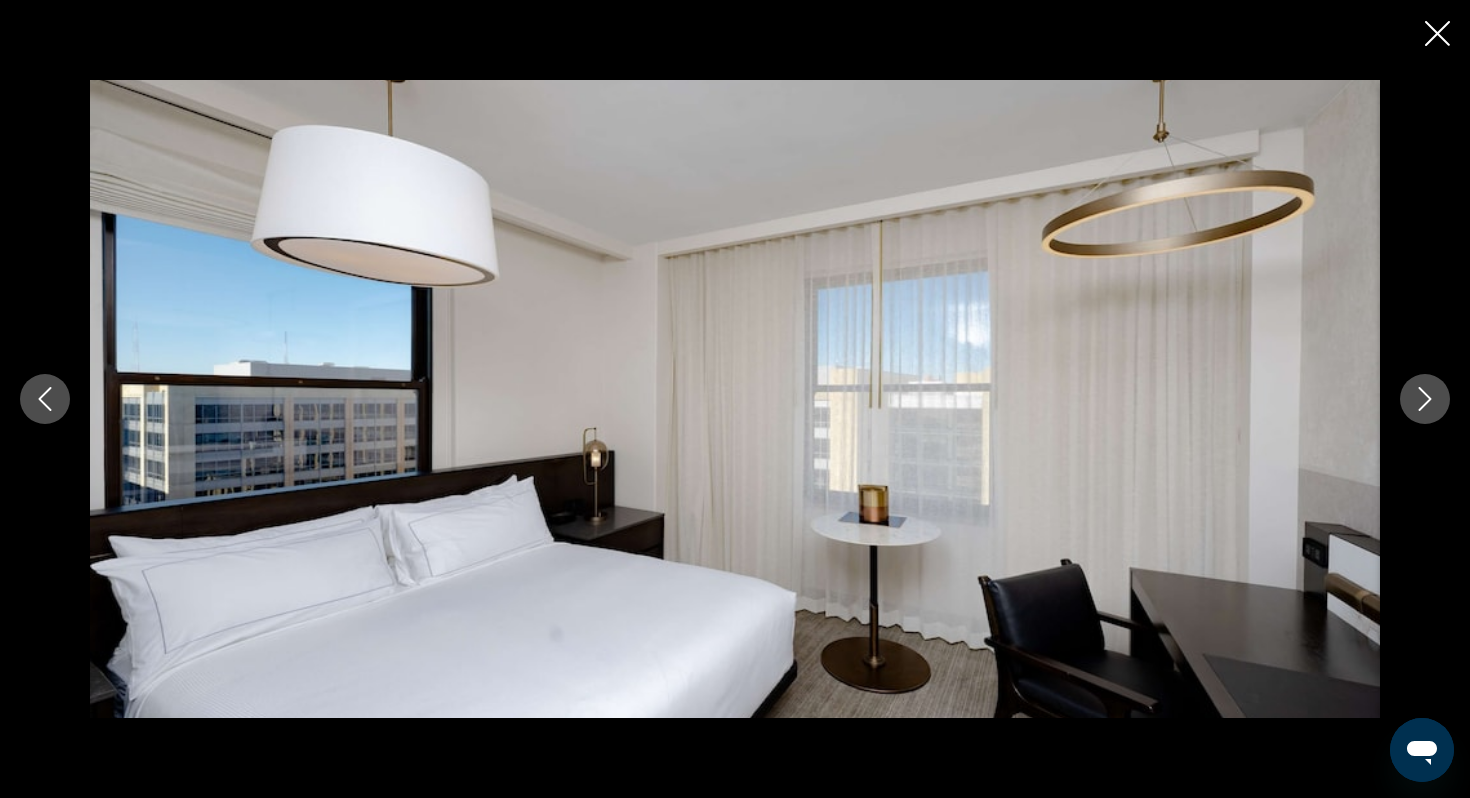 click 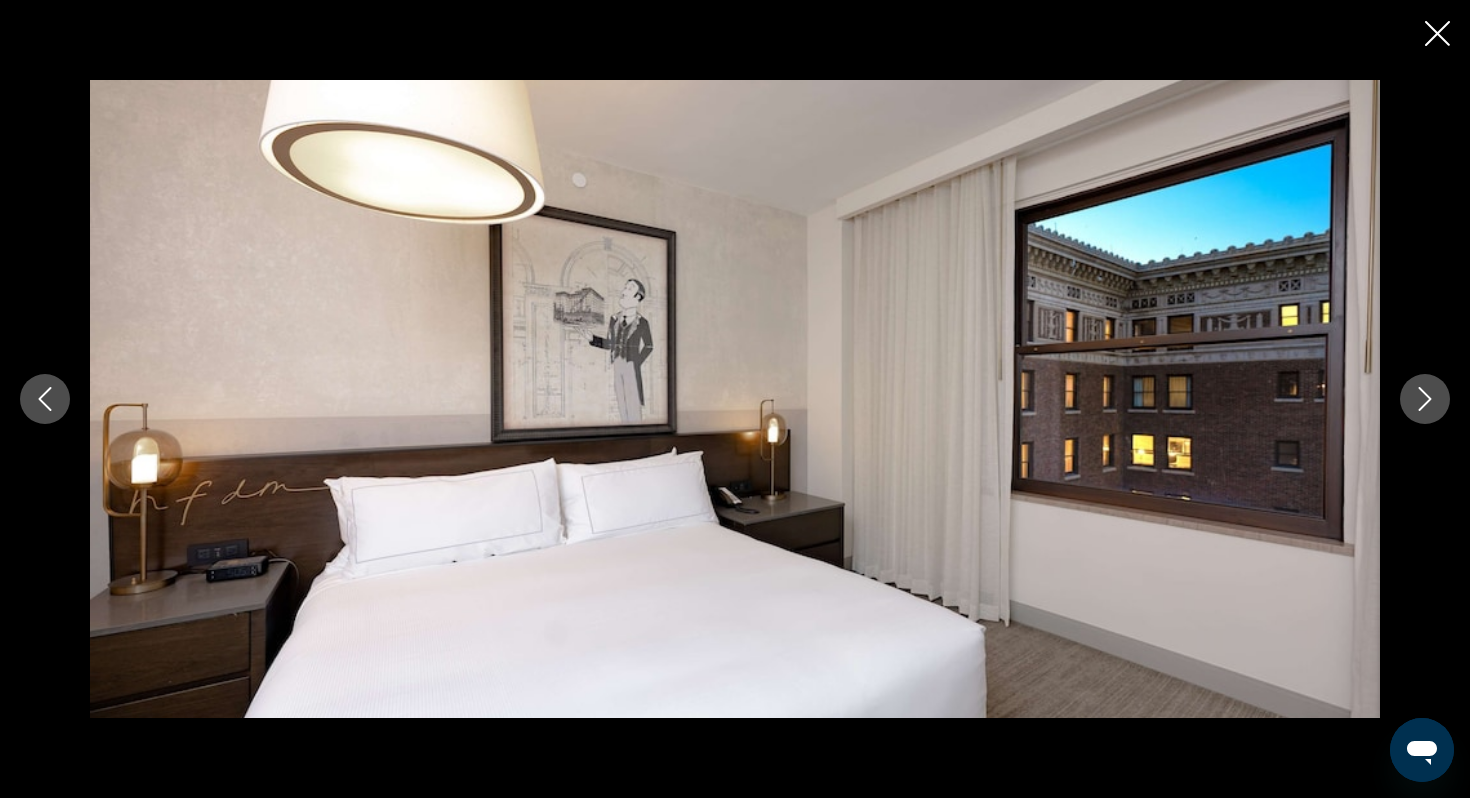 click 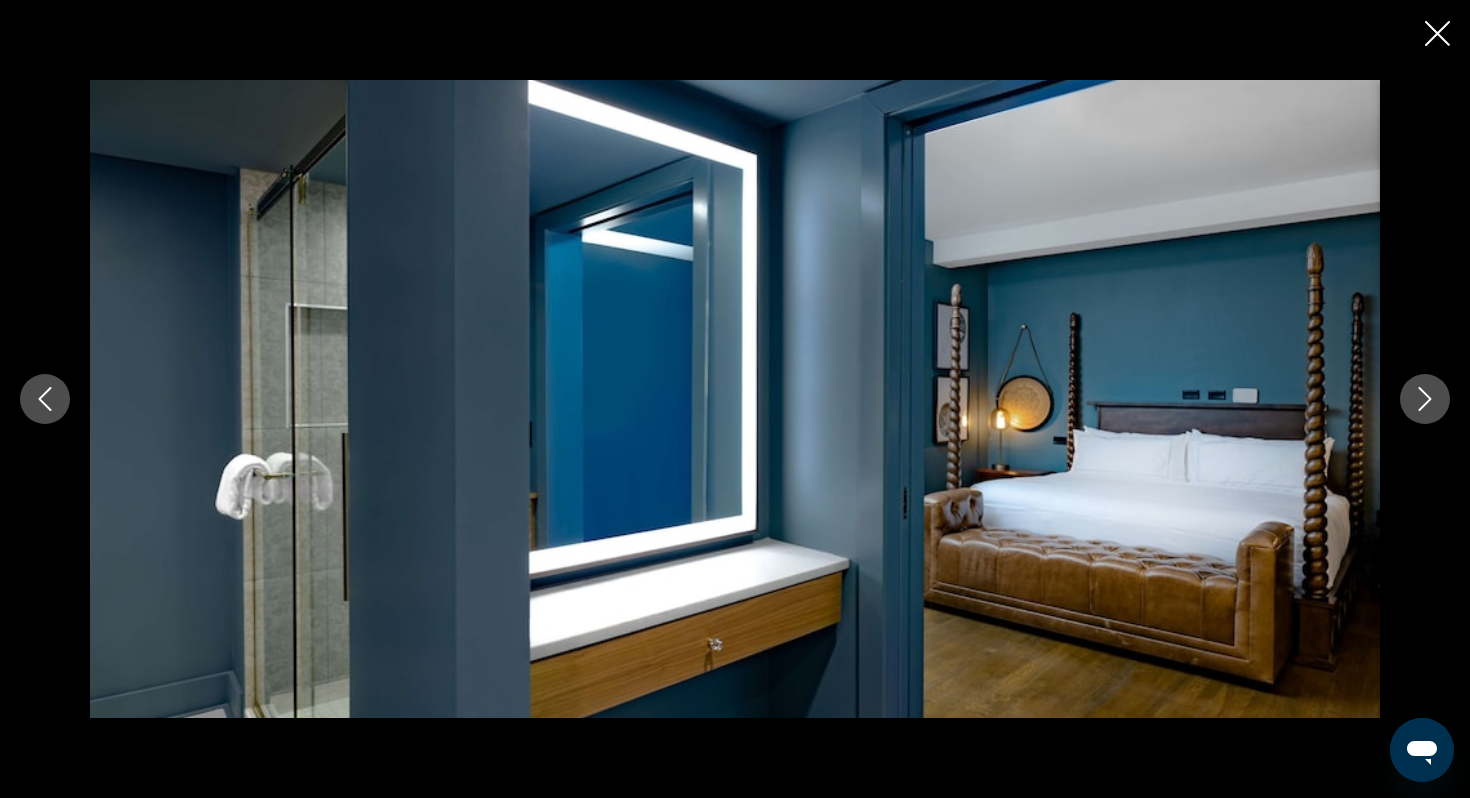 click 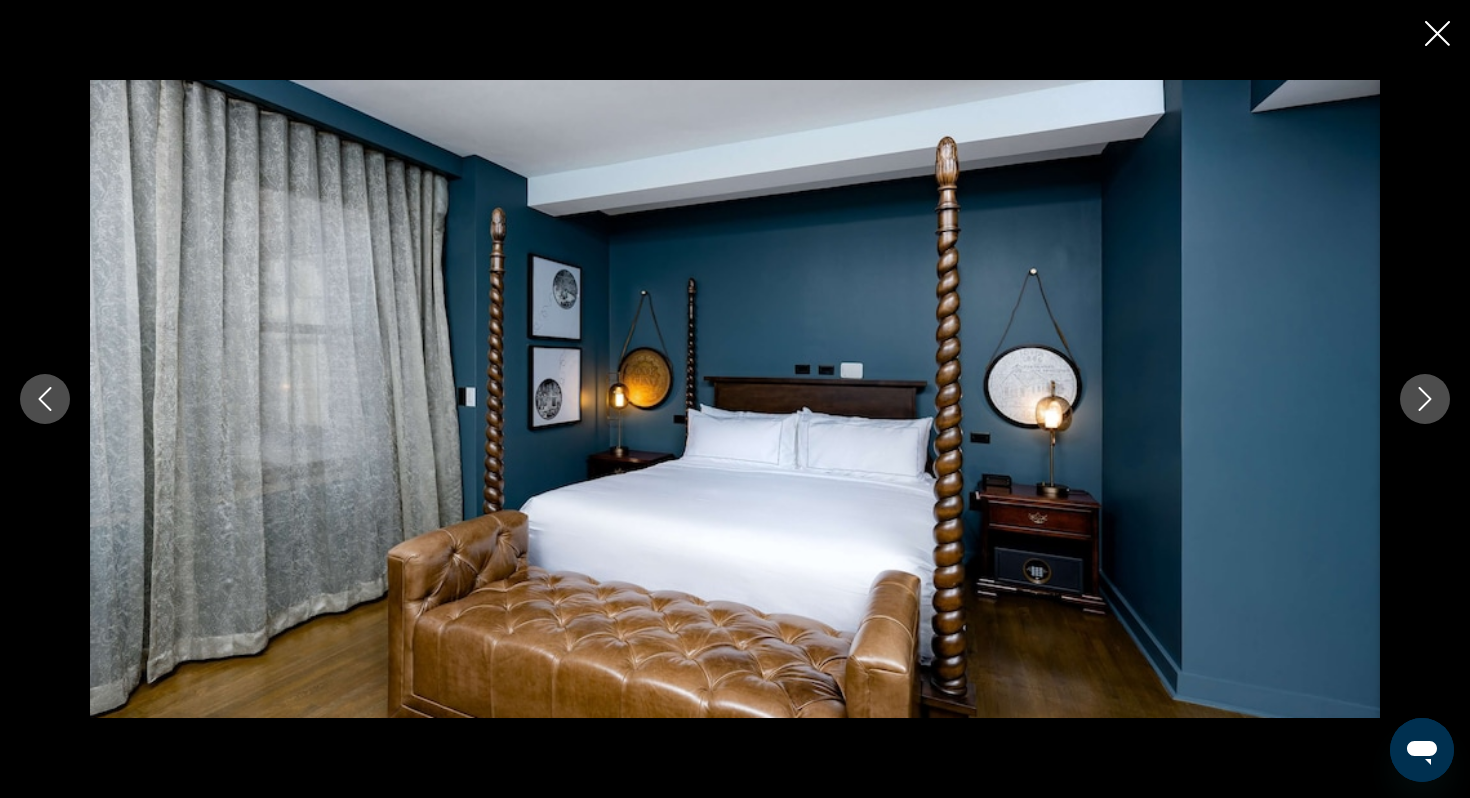 click 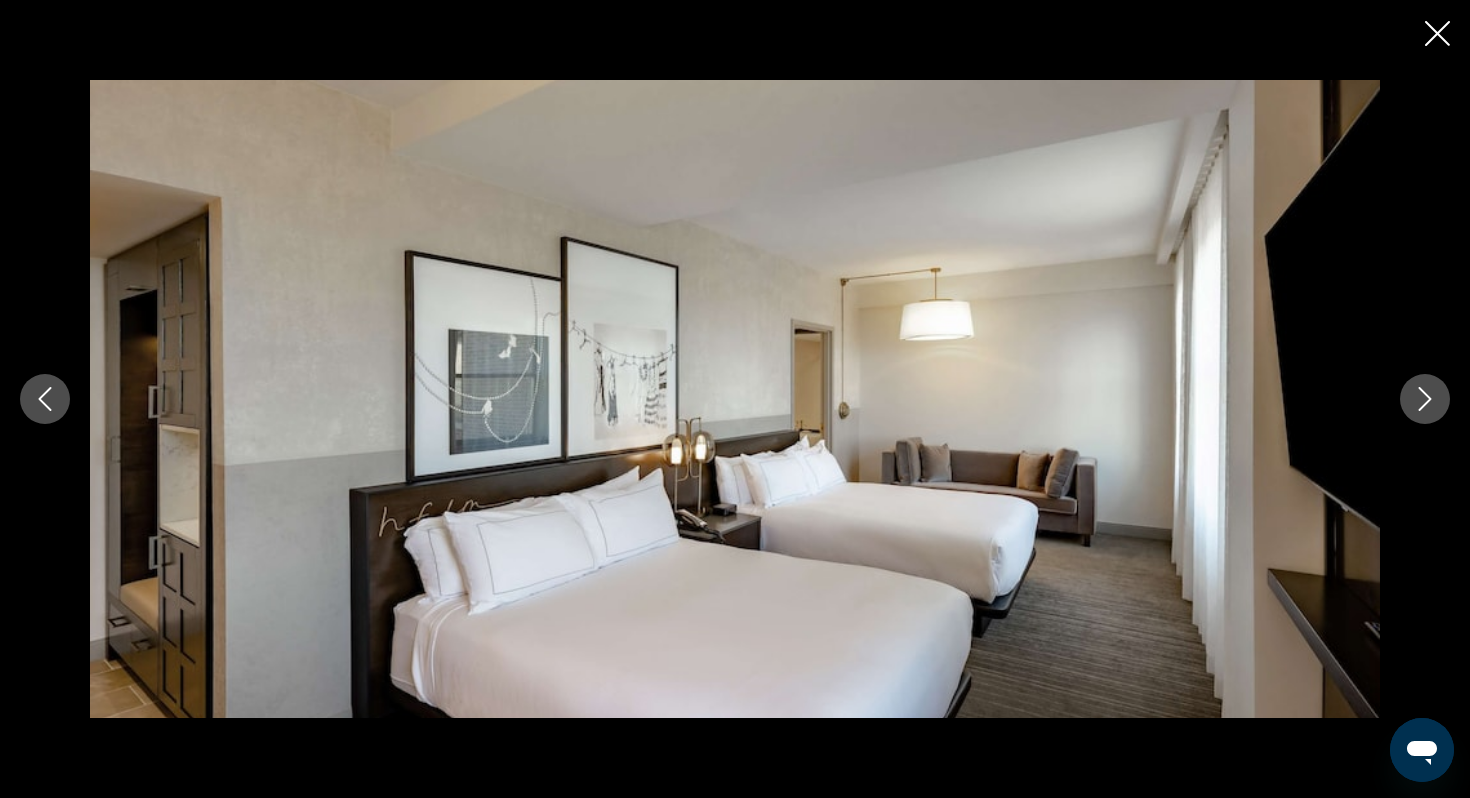 click 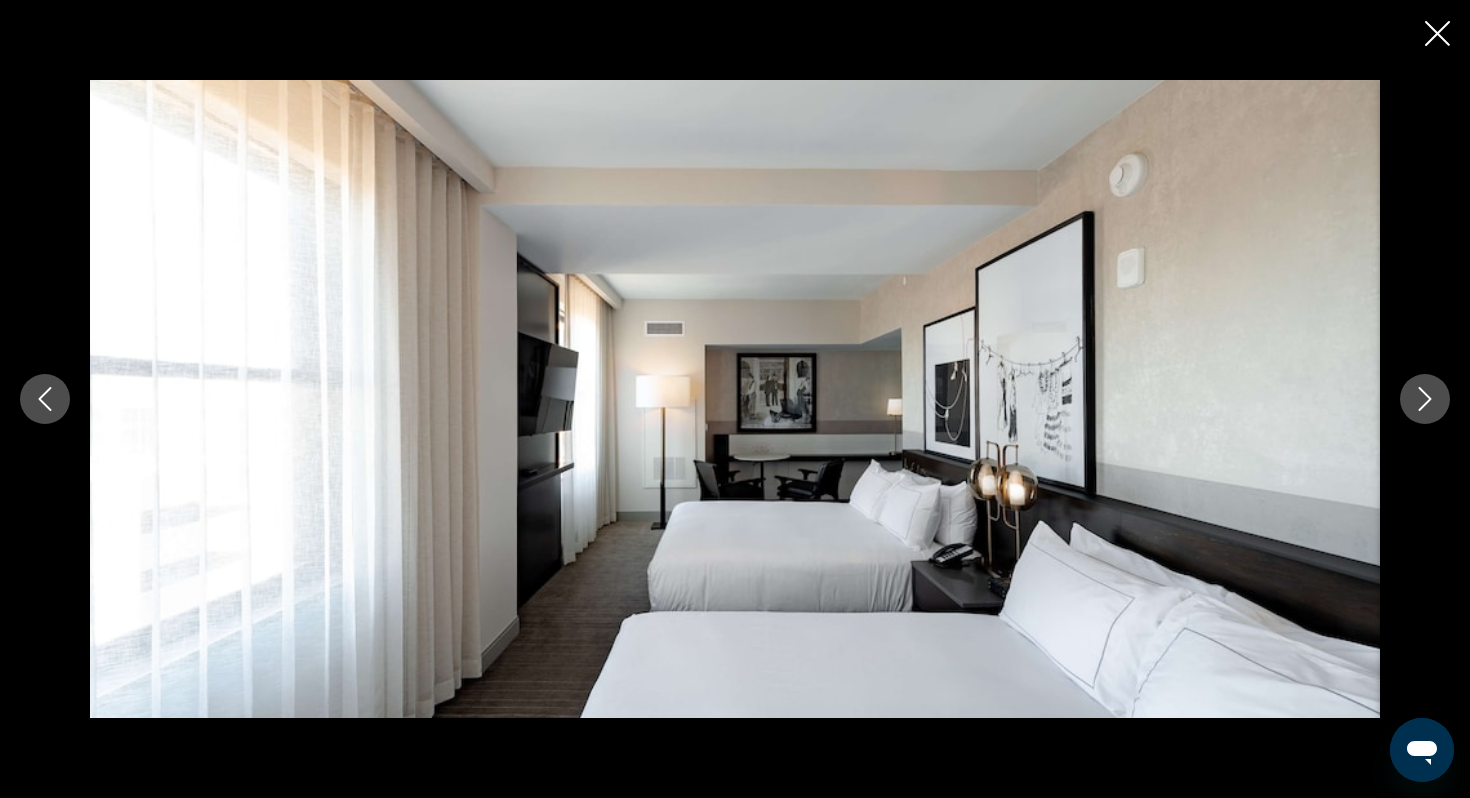 click 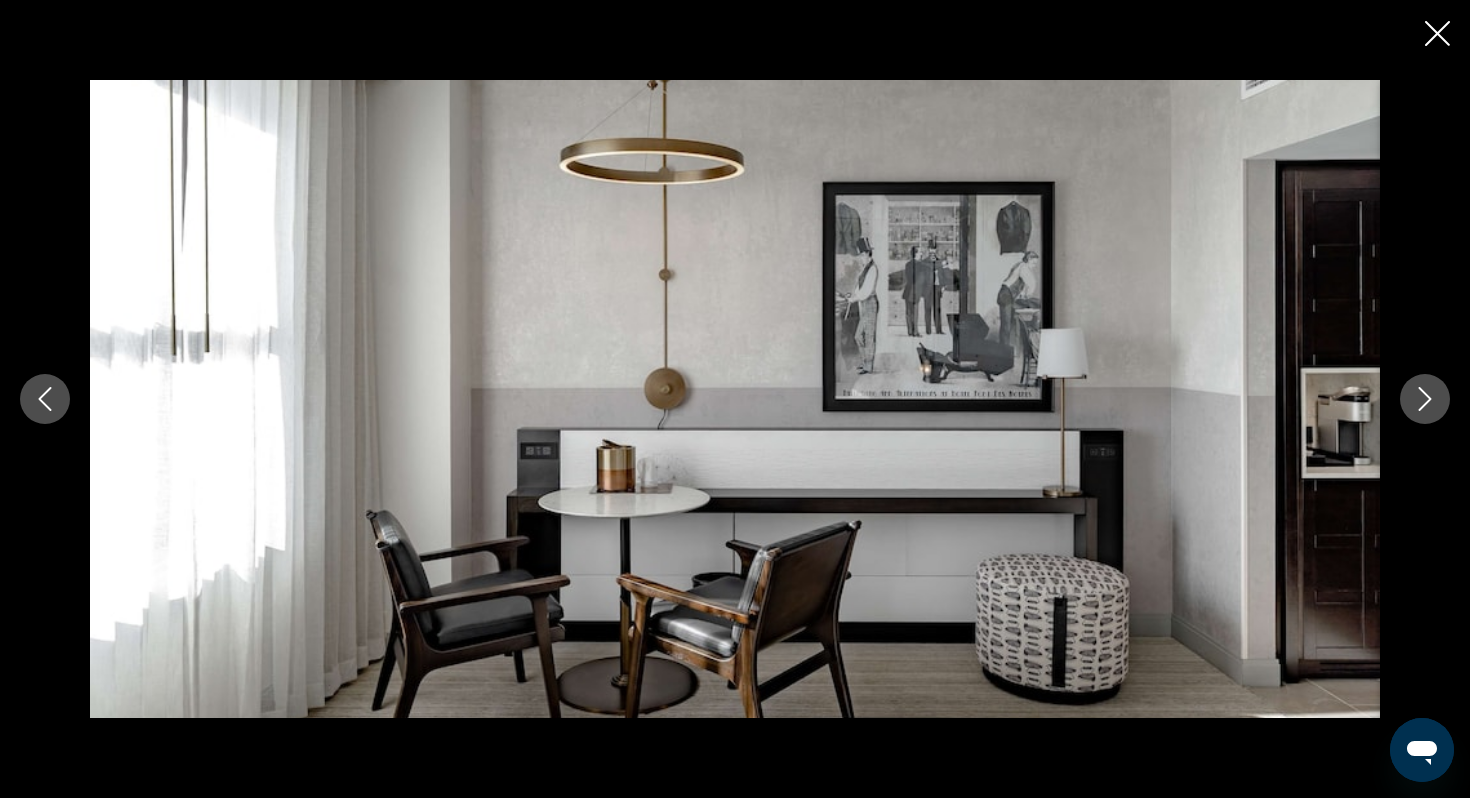 click 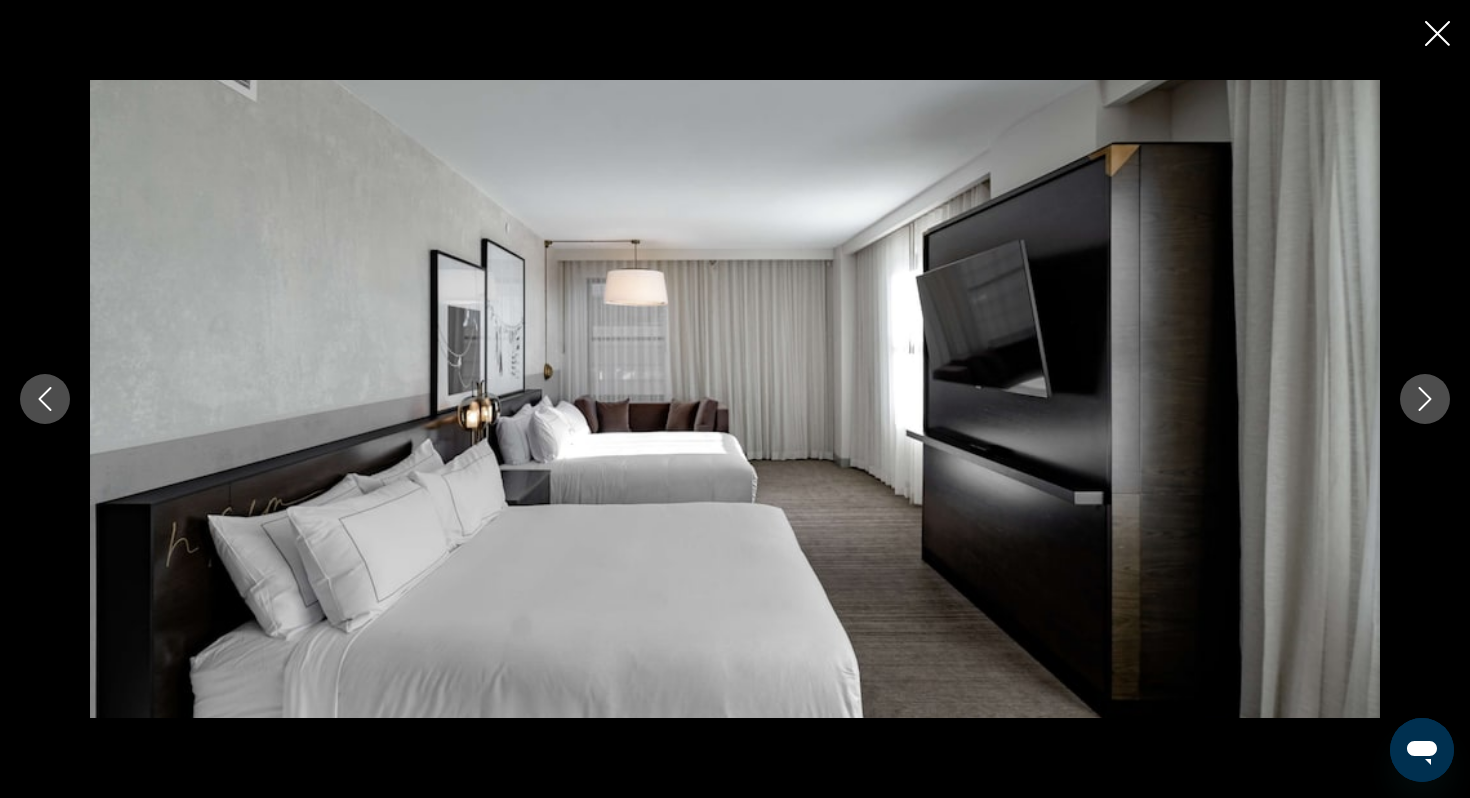 click 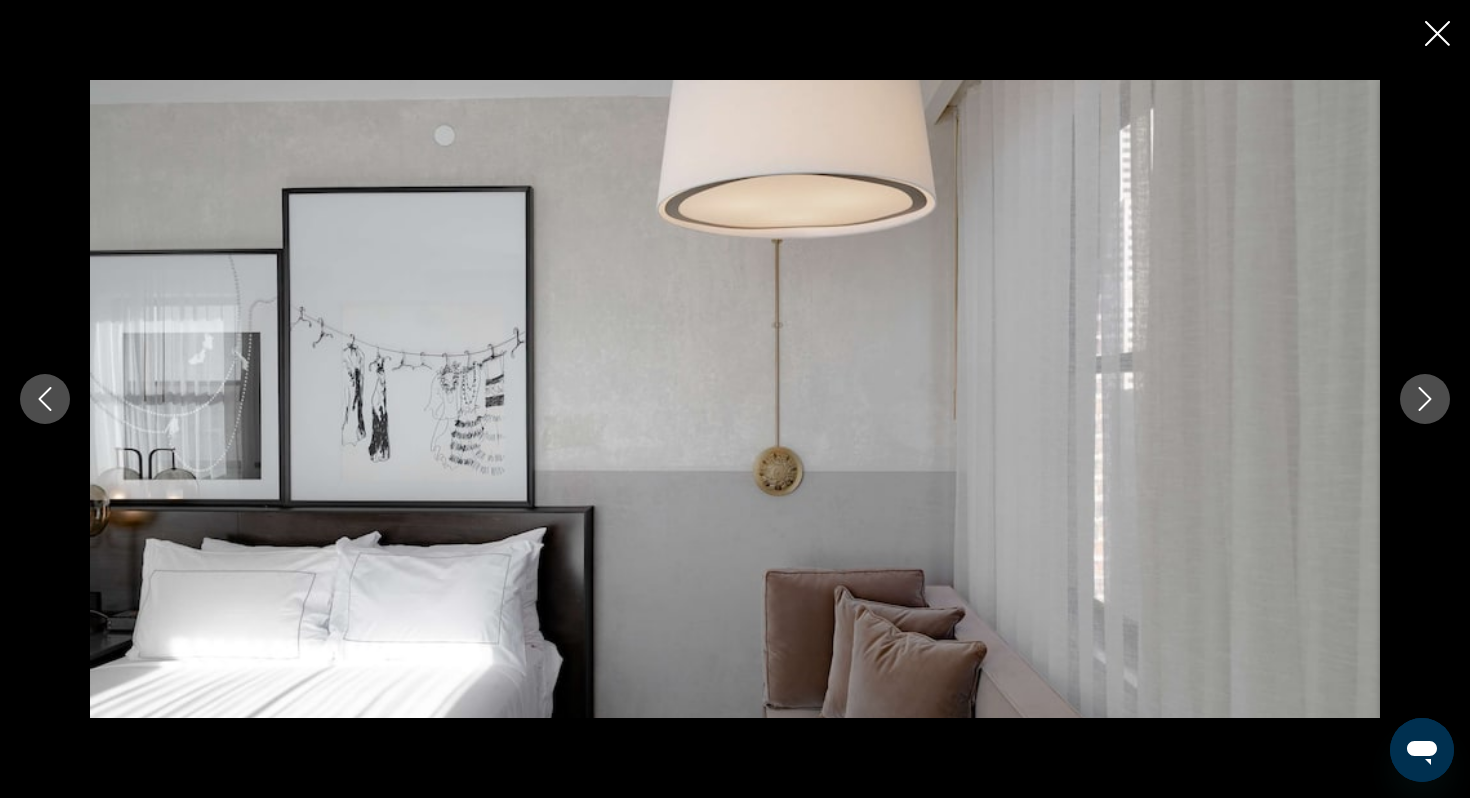click 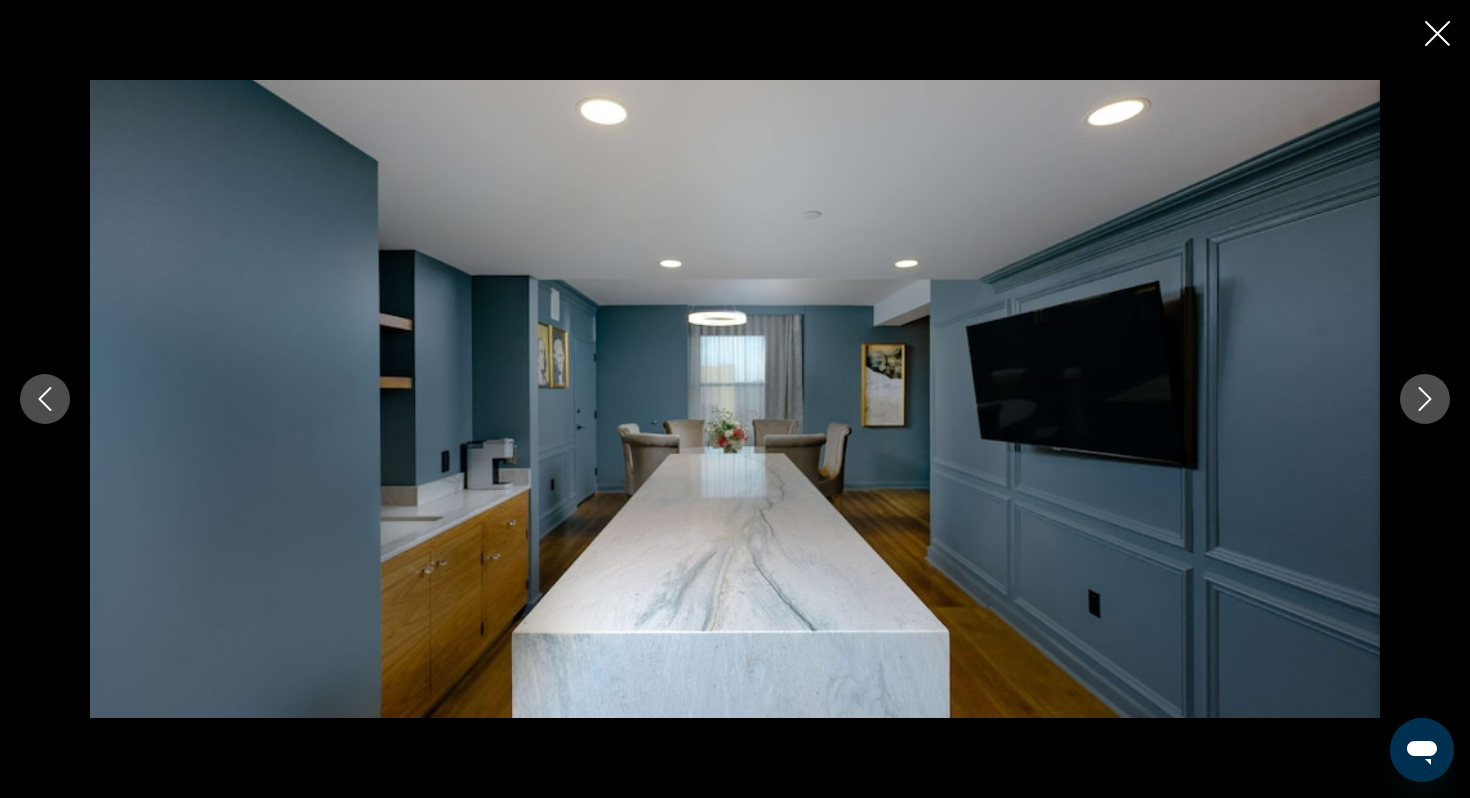 click 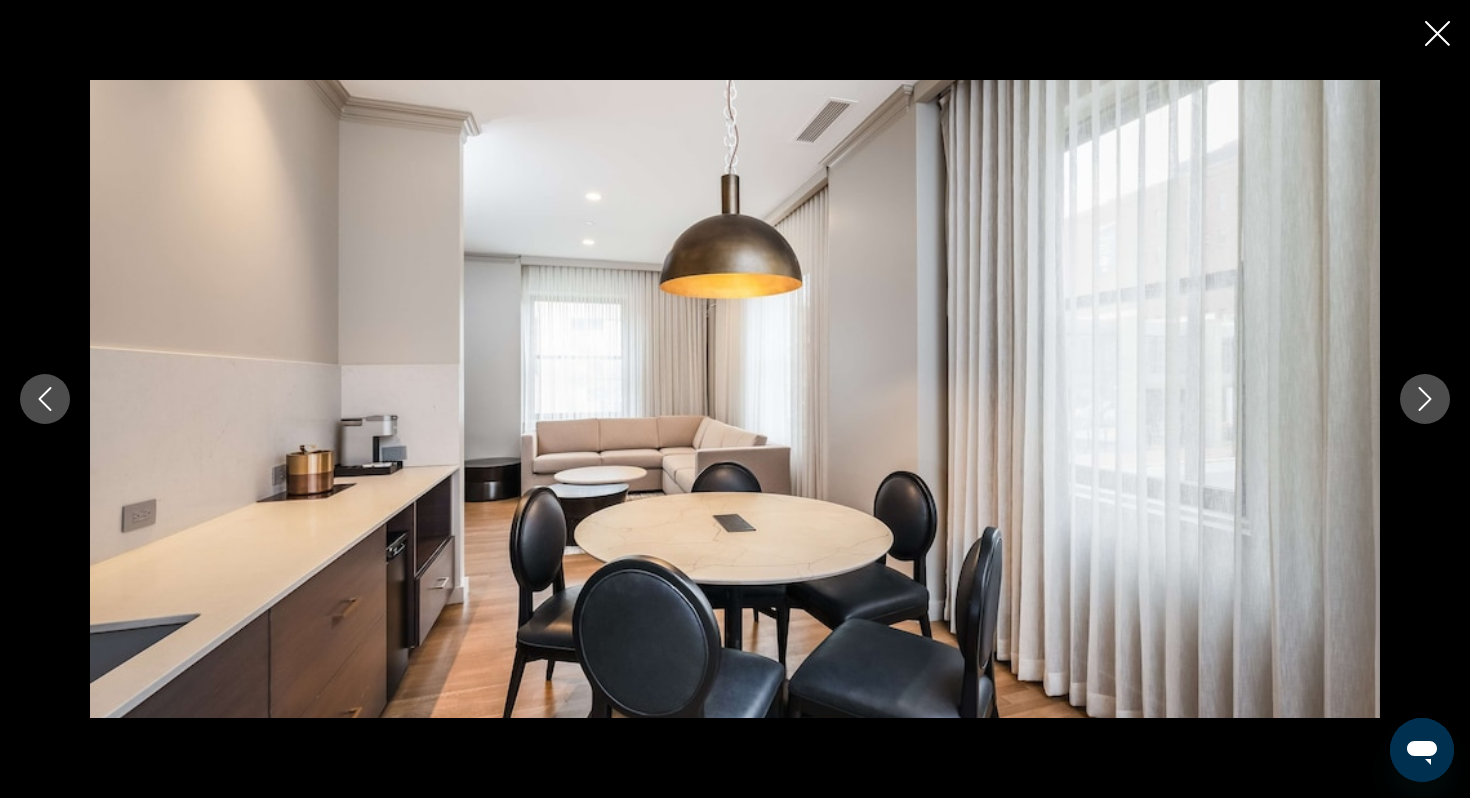 click 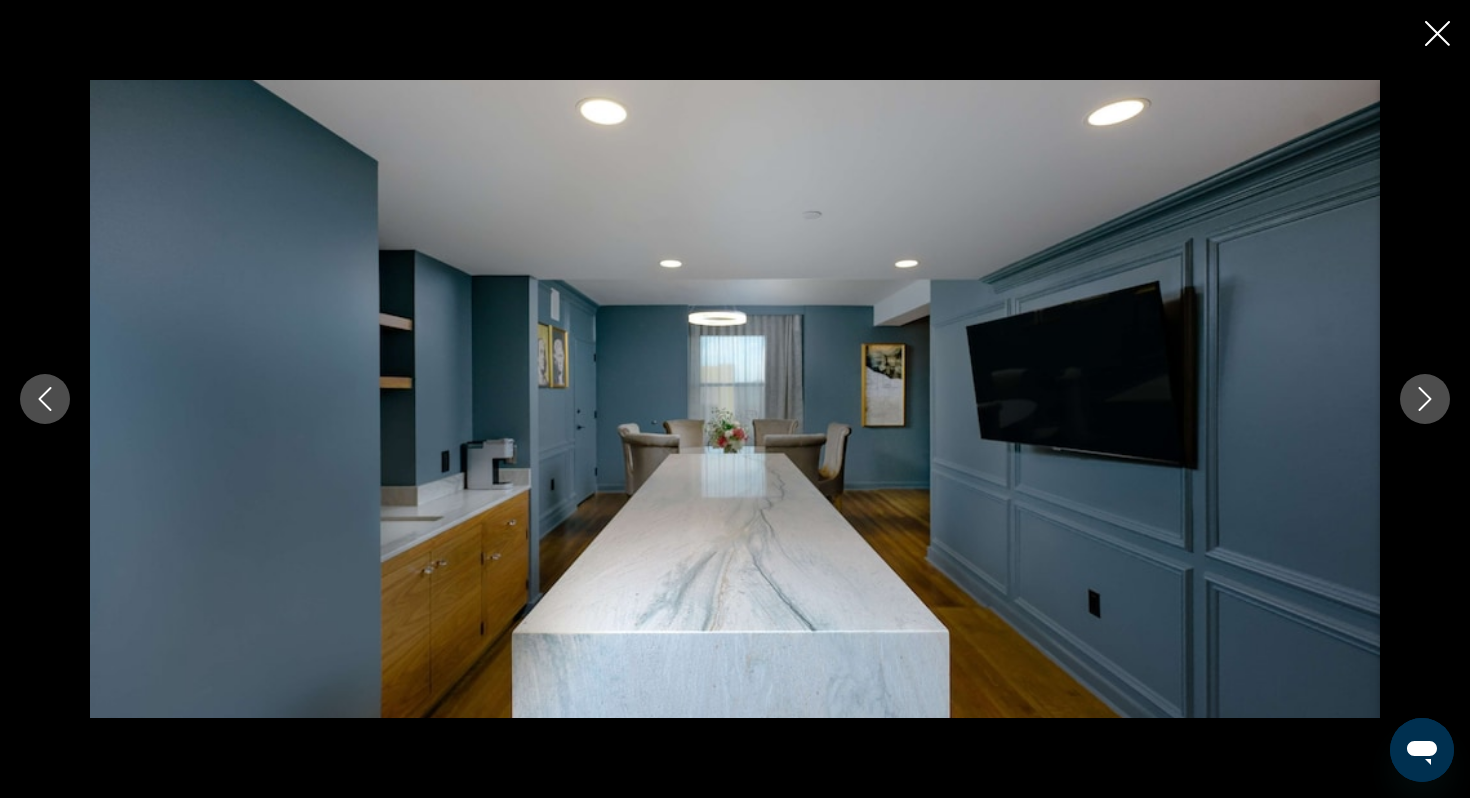 click 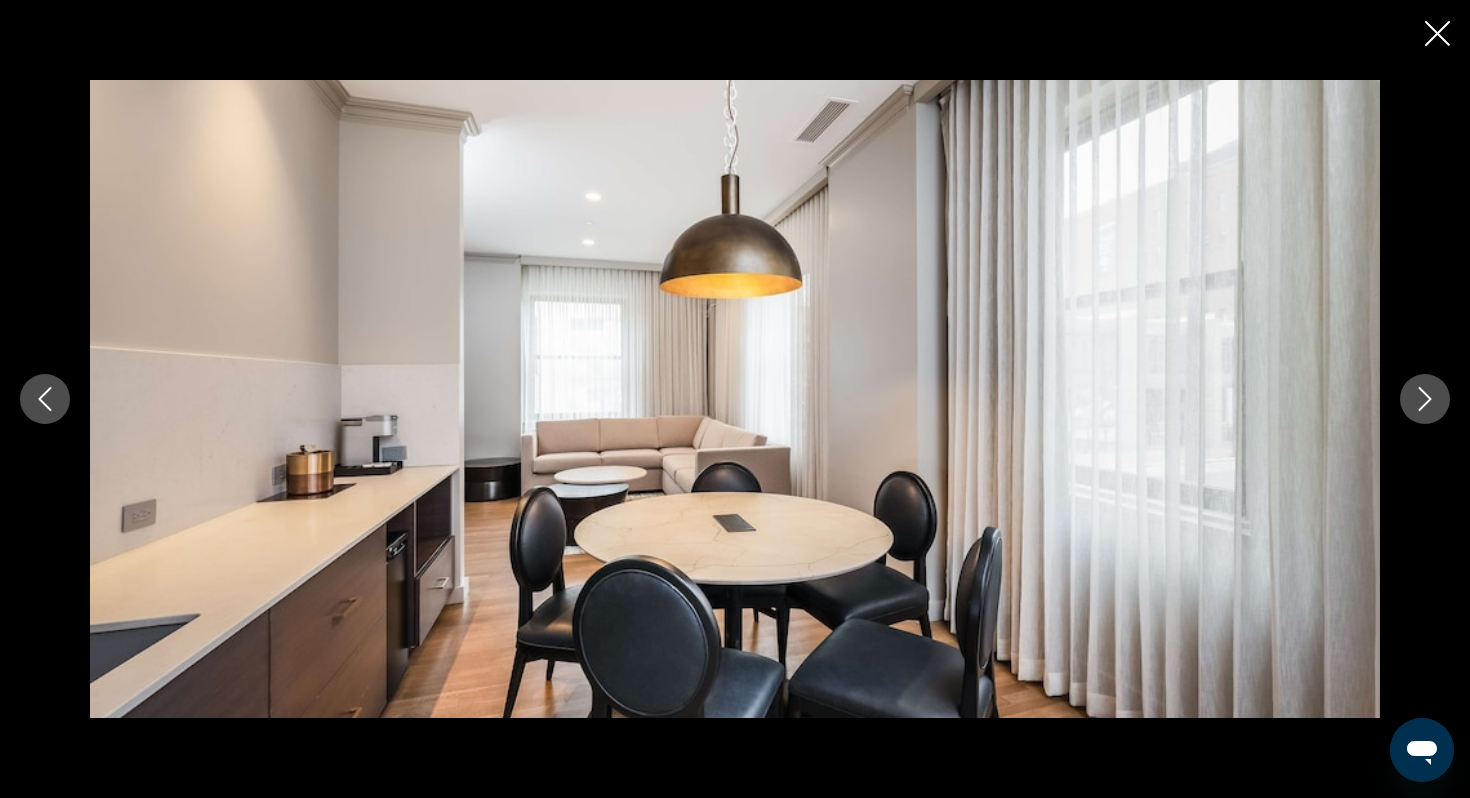 click 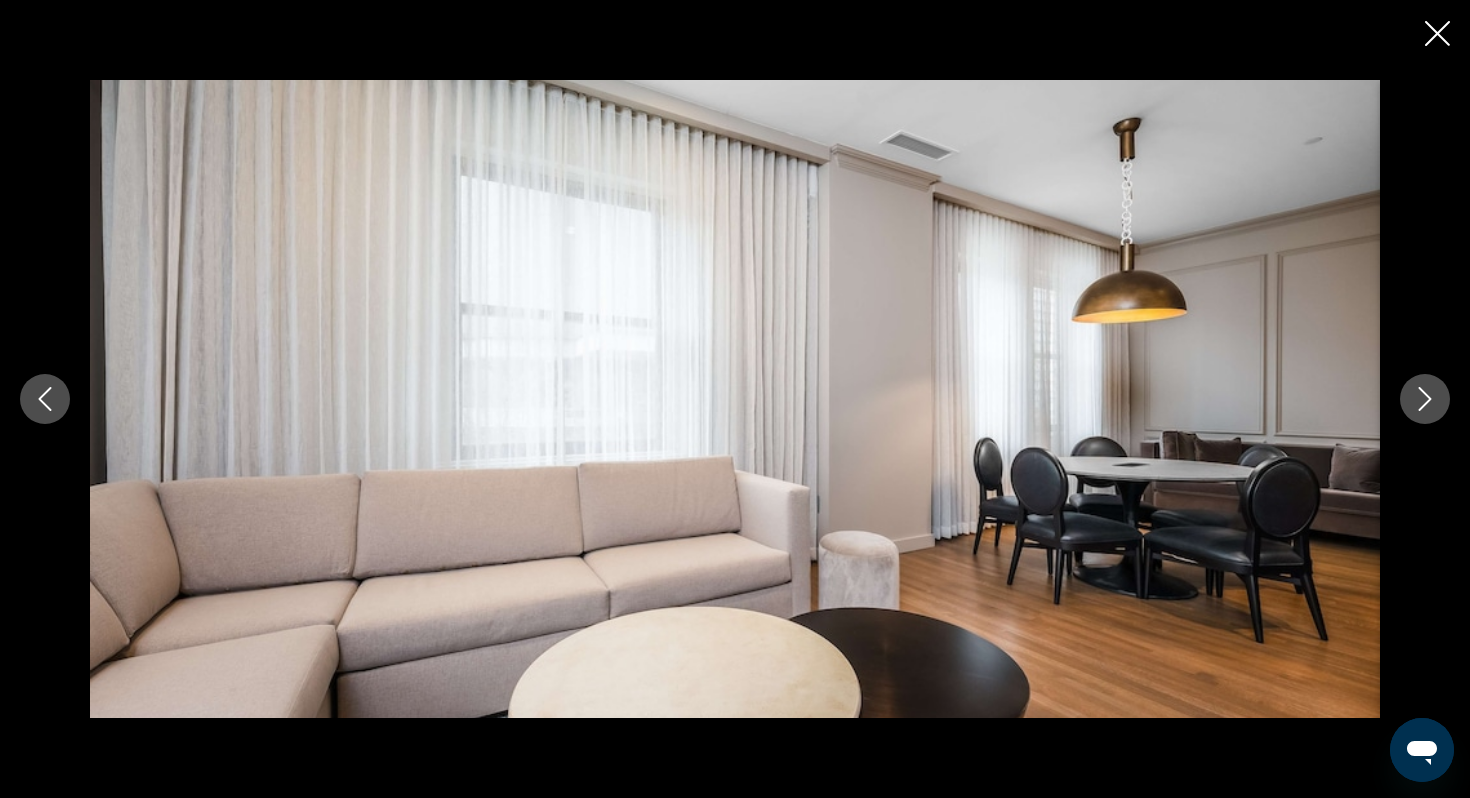 click 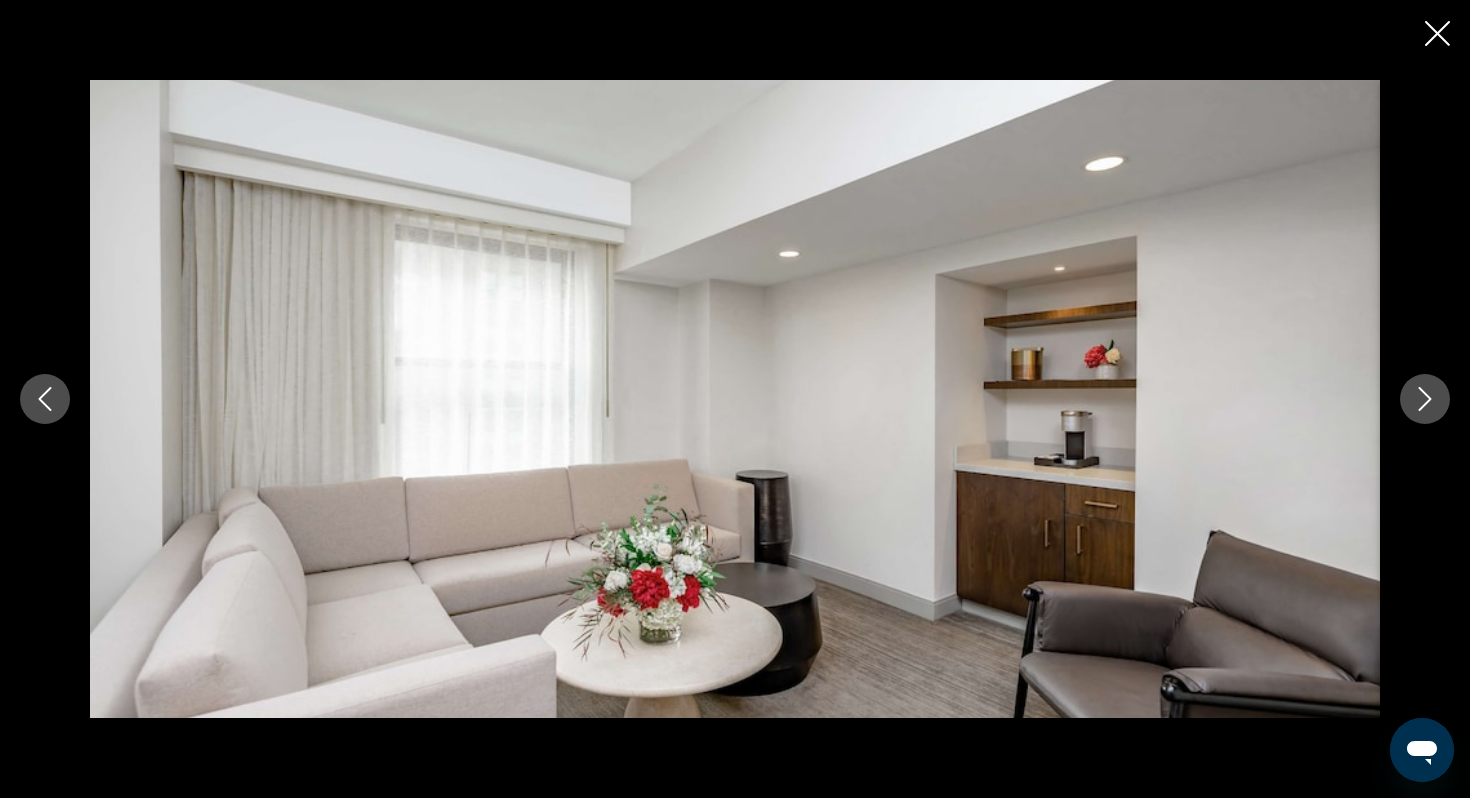 click 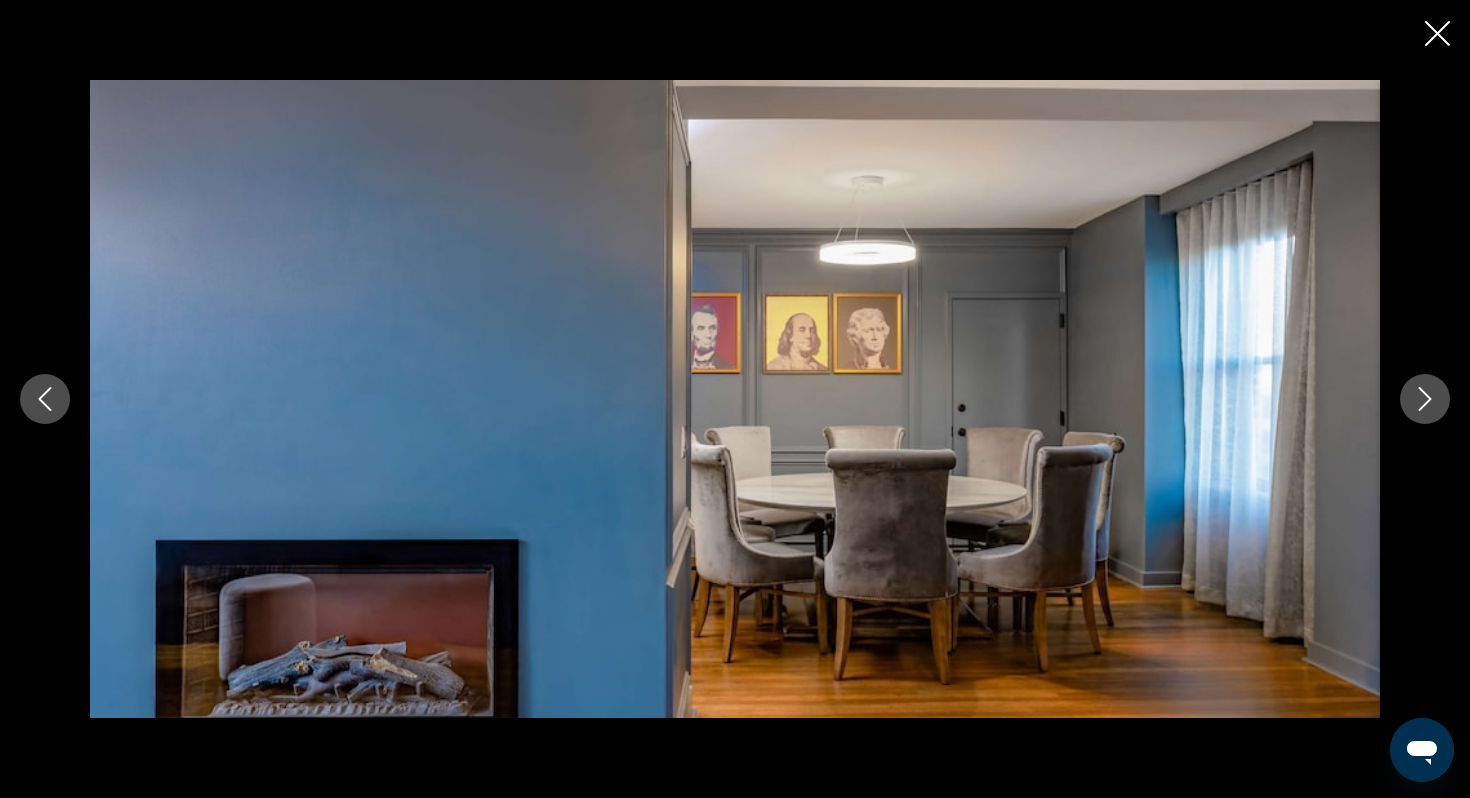 click 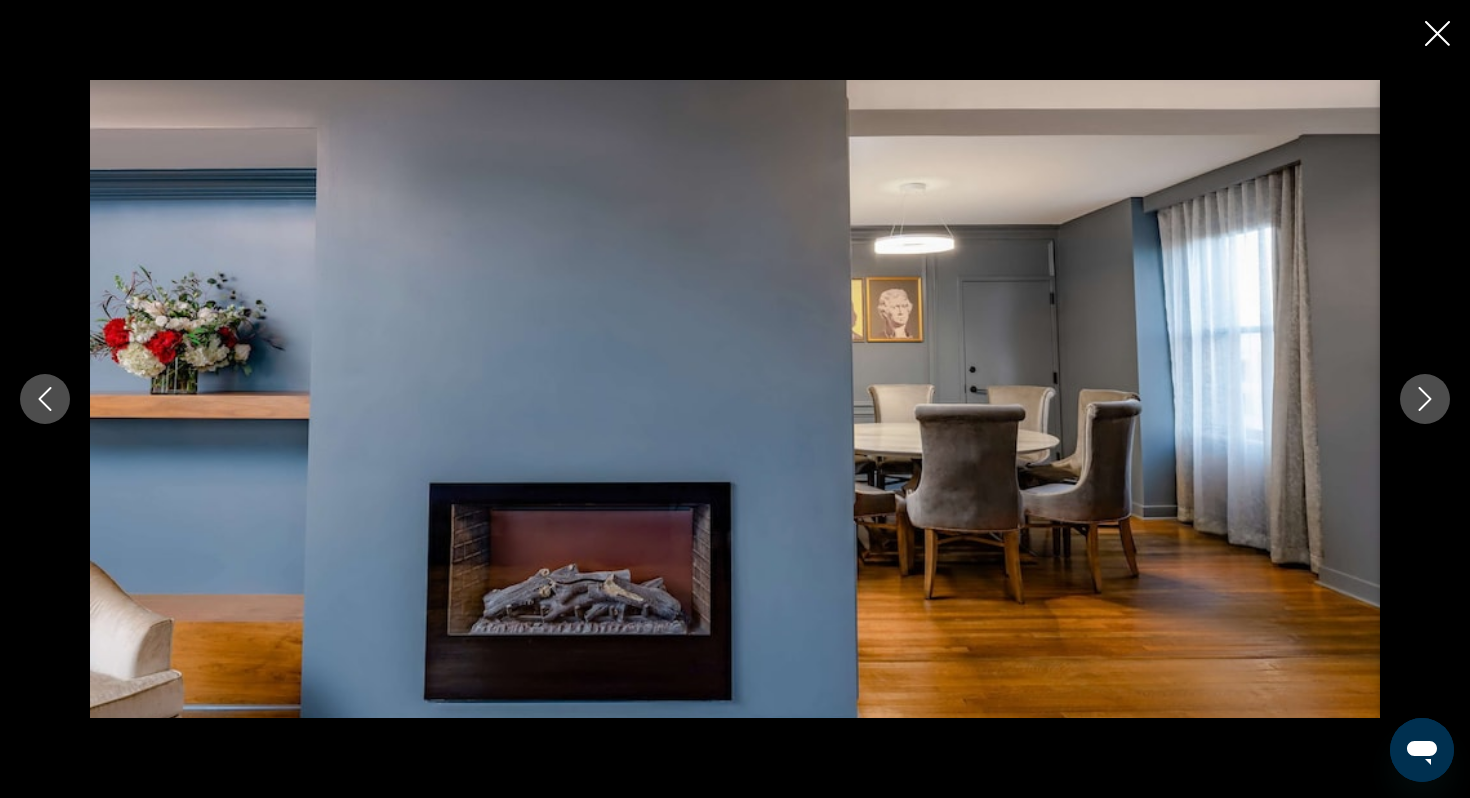 click 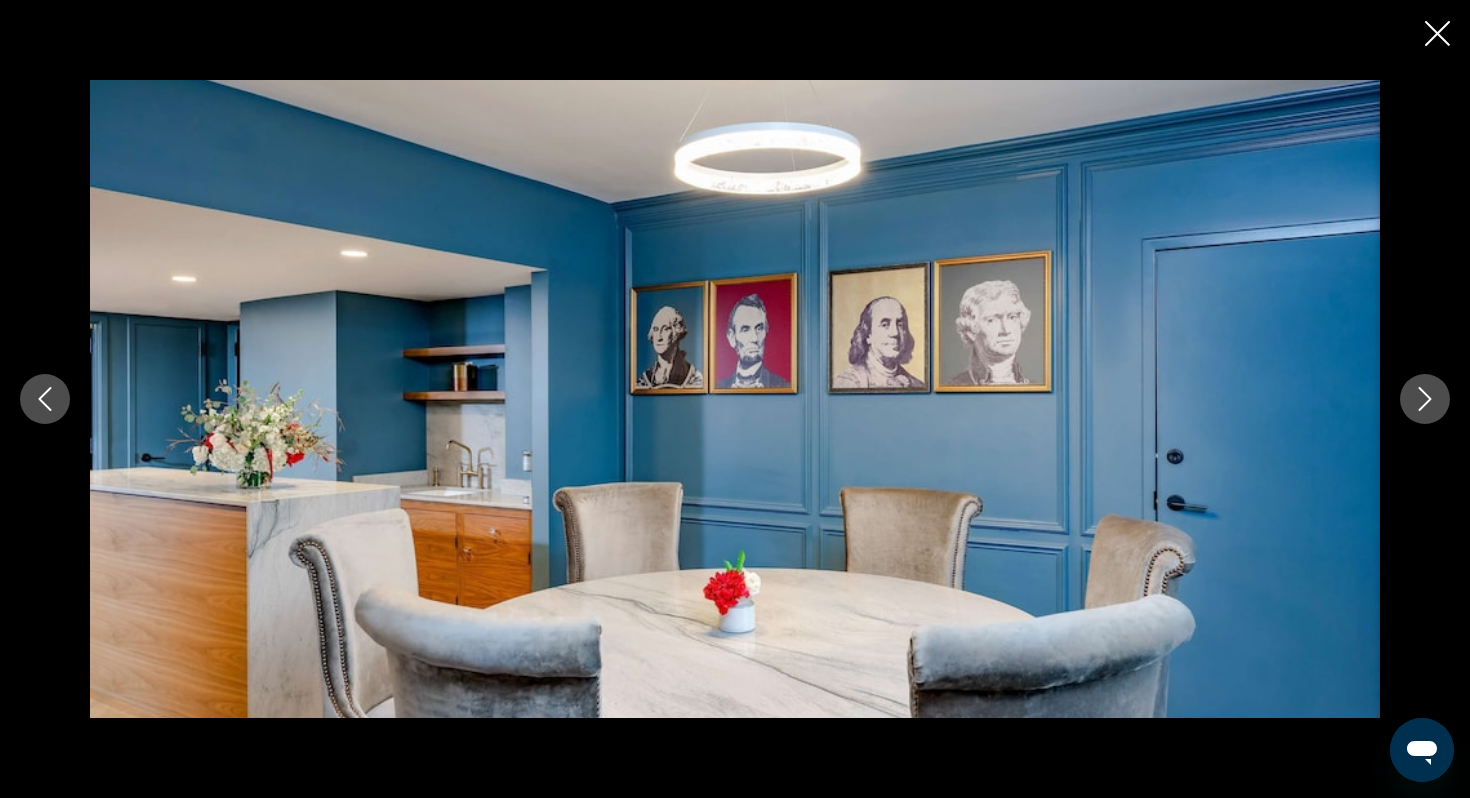 click 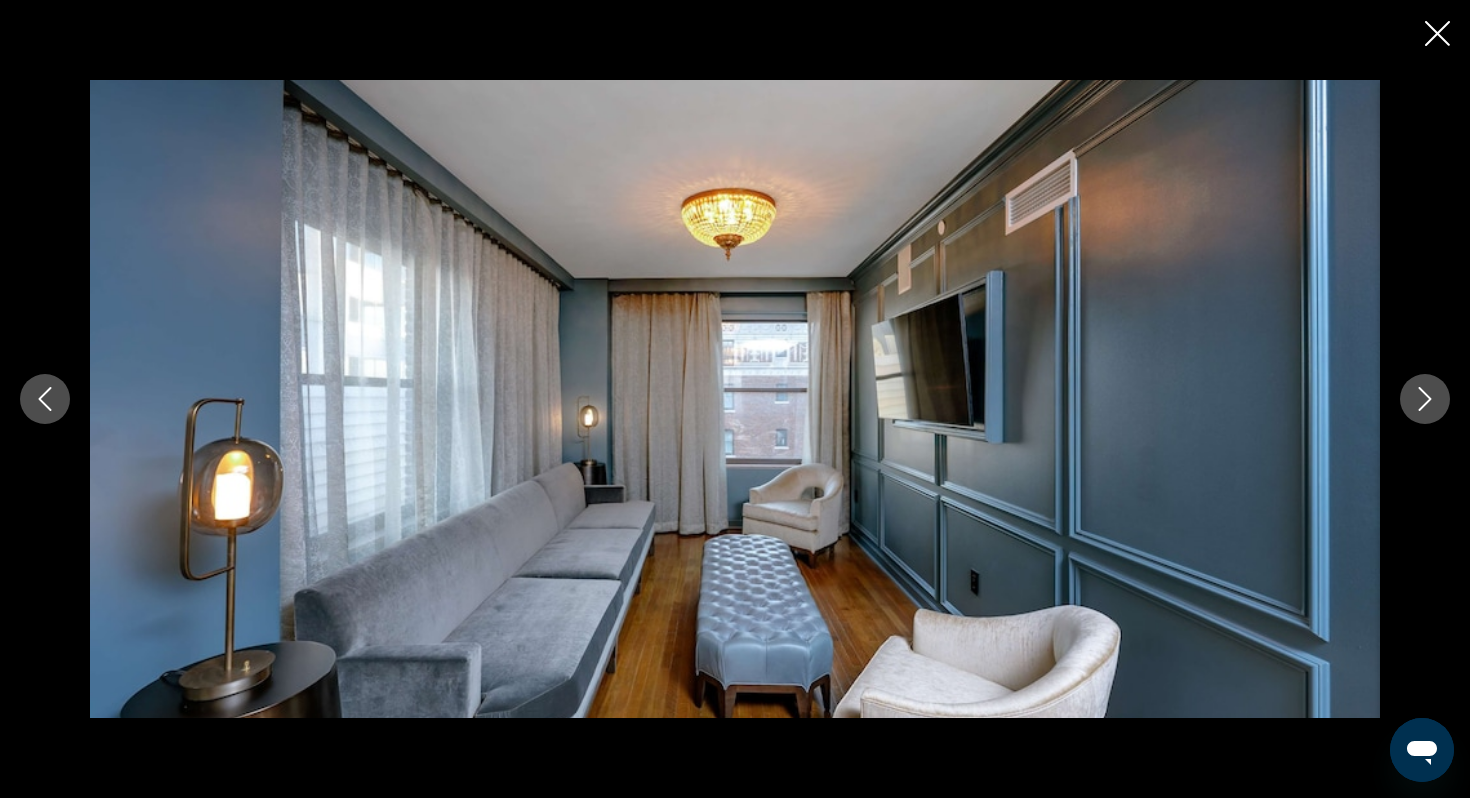 click 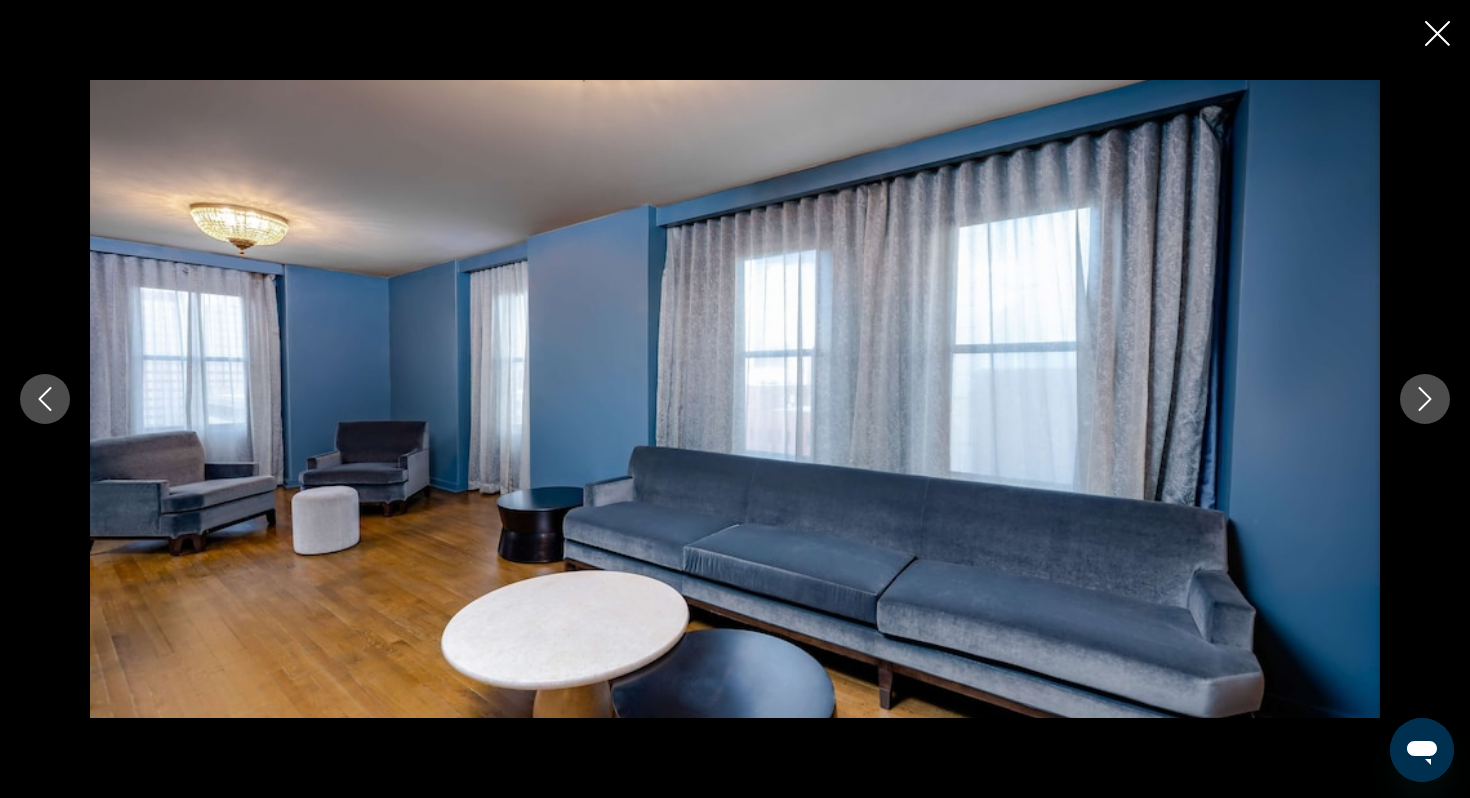 click 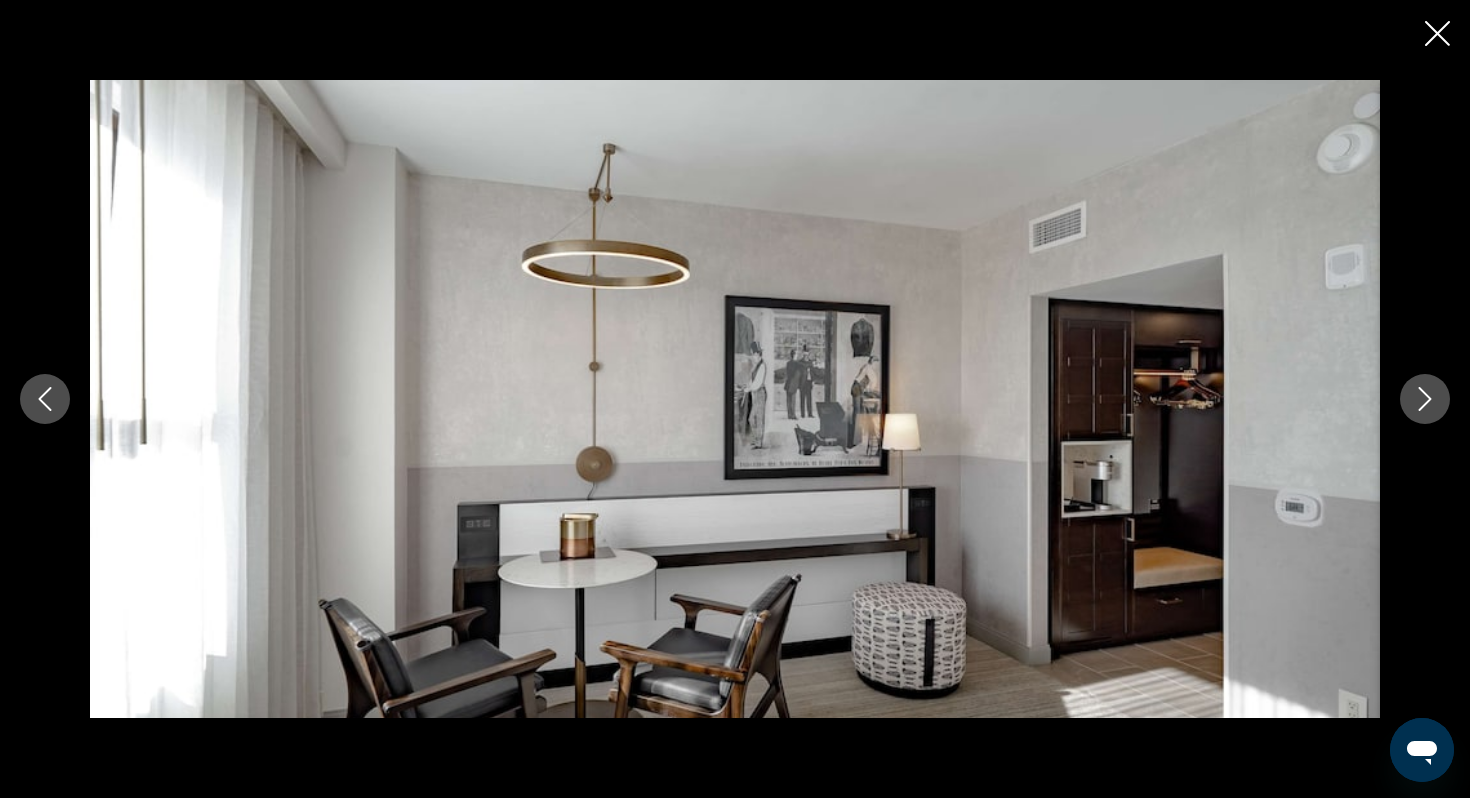 click 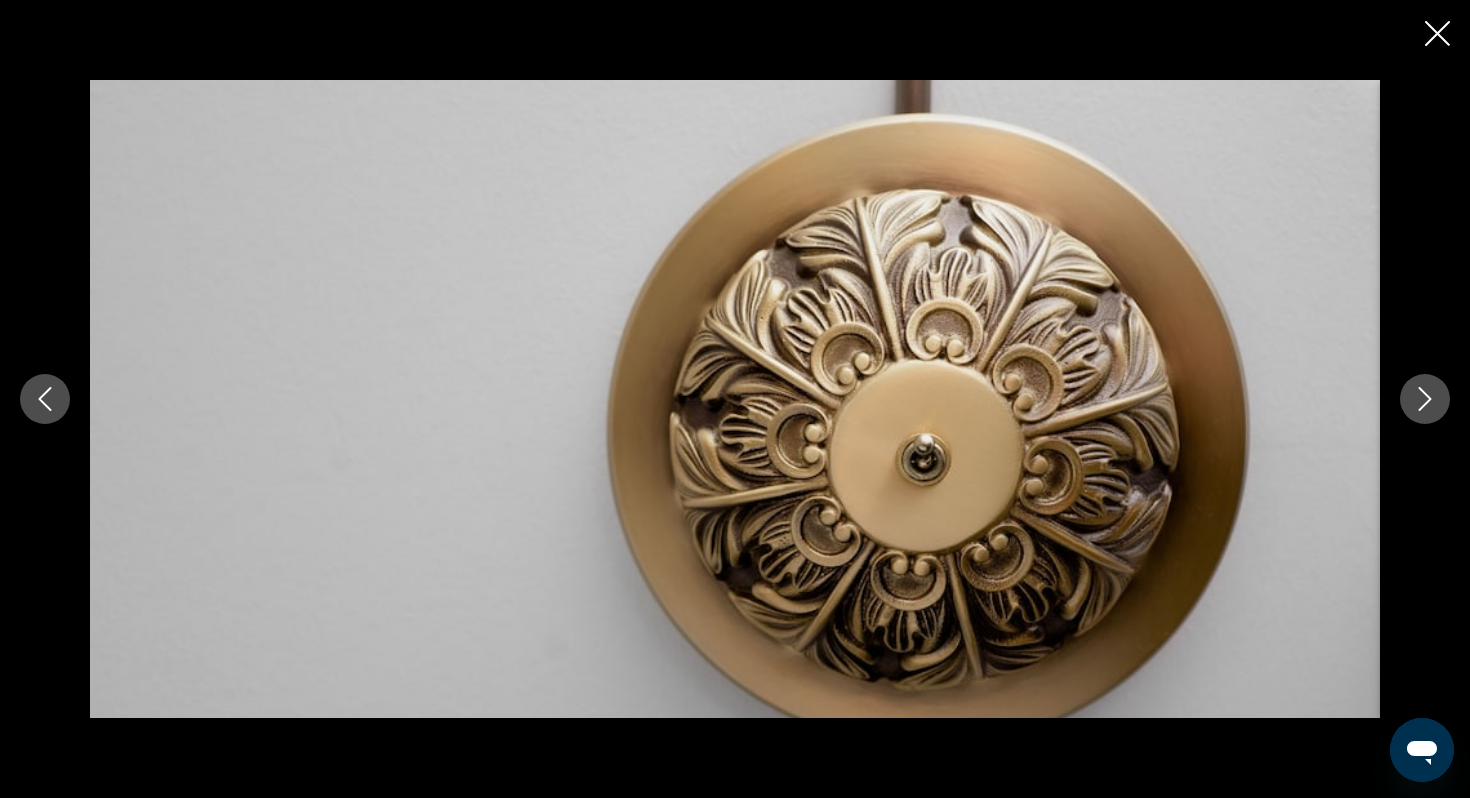 click 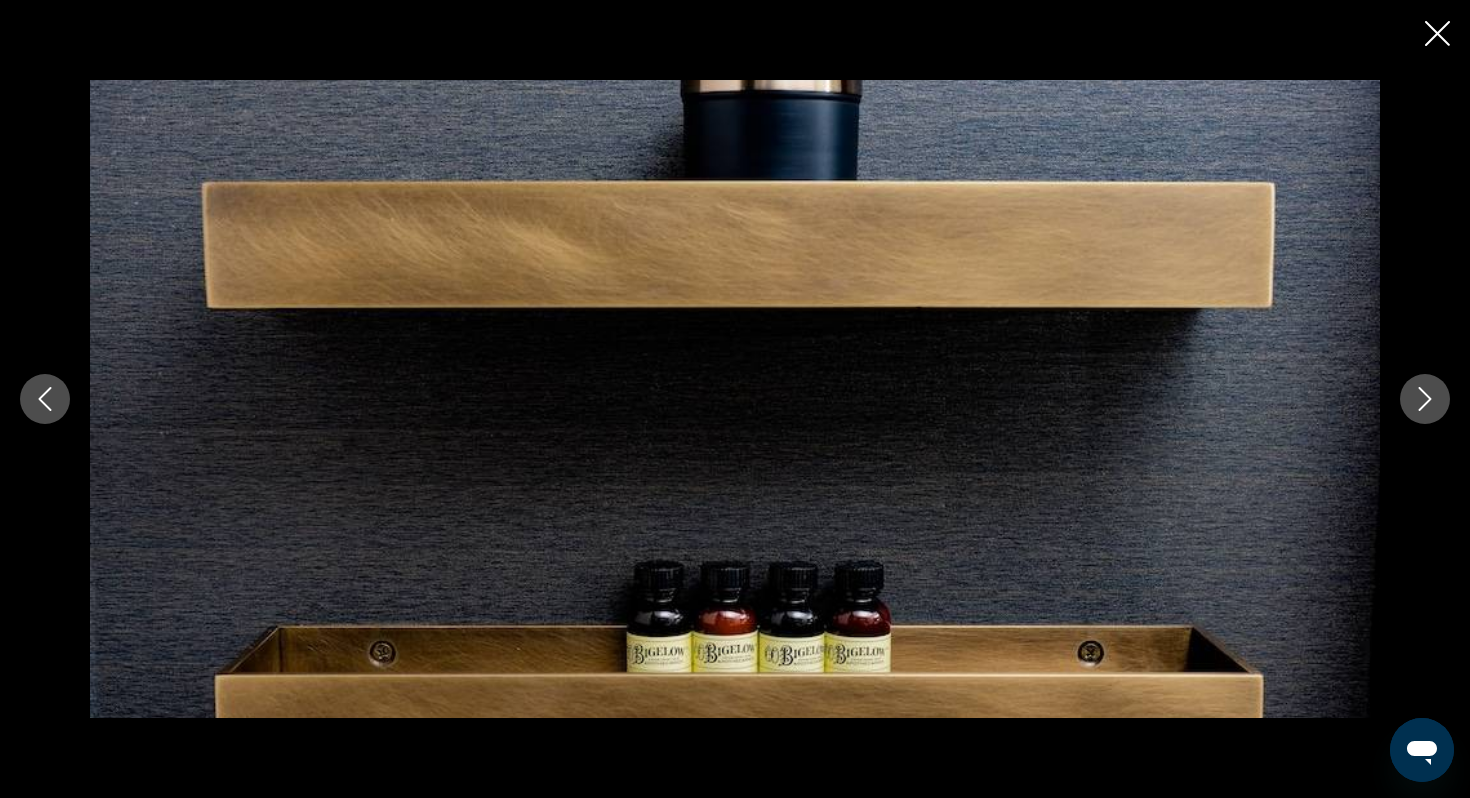 click 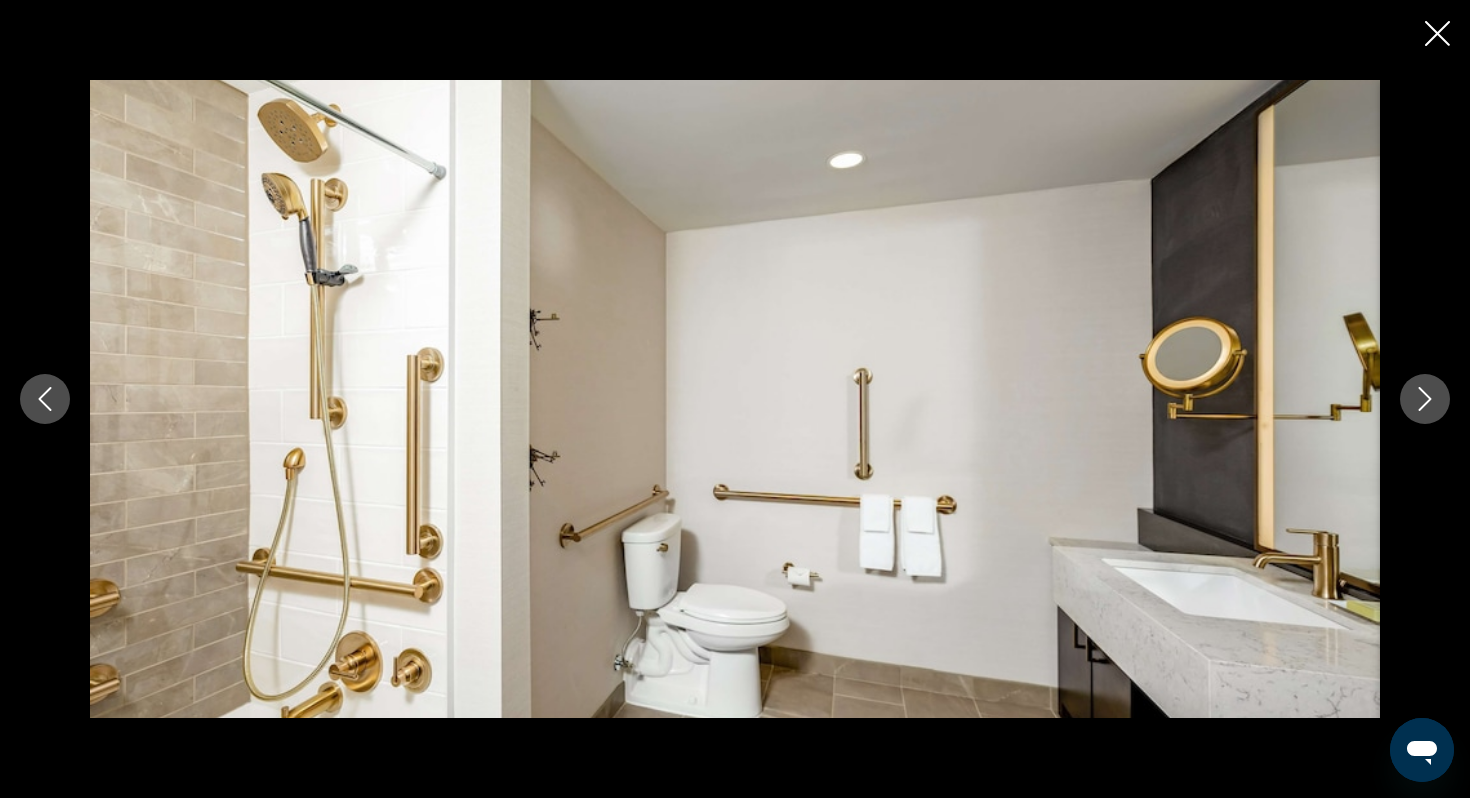 click 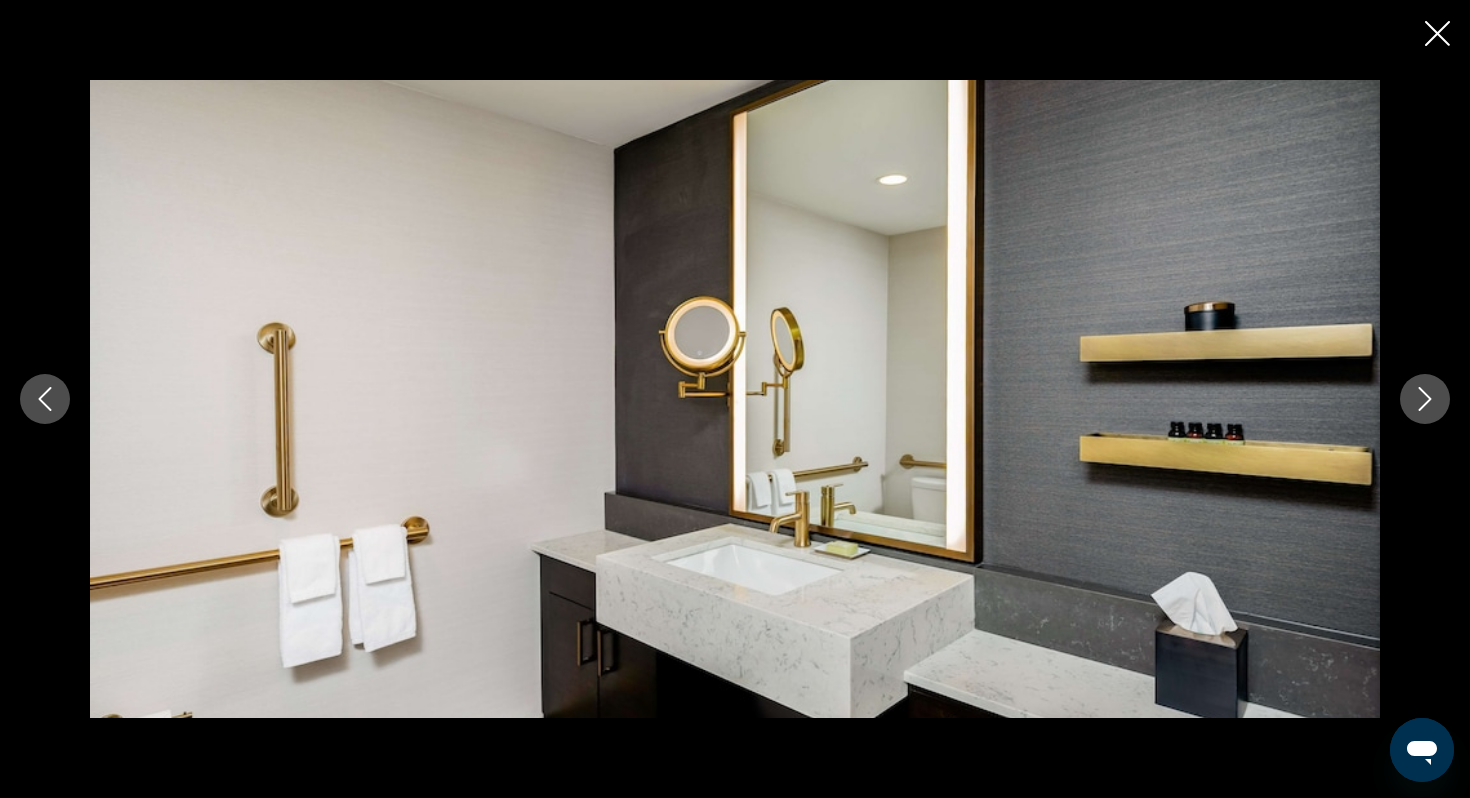 click 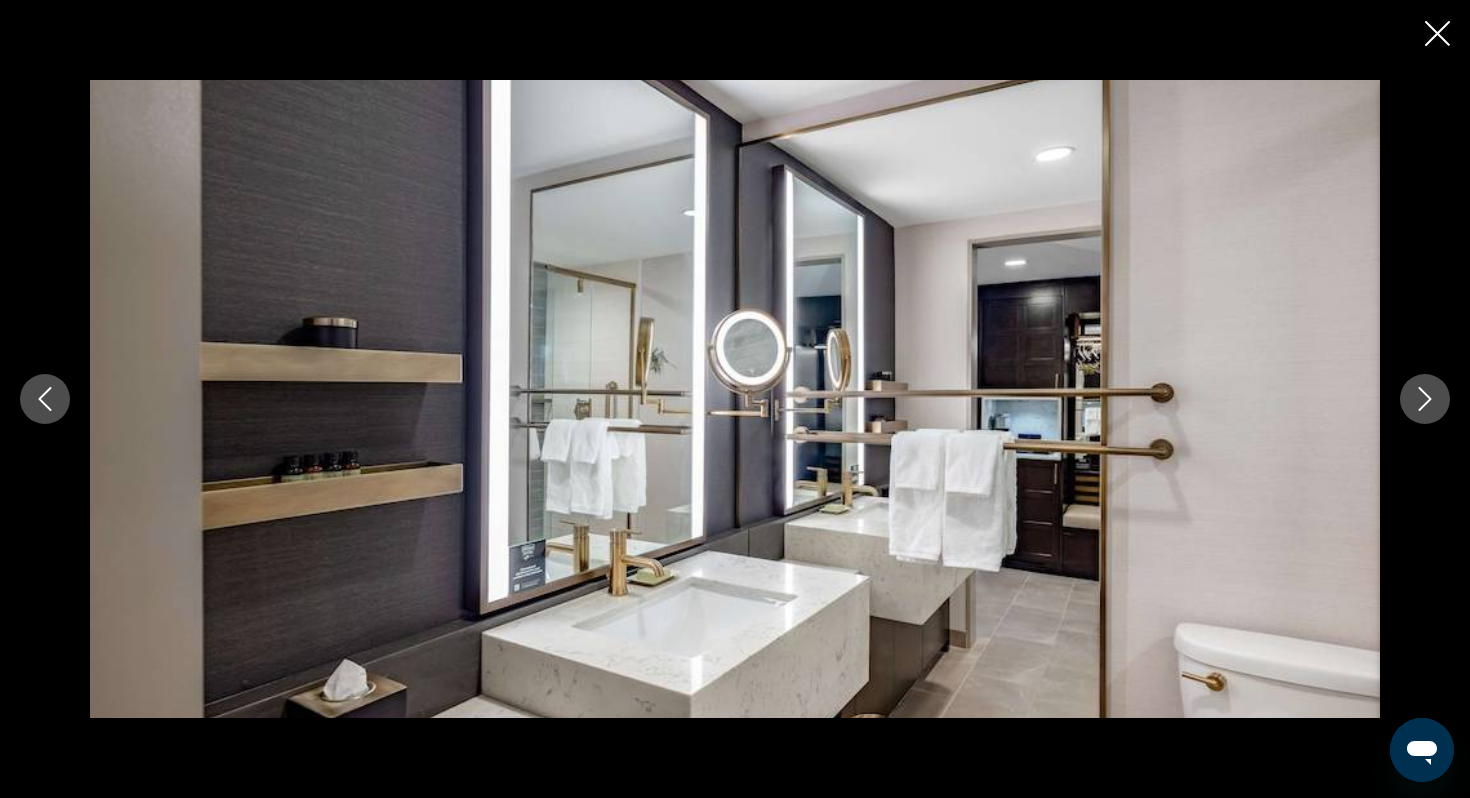 click 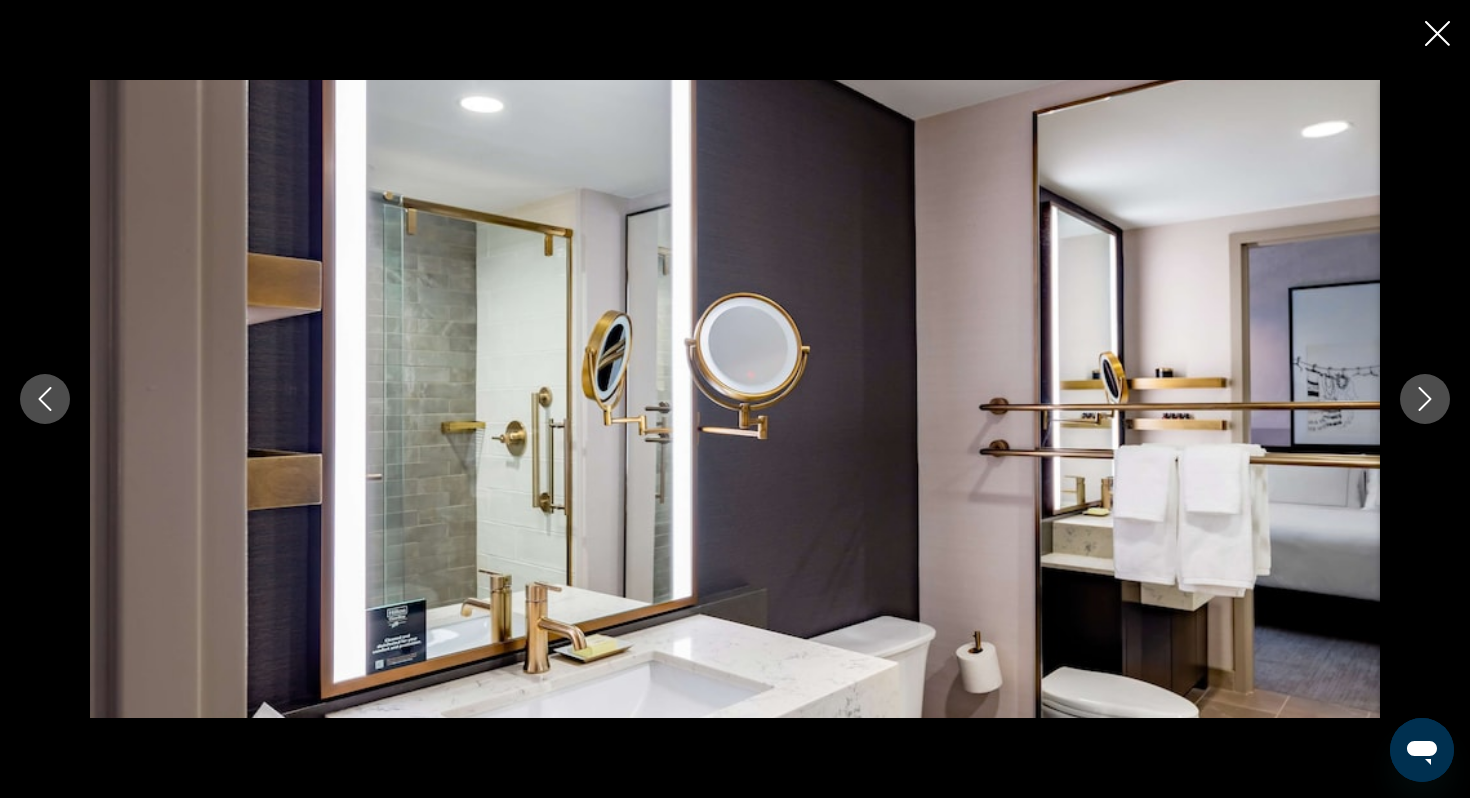 click 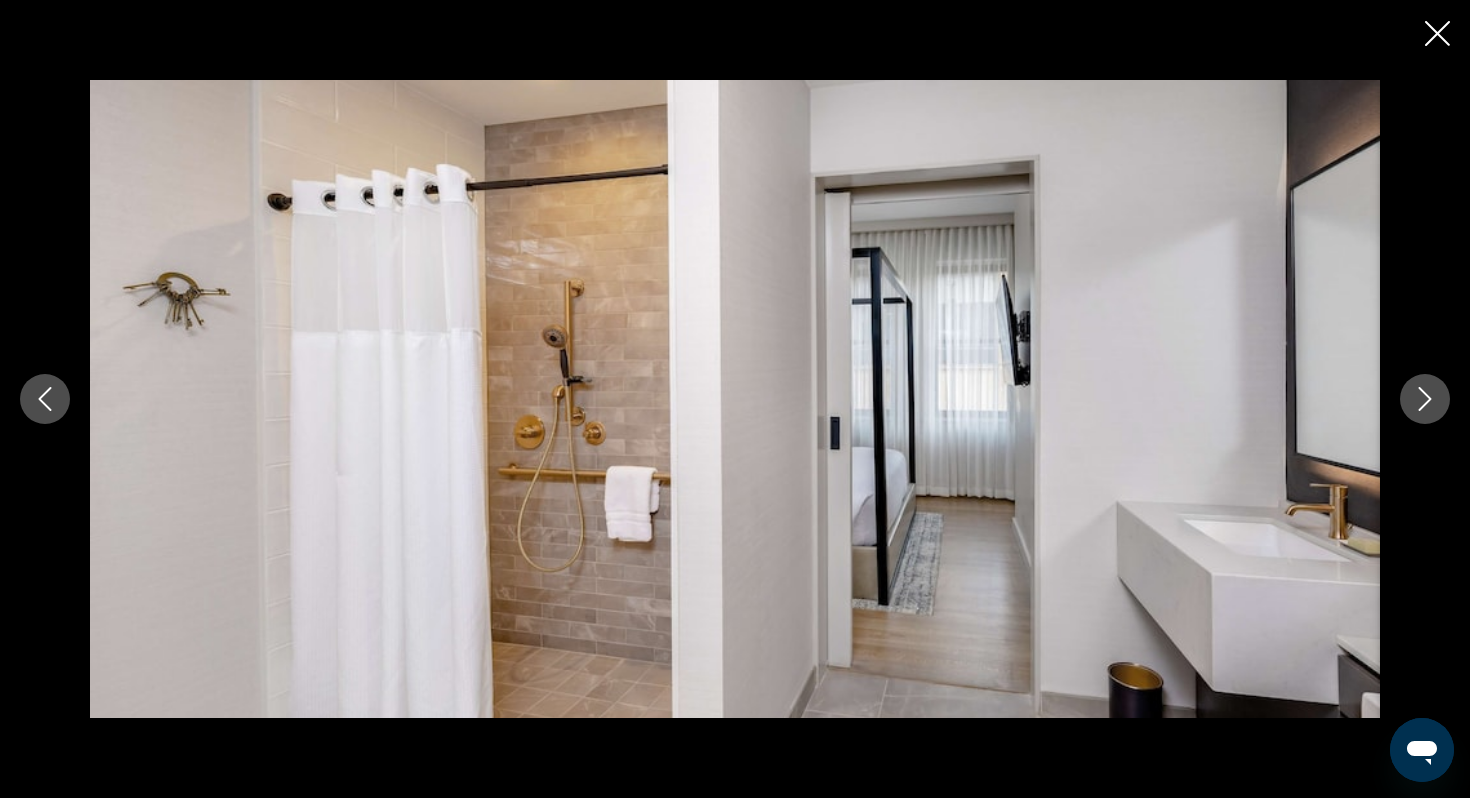 click 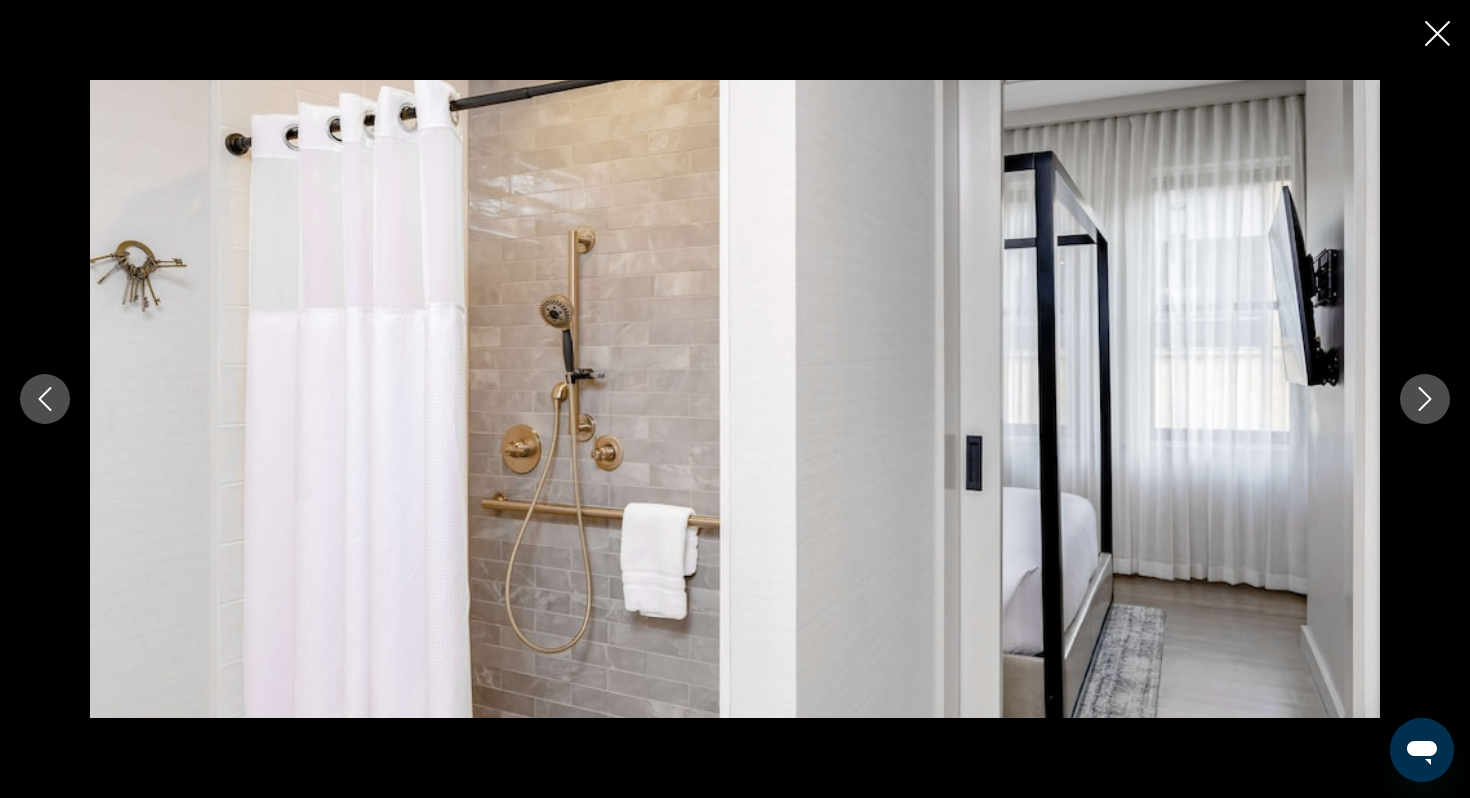 click 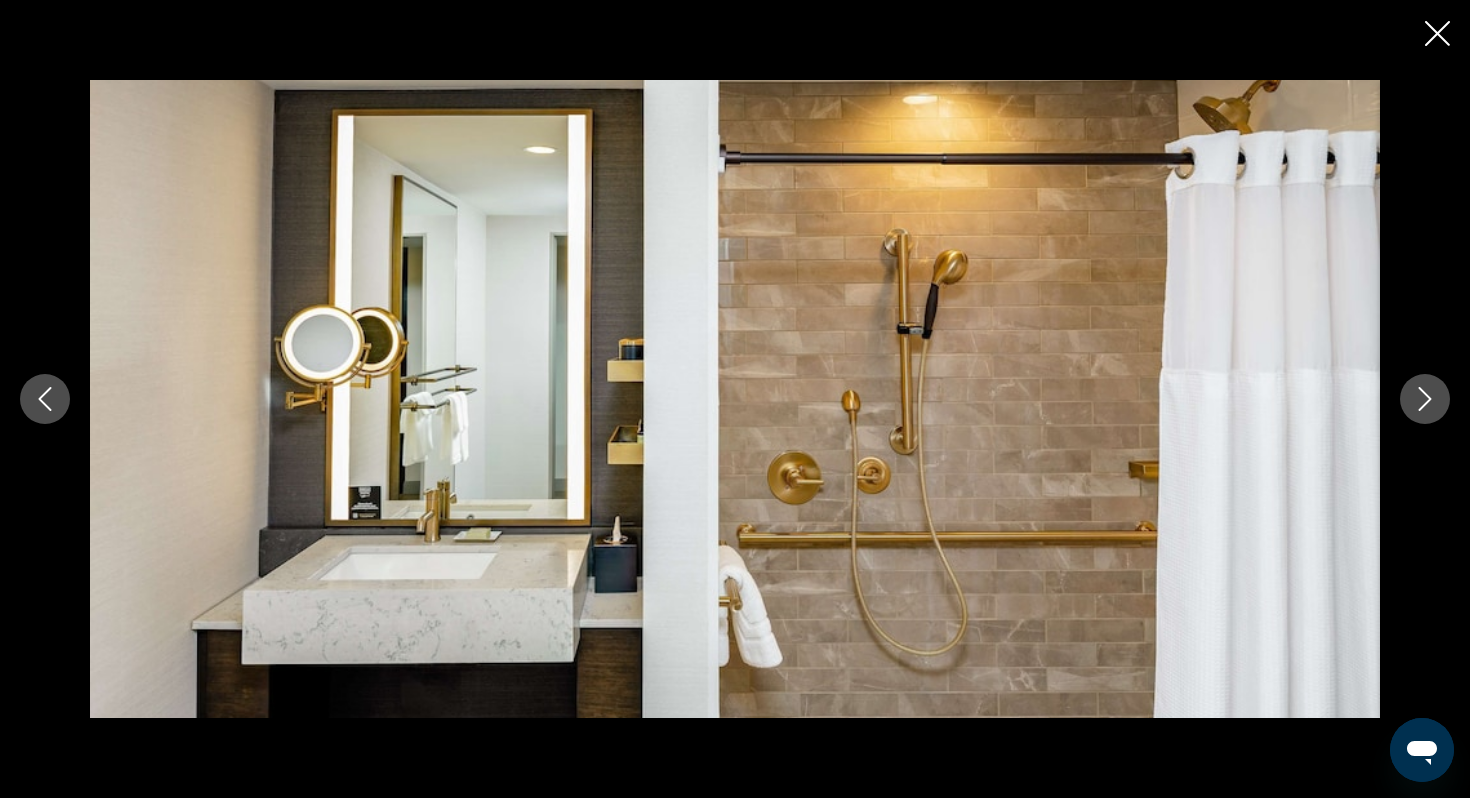 click at bounding box center [45, 399] 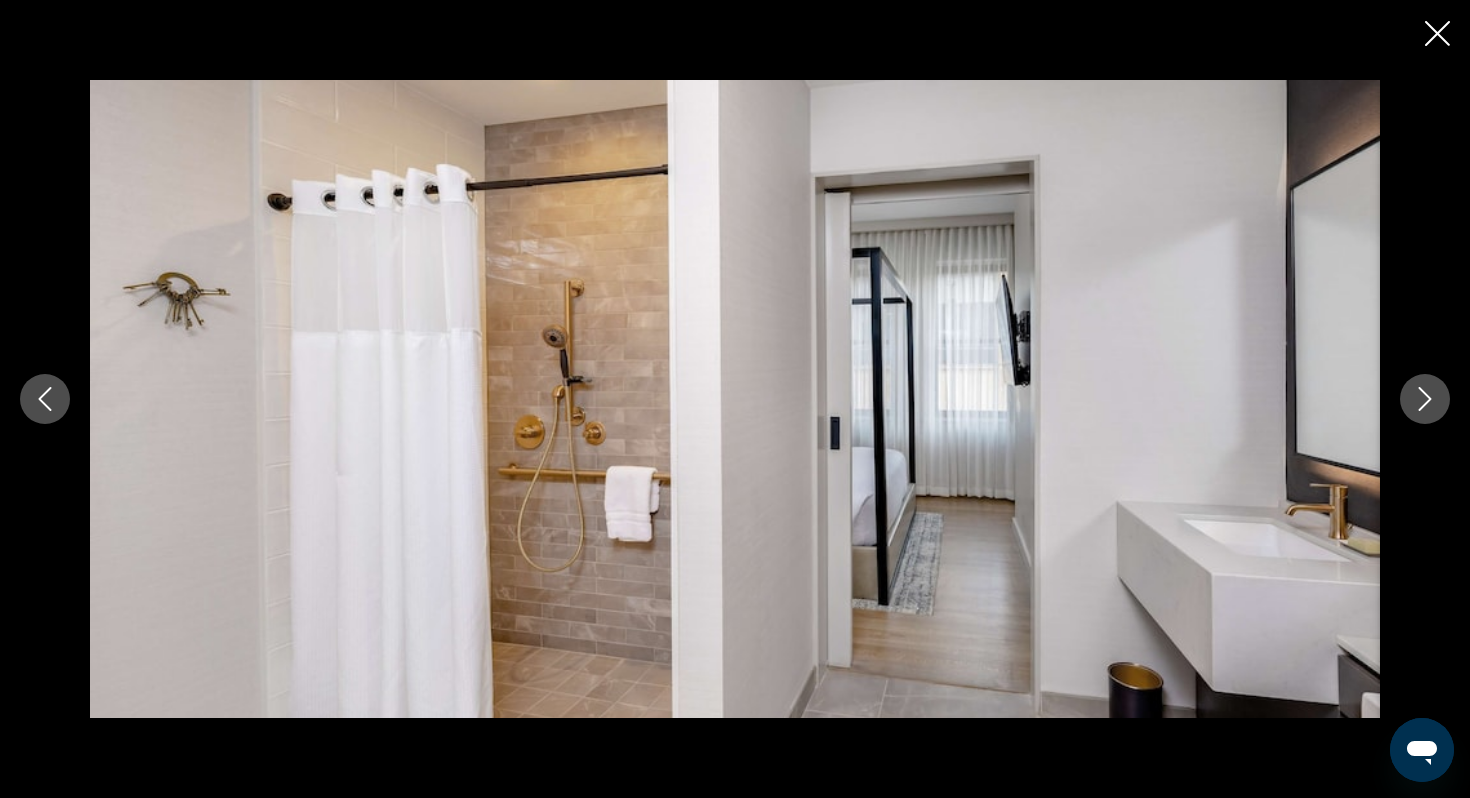 click at bounding box center [45, 399] 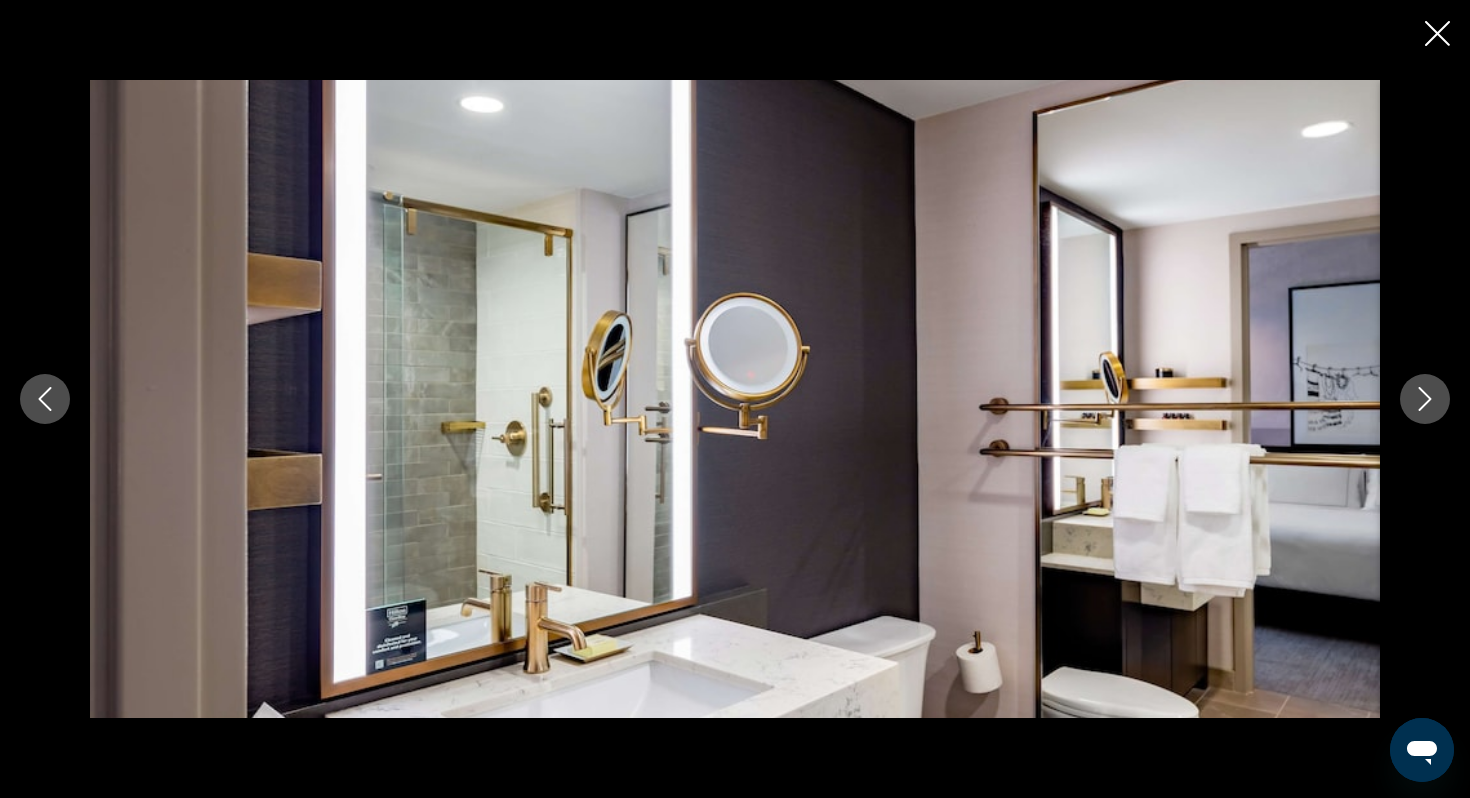 click at bounding box center [45, 399] 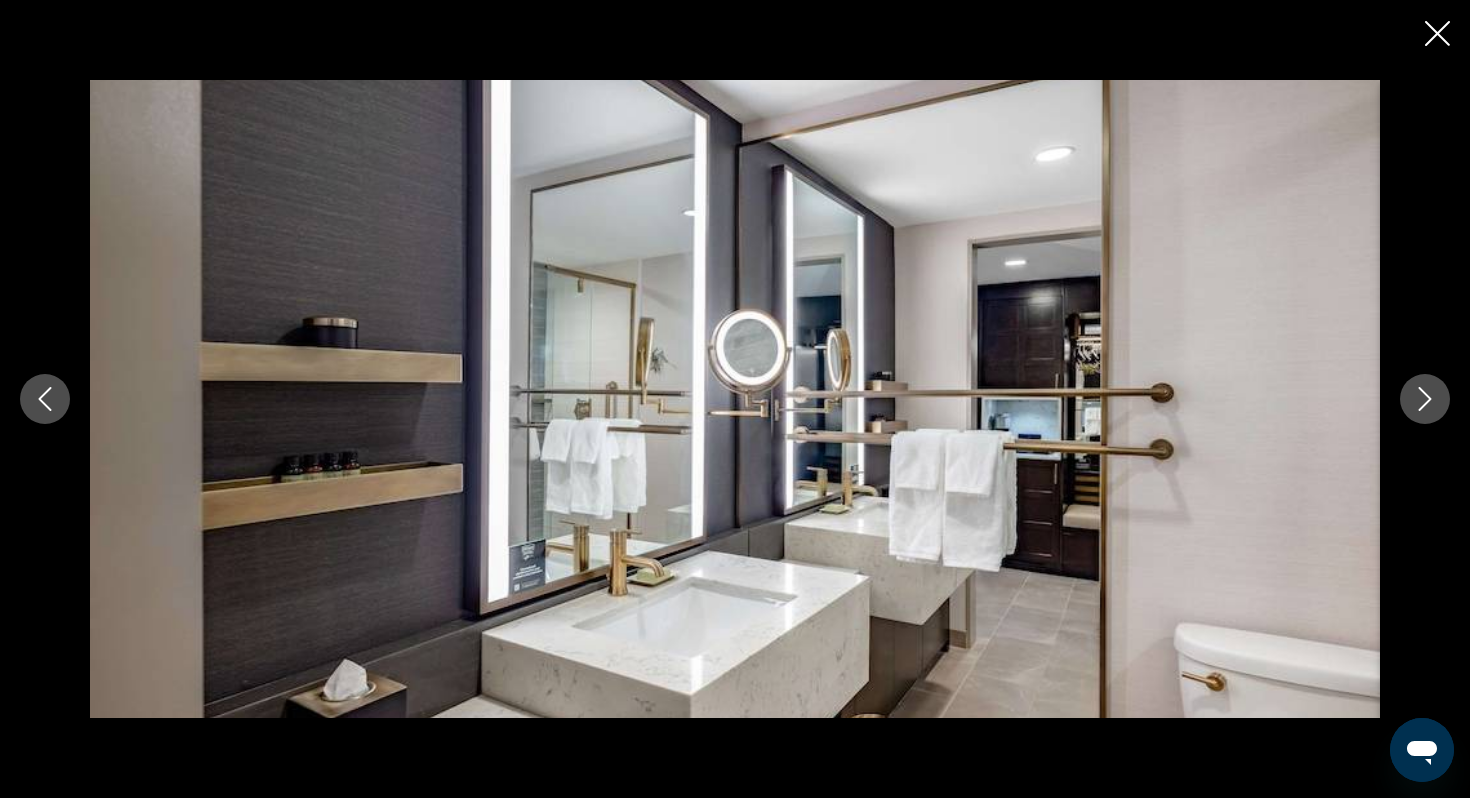 click at bounding box center [45, 399] 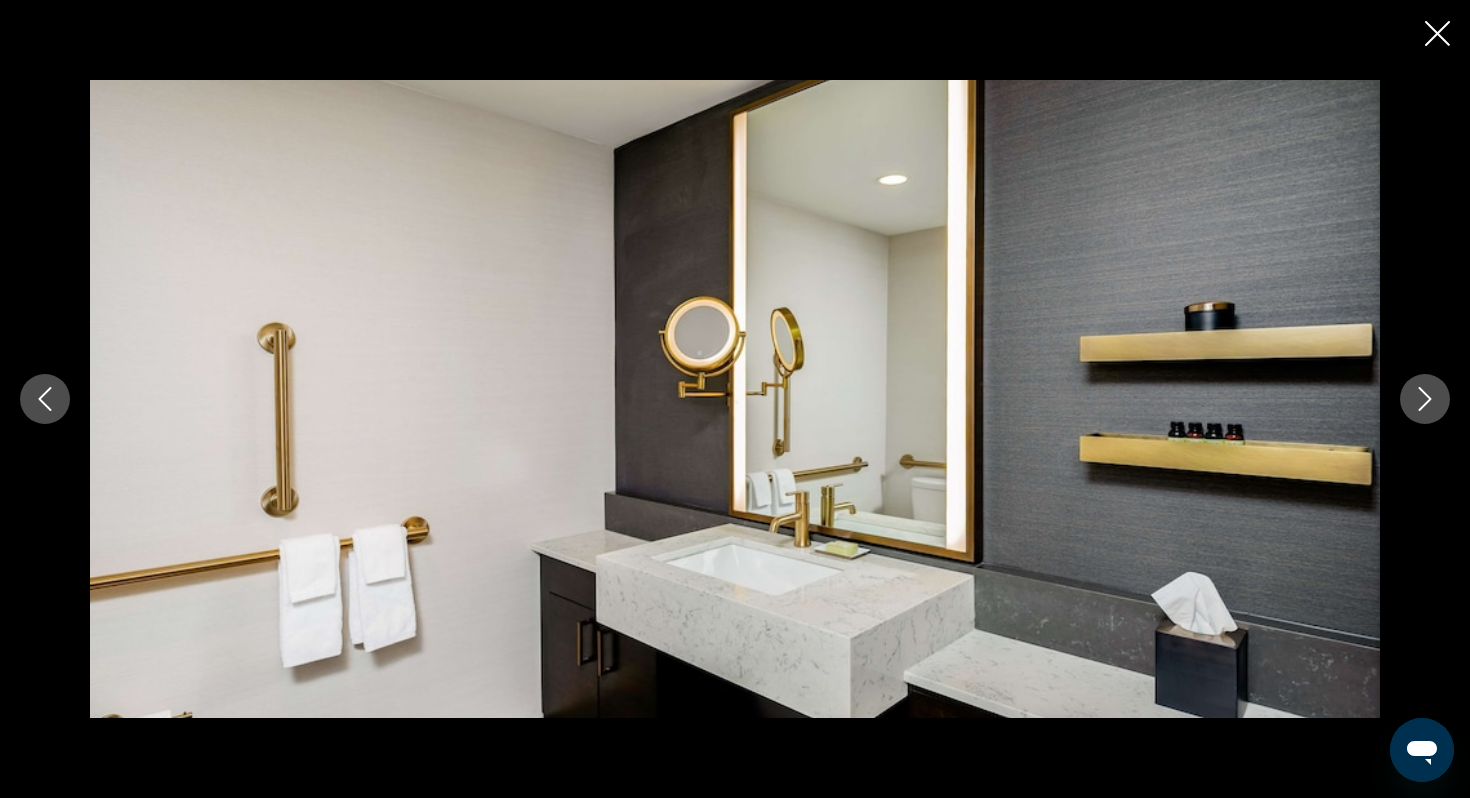 click at bounding box center [45, 399] 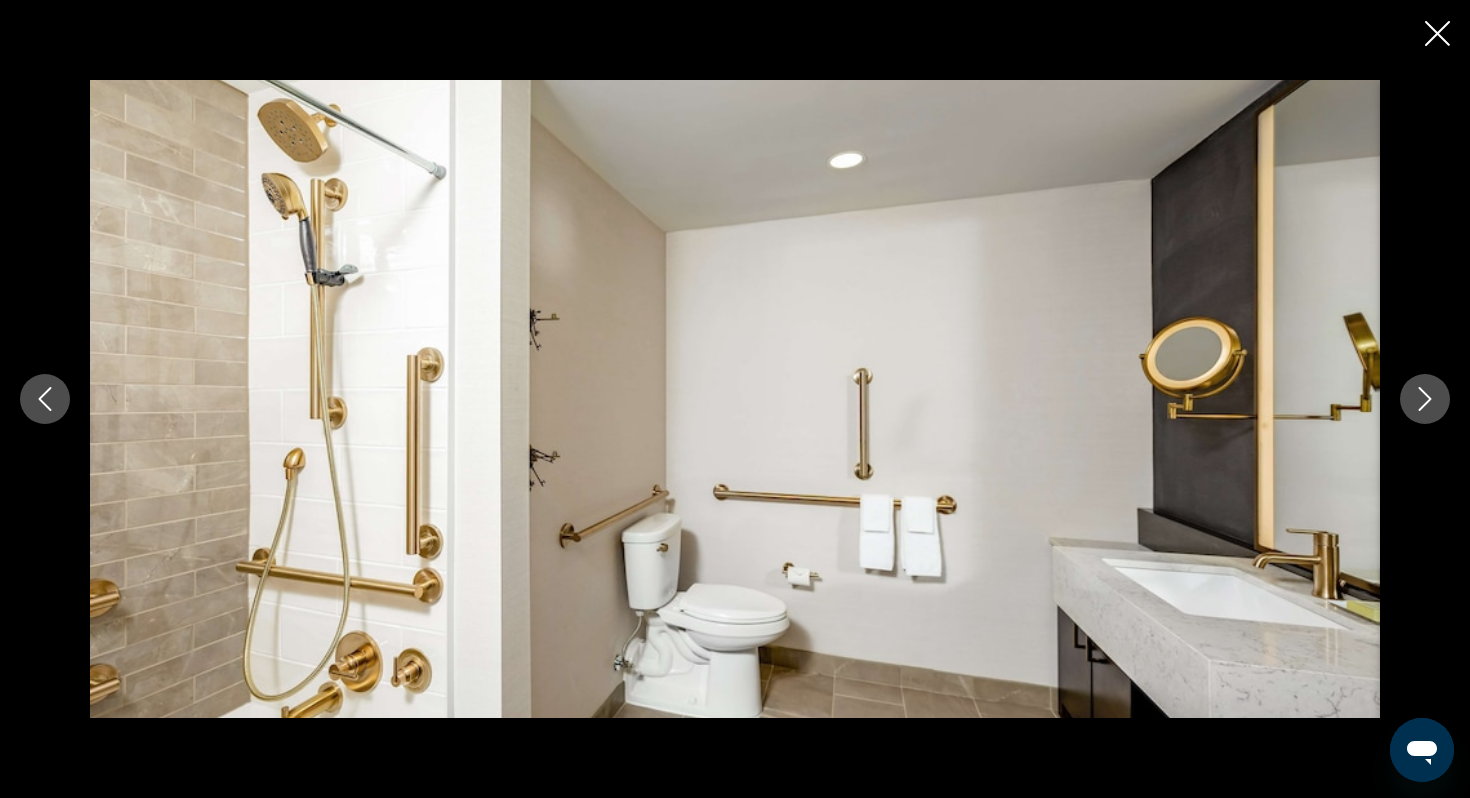 click 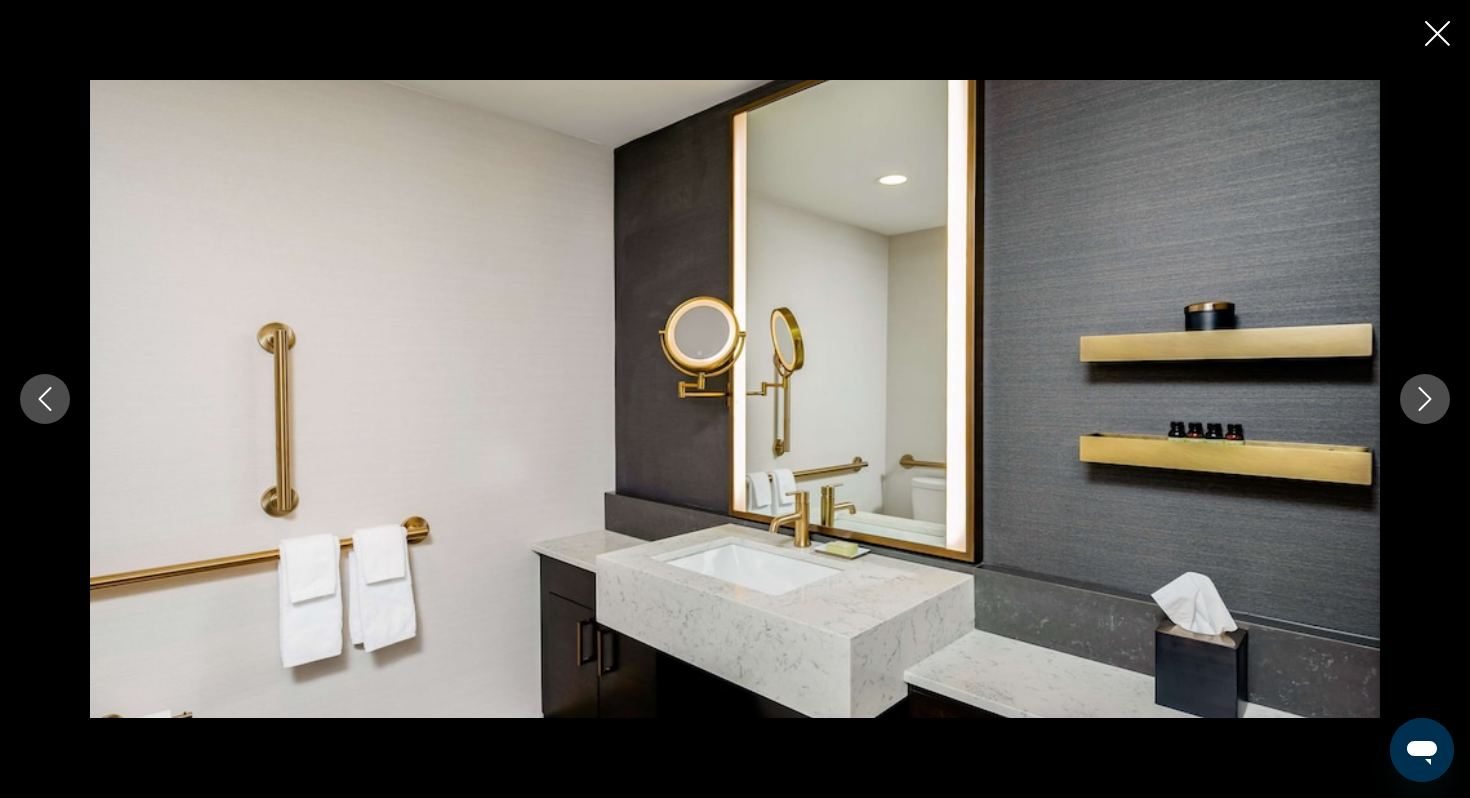 click 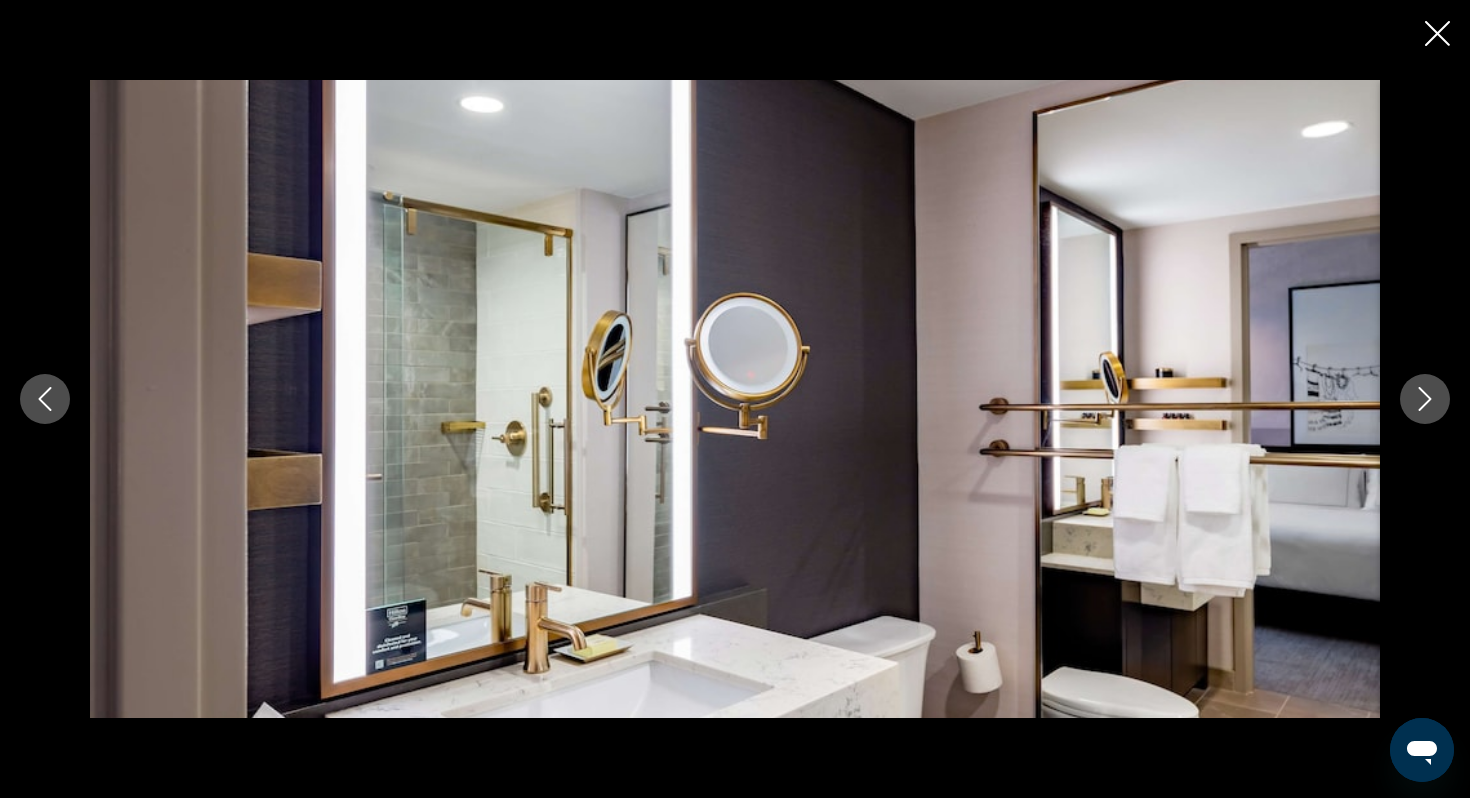 click 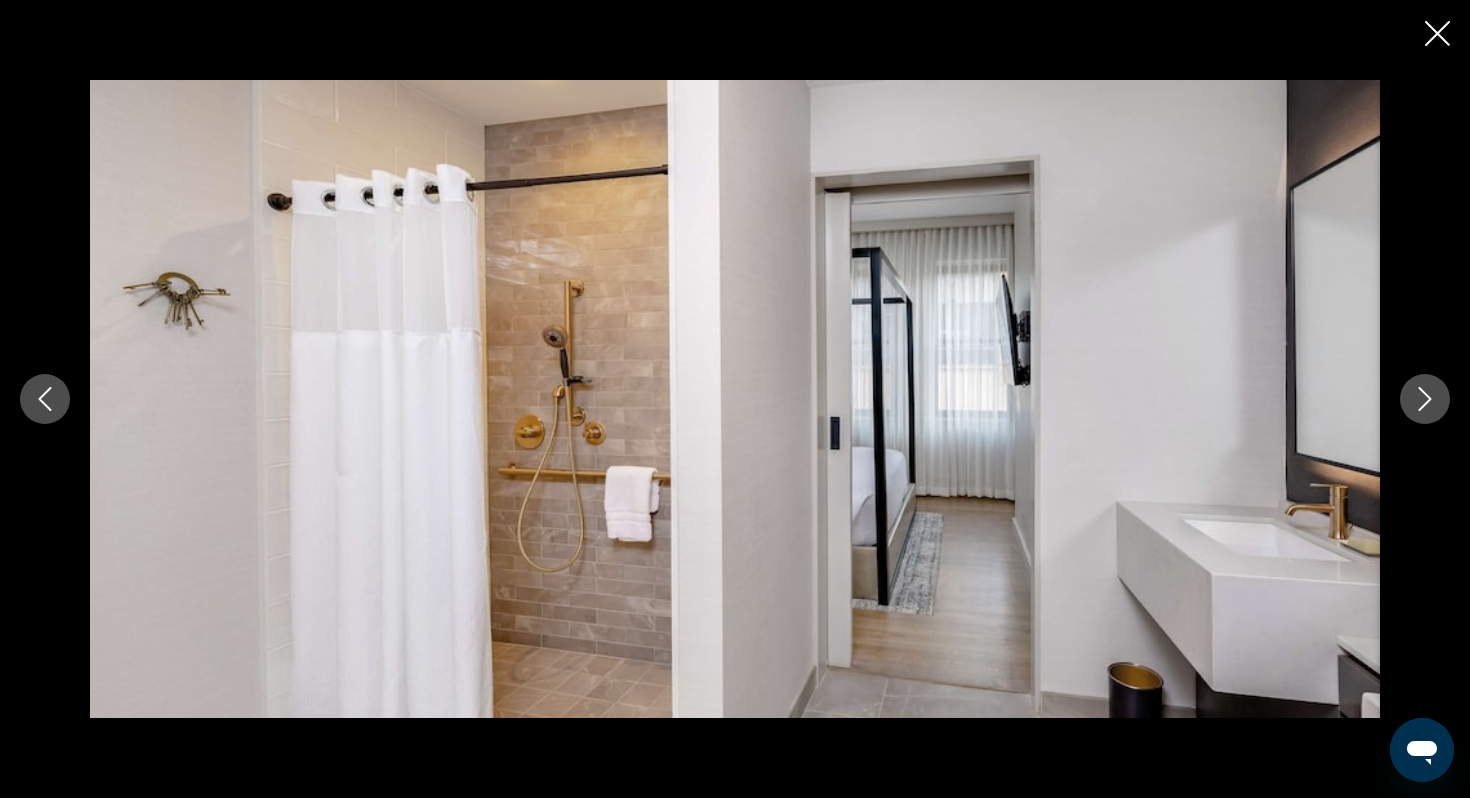 click 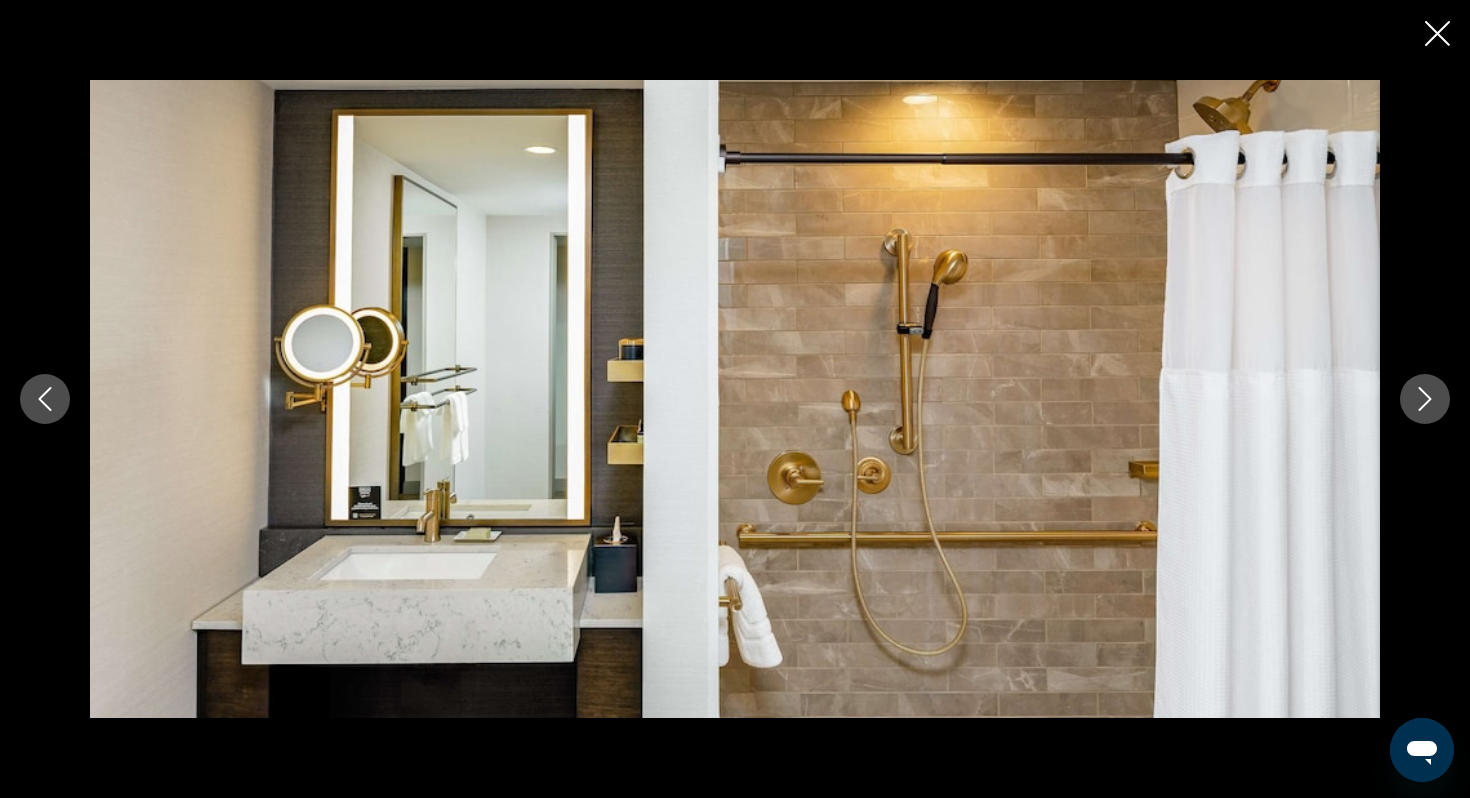 click 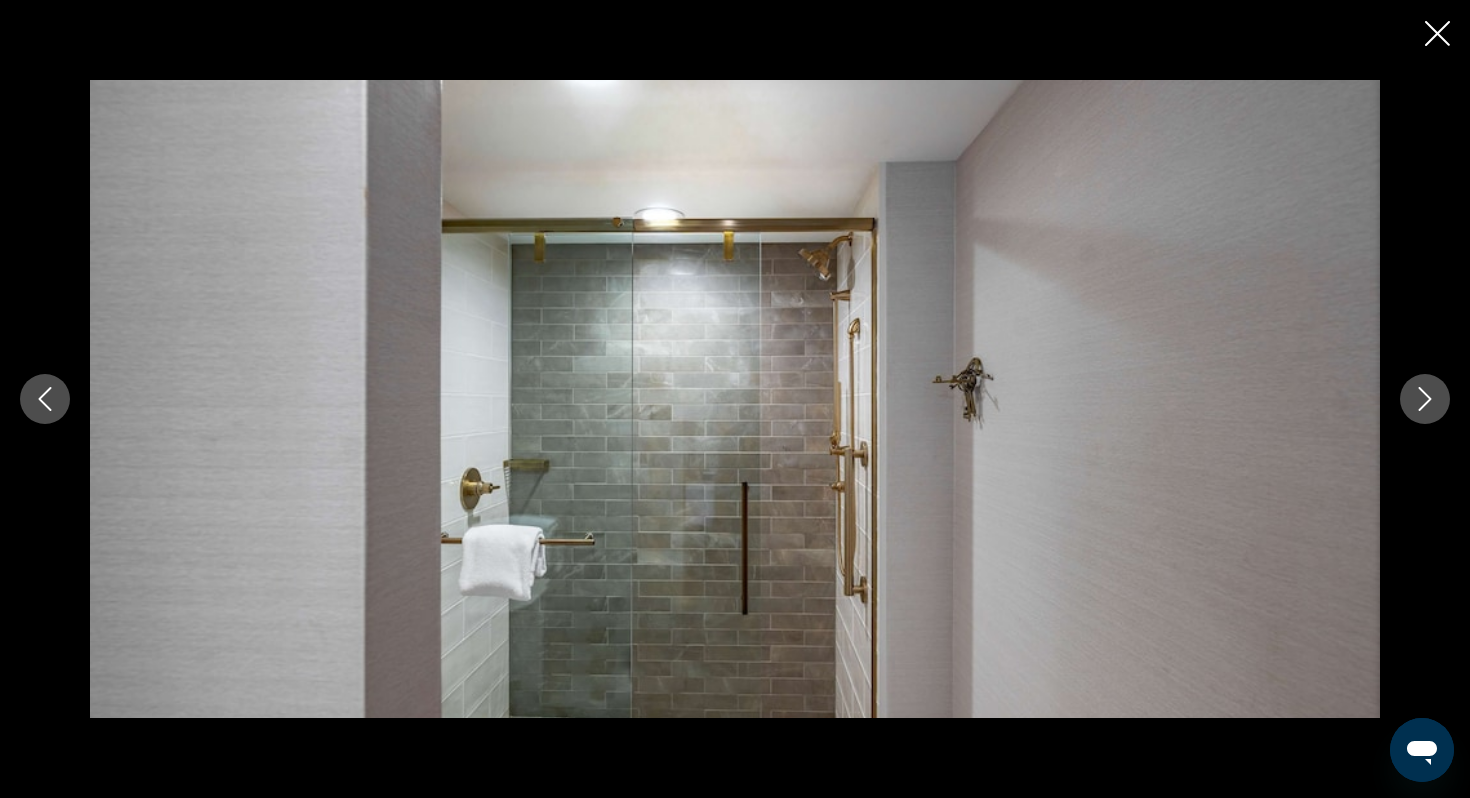 click 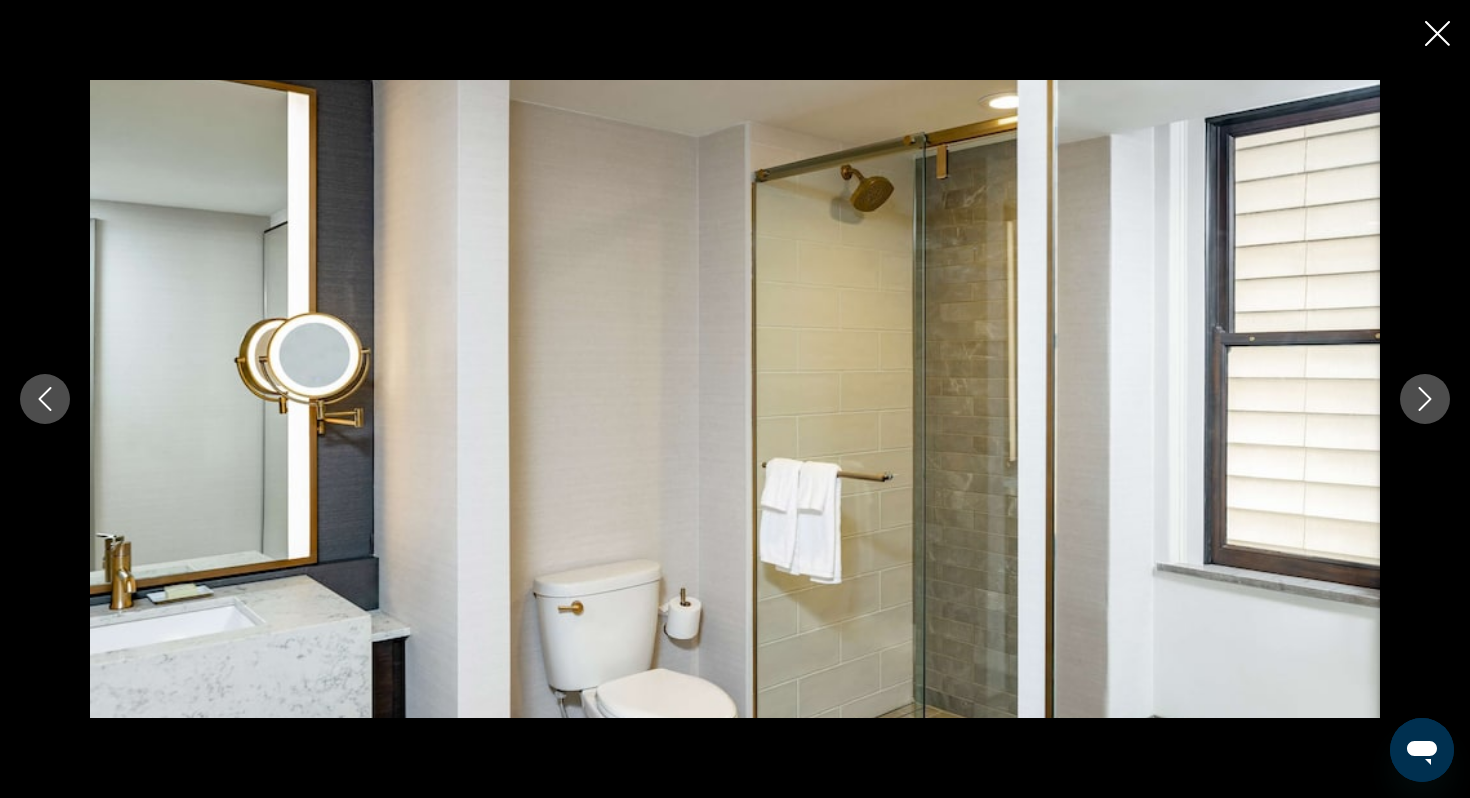 click 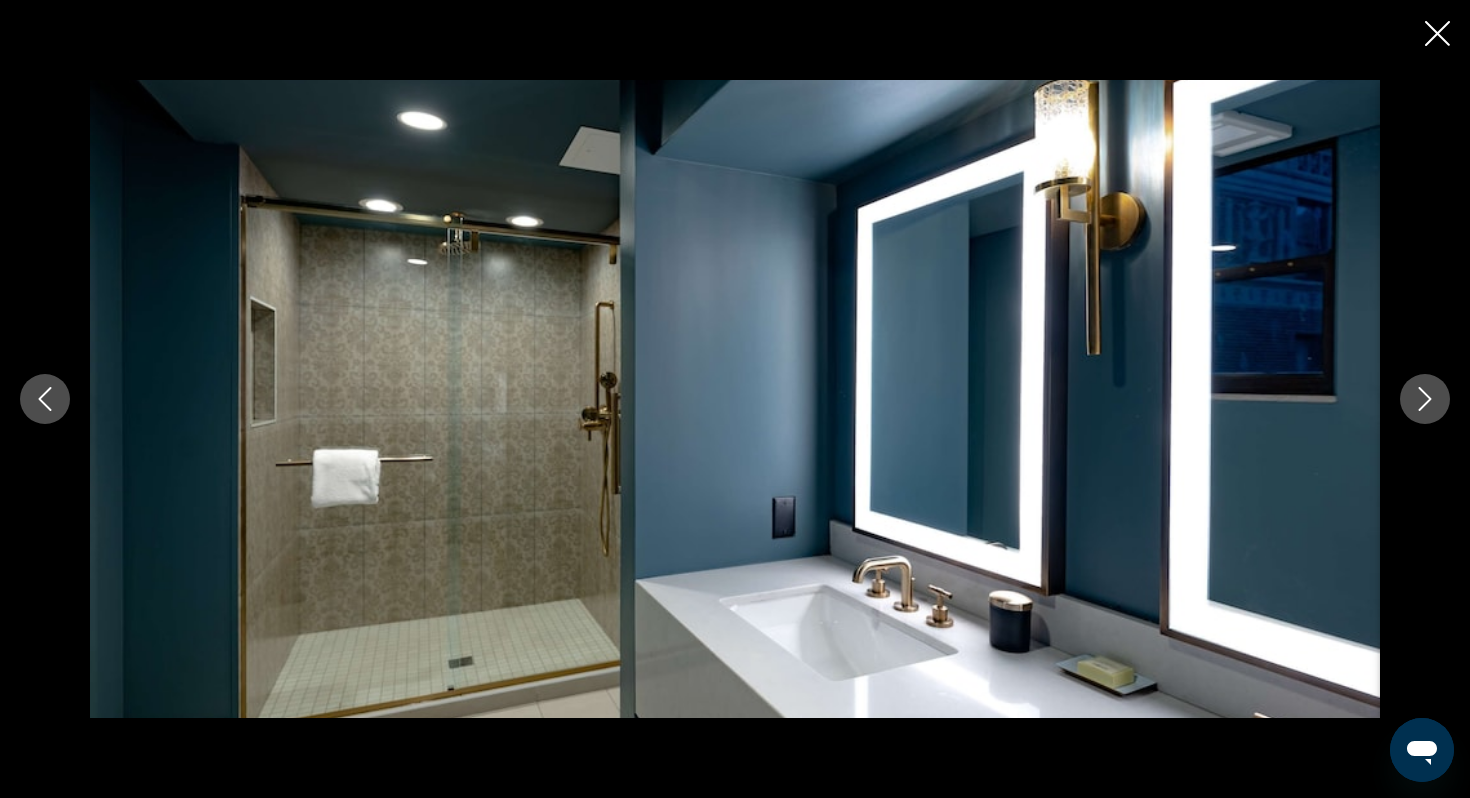 click 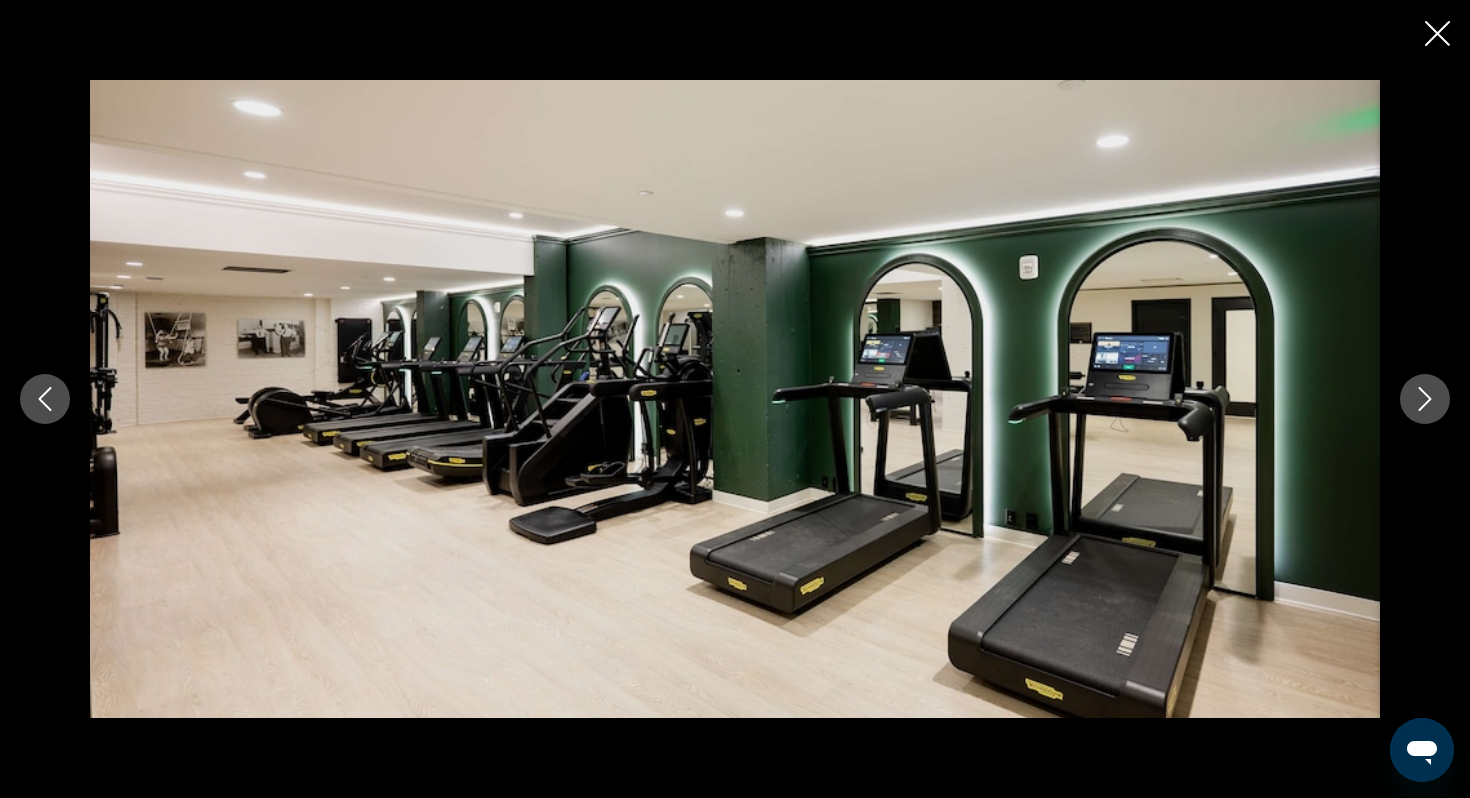 click 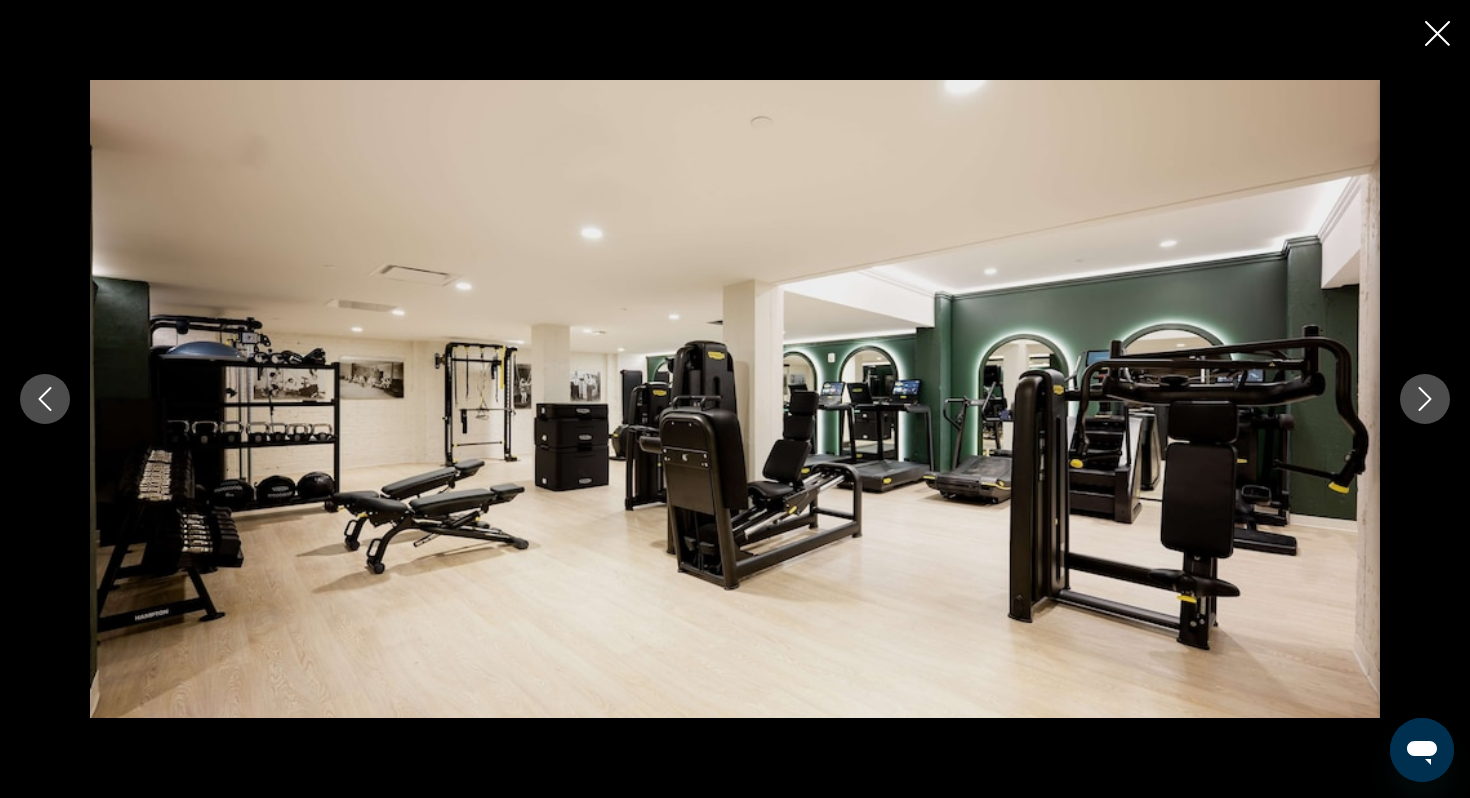 click 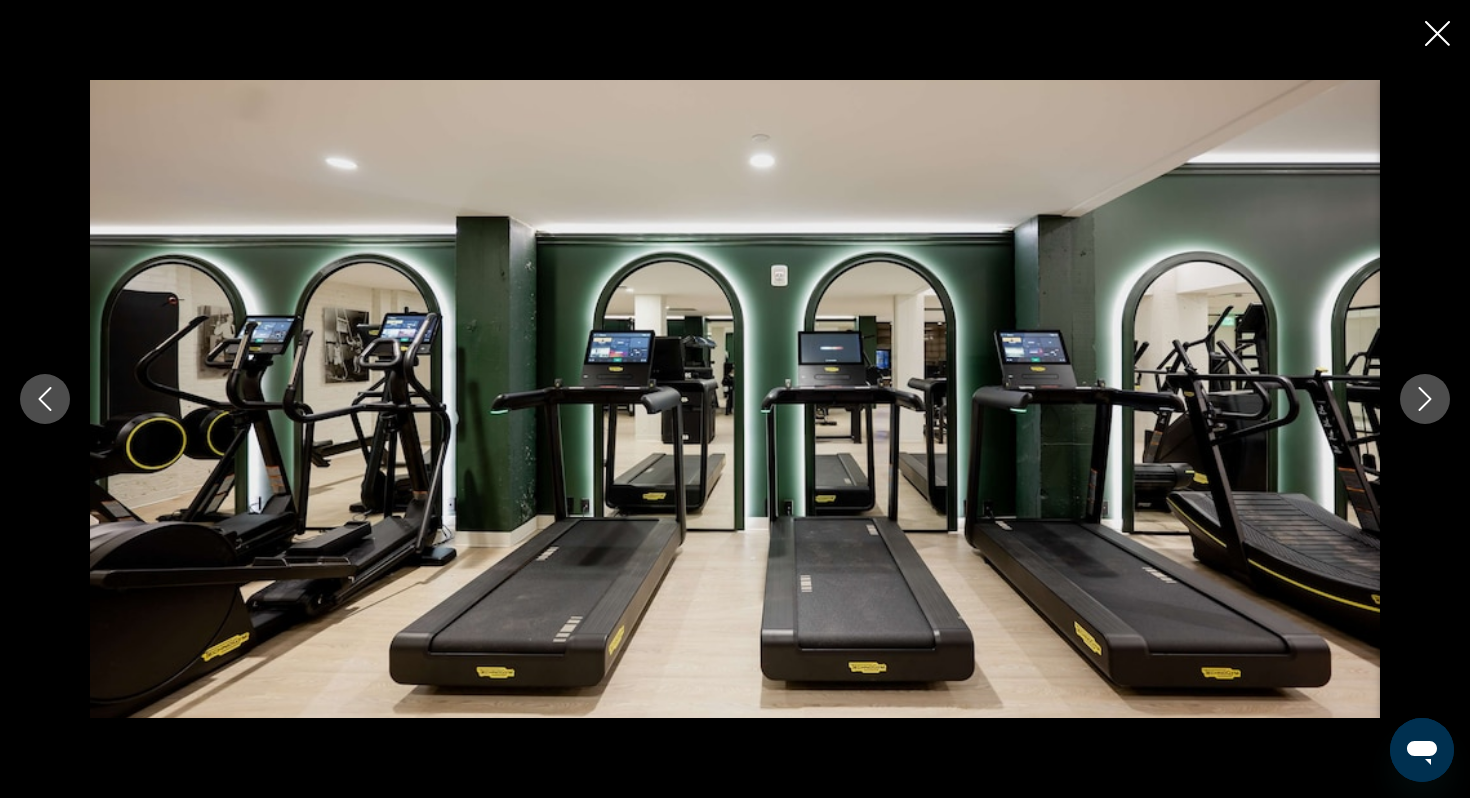 click 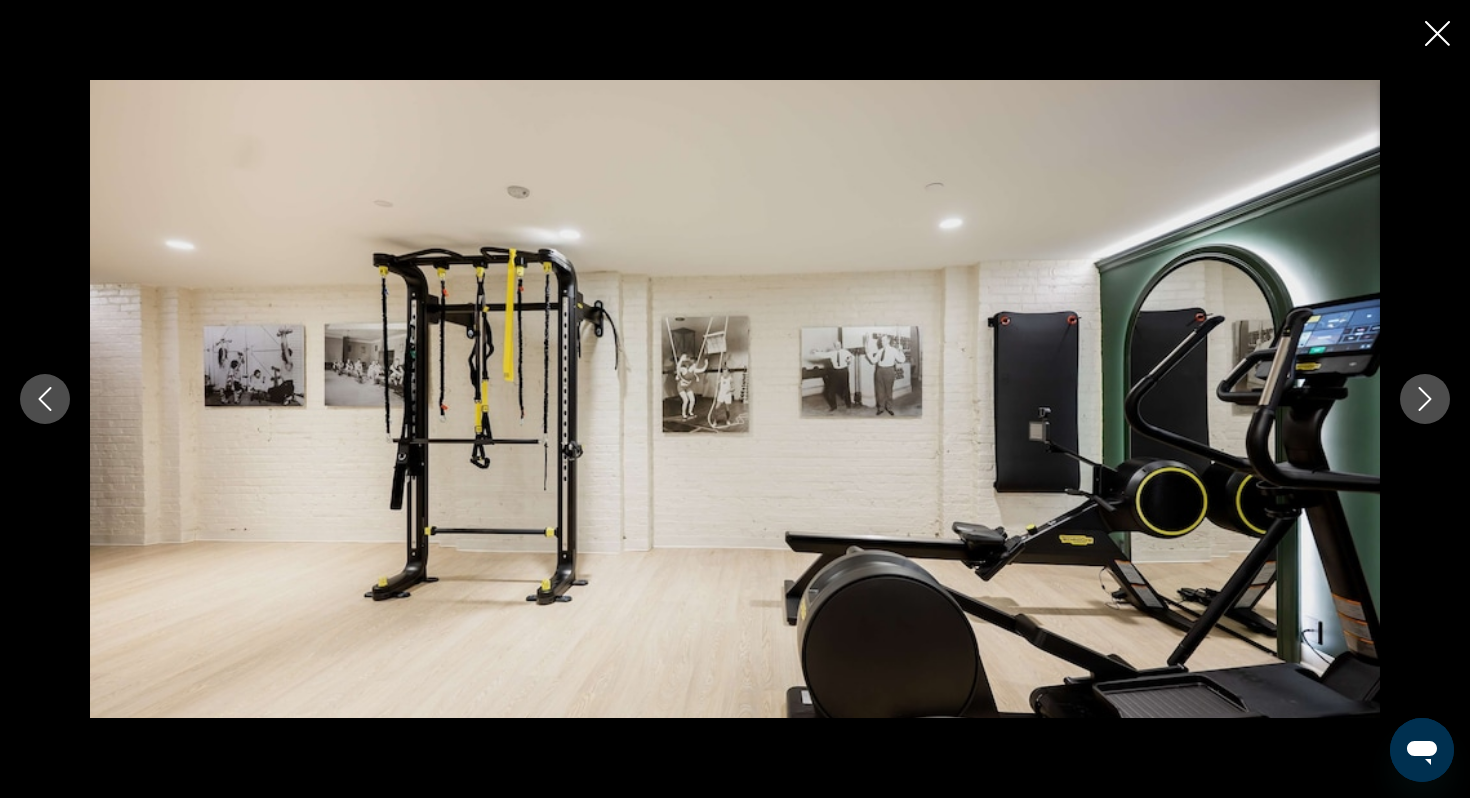 click 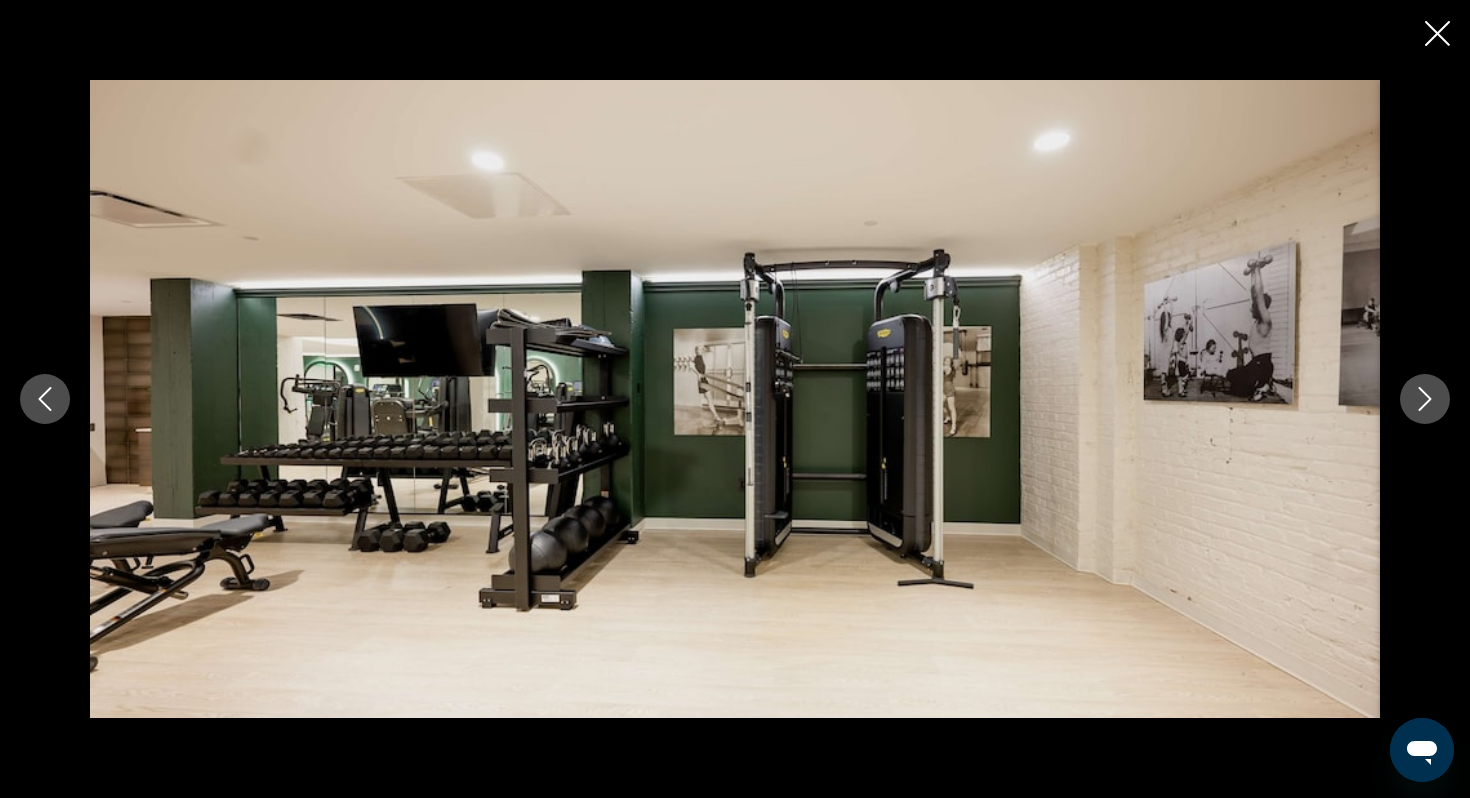 click 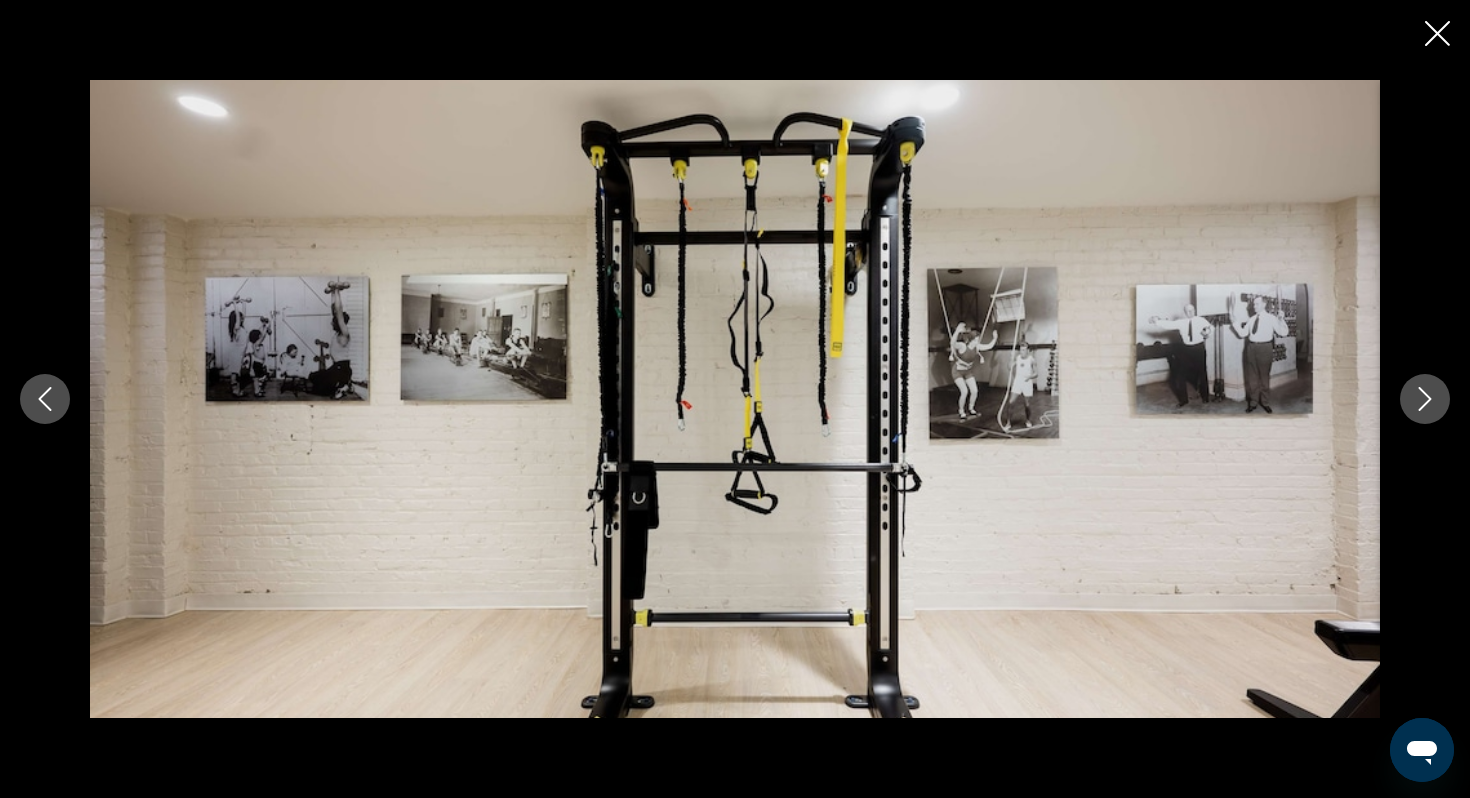 click 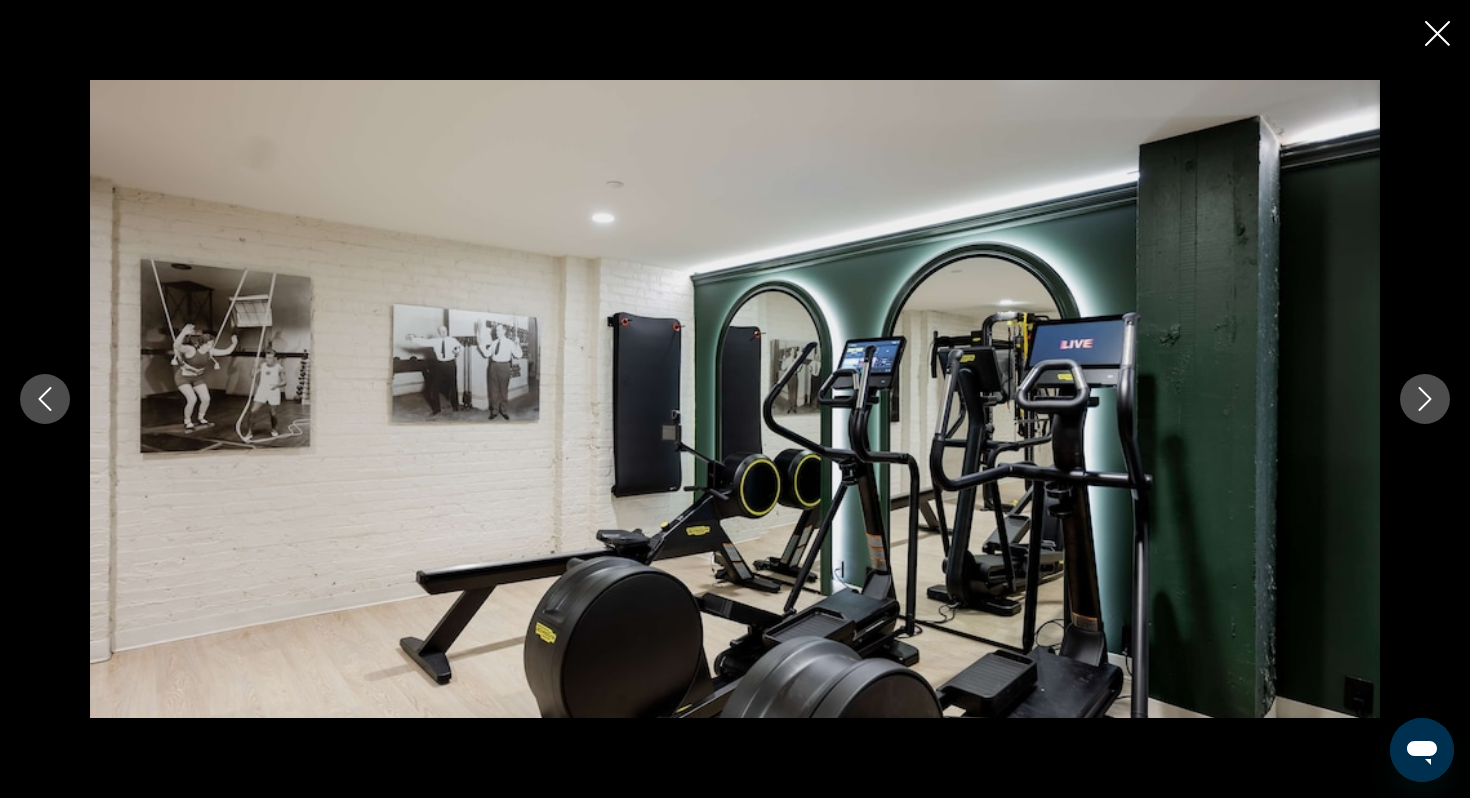 click 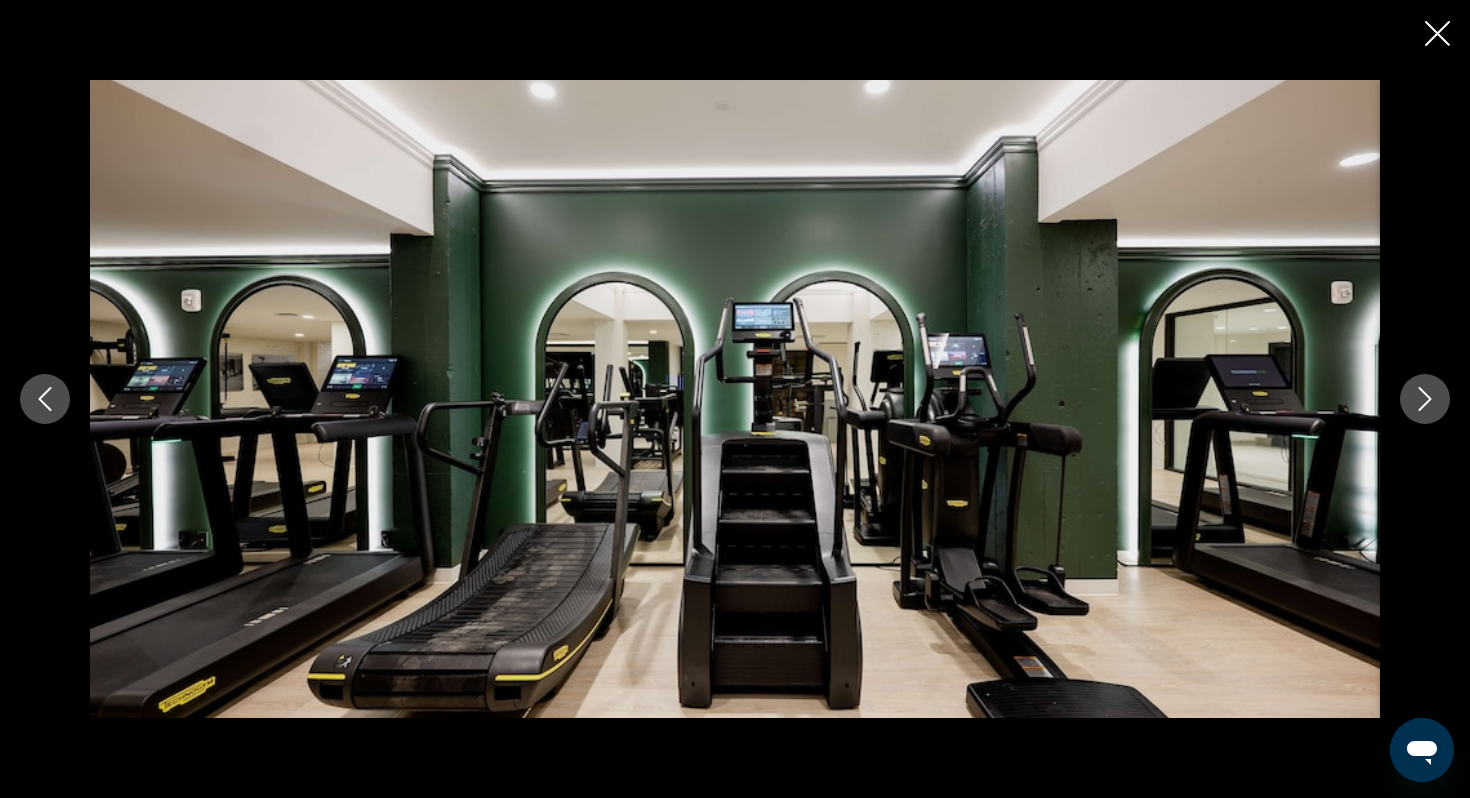 click 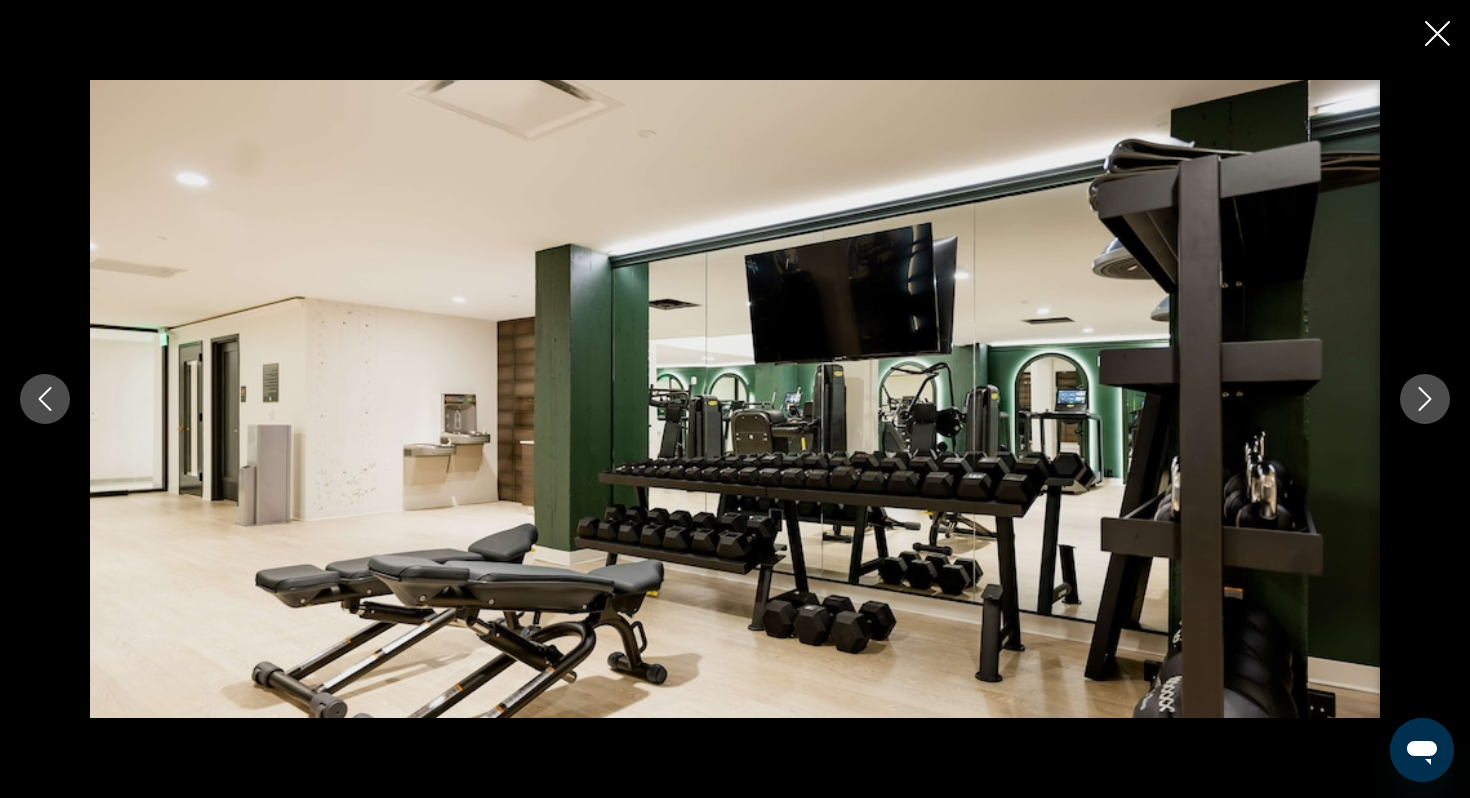 click 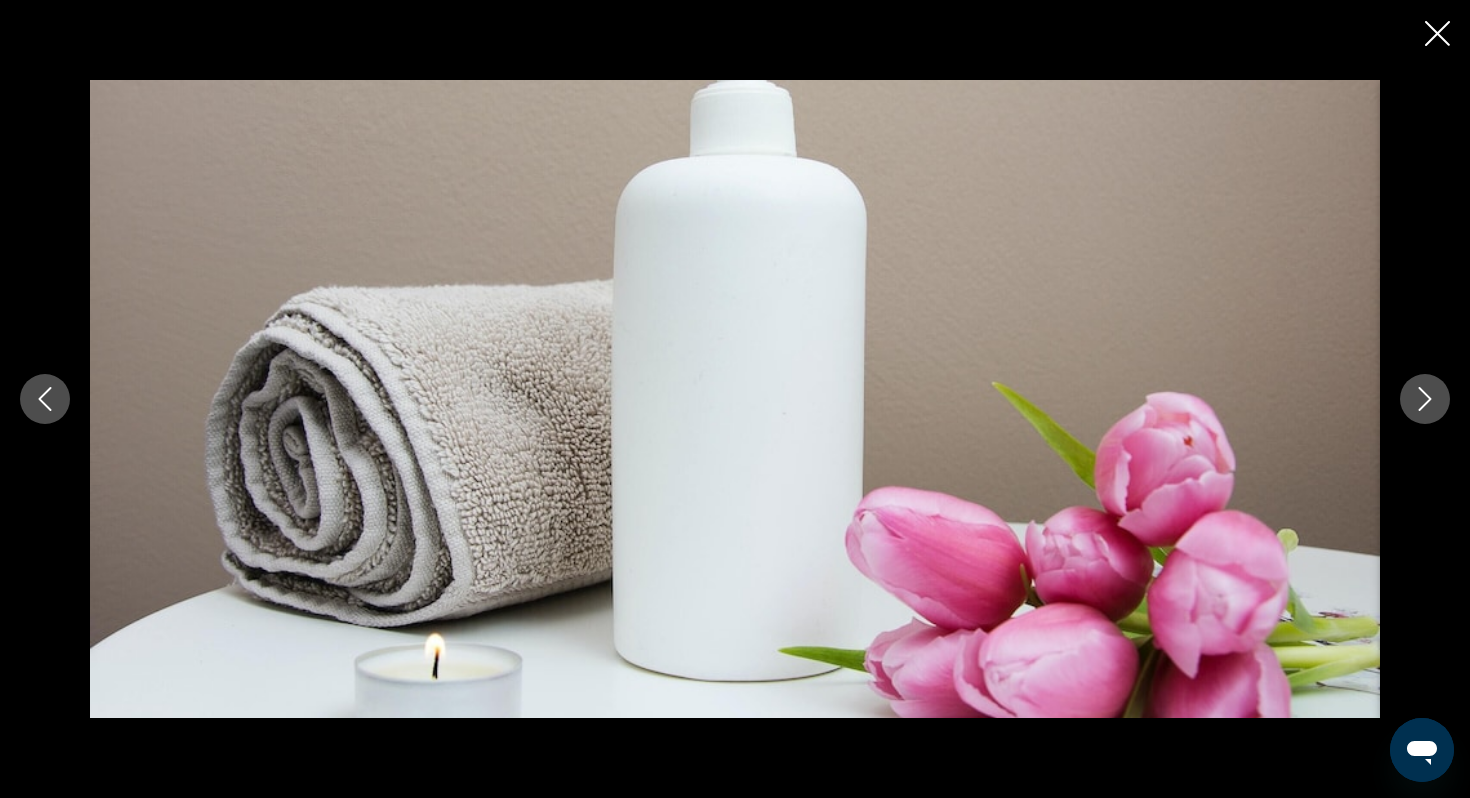 click 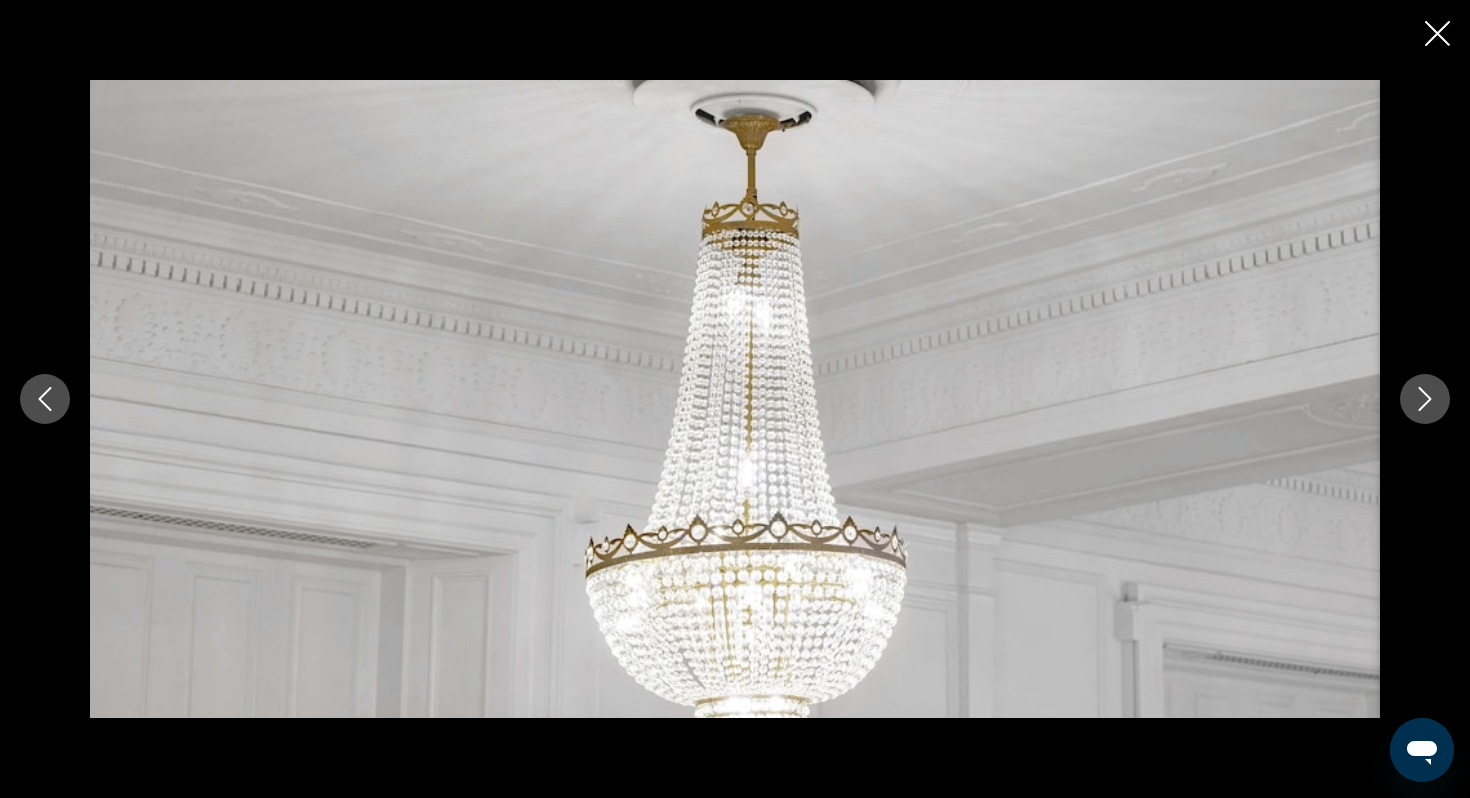 click 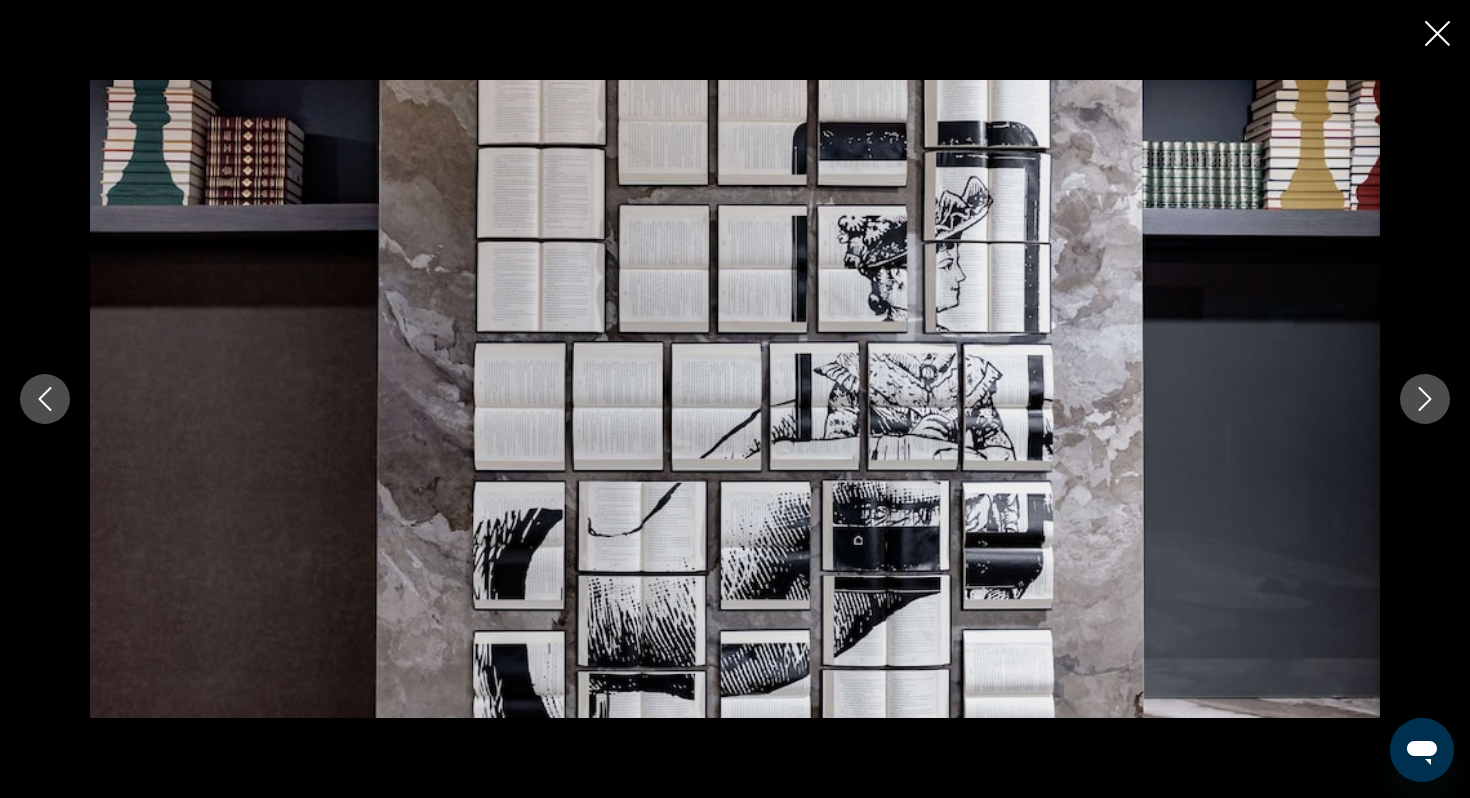 click 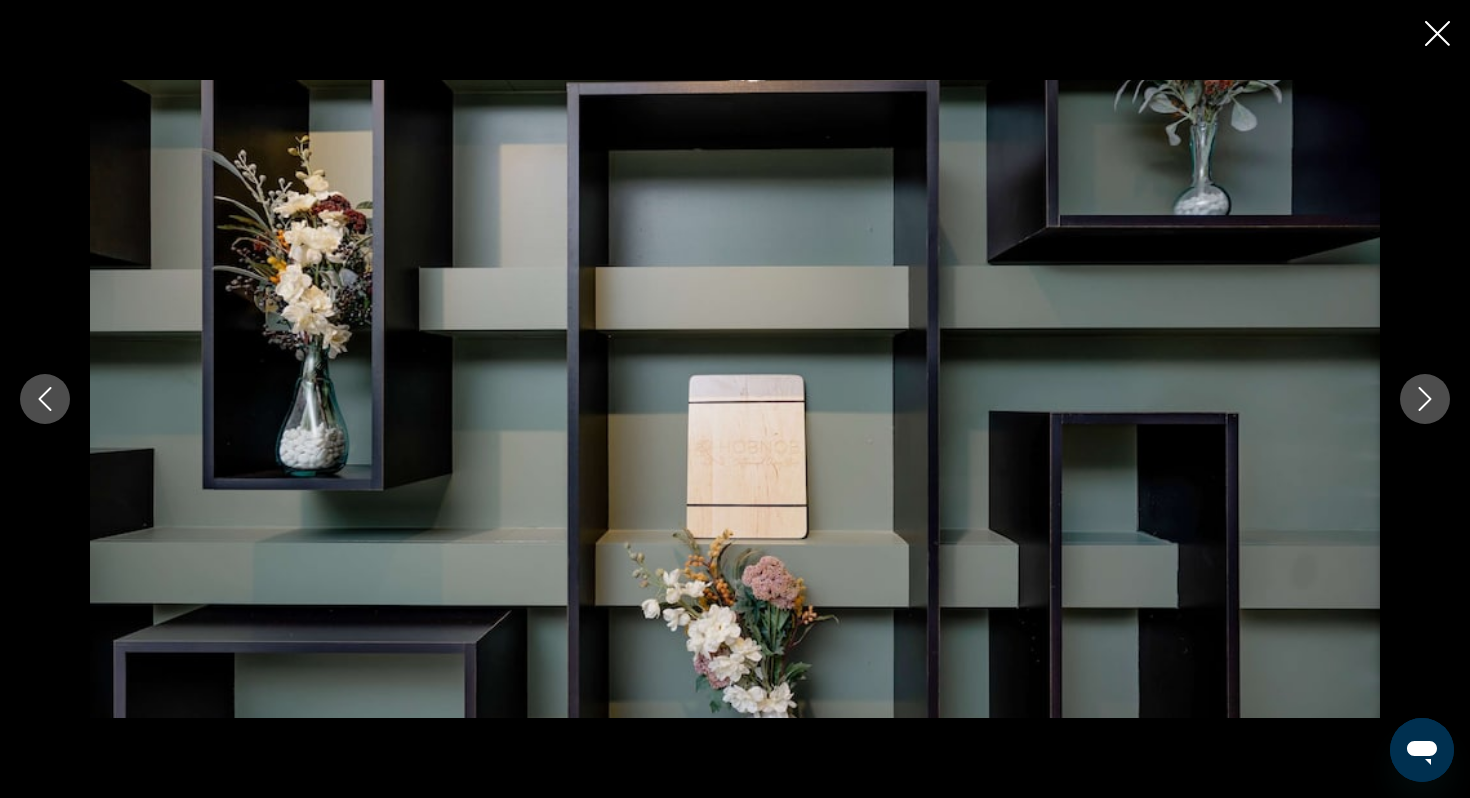 click 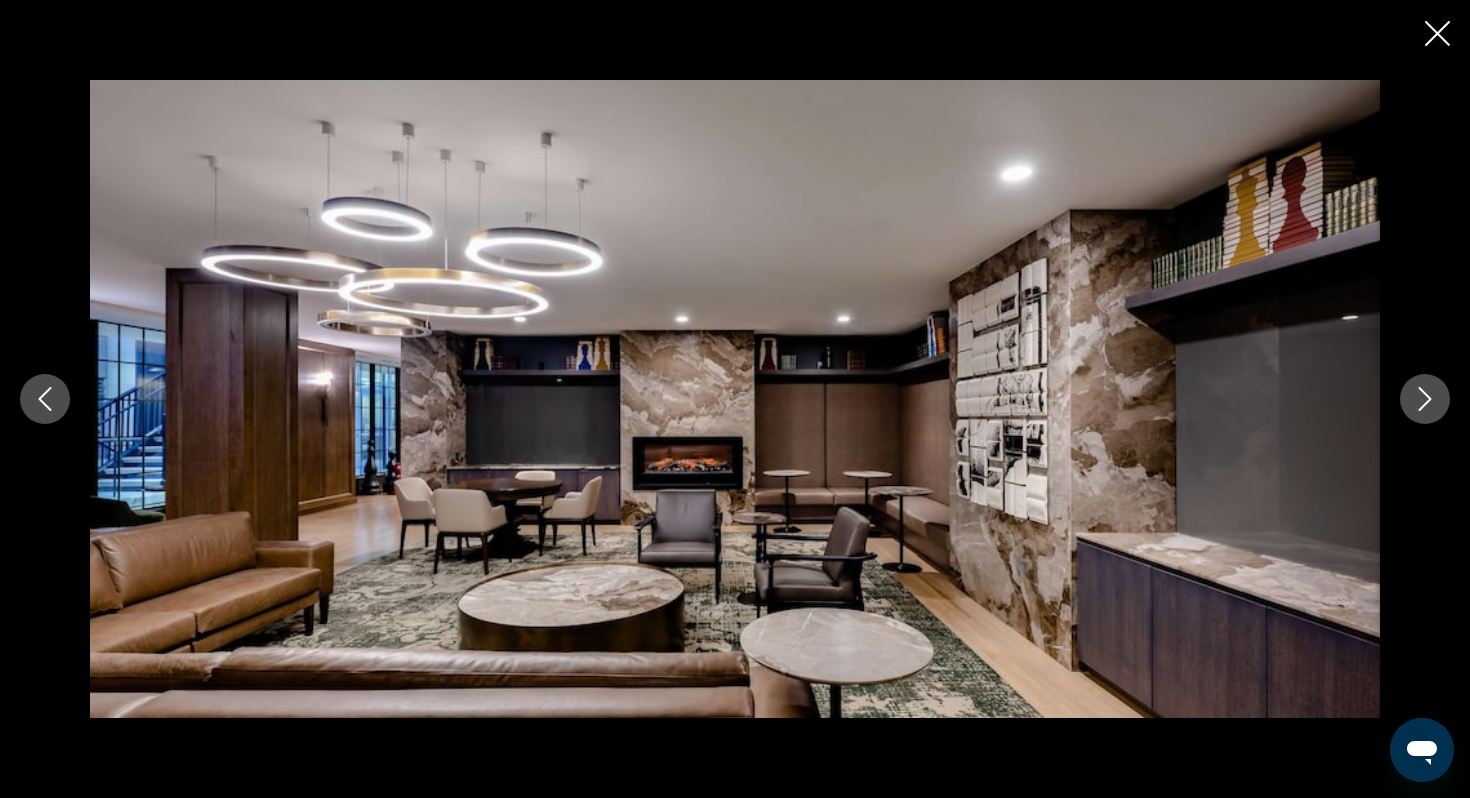click 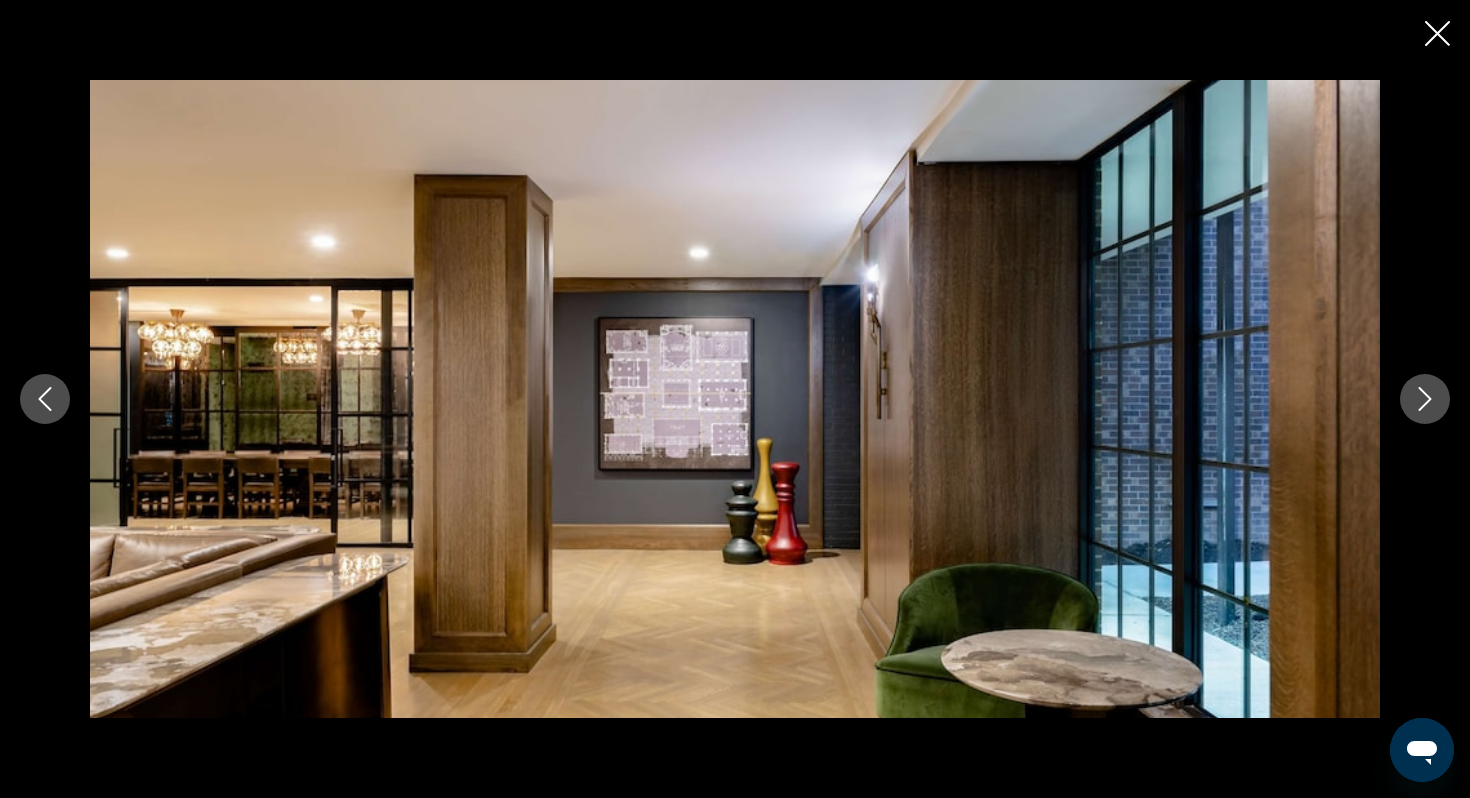 click 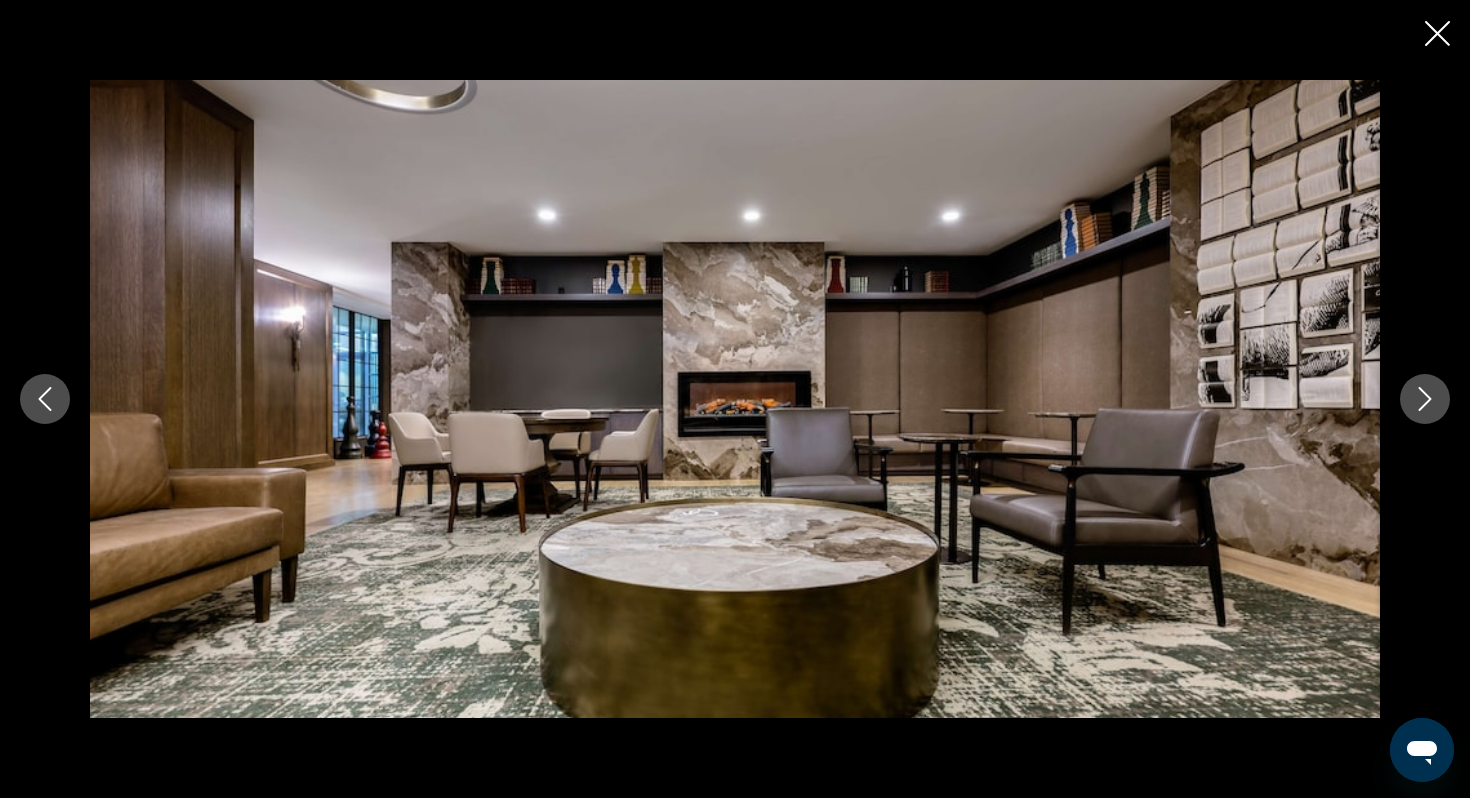 click 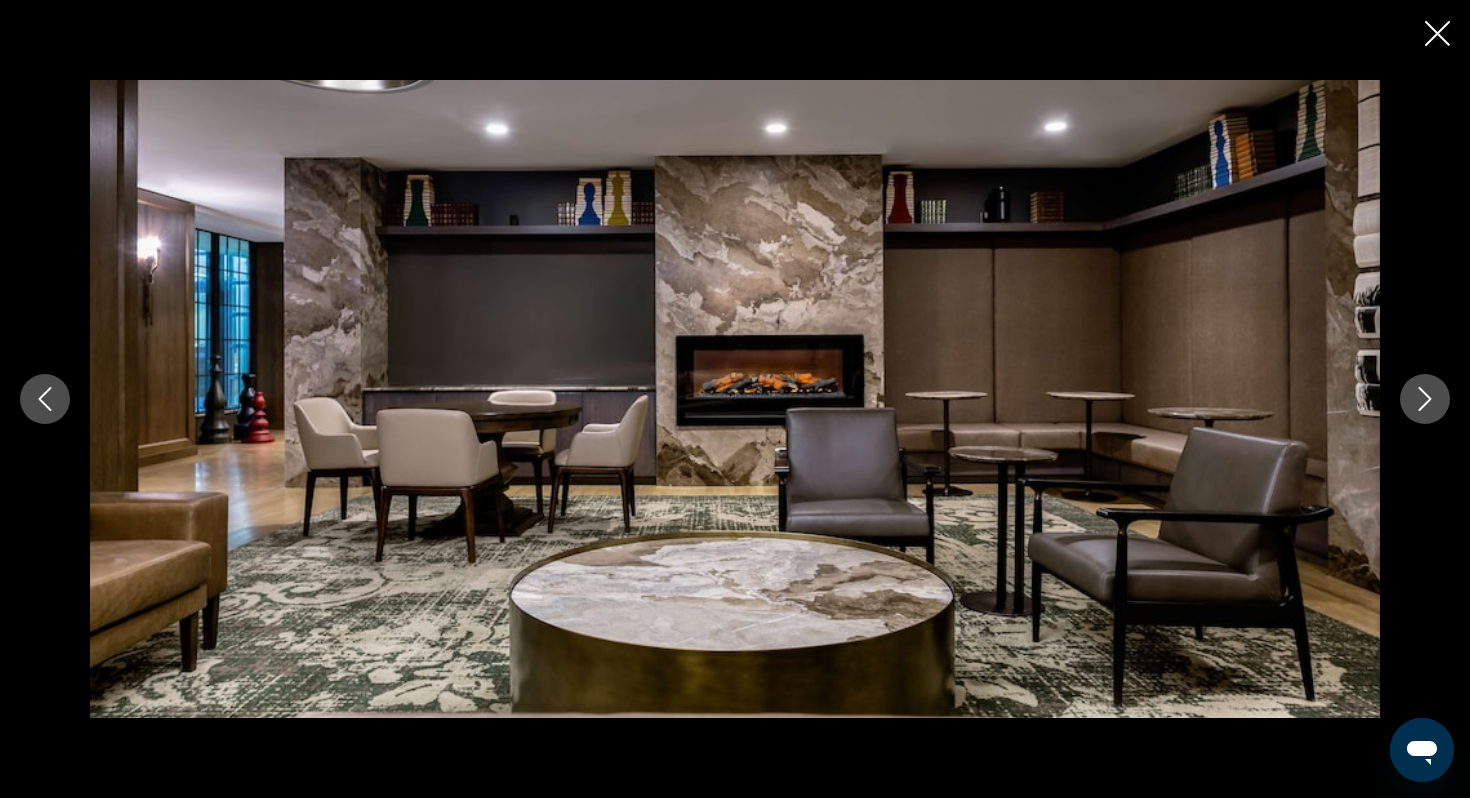click 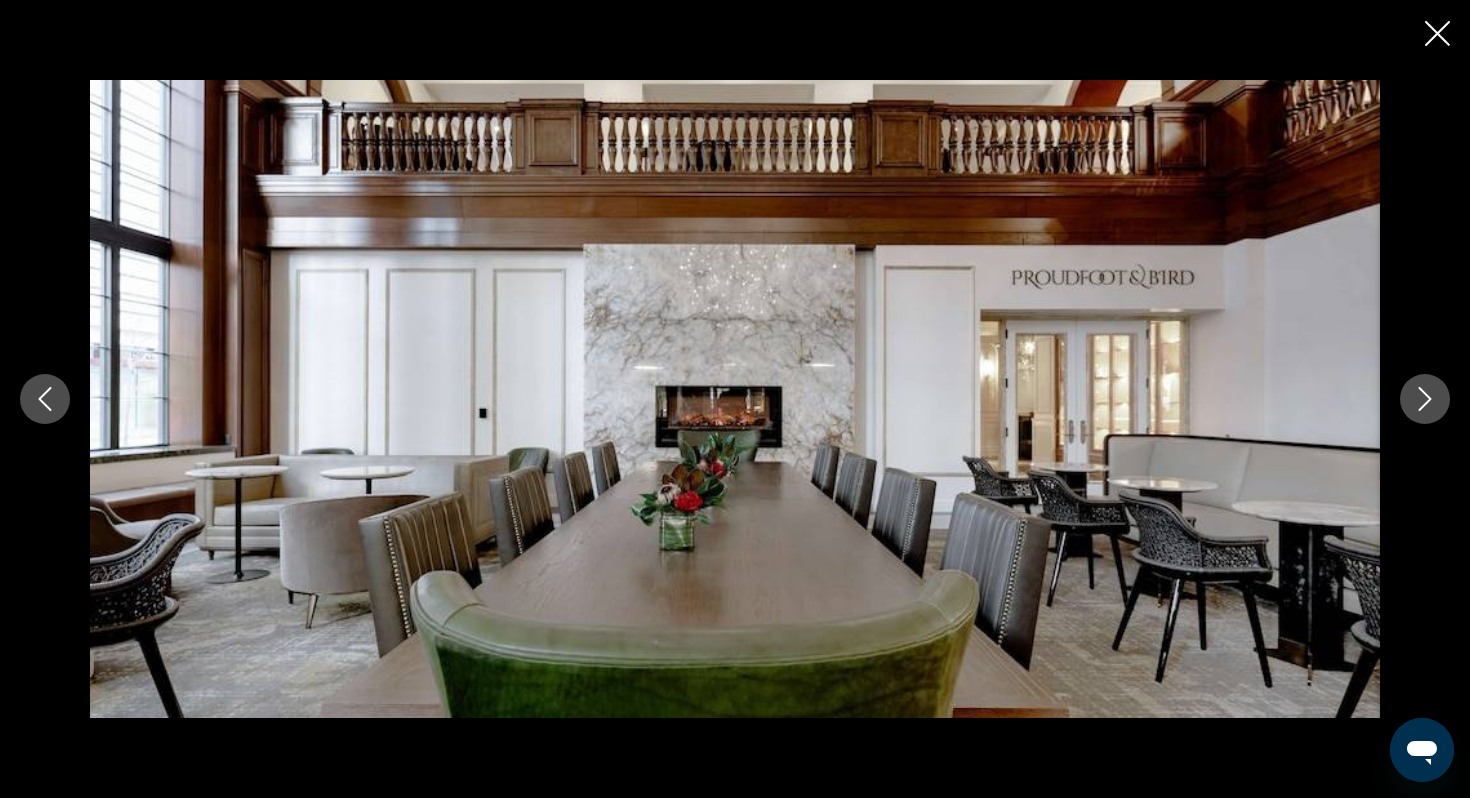 click 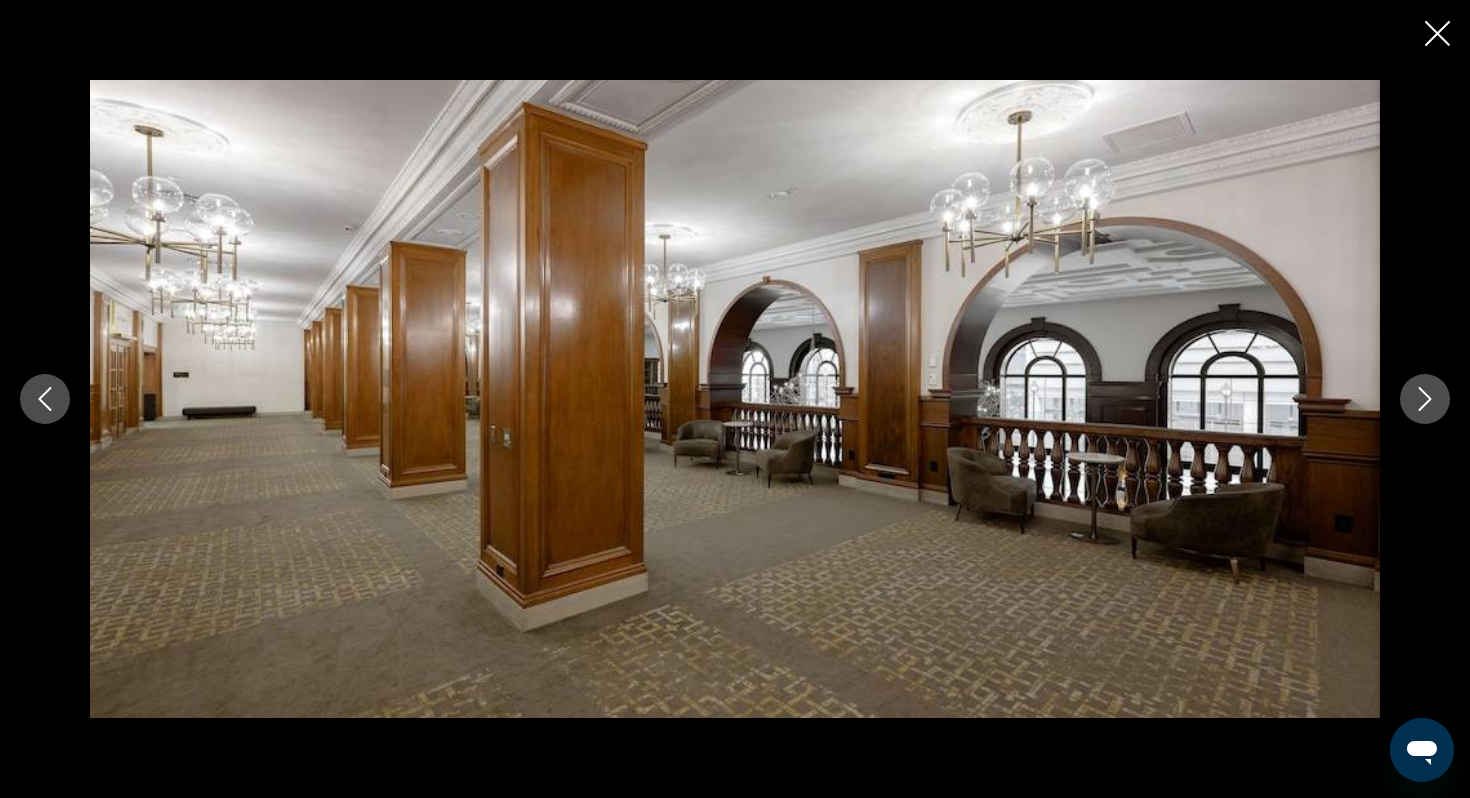 click 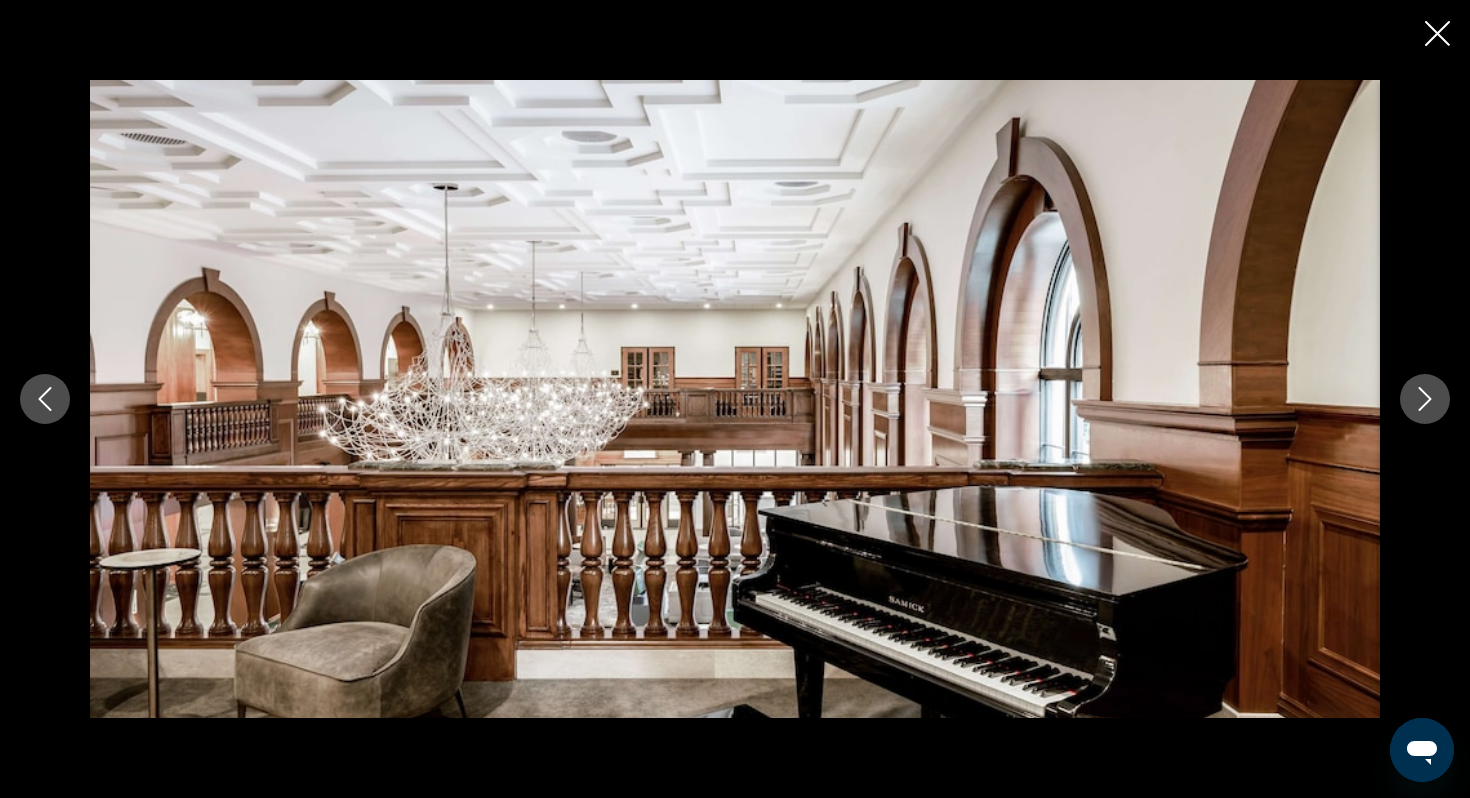 click 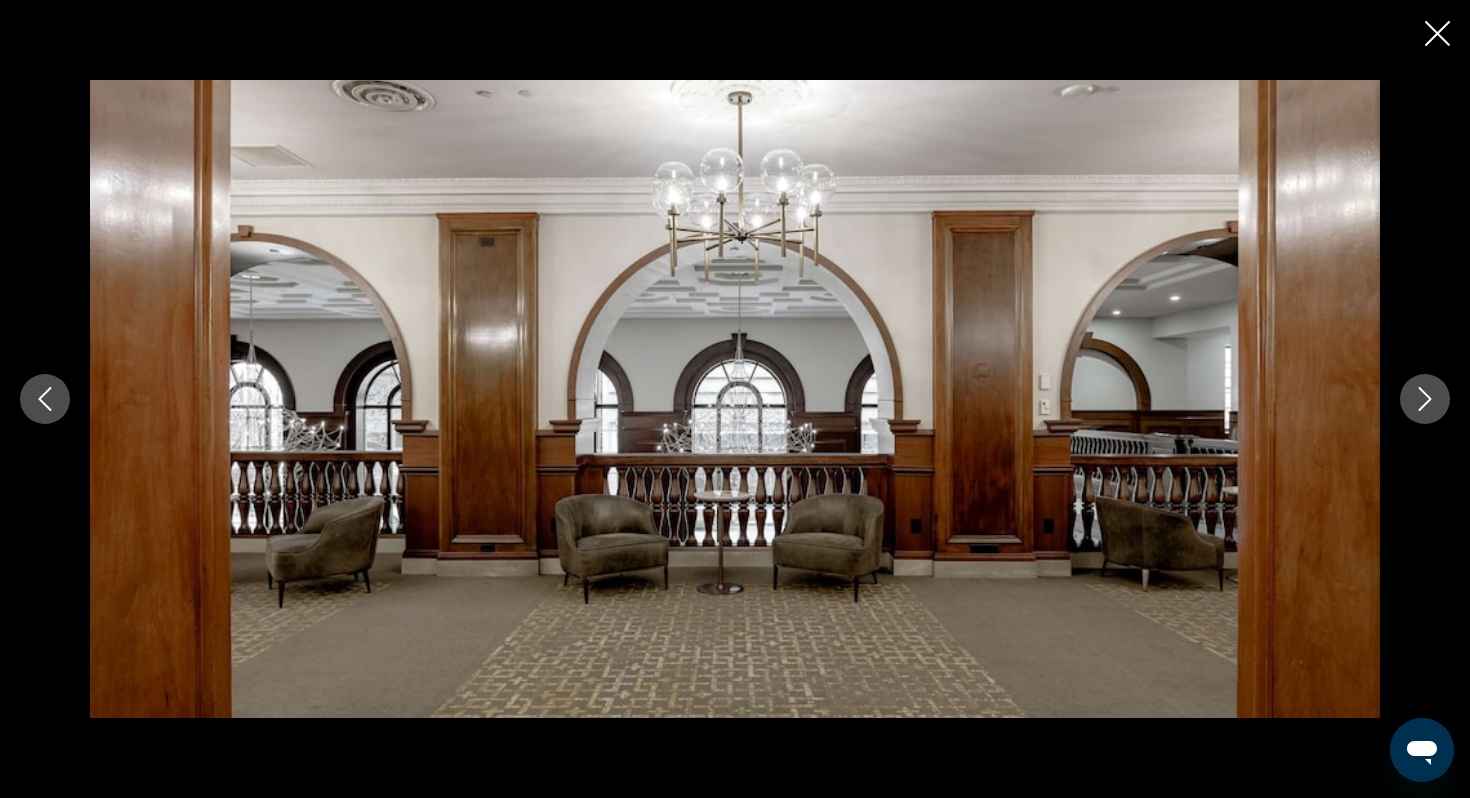 click 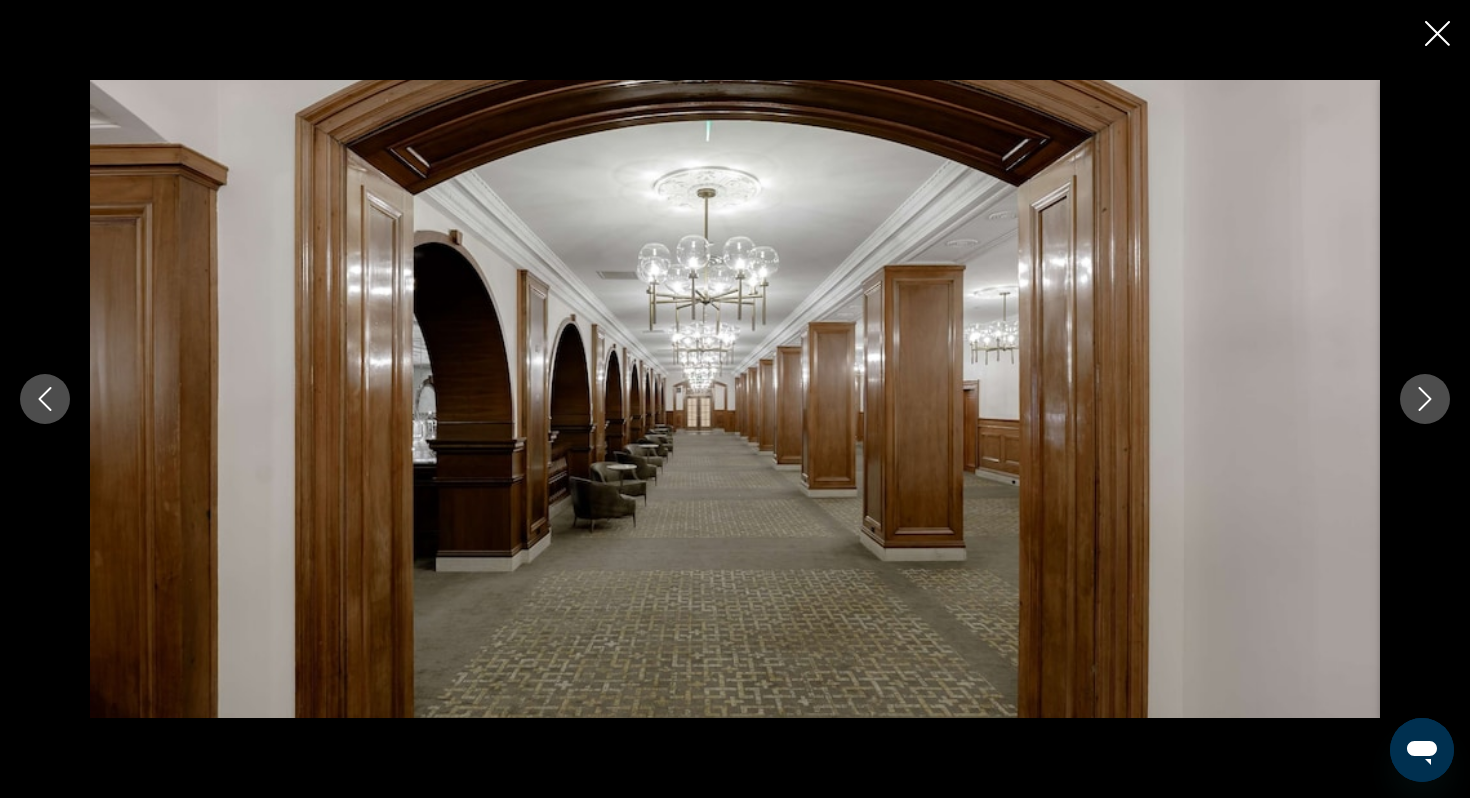 click 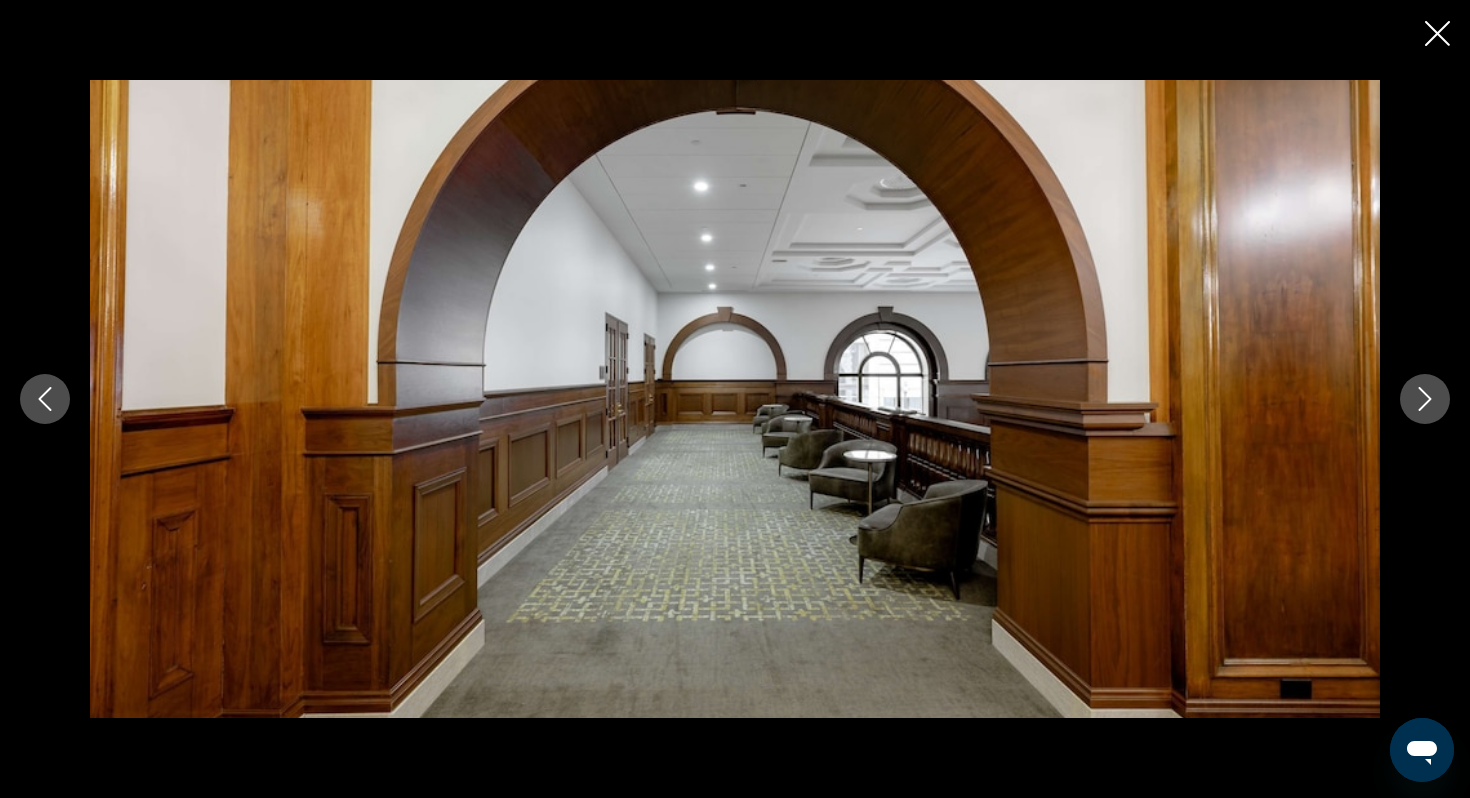 click at bounding box center (45, 399) 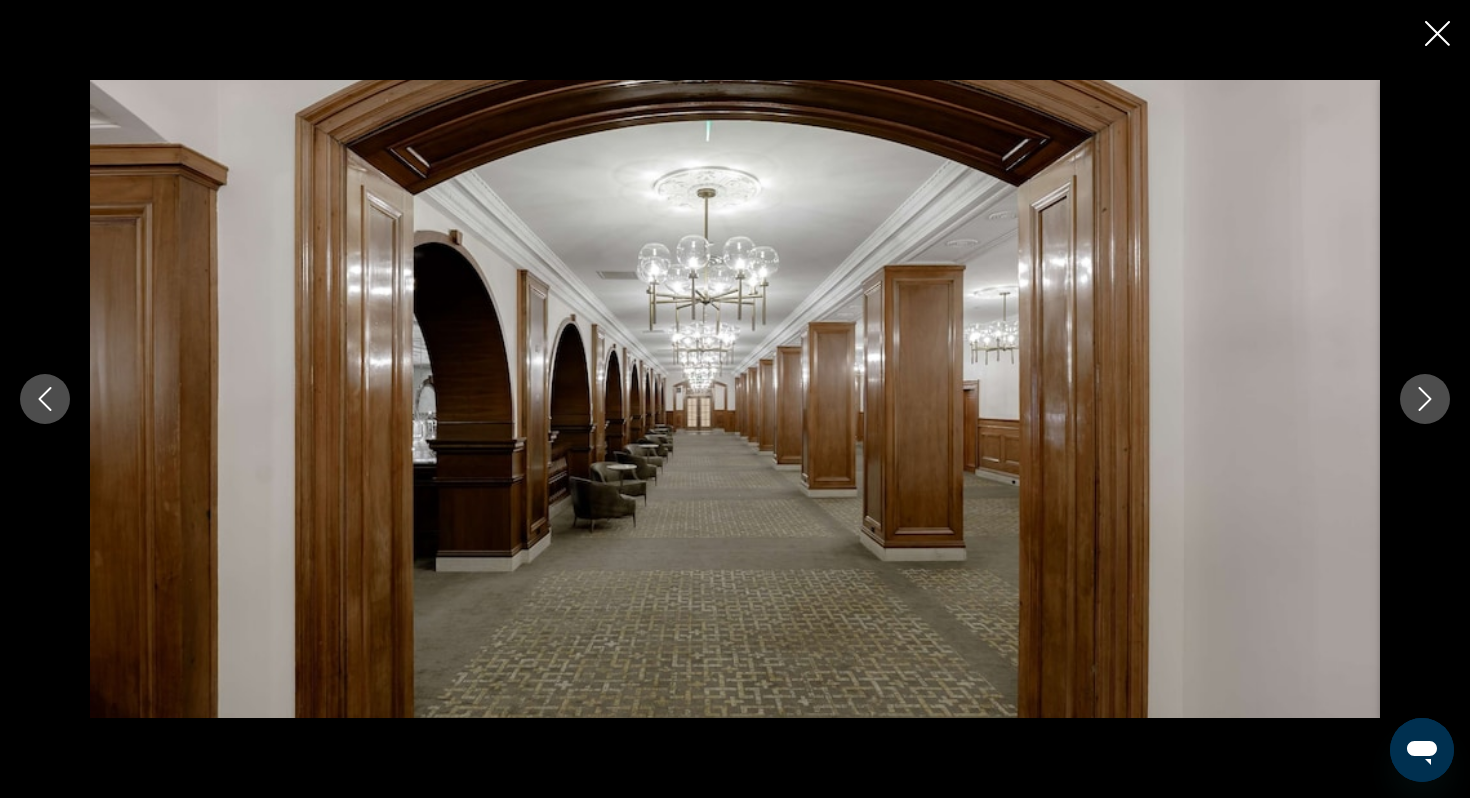 click 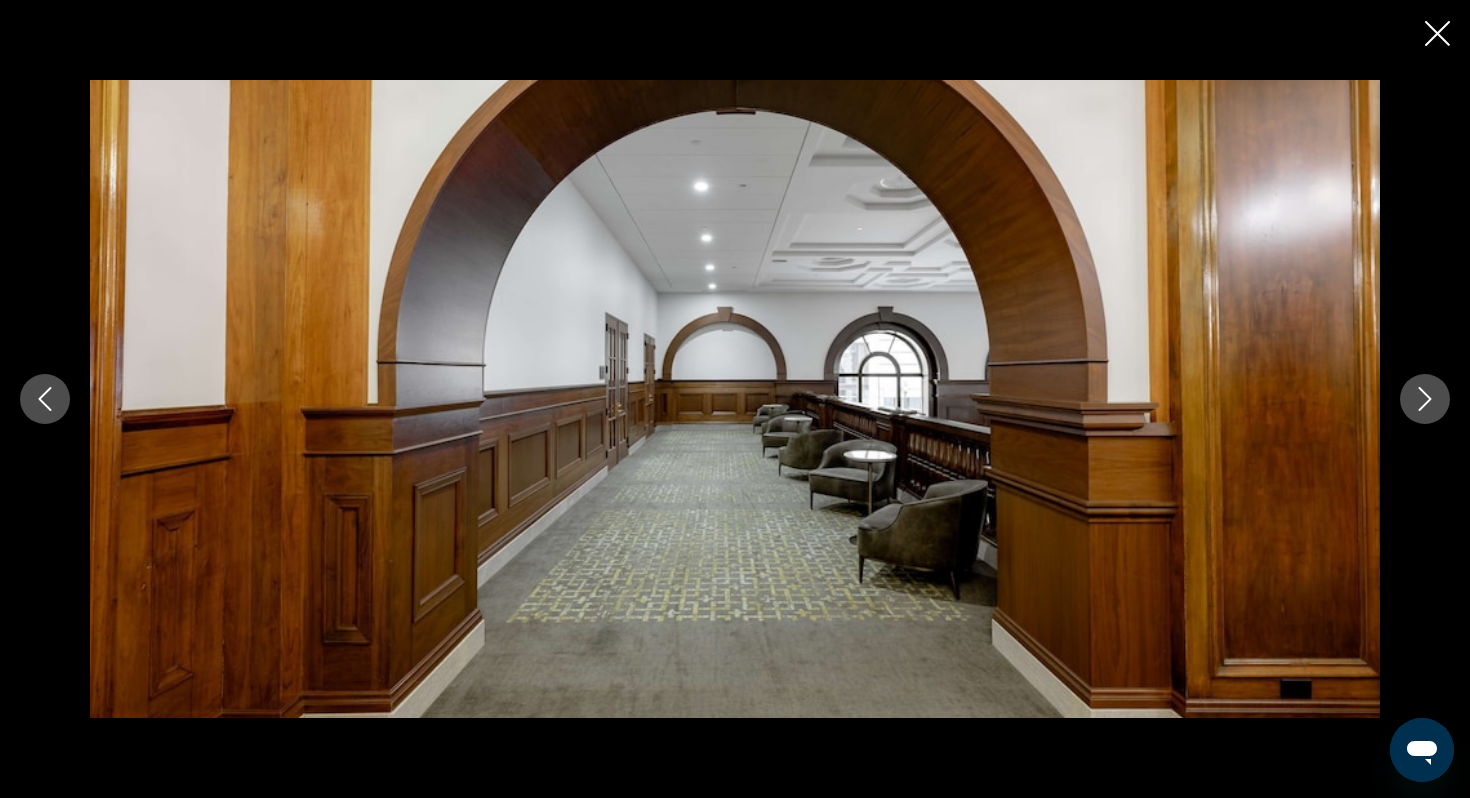 click 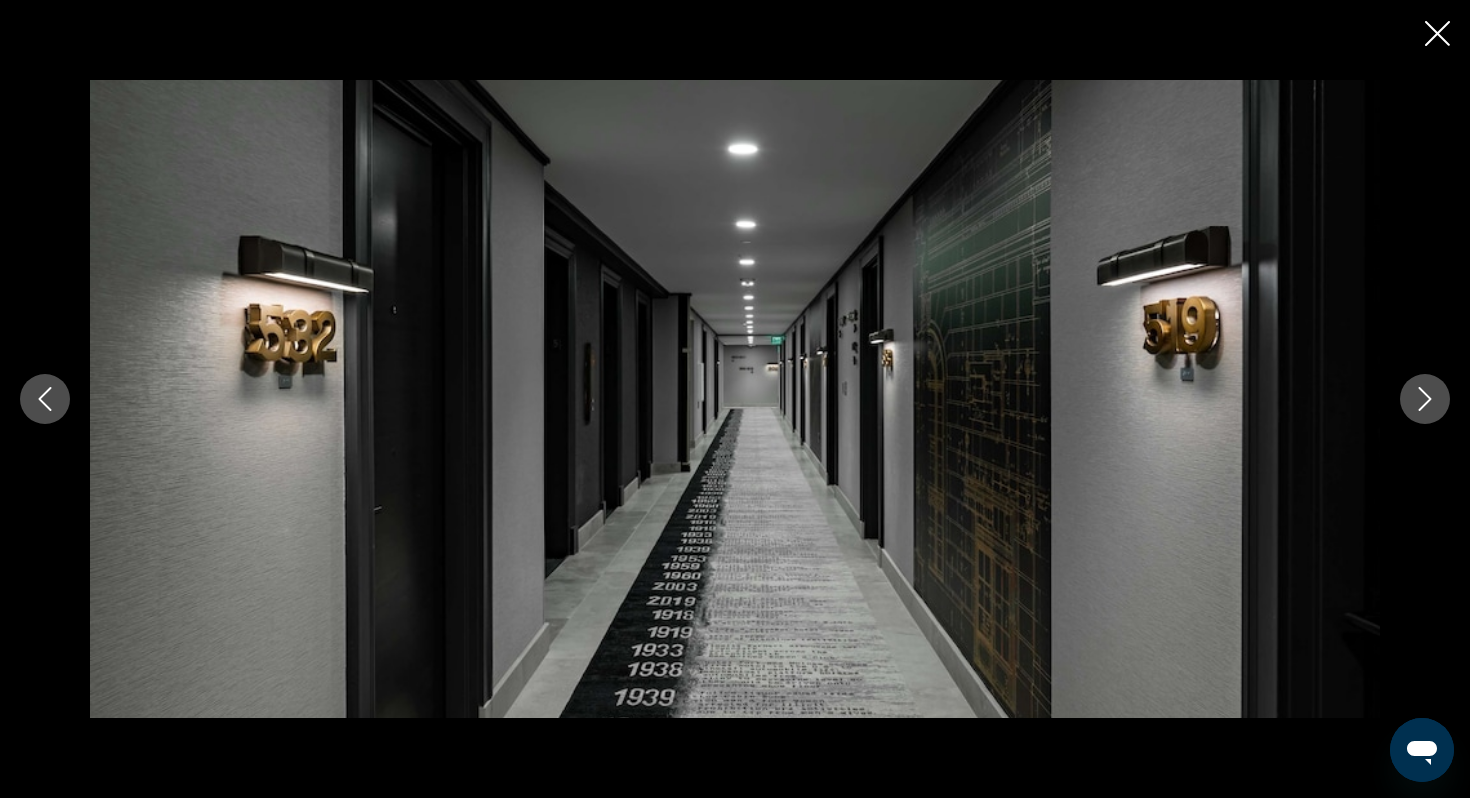 click 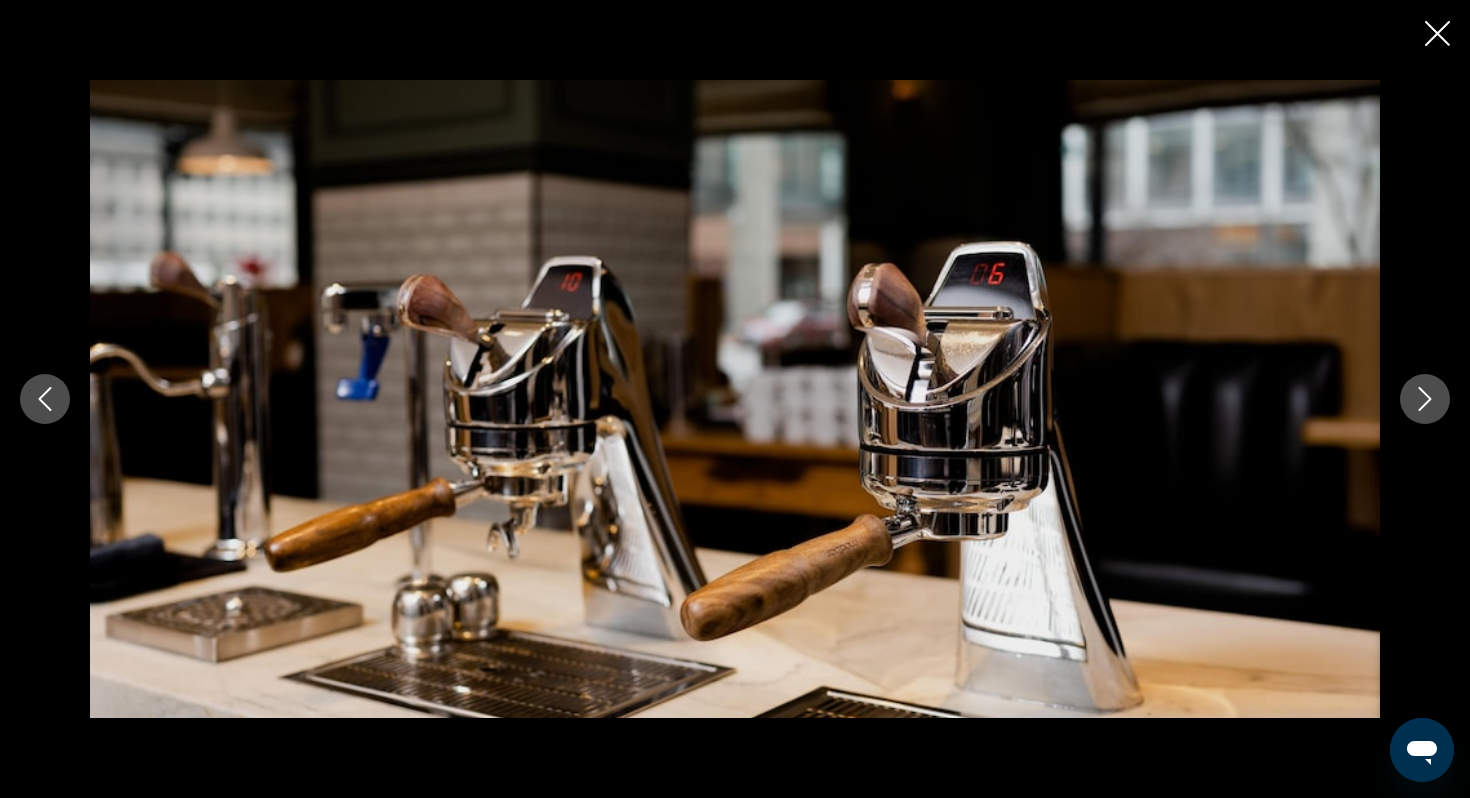 click 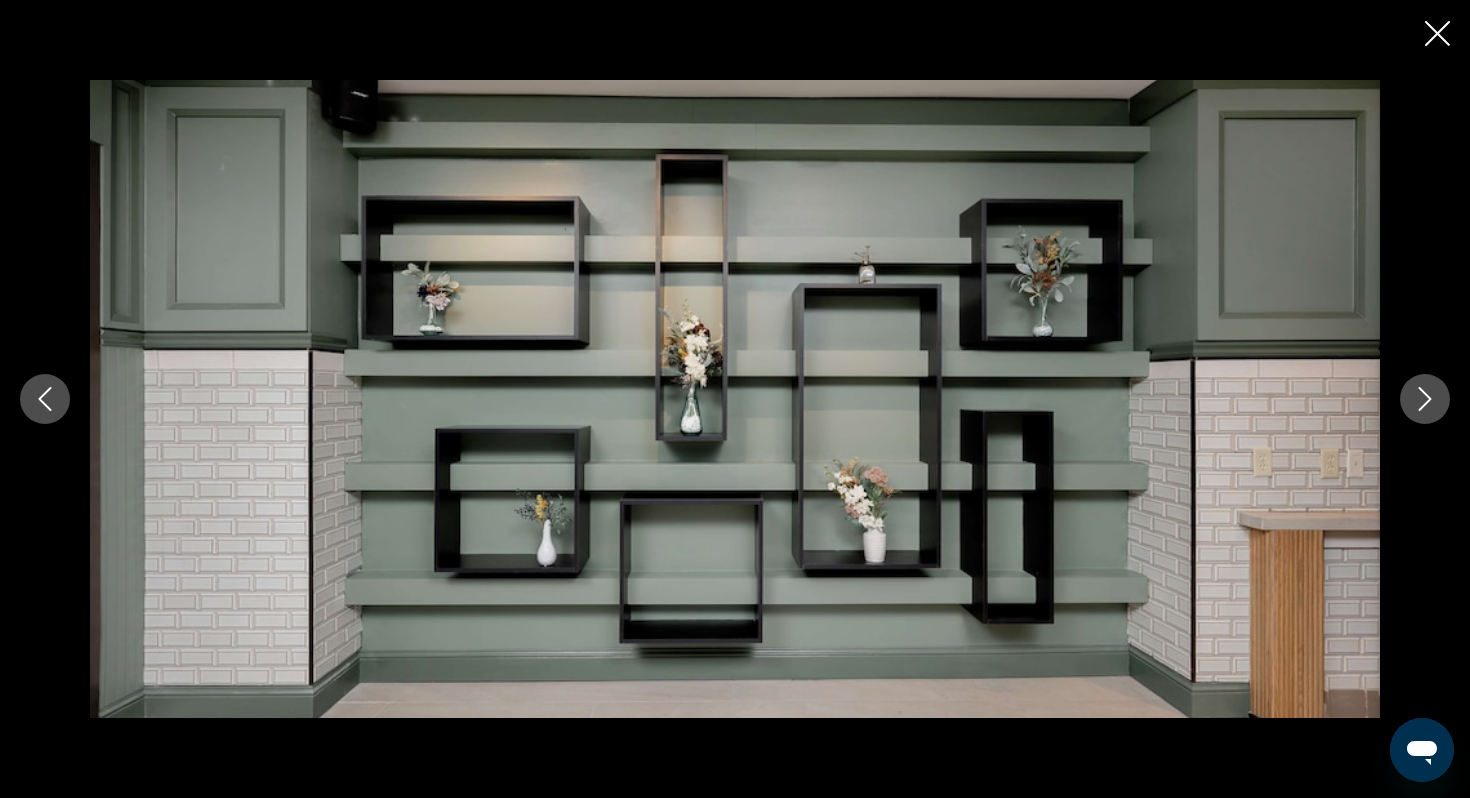 click 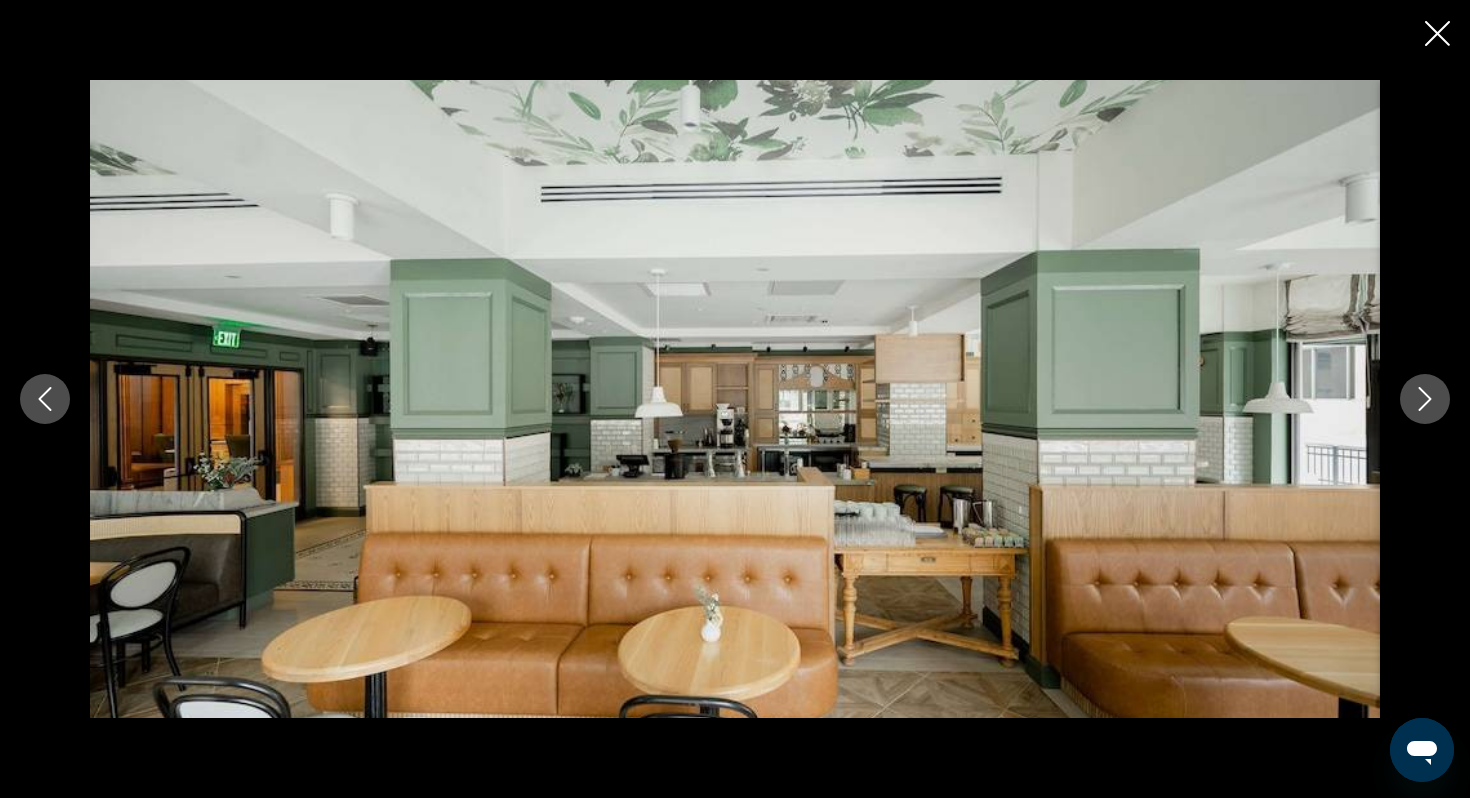 click 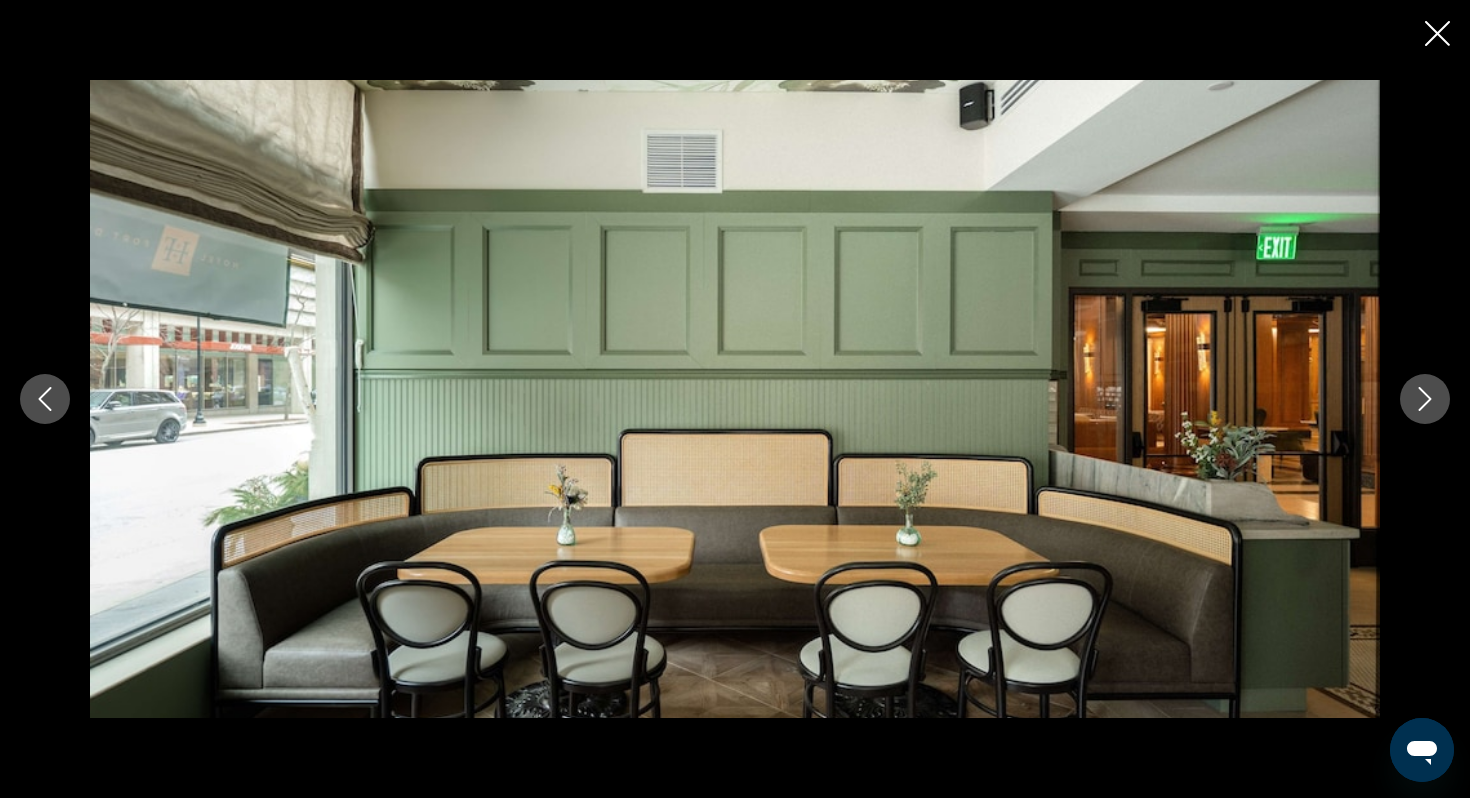 click 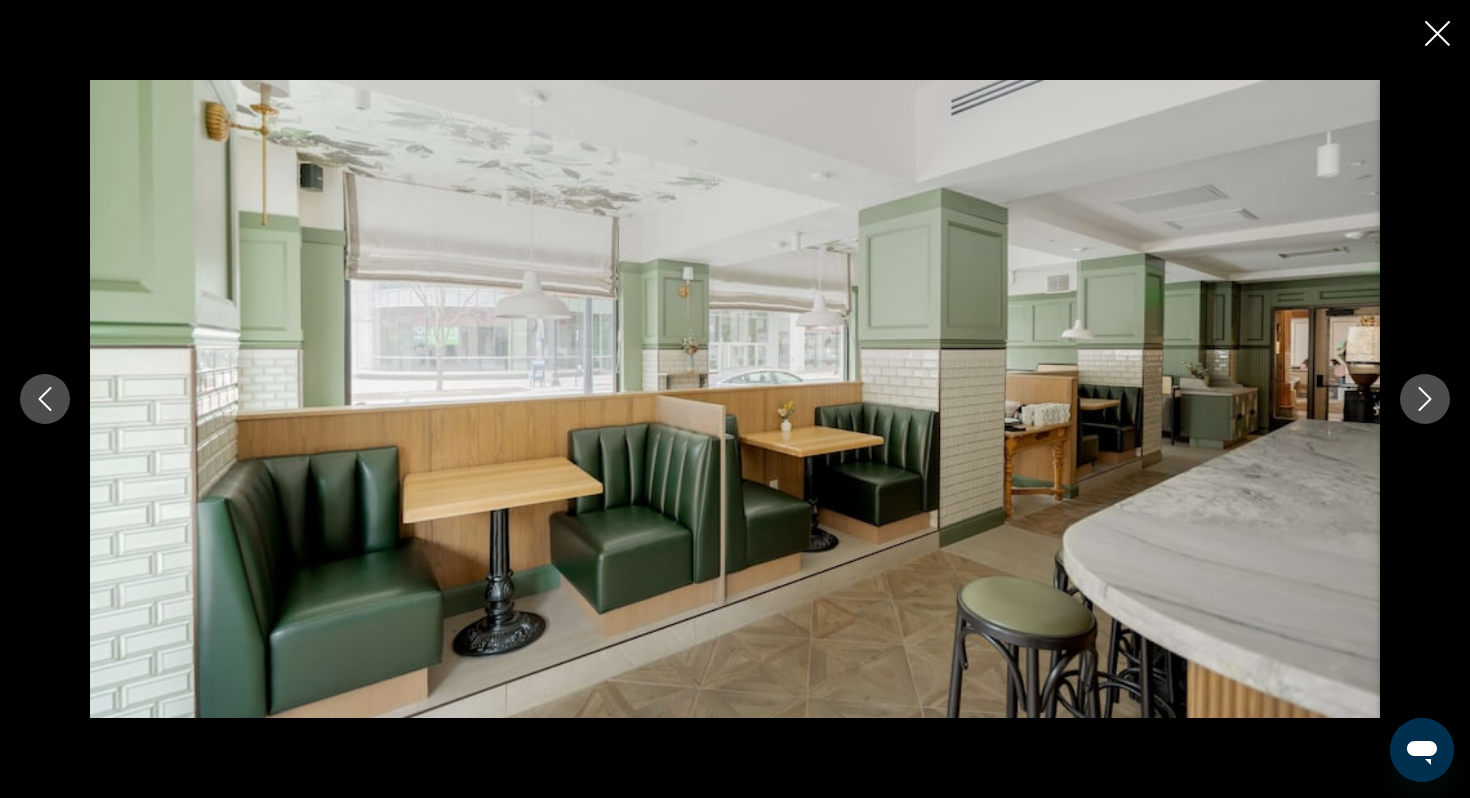 click 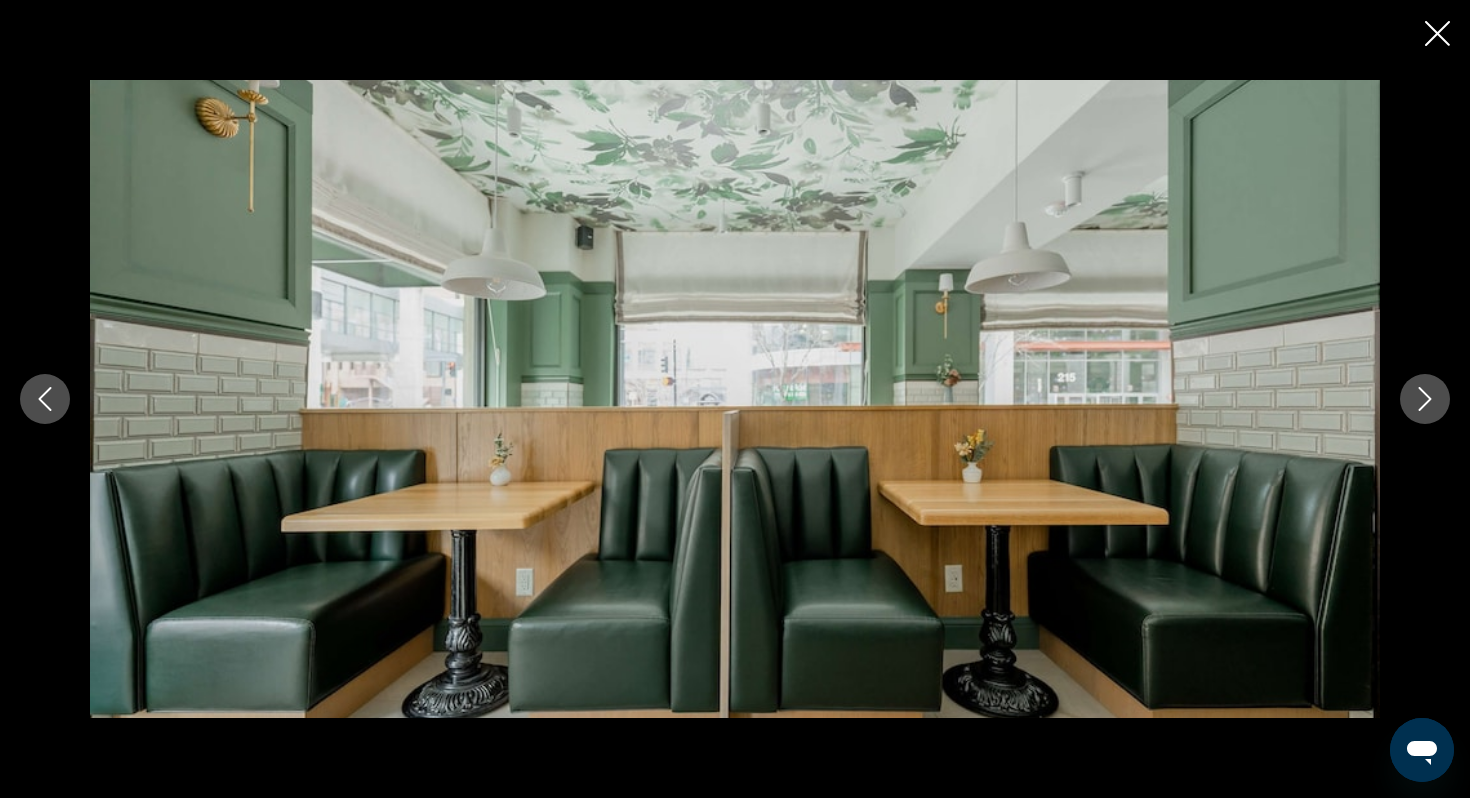 click 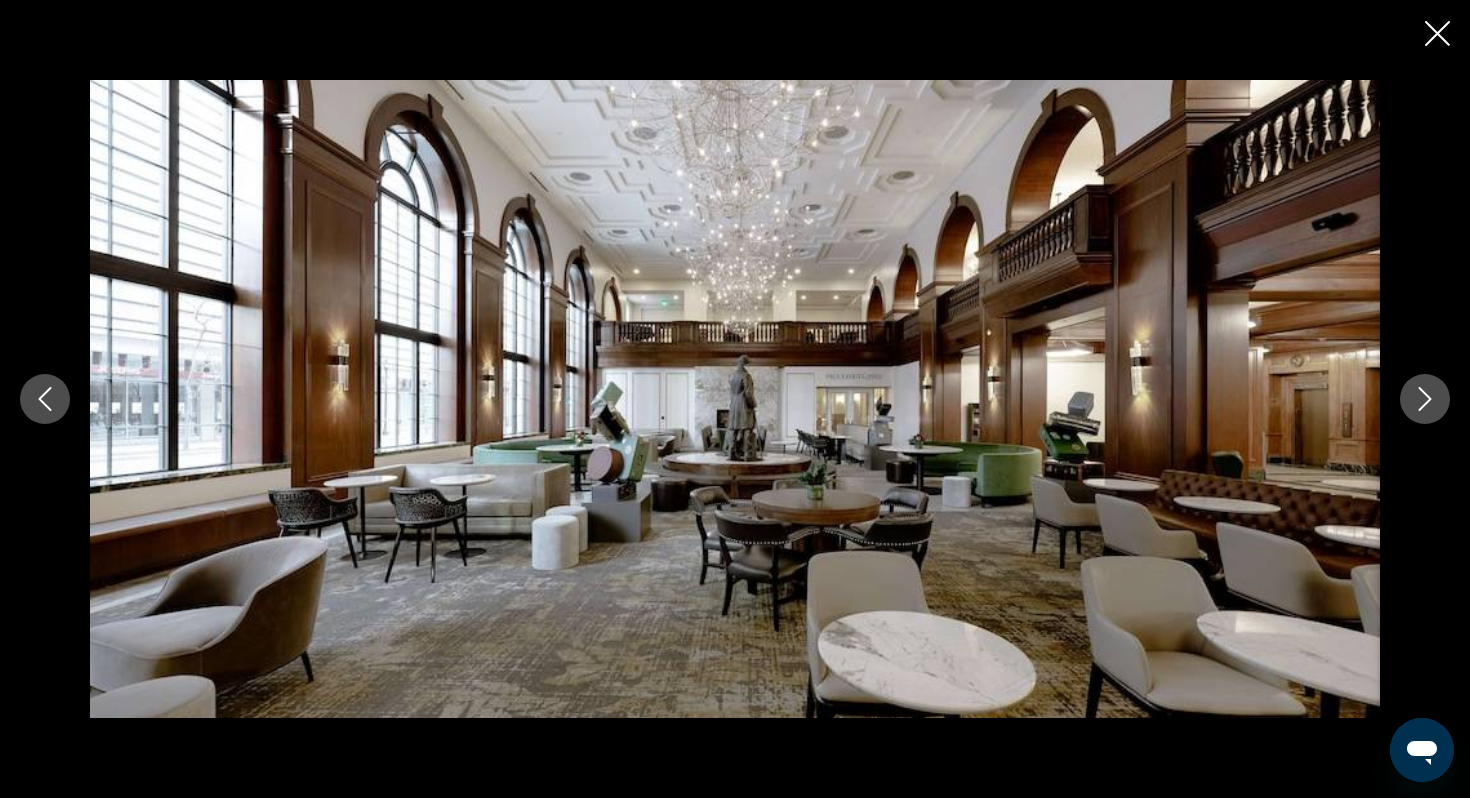 click 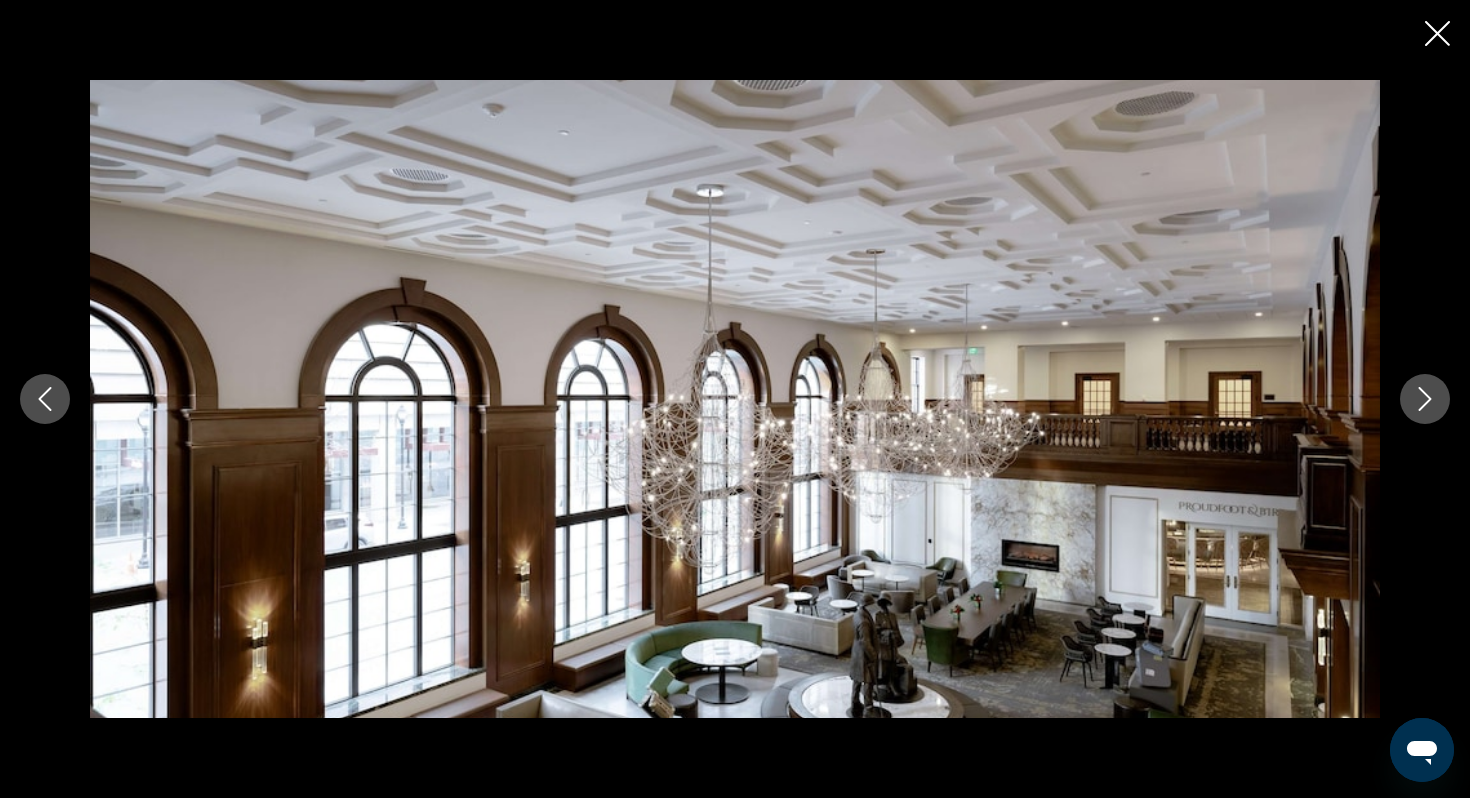 click 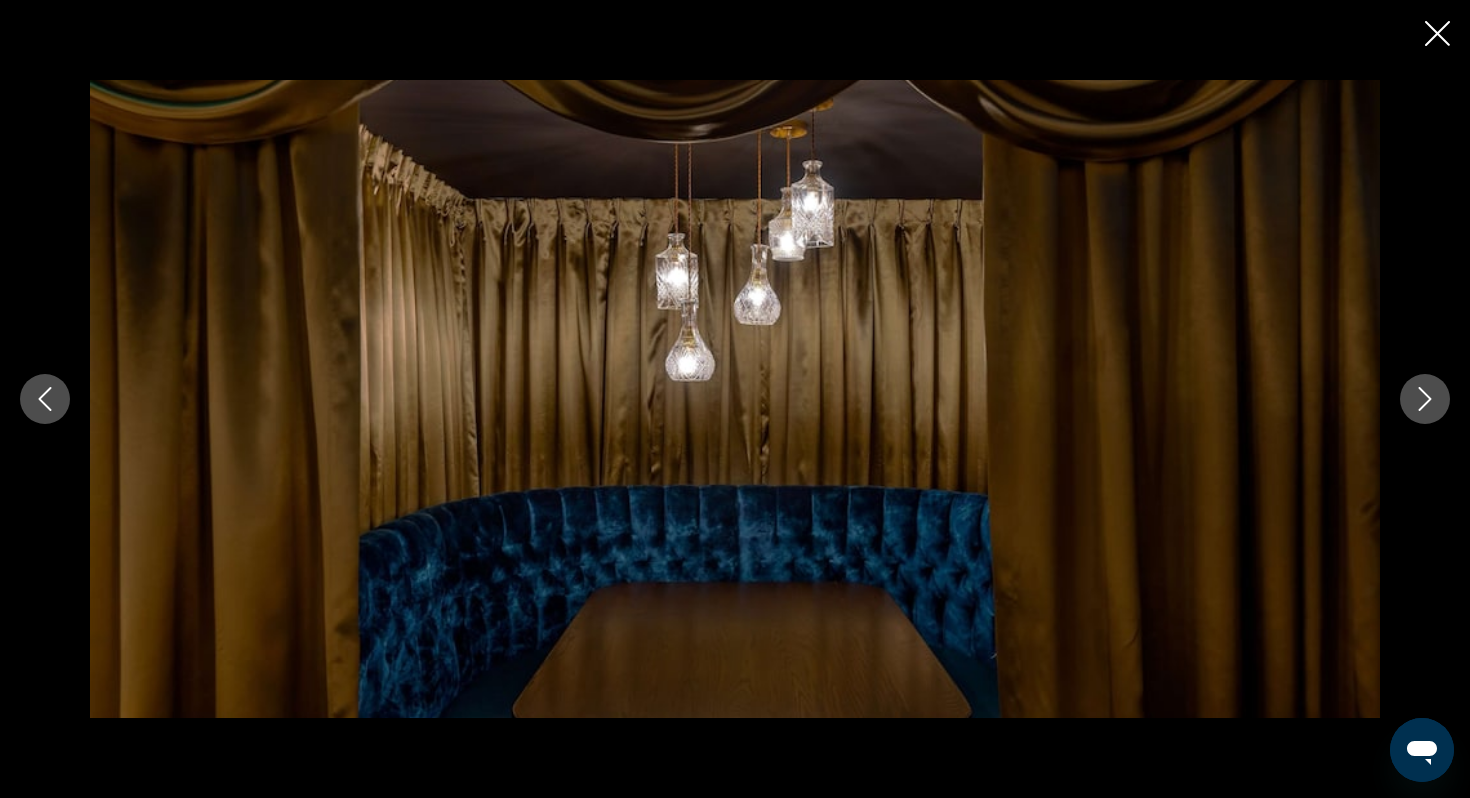 click 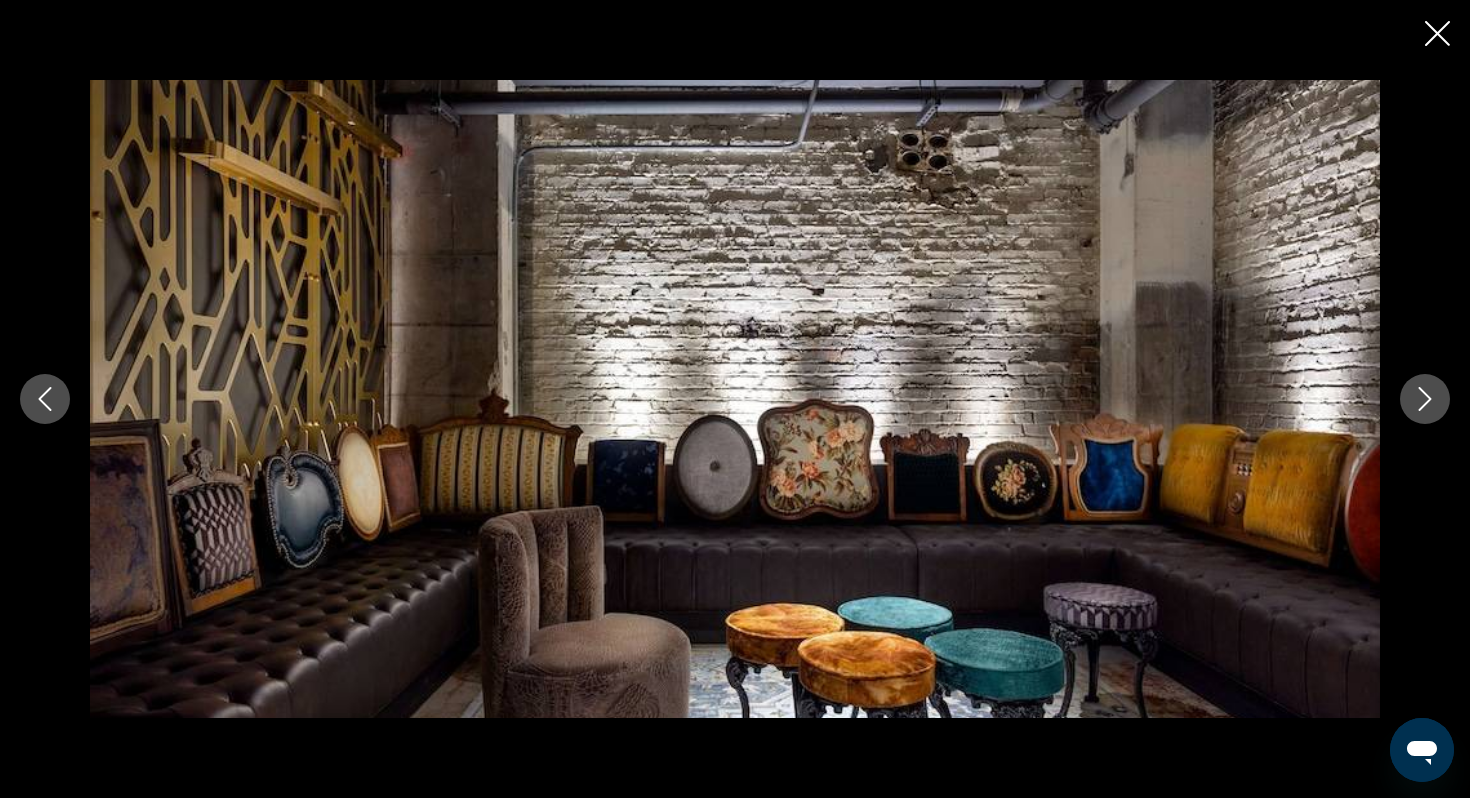 click 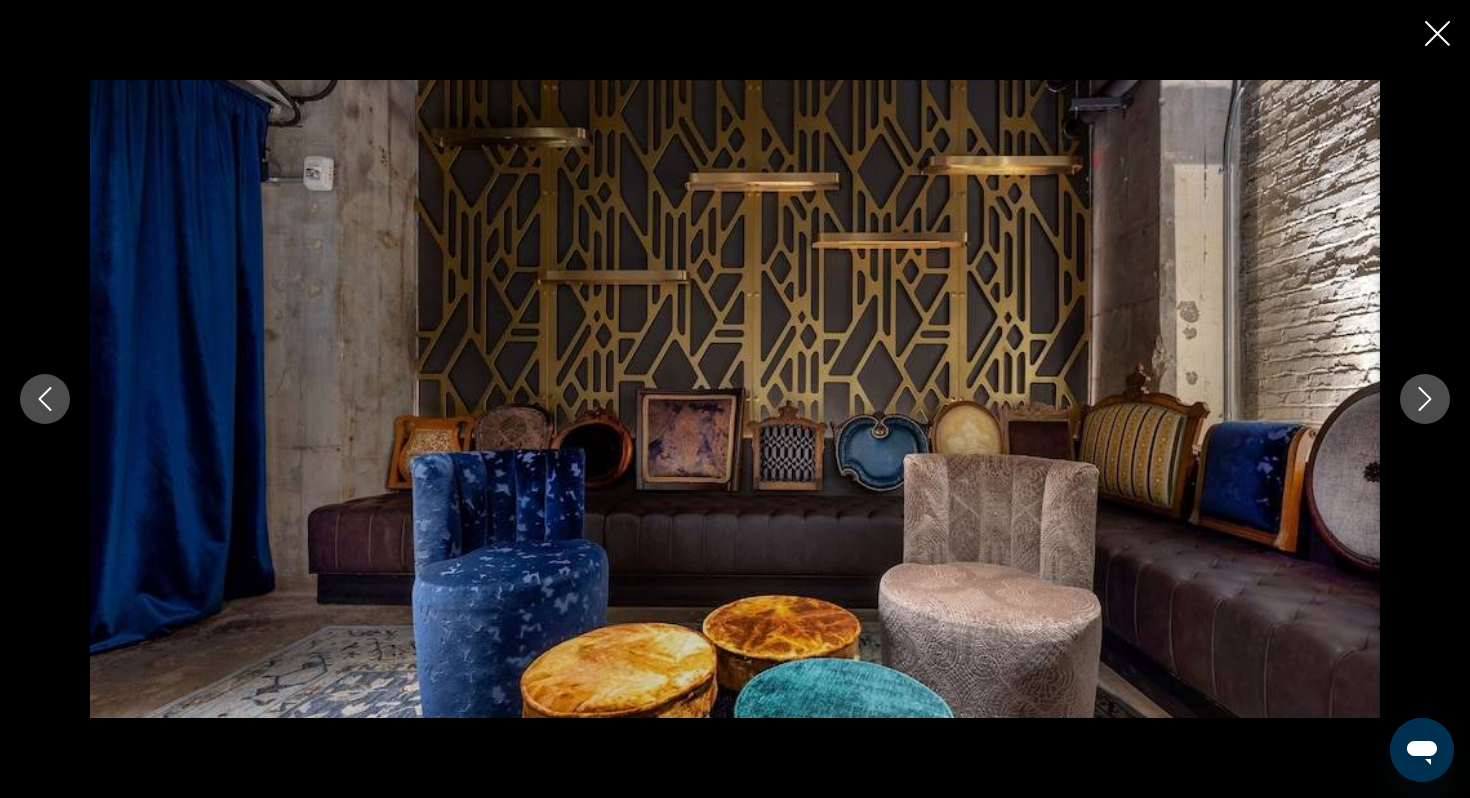 click 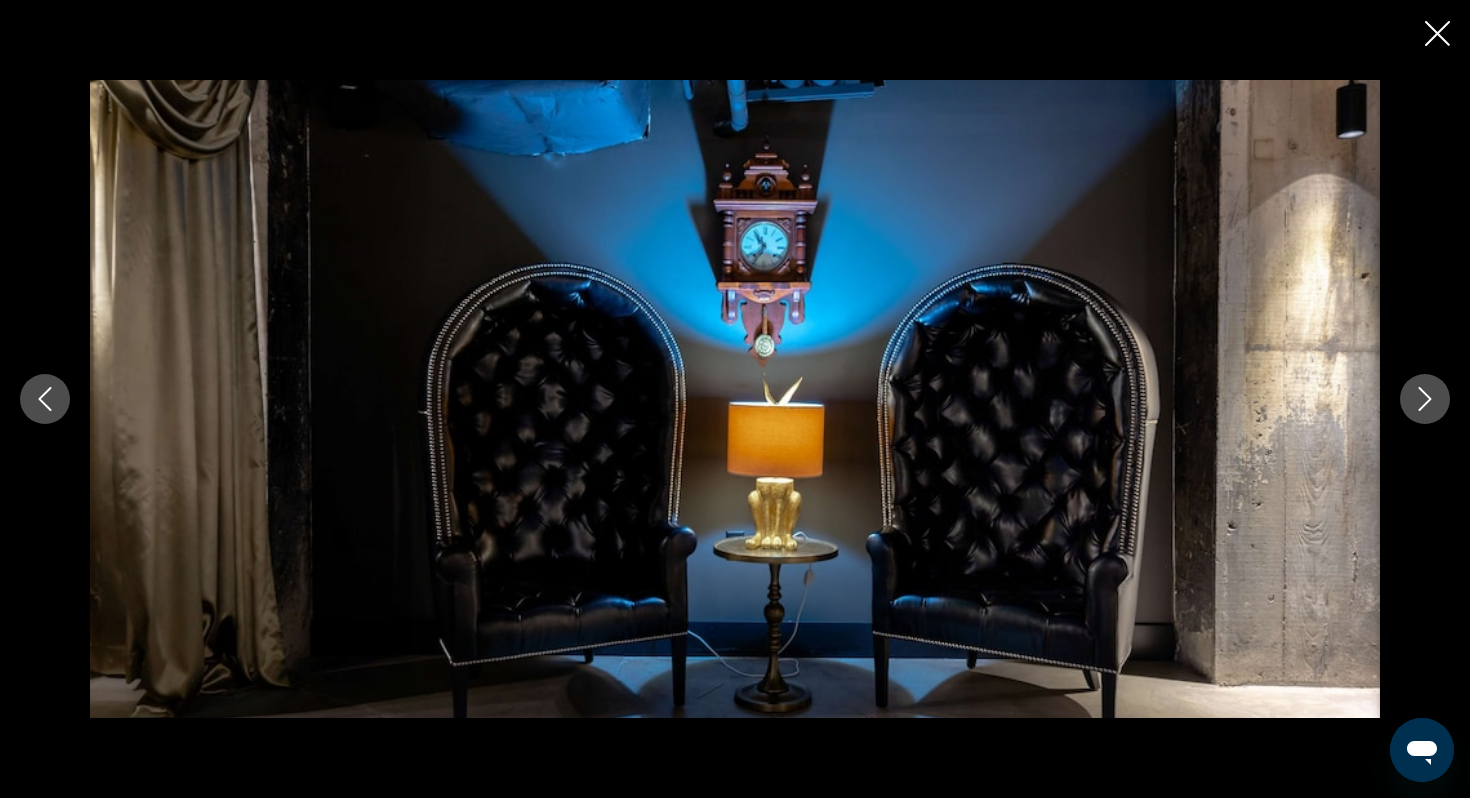 click at bounding box center [735, 399] 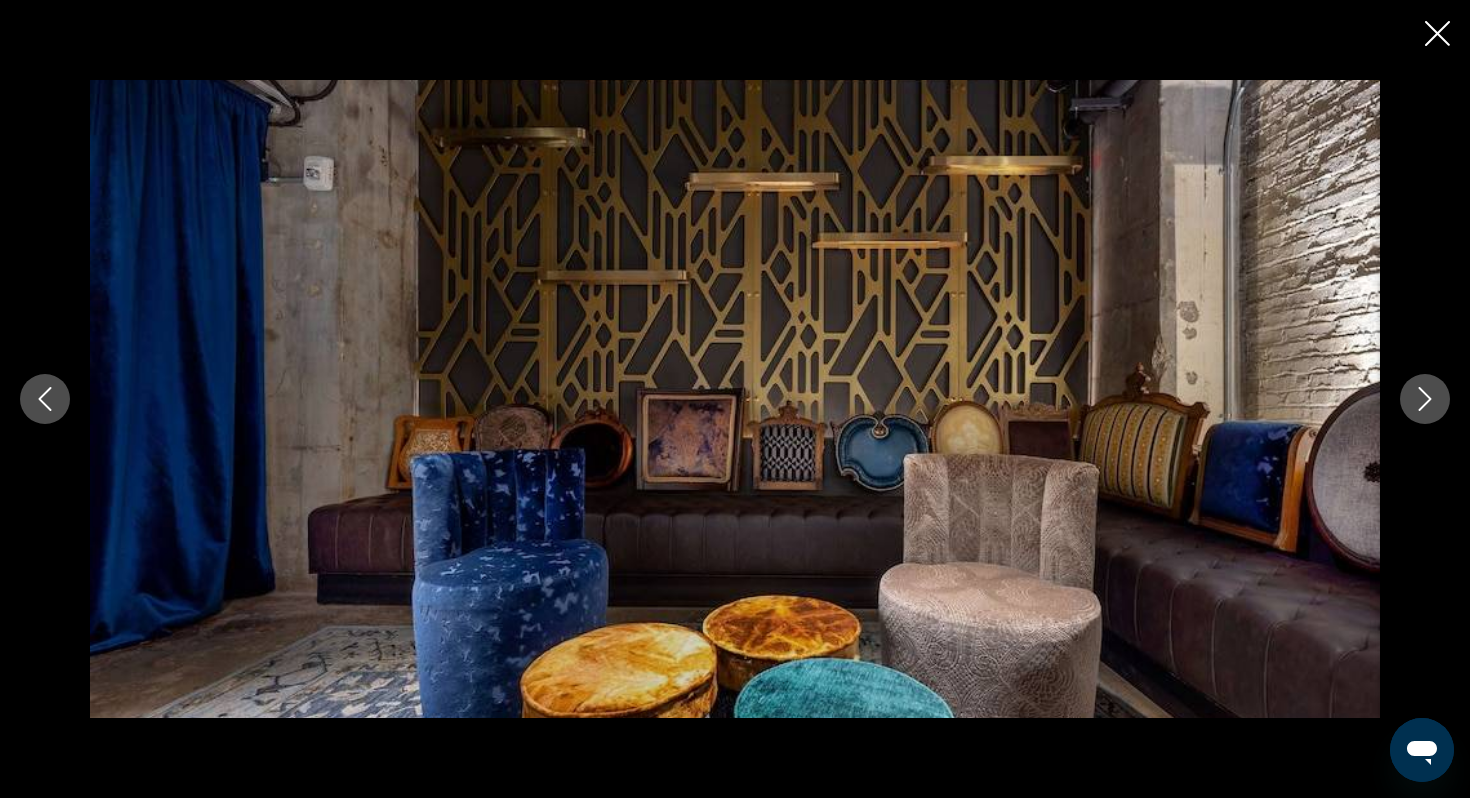 click 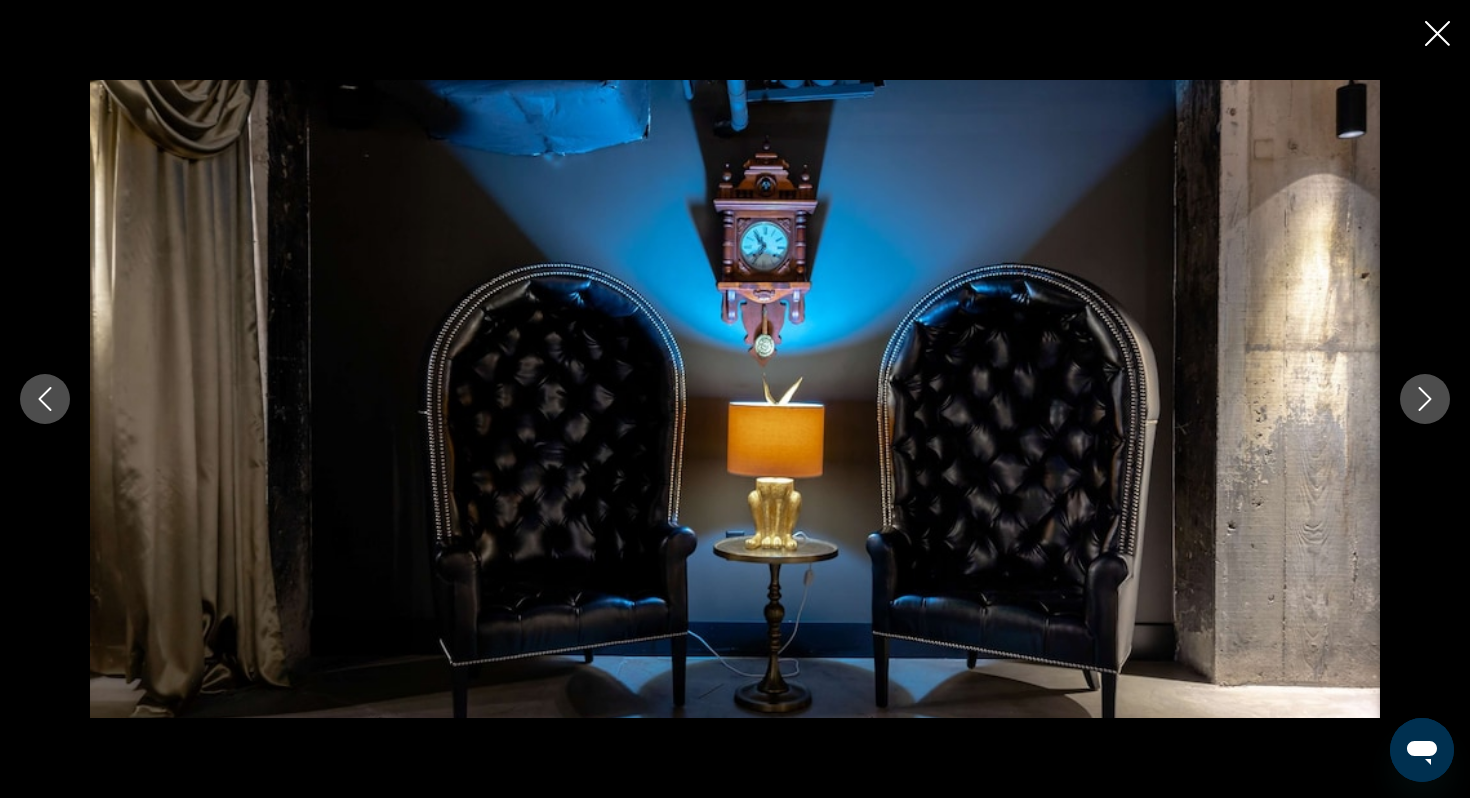click 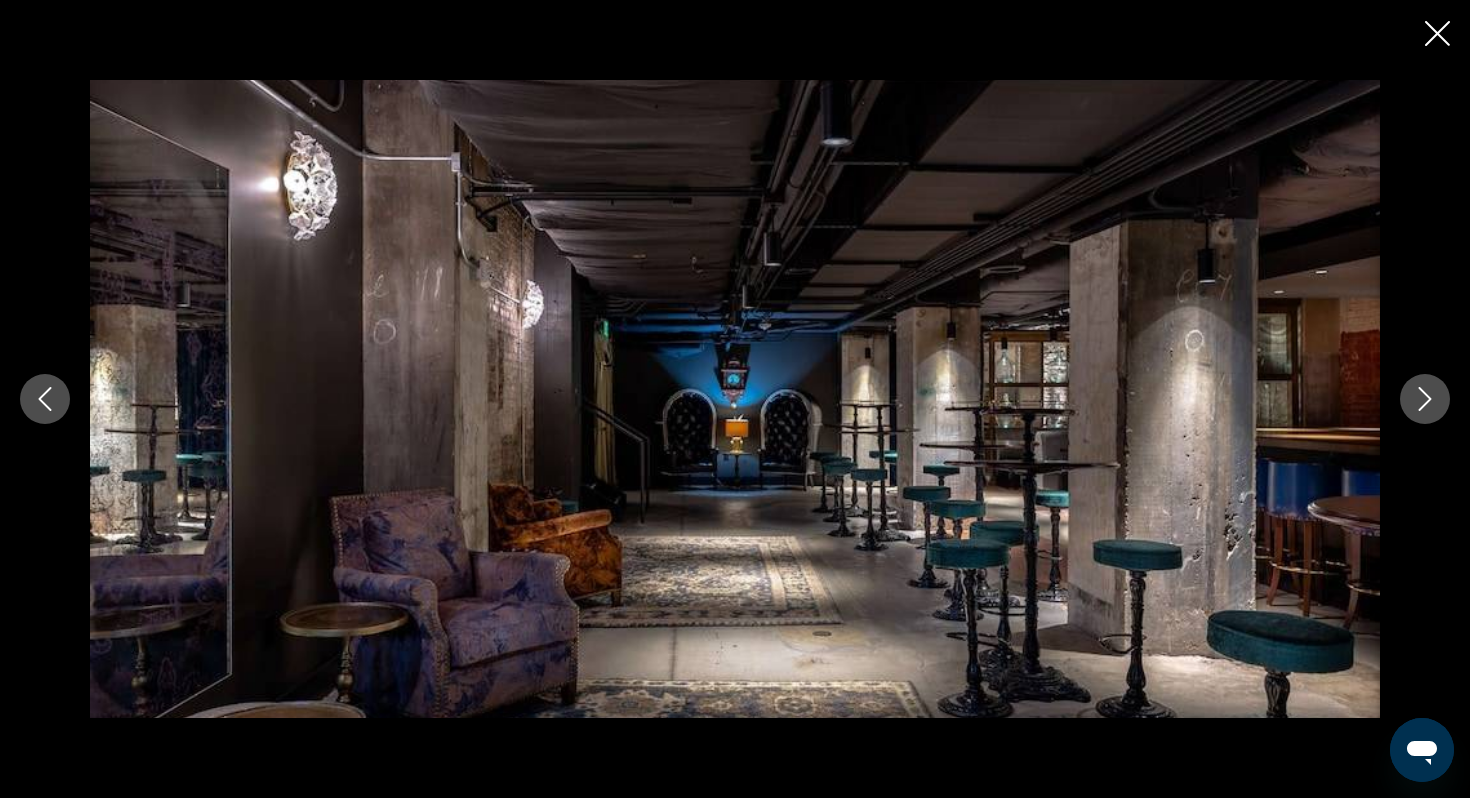 click 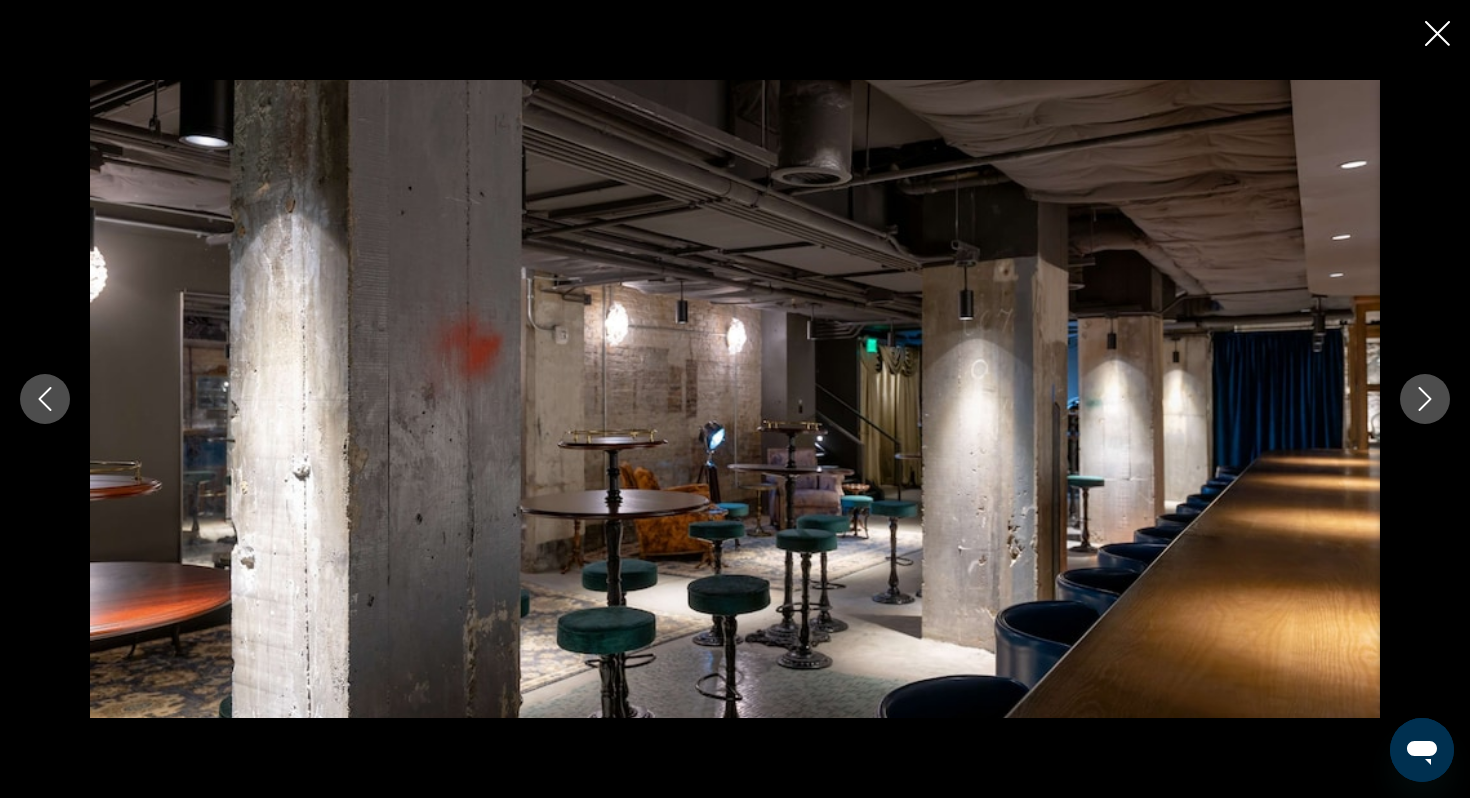 click 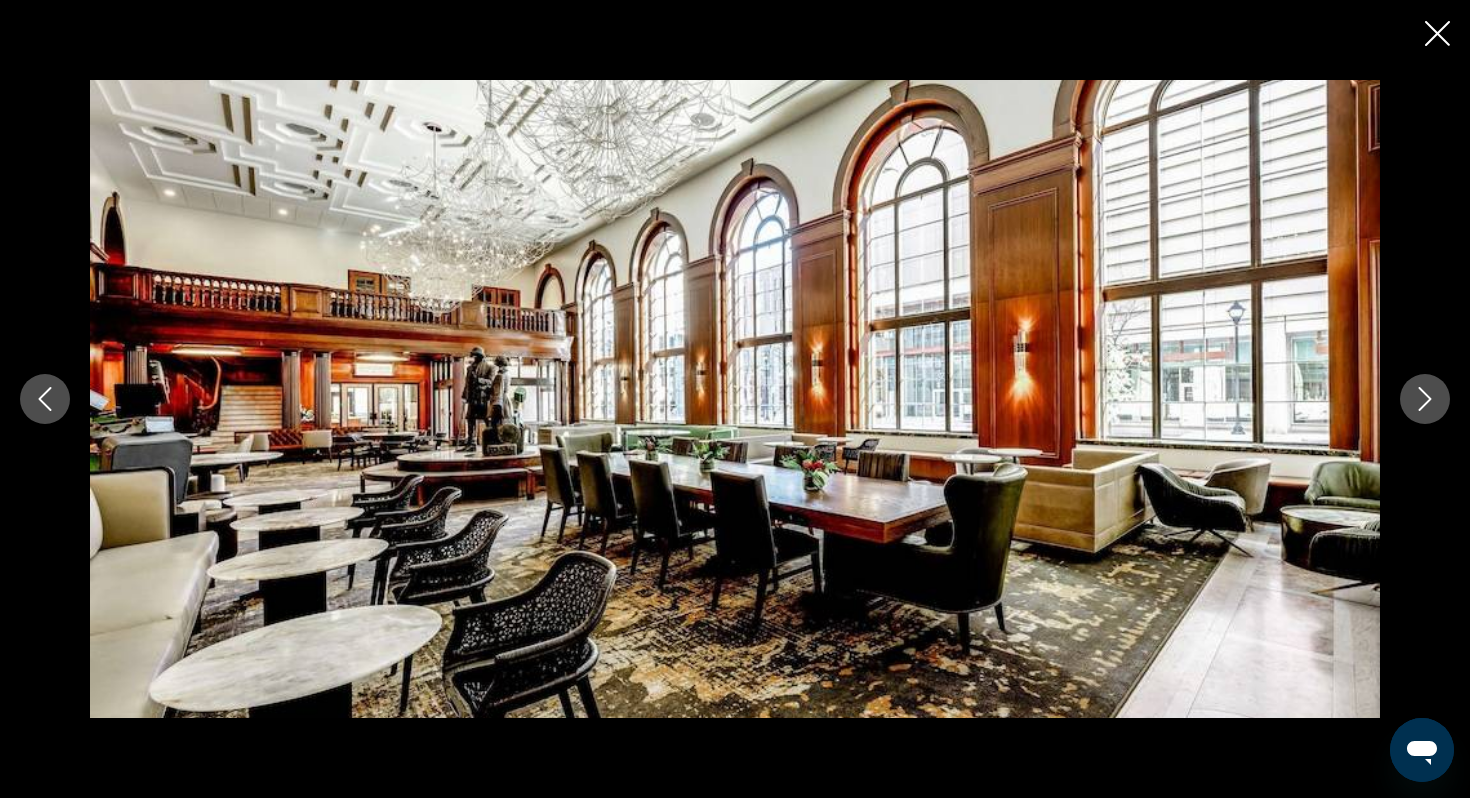 click 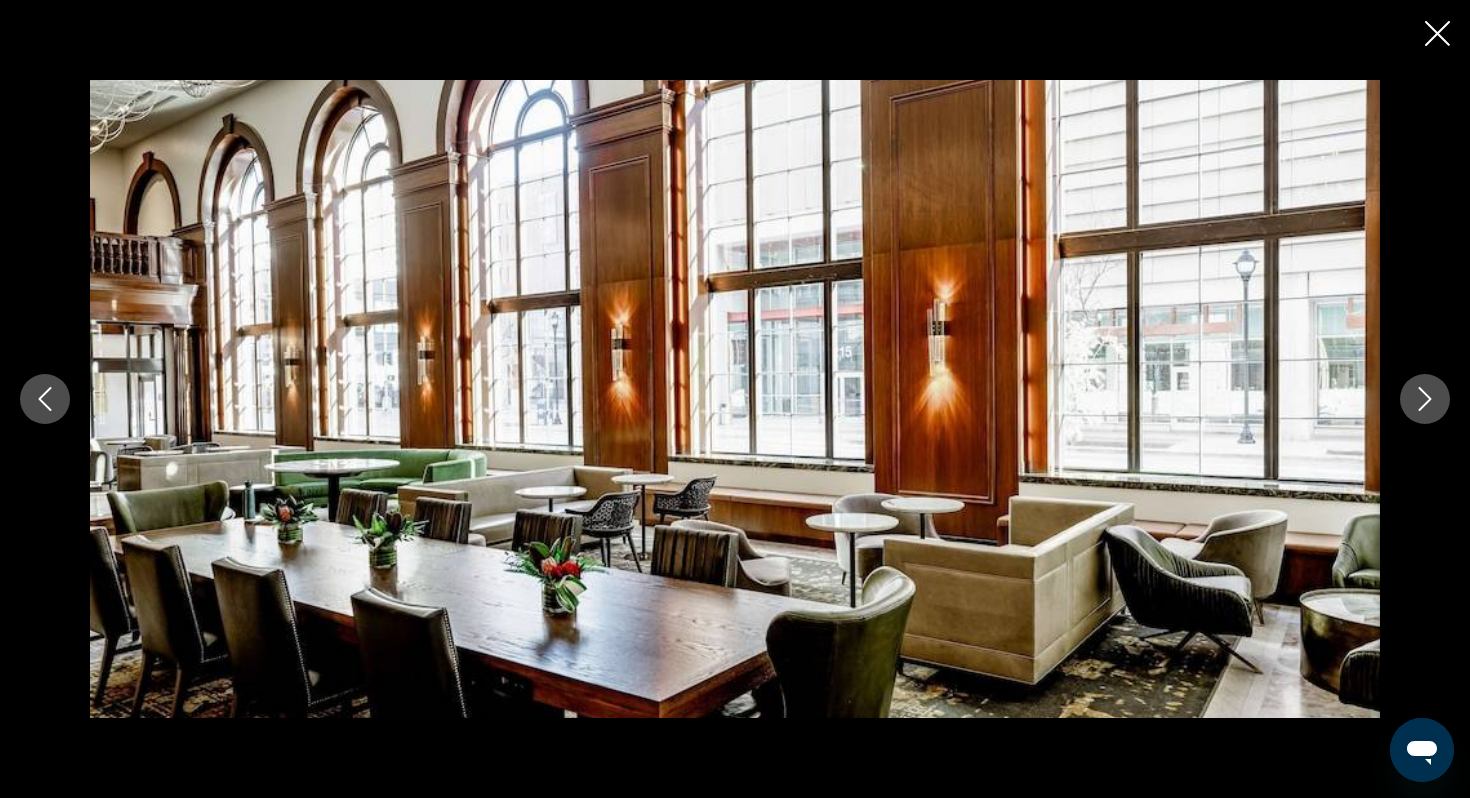 click 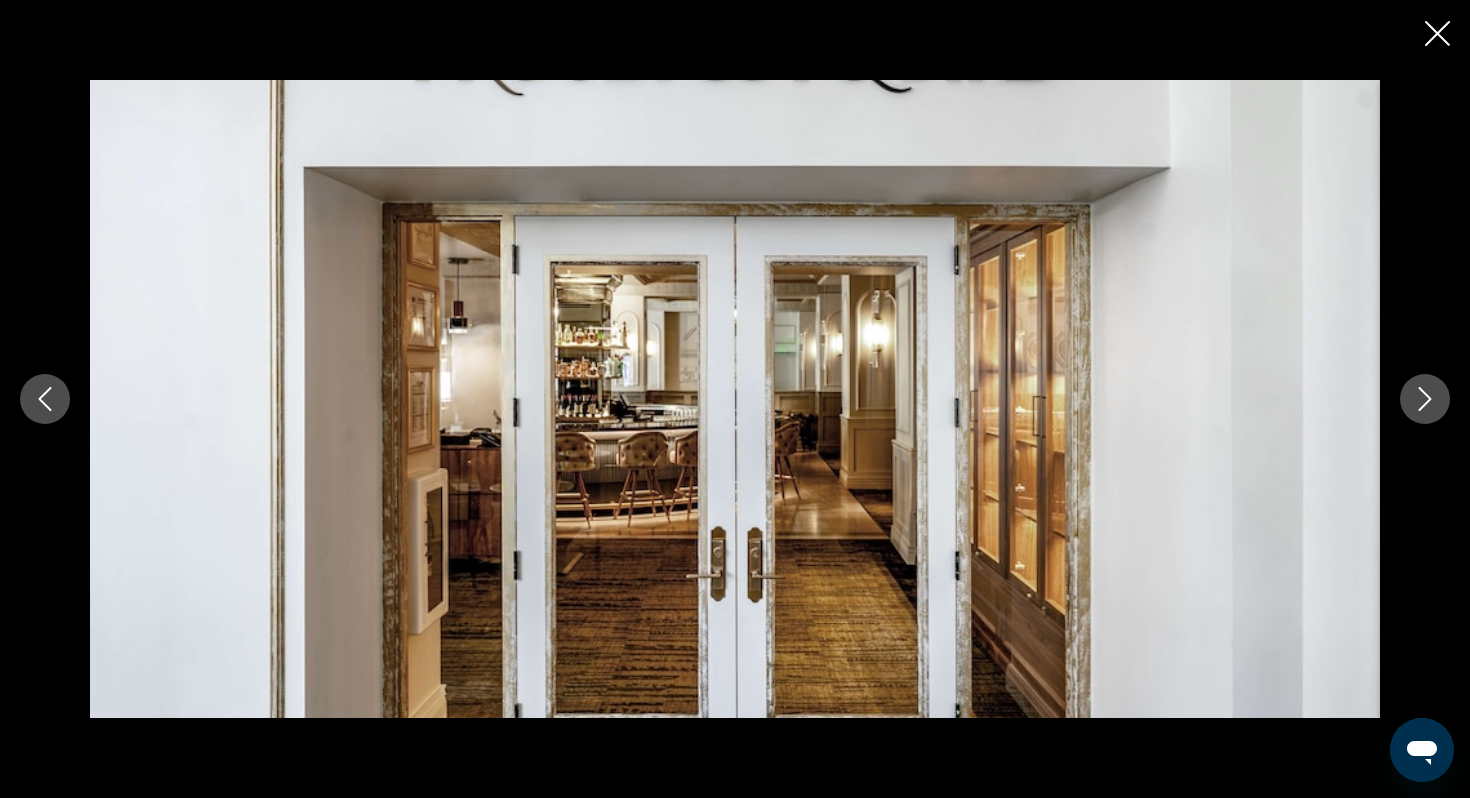 click 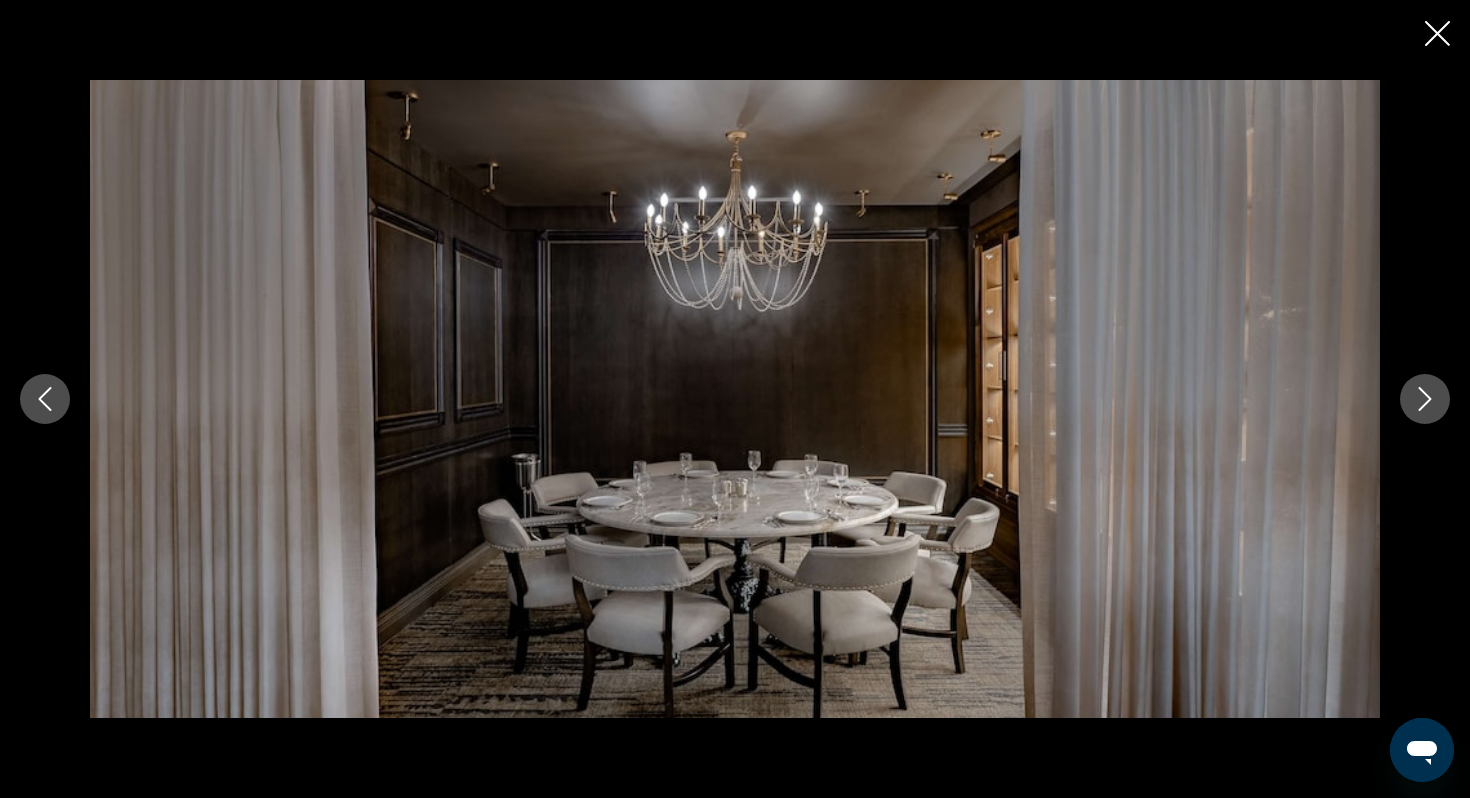 click 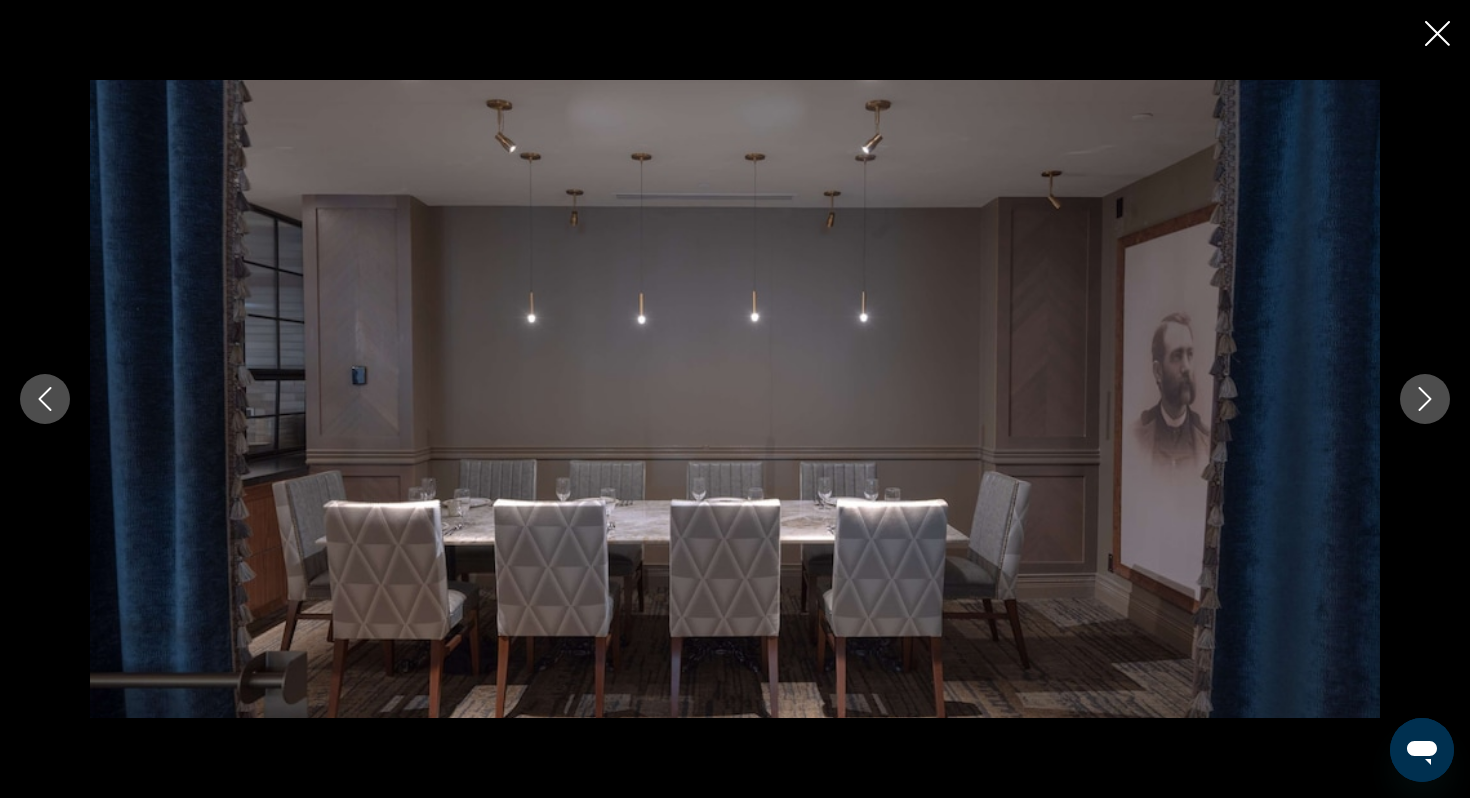 click 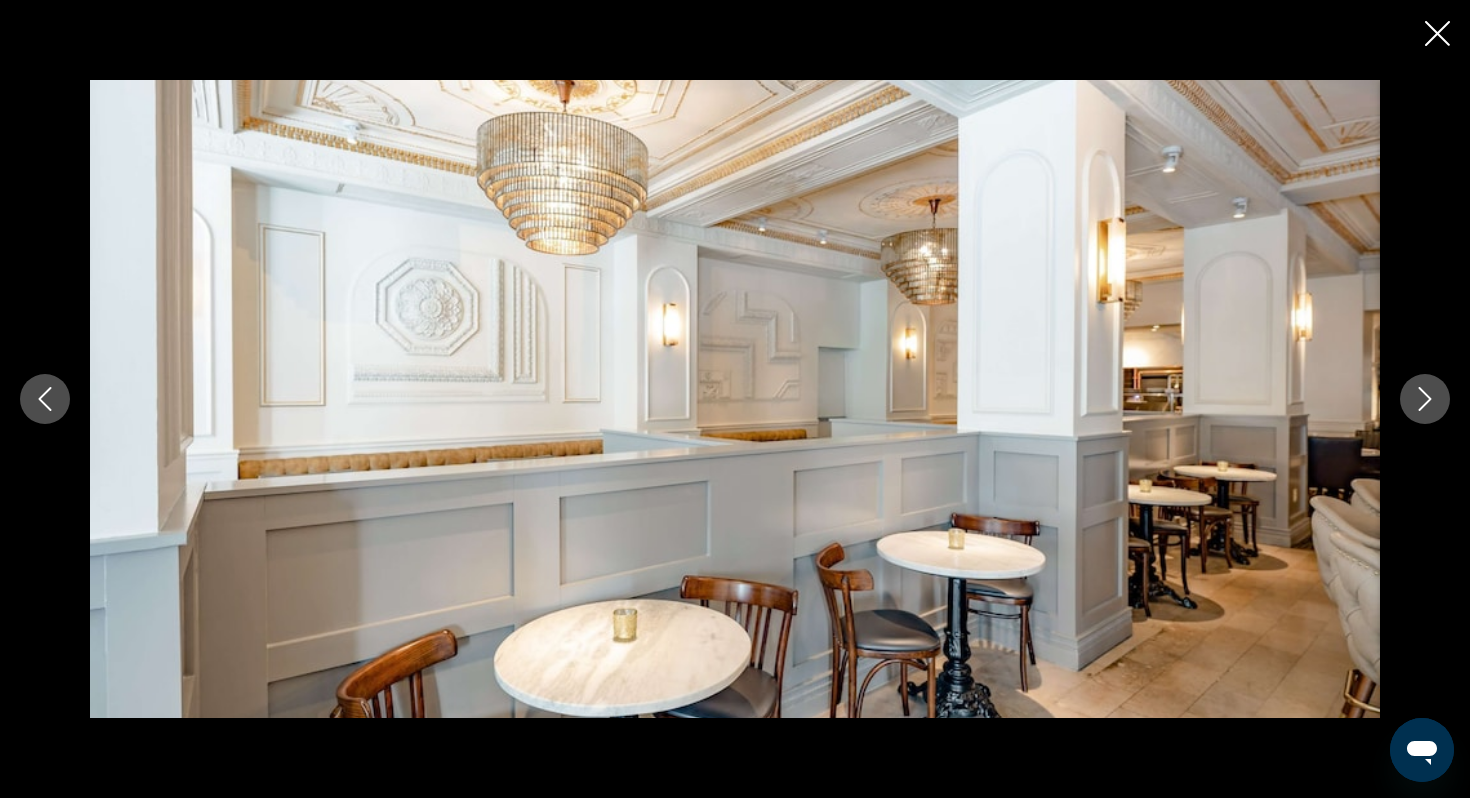 click 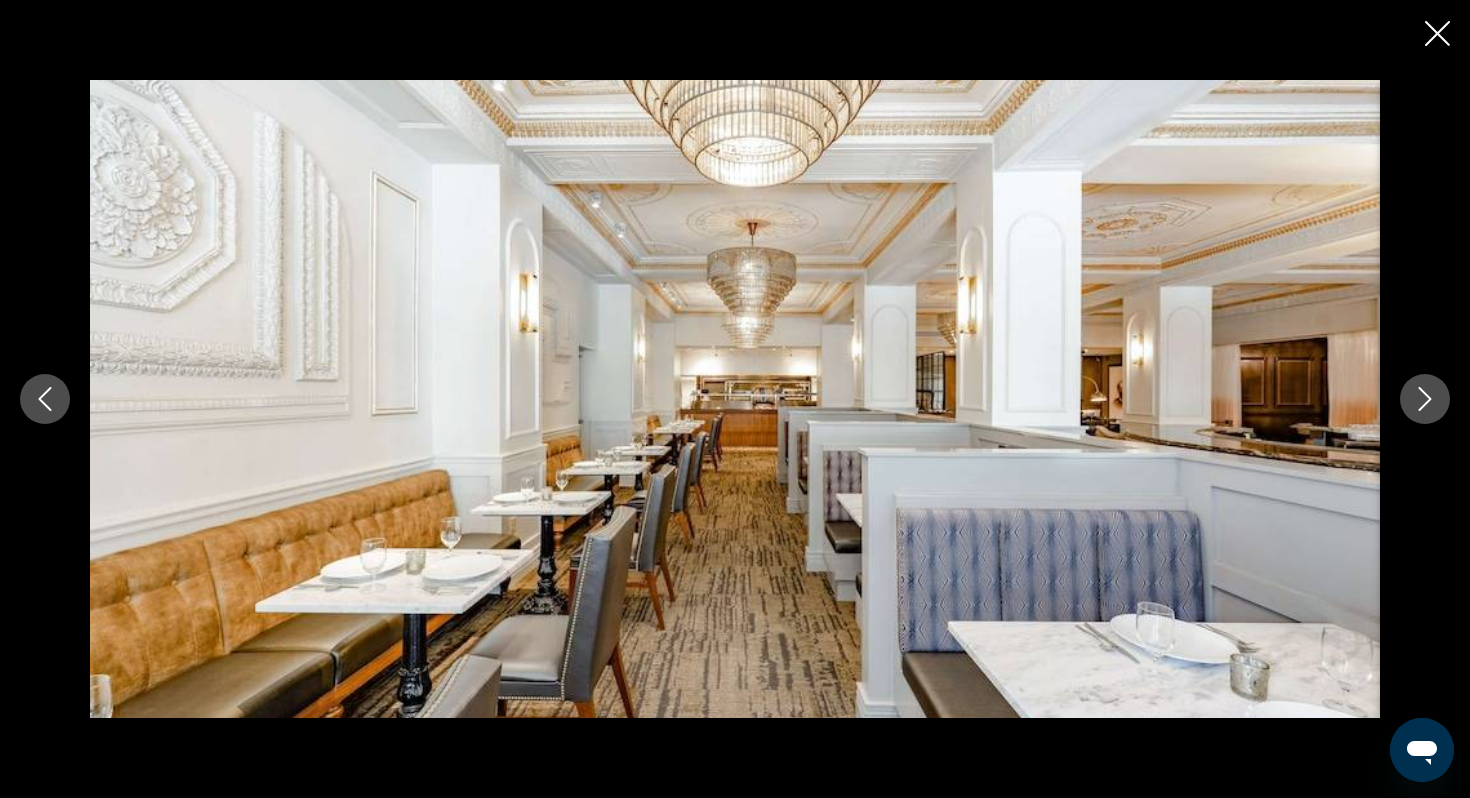 click 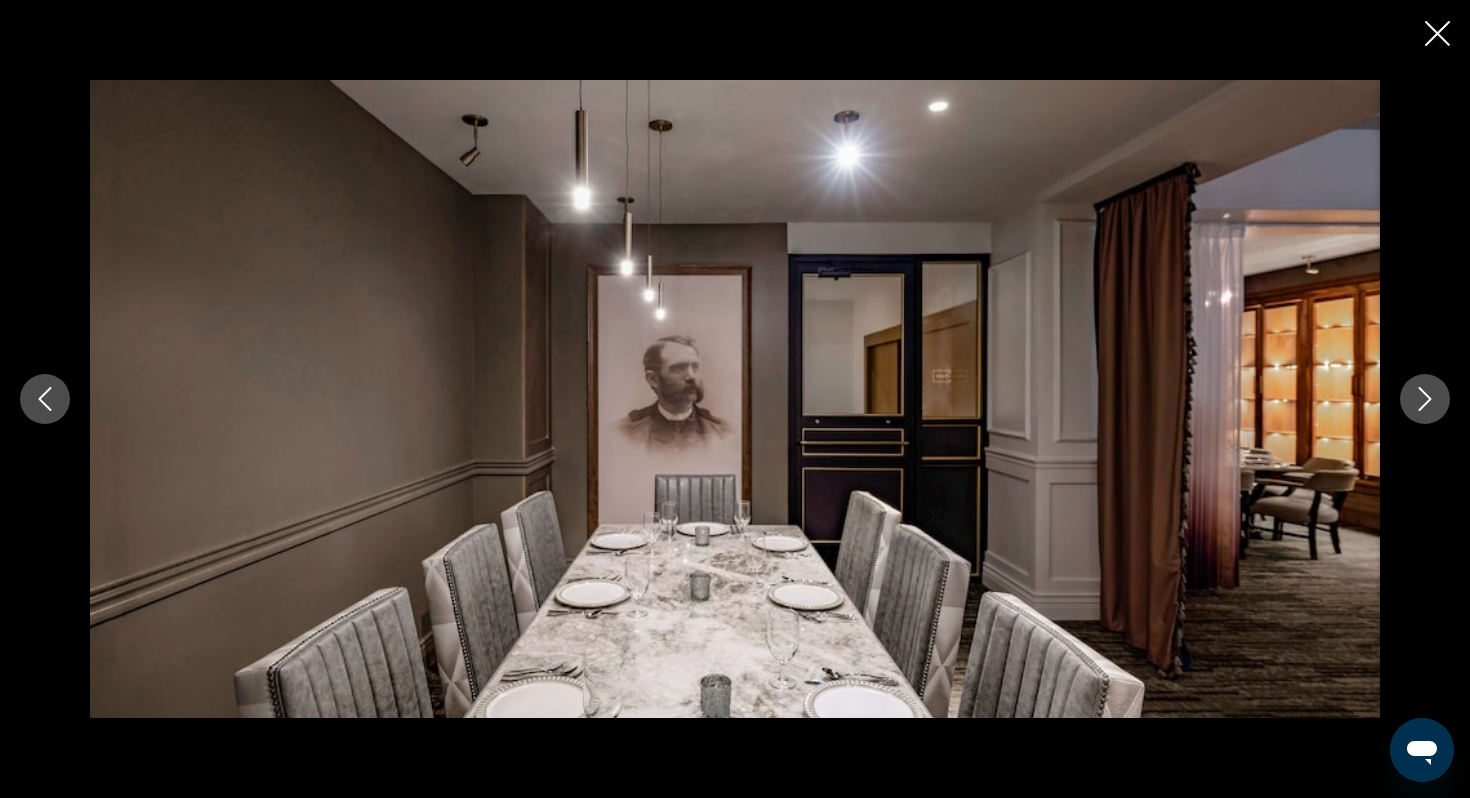 click 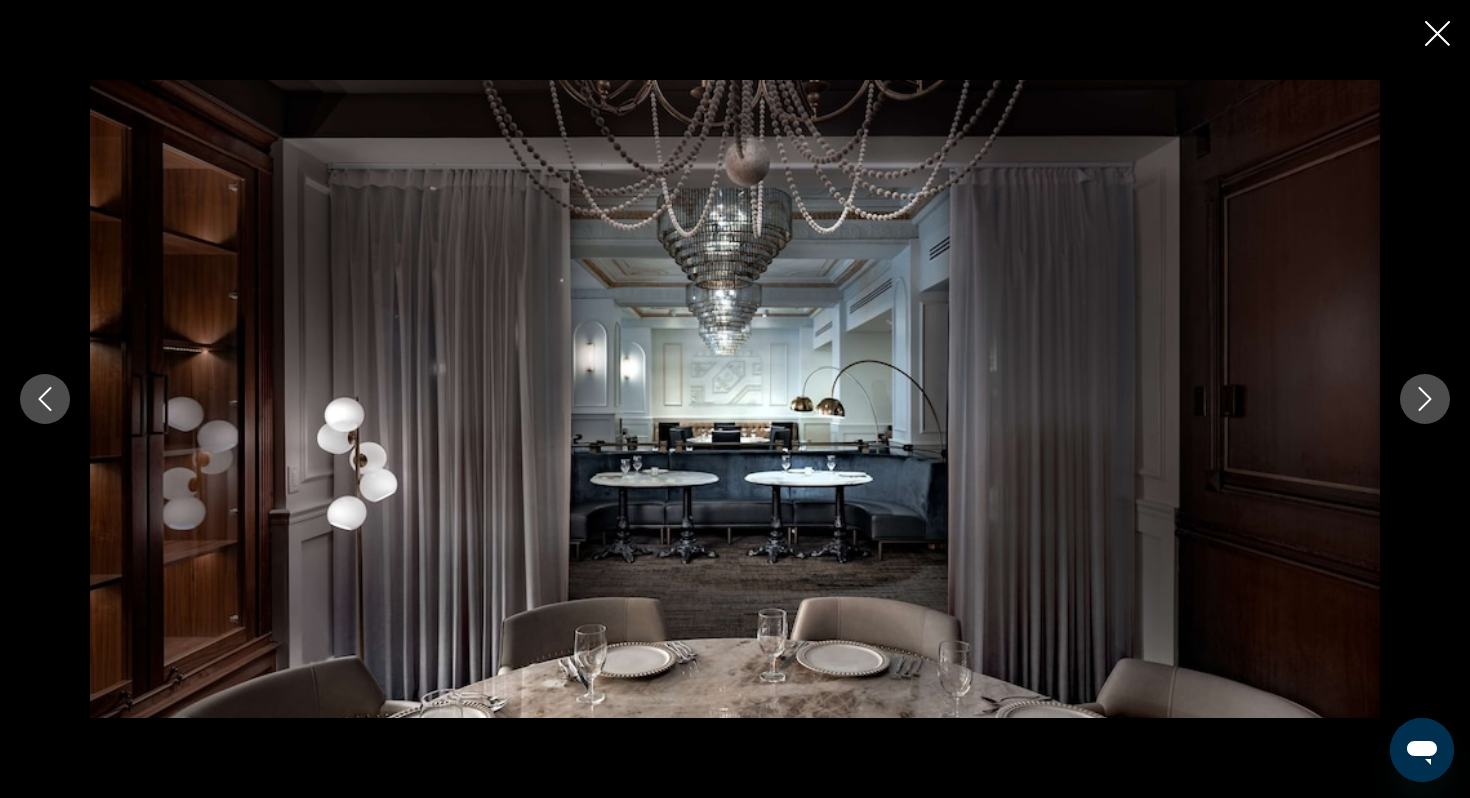 click 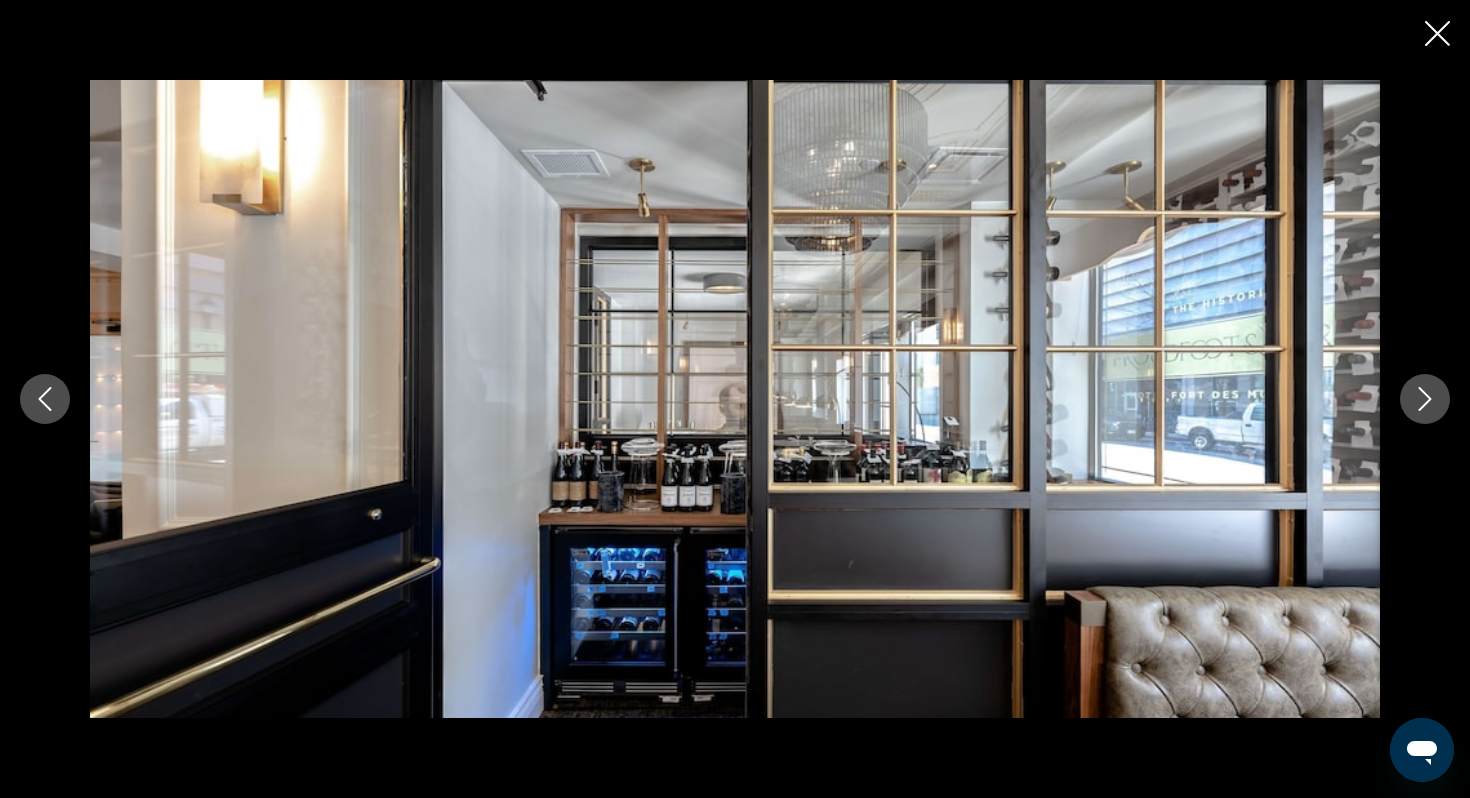 click 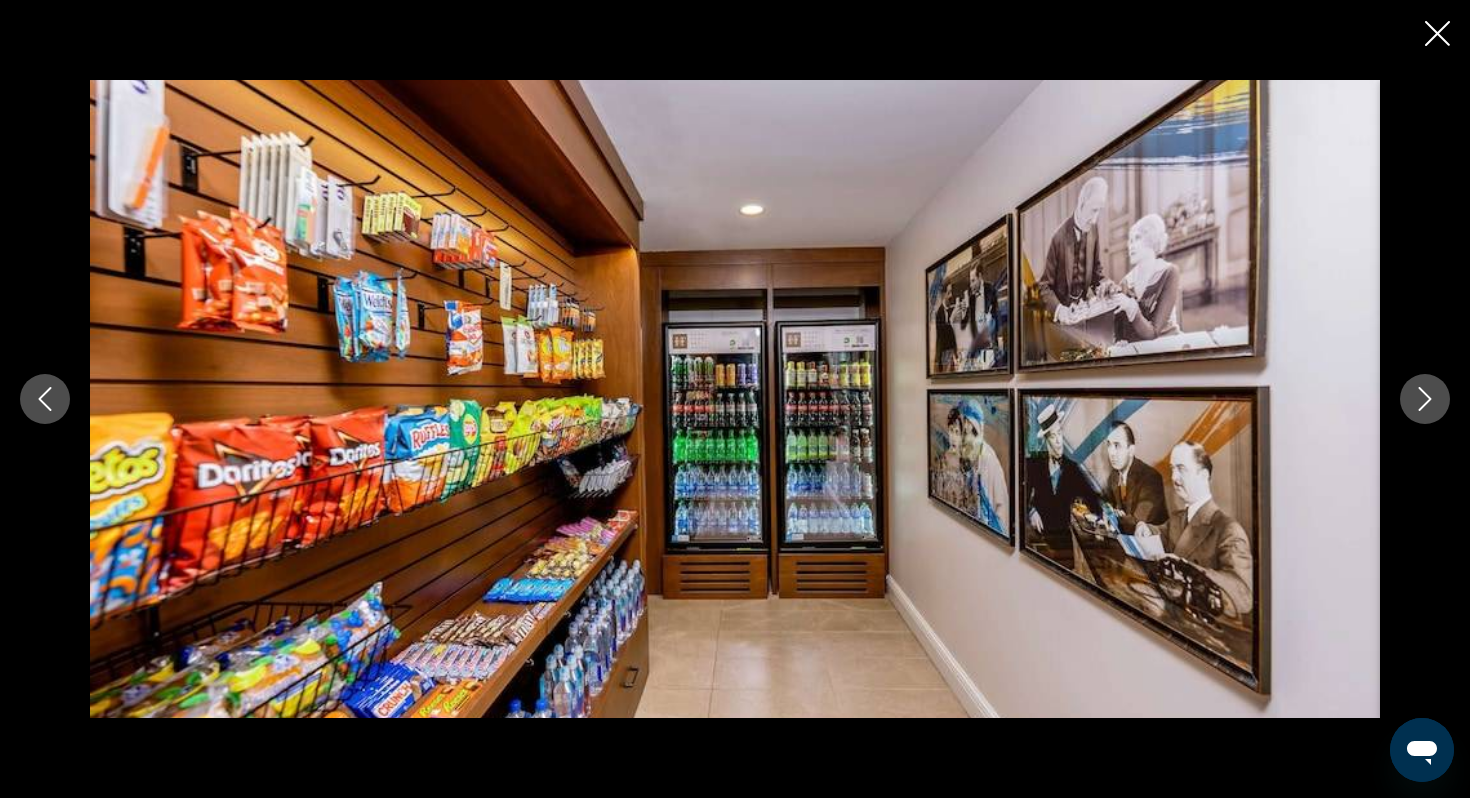 click 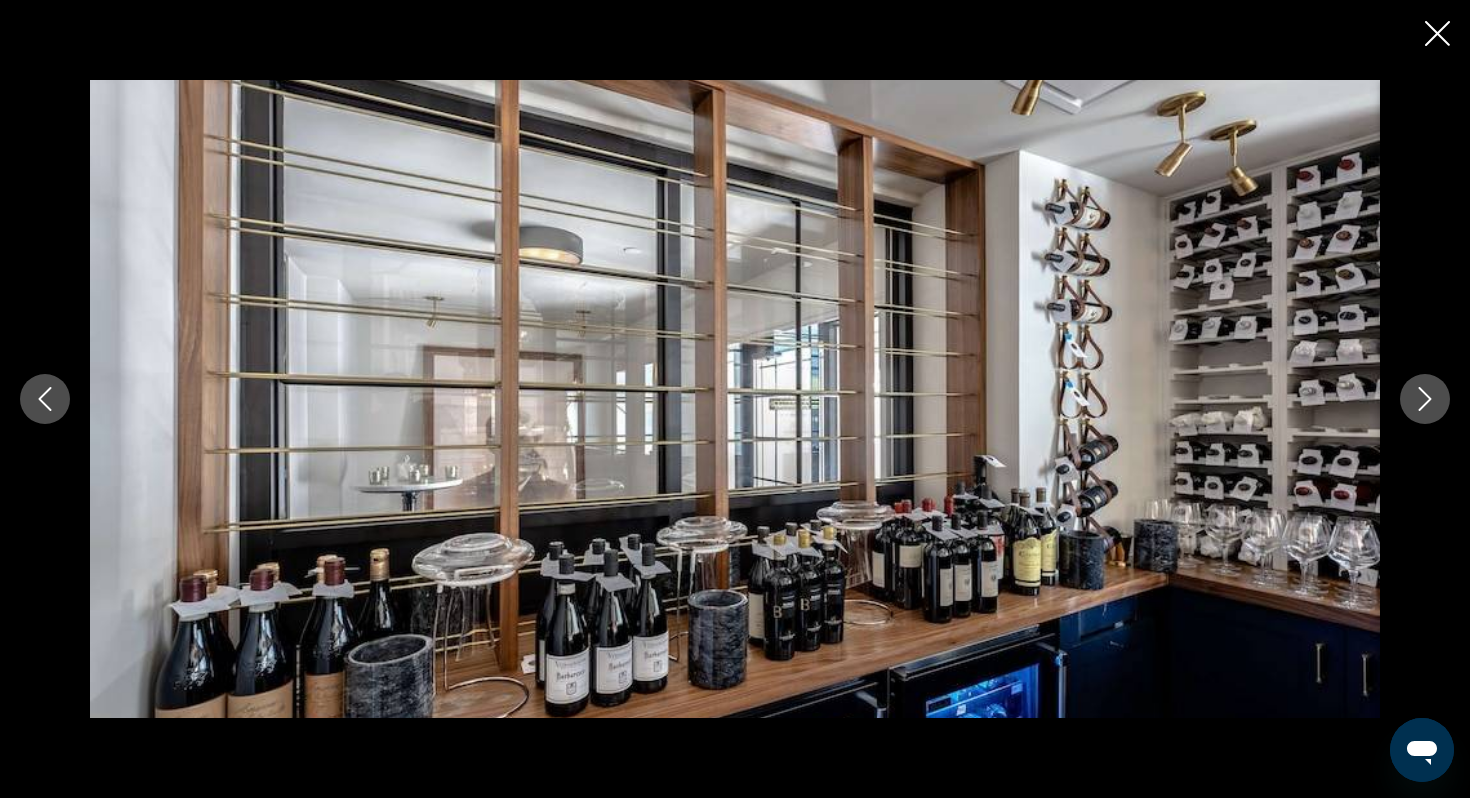 click 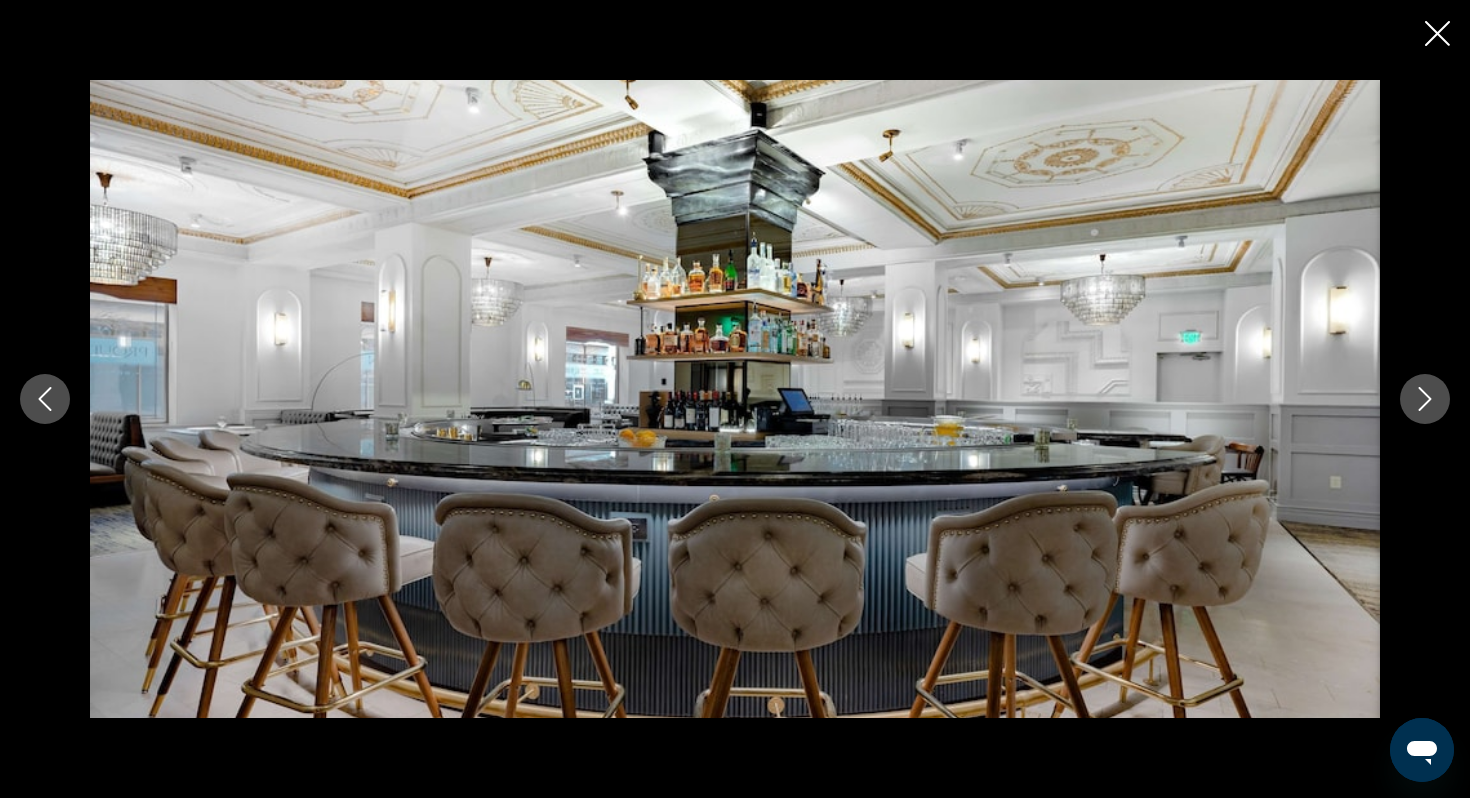 click 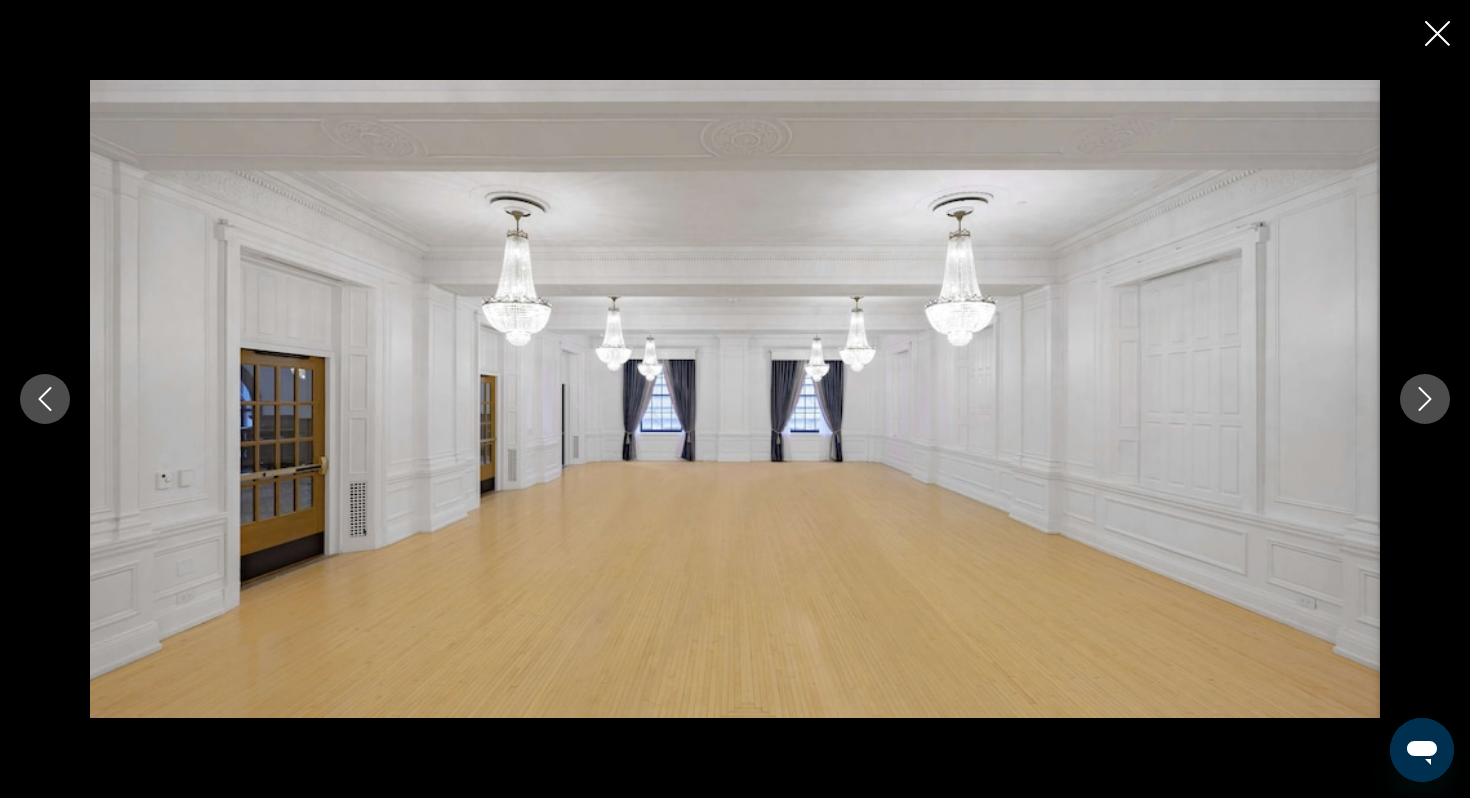 click 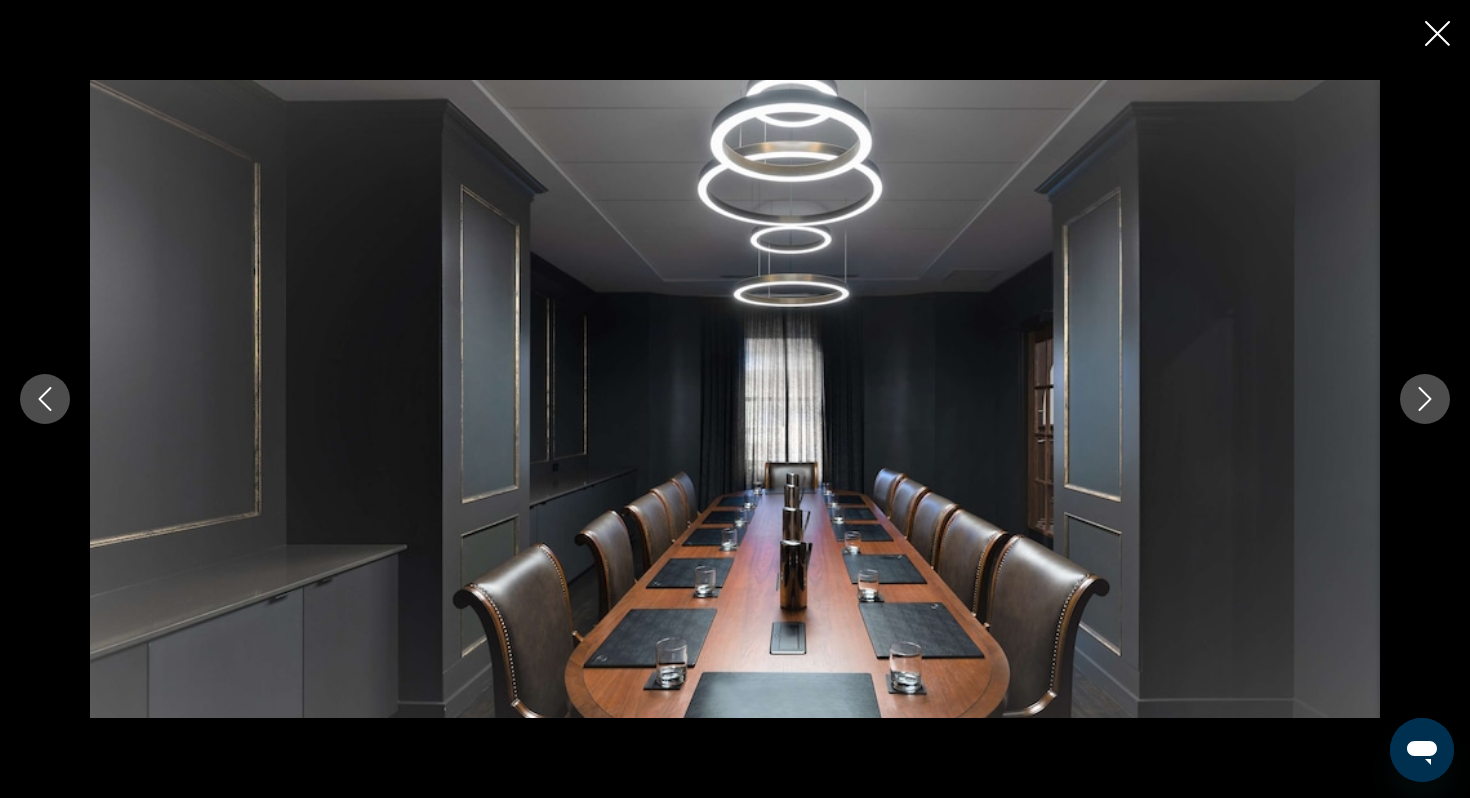 click 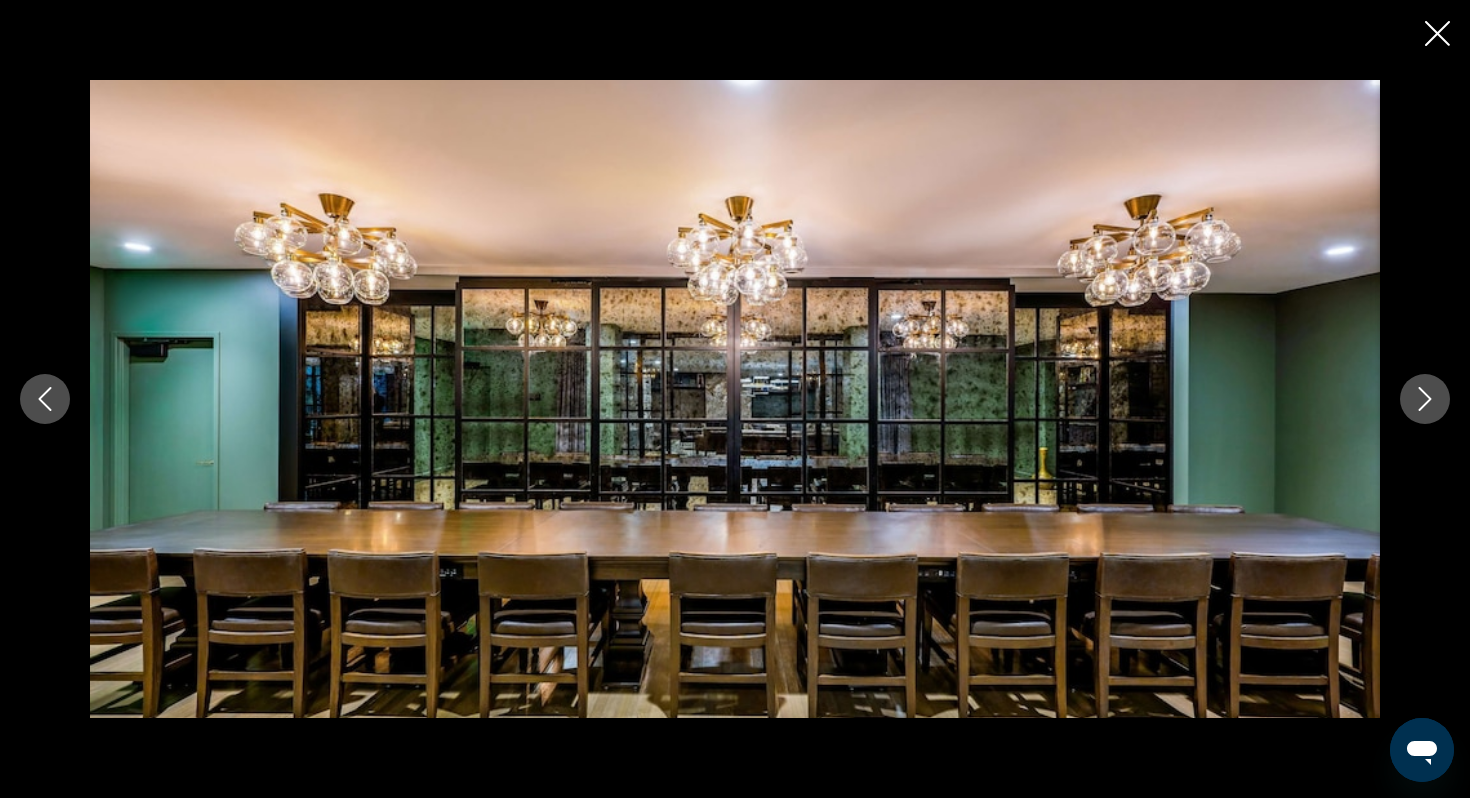 click 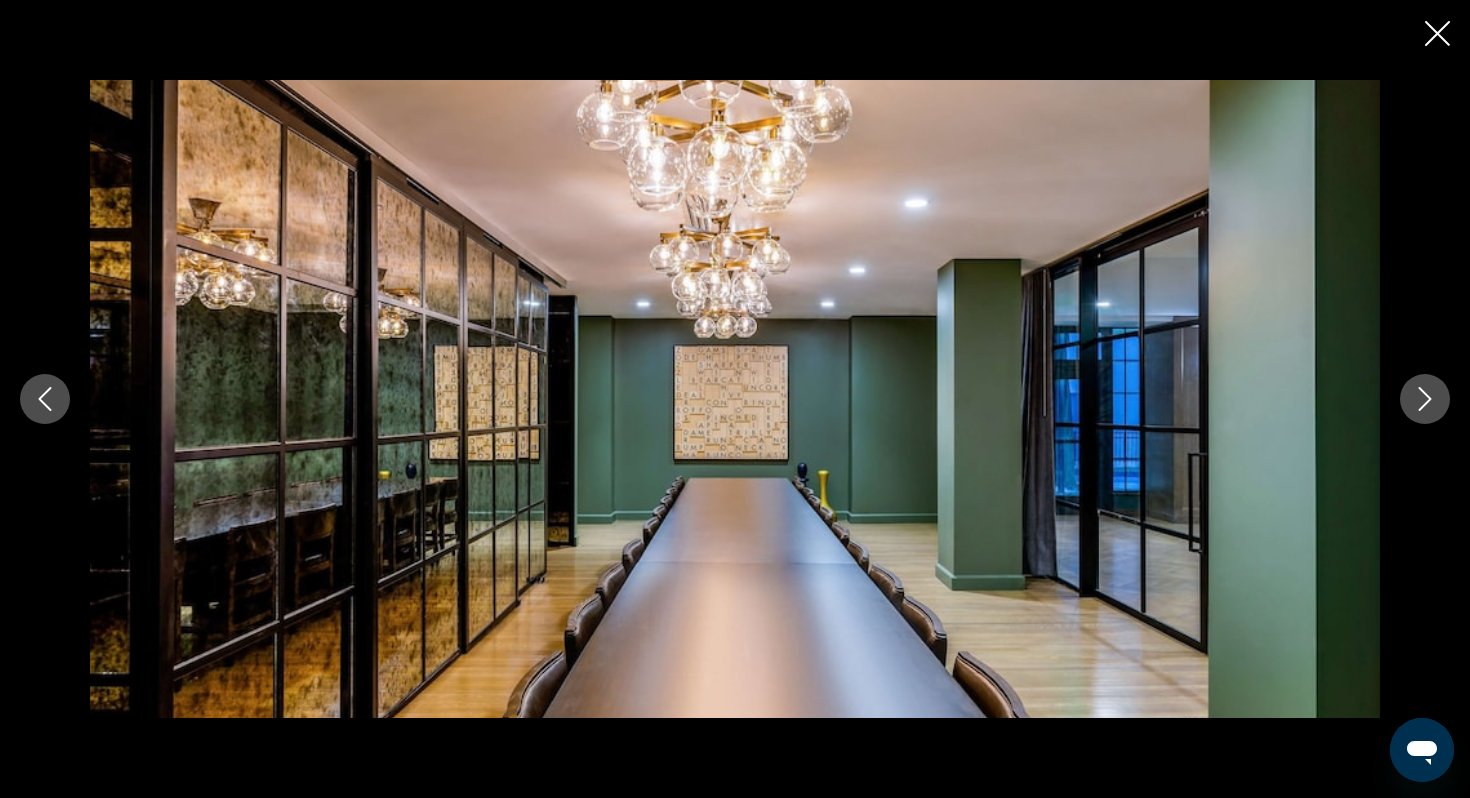 click 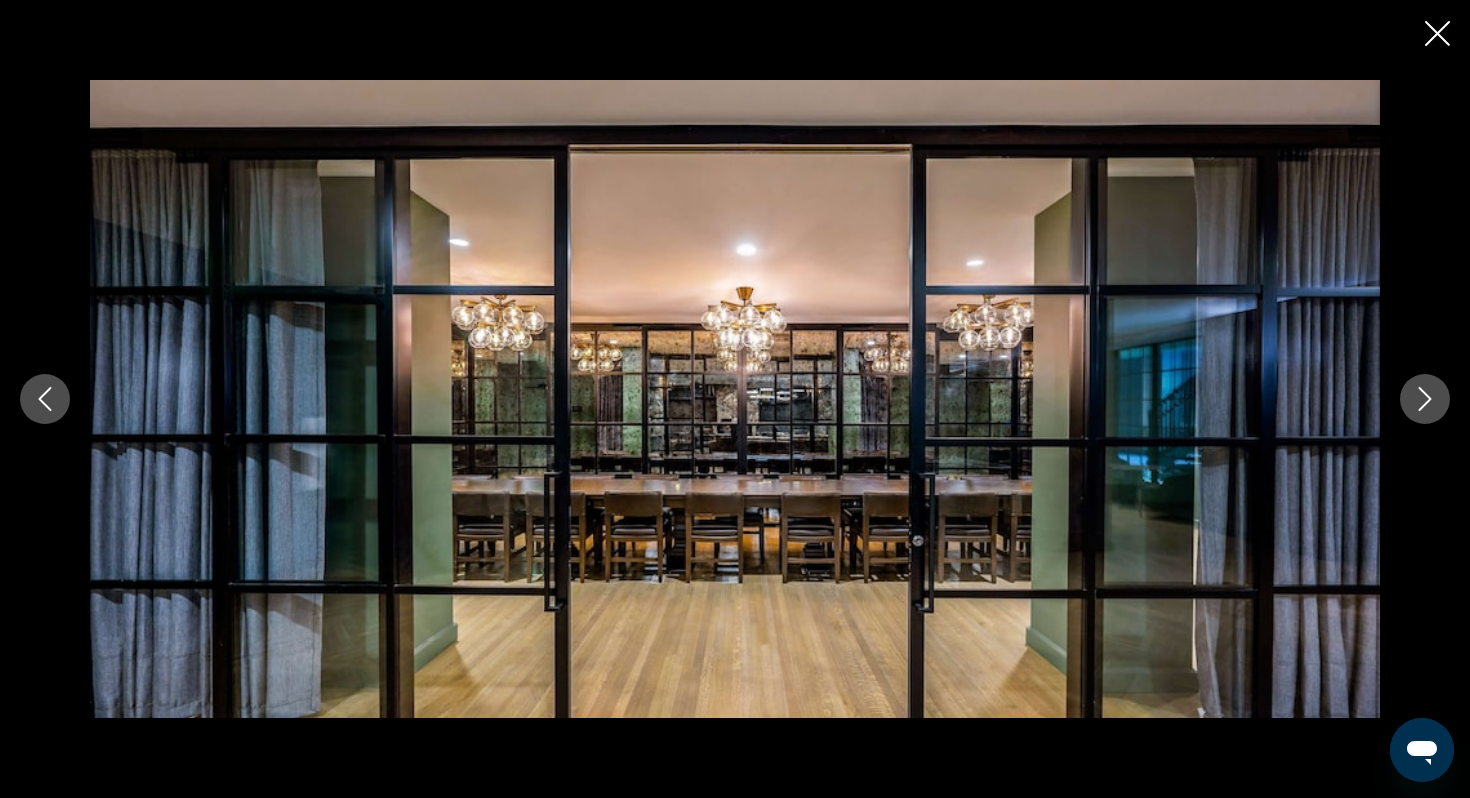 click 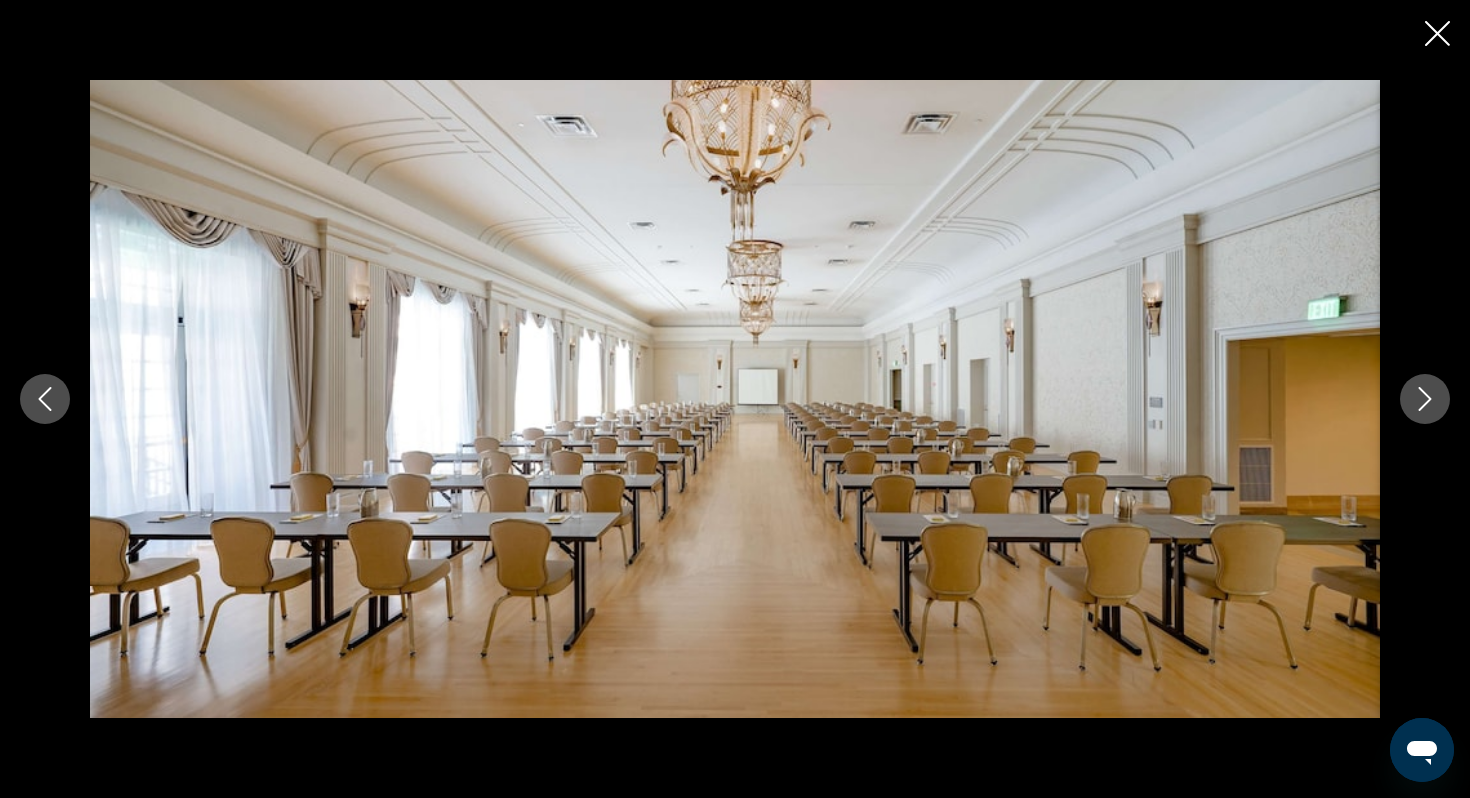 click 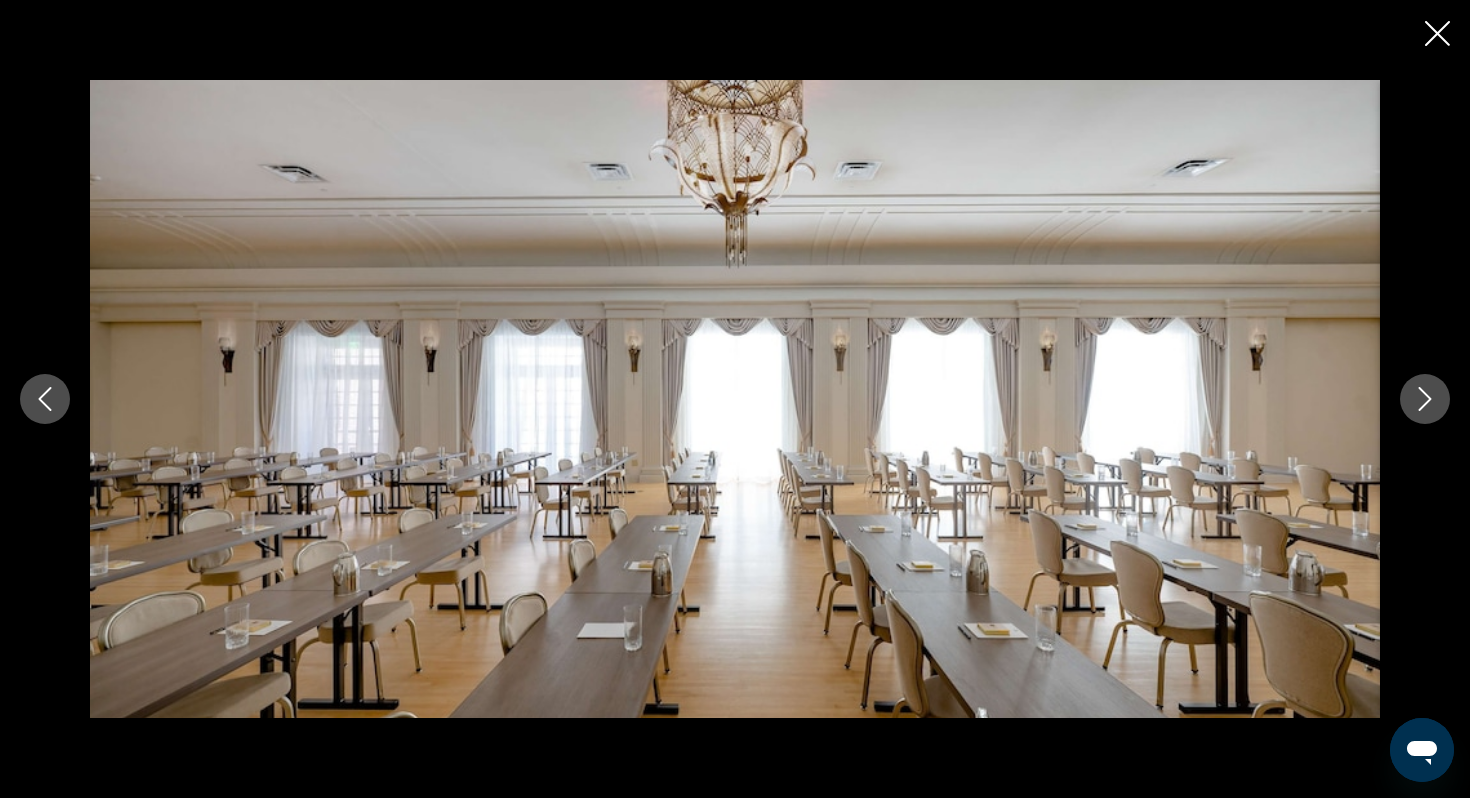 click 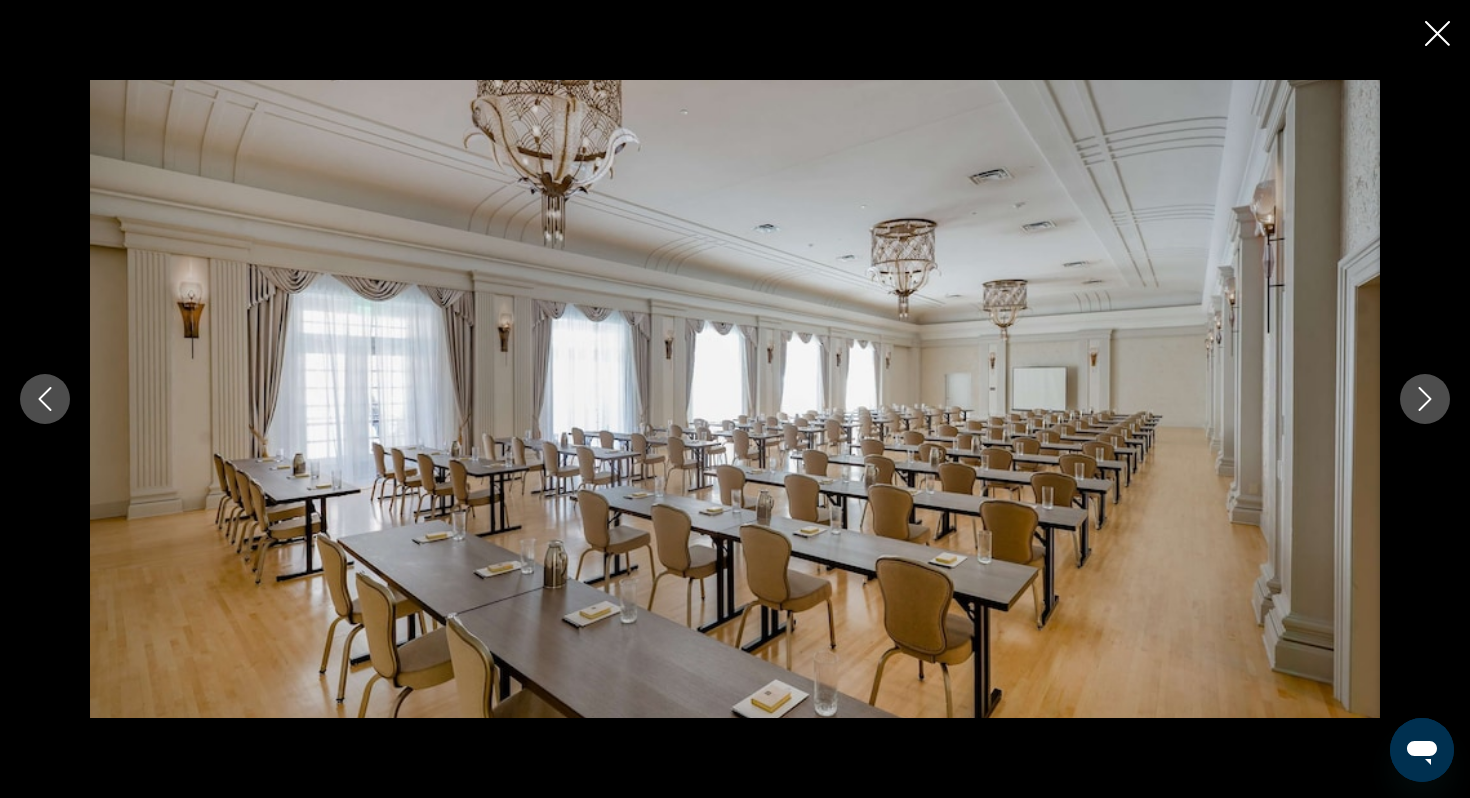 click 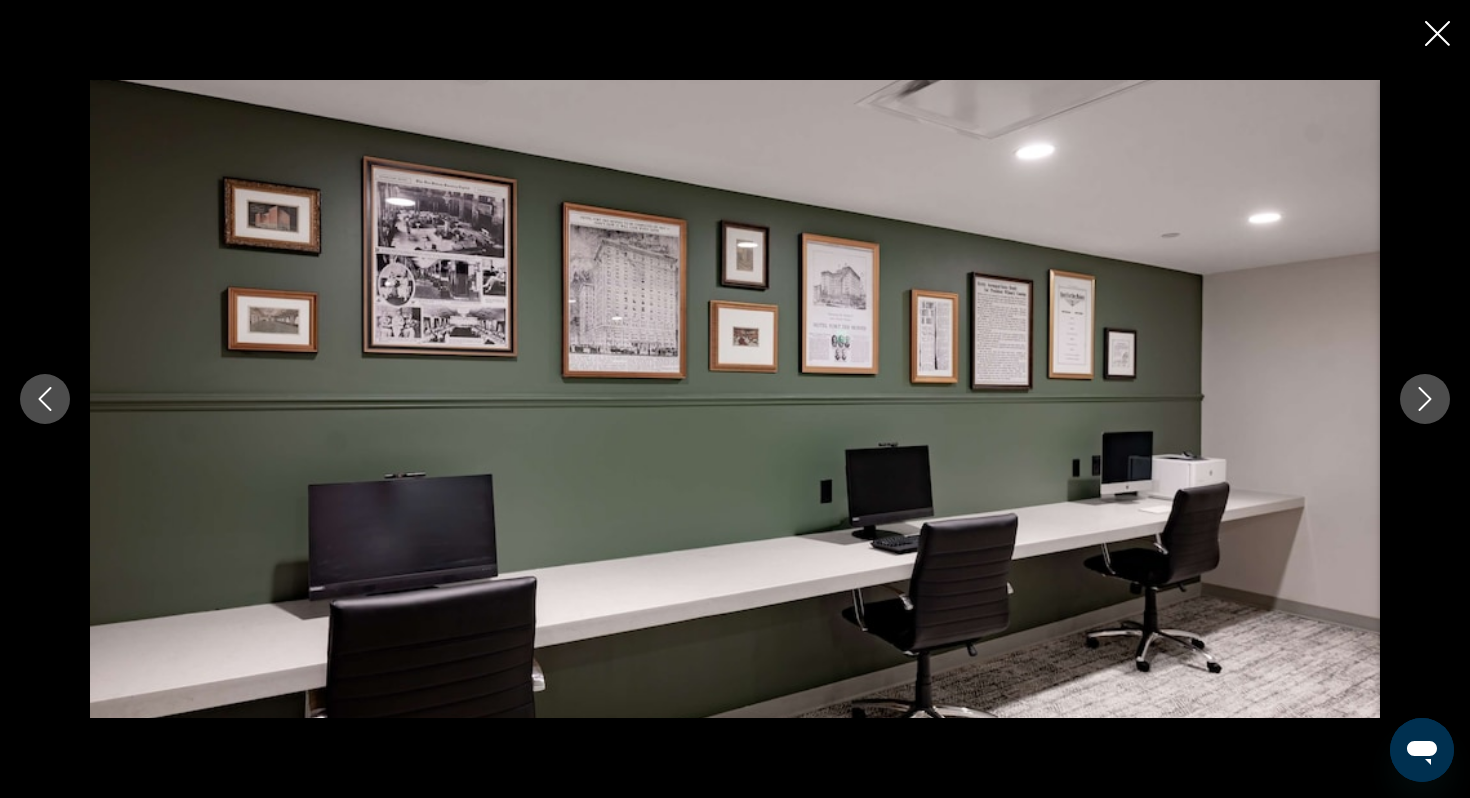 click 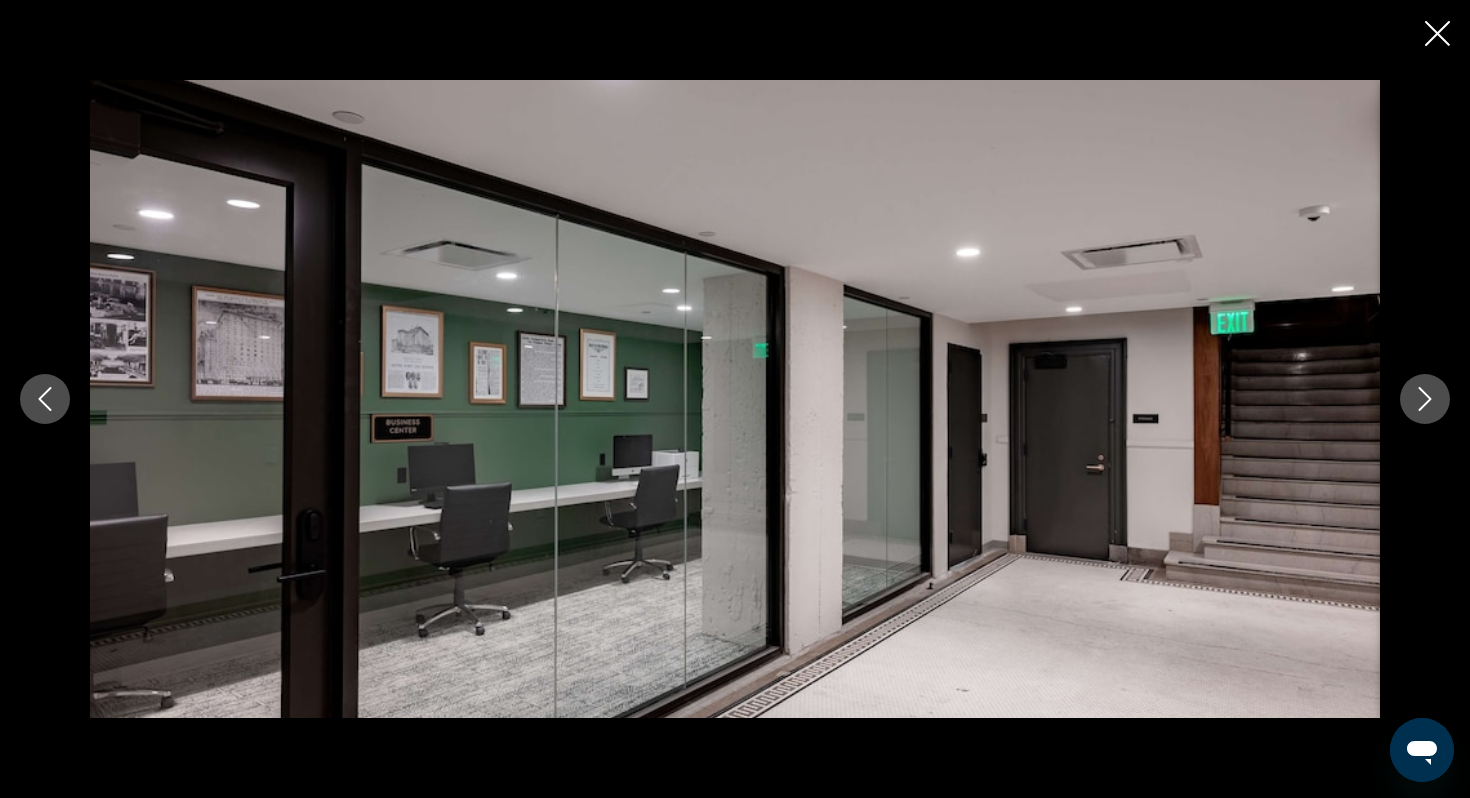 click 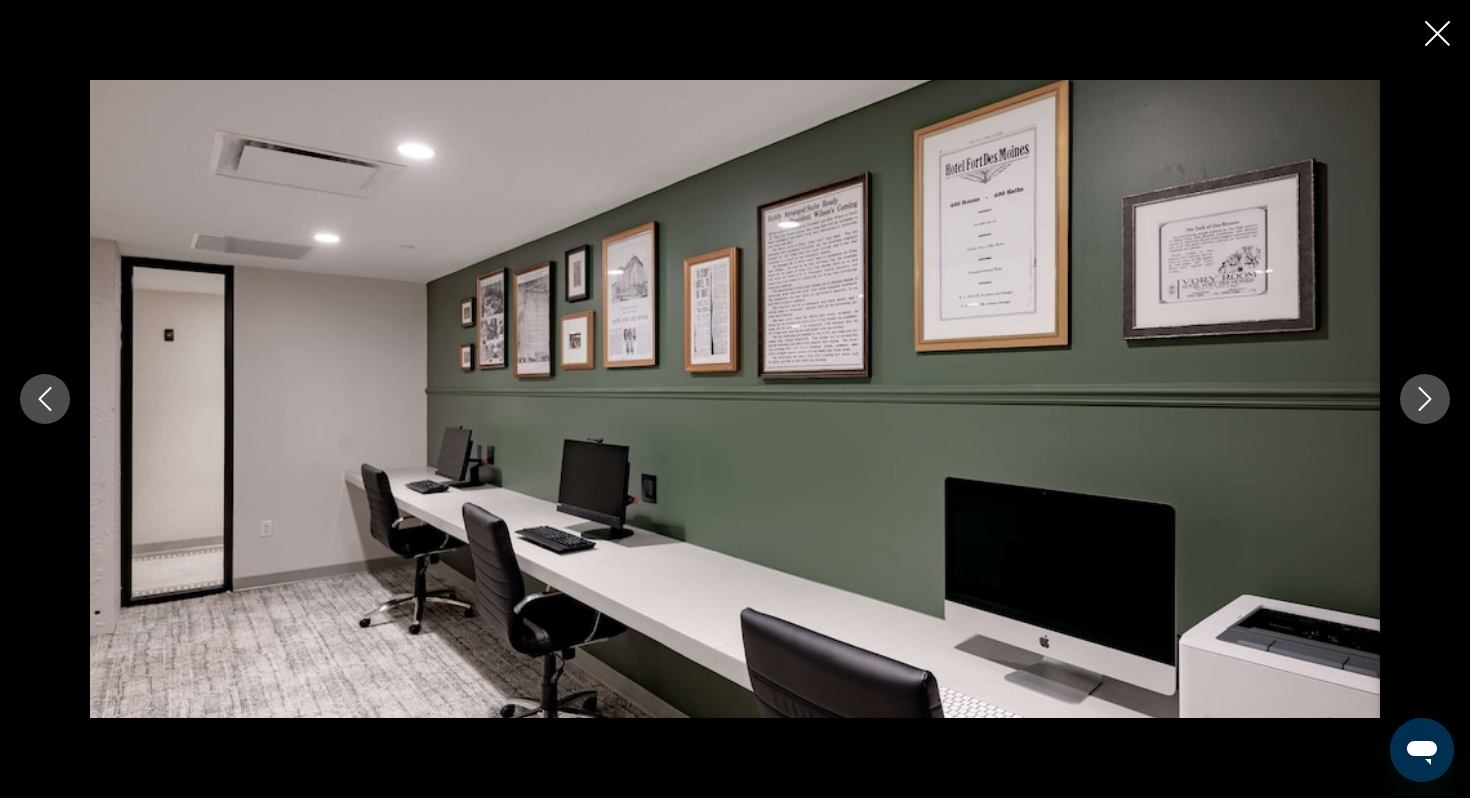 click 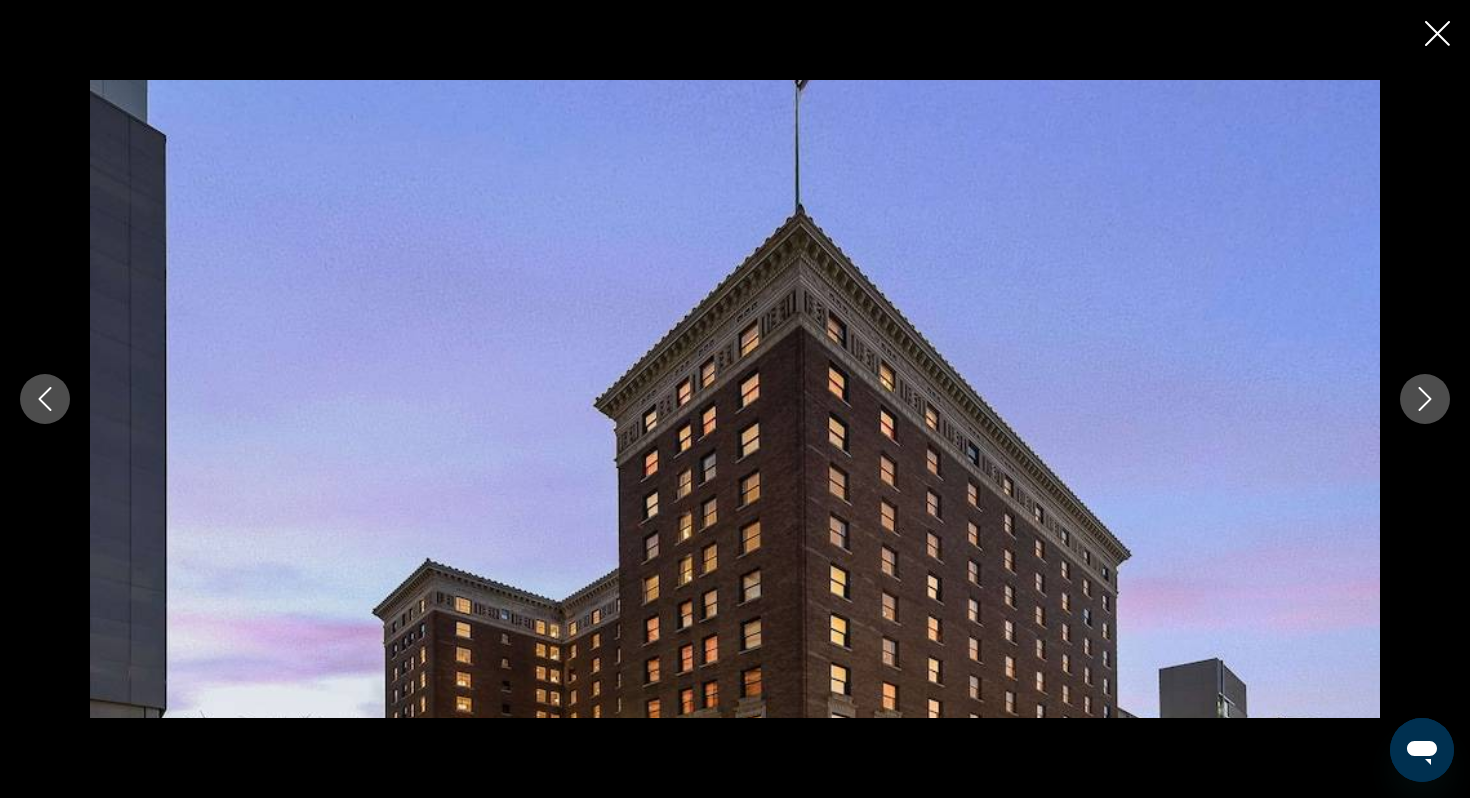 click 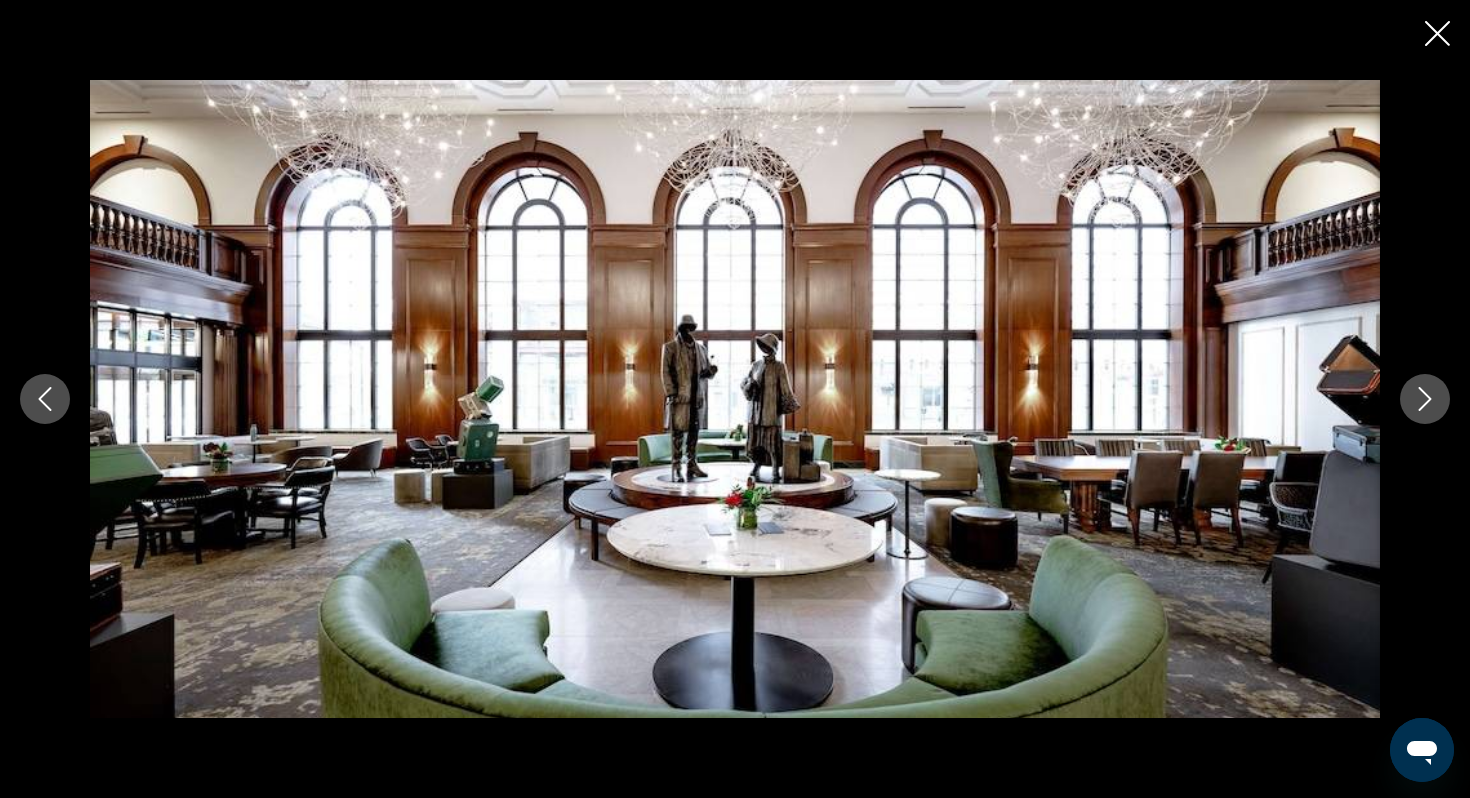 click 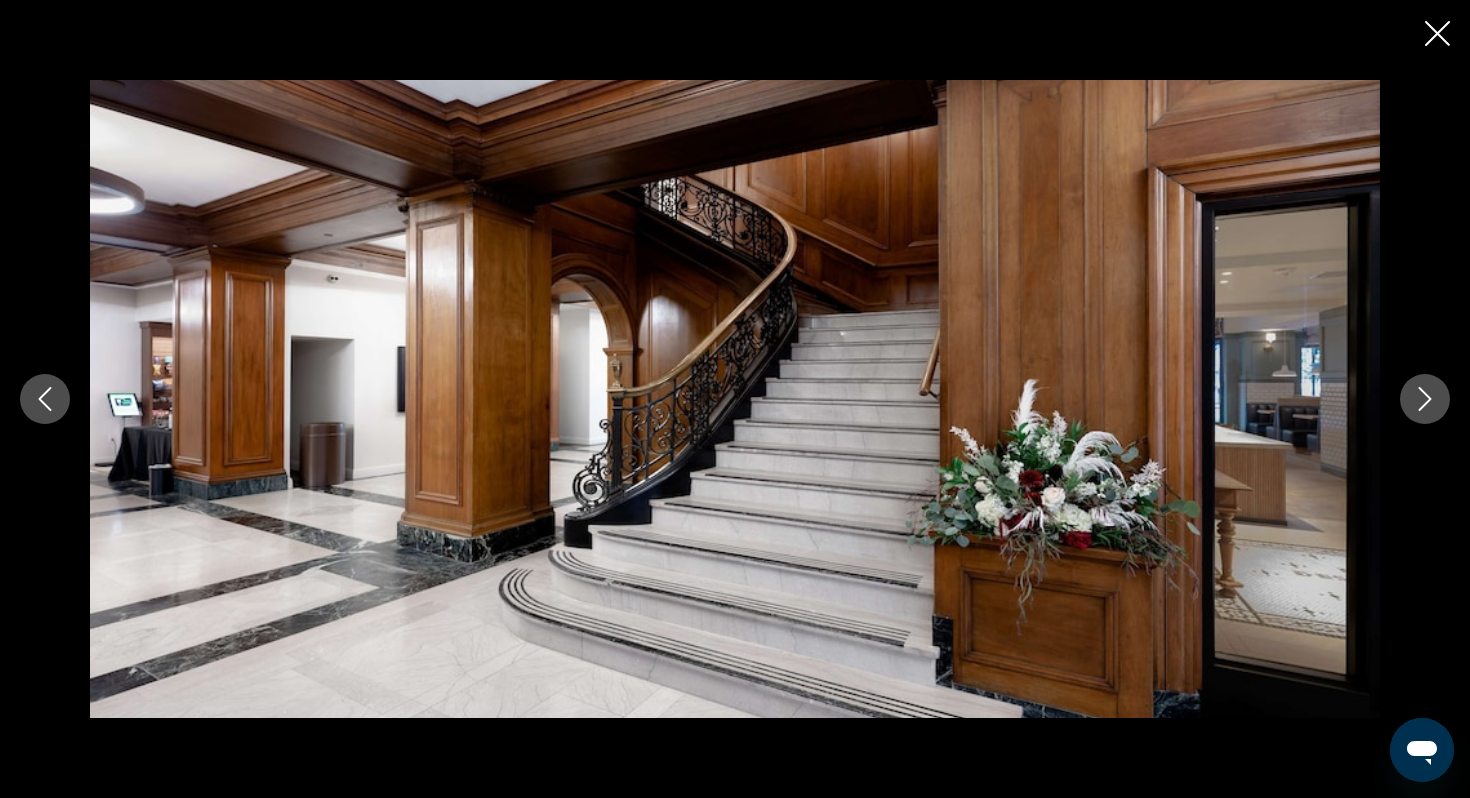 click 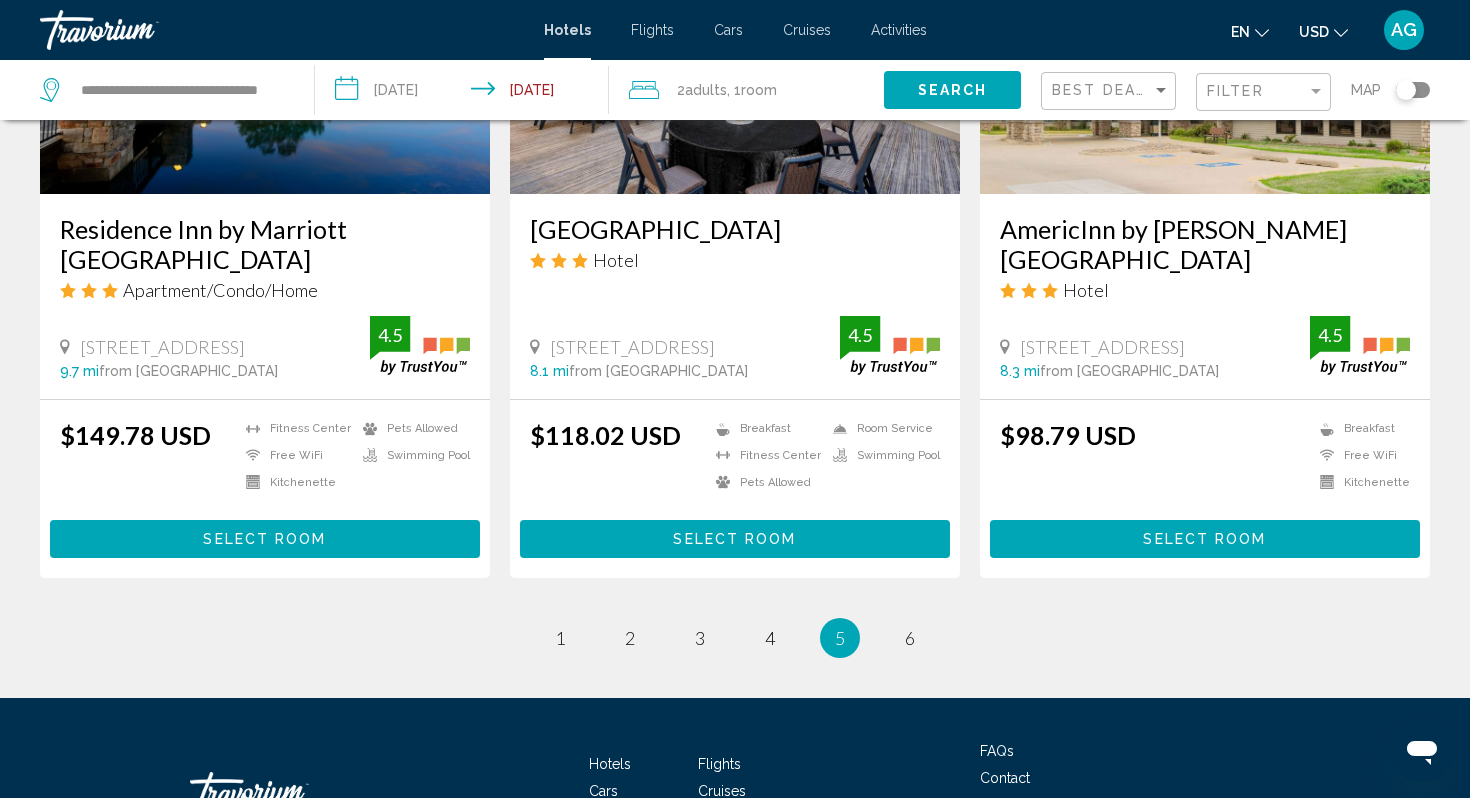 scroll, scrollTop: 2640, scrollLeft: 0, axis: vertical 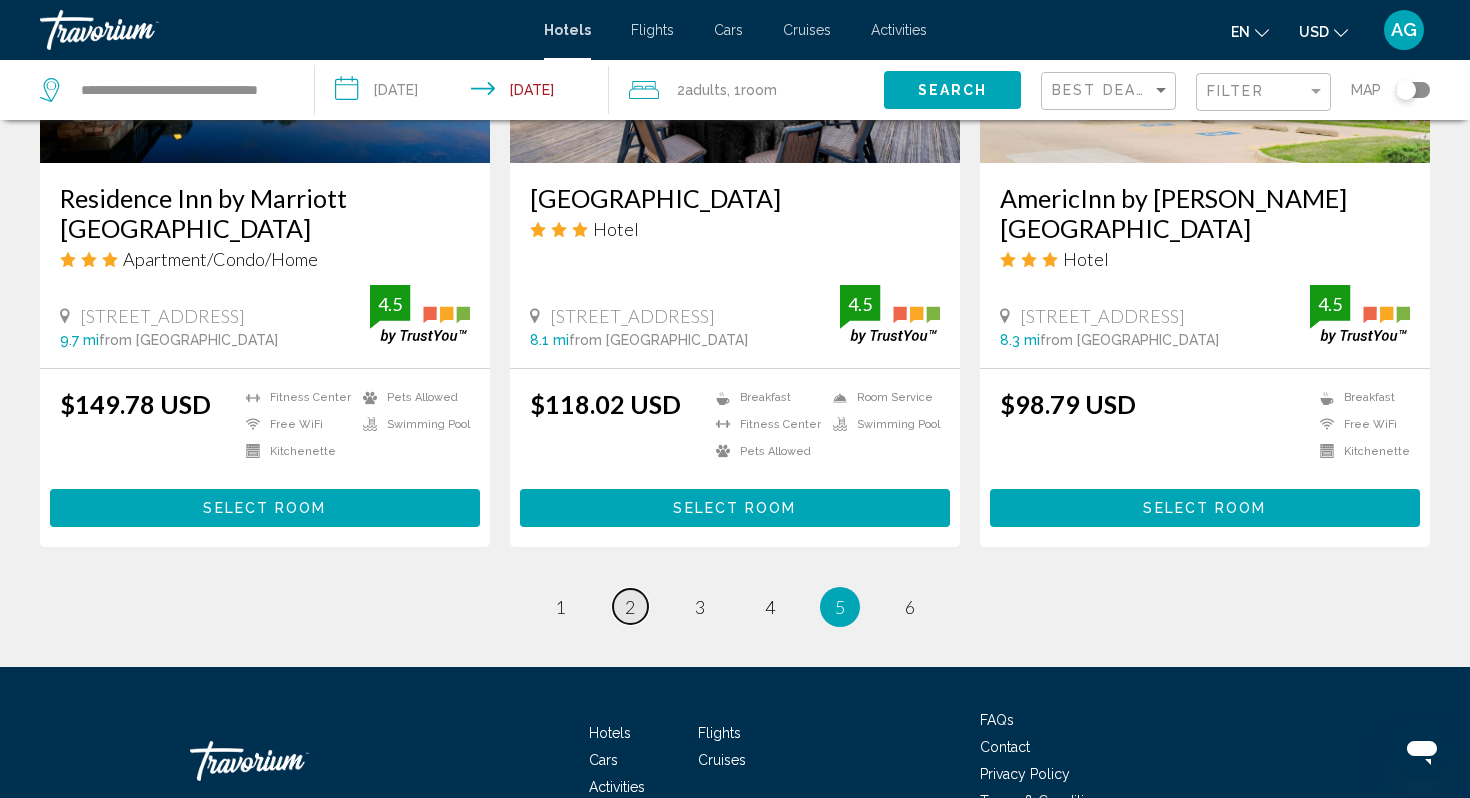 click on "page  2" at bounding box center (630, 606) 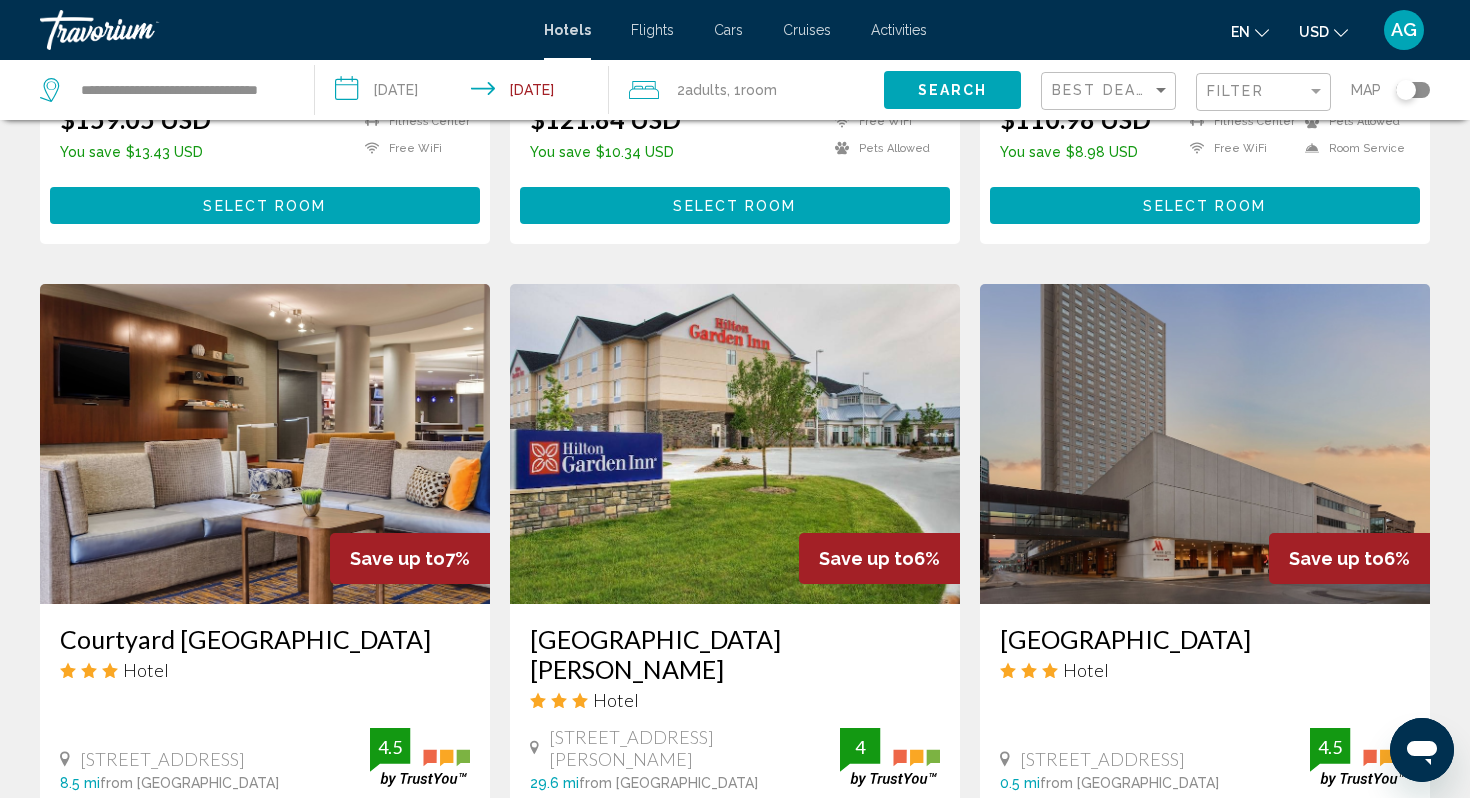scroll, scrollTop: 2200, scrollLeft: 0, axis: vertical 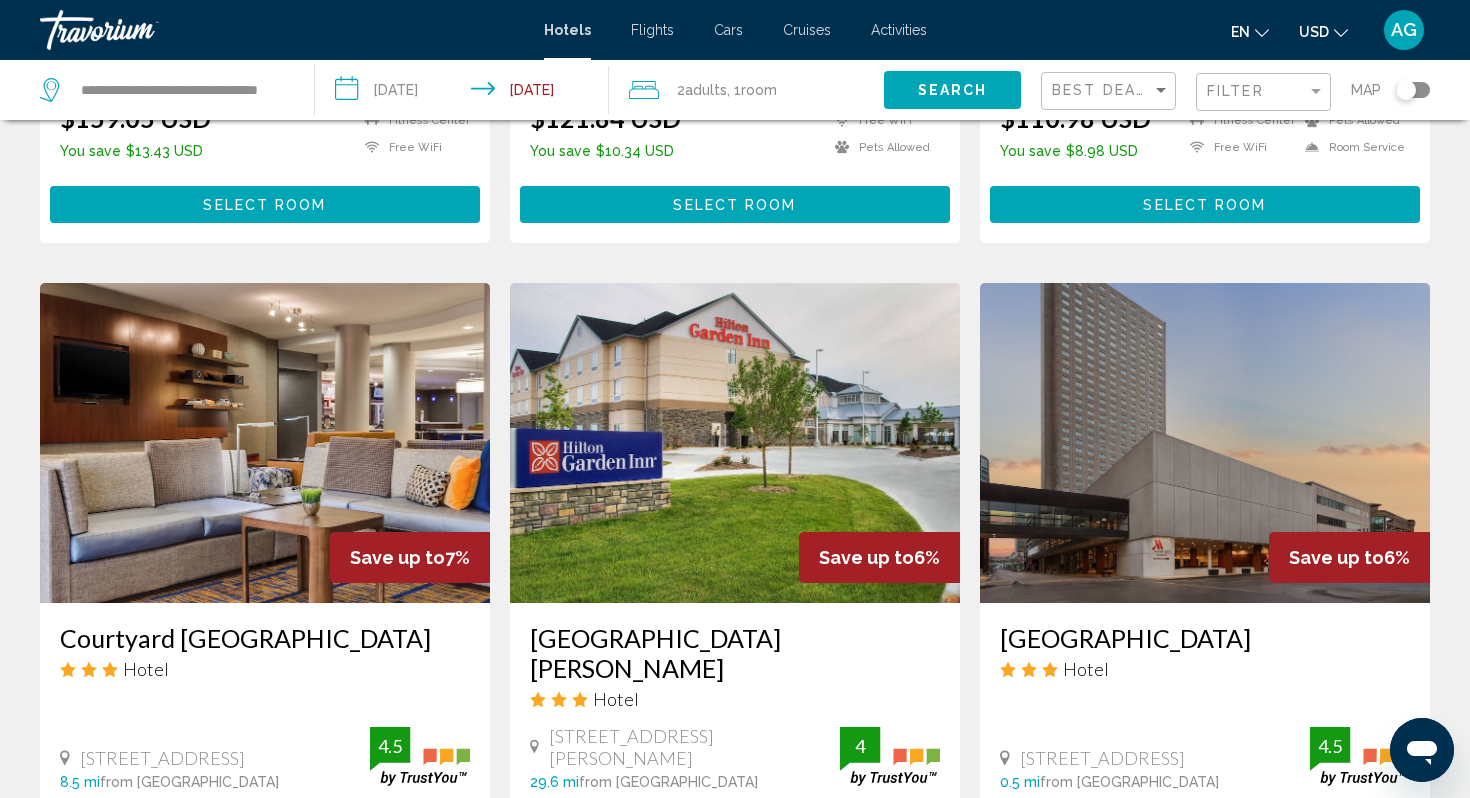 click at bounding box center [1205, 443] 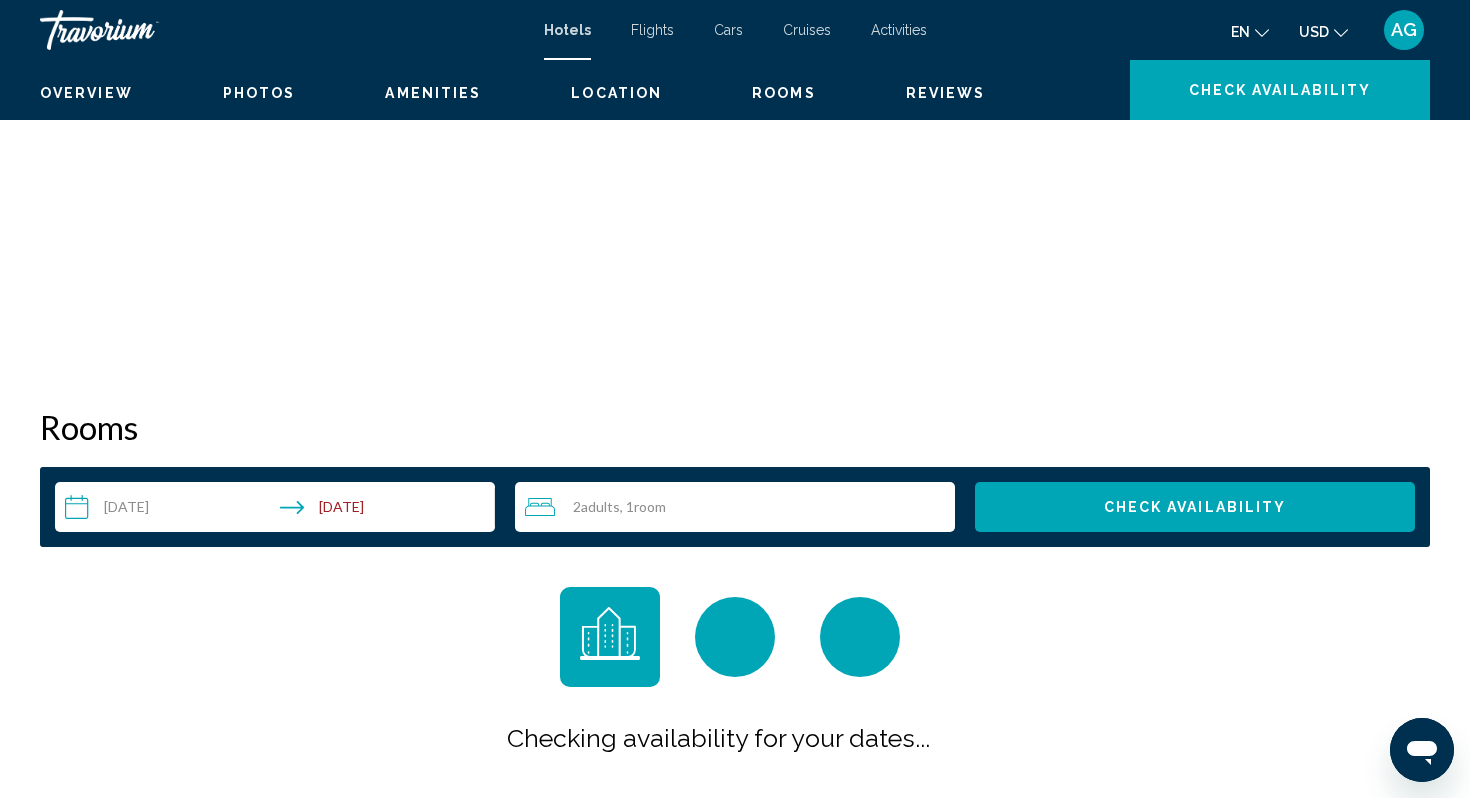 scroll, scrollTop: 0, scrollLeft: 0, axis: both 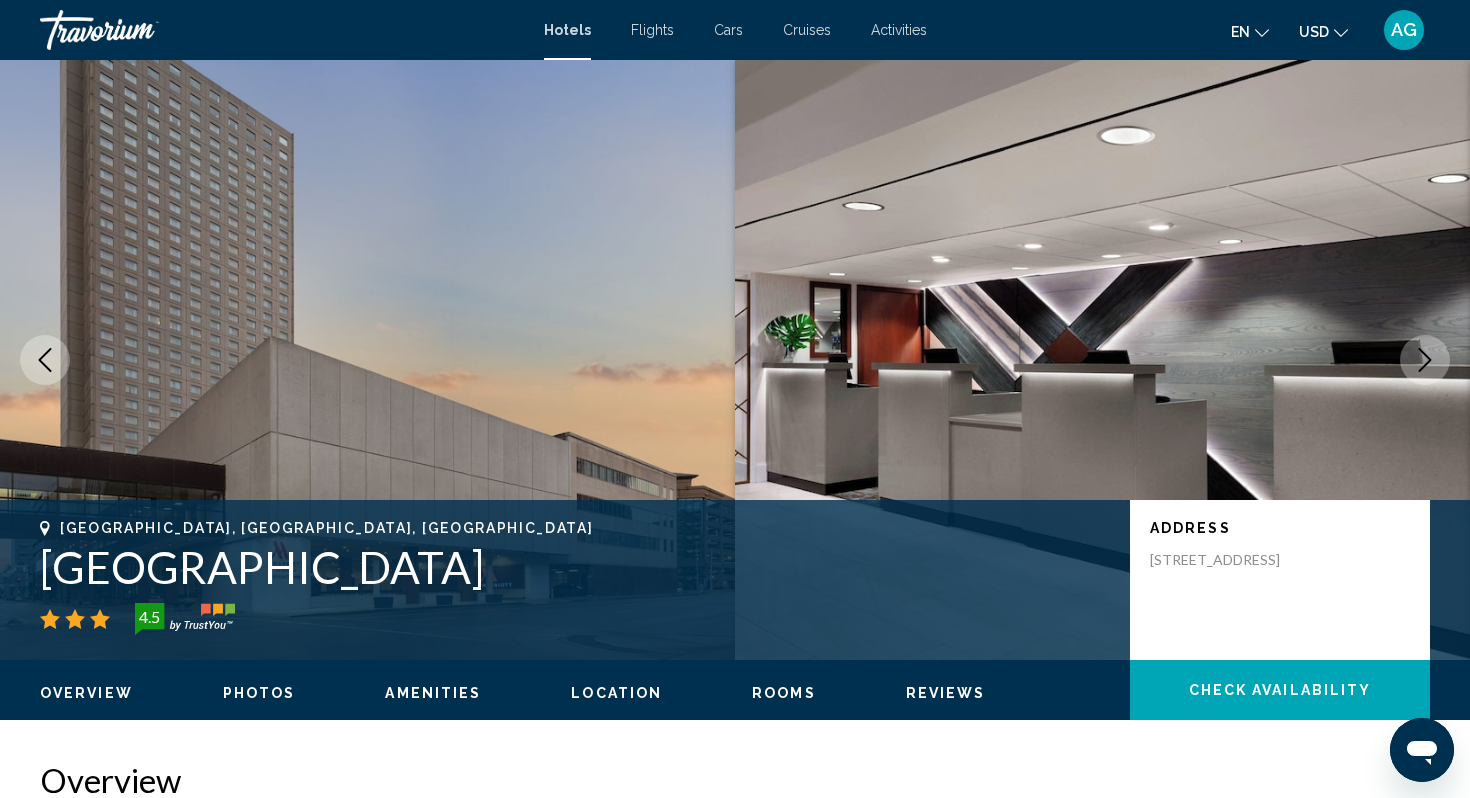 type 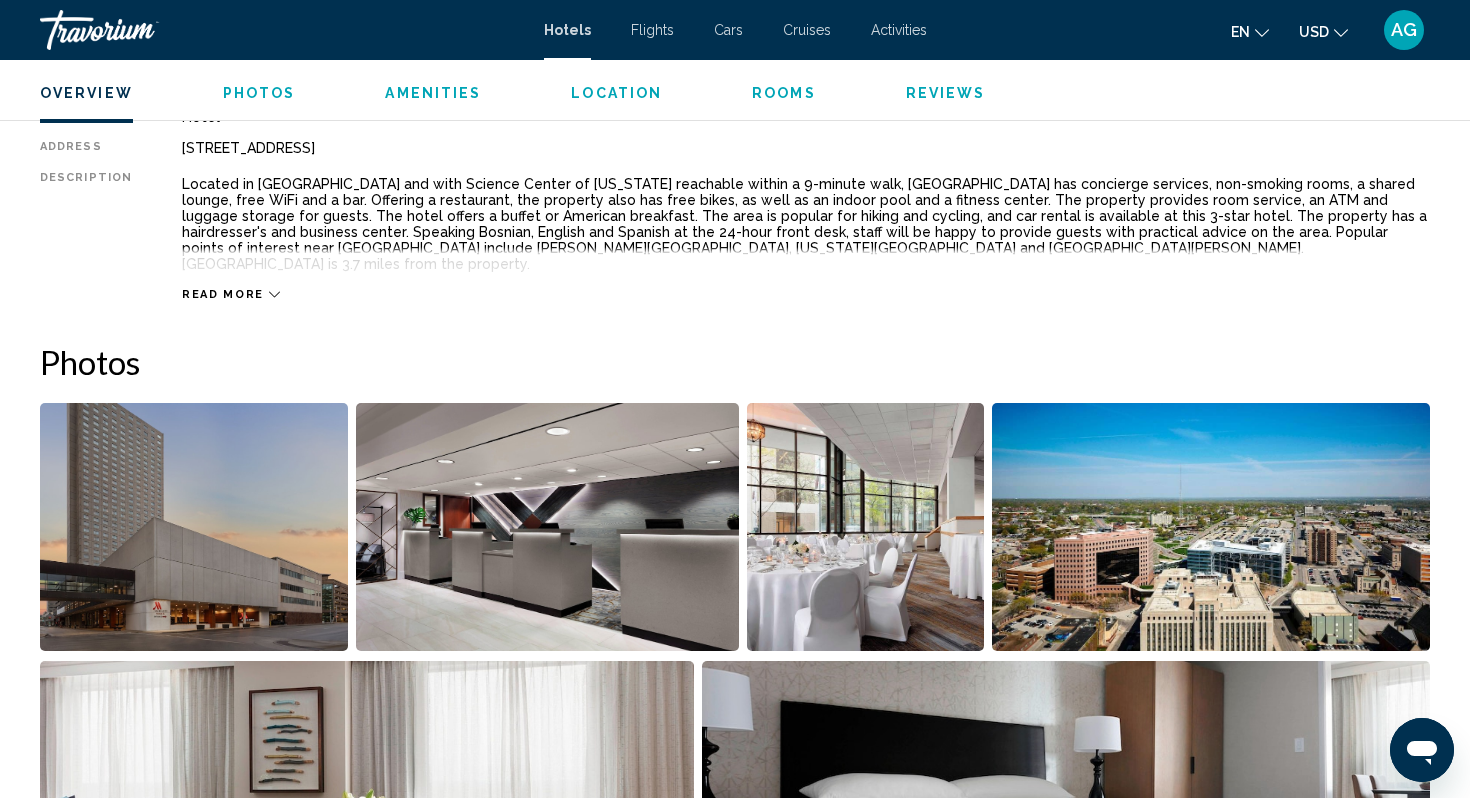 scroll, scrollTop: 720, scrollLeft: 0, axis: vertical 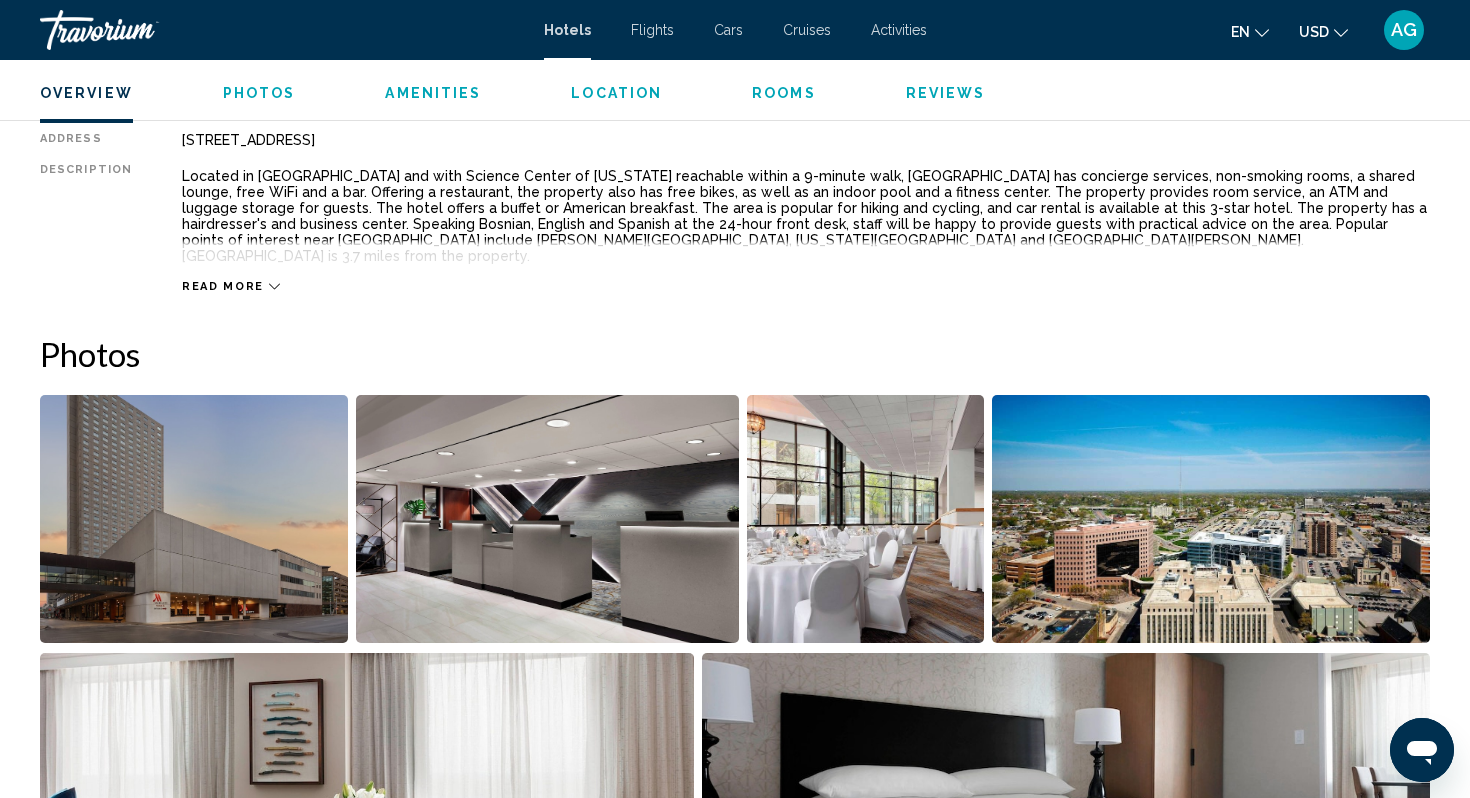 click at bounding box center [547, 519] 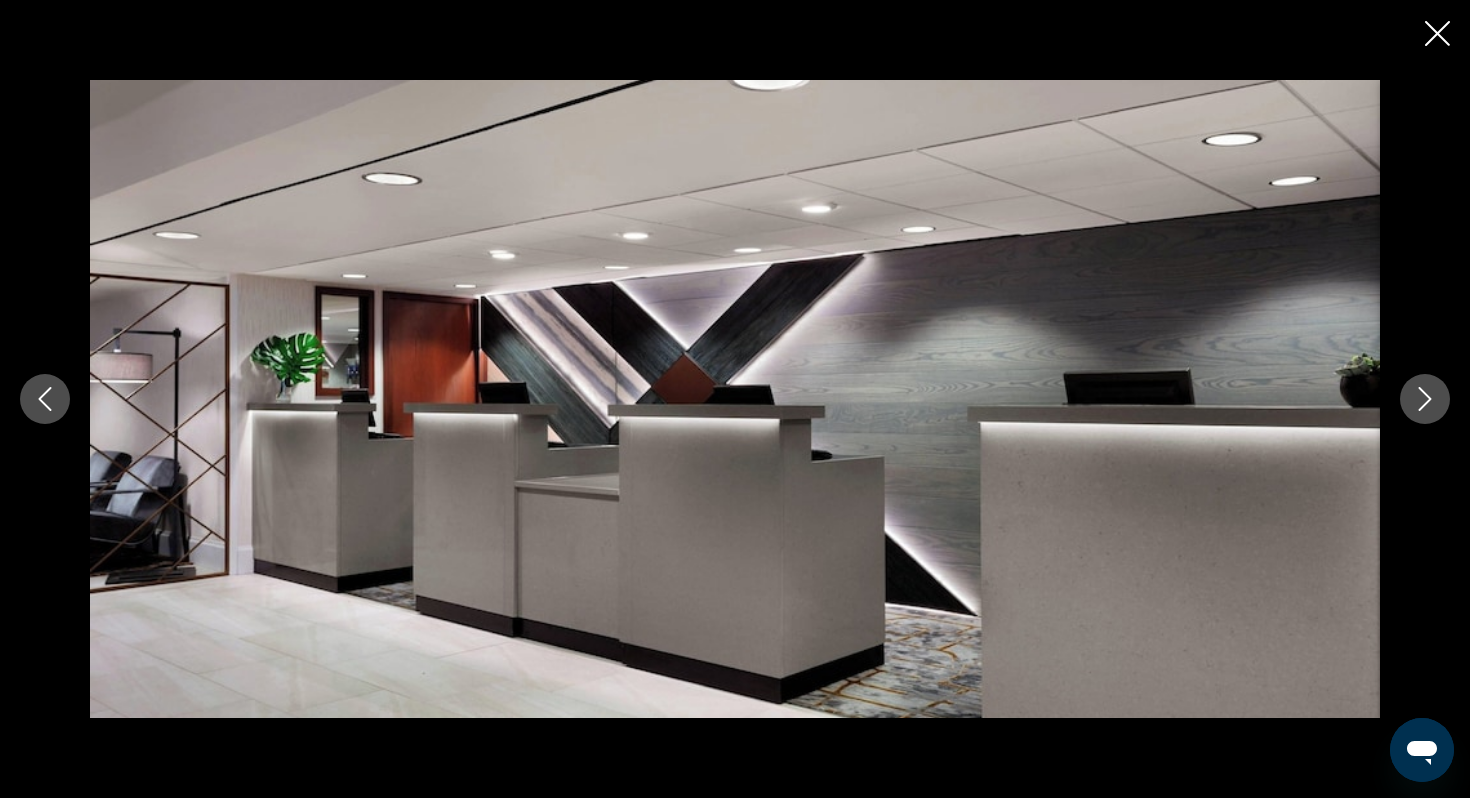 click at bounding box center [1425, 399] 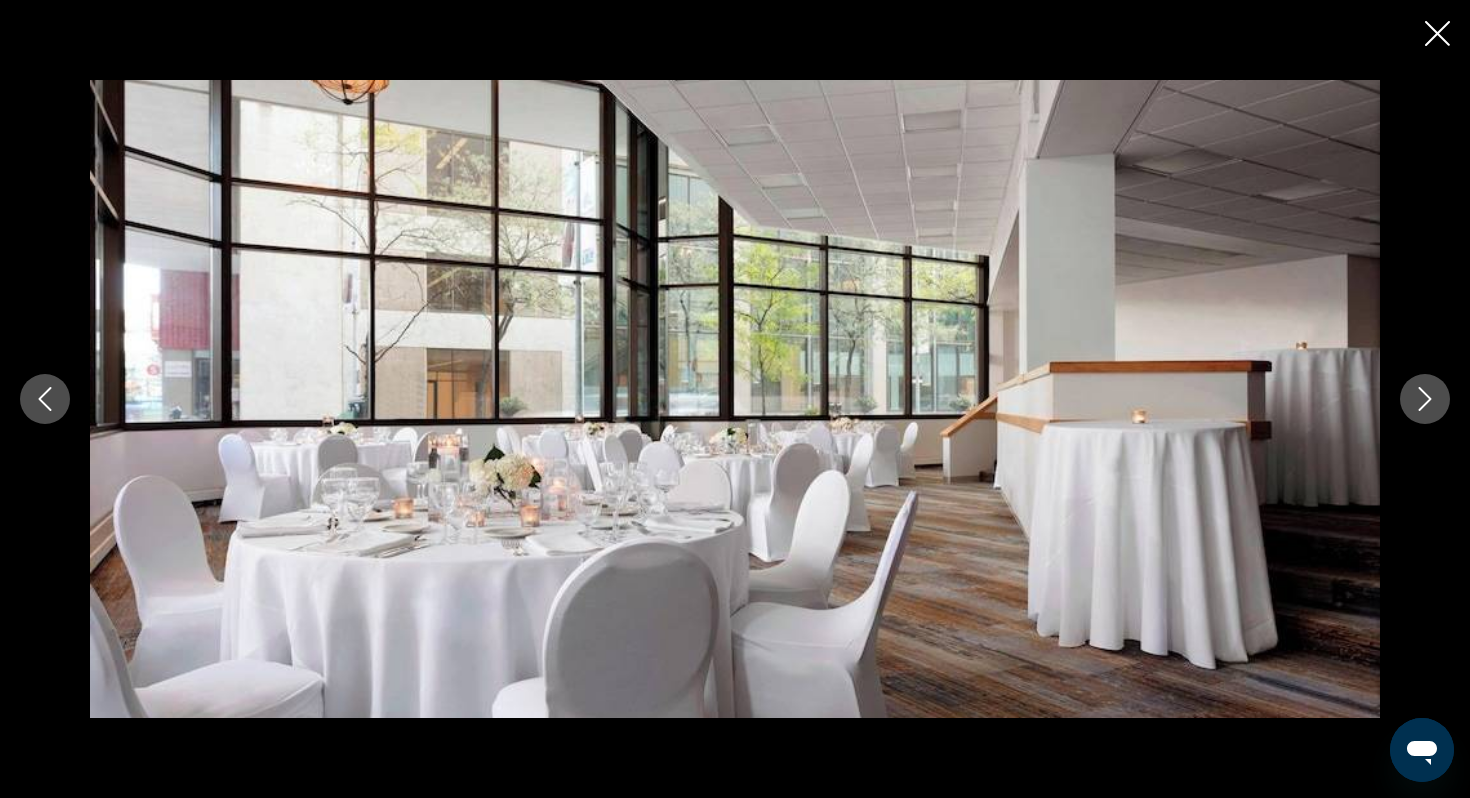 click at bounding box center (1425, 399) 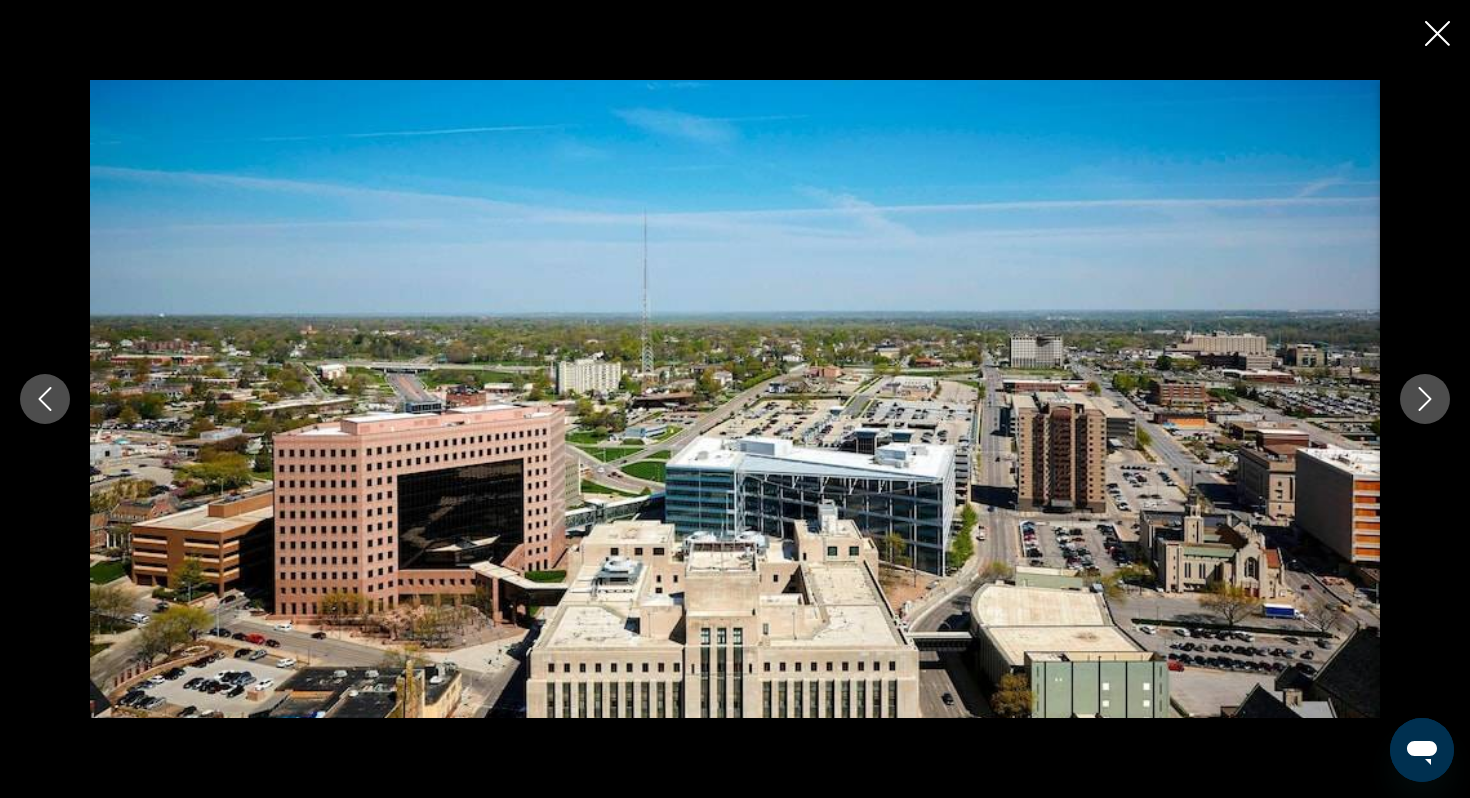 click at bounding box center (1425, 399) 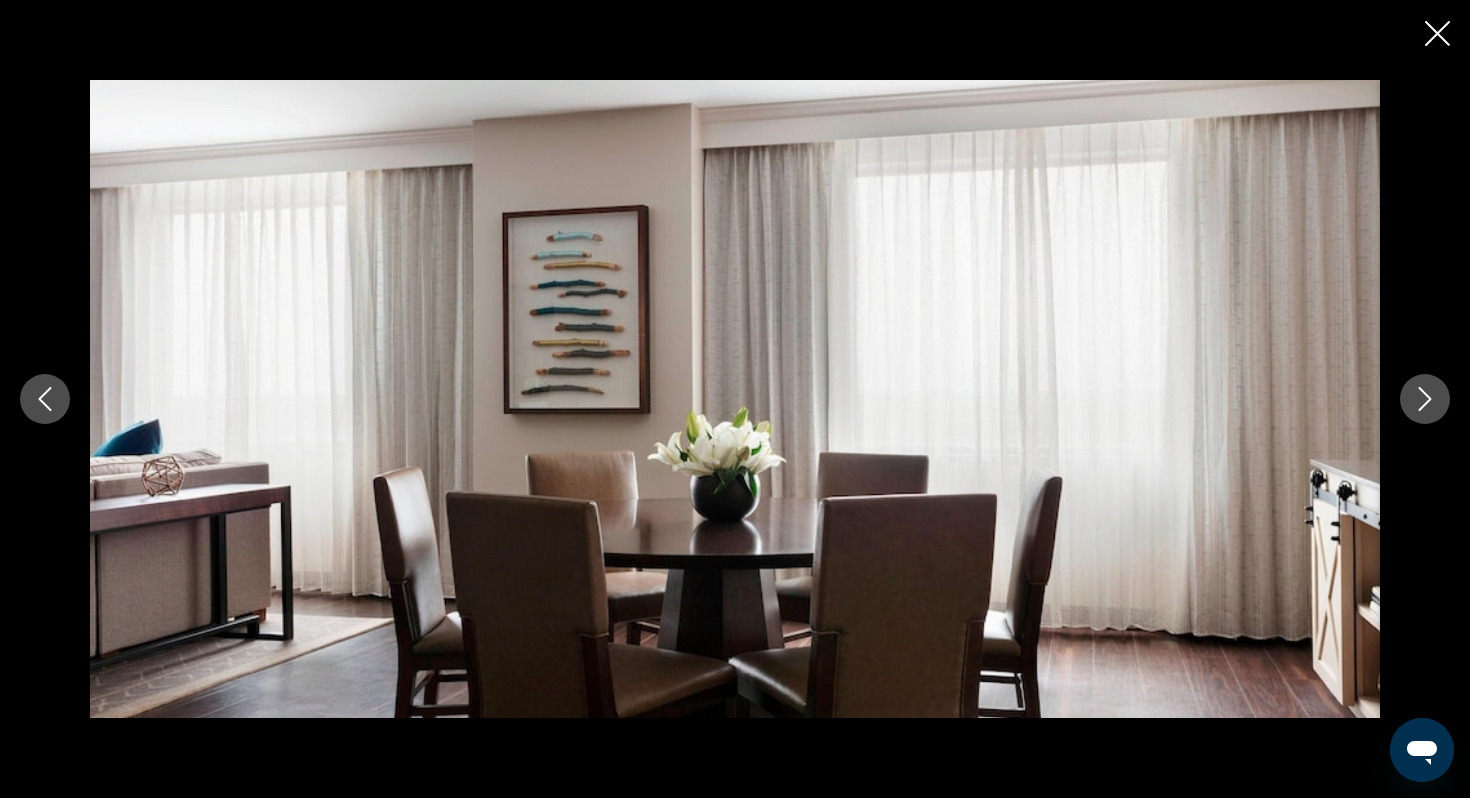 click at bounding box center [1425, 399] 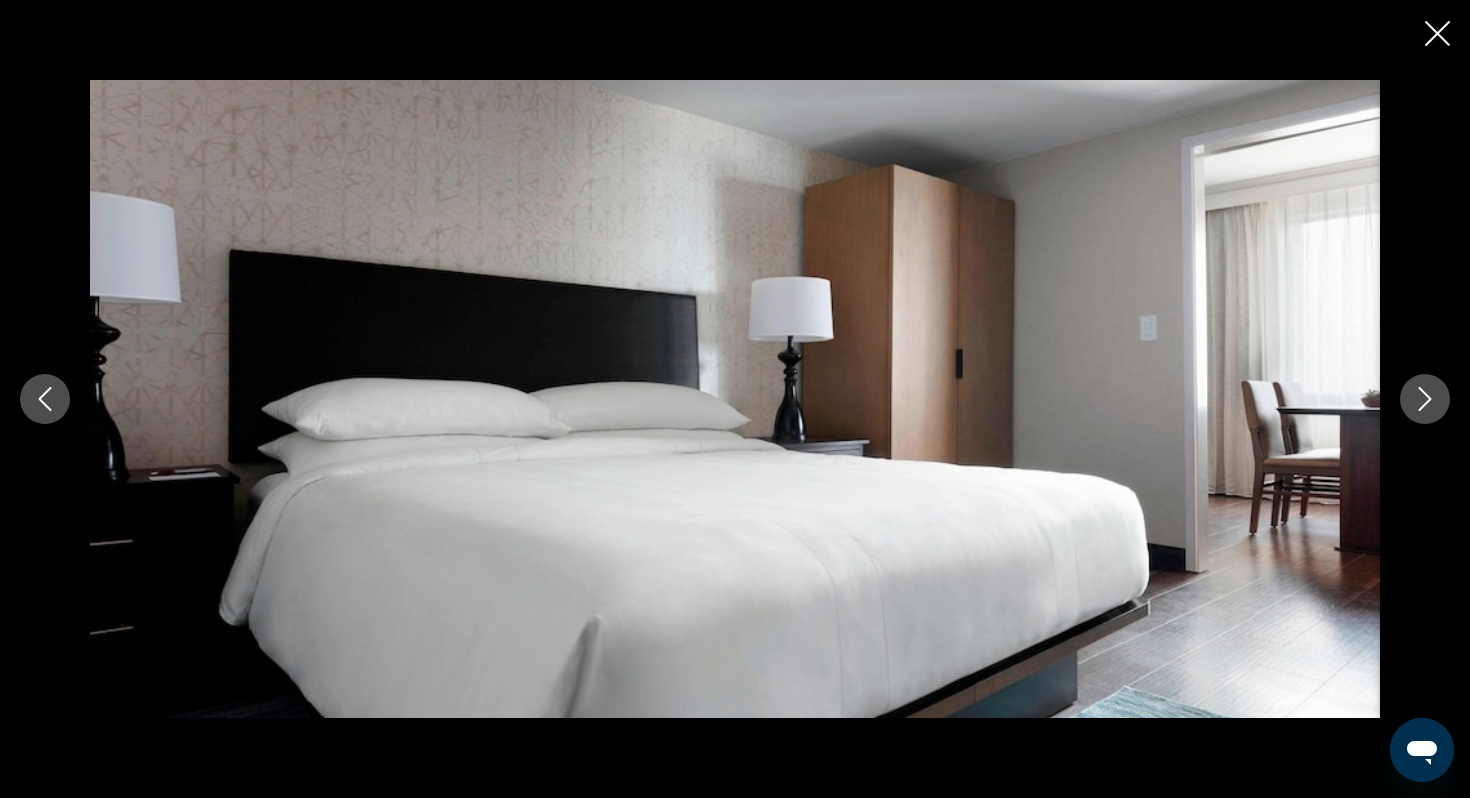 click at bounding box center [1425, 399] 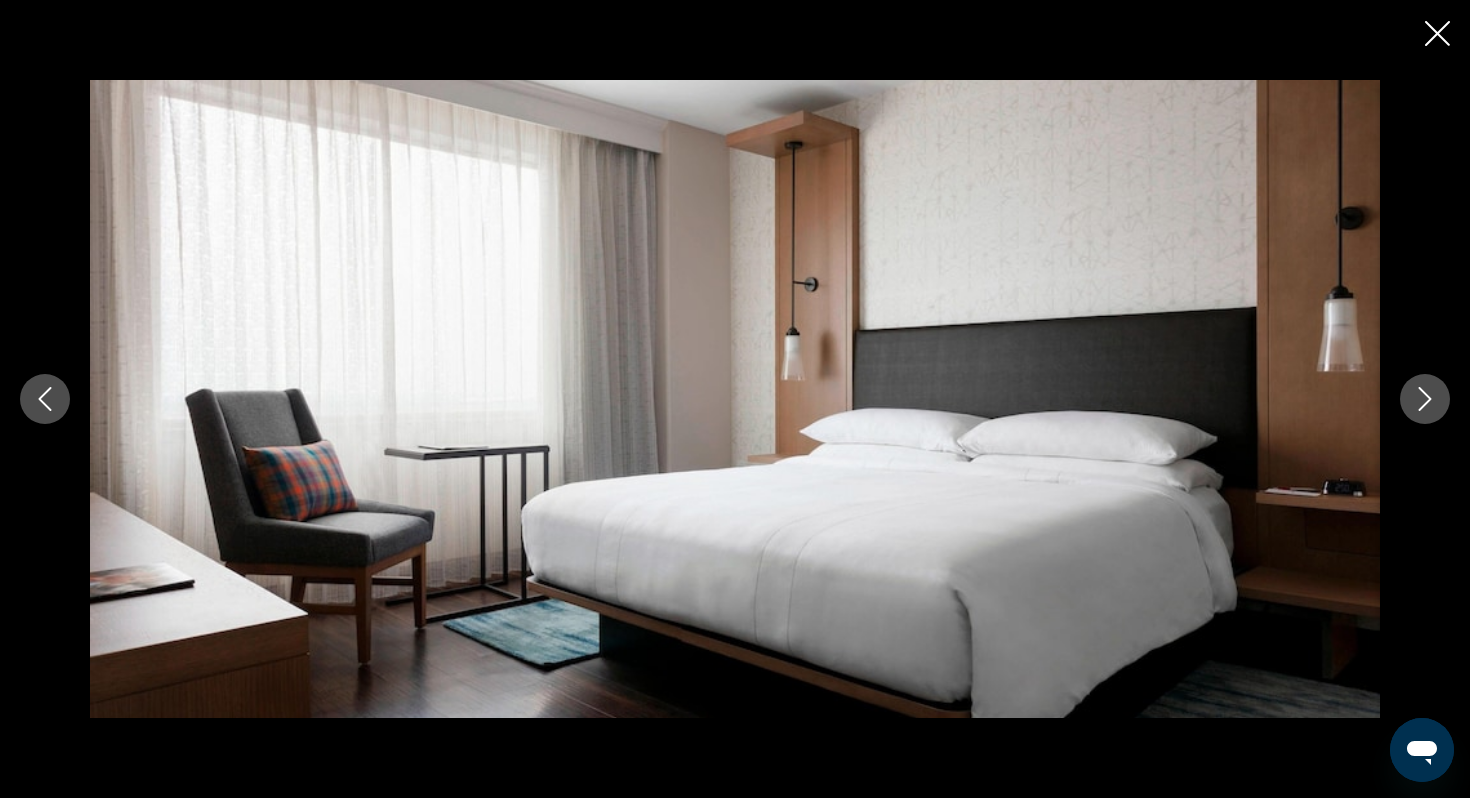 click at bounding box center (1425, 399) 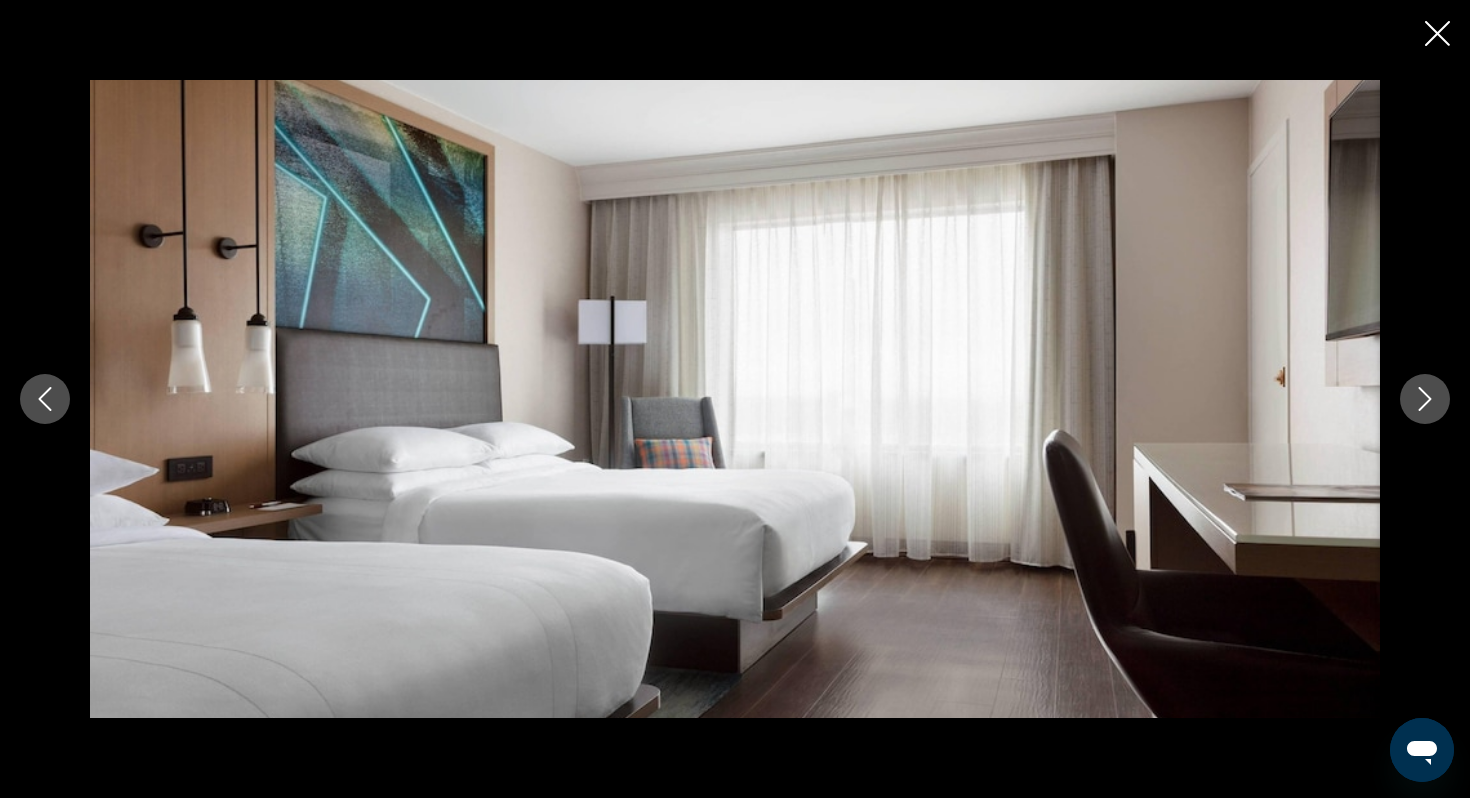 click 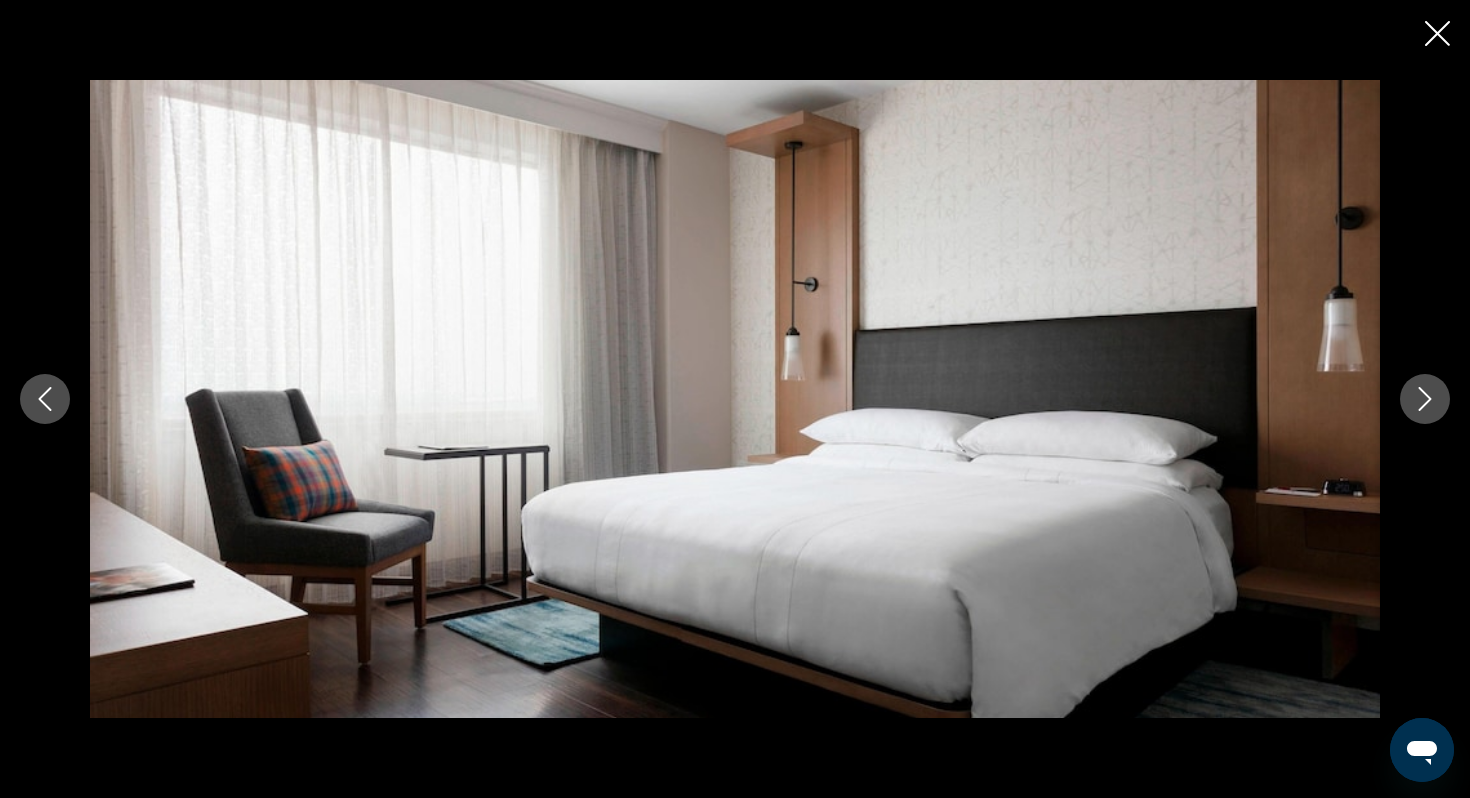 click 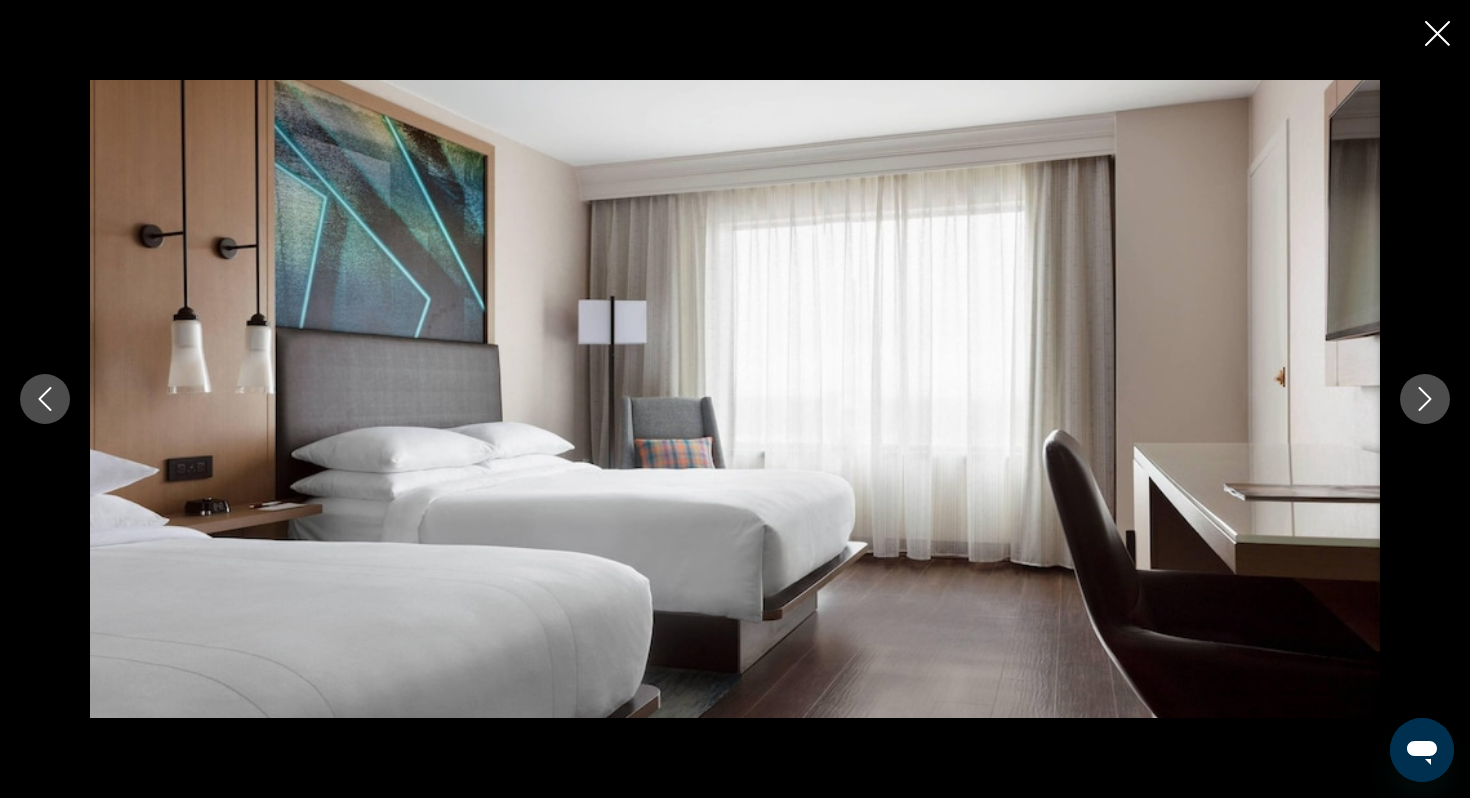 click 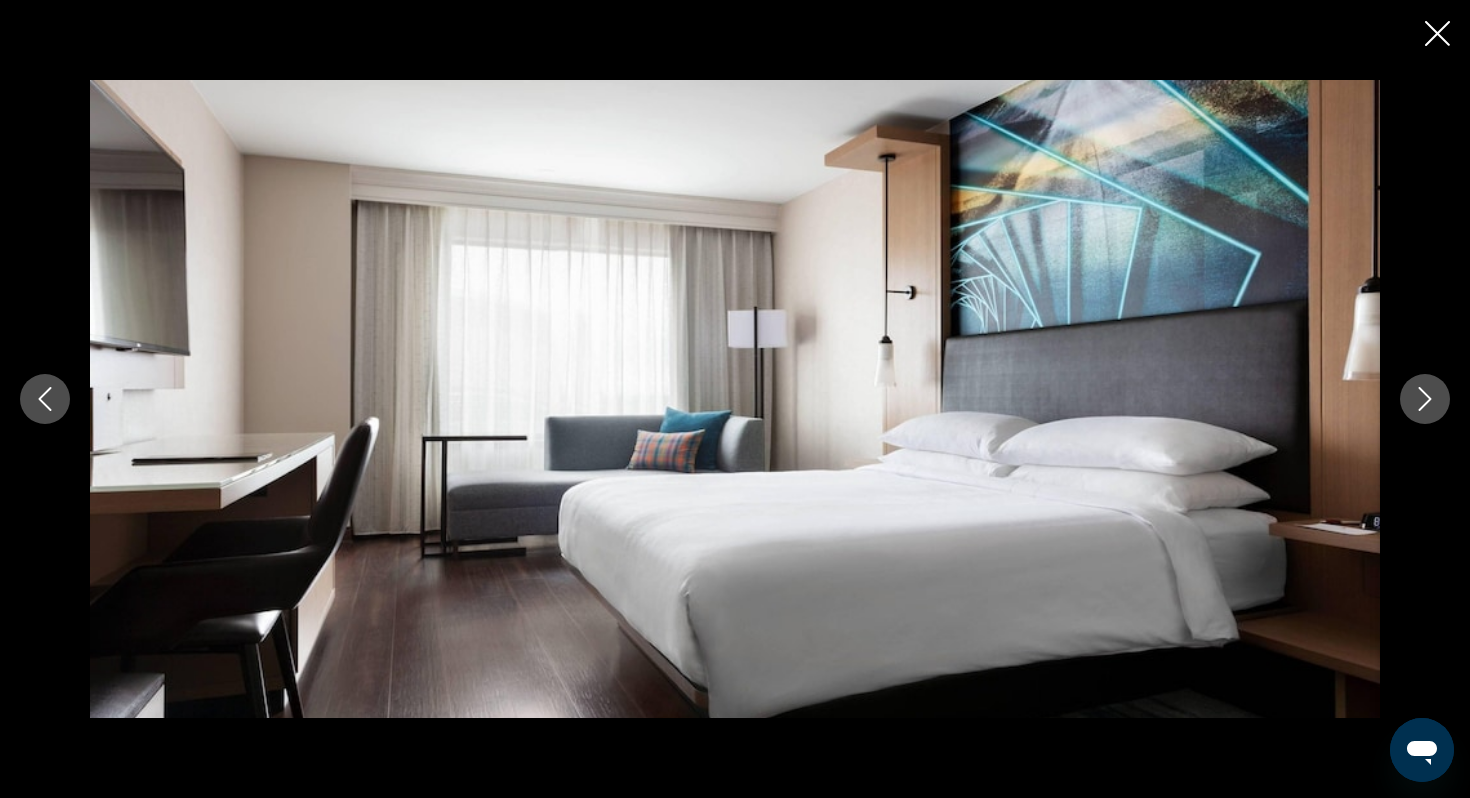 click 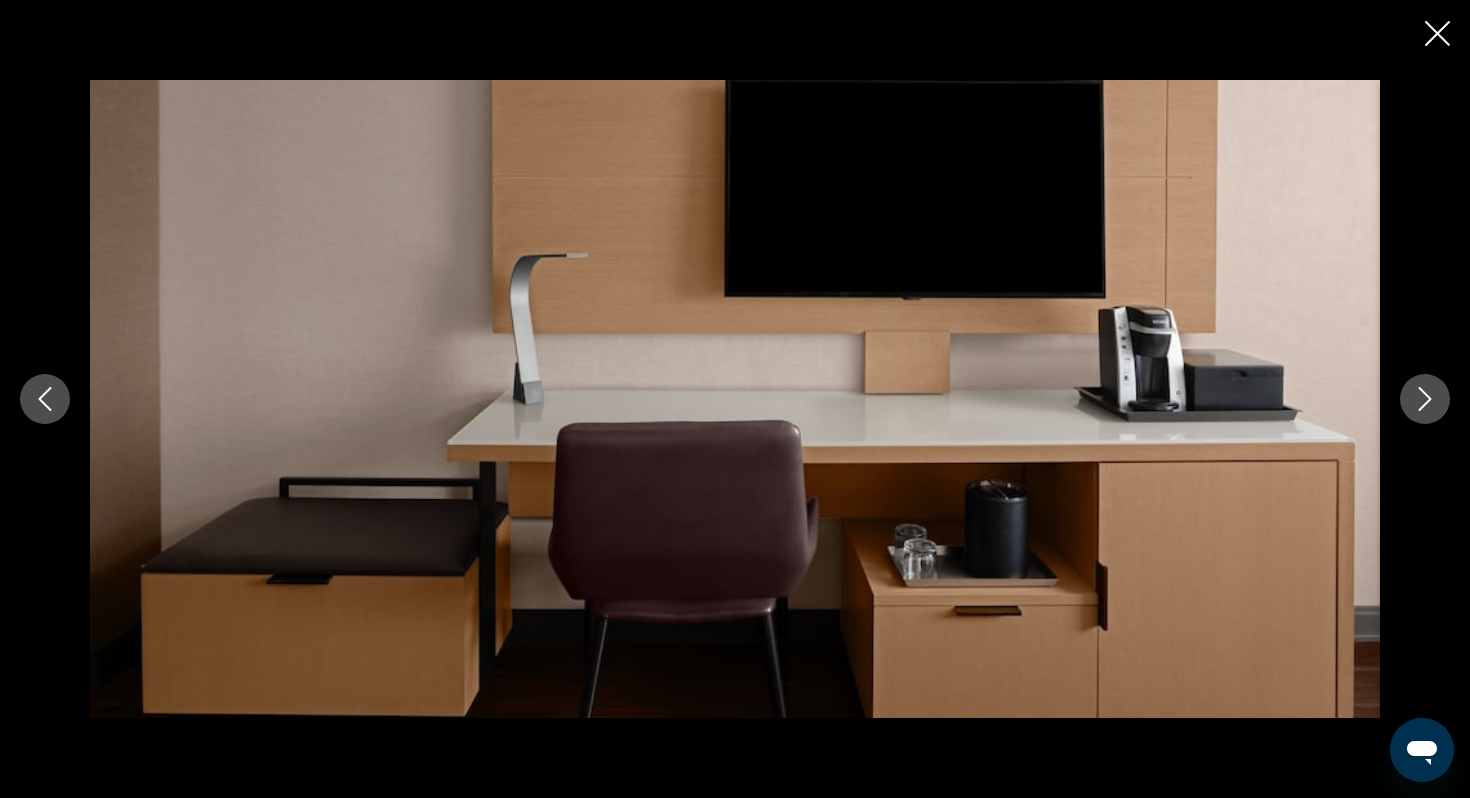 click 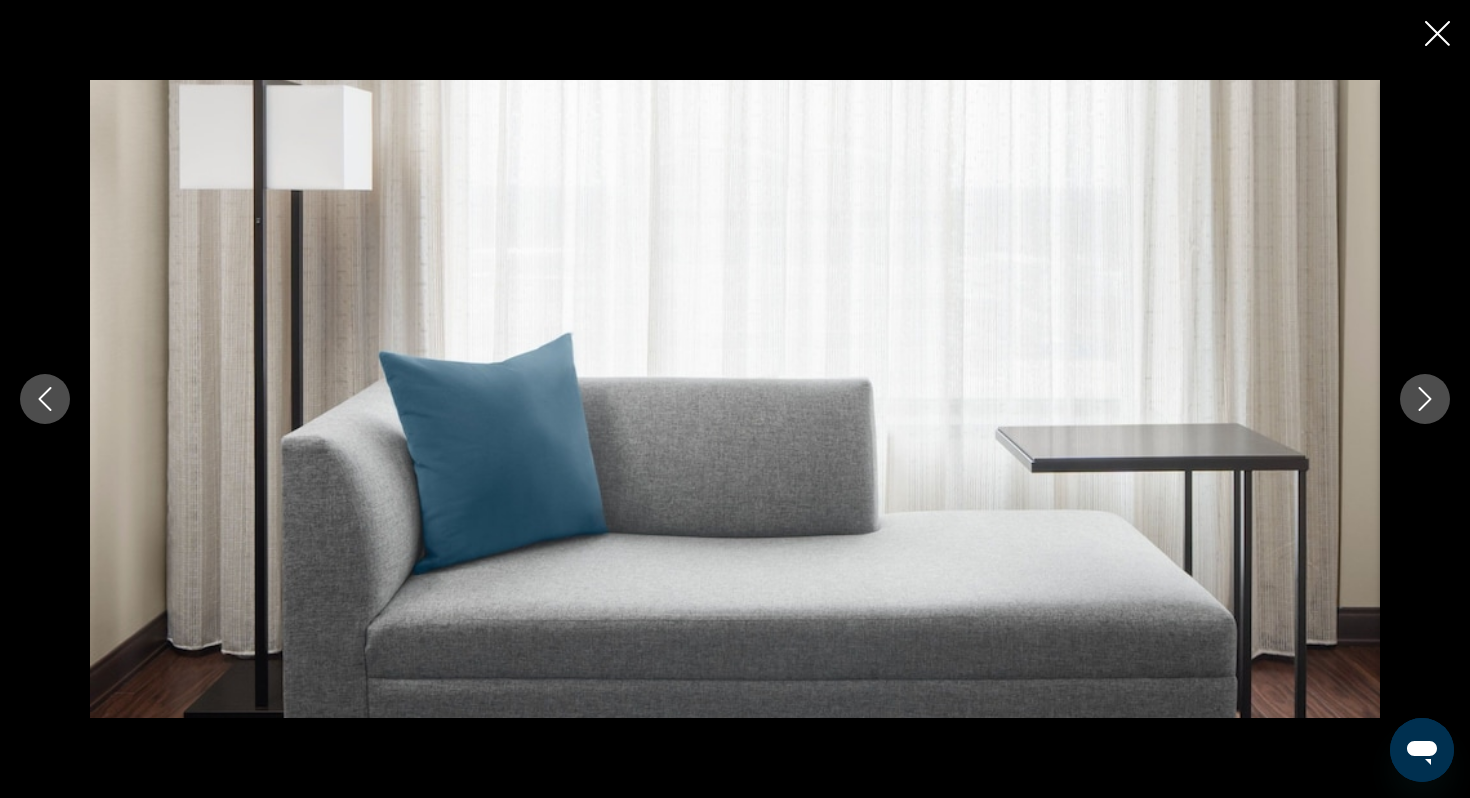 click at bounding box center (1425, 399) 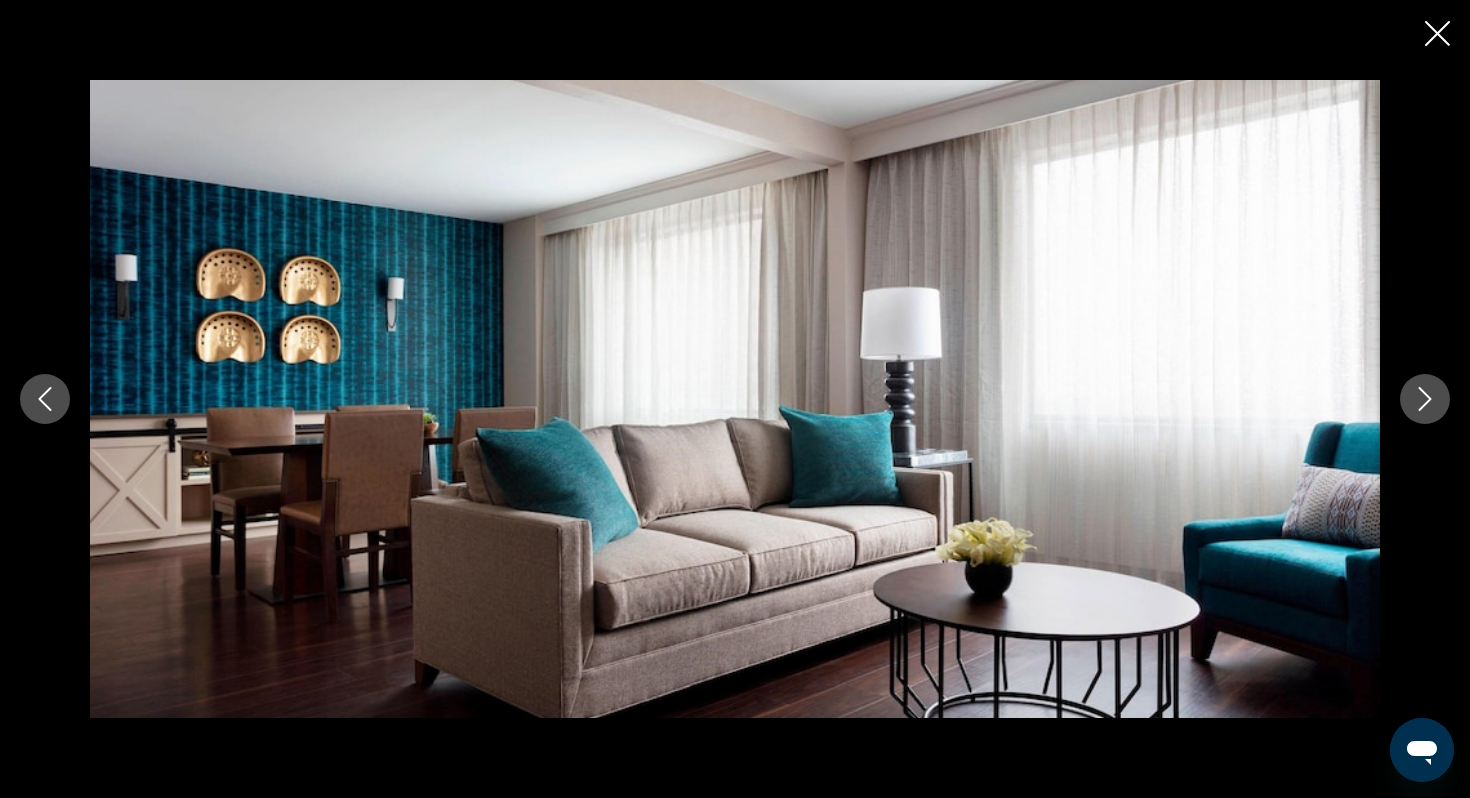 click at bounding box center [1425, 399] 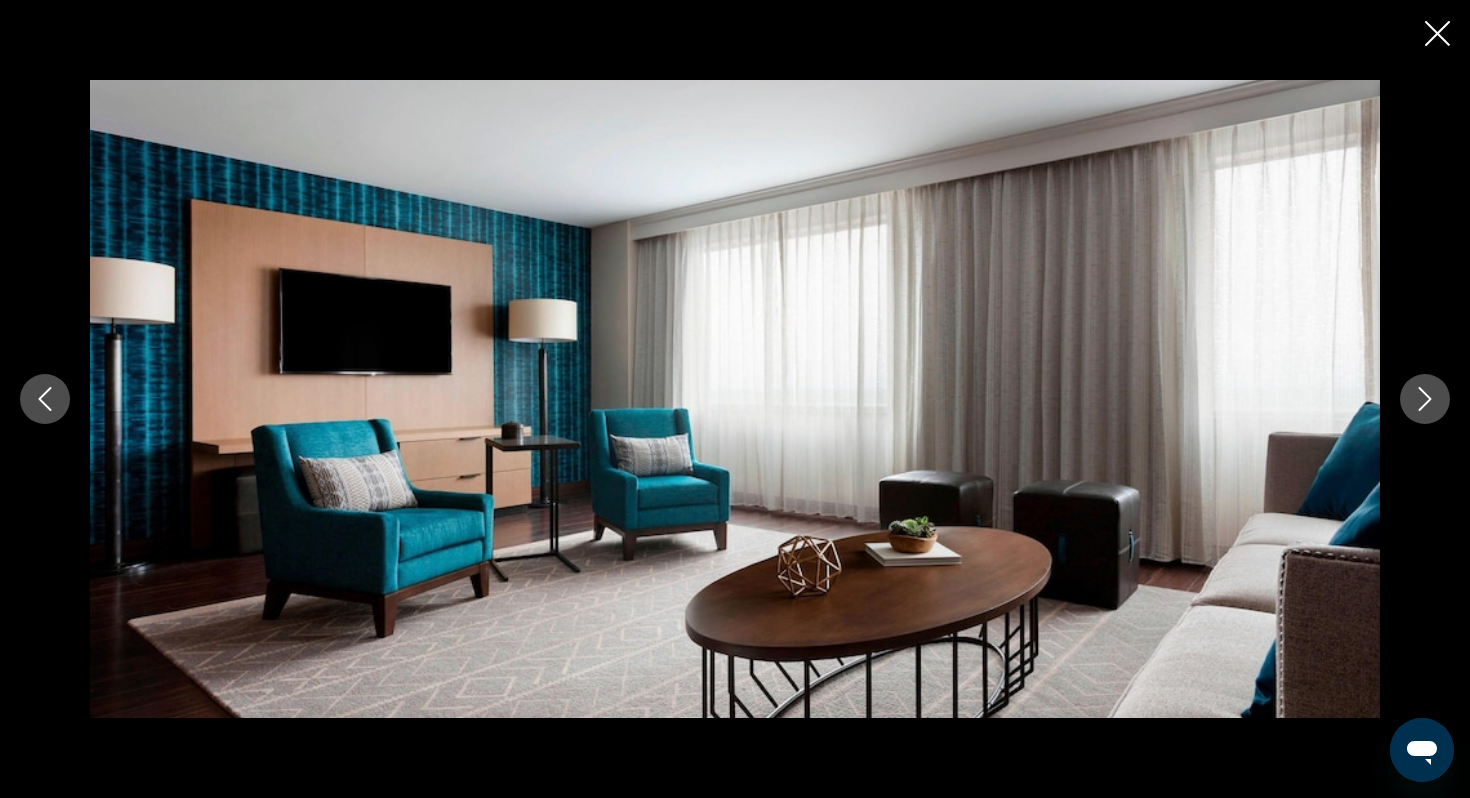click at bounding box center [1425, 399] 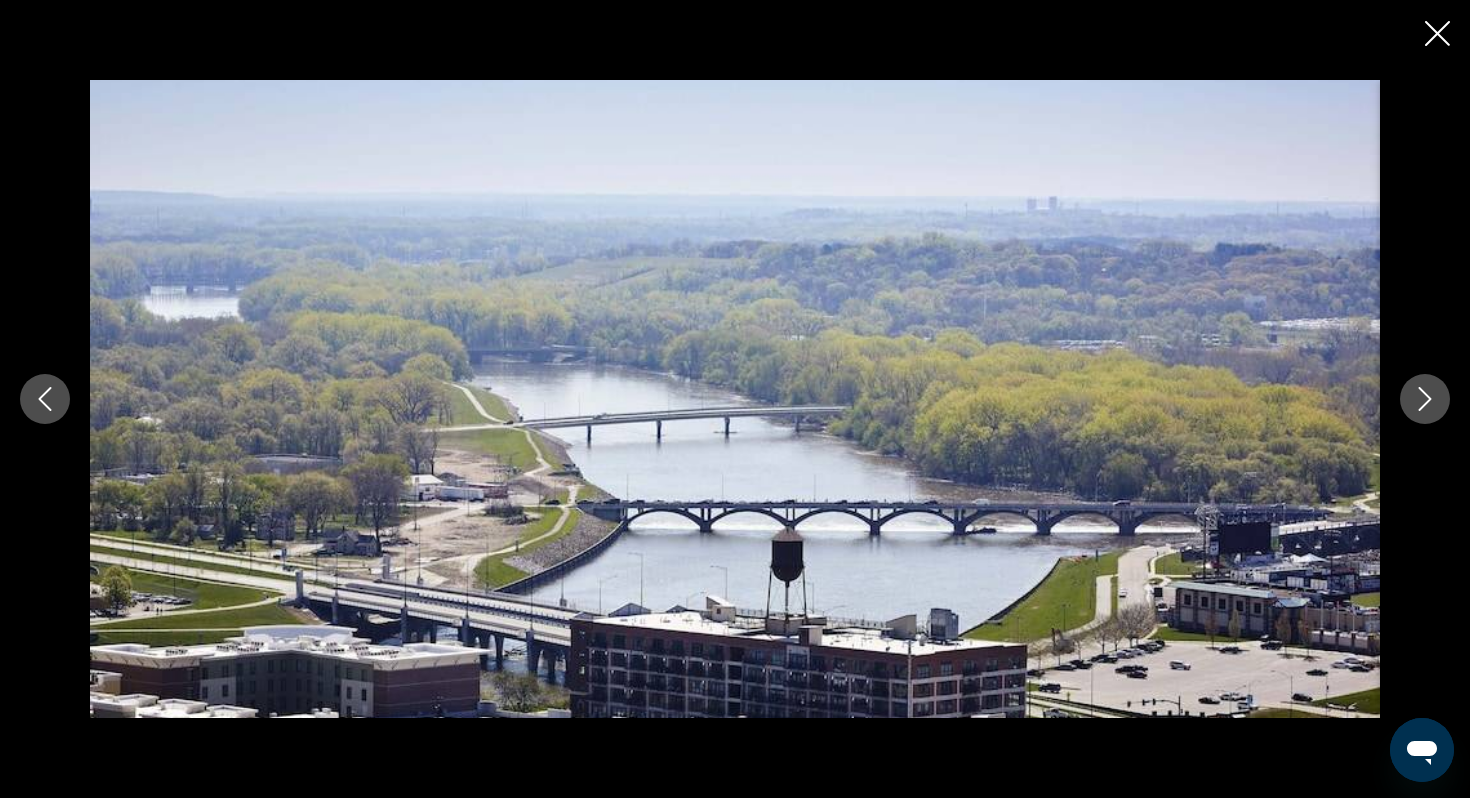 click at bounding box center [1425, 399] 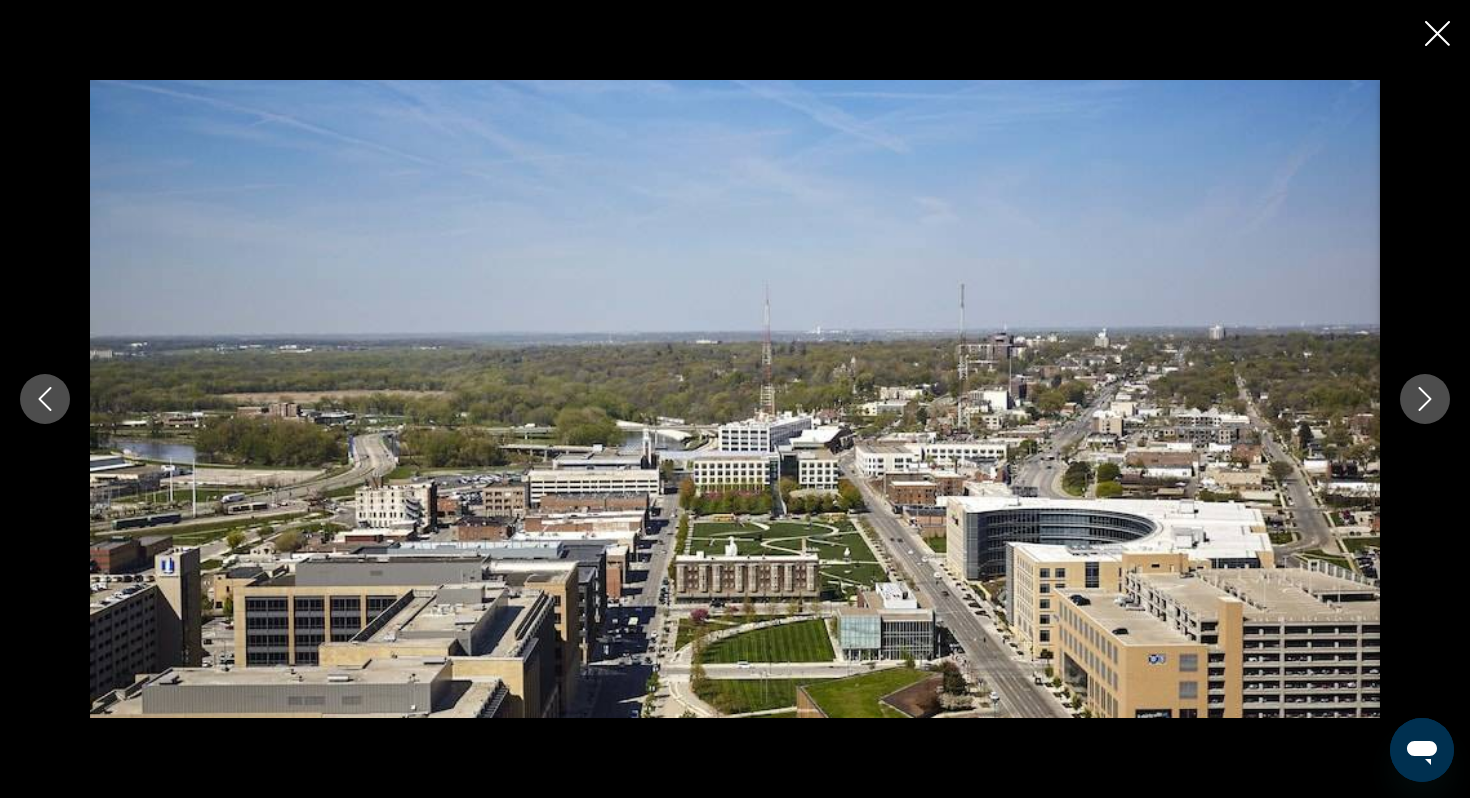 click at bounding box center [1425, 399] 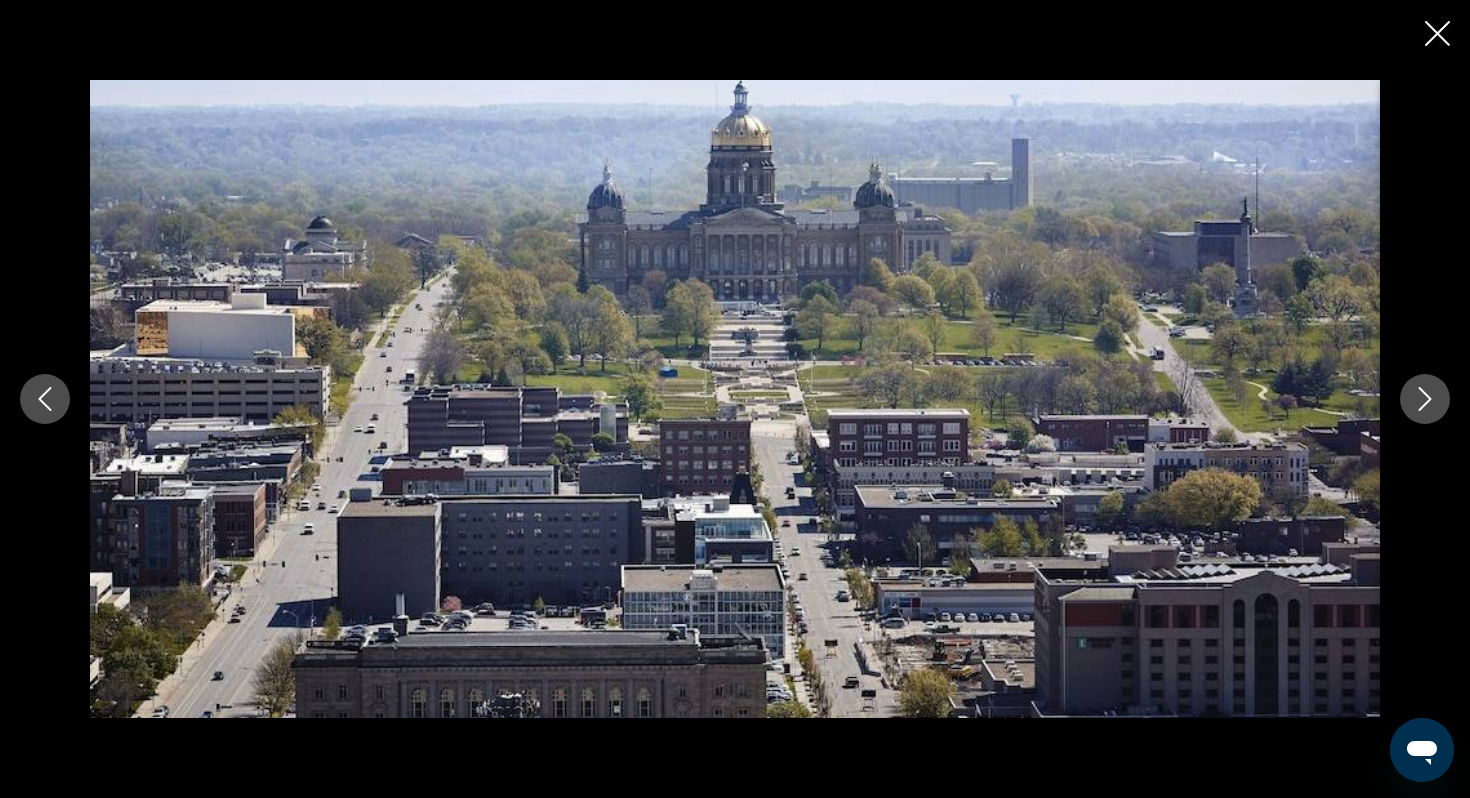 click at bounding box center (1425, 399) 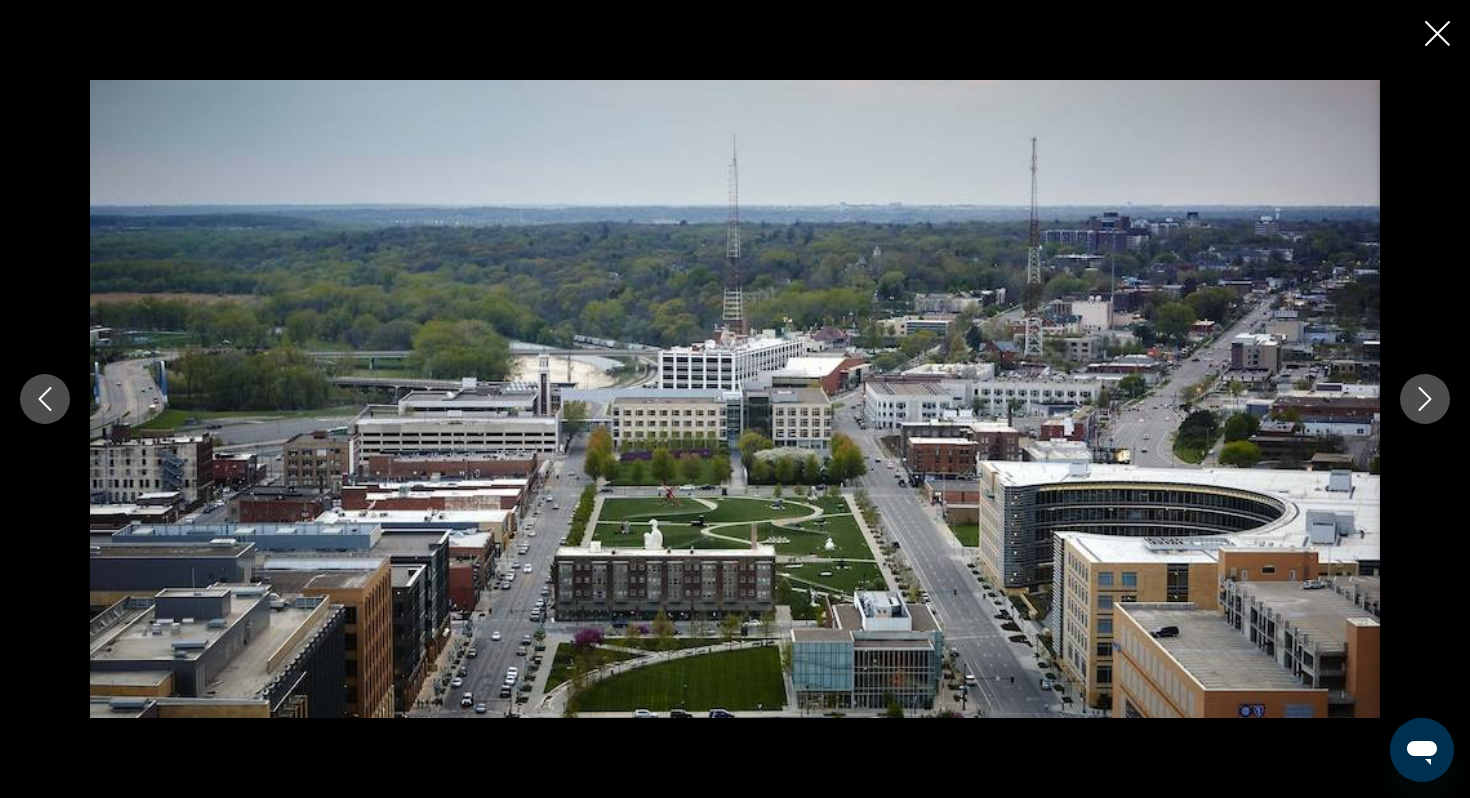 click at bounding box center (1425, 399) 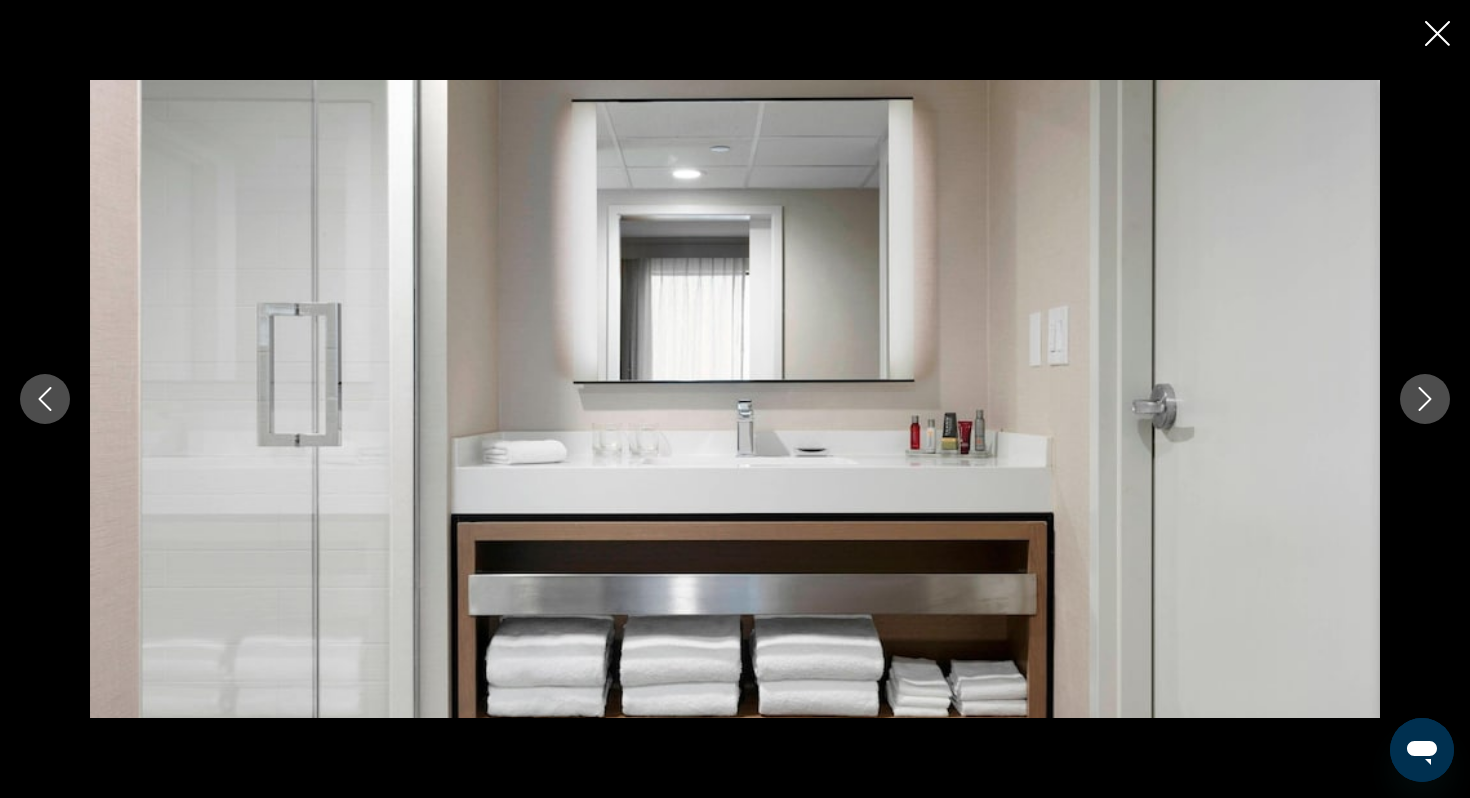 click at bounding box center (1425, 399) 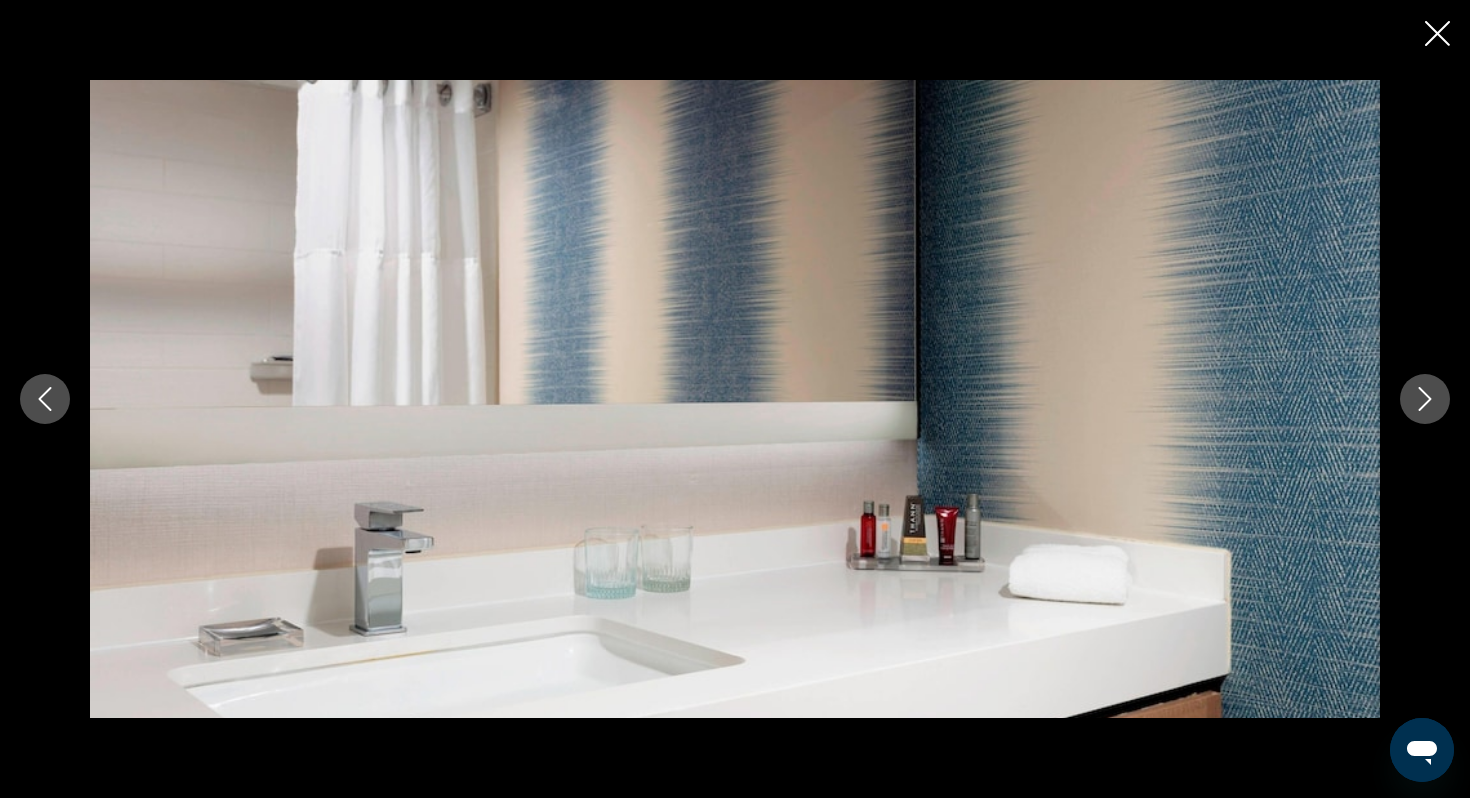 click at bounding box center (1425, 399) 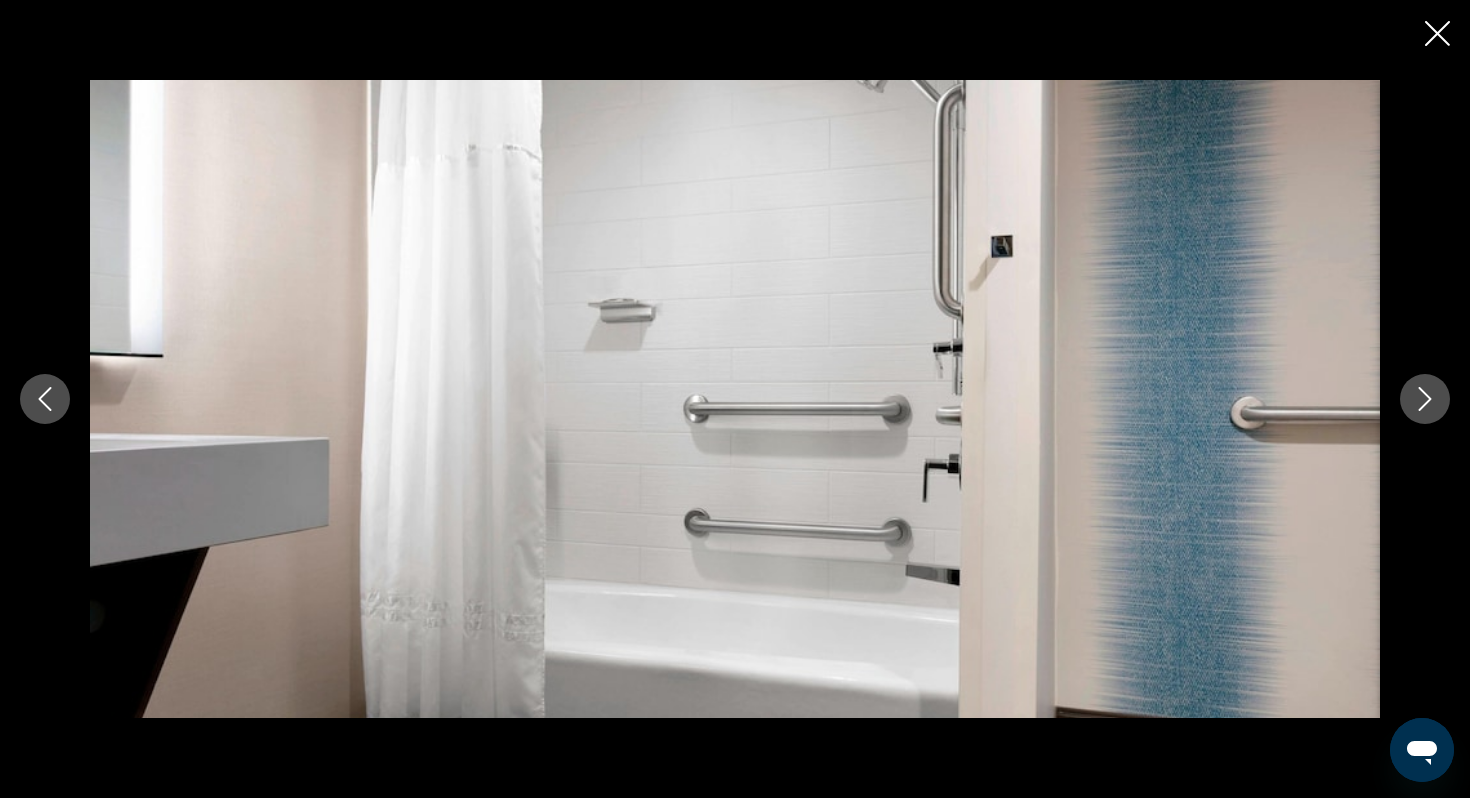 click at bounding box center [1425, 399] 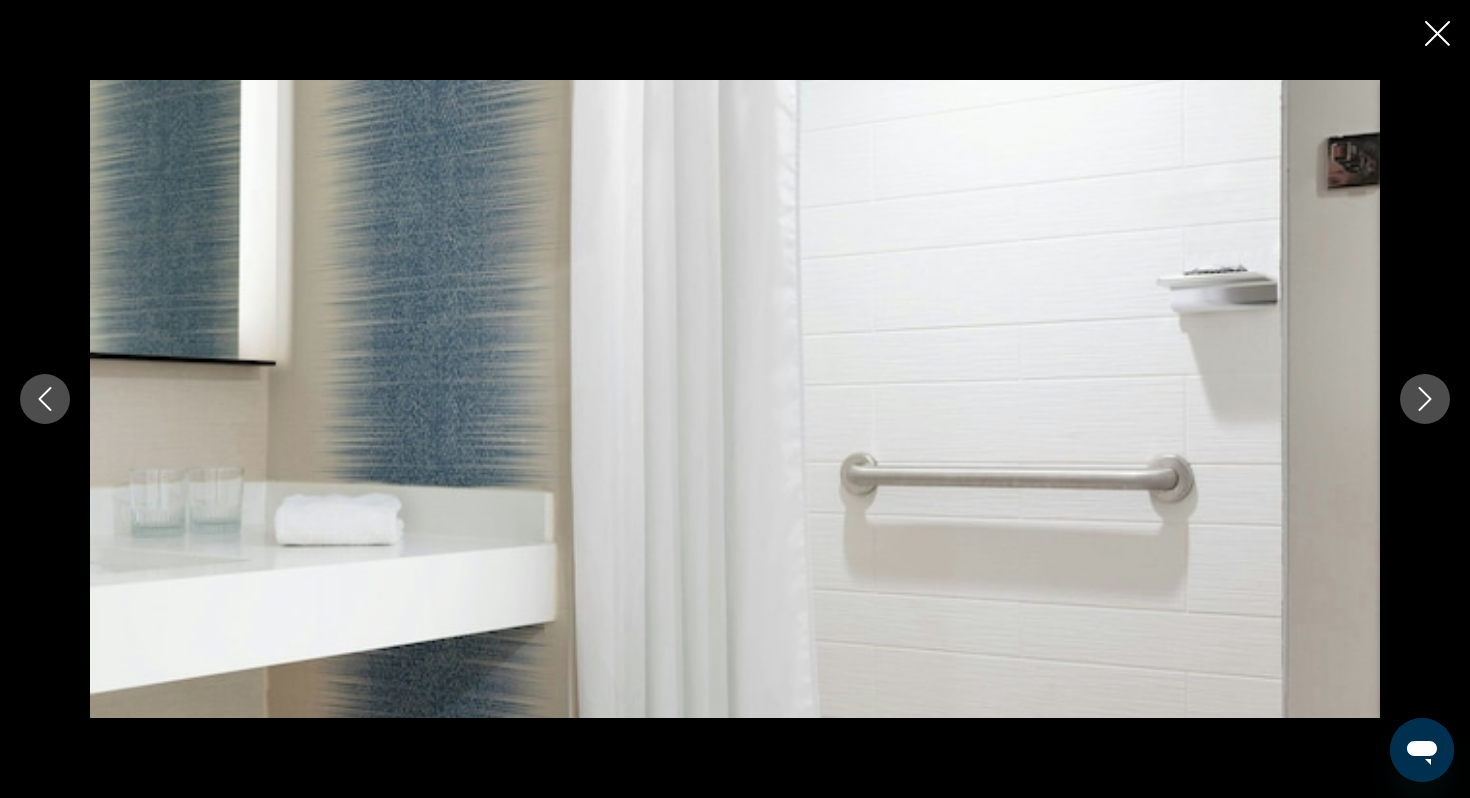 click at bounding box center [1425, 399] 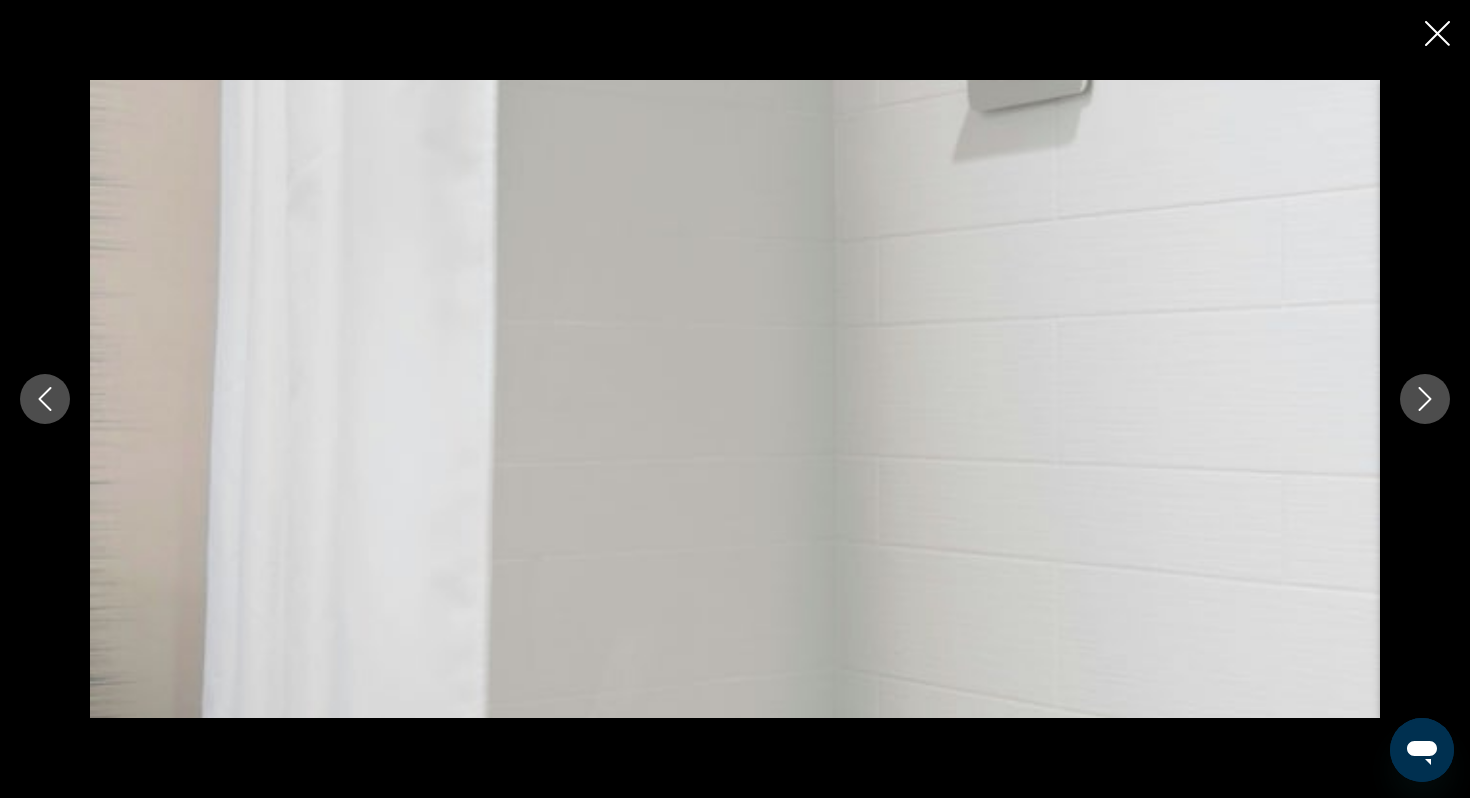 click at bounding box center [1425, 399] 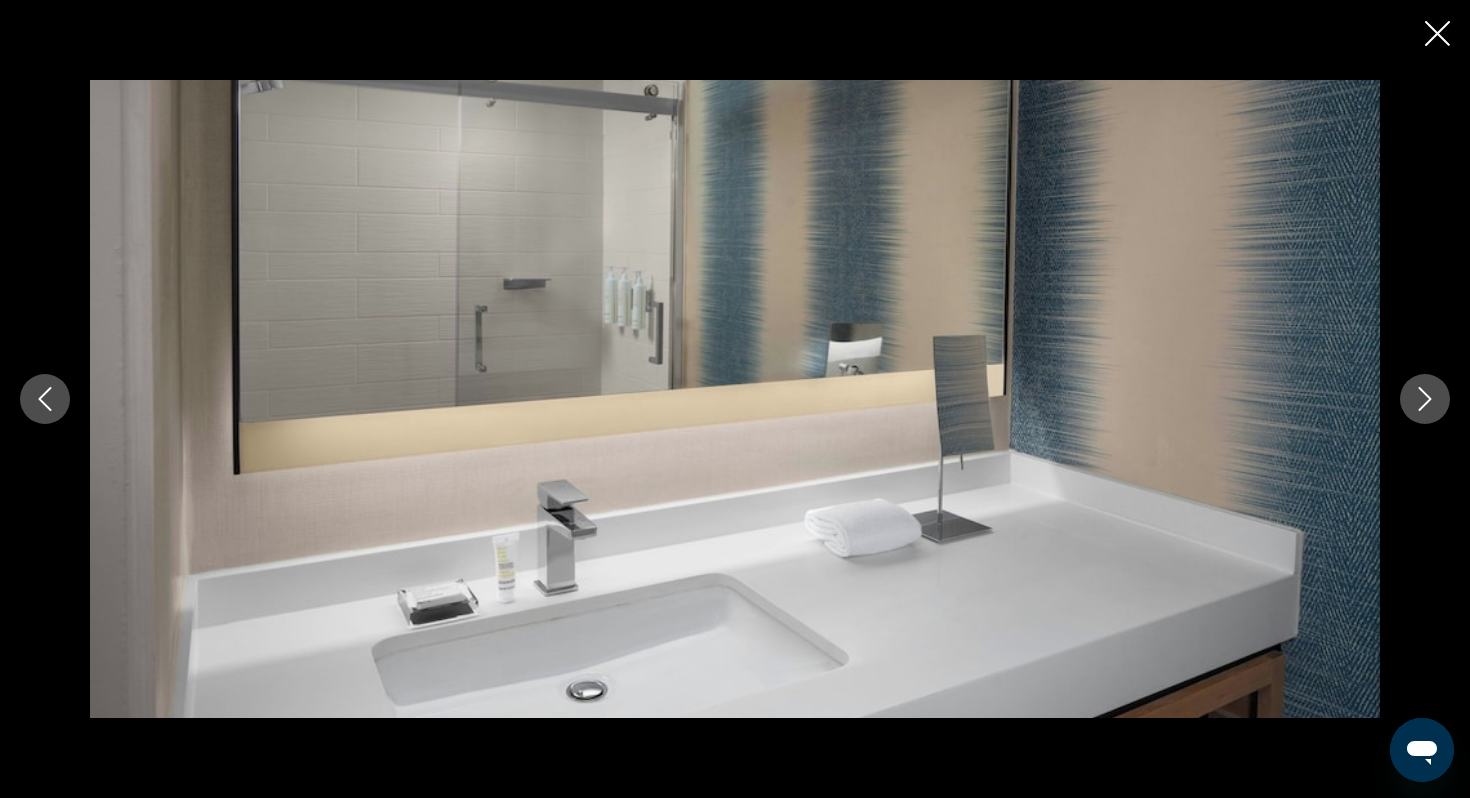 click at bounding box center (1425, 399) 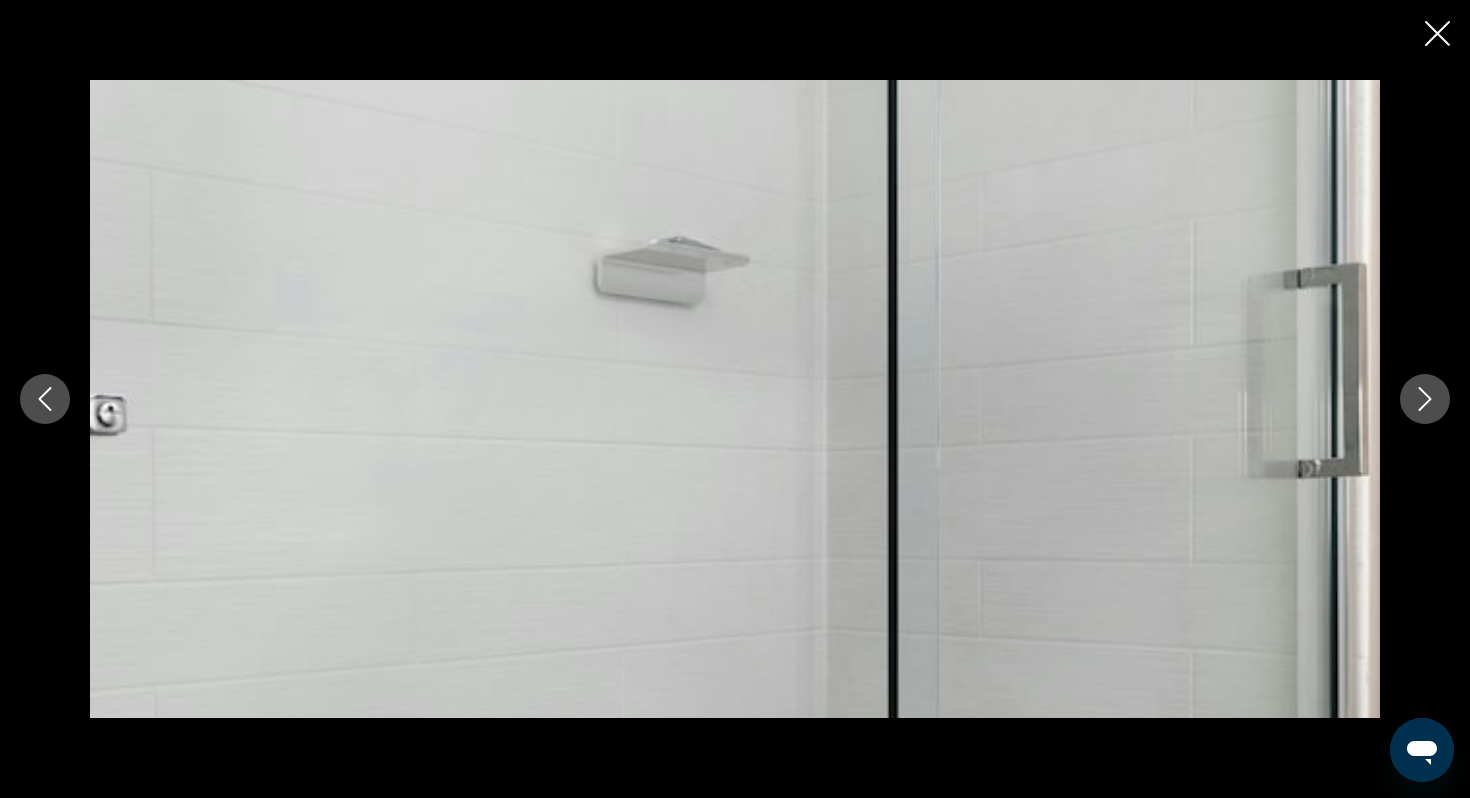 click at bounding box center [1425, 399] 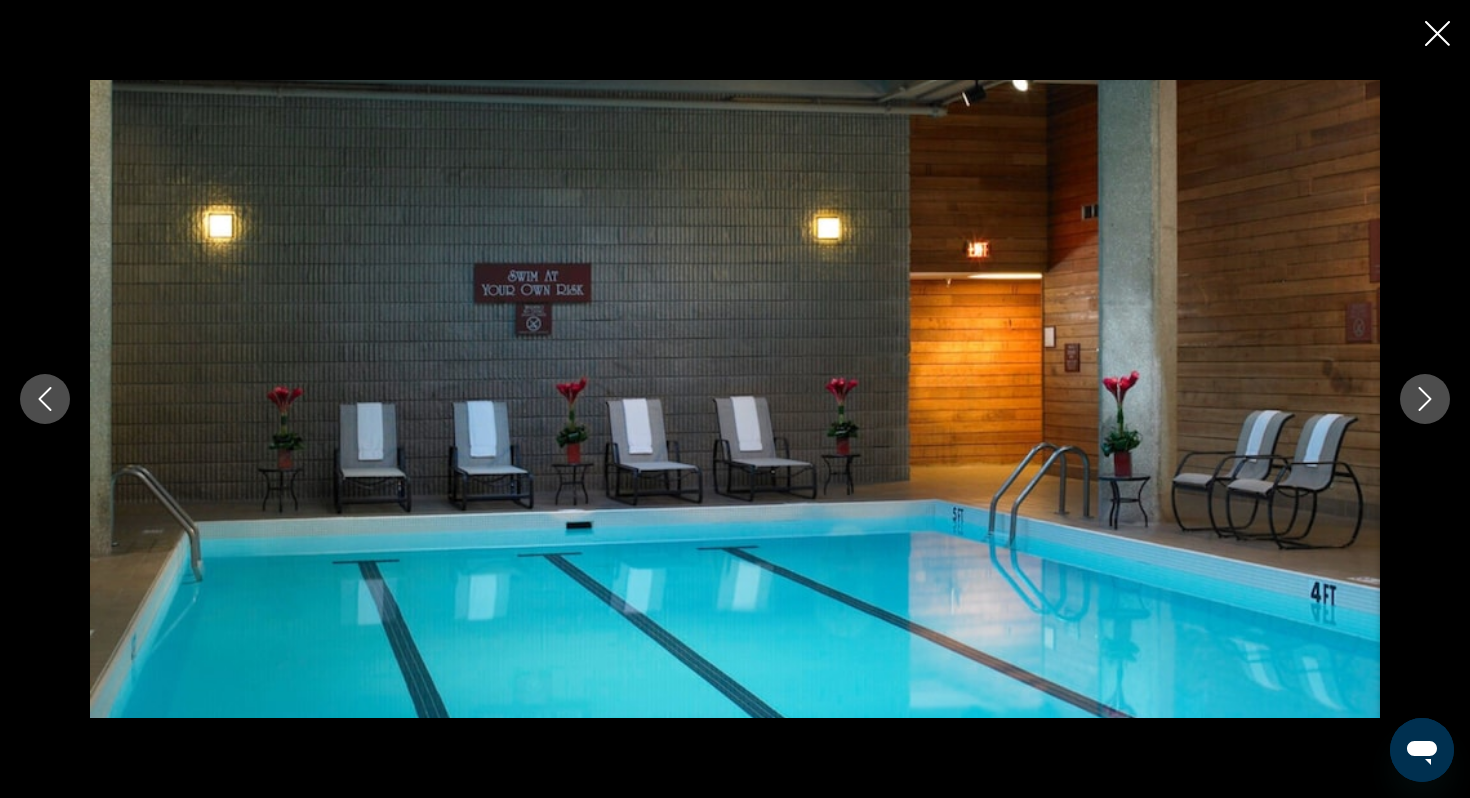 click at bounding box center [1425, 399] 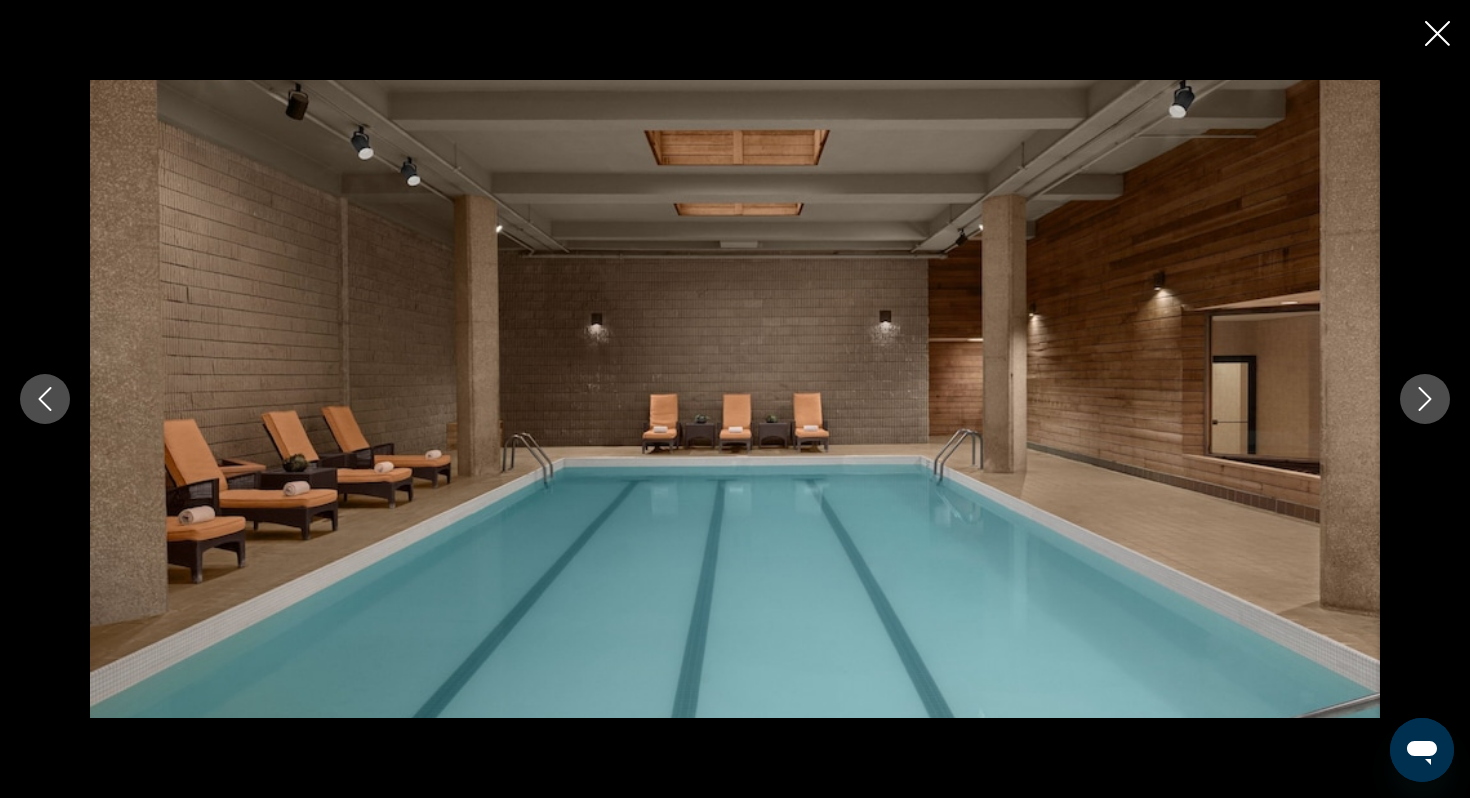 click at bounding box center [1425, 399] 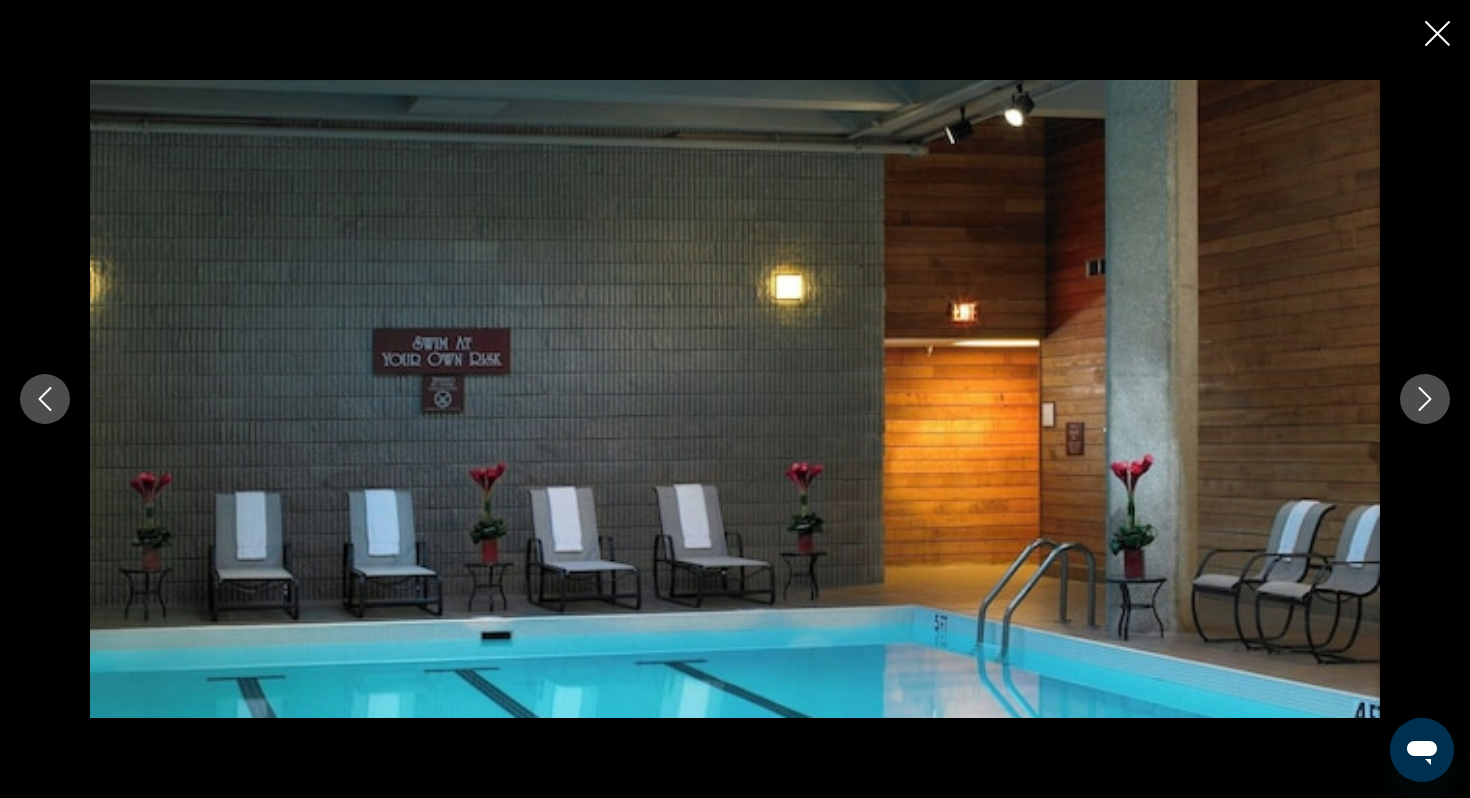 click at bounding box center (1425, 399) 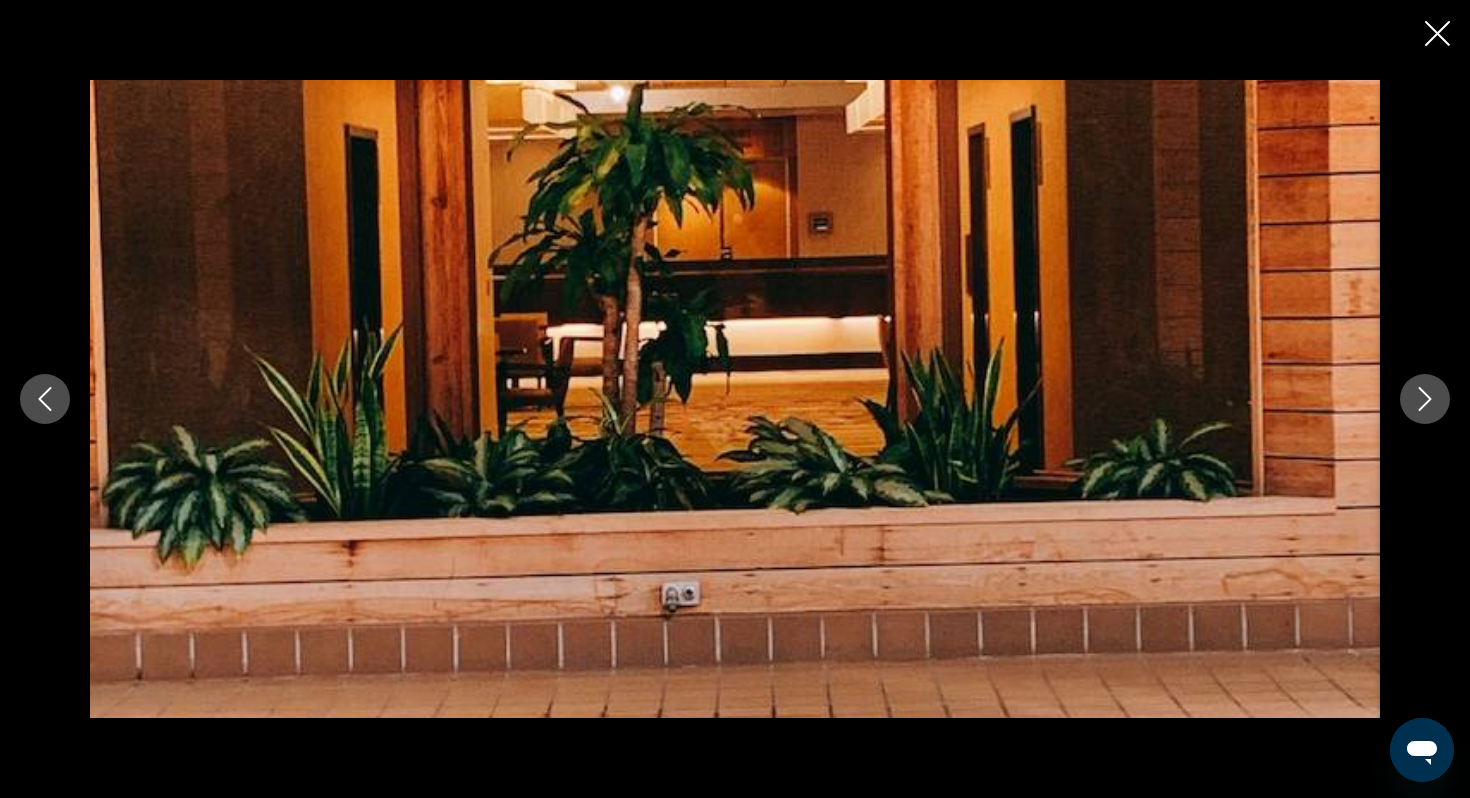click at bounding box center [1425, 399] 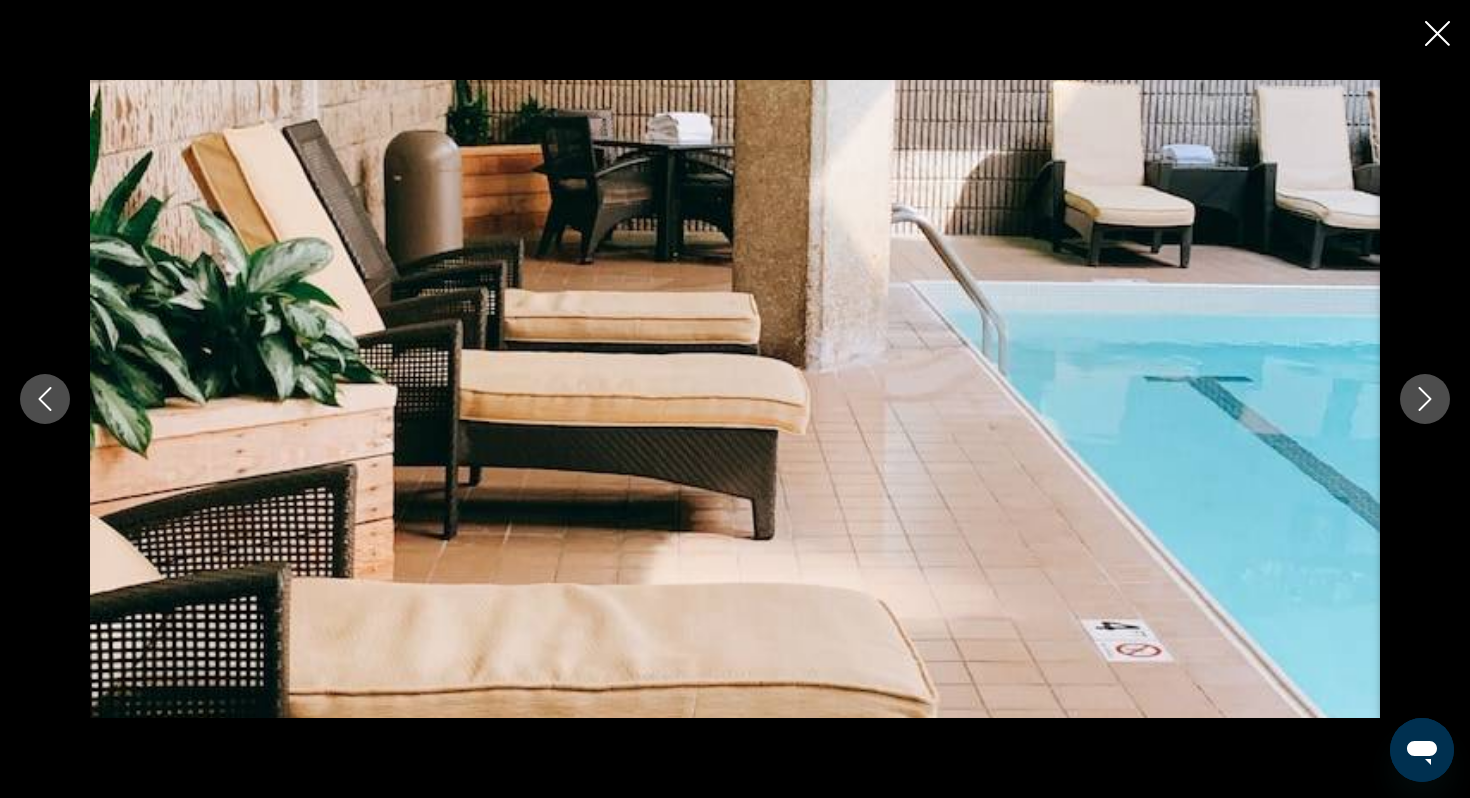 click at bounding box center (1425, 399) 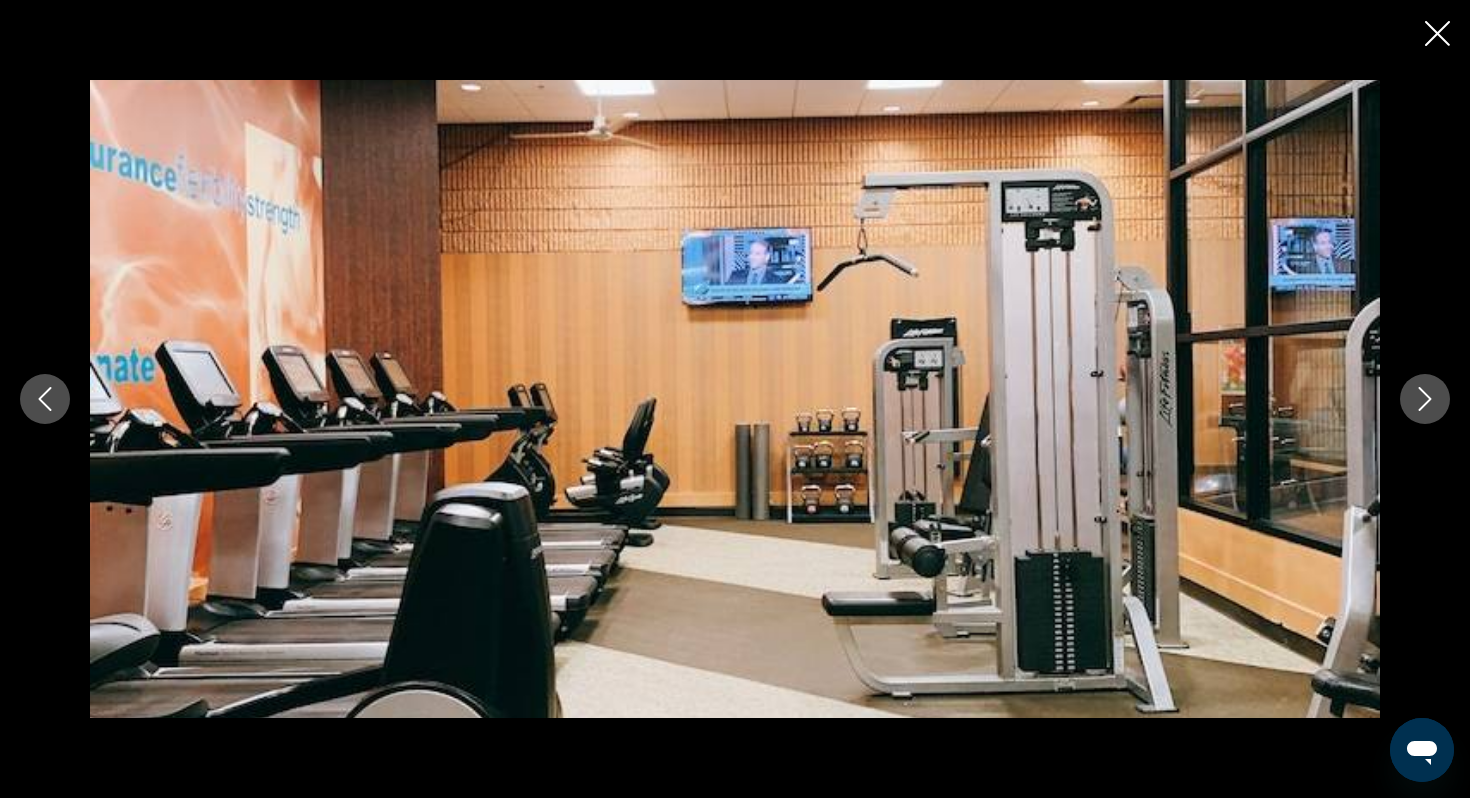 click at bounding box center (1425, 399) 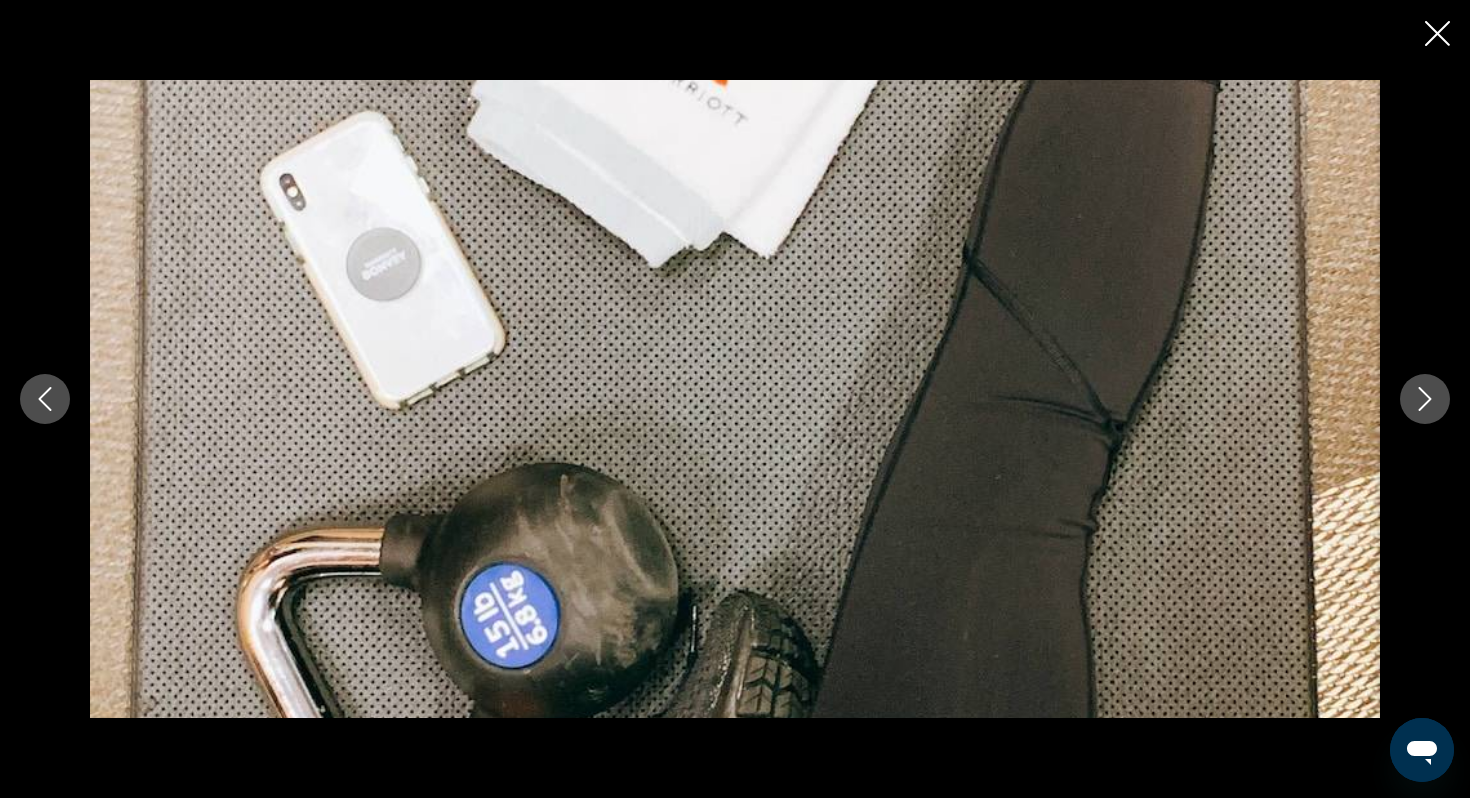 click at bounding box center (1425, 399) 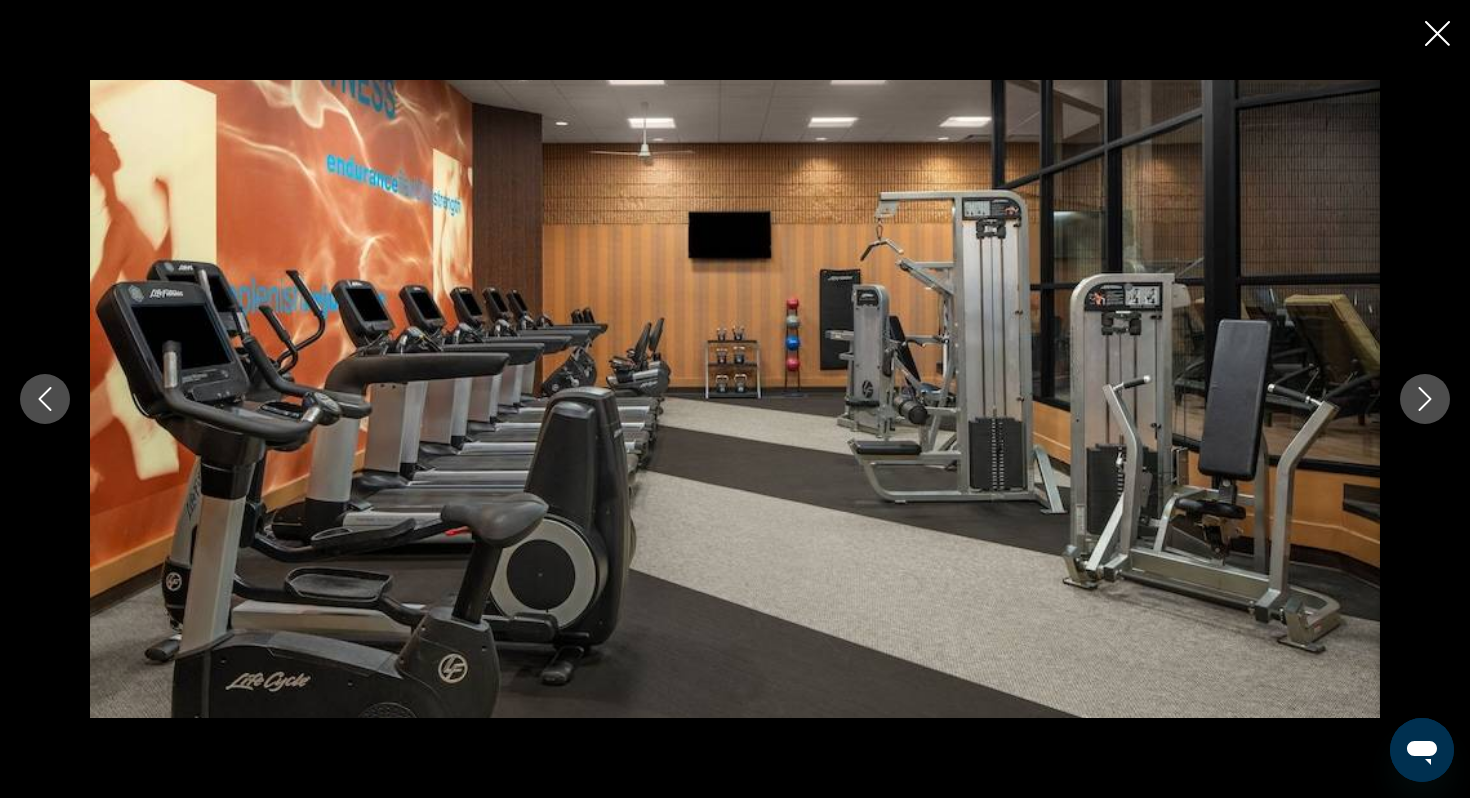 click at bounding box center (1425, 399) 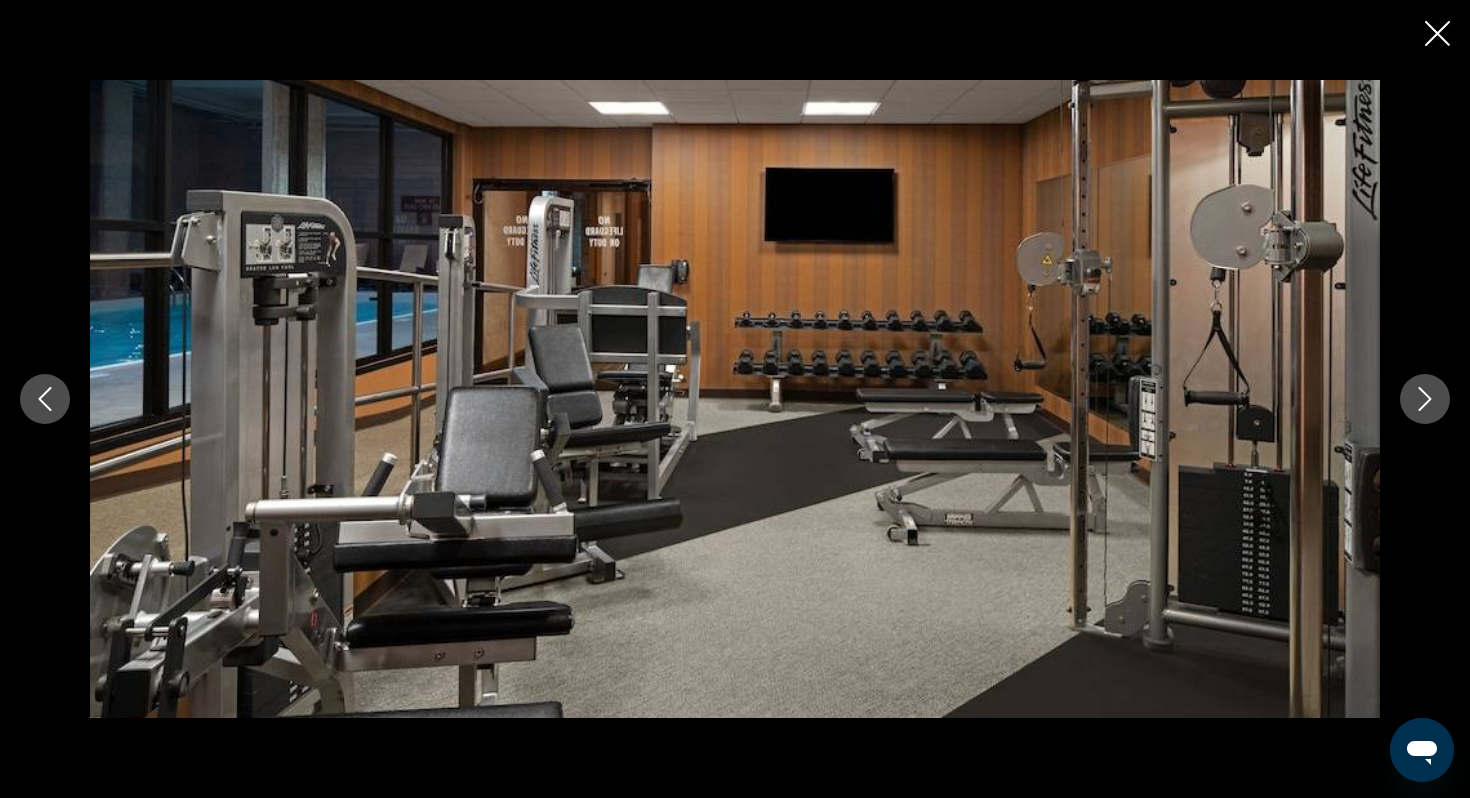click at bounding box center (1425, 399) 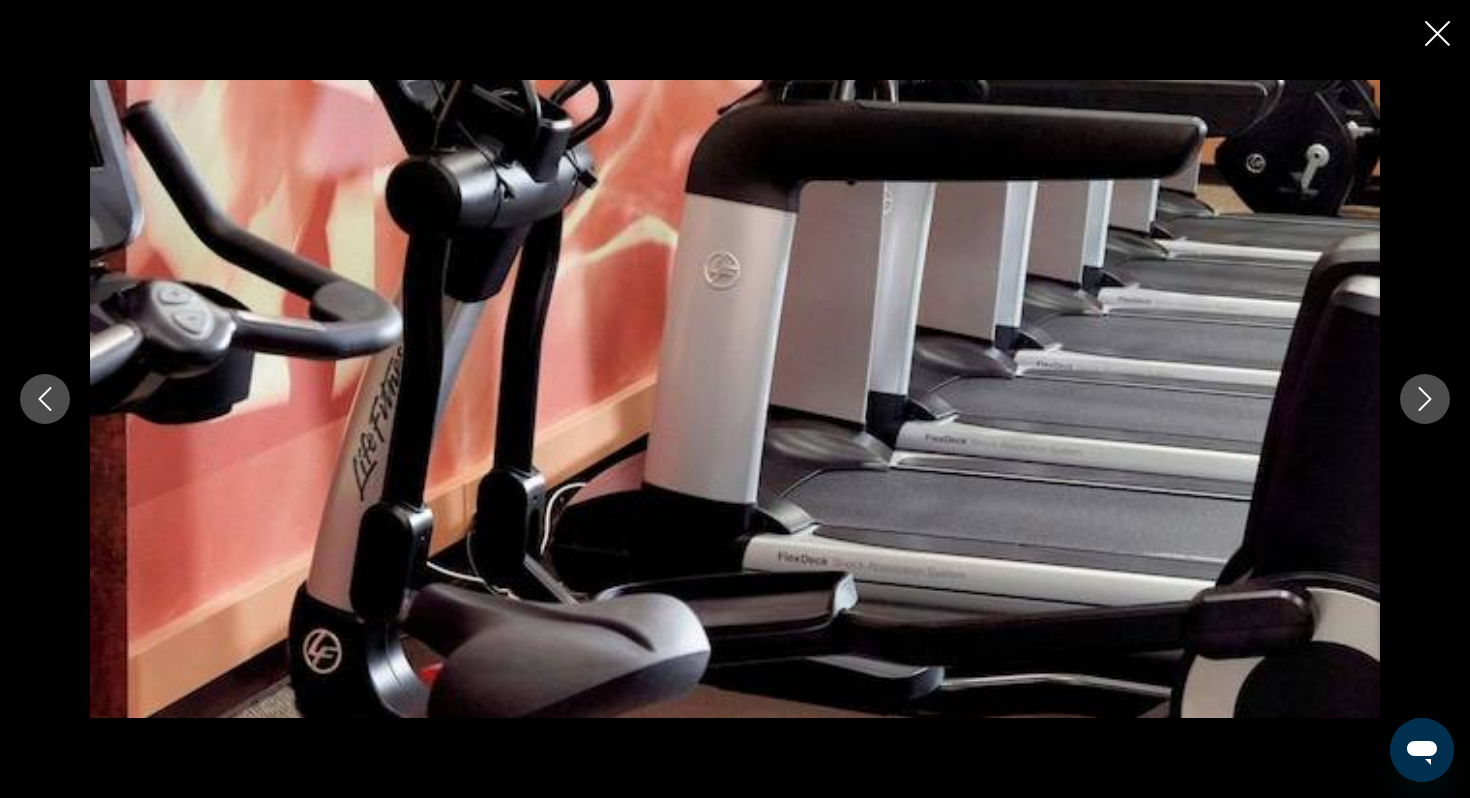 click at bounding box center (1425, 399) 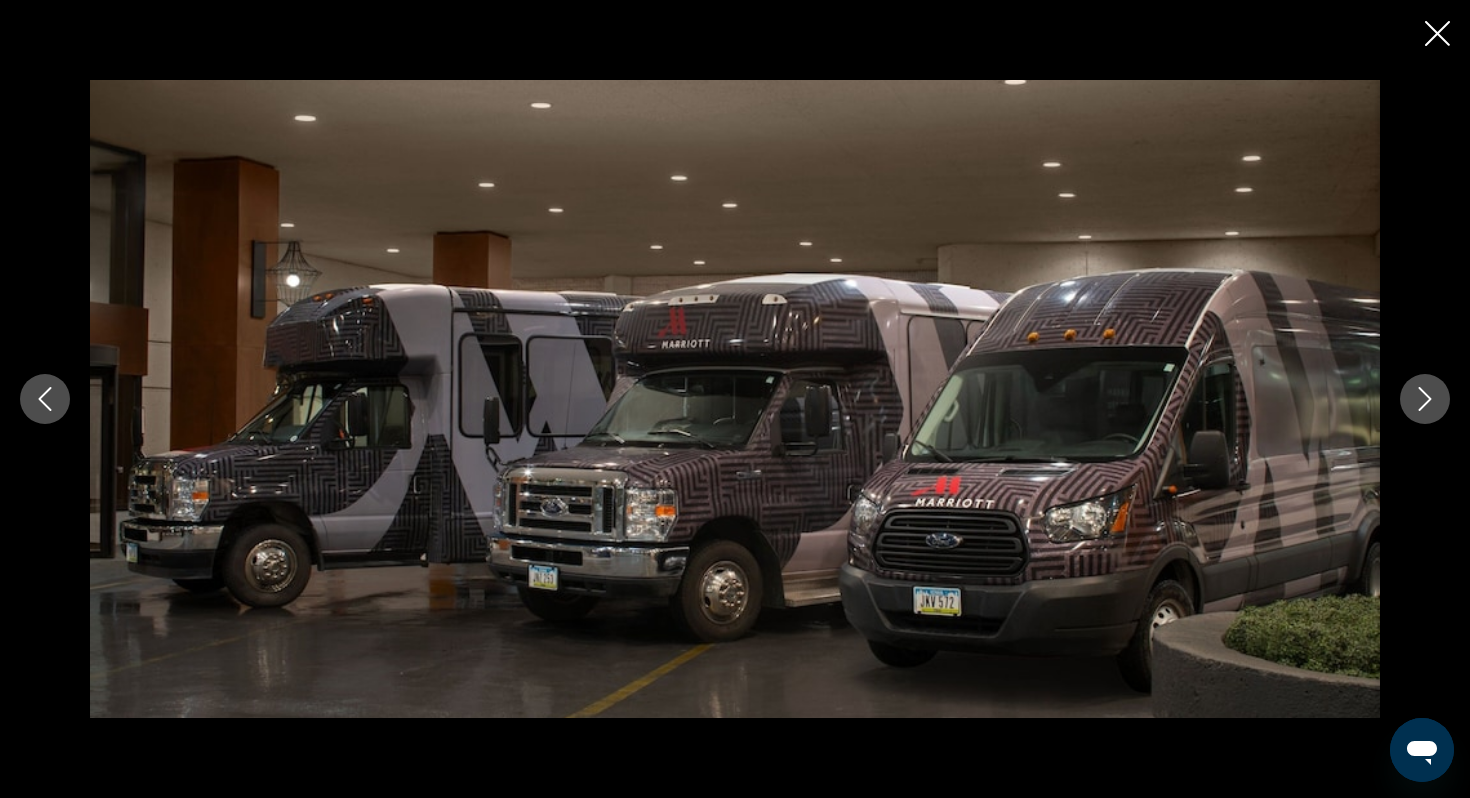 click at bounding box center (1425, 399) 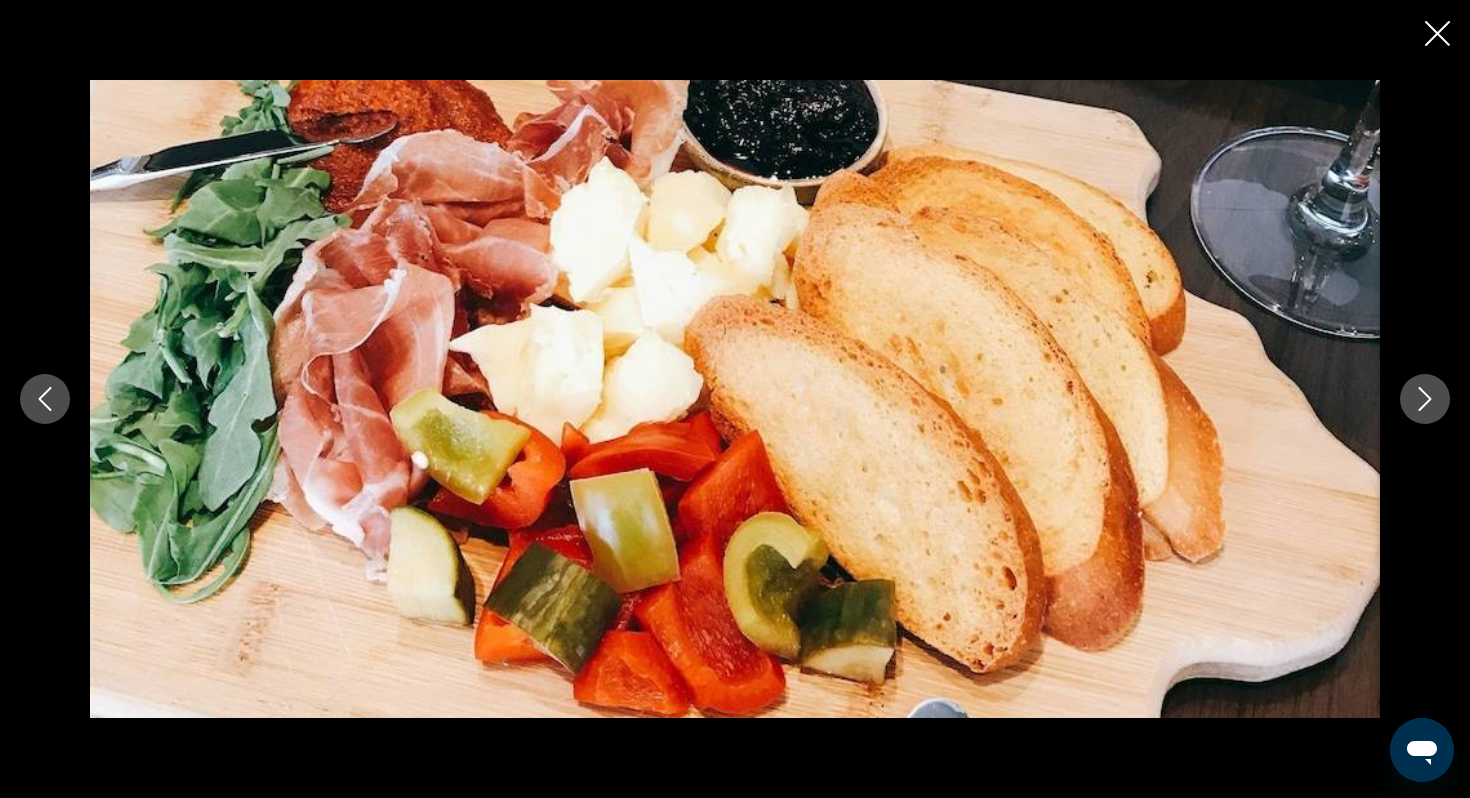 click at bounding box center (1425, 399) 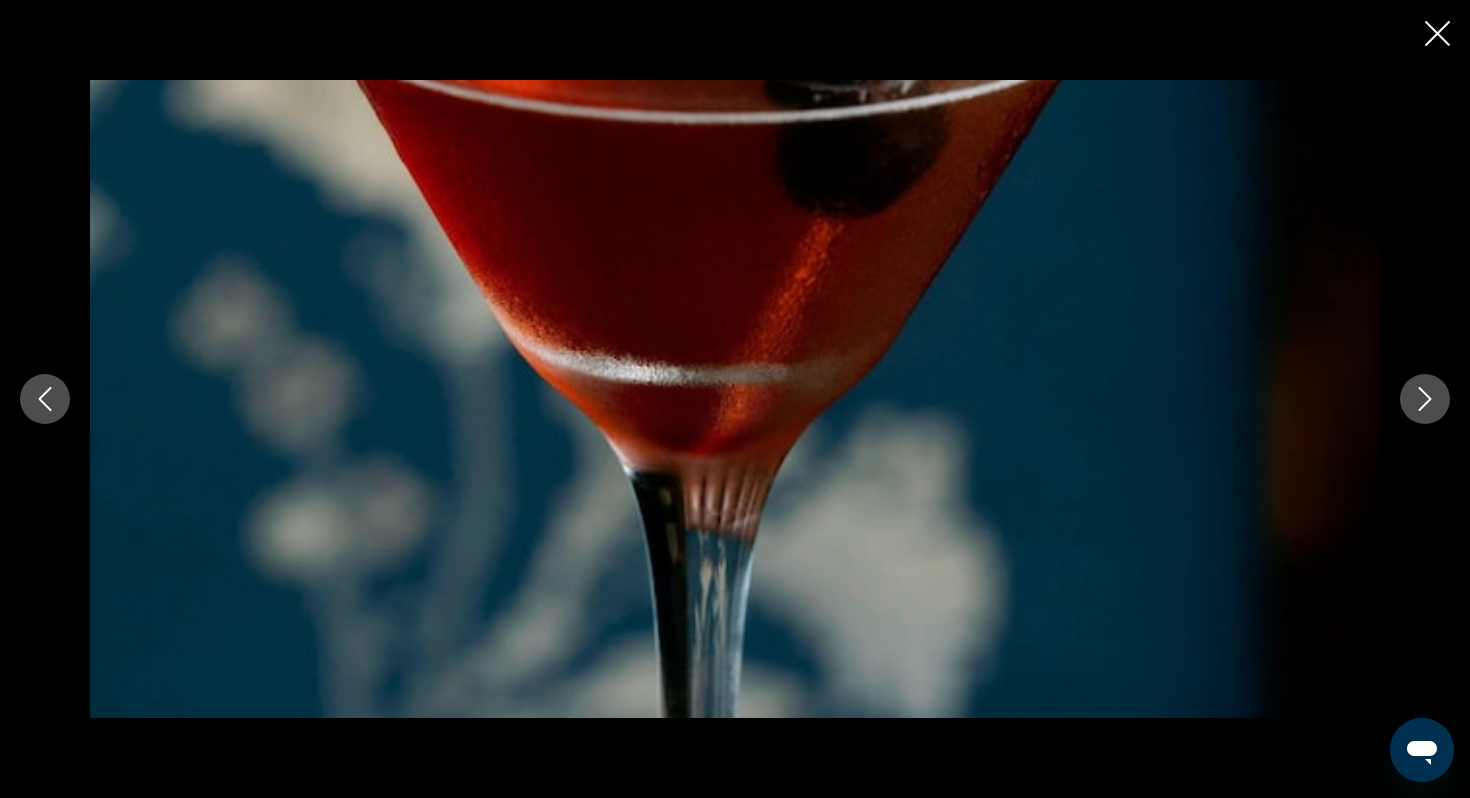 click at bounding box center [1425, 399] 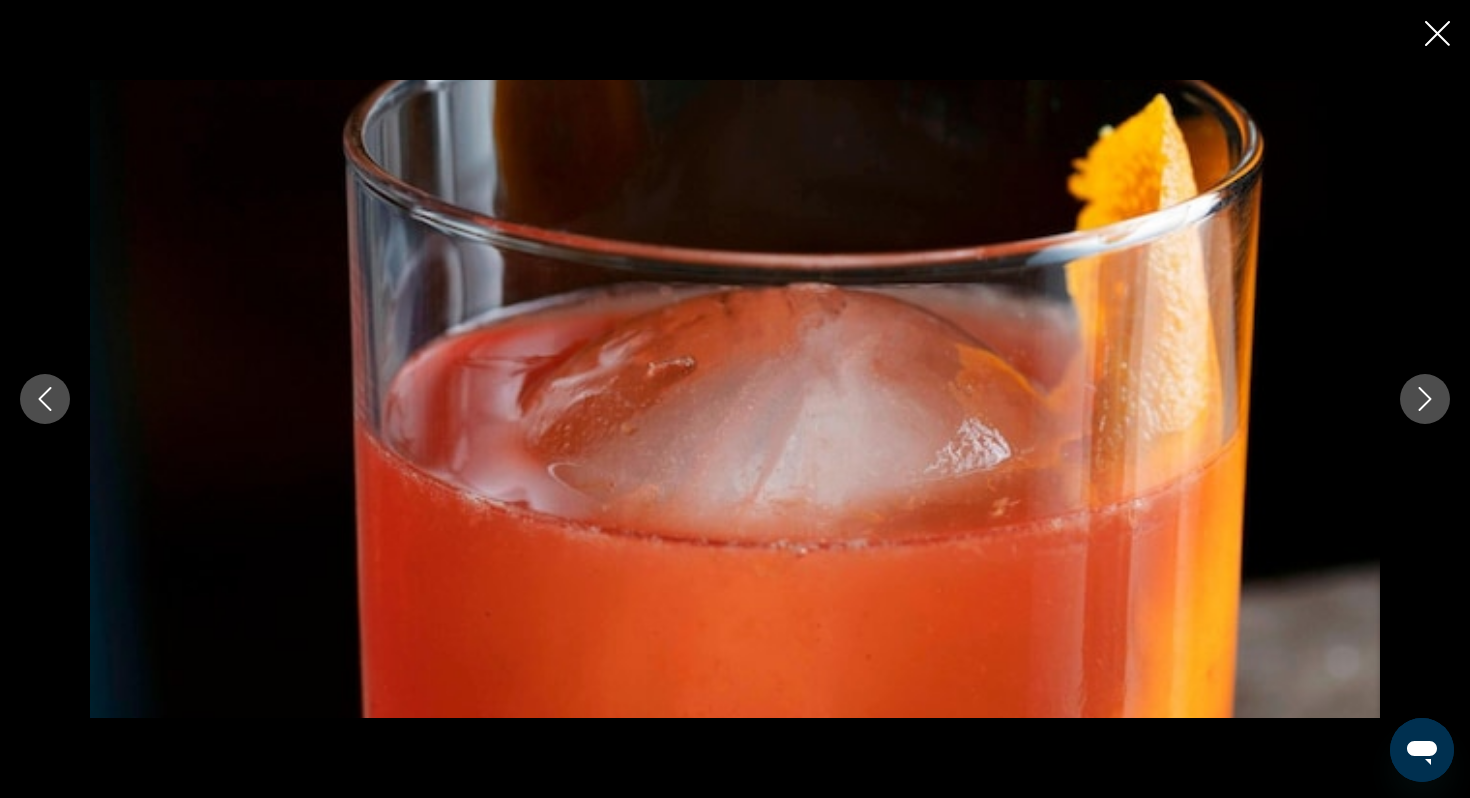 click at bounding box center [1425, 399] 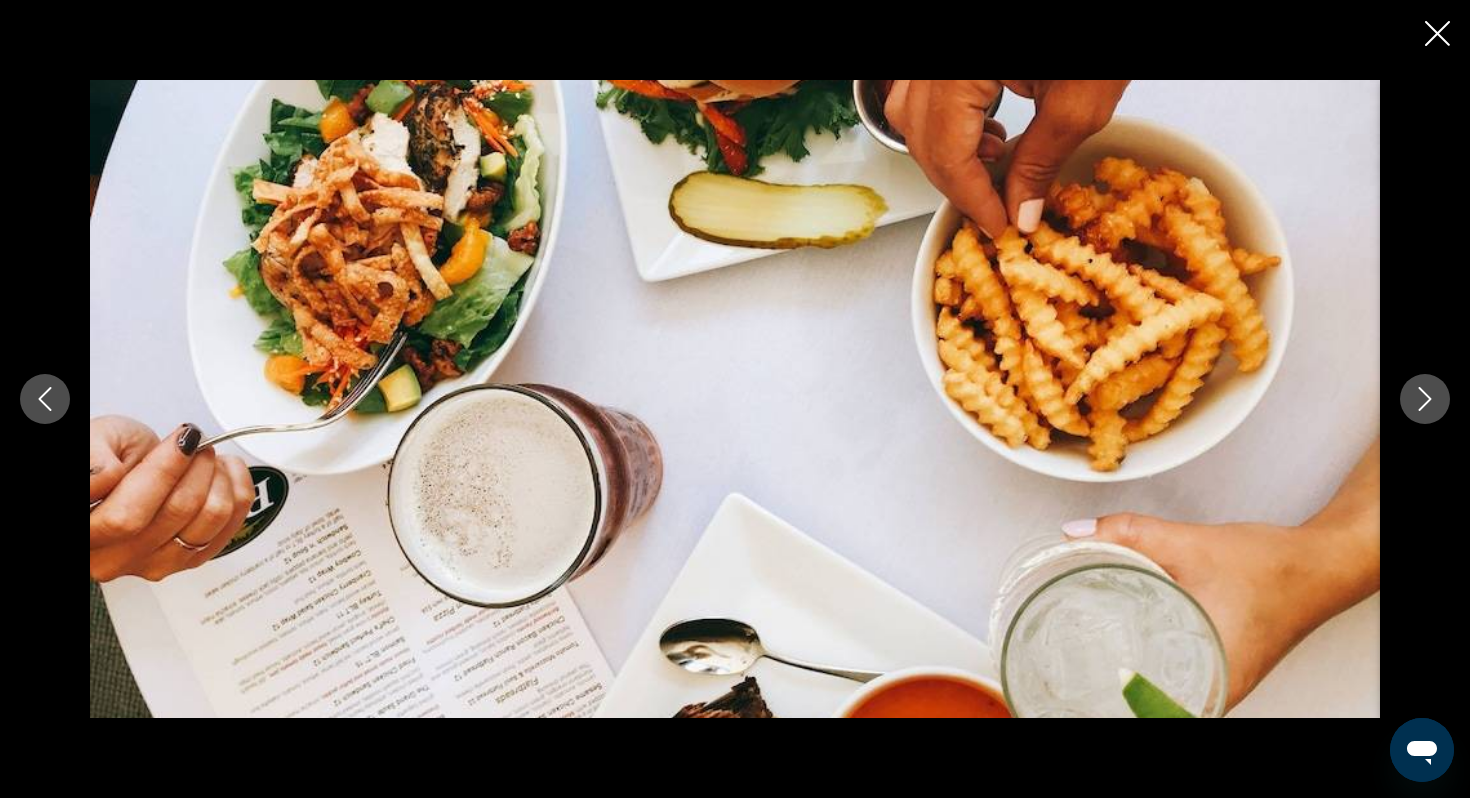 click at bounding box center (1425, 399) 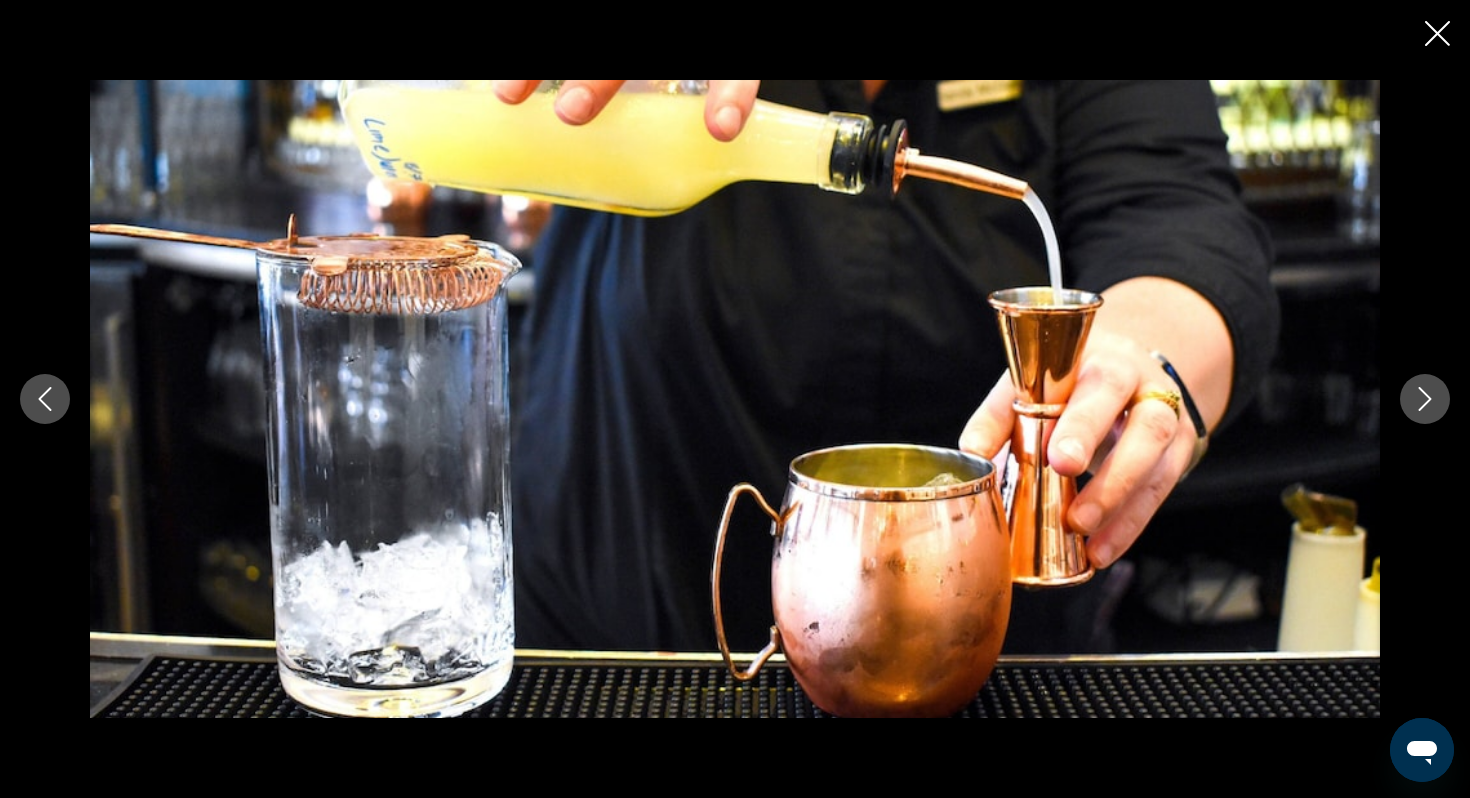 click at bounding box center (1425, 399) 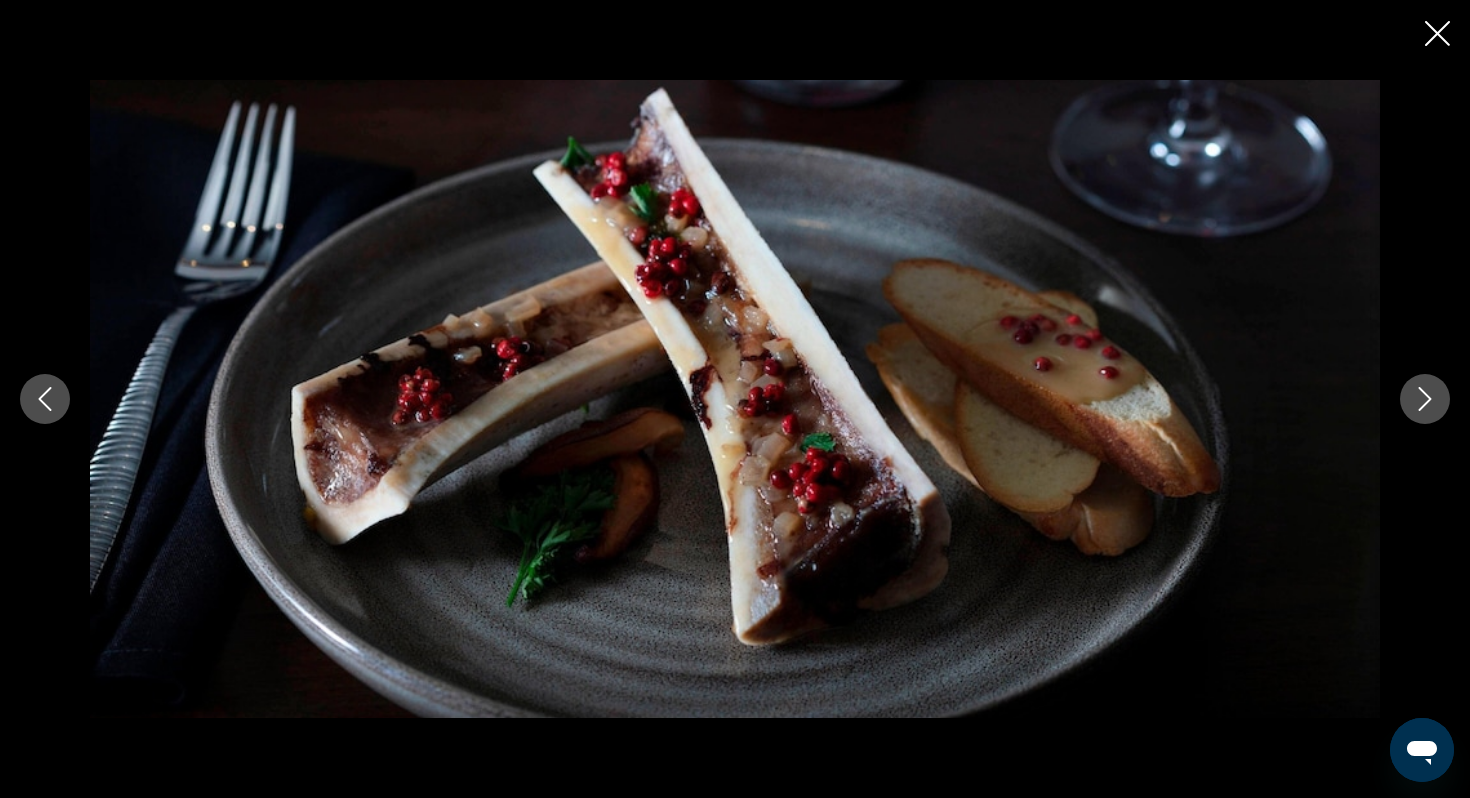 click at bounding box center (1425, 399) 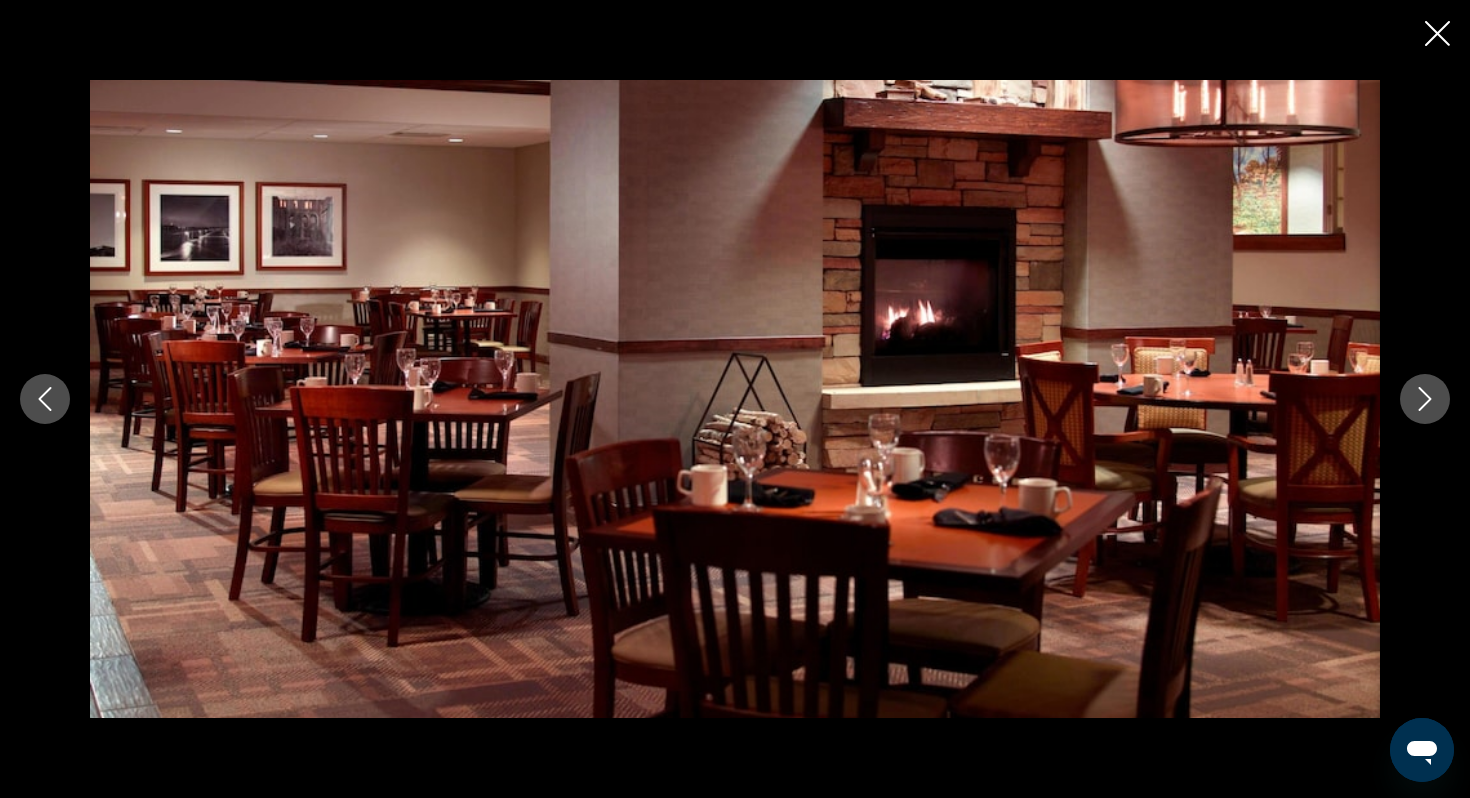 click at bounding box center (1425, 399) 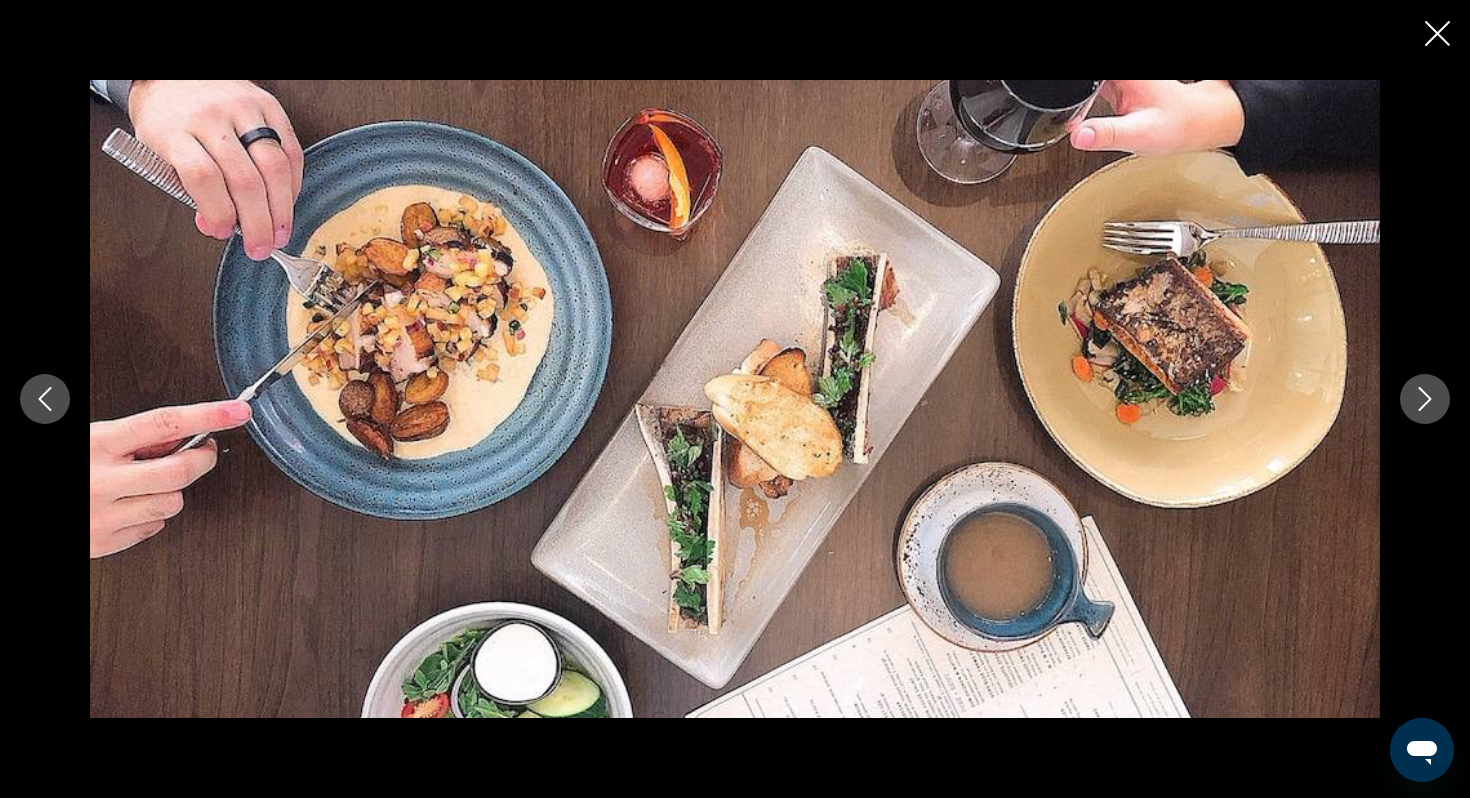 click at bounding box center [1425, 399] 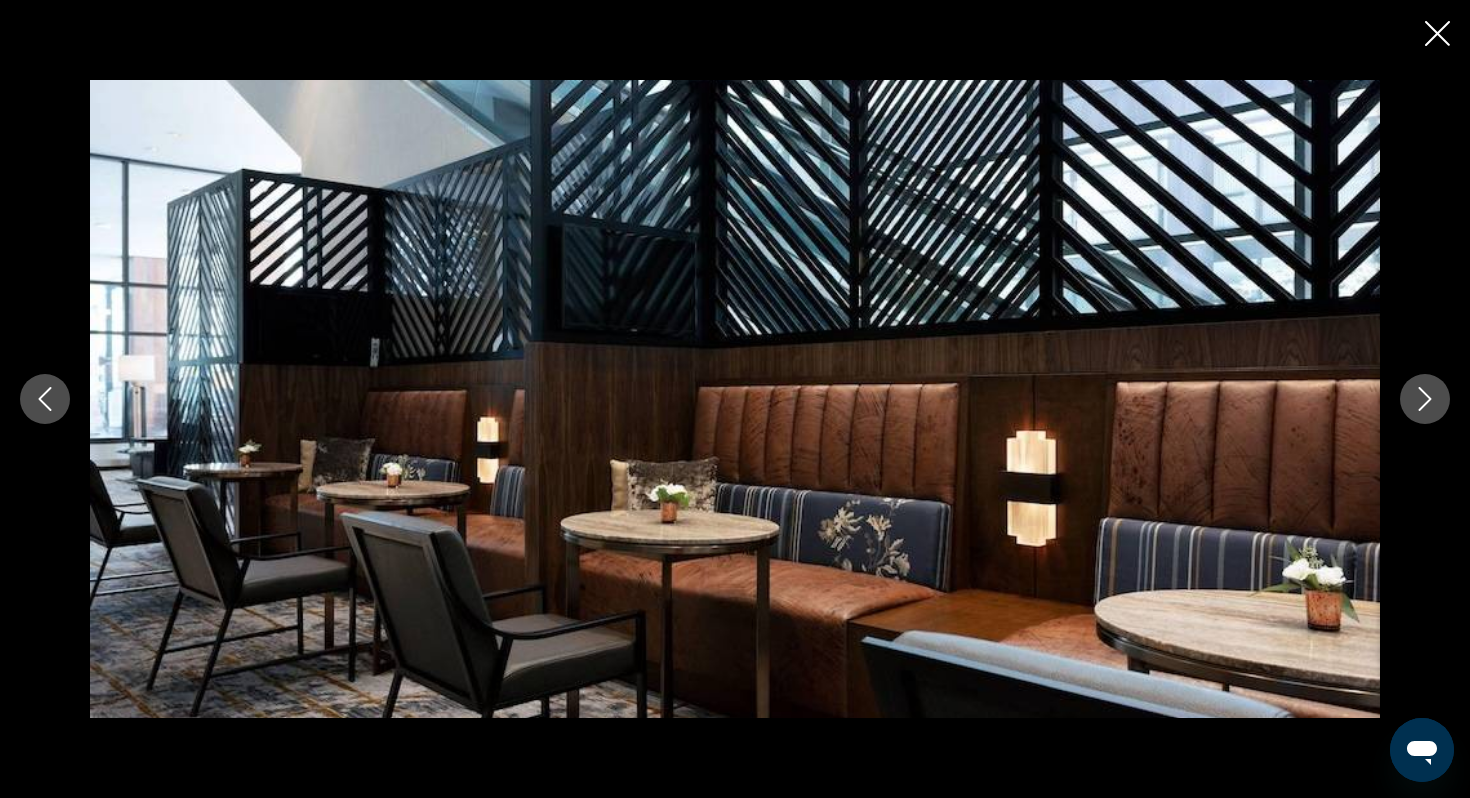 click at bounding box center (1425, 399) 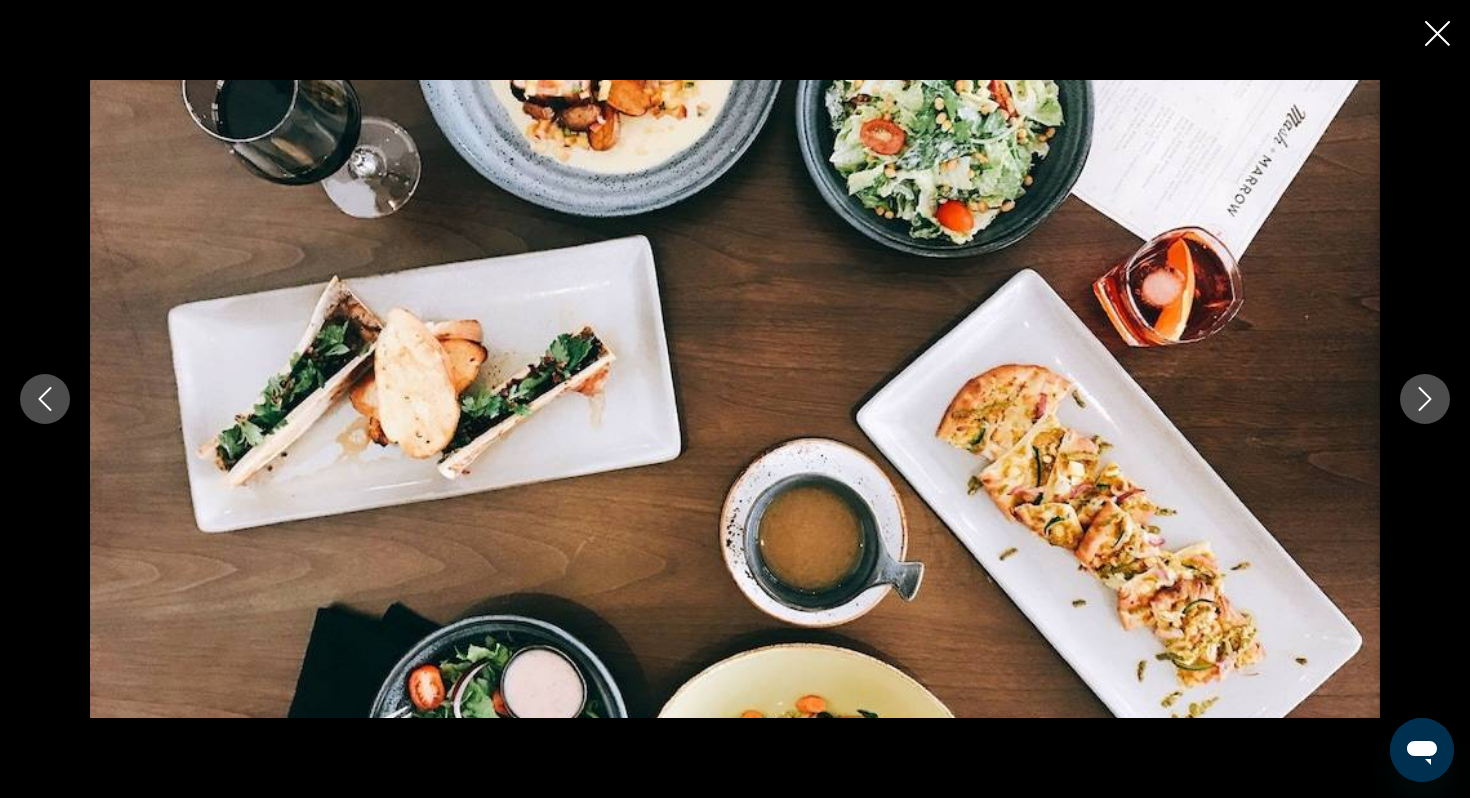click 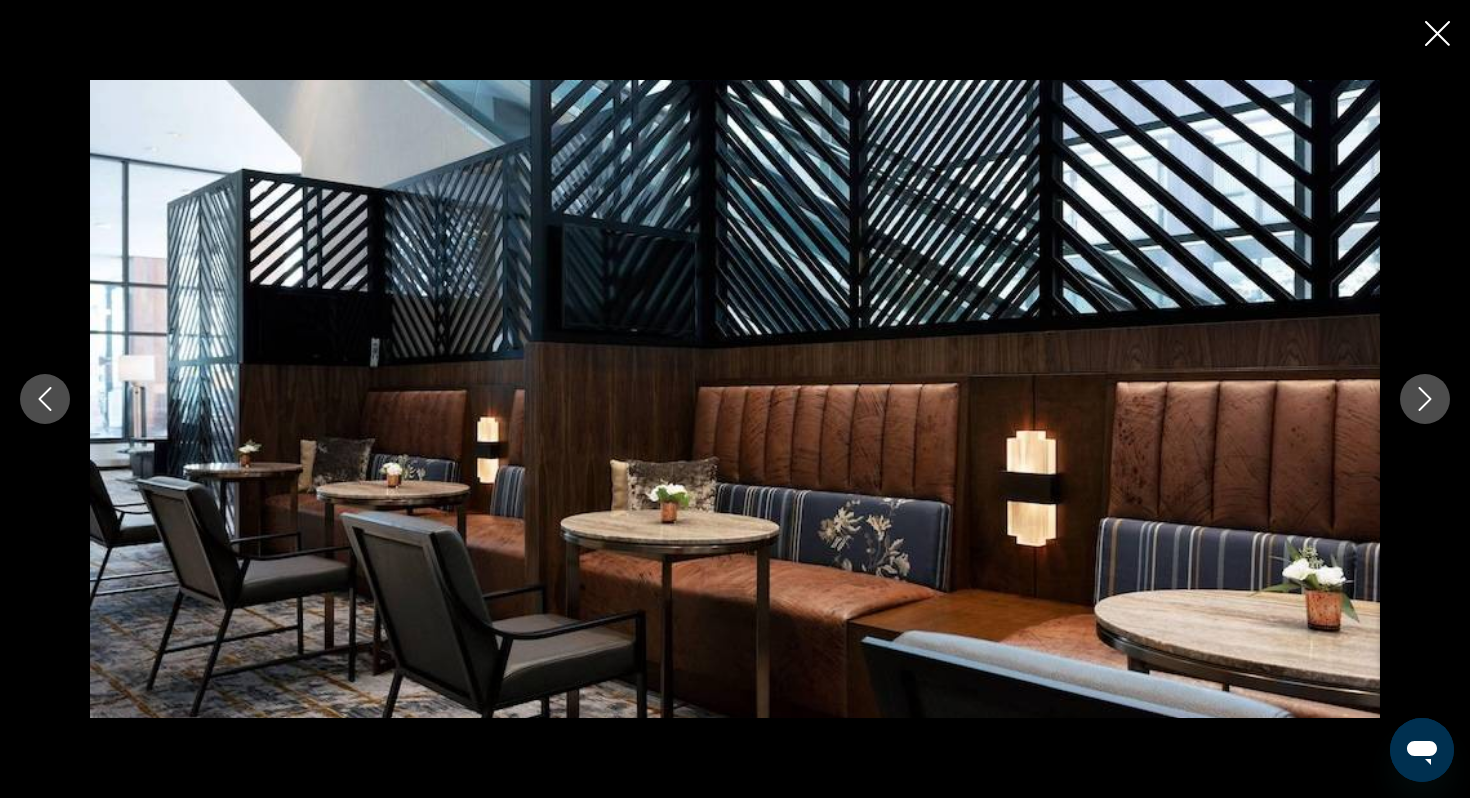 click 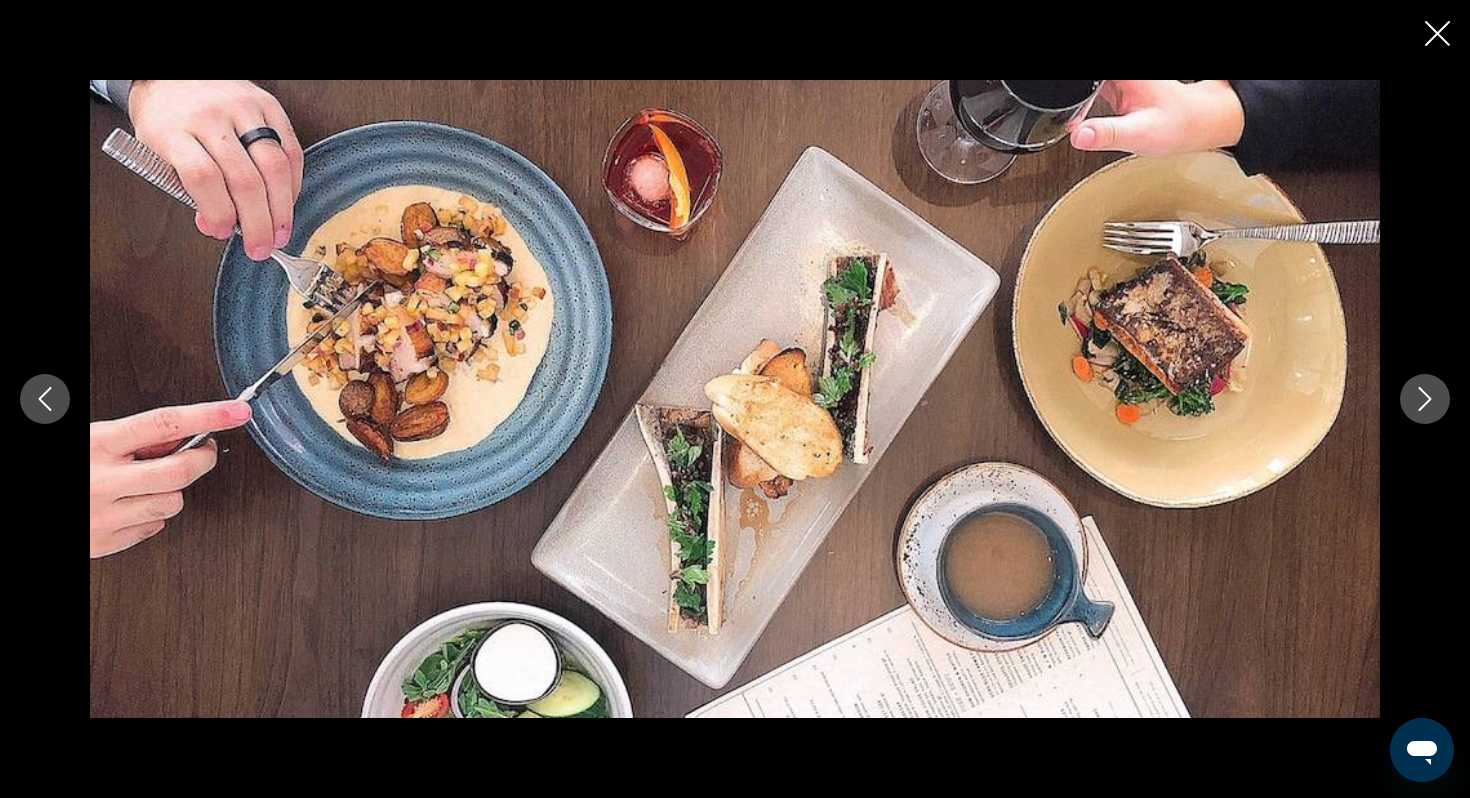 click at bounding box center (1425, 399) 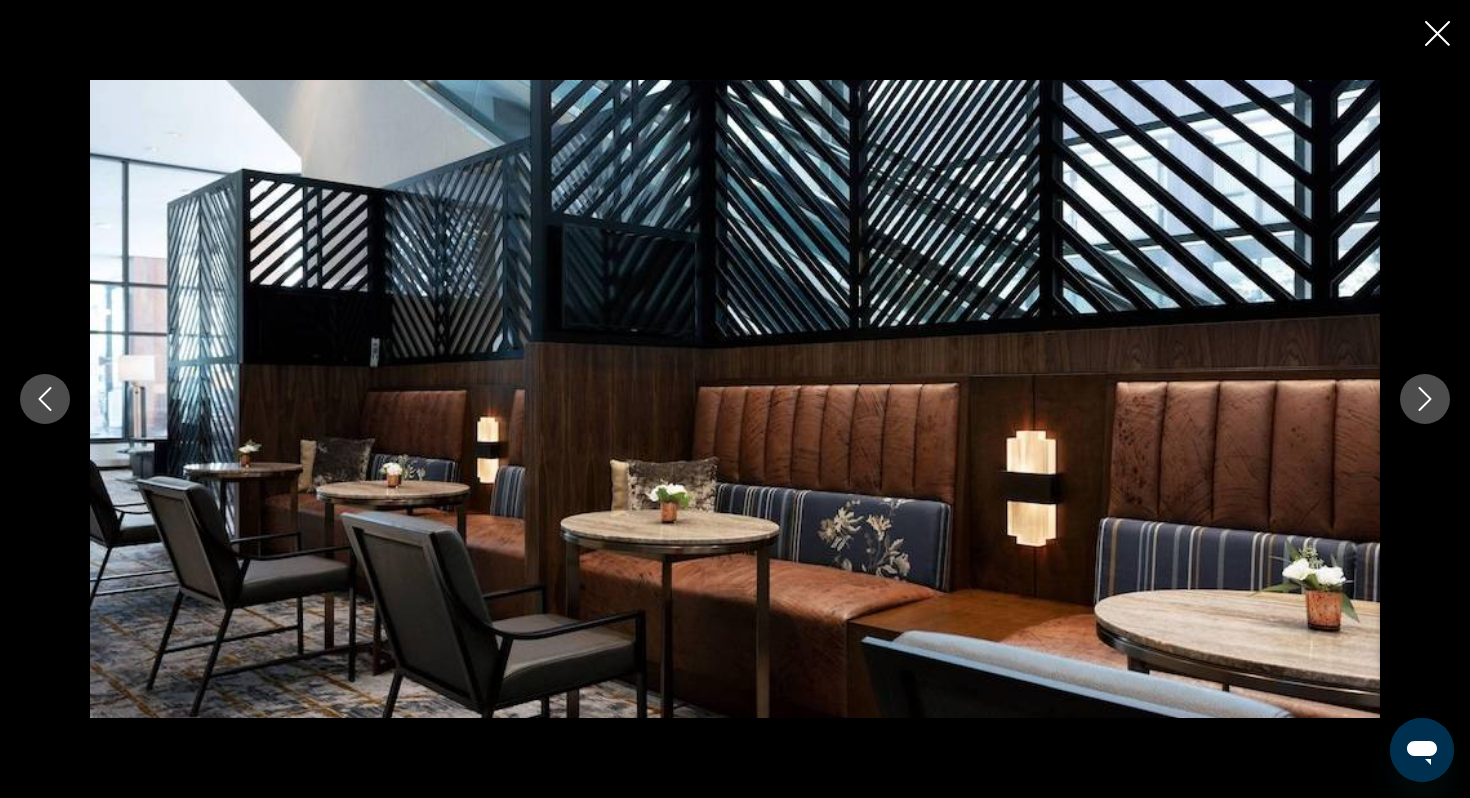 click at bounding box center (1425, 399) 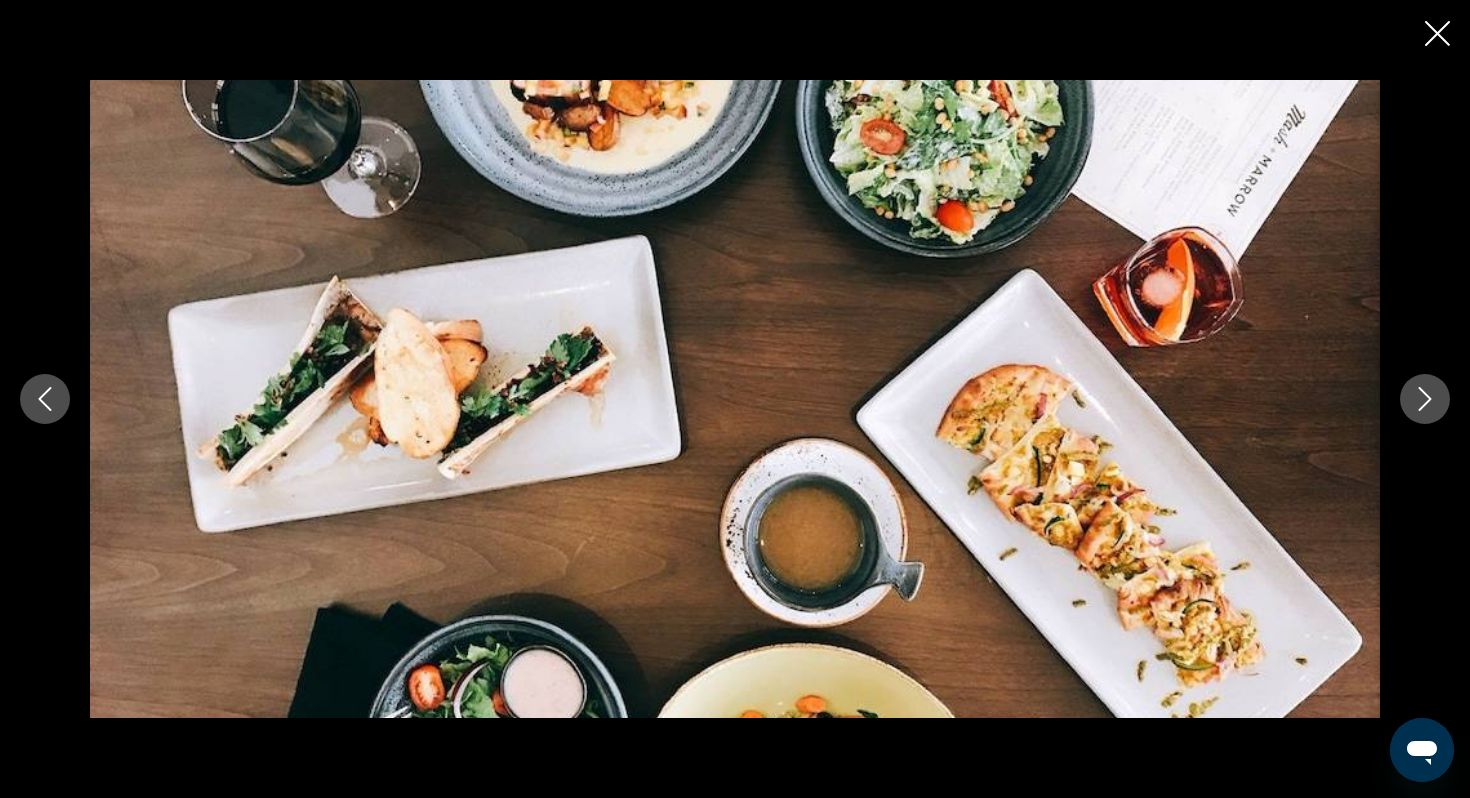 click at bounding box center (1425, 399) 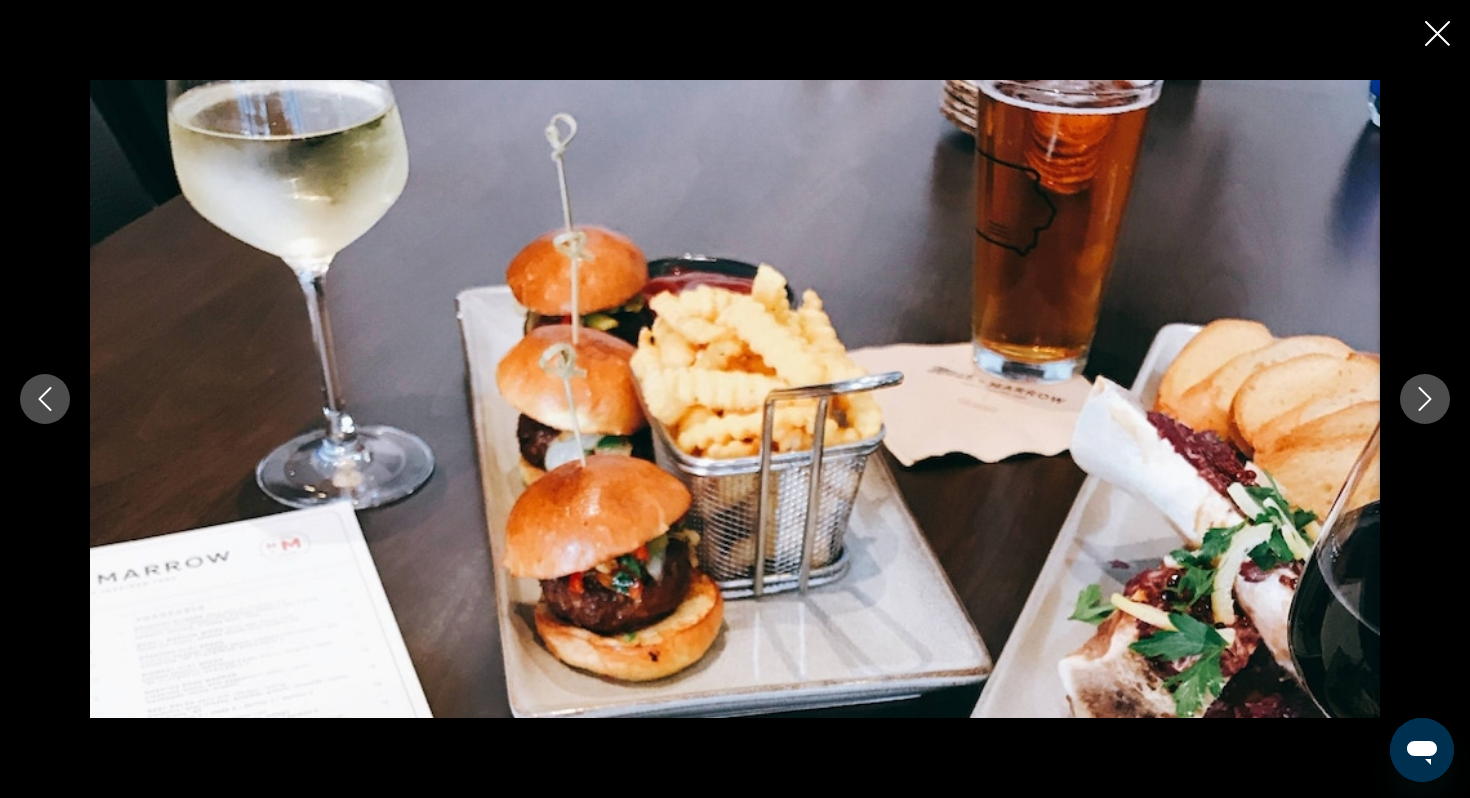 click at bounding box center [1425, 399] 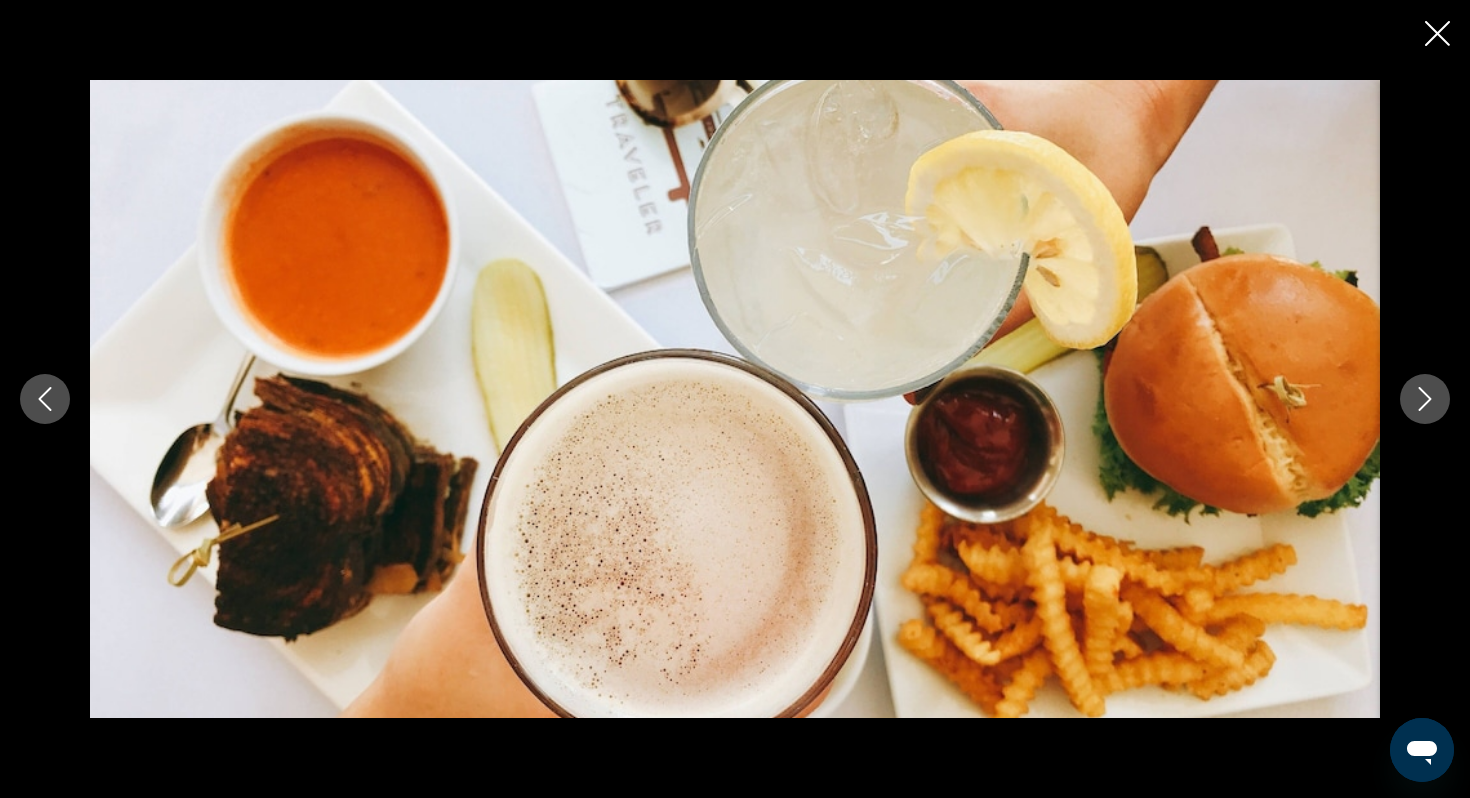 click at bounding box center (1425, 399) 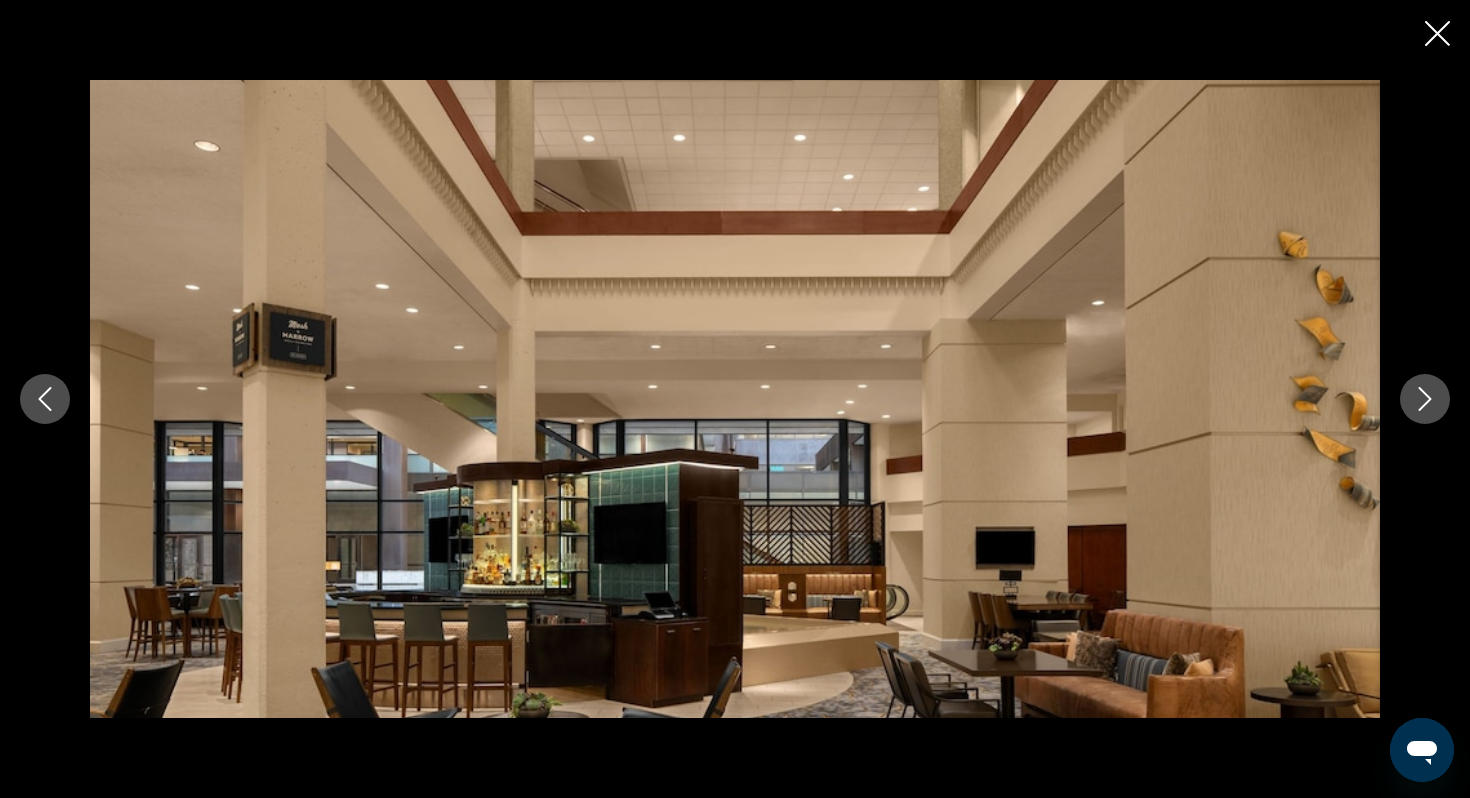 click at bounding box center (1425, 399) 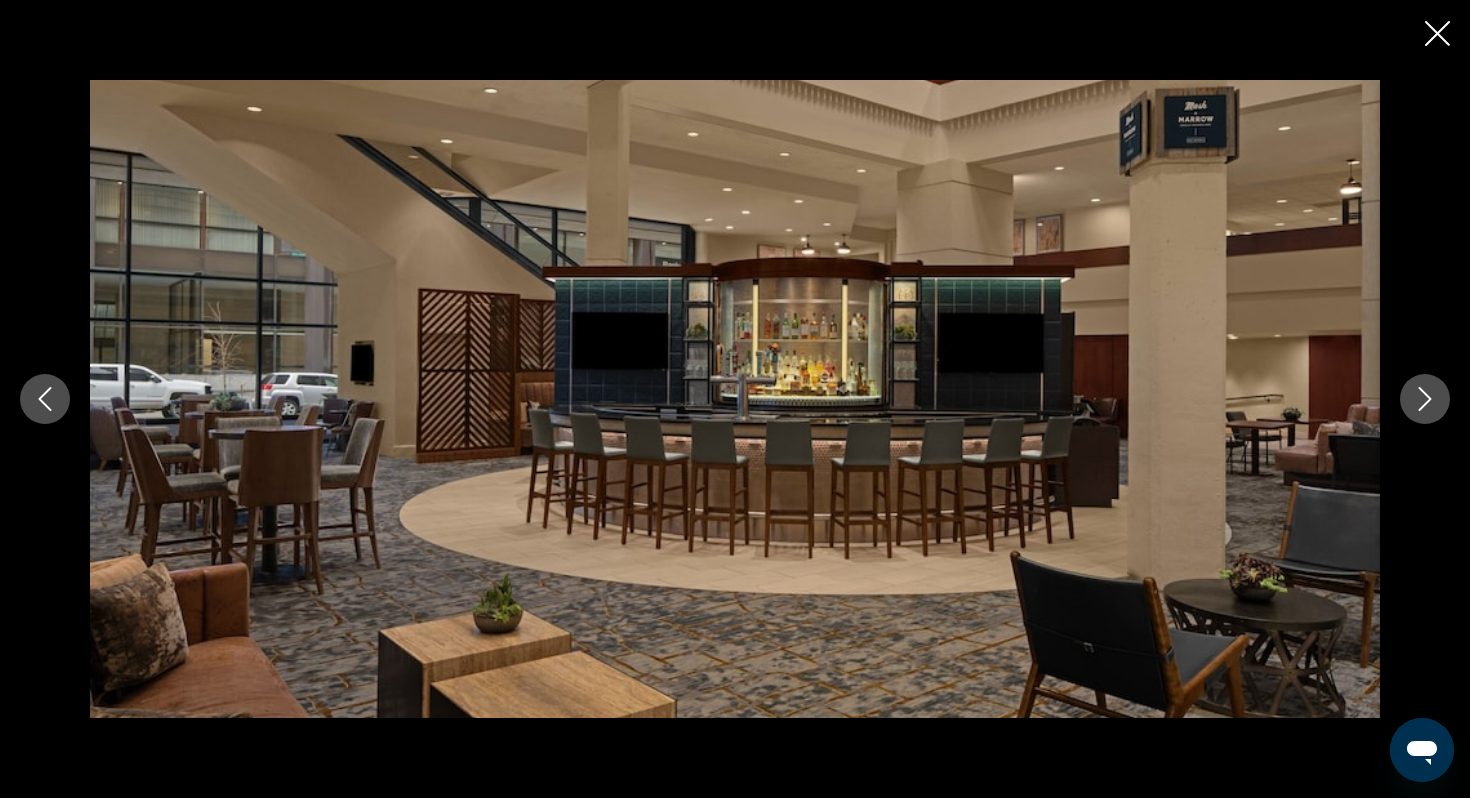 click at bounding box center (1425, 399) 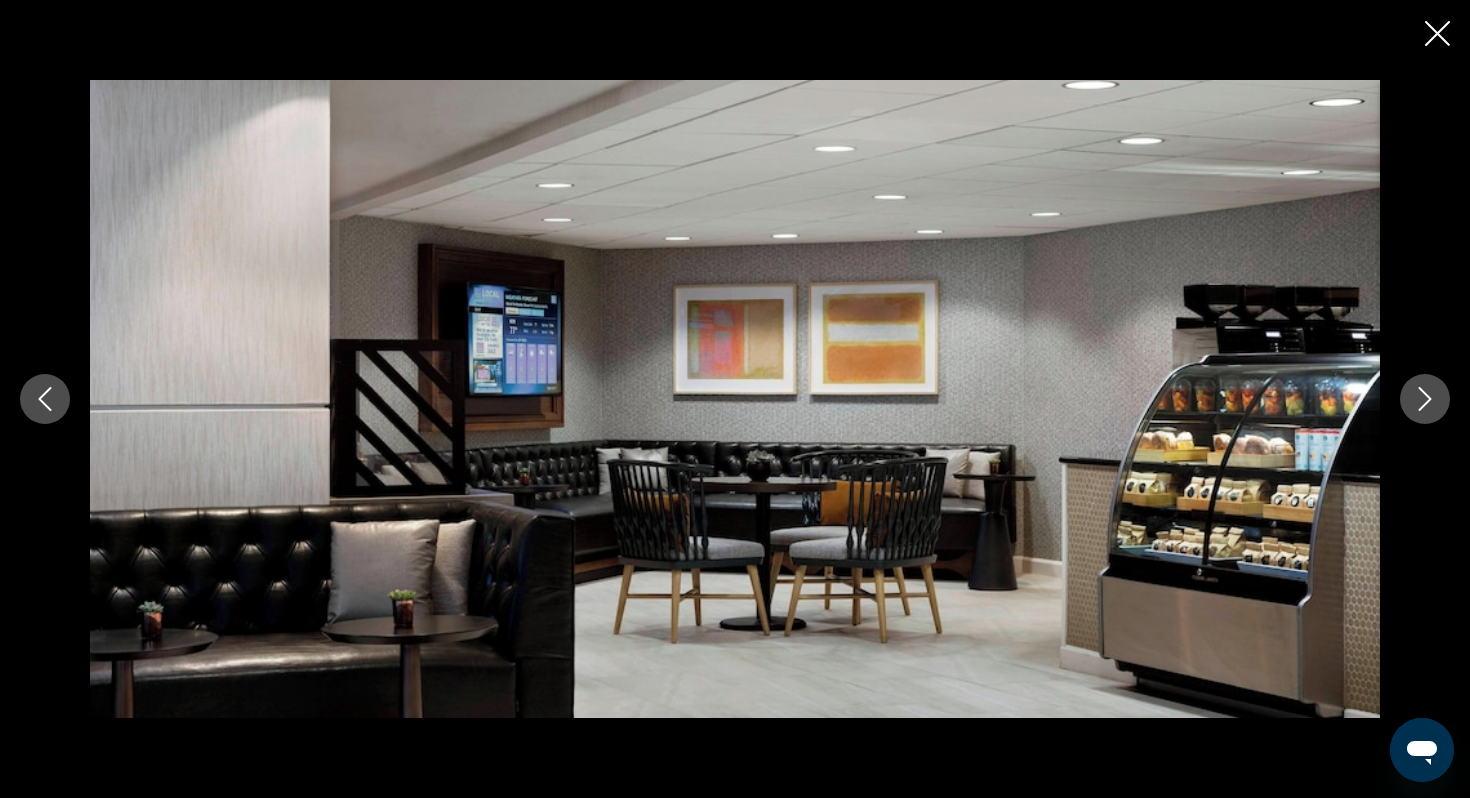 click at bounding box center [1425, 399] 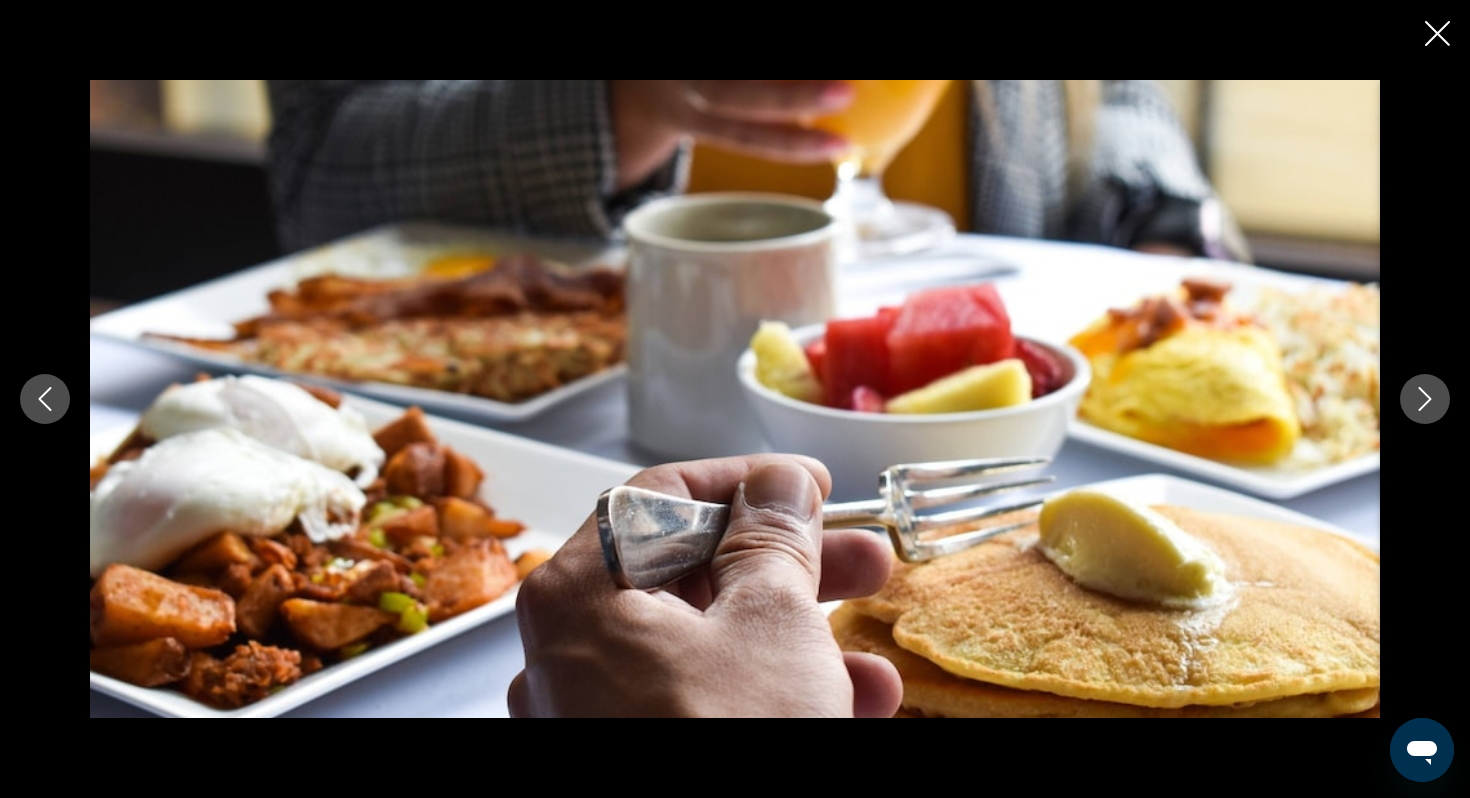 click at bounding box center (1425, 399) 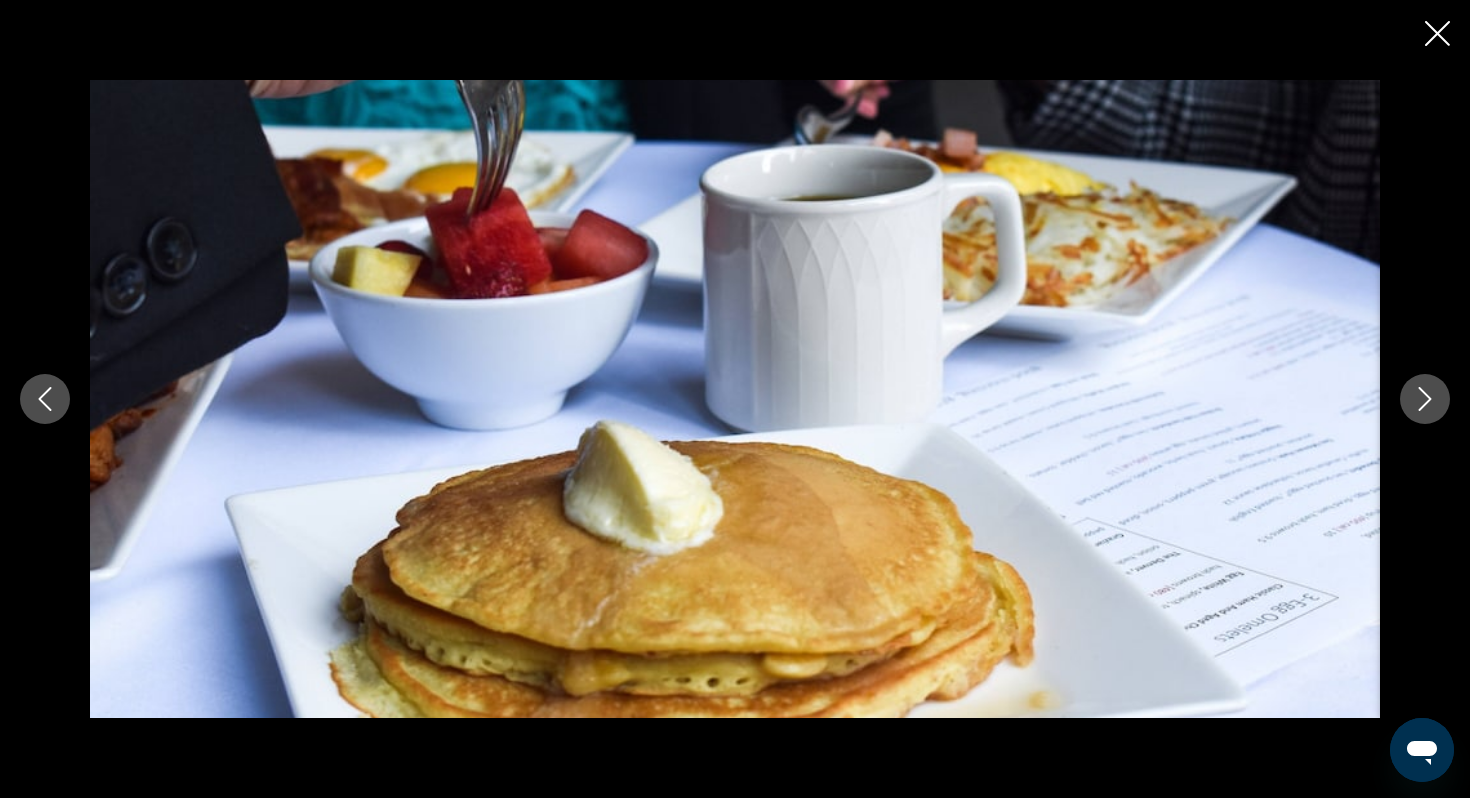 click at bounding box center (1425, 399) 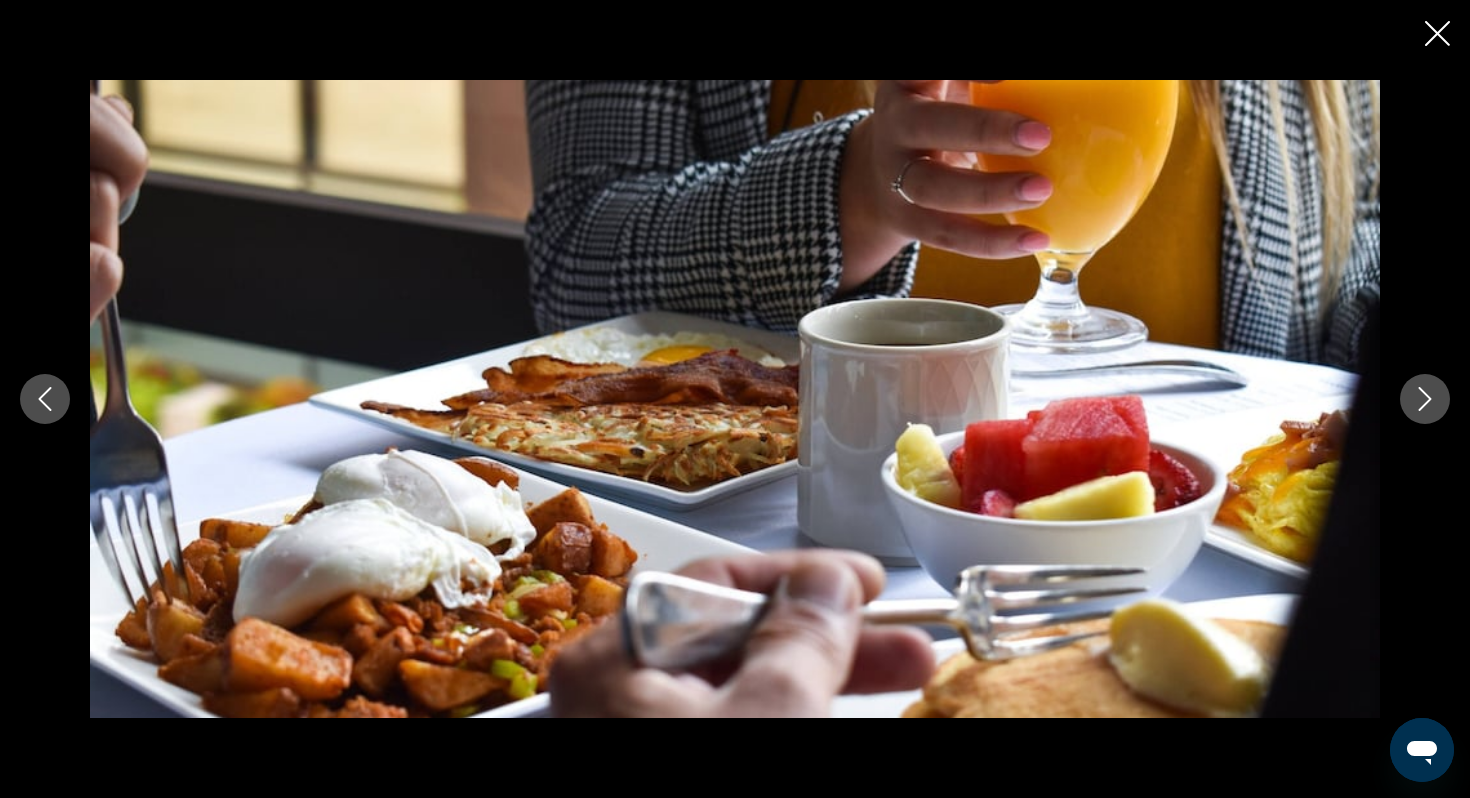 click at bounding box center [1425, 399] 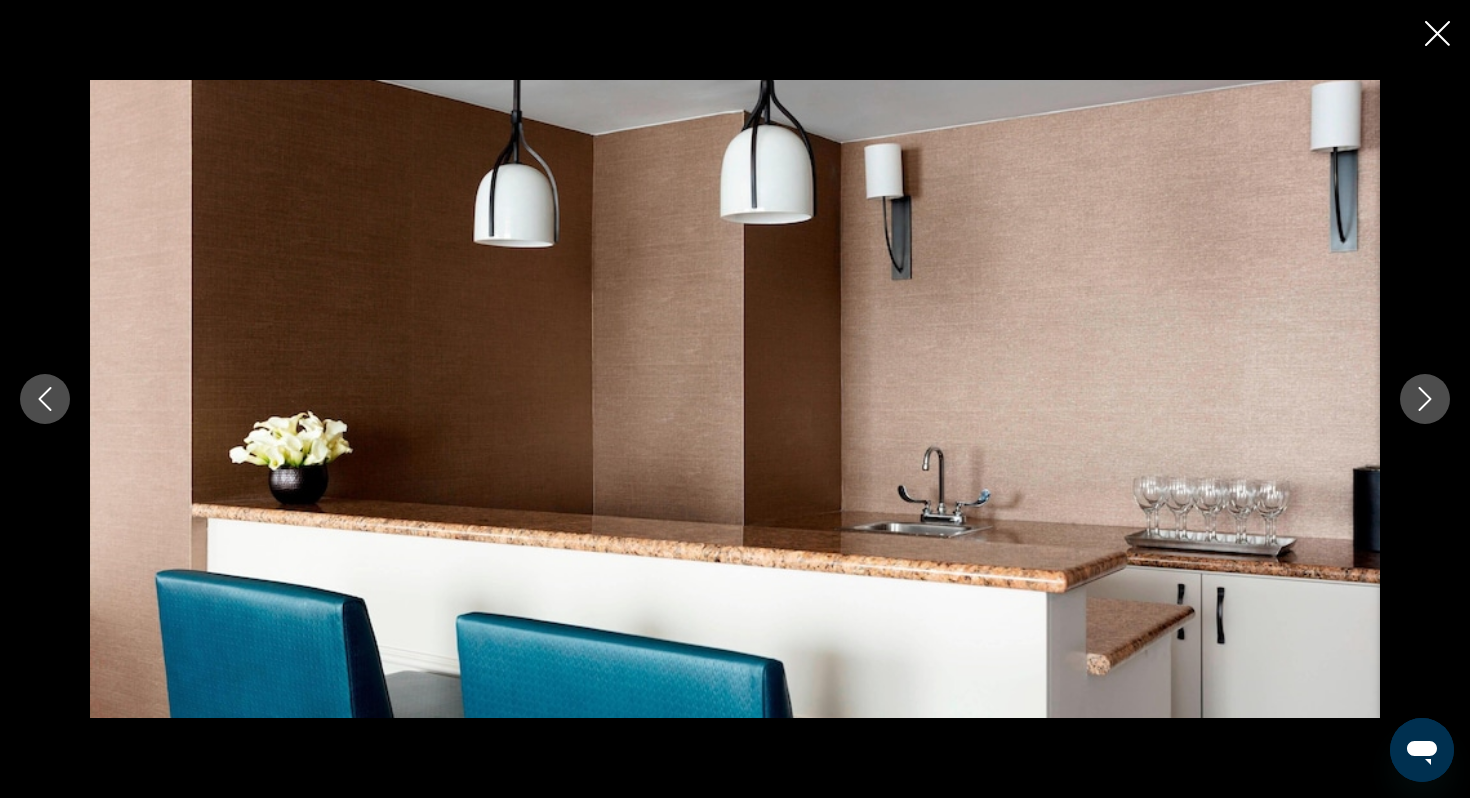 click at bounding box center [1425, 399] 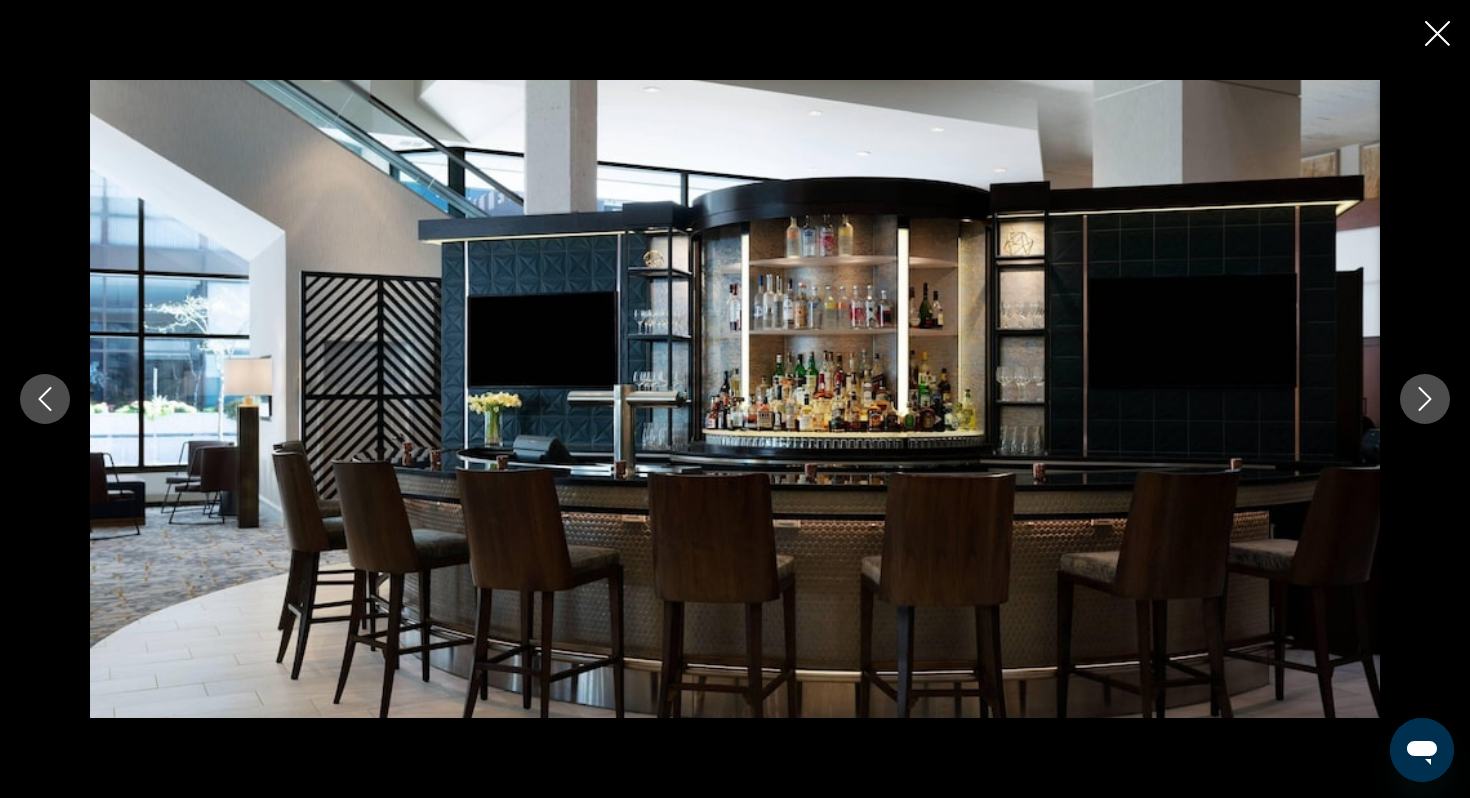 click at bounding box center (1425, 399) 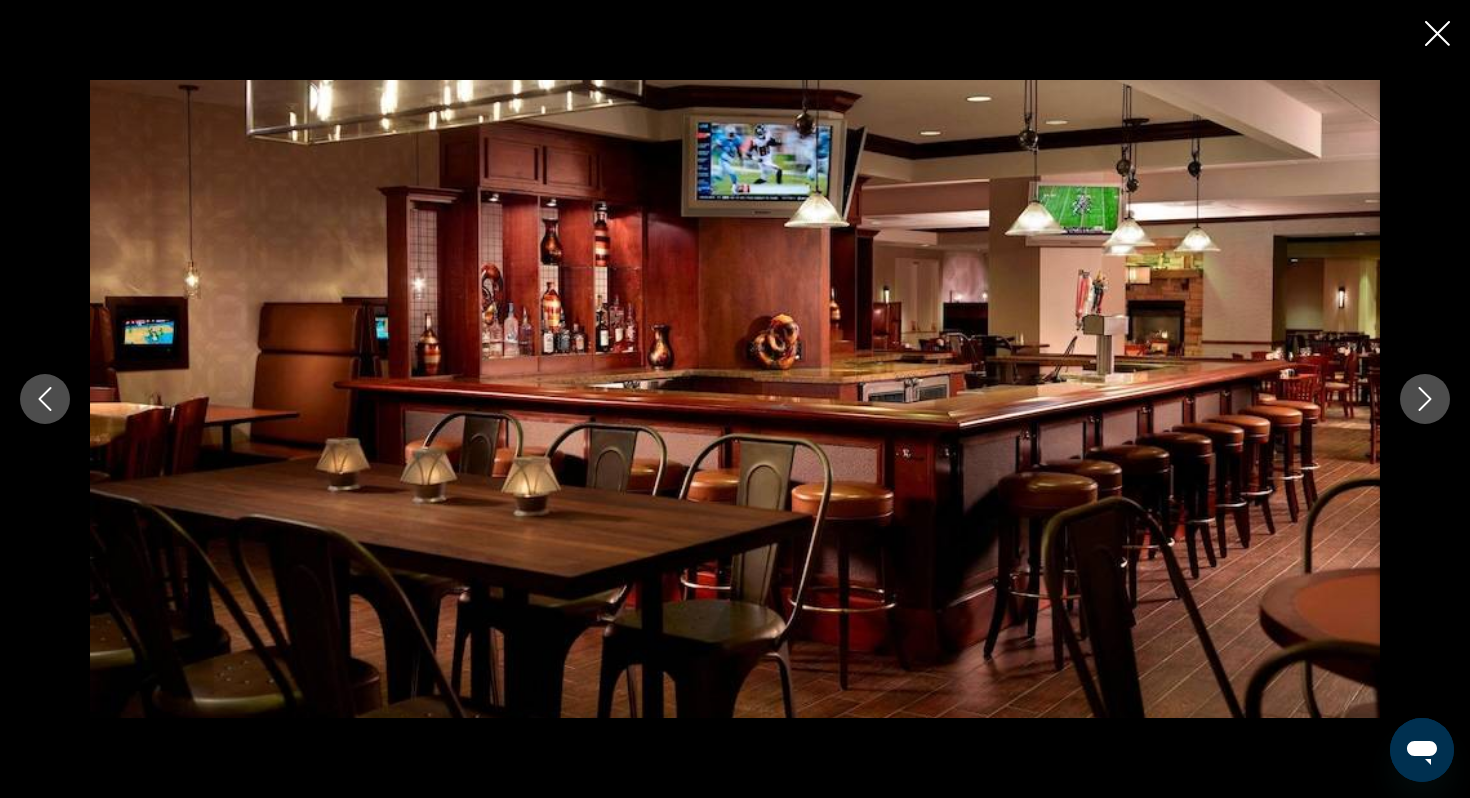 click at bounding box center (1425, 399) 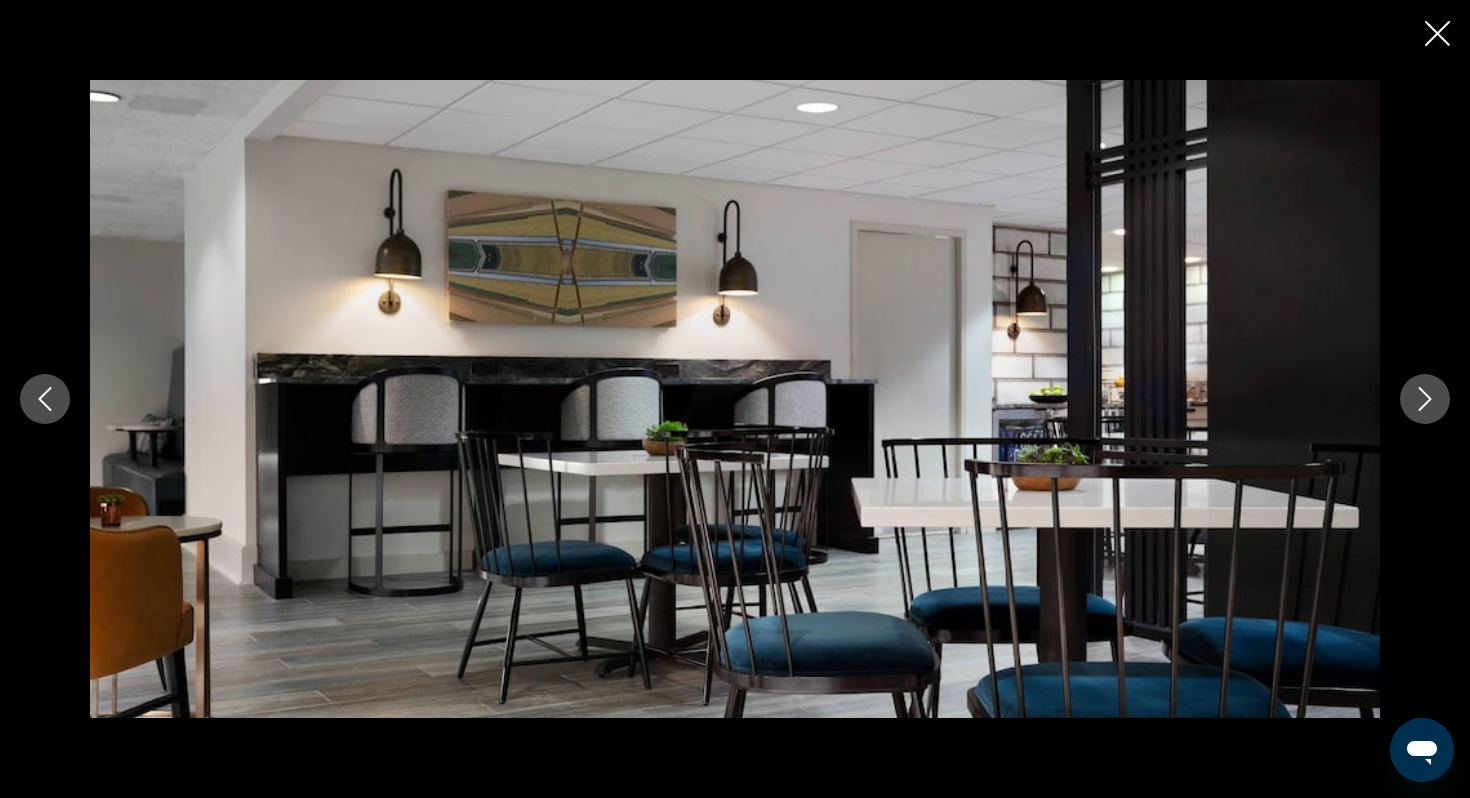 click at bounding box center (1425, 399) 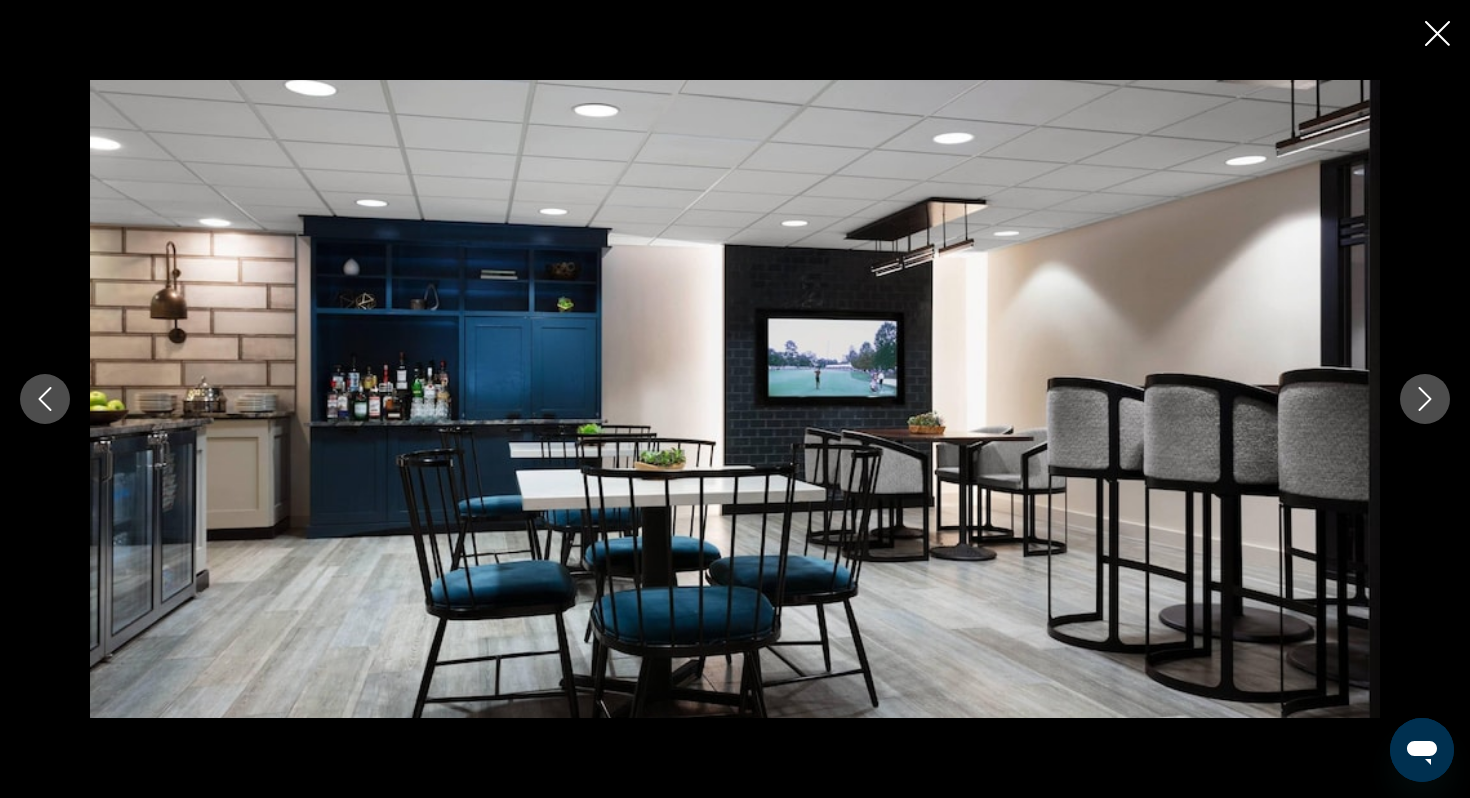 click at bounding box center [1425, 399] 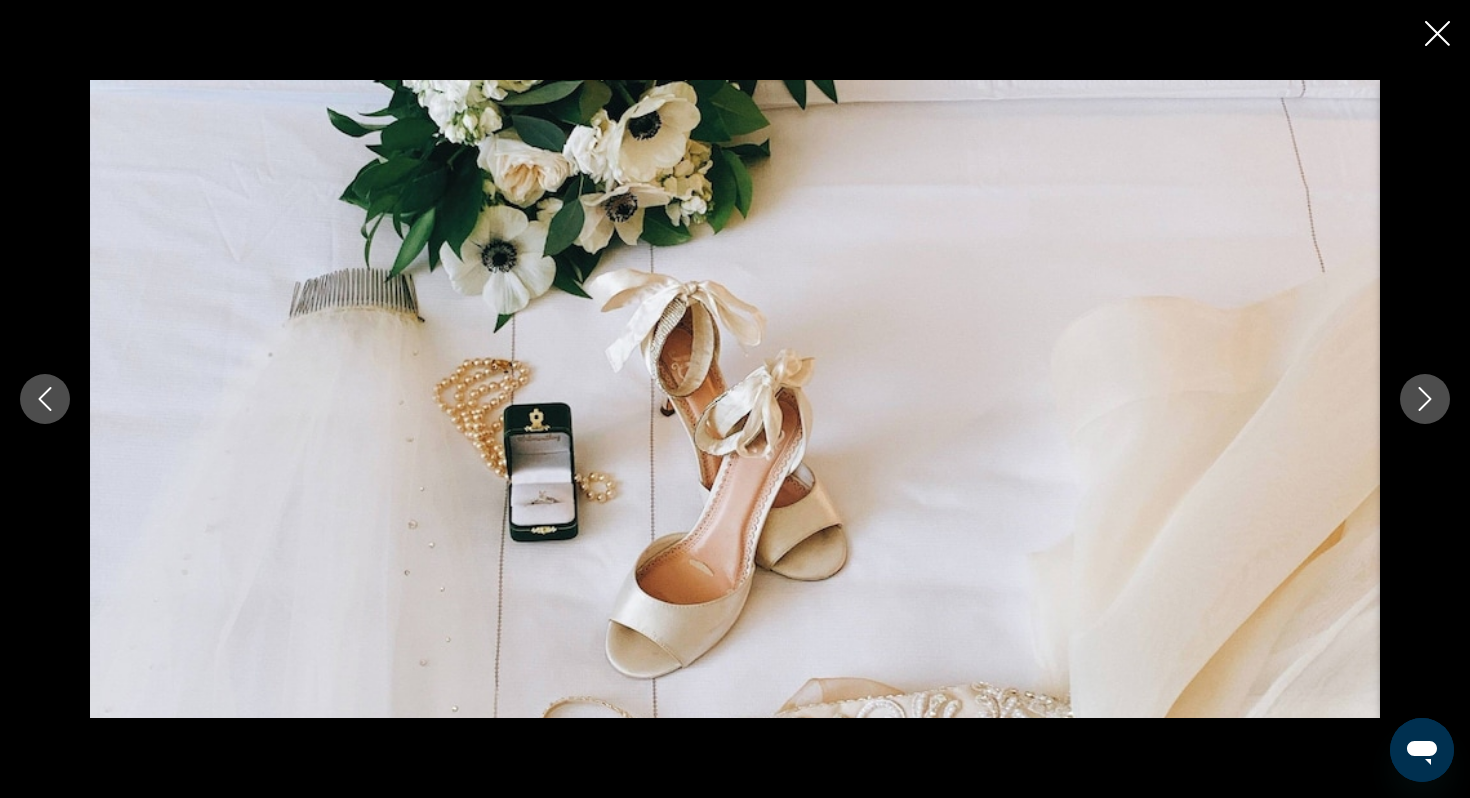 click 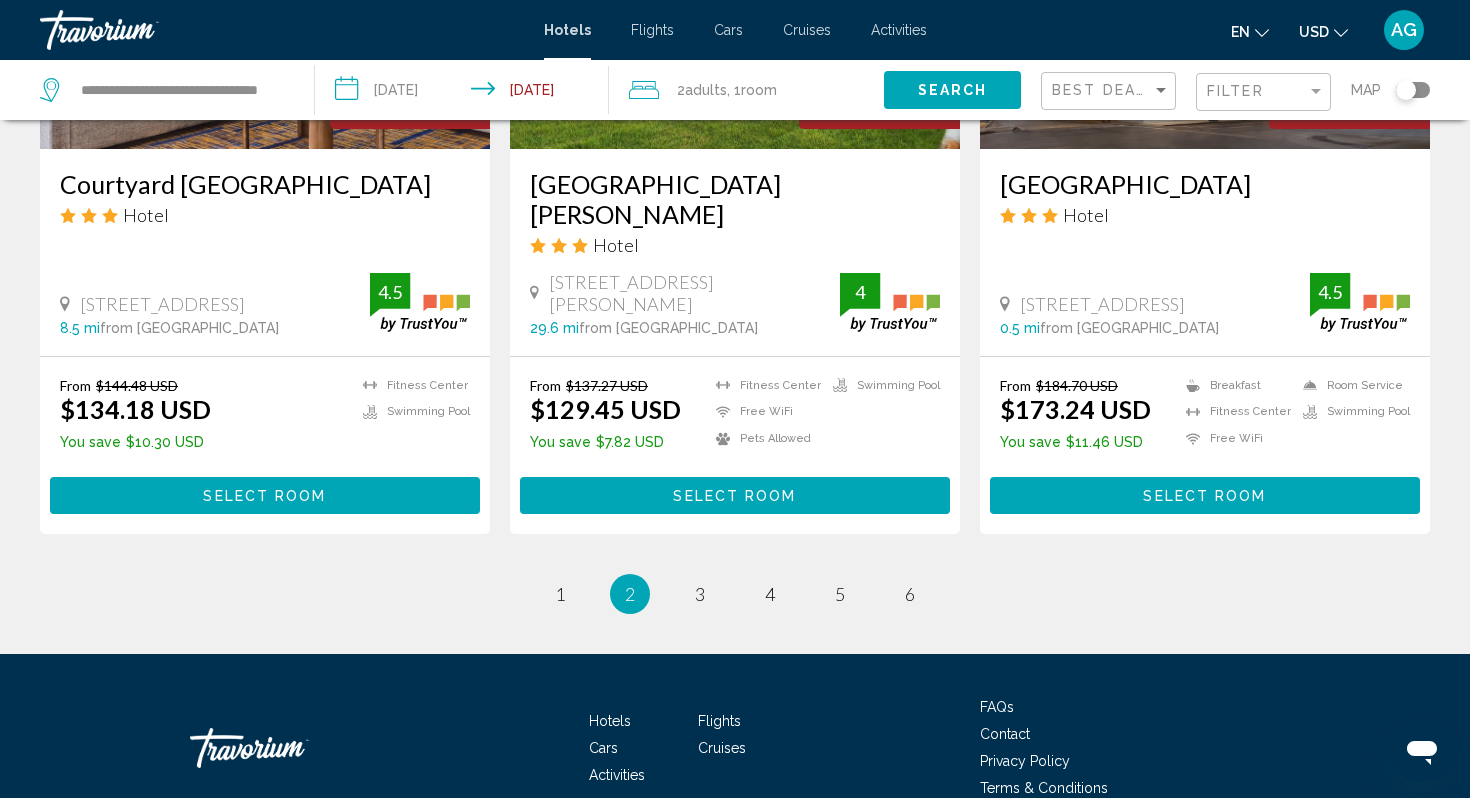 scroll, scrollTop: 2660, scrollLeft: 0, axis: vertical 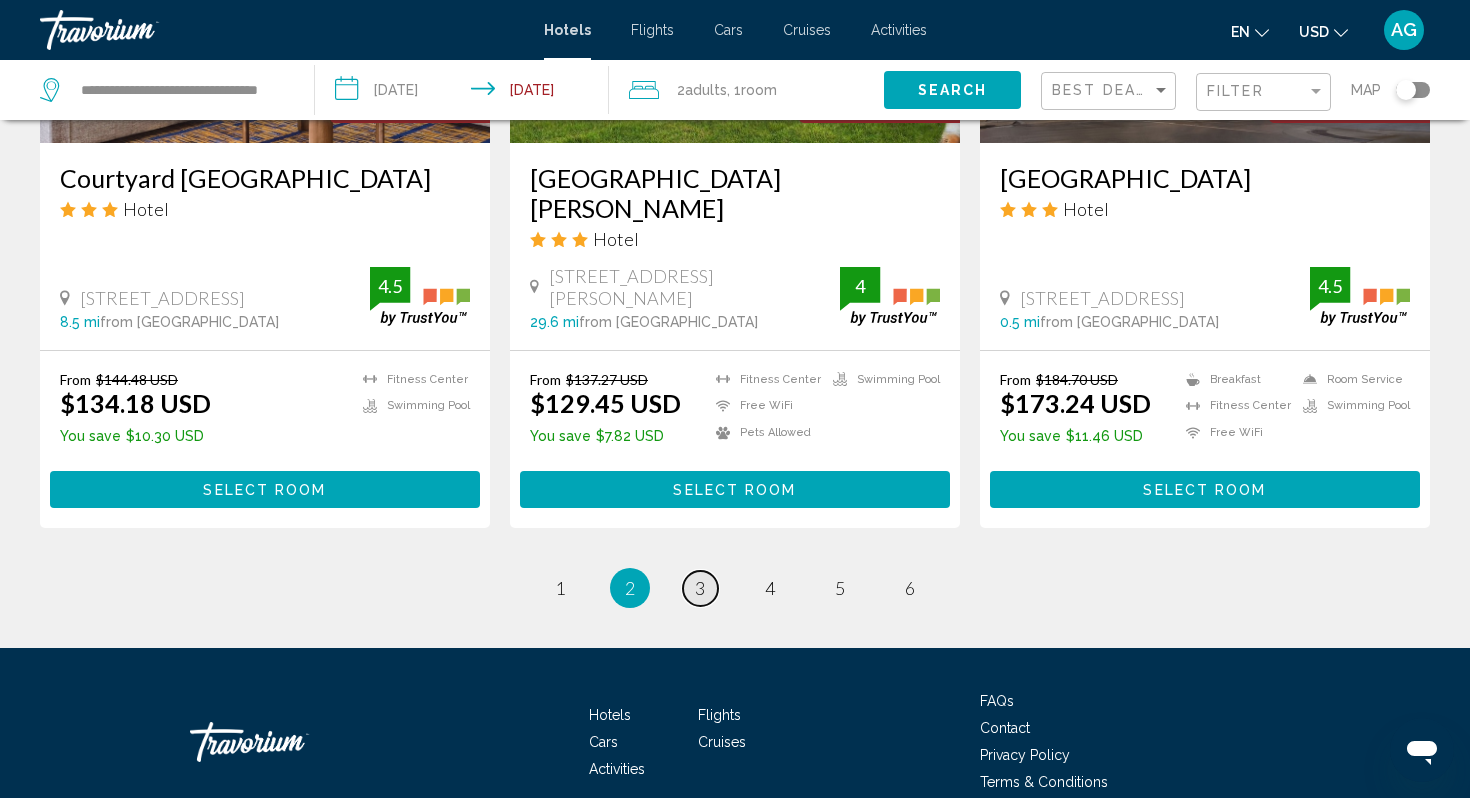 click on "page  3" at bounding box center (700, 588) 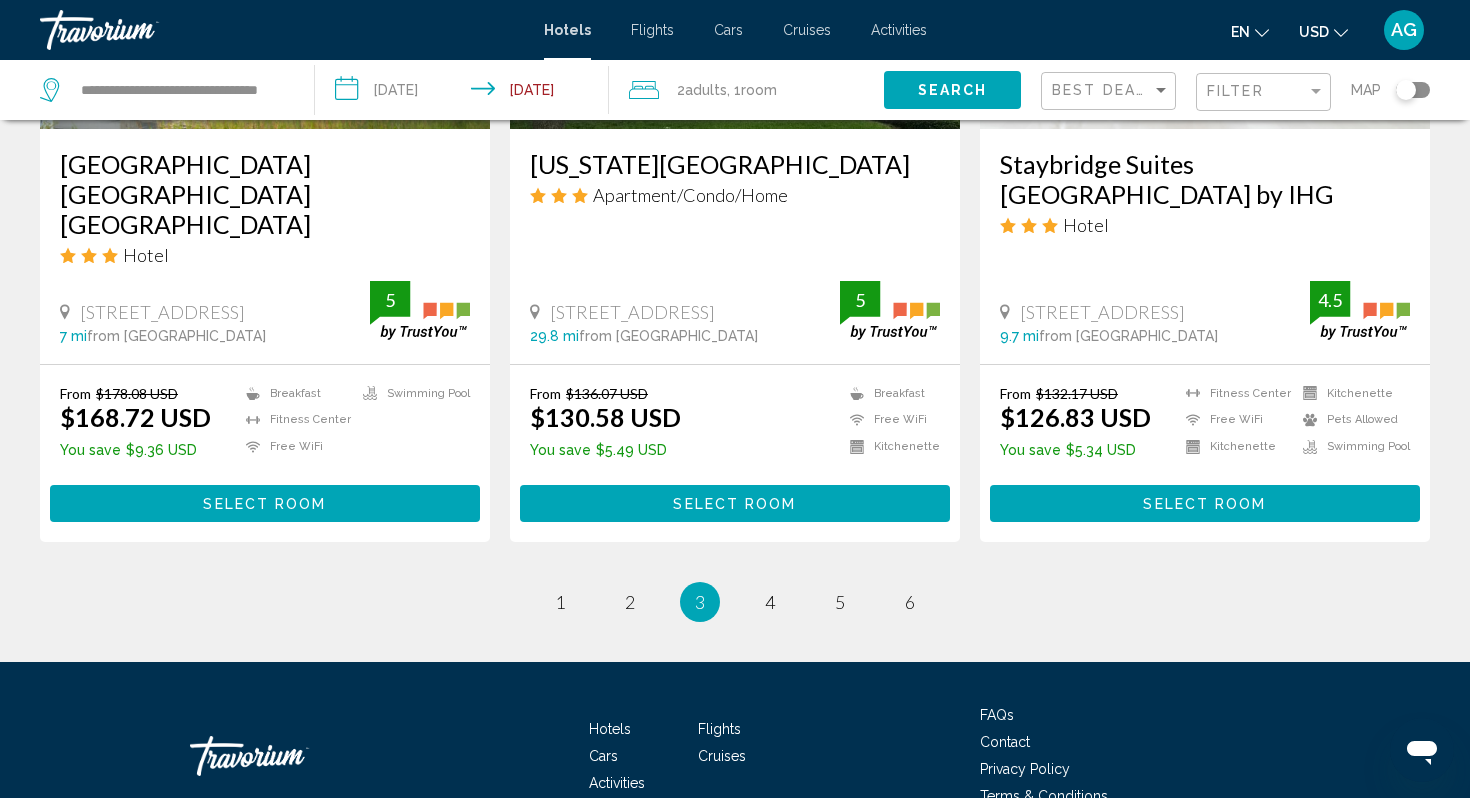 scroll, scrollTop: 2663, scrollLeft: 0, axis: vertical 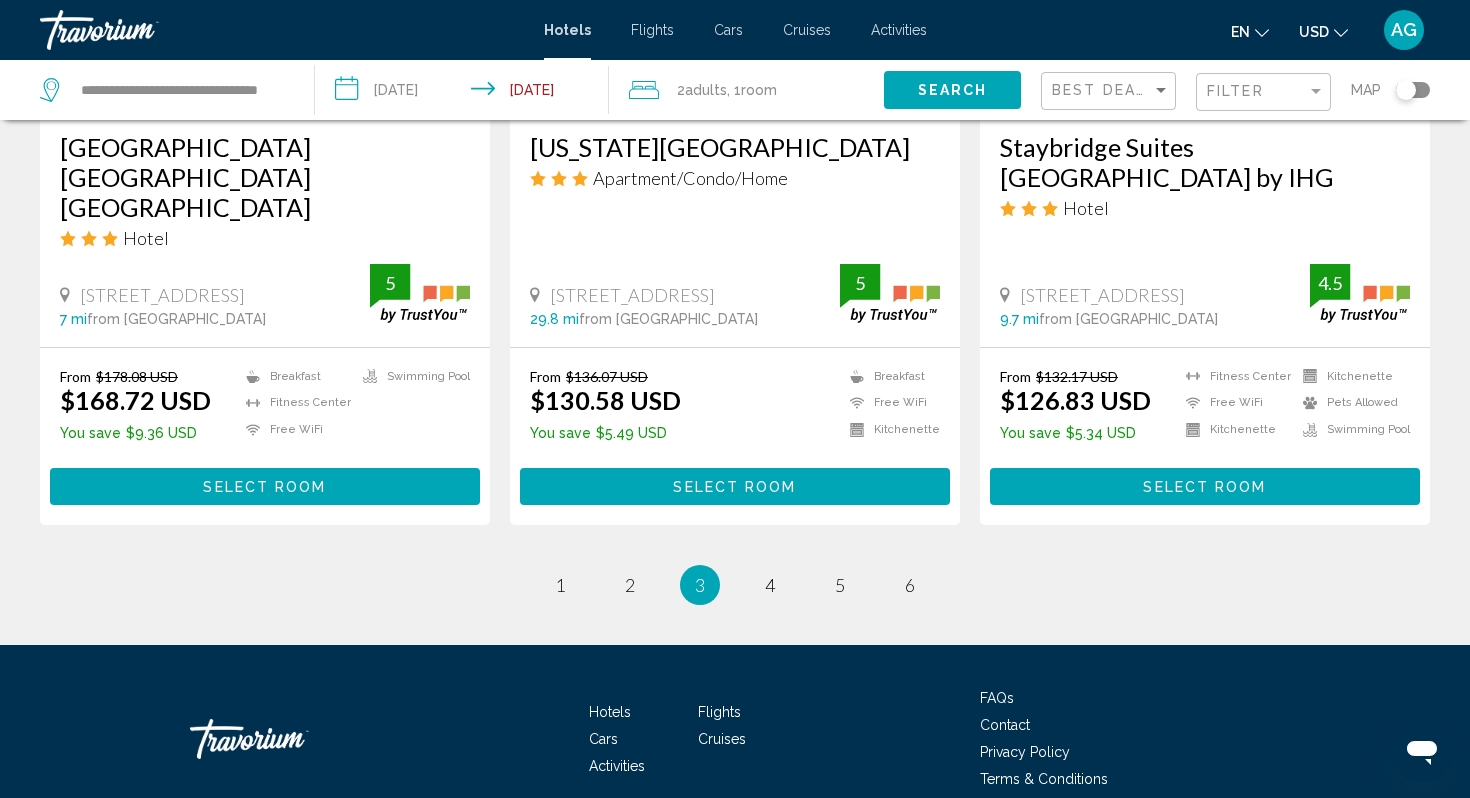 click on "page  1" at bounding box center (560, 585) 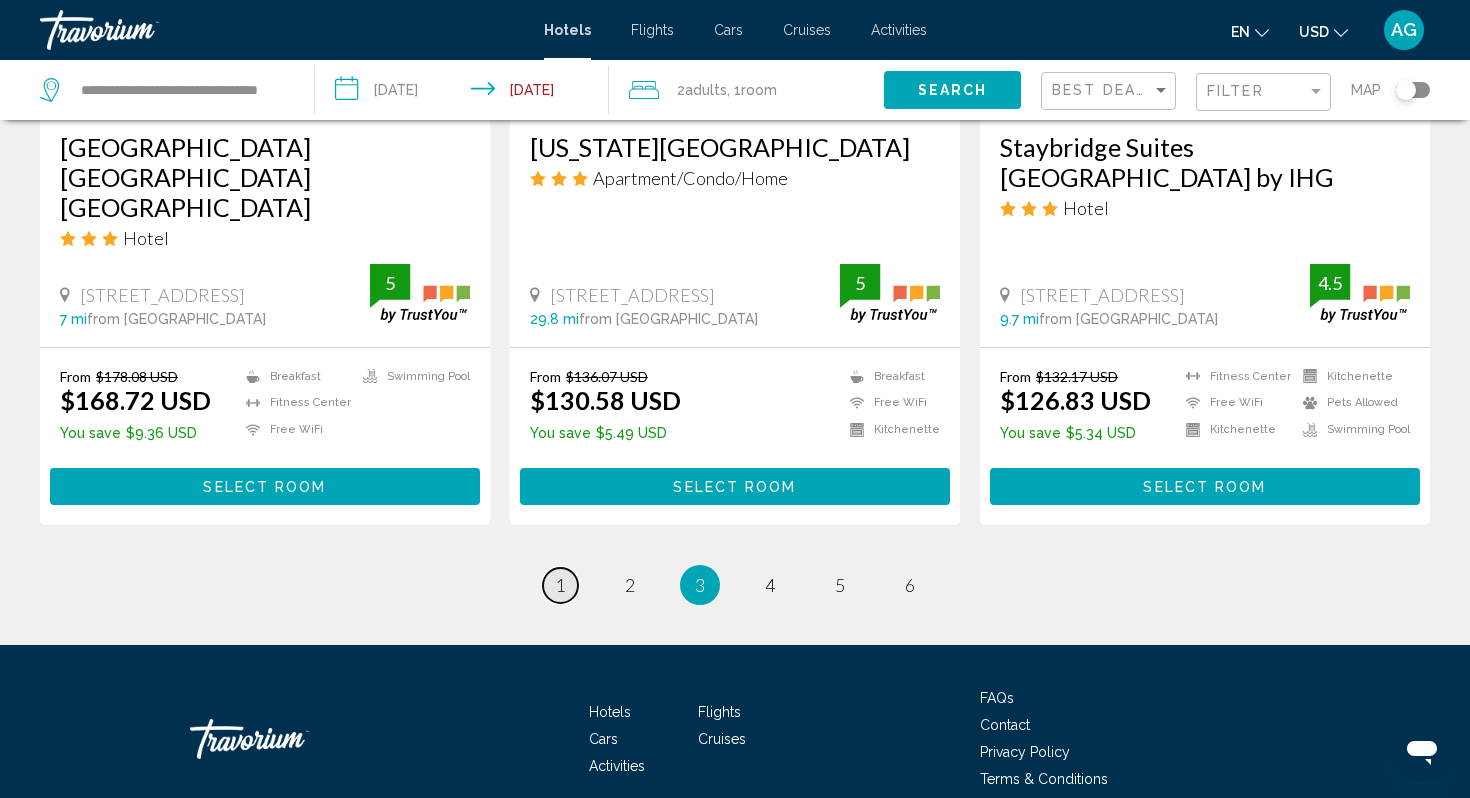 click on "1" at bounding box center (560, 585) 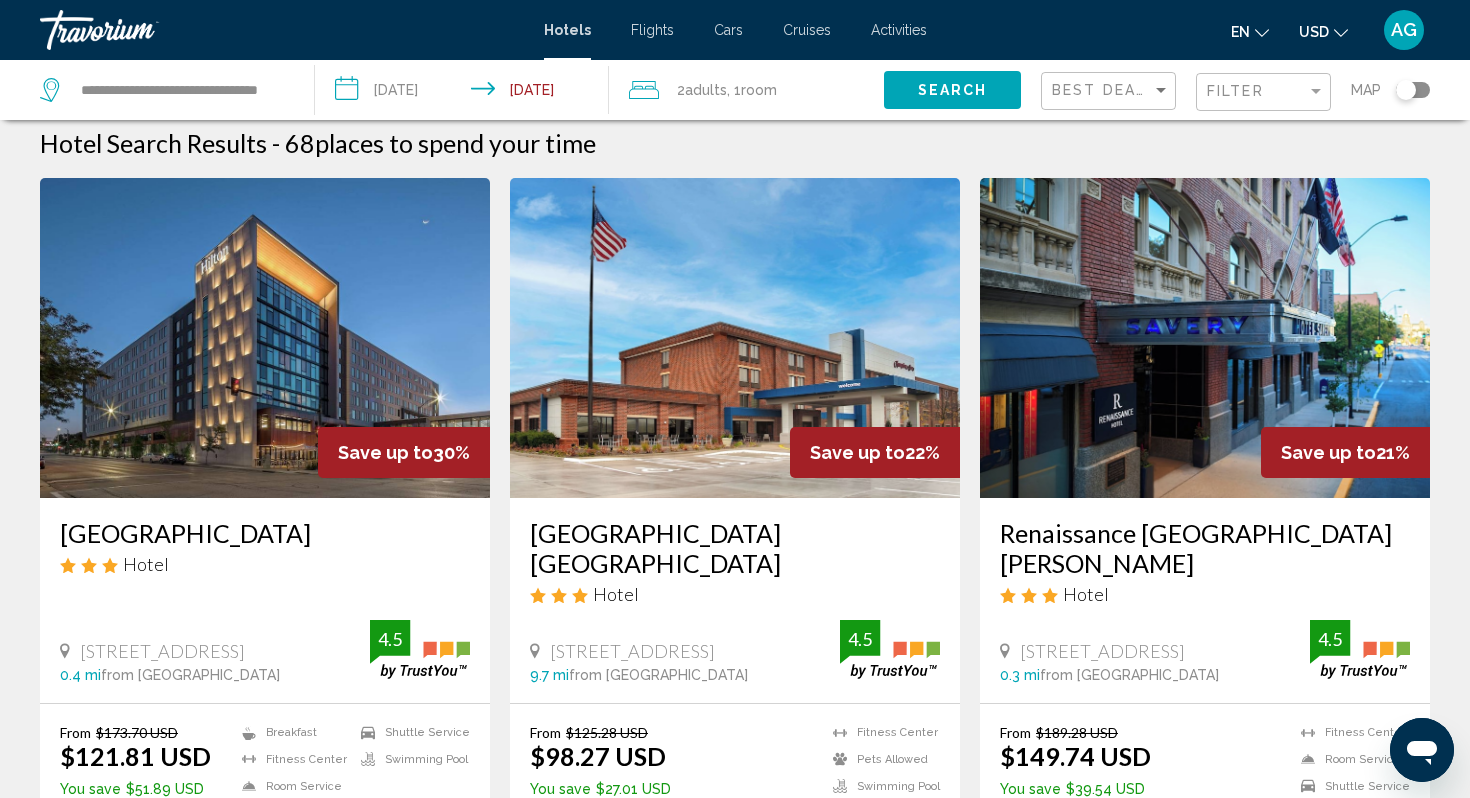 scroll, scrollTop: 0, scrollLeft: 0, axis: both 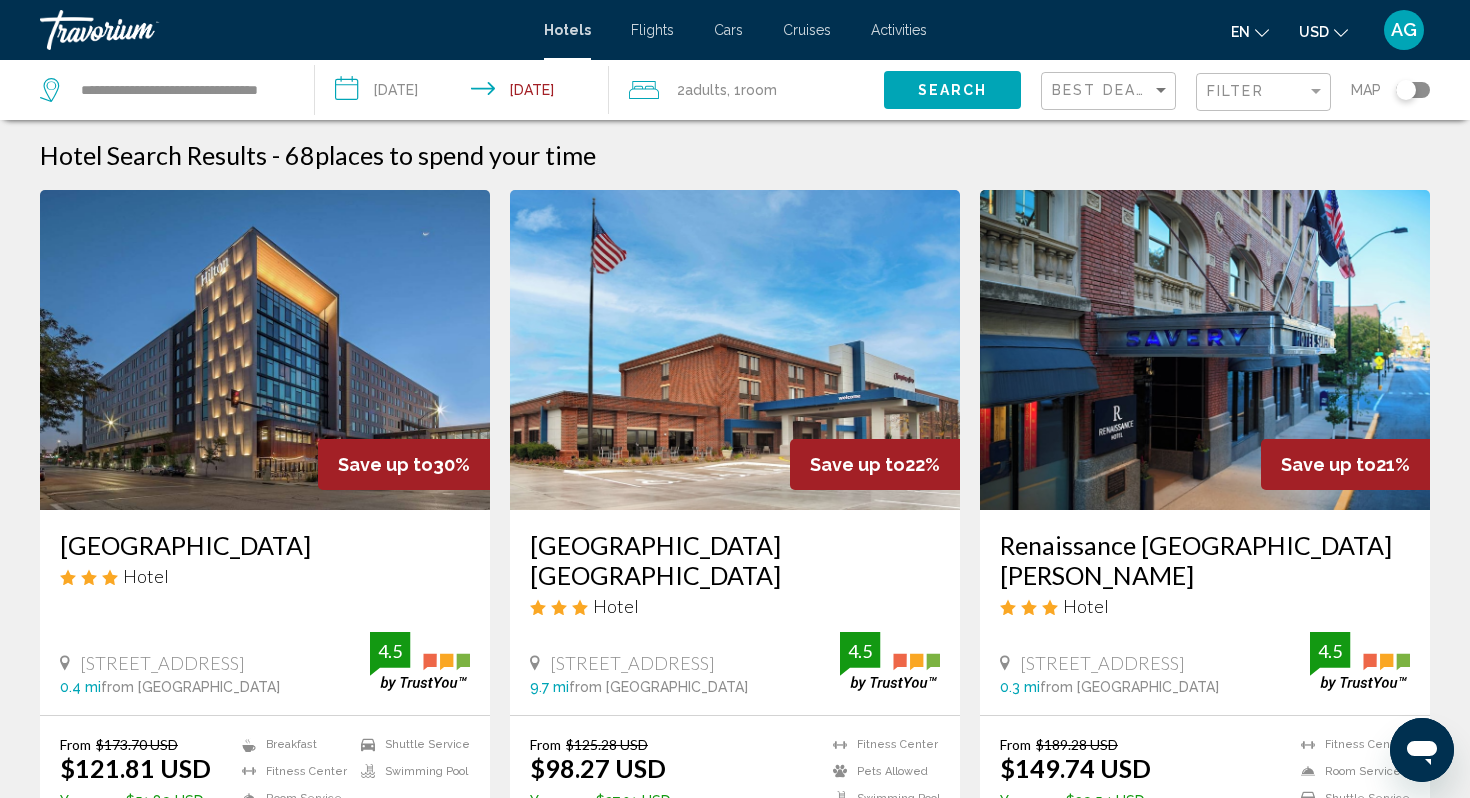 click at bounding box center (1205, 350) 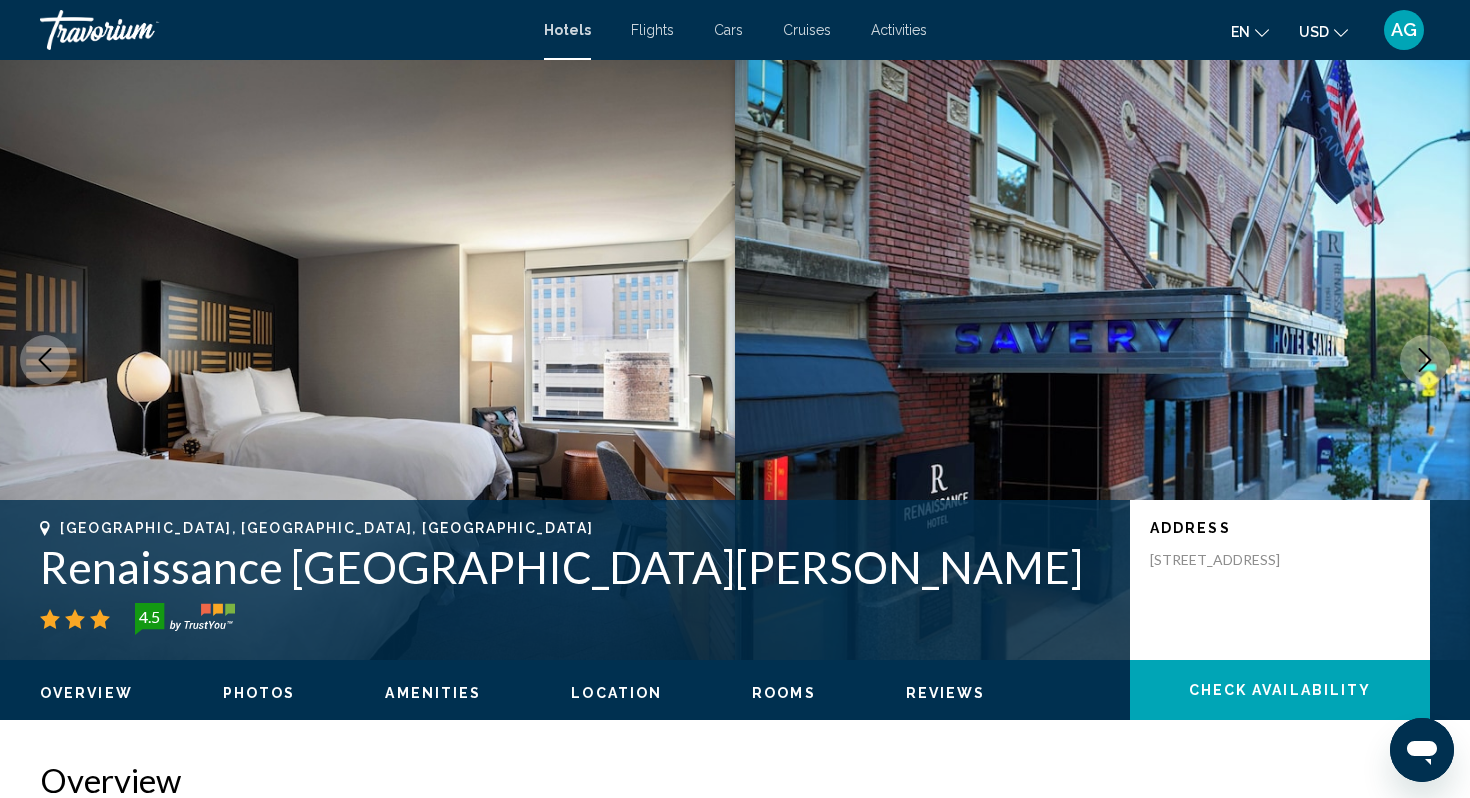 type 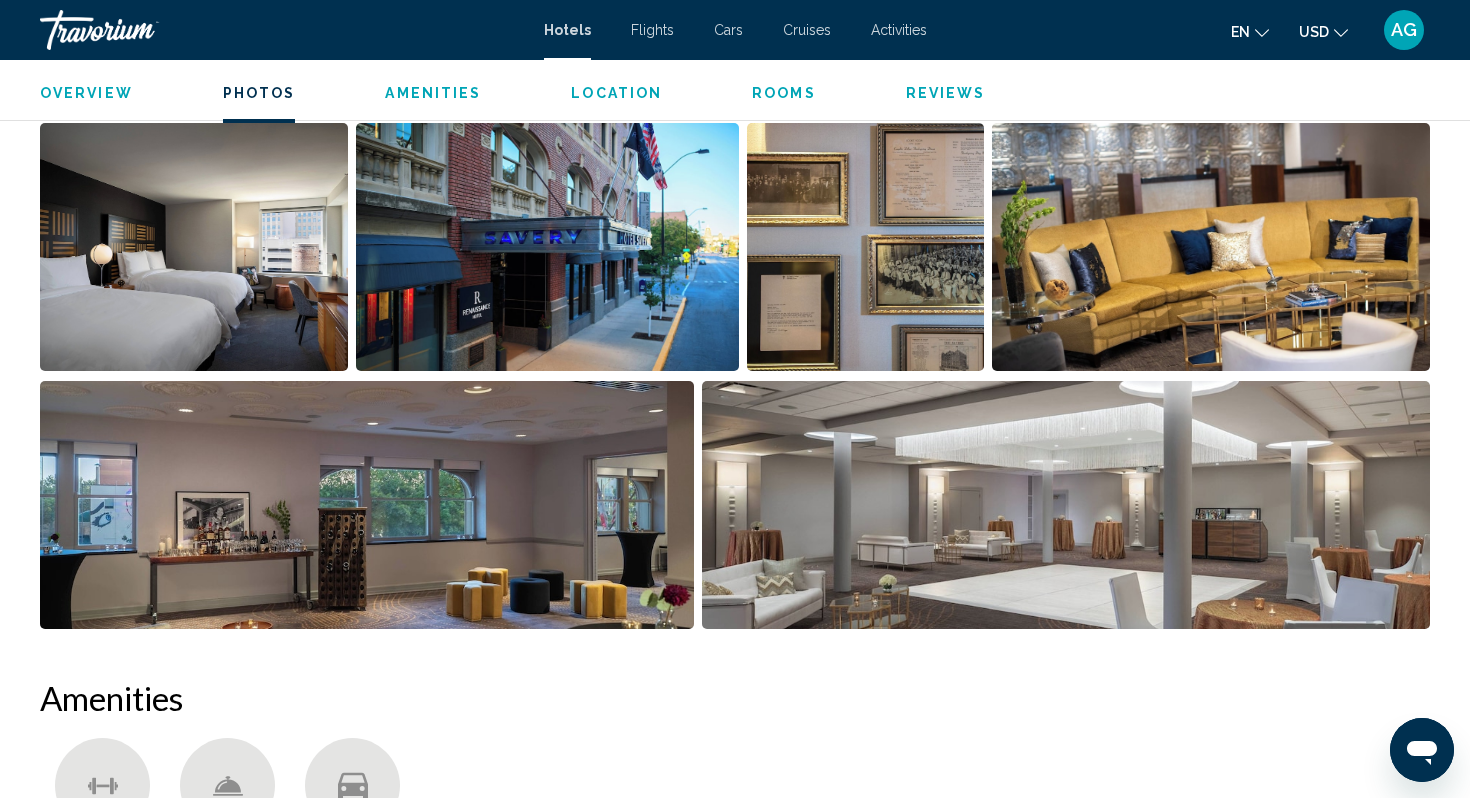 scroll, scrollTop: 1040, scrollLeft: 0, axis: vertical 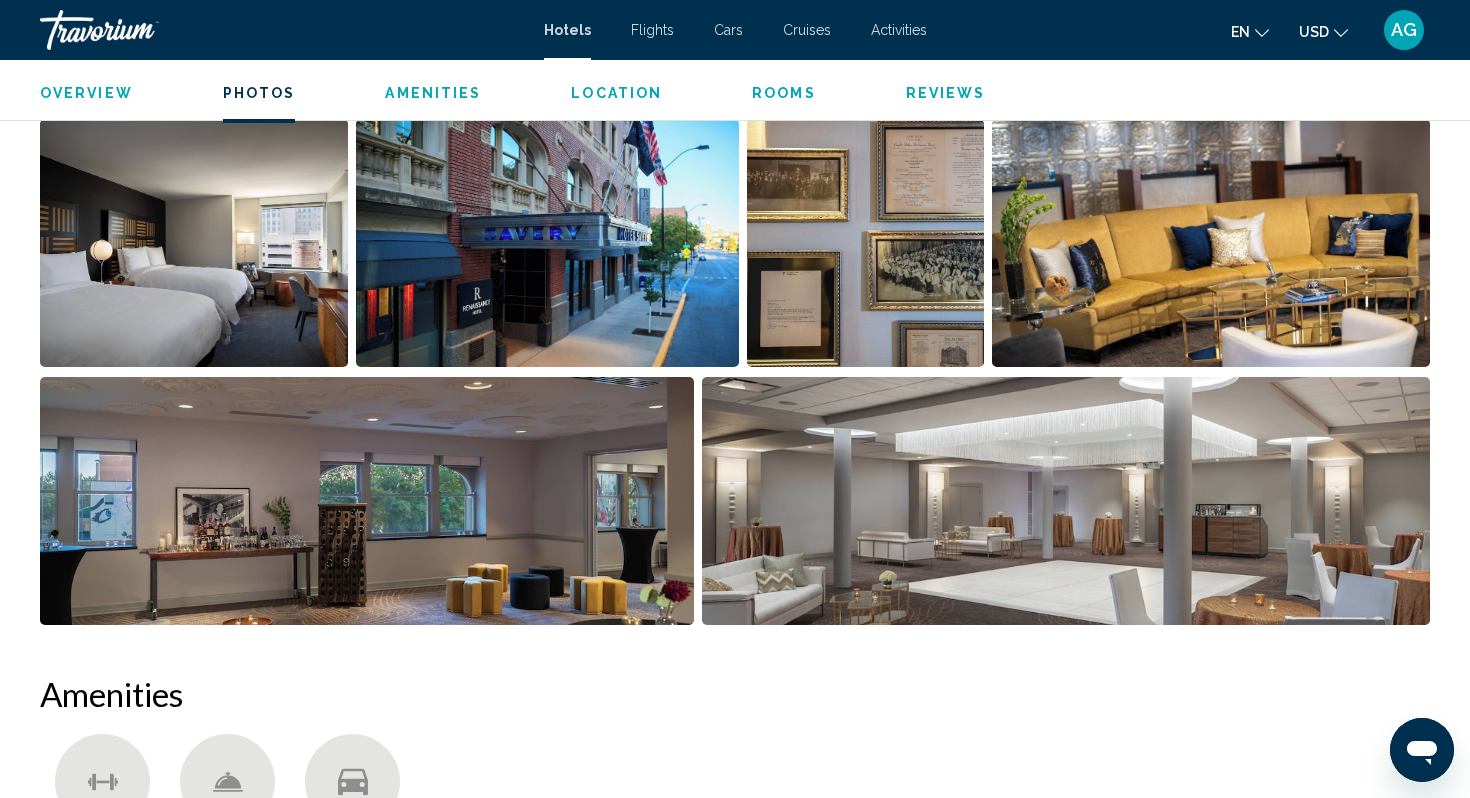 click at bounding box center (367, 501) 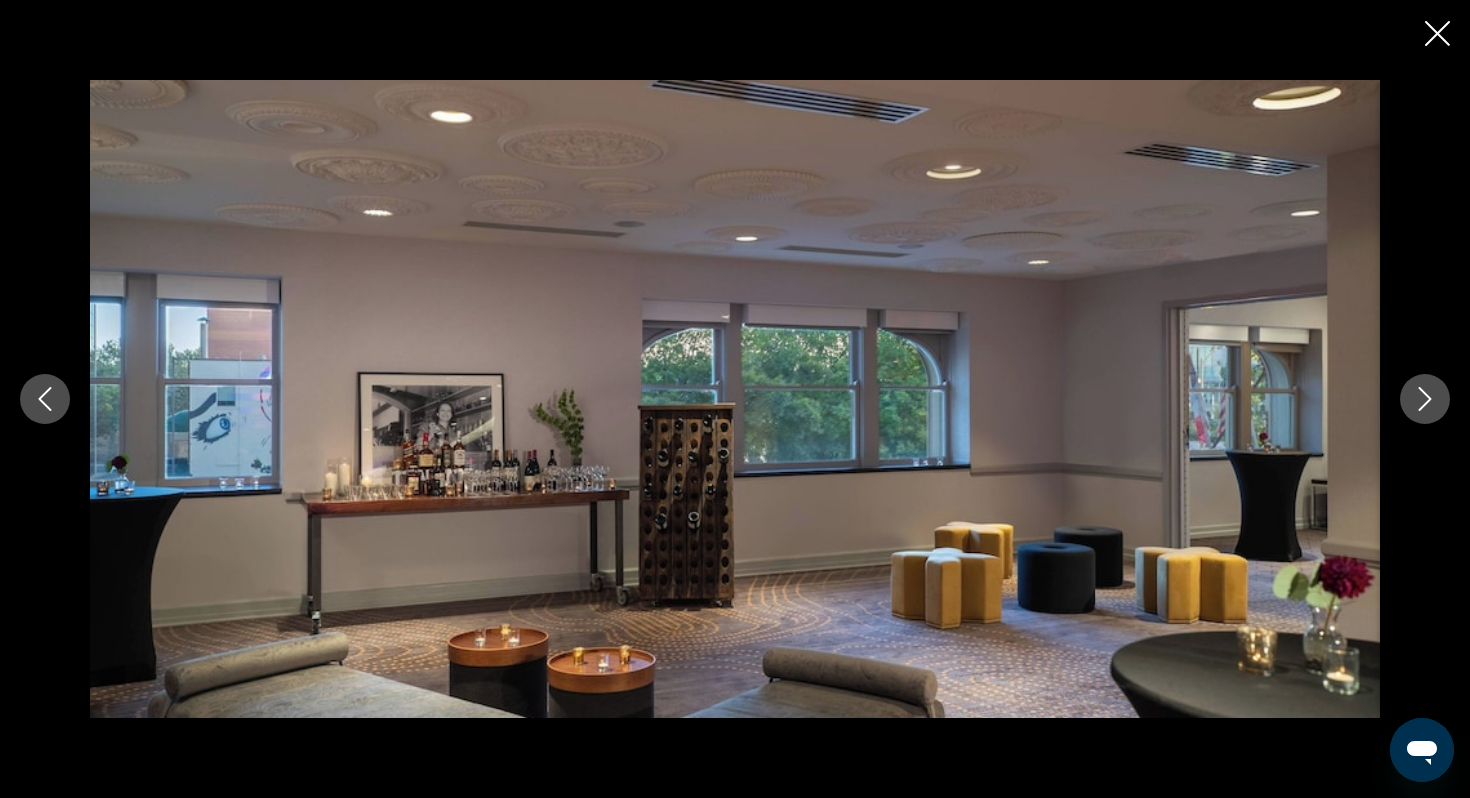 click at bounding box center [1425, 399] 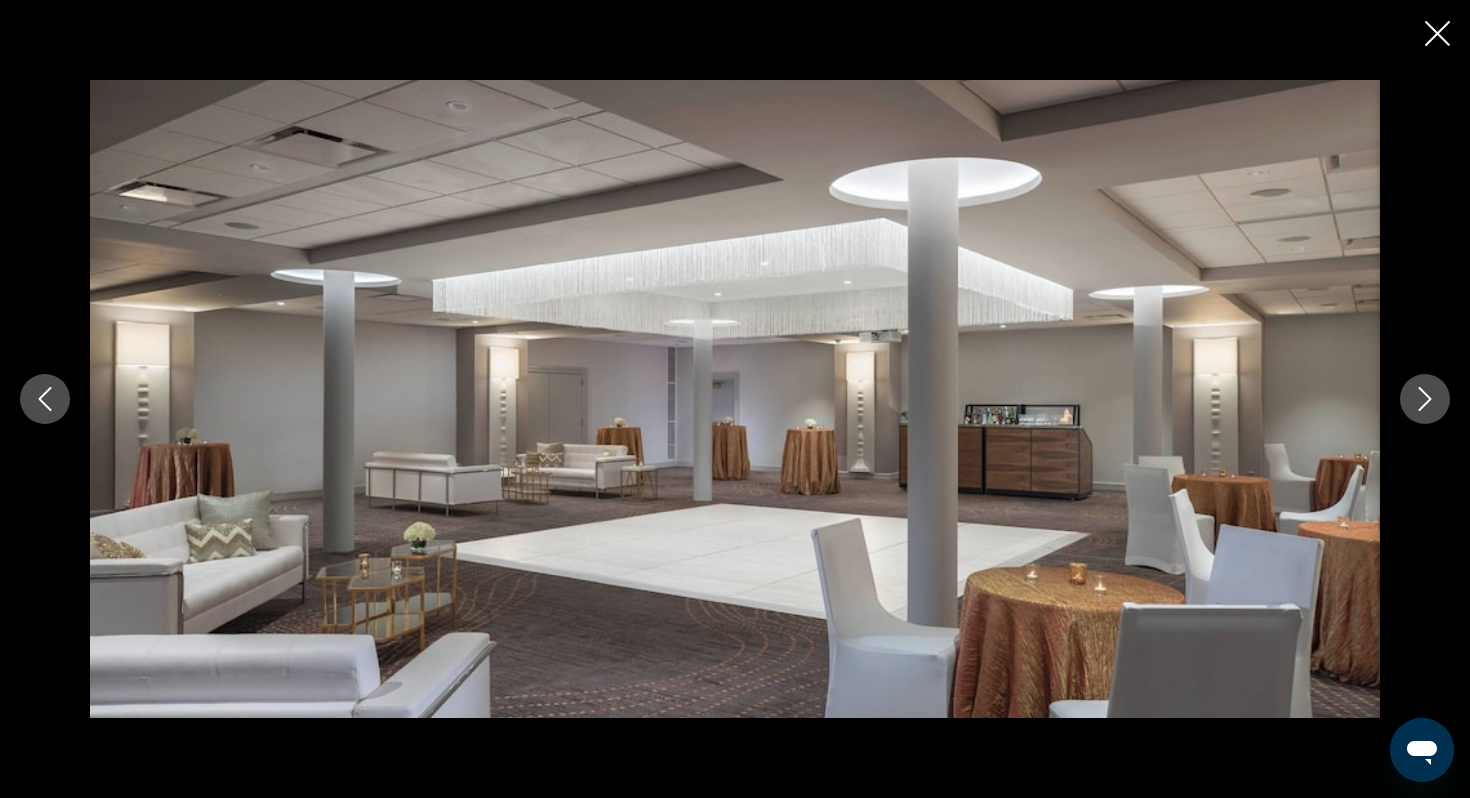 click 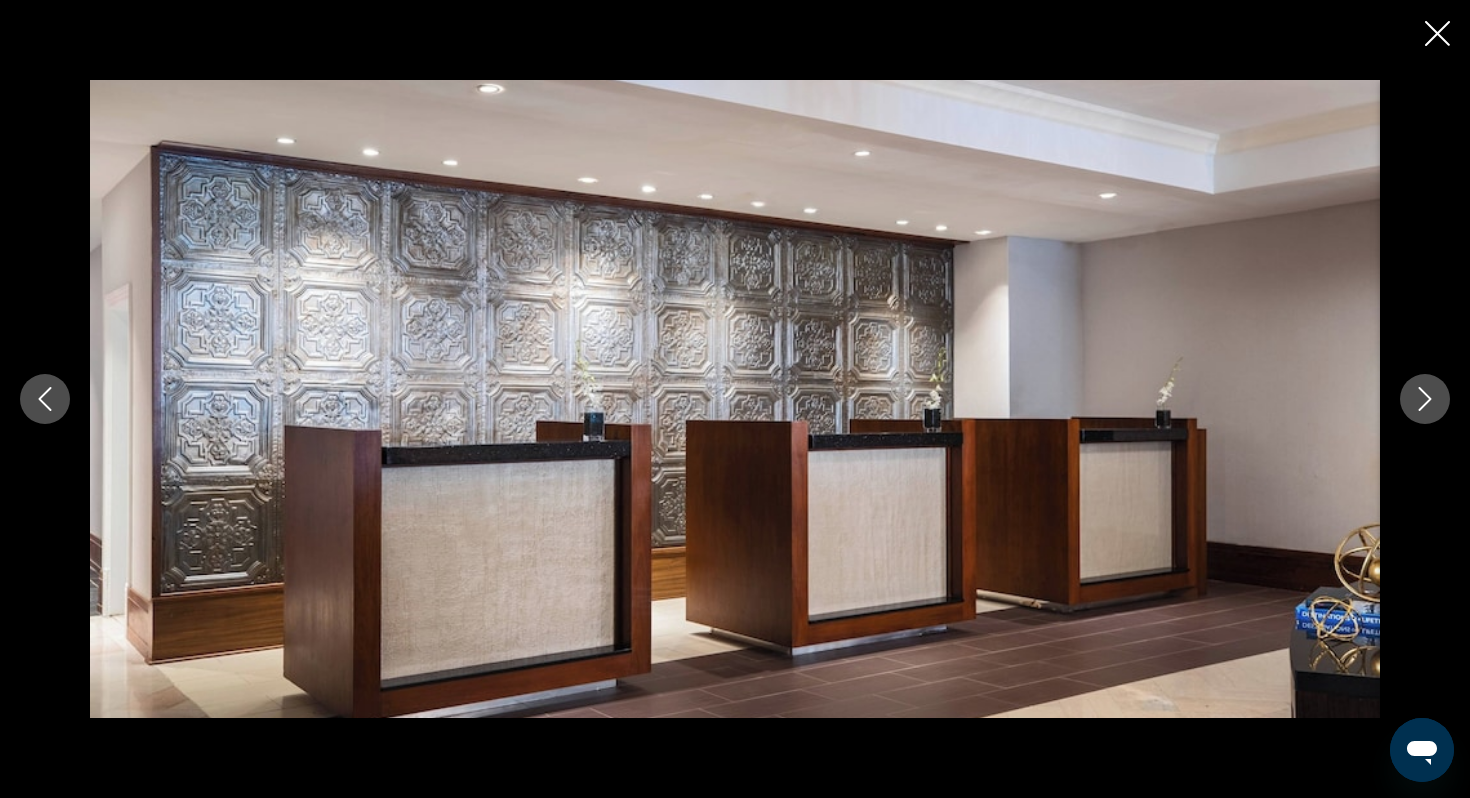 click 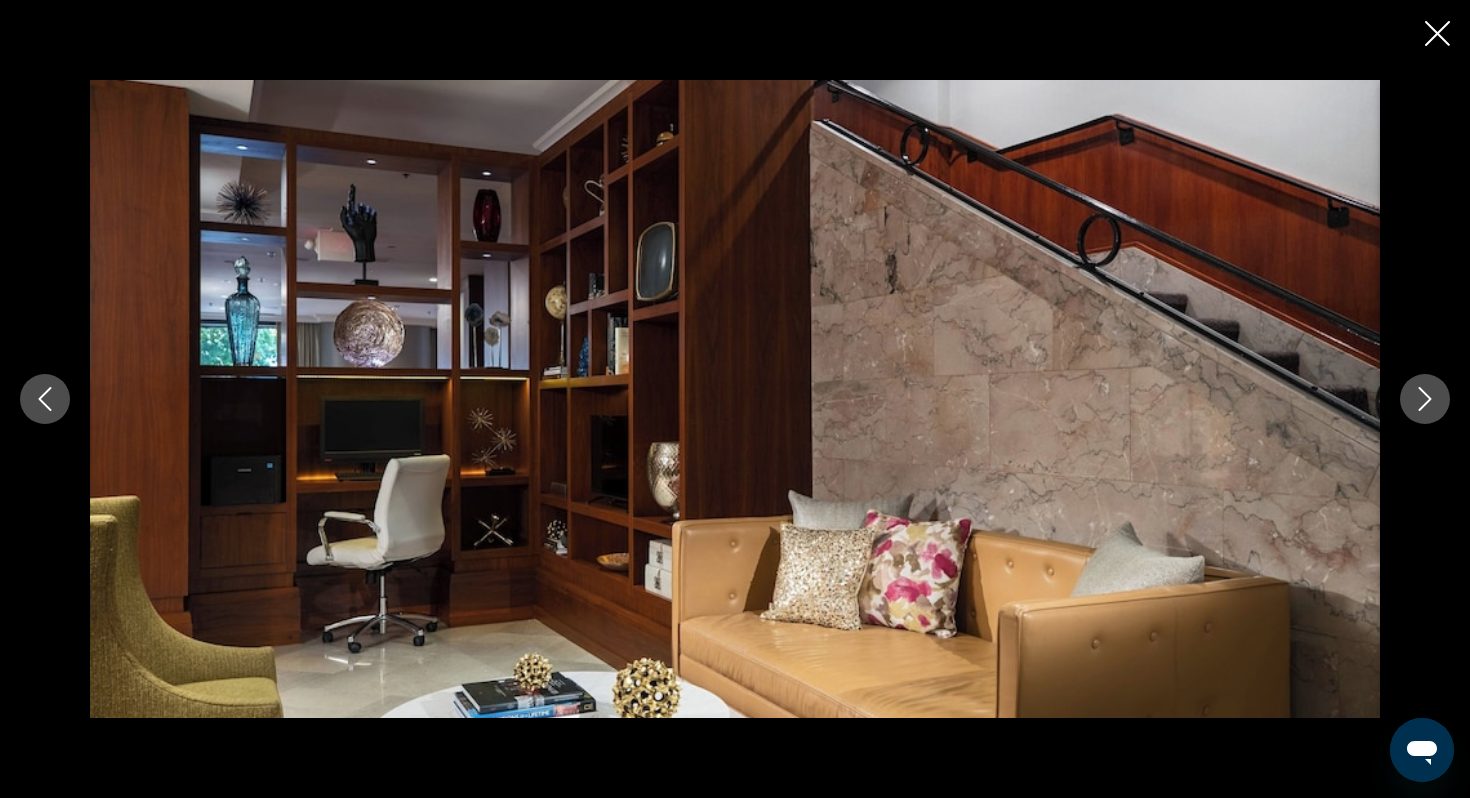 click 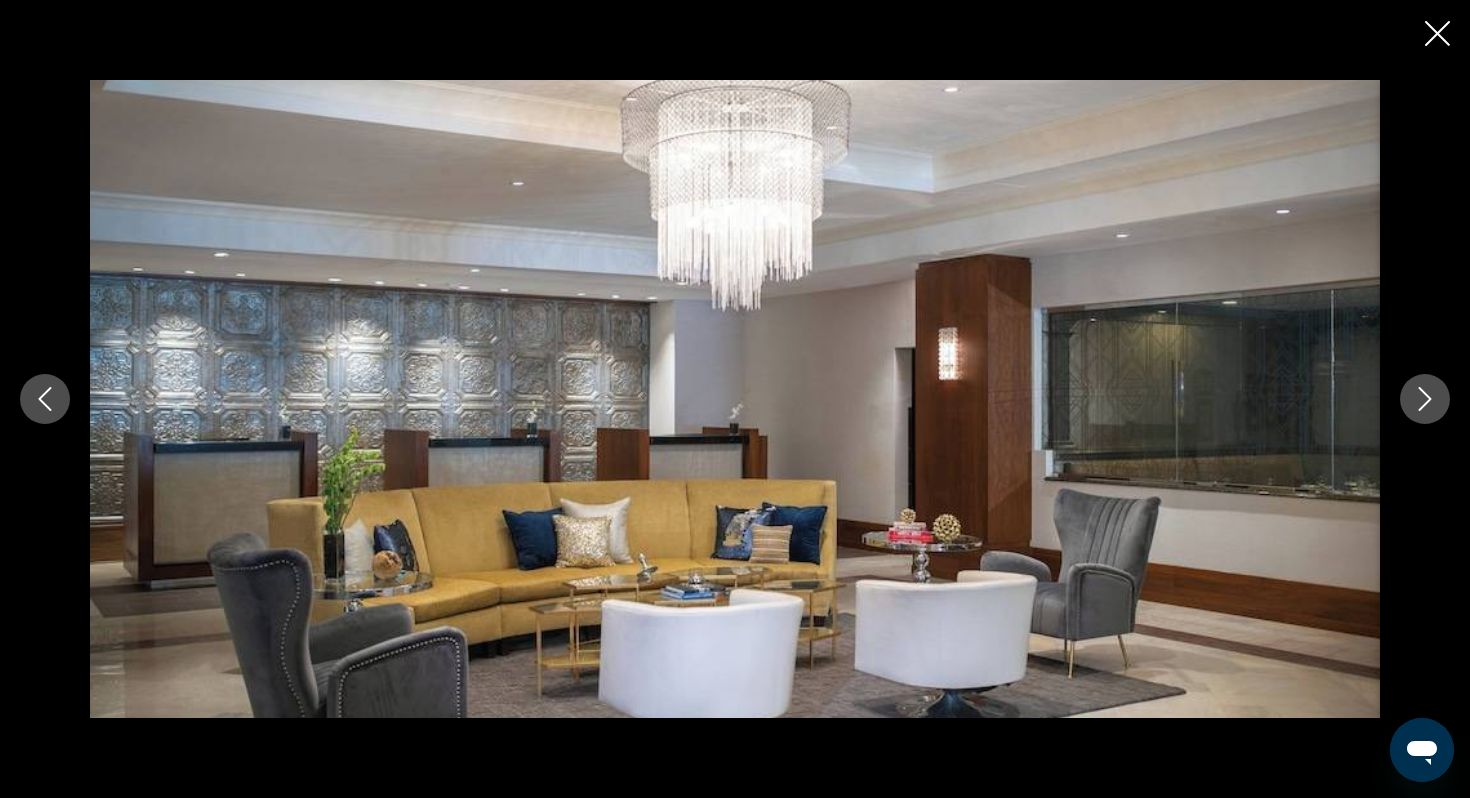 click 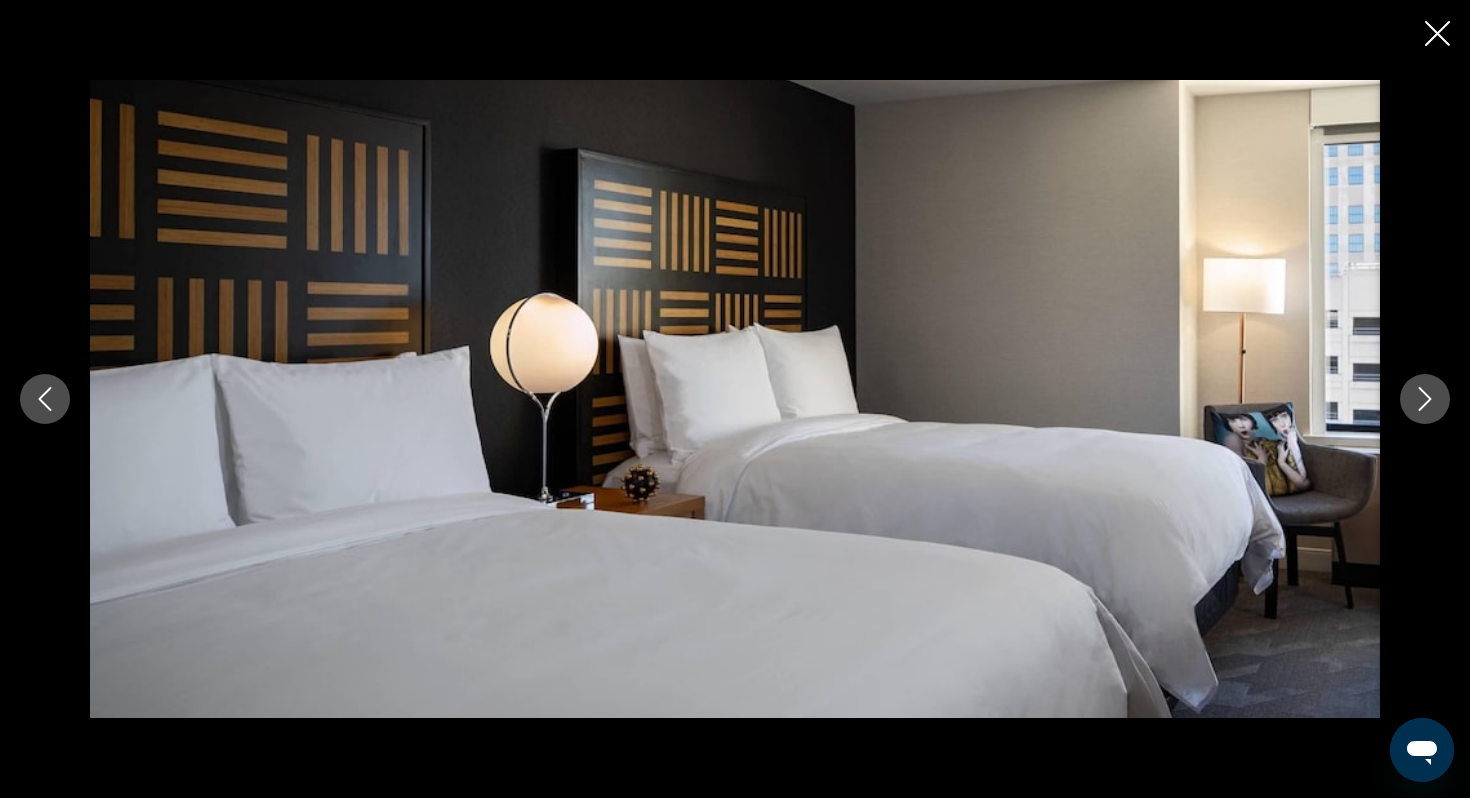 click 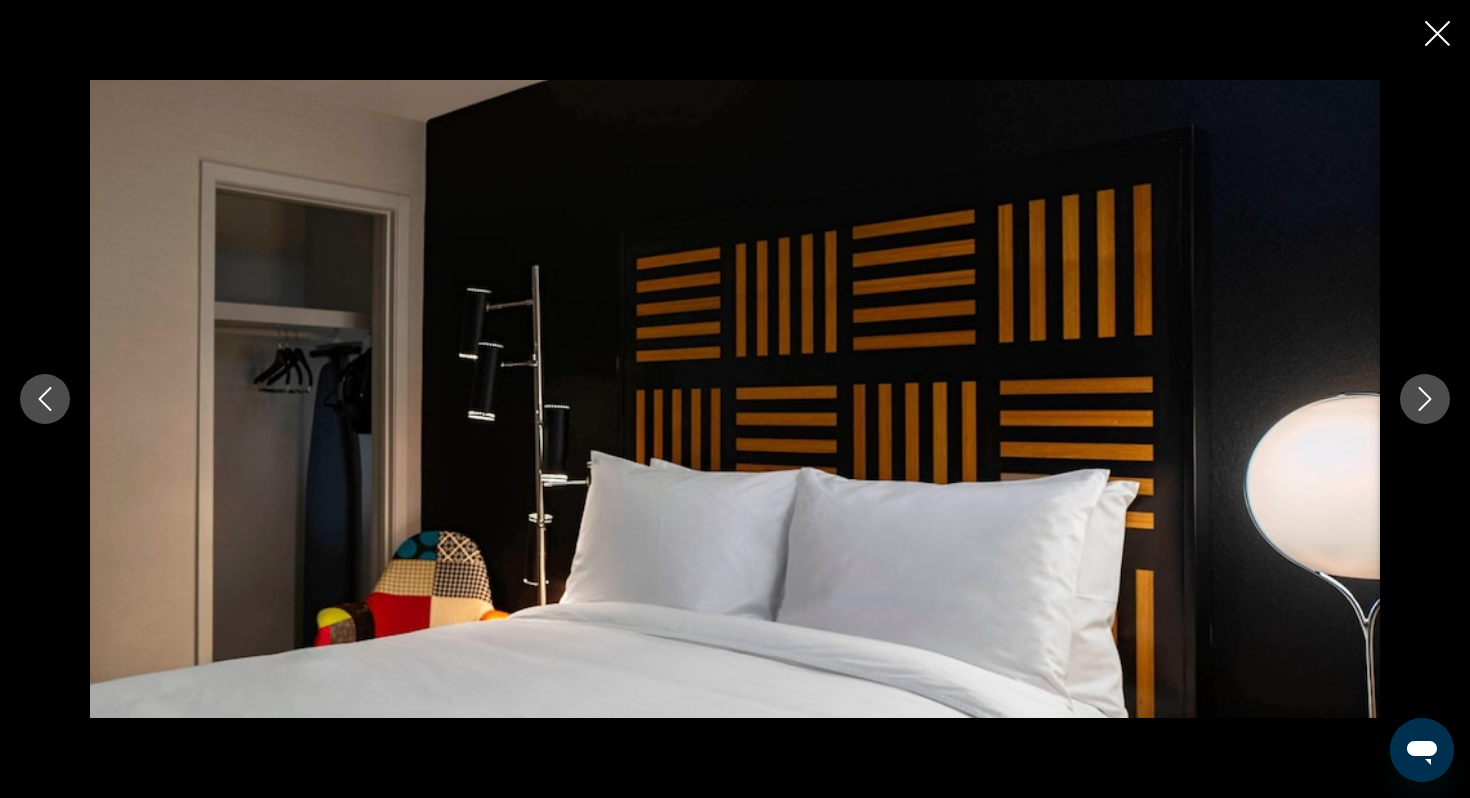 click 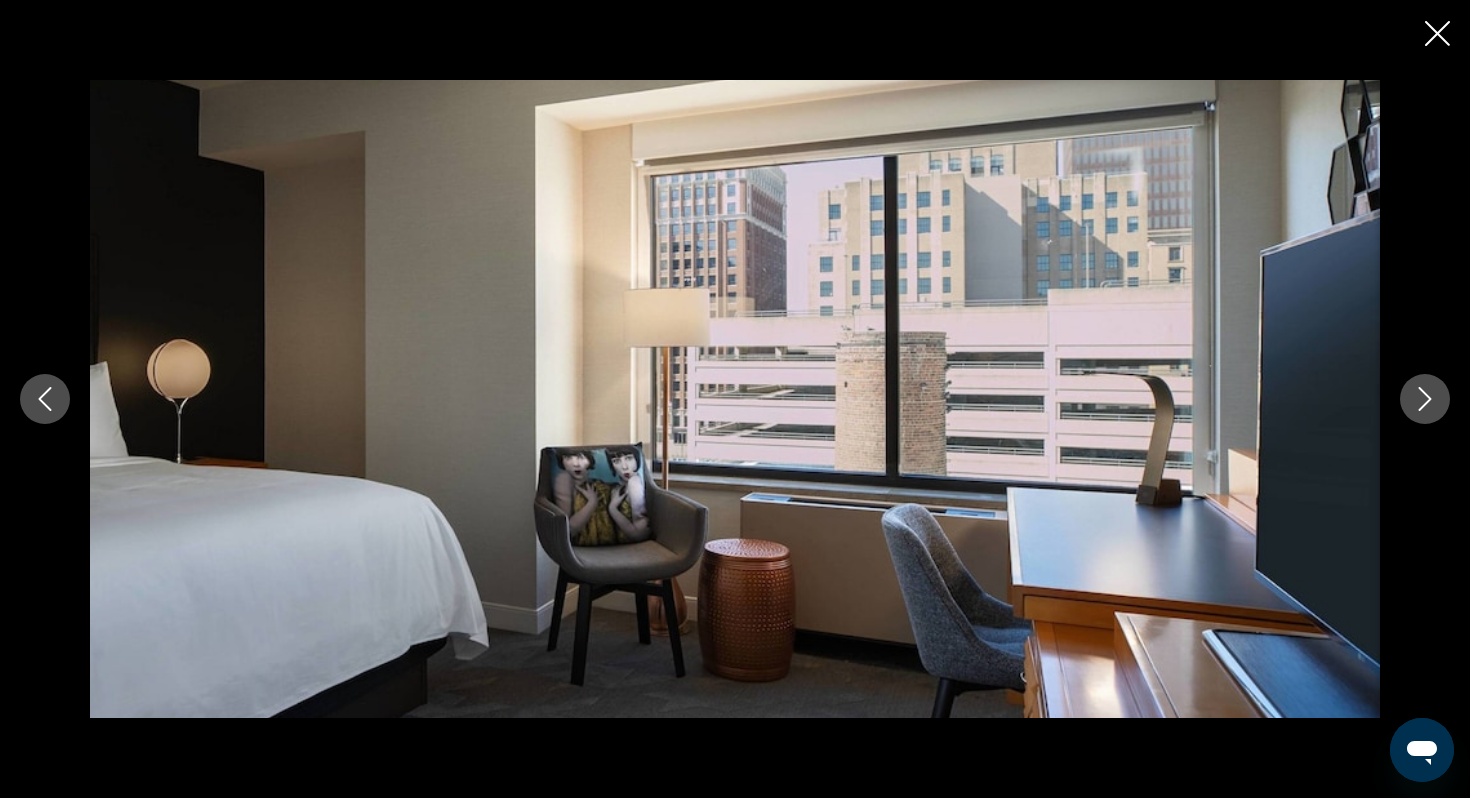 click 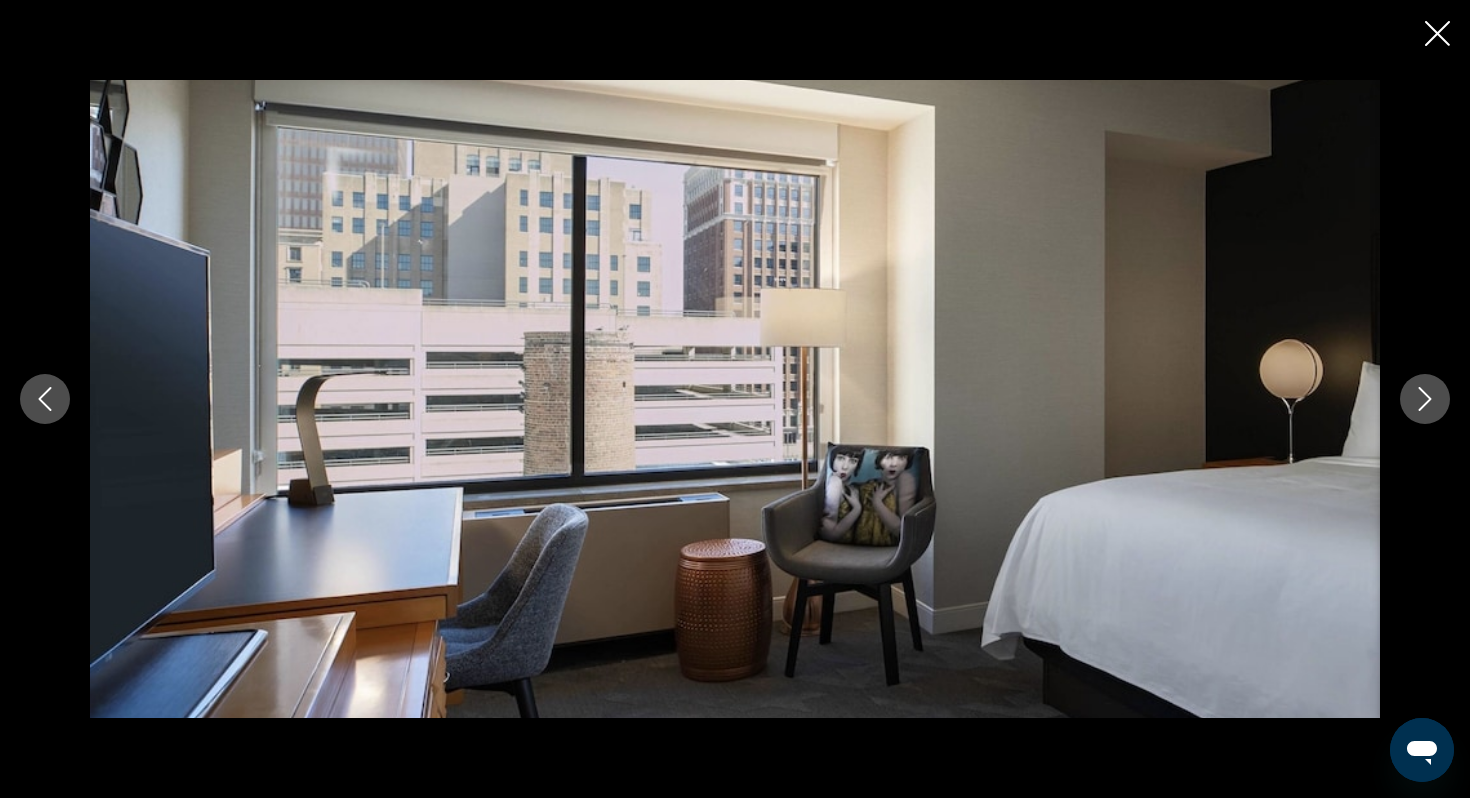 click 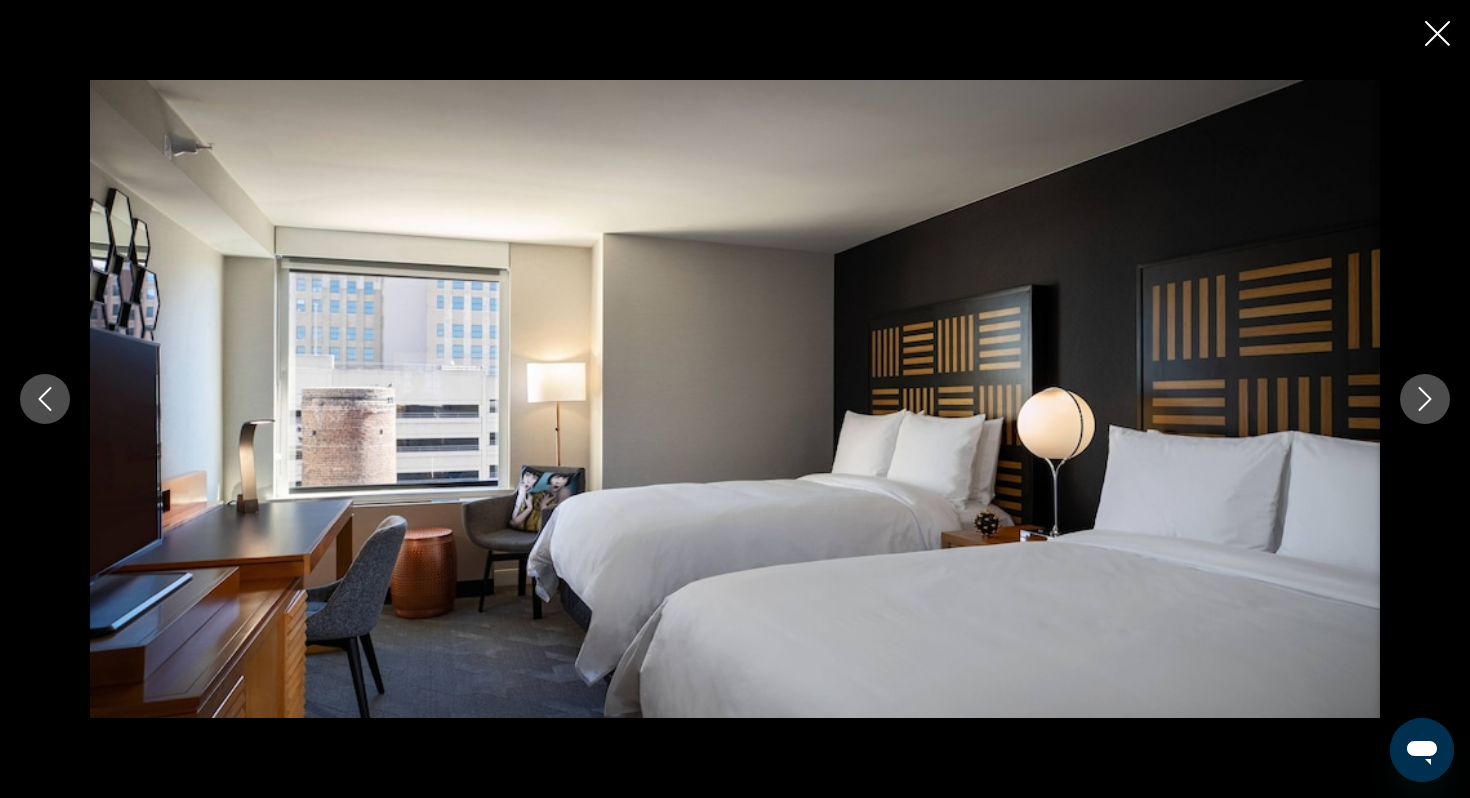 click 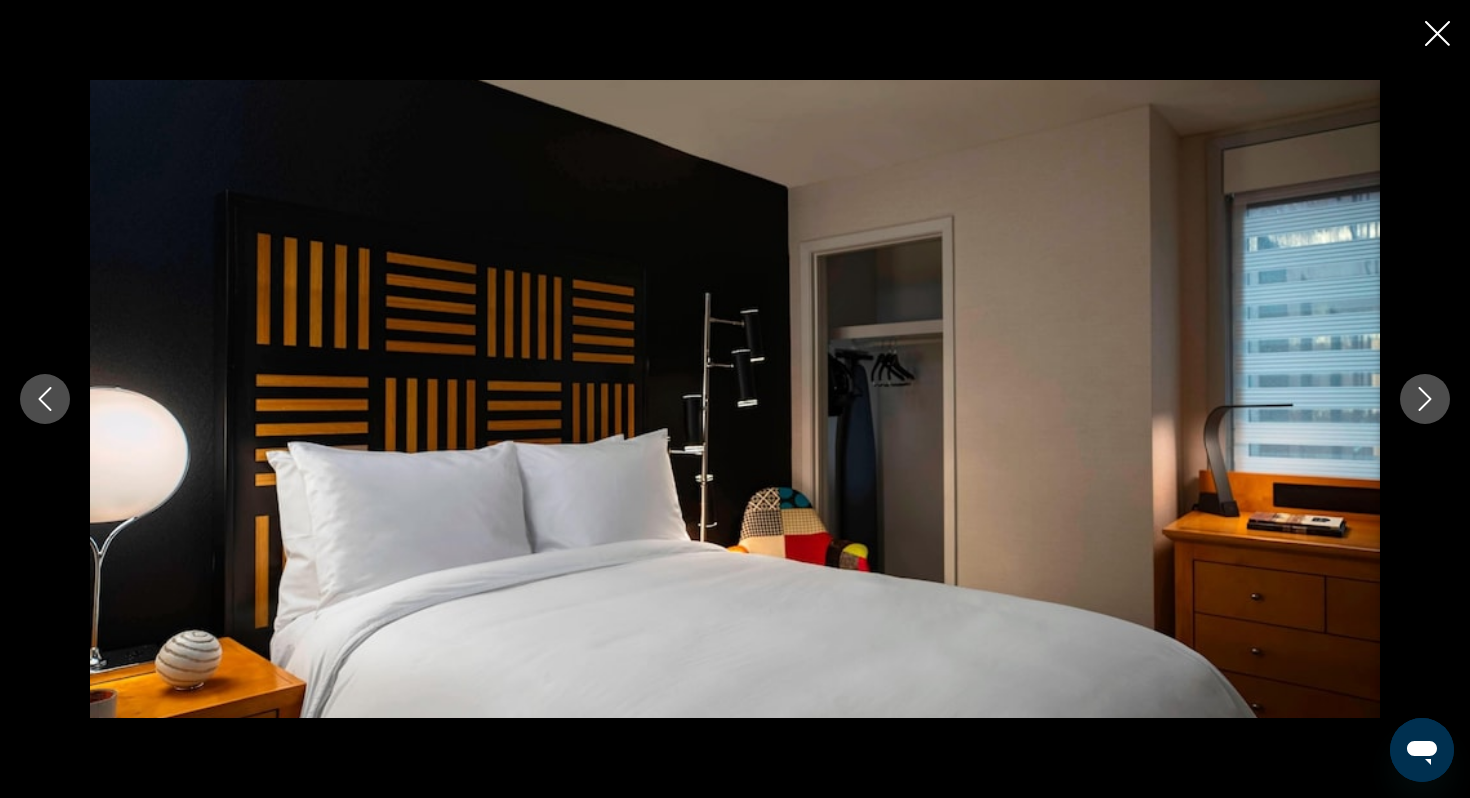 click 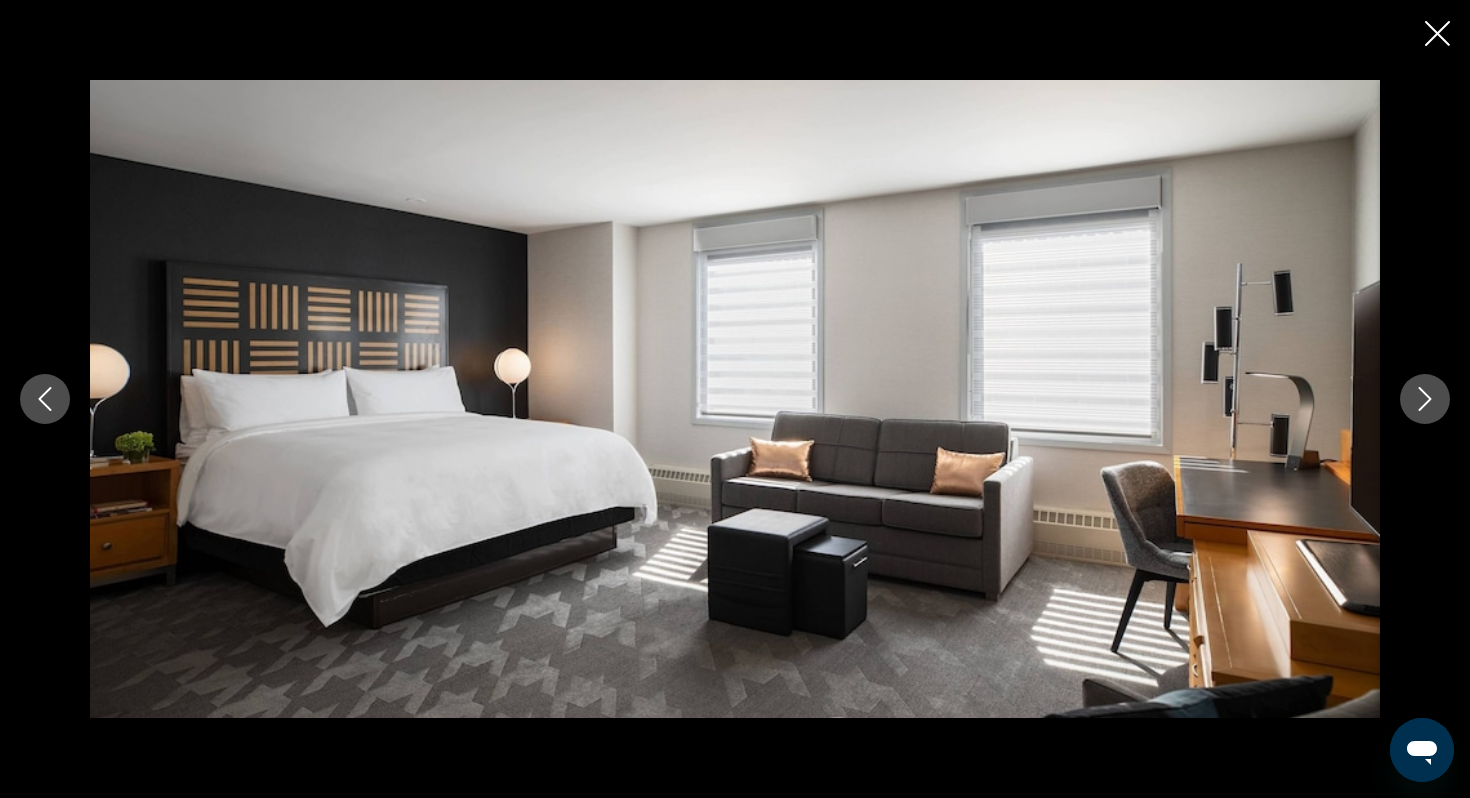 click 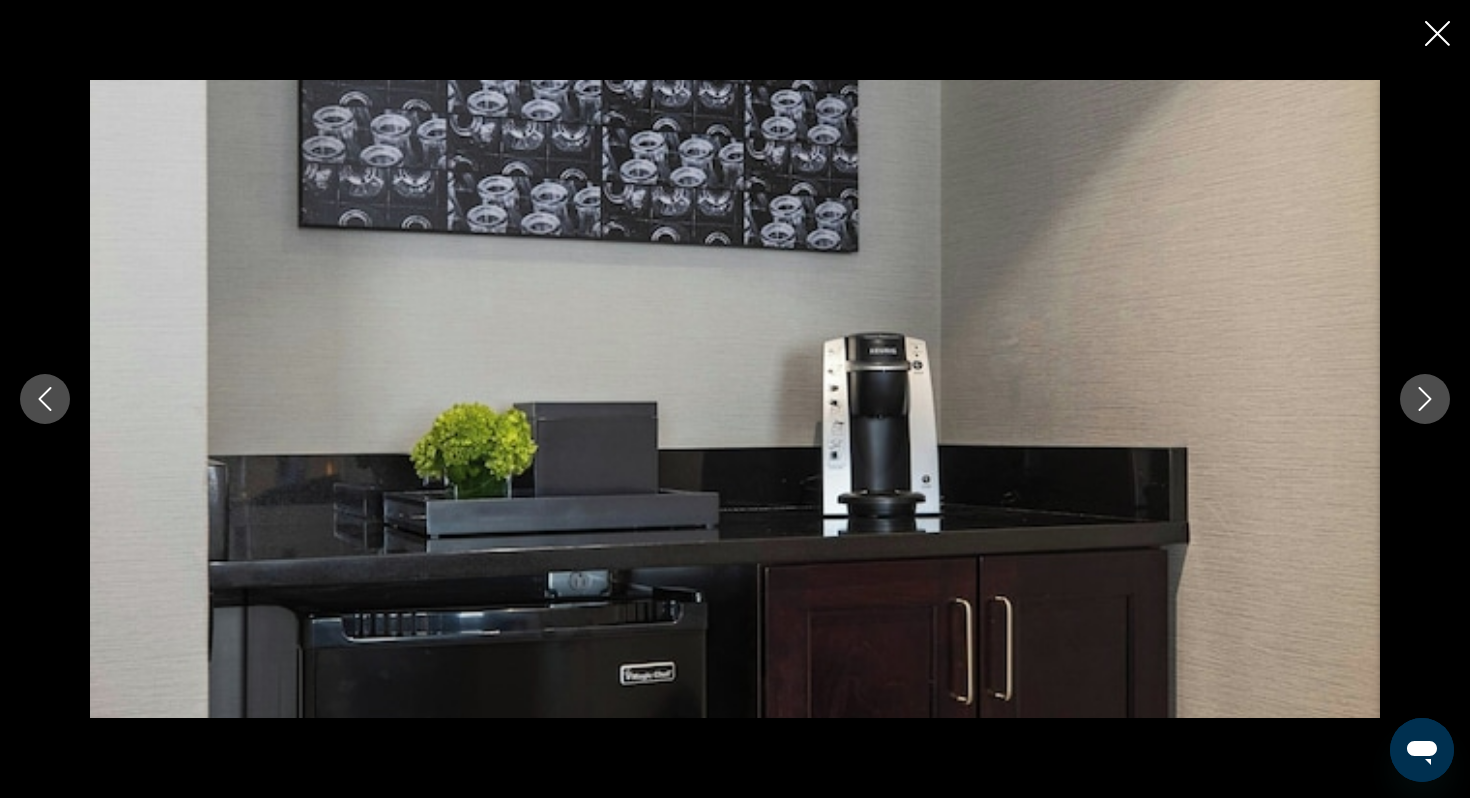 click 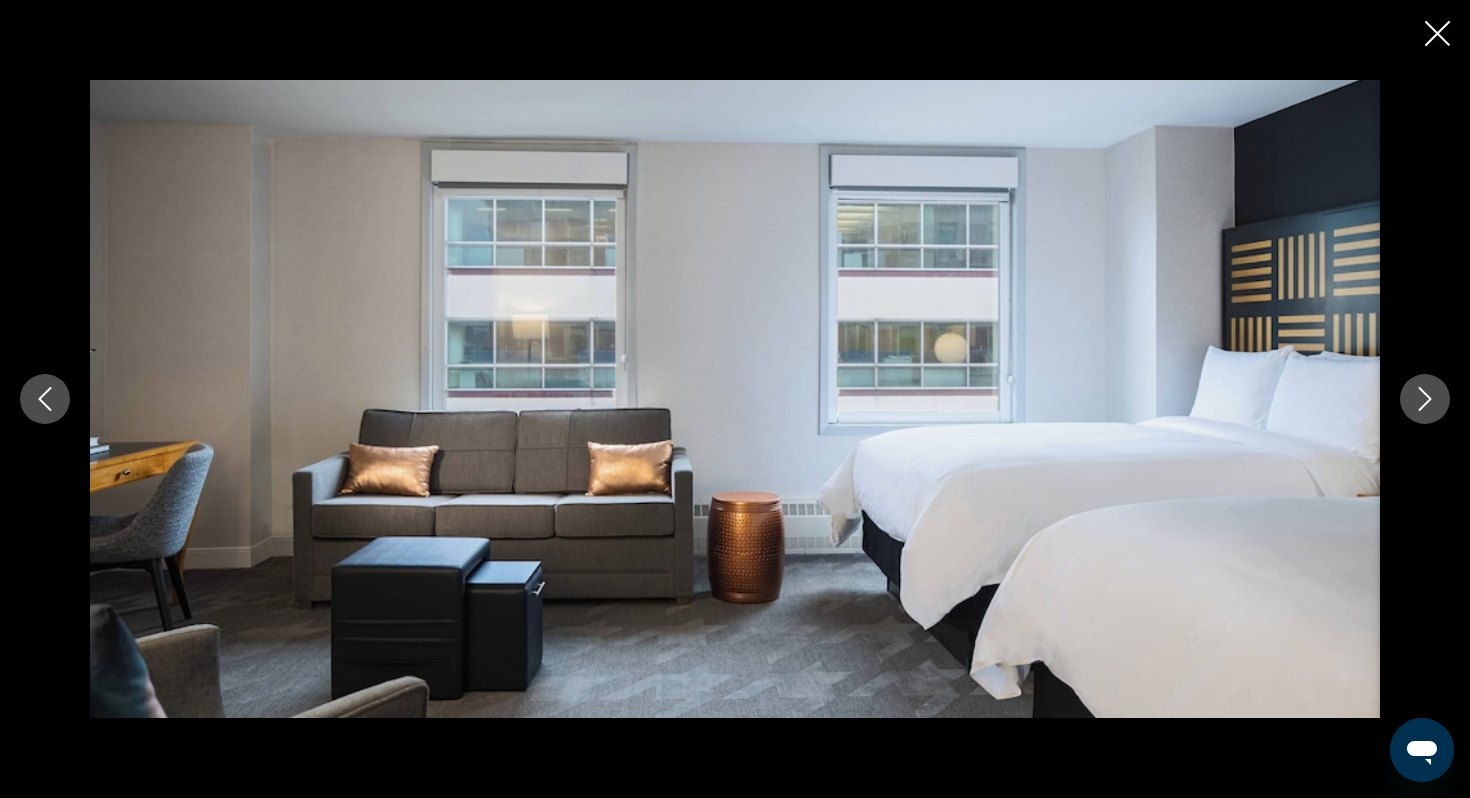 click 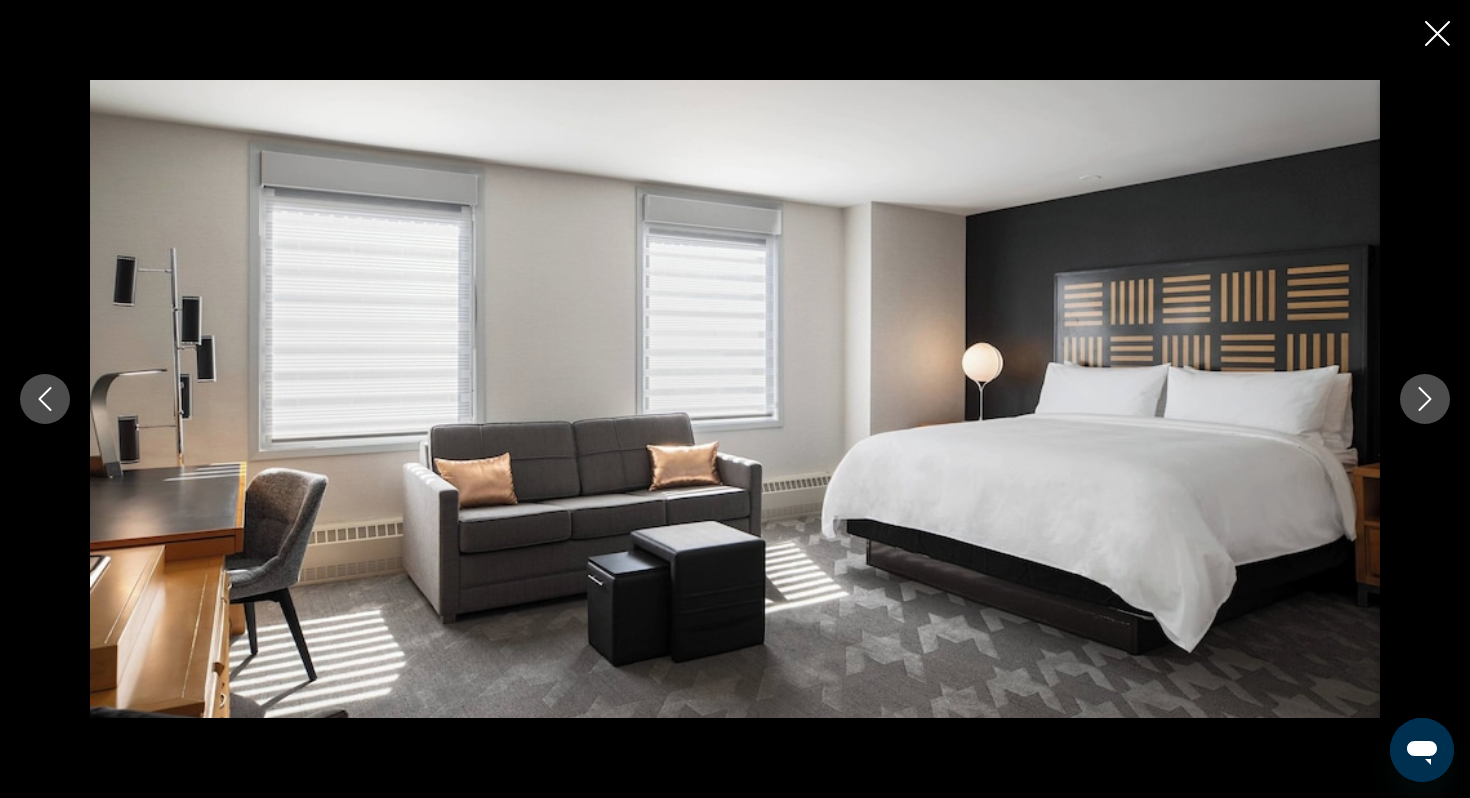 click 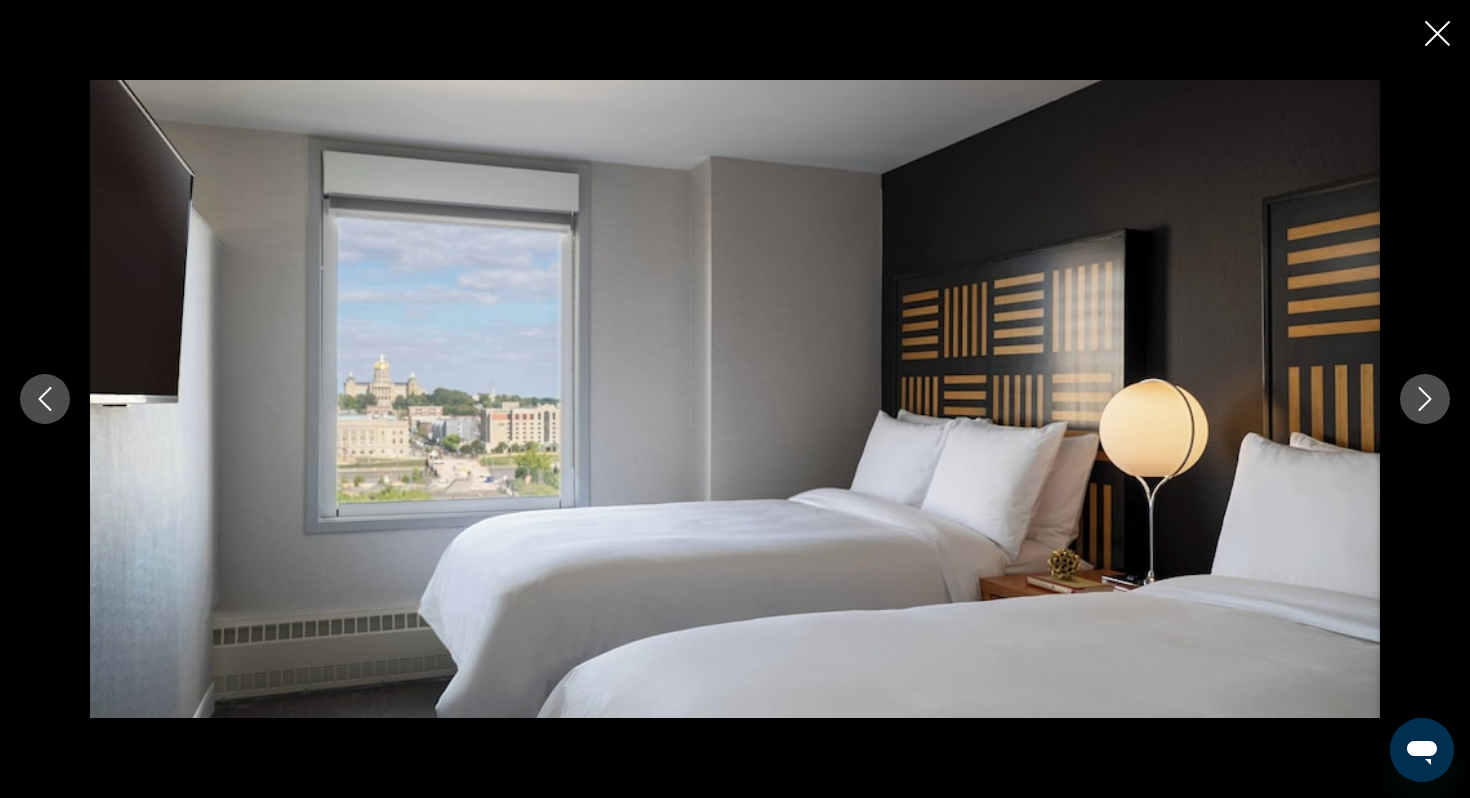 click 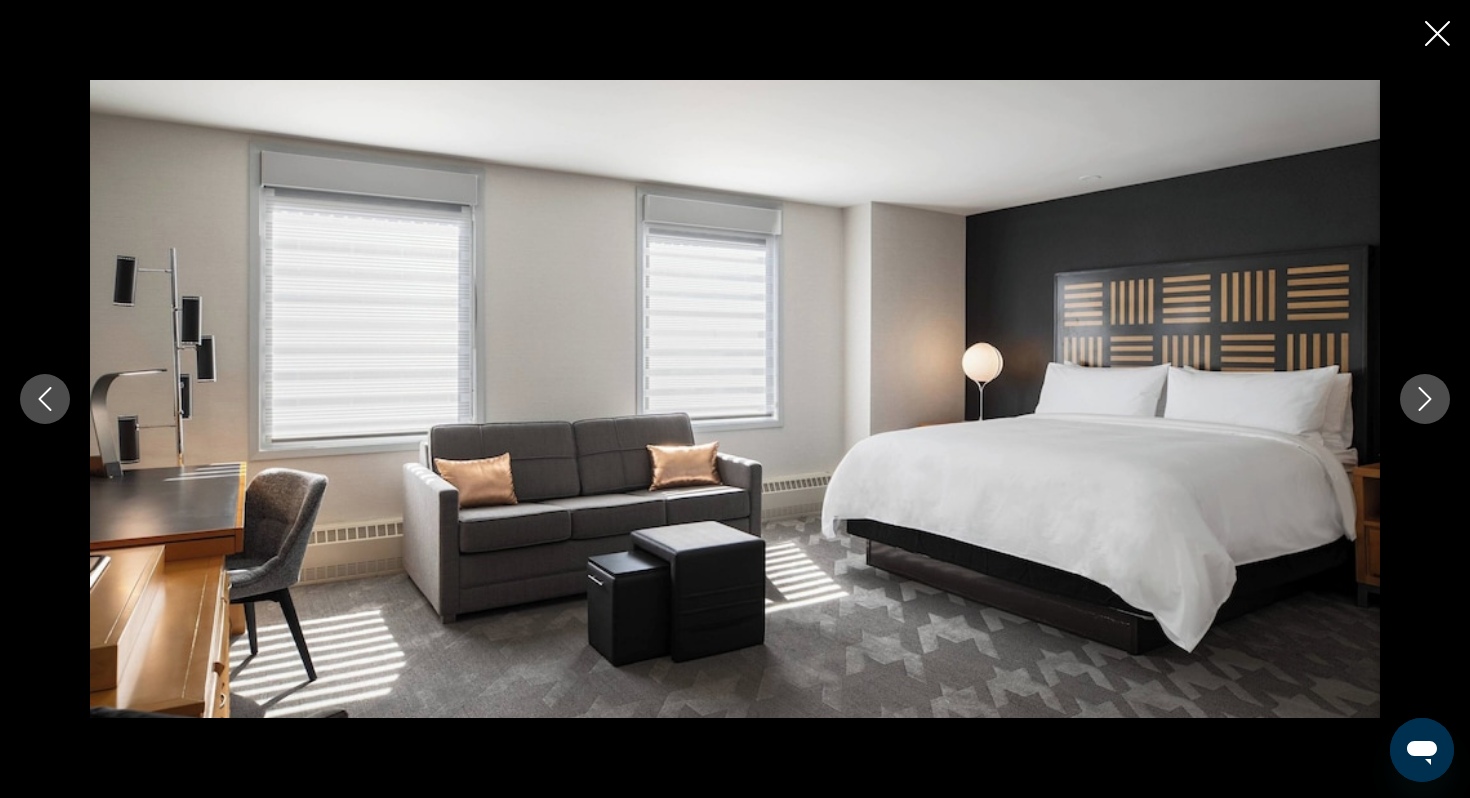click at bounding box center [735, 399] 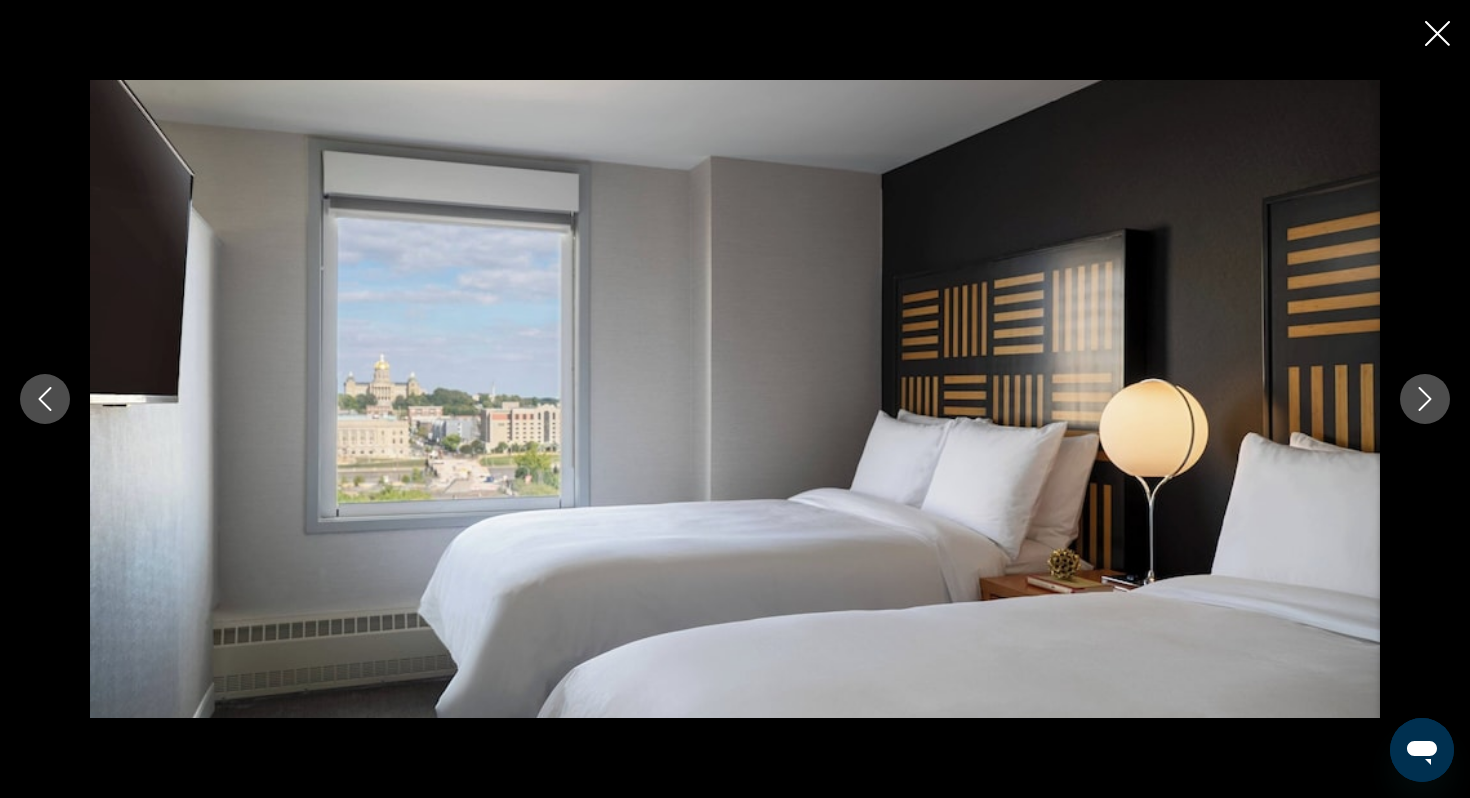 click 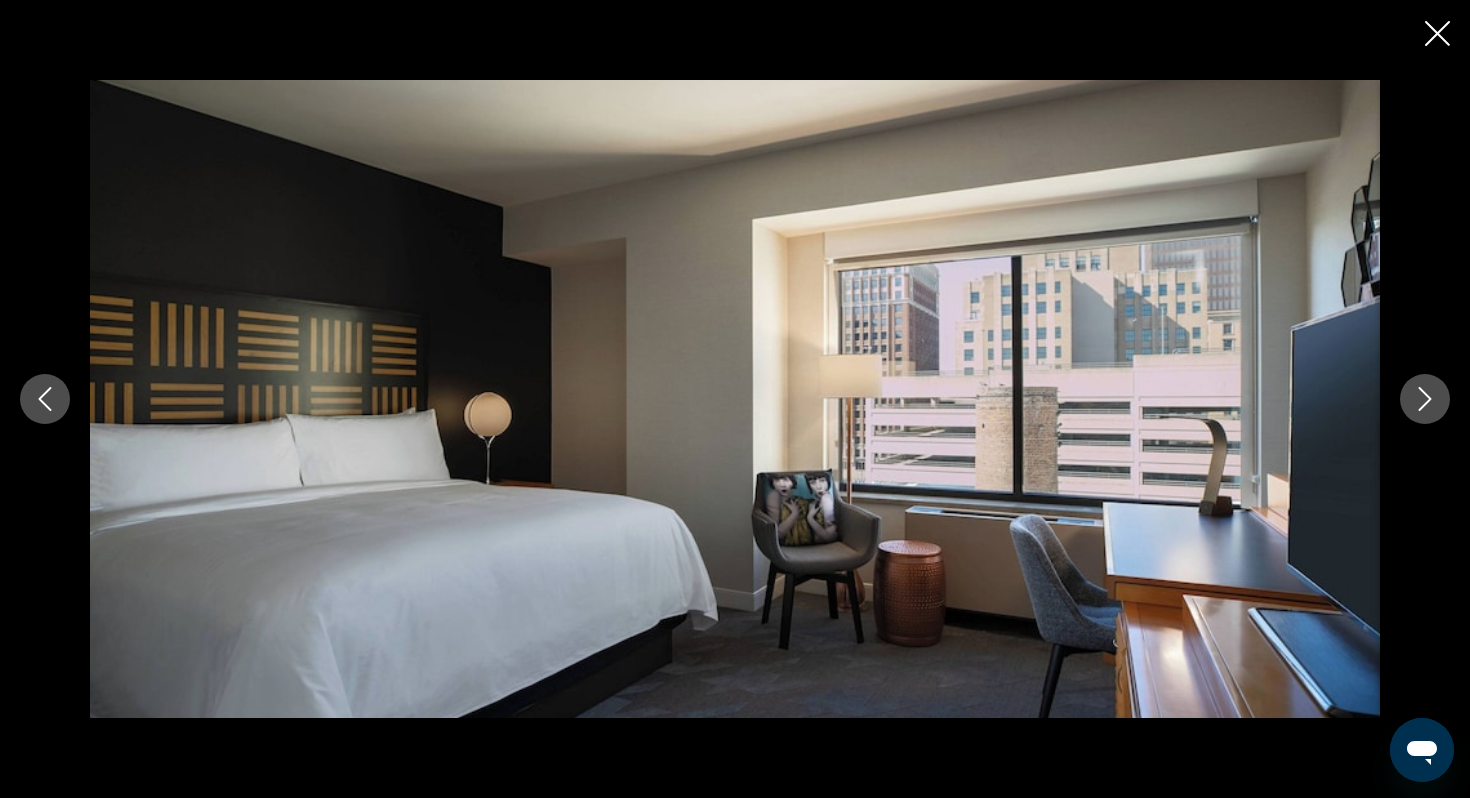 click 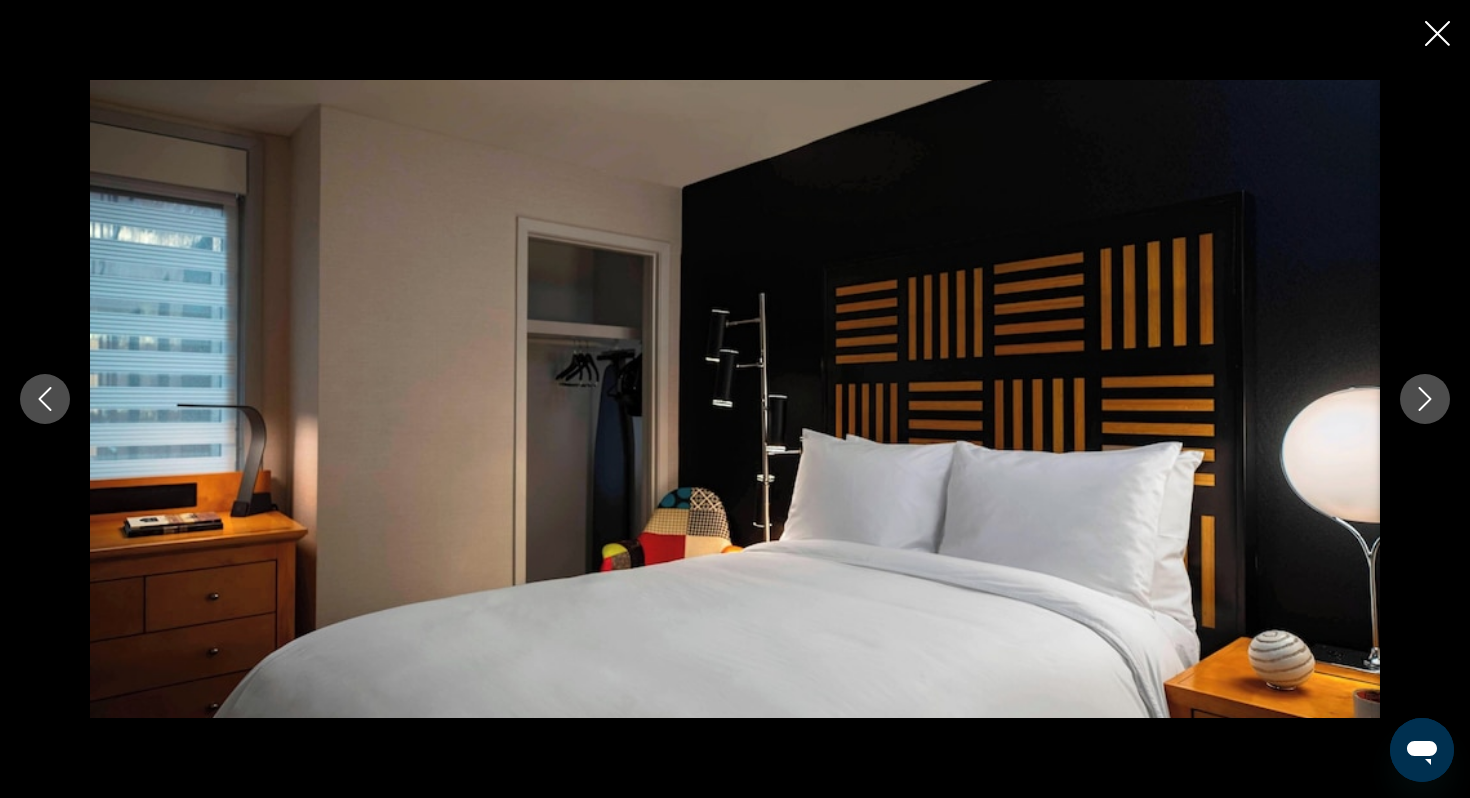 click 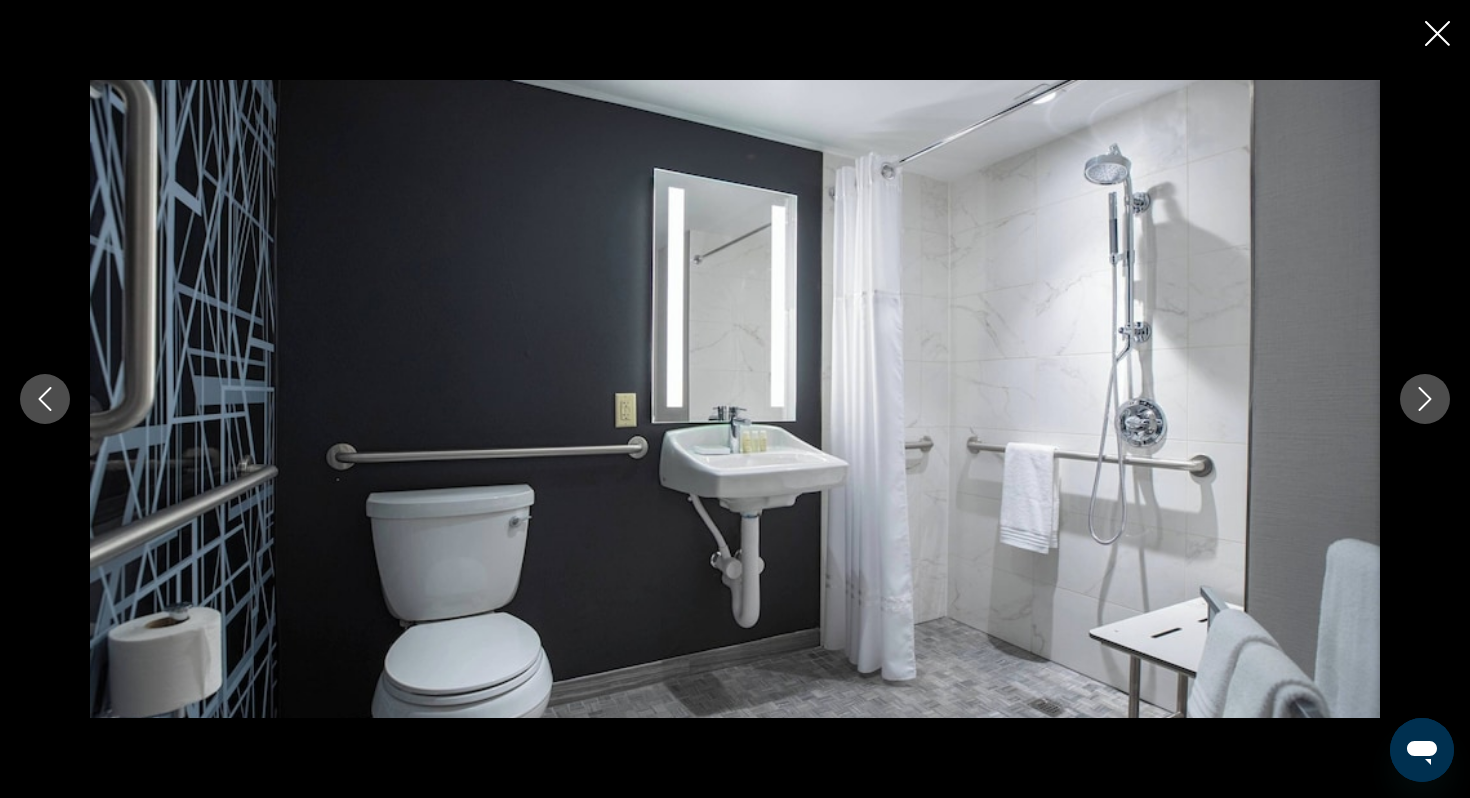click 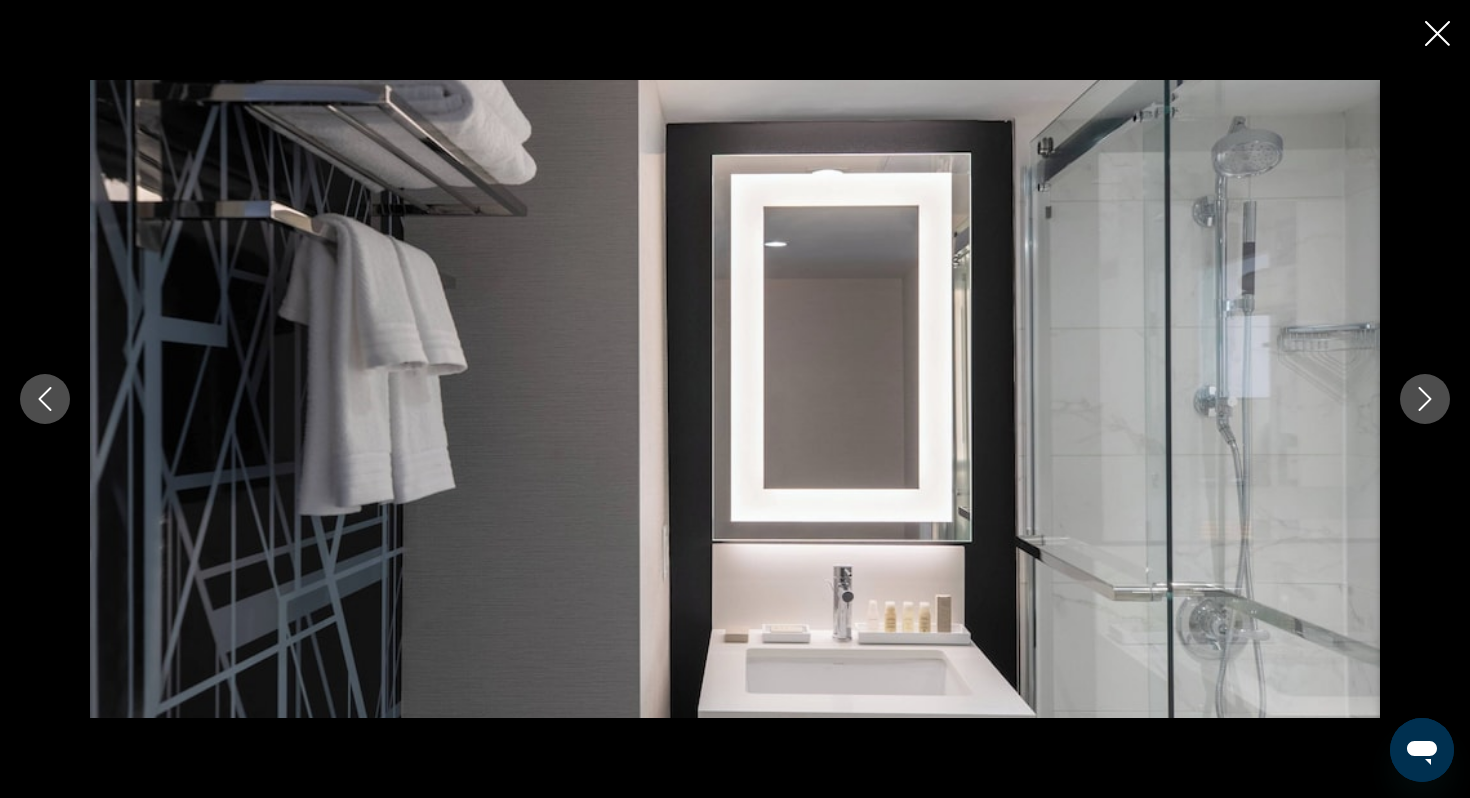 click 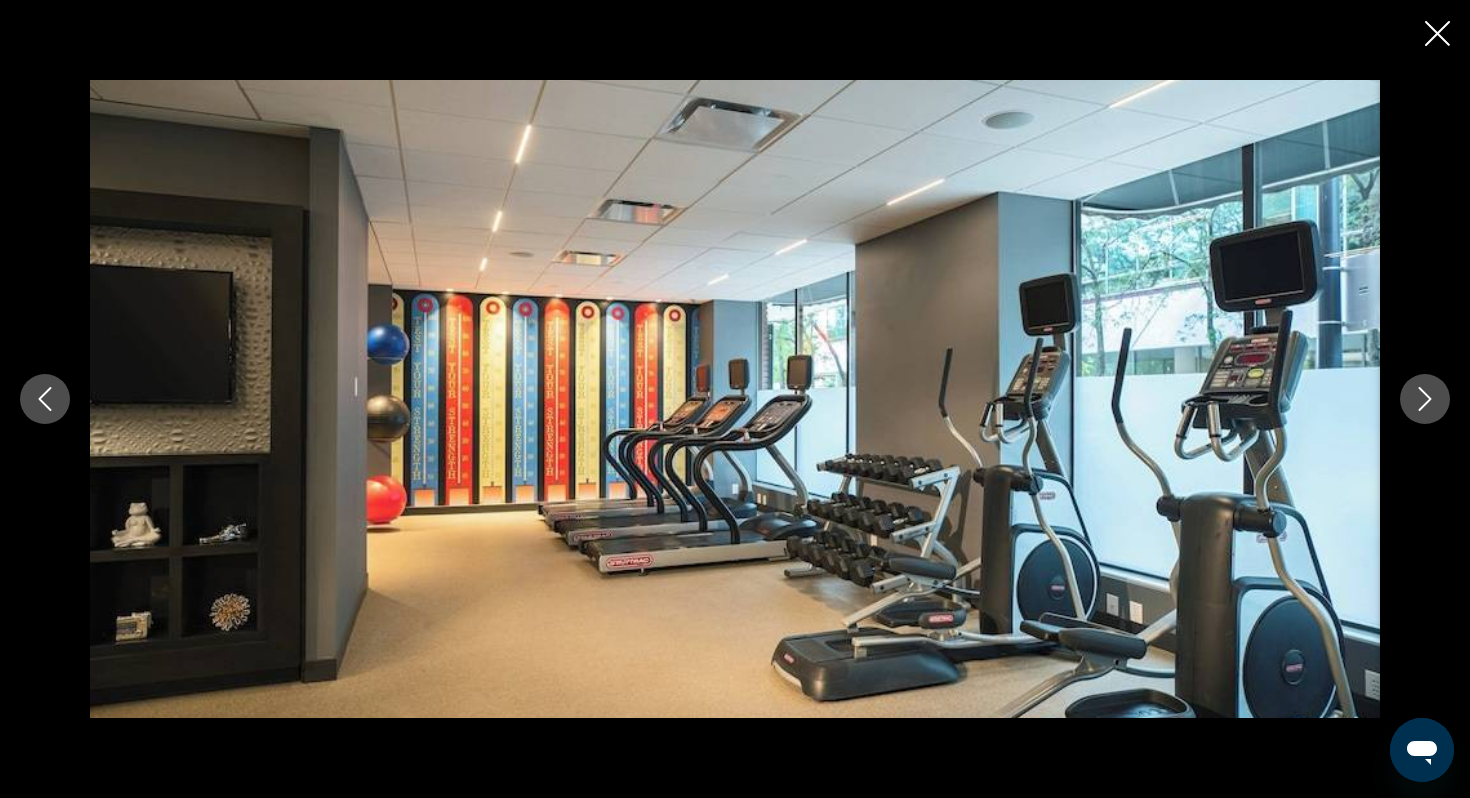 click 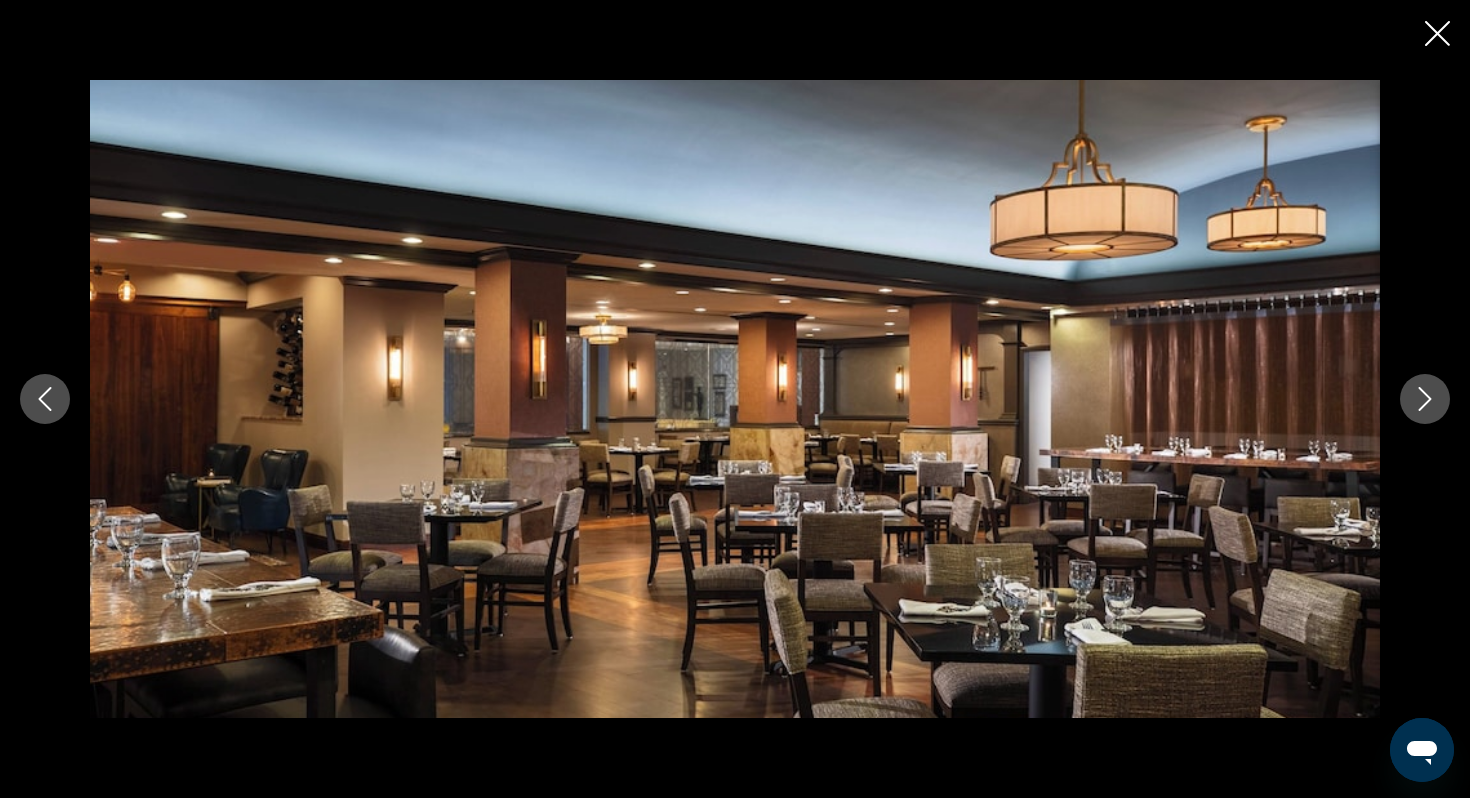 click 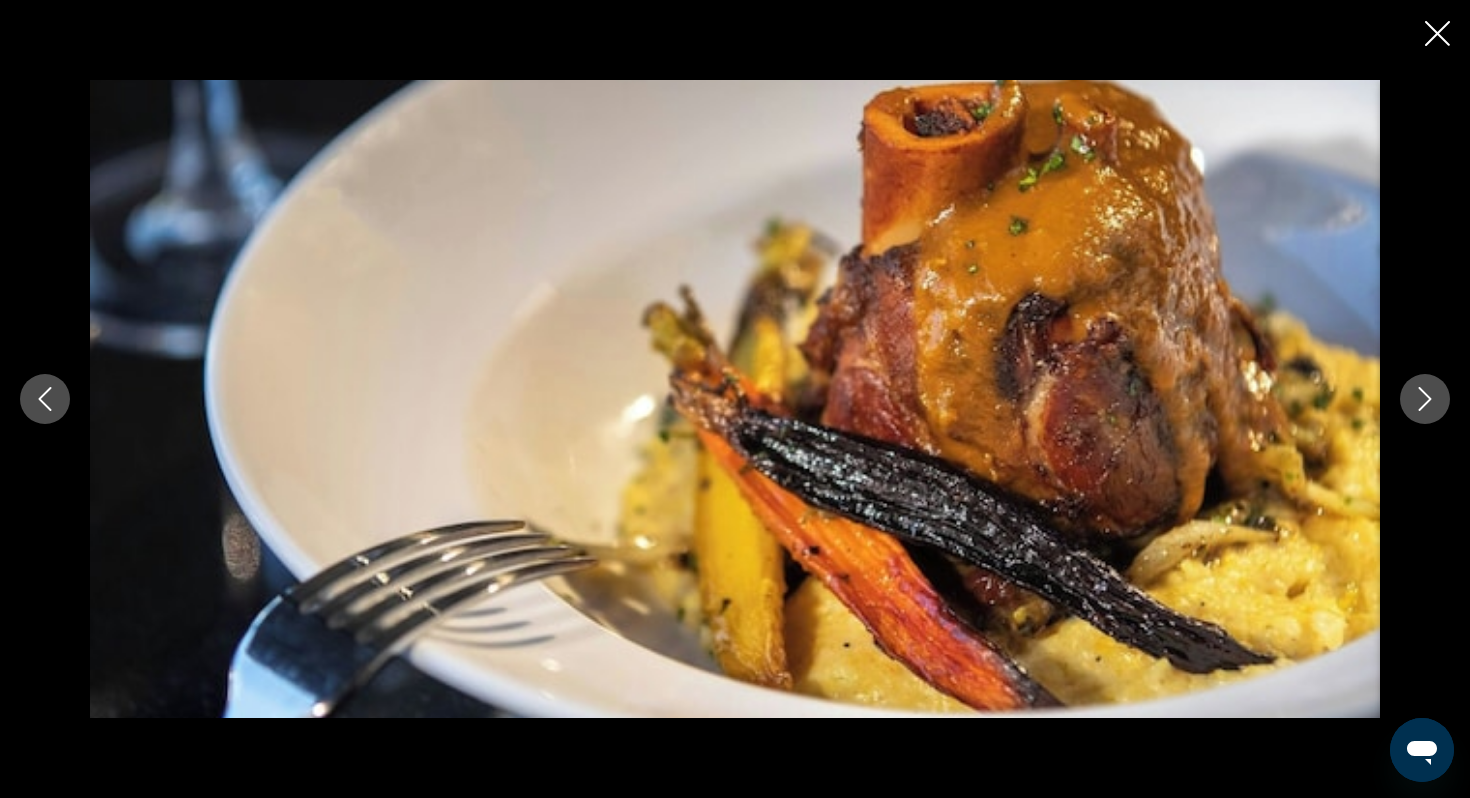 click 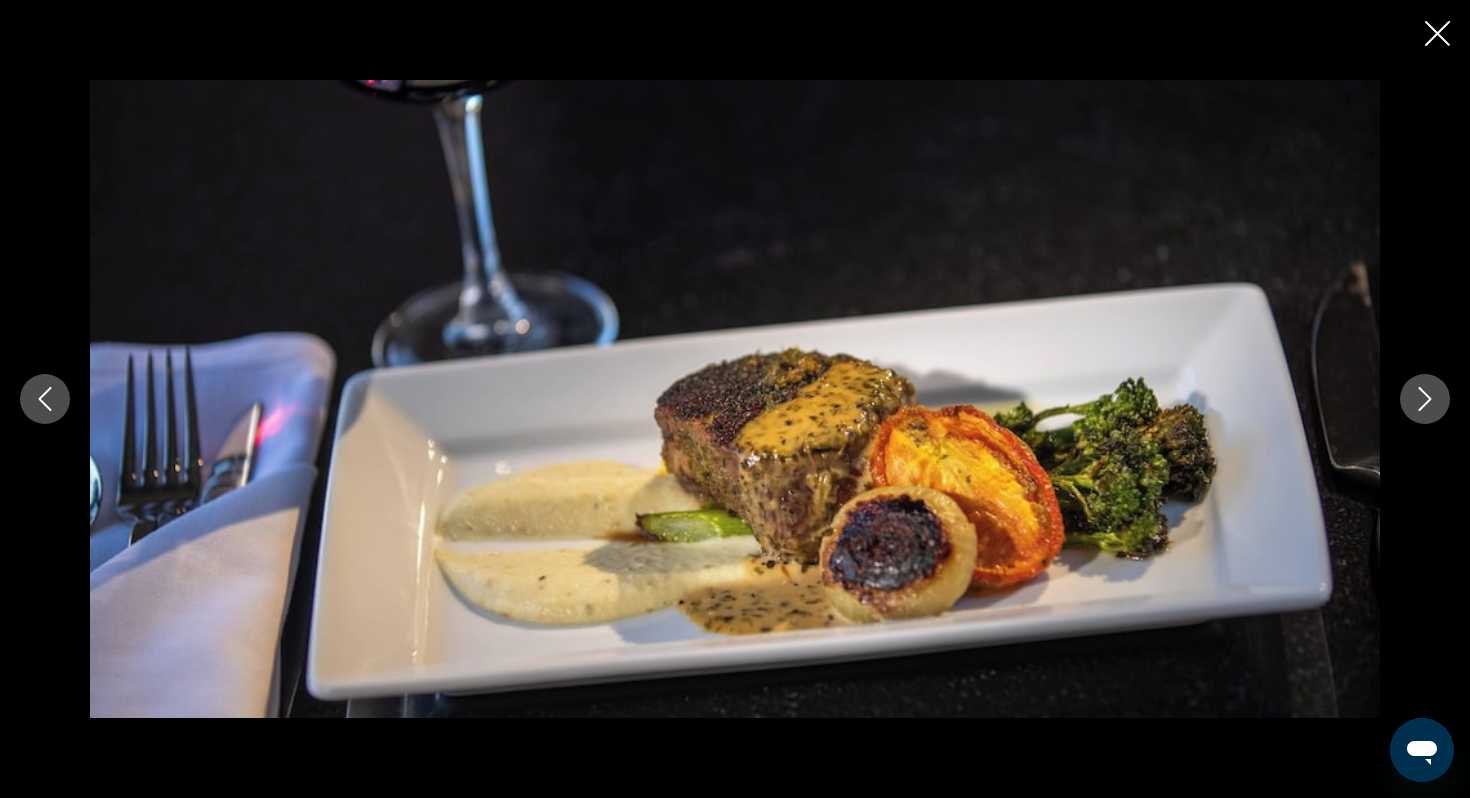 click 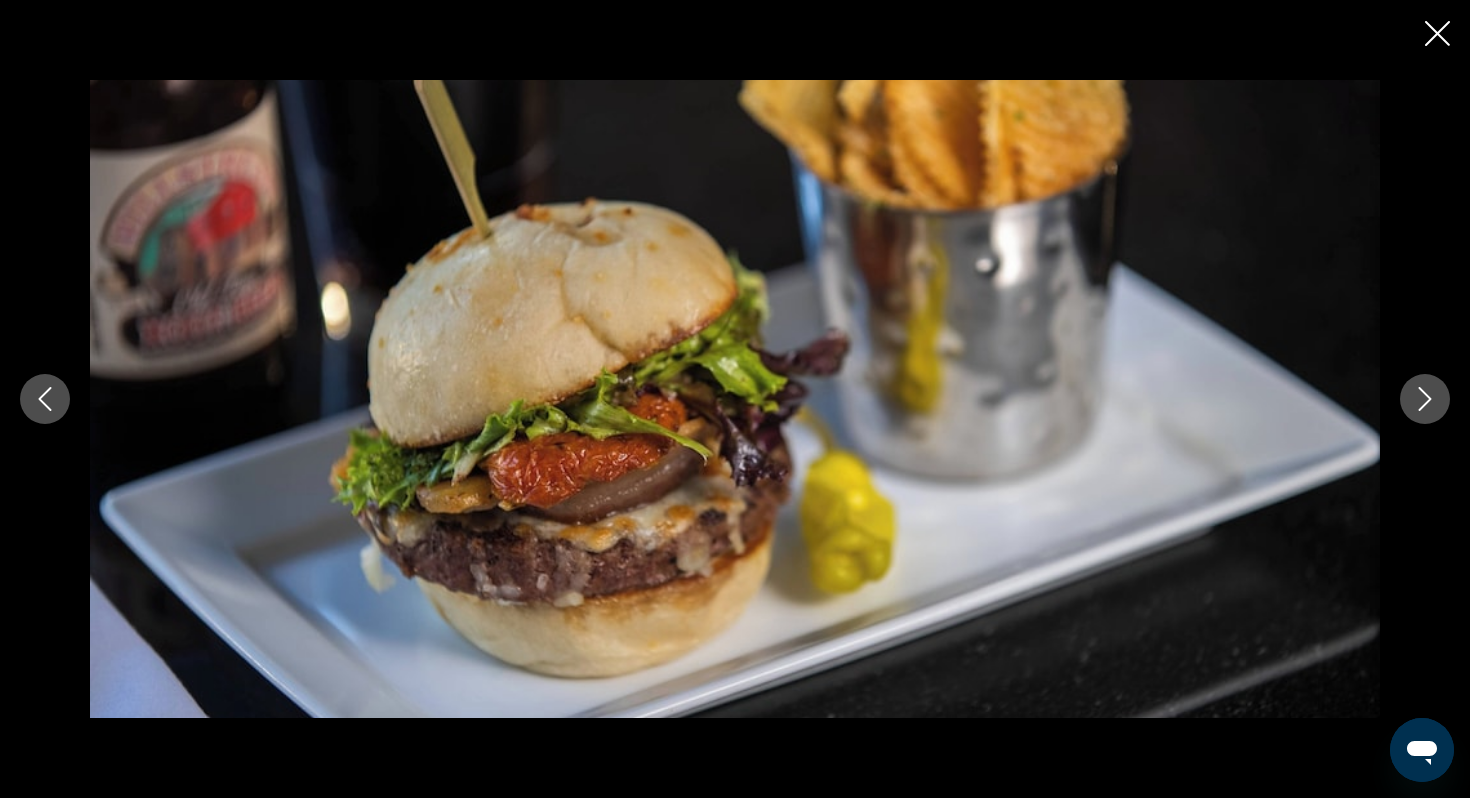 click 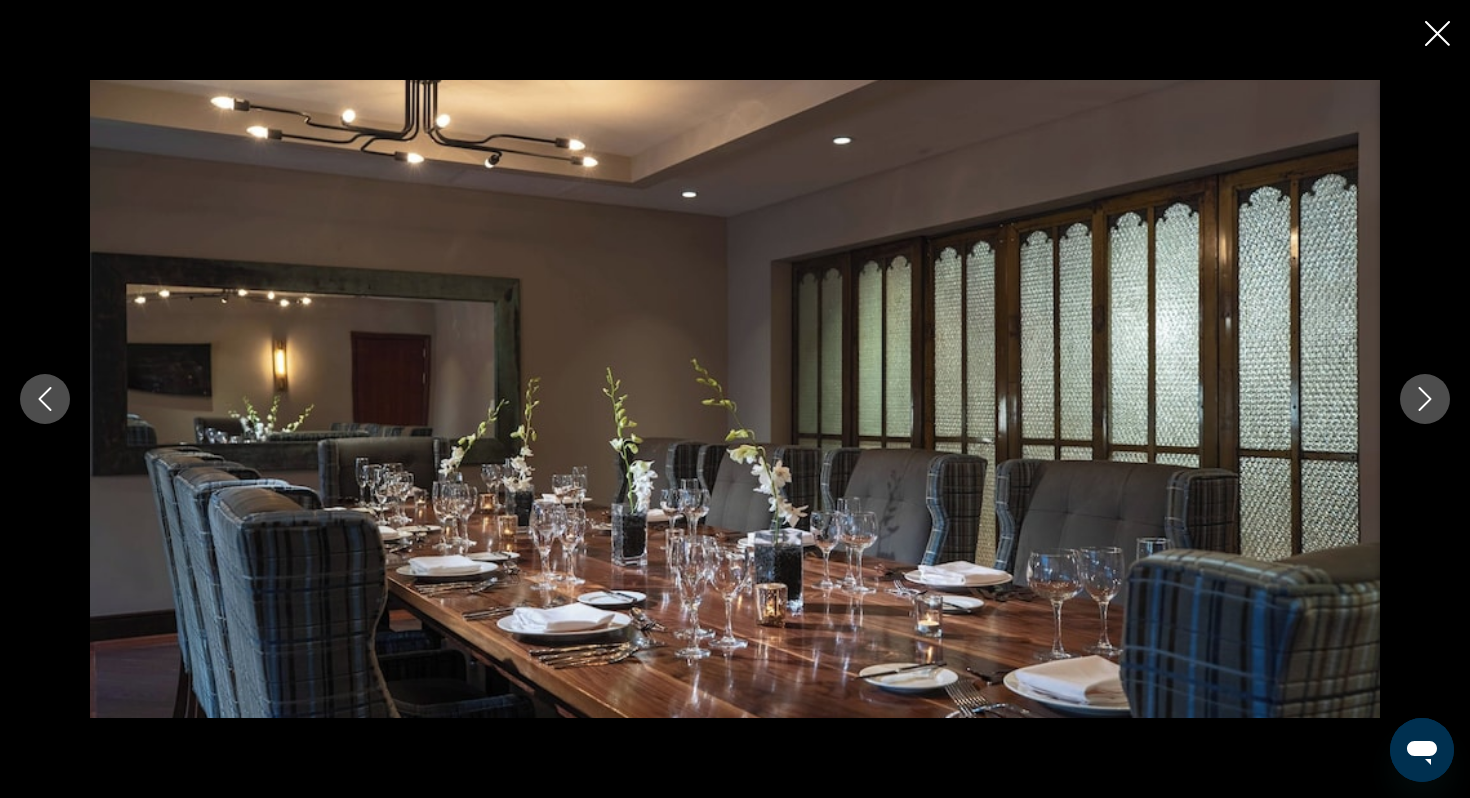 click 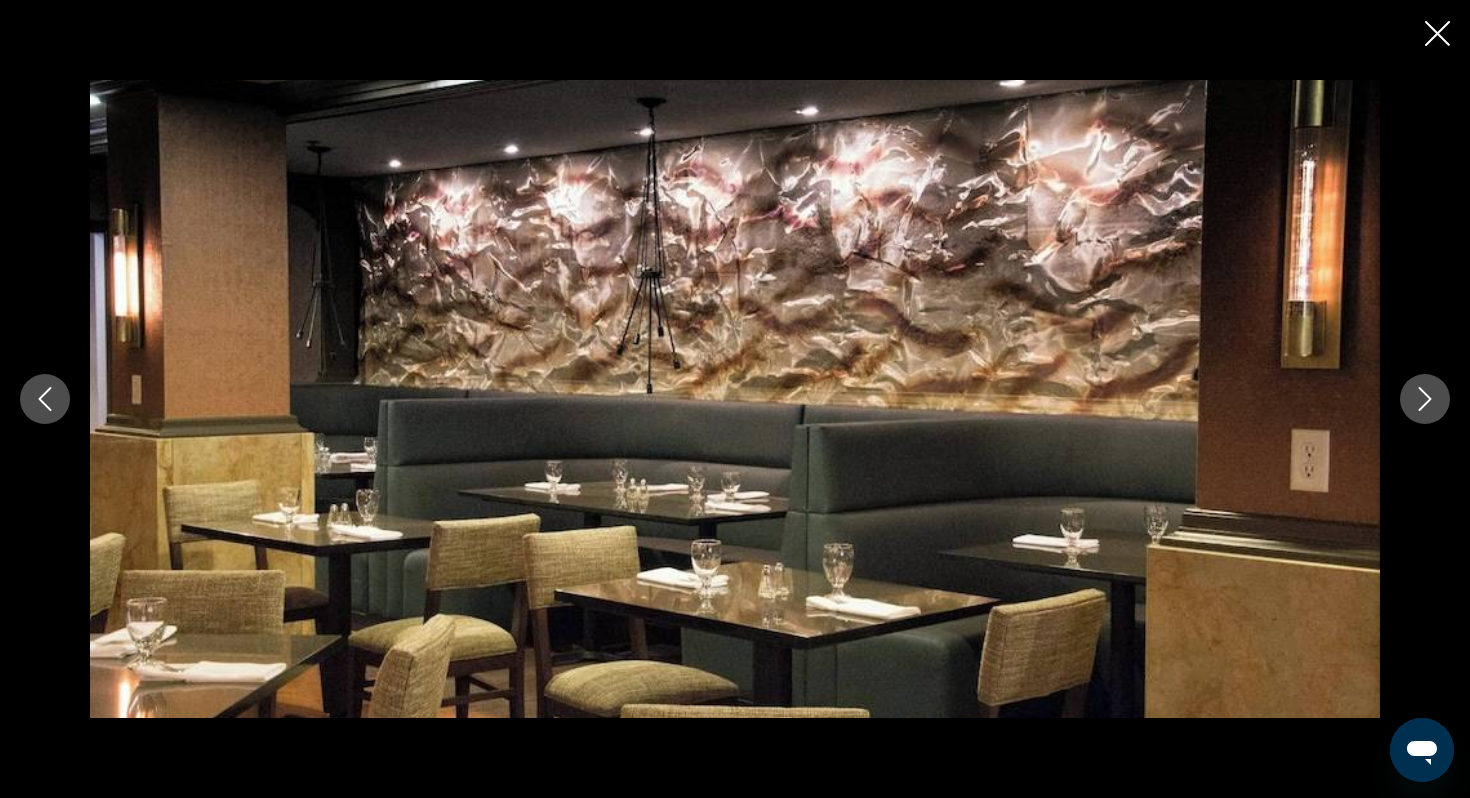 click 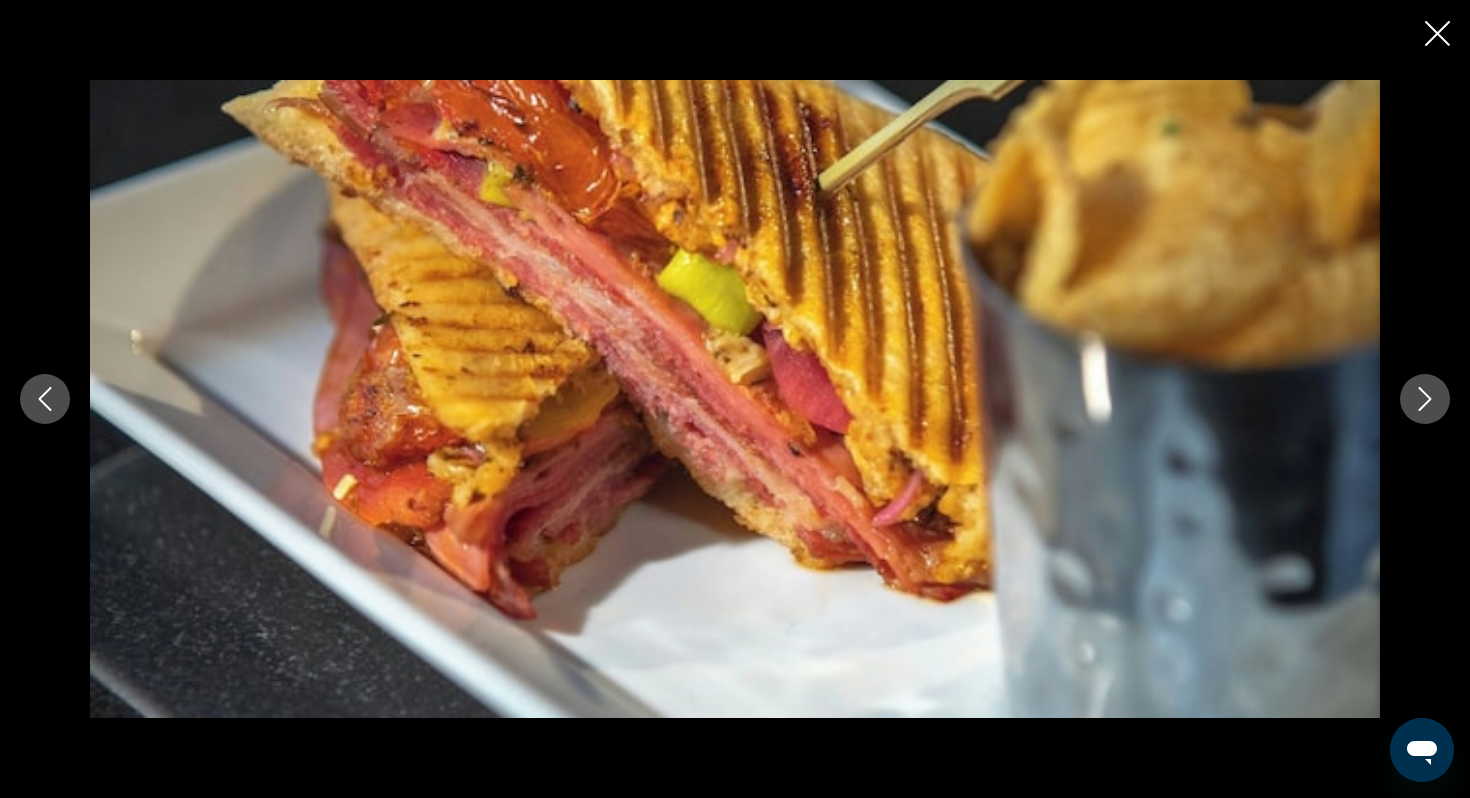 click 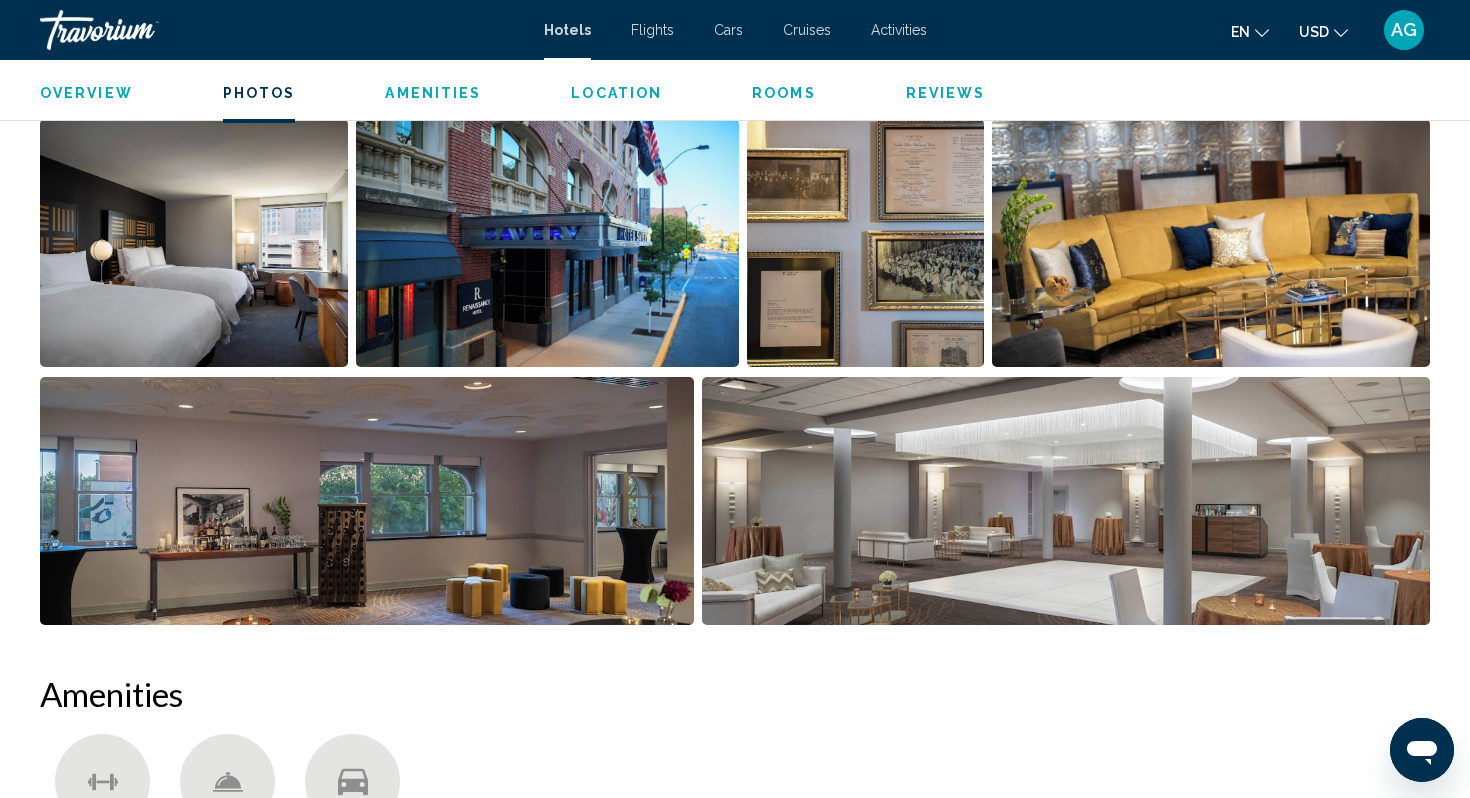 click on "Overview
Photos
Amenities
Location
Rooms
Reviews
Check Availability" 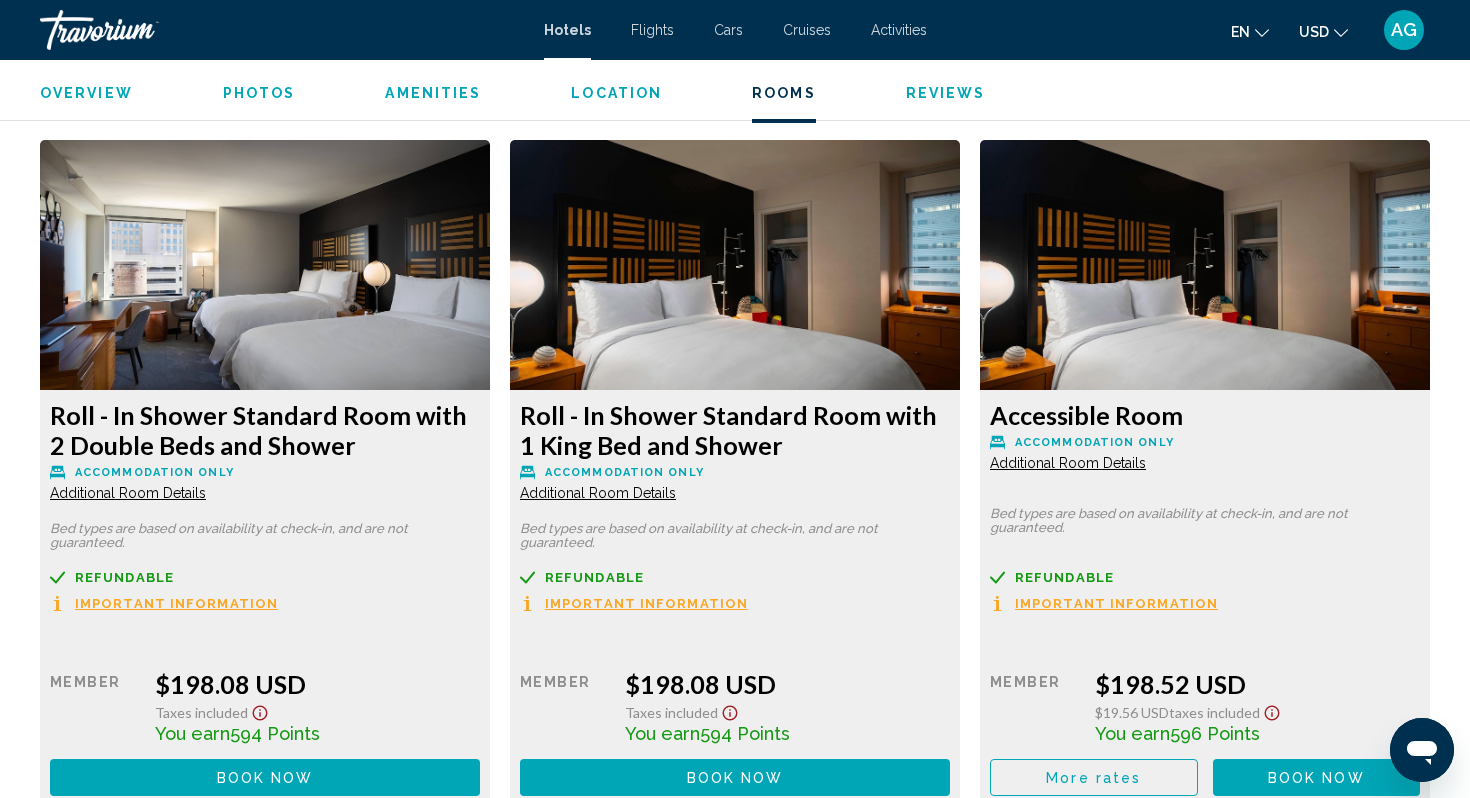 scroll, scrollTop: 4760, scrollLeft: 0, axis: vertical 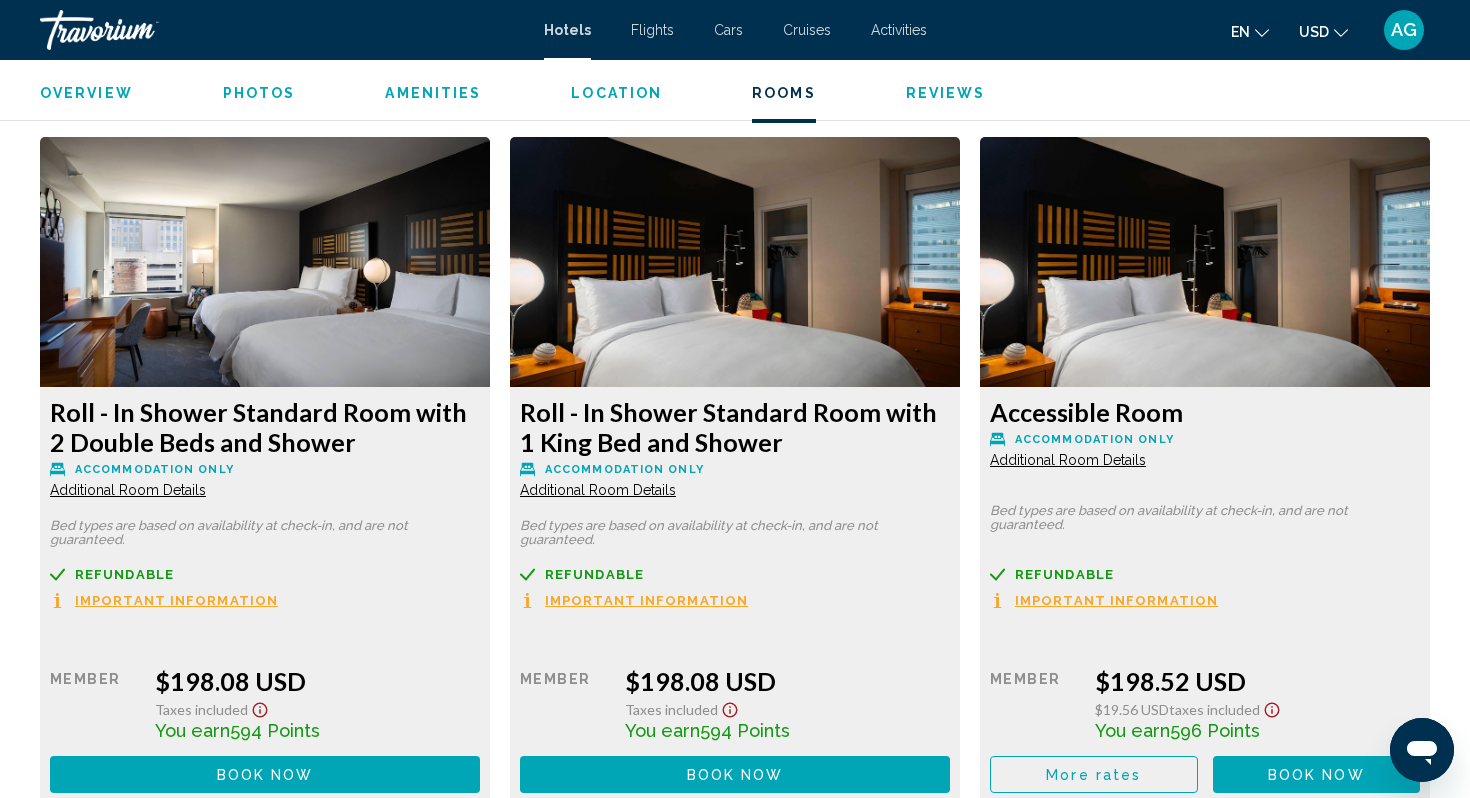 click at bounding box center [265, -1803] 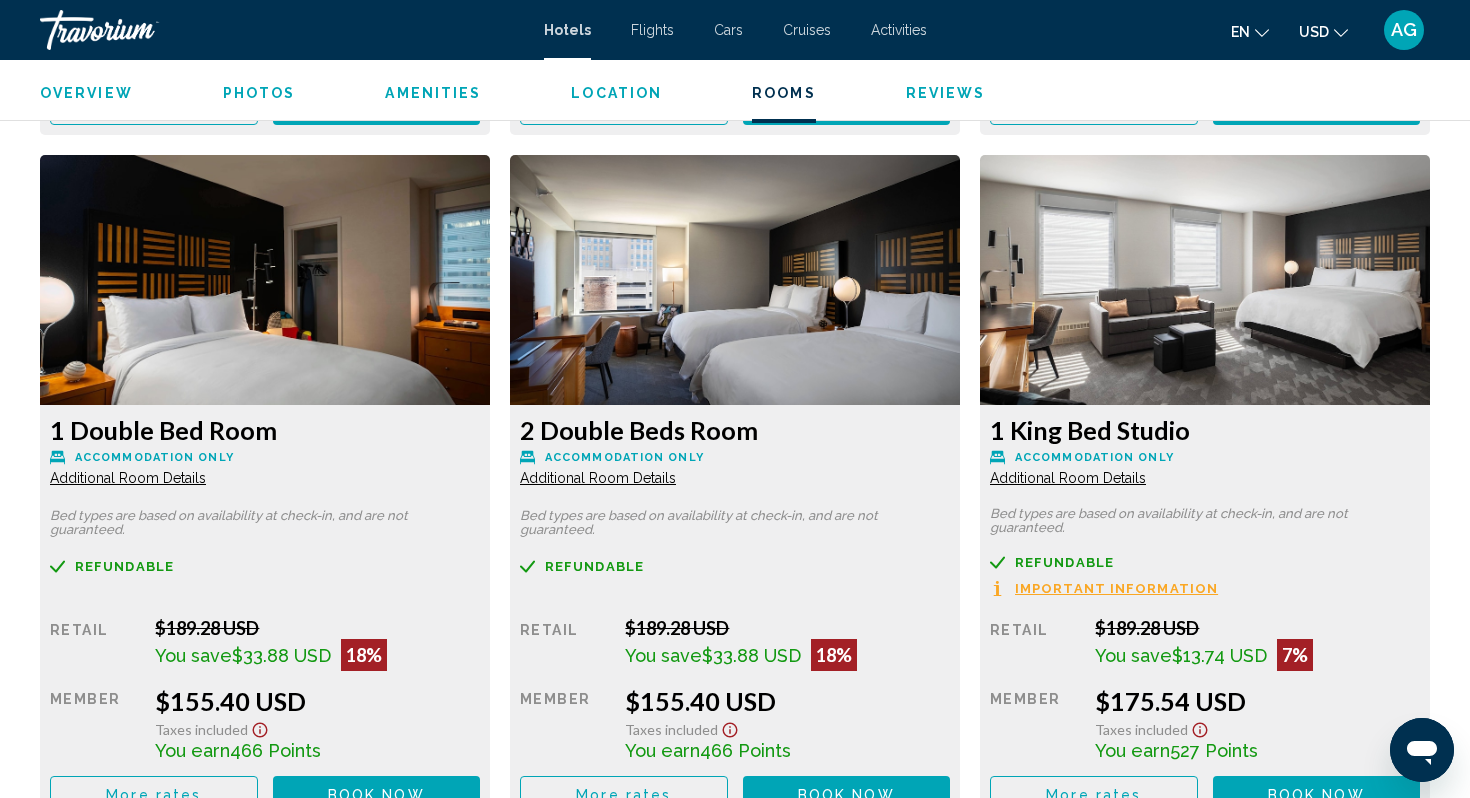 scroll, scrollTop: 3360, scrollLeft: 0, axis: vertical 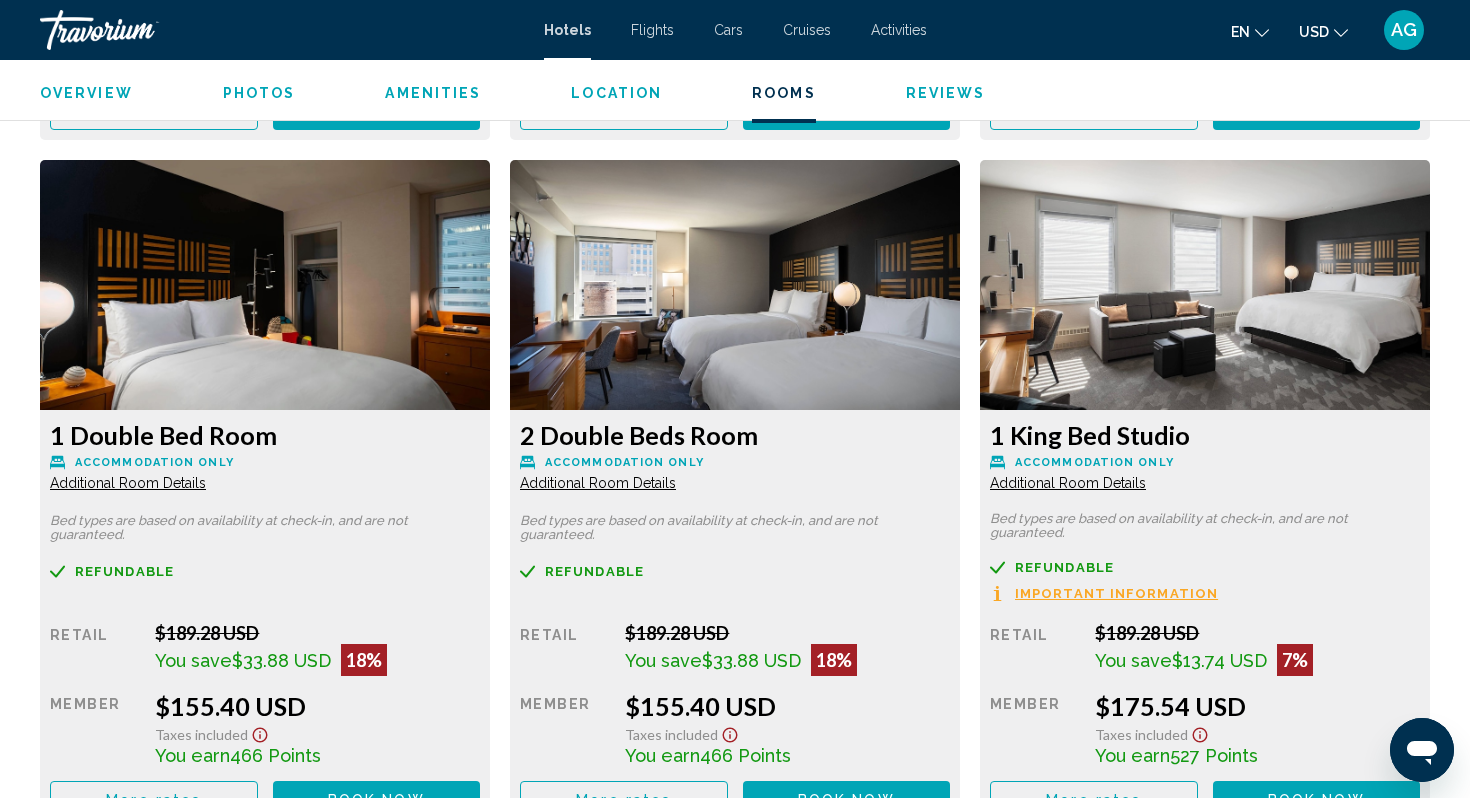 click on "Additional Room Details" at bounding box center [128, -205] 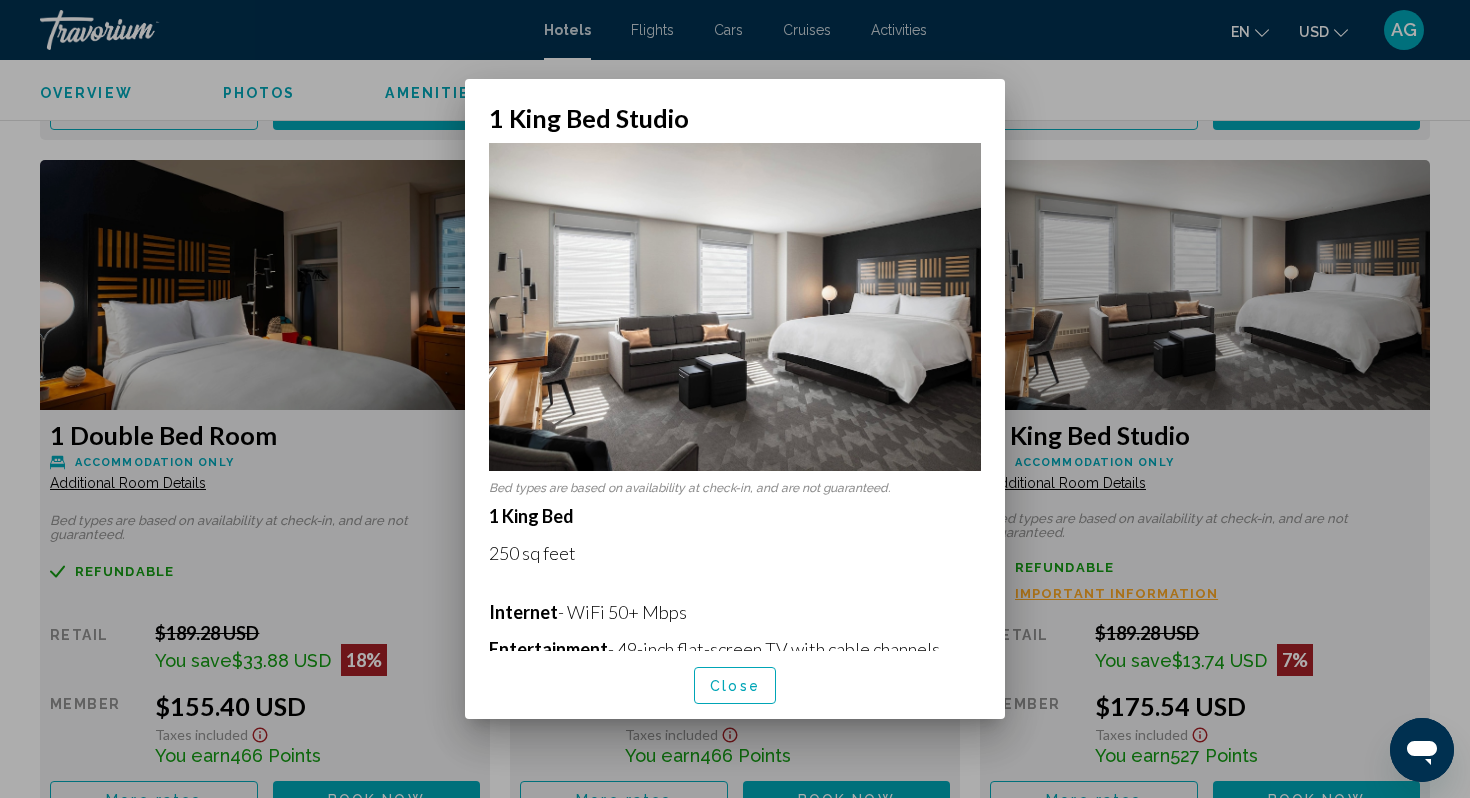 click on "1 King Bed 250 sq feet  Internet  - WiFi 50+ Mbps  Entertainment  - 49-inch flat-screen TV with cable channels Food & Drink  - Coffee/tea maker and room service (limited hours)  Sleep  - Pillowtop bed, premium bedding, a down duvet, blackout drapes/curtains, and bed sheets  Bathroom  - Private bathroom, shower, free toiletries, and a hair dryer Practical  - Iron/ironing board, laptop workspace, and phone; free cribs/infant beds available on request Comfort  - Fresh bed sheets (on request), fresh towels (on request), and air conditioning Accessibility  - Closed-captioned TV Eco-friendly  - Energy-saving switches, recycling bin, and LED light bulbs Need to Know  - Housekeeping on request Non-Smoking" at bounding box center [735, 815] 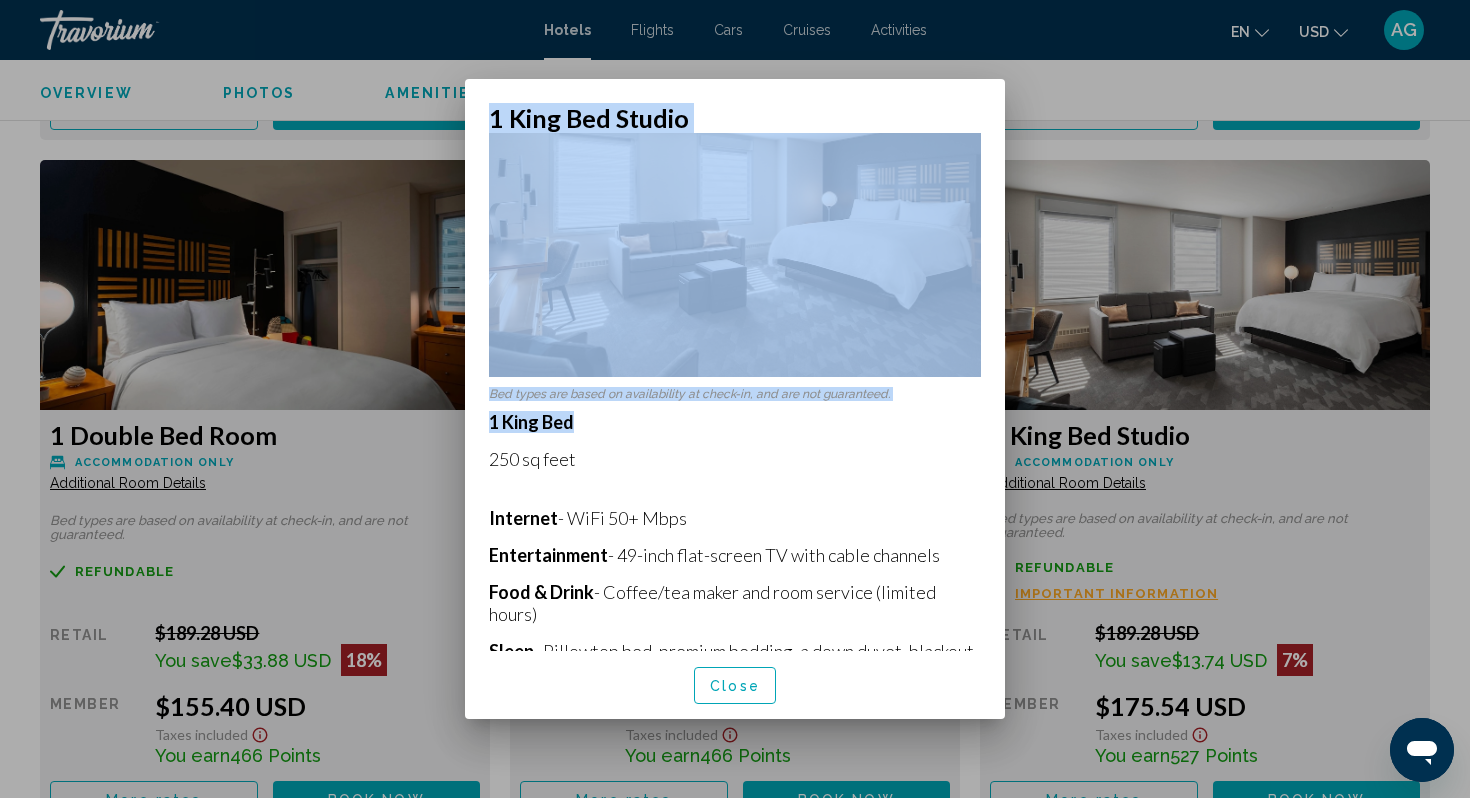 scroll, scrollTop: 0, scrollLeft: 0, axis: both 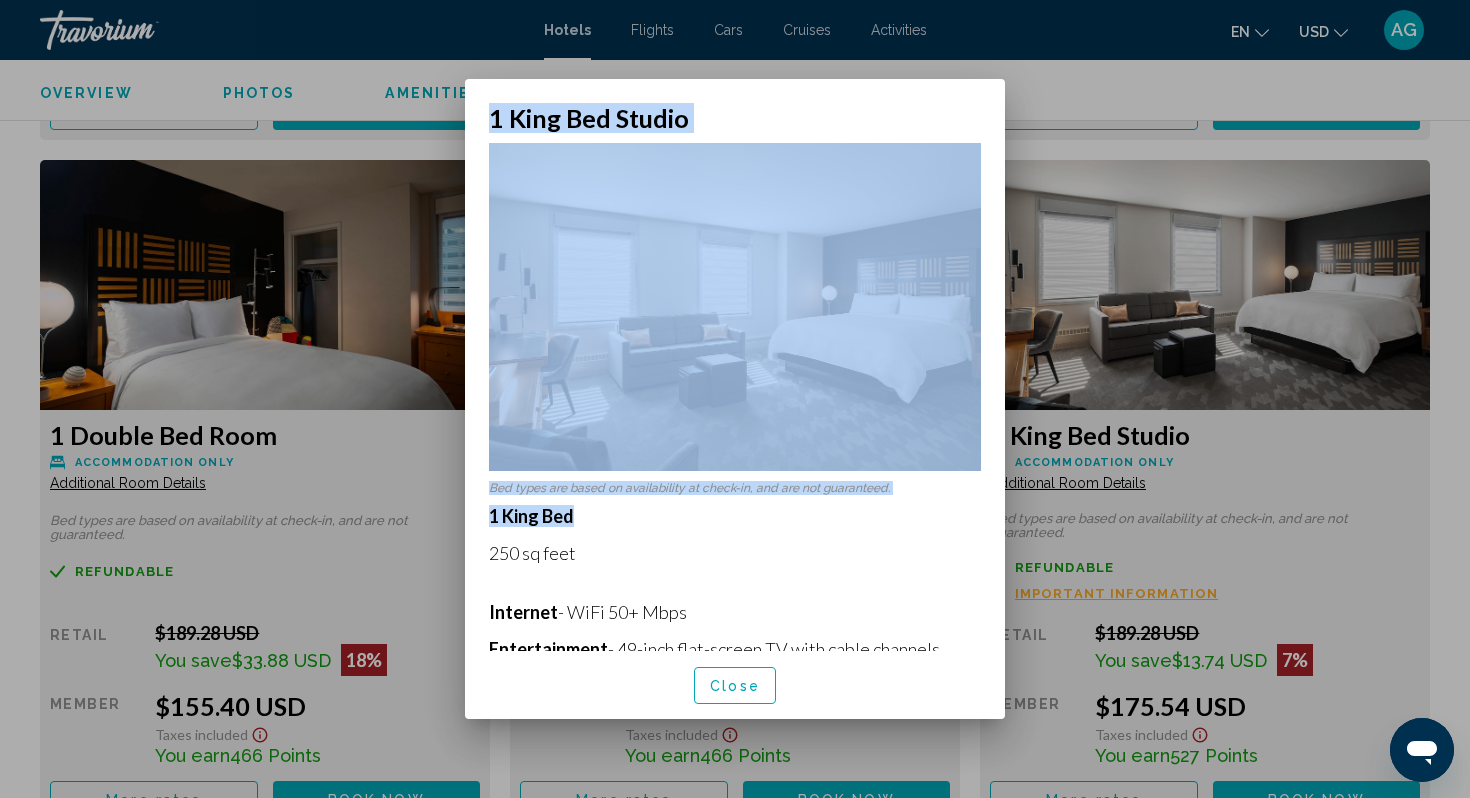drag, startPoint x: 705, startPoint y: 524, endPoint x: 663, endPoint y: 56, distance: 469.88083 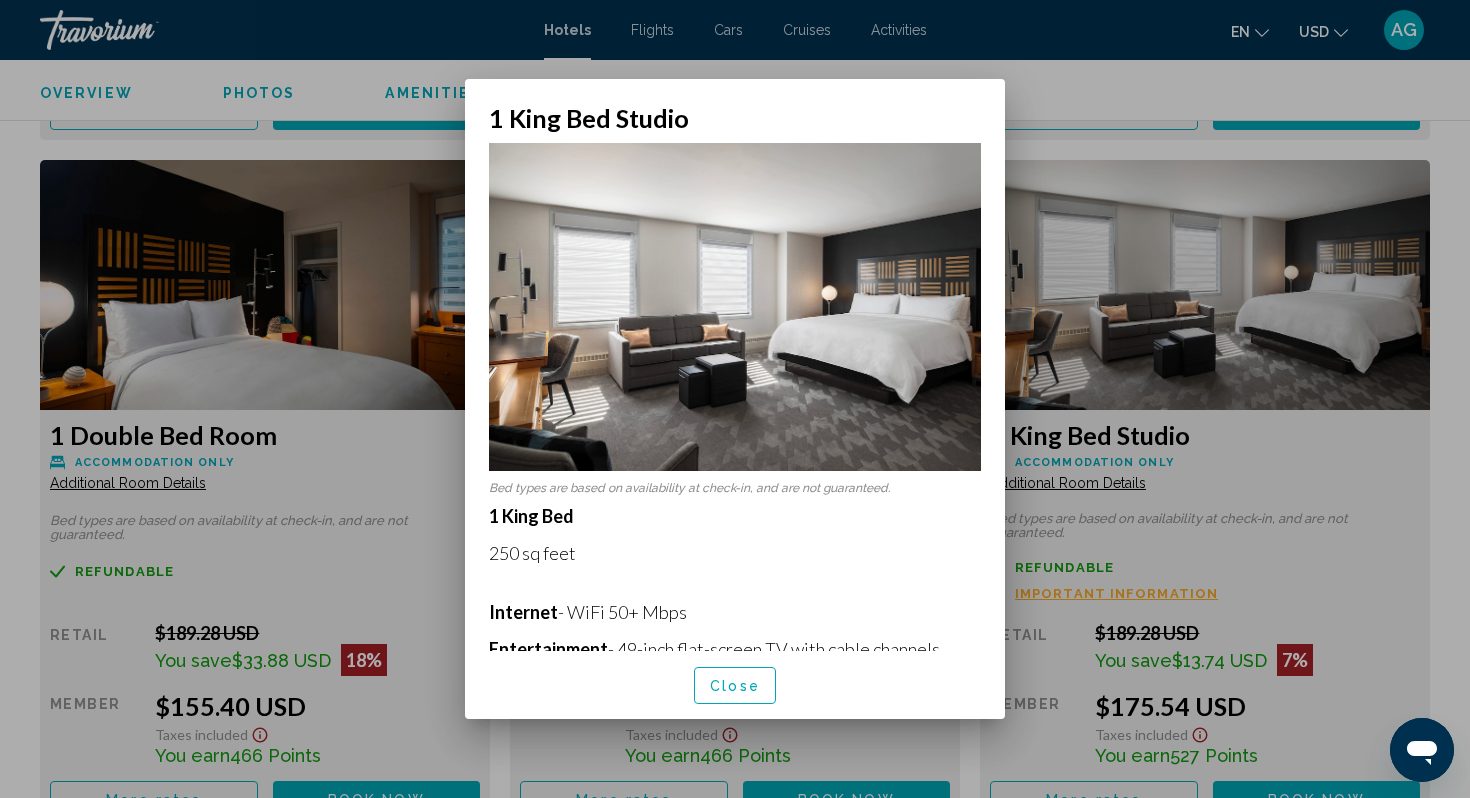click on "1 King Bed 250 sq feet  Internet  - WiFi 50+ Mbps  Entertainment  - 49-inch flat-screen TV with cable channels Food & Drink  - Coffee/tea maker and room service (limited hours)  Sleep  - Pillowtop bed, premium bedding, a down duvet, blackout drapes/curtains, and bed sheets  Bathroom  - Private bathroom, shower, free toiletries, and a hair dryer Practical  - Iron/ironing board, laptop workspace, and phone; free cribs/infant beds available on request Comfort  - Fresh bed sheets (on request), fresh towels (on request), and air conditioning Accessibility  - Closed-captioned TV Eco-friendly  - Energy-saving switches, recycling bin, and LED light bulbs Need to Know  - Housekeeping on request Non-Smoking" at bounding box center (735, 815) 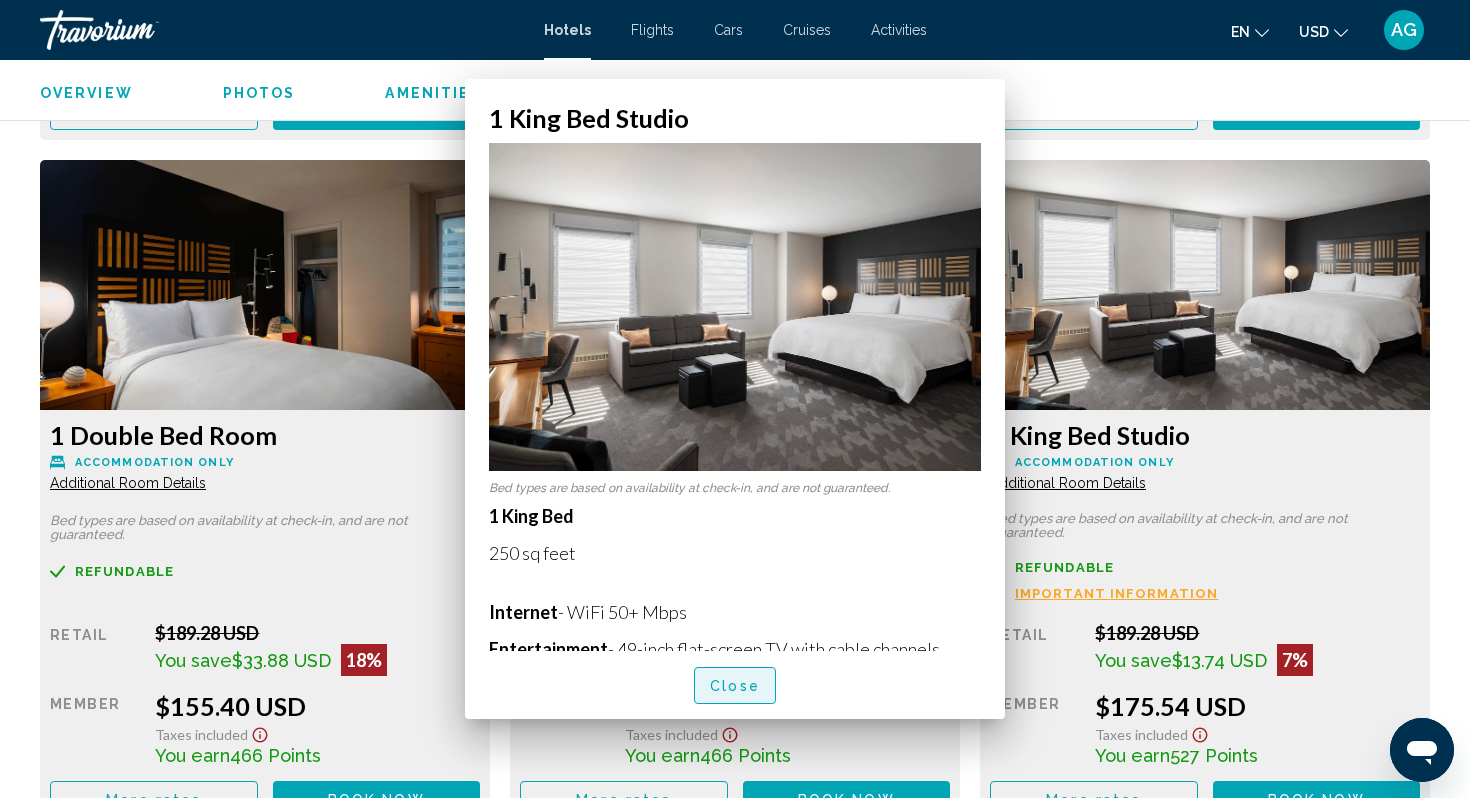 scroll, scrollTop: 3360, scrollLeft: 0, axis: vertical 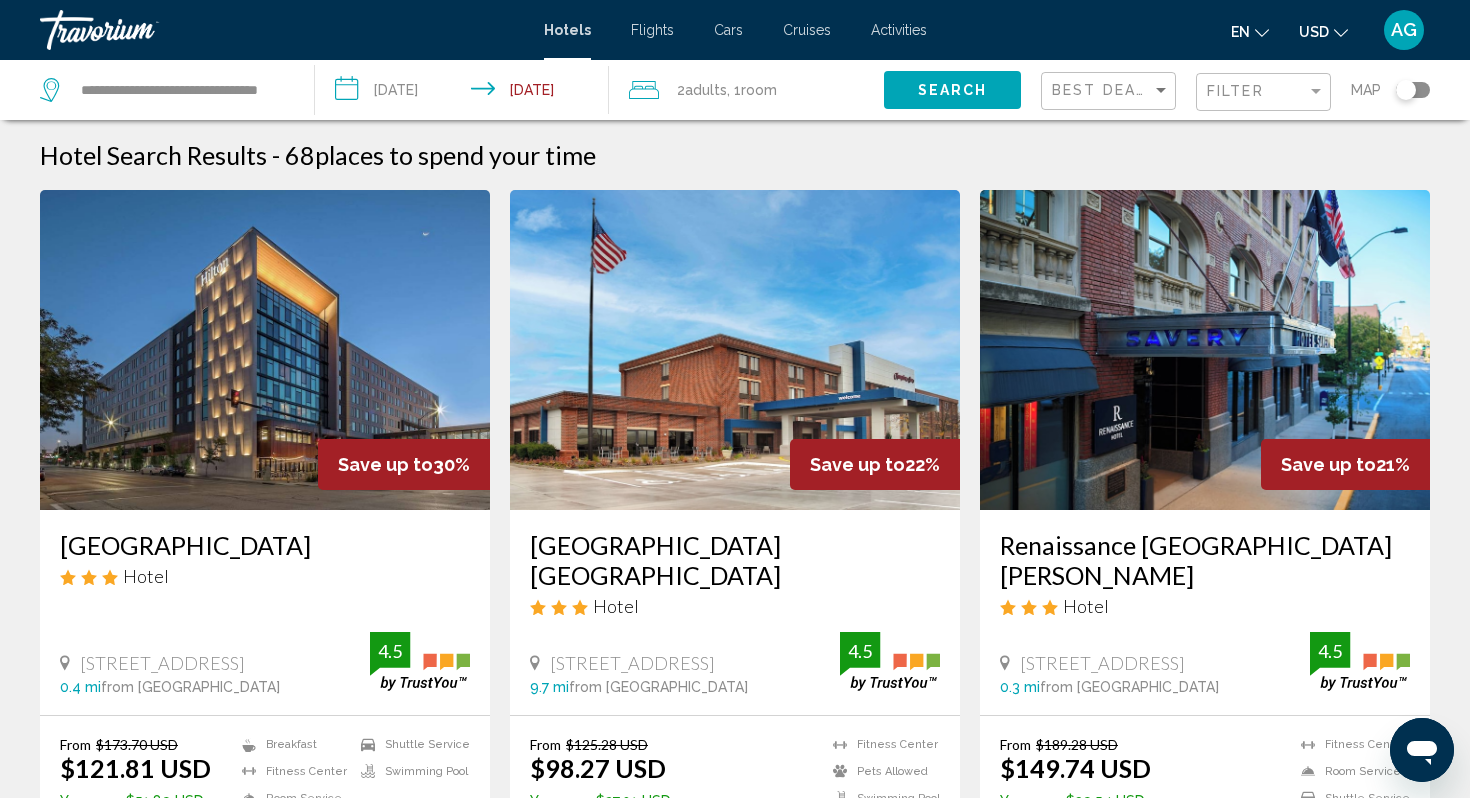click on "Hotel Search Results  -   68  places to spend your time" at bounding box center [735, 155] 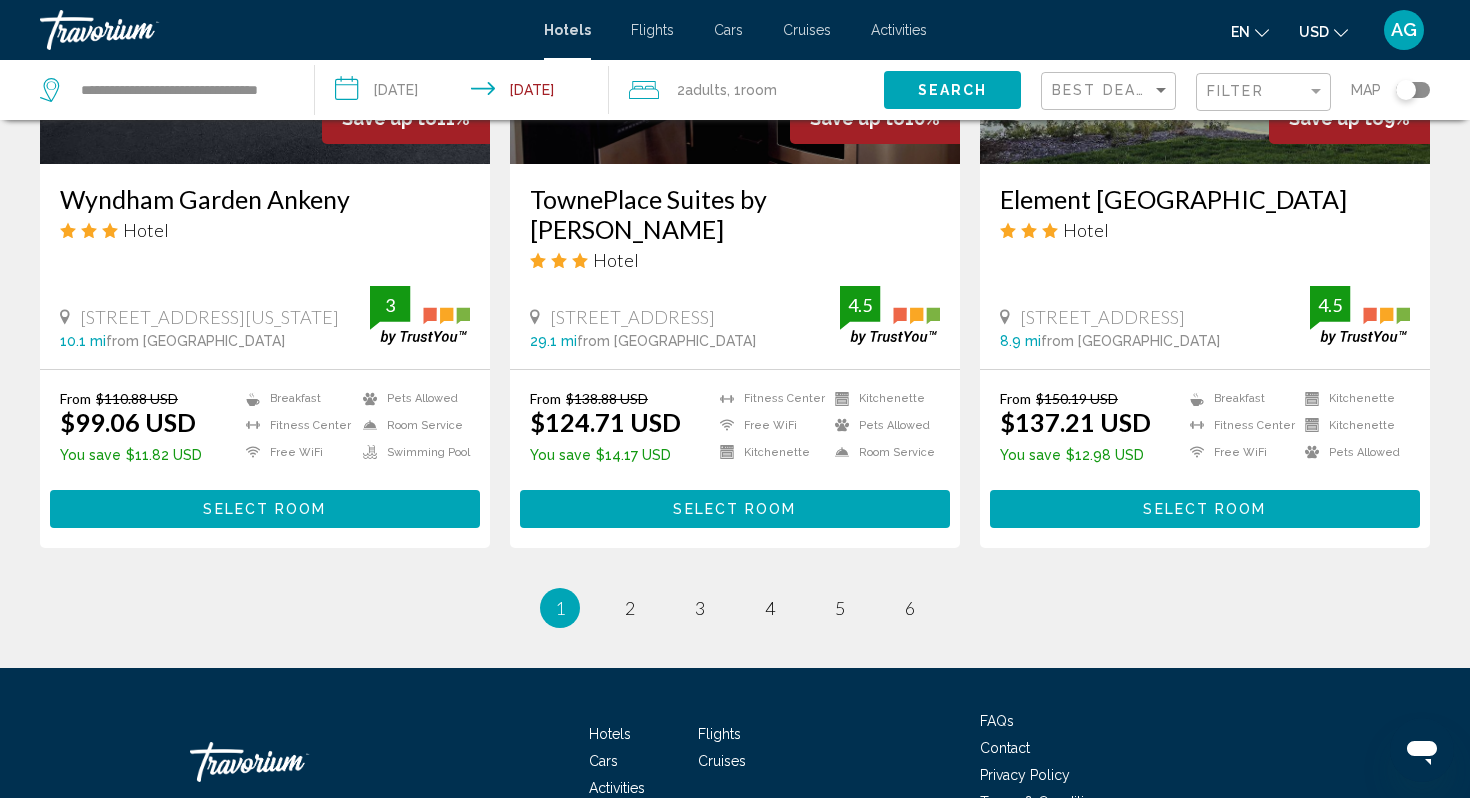scroll, scrollTop: 2661, scrollLeft: 0, axis: vertical 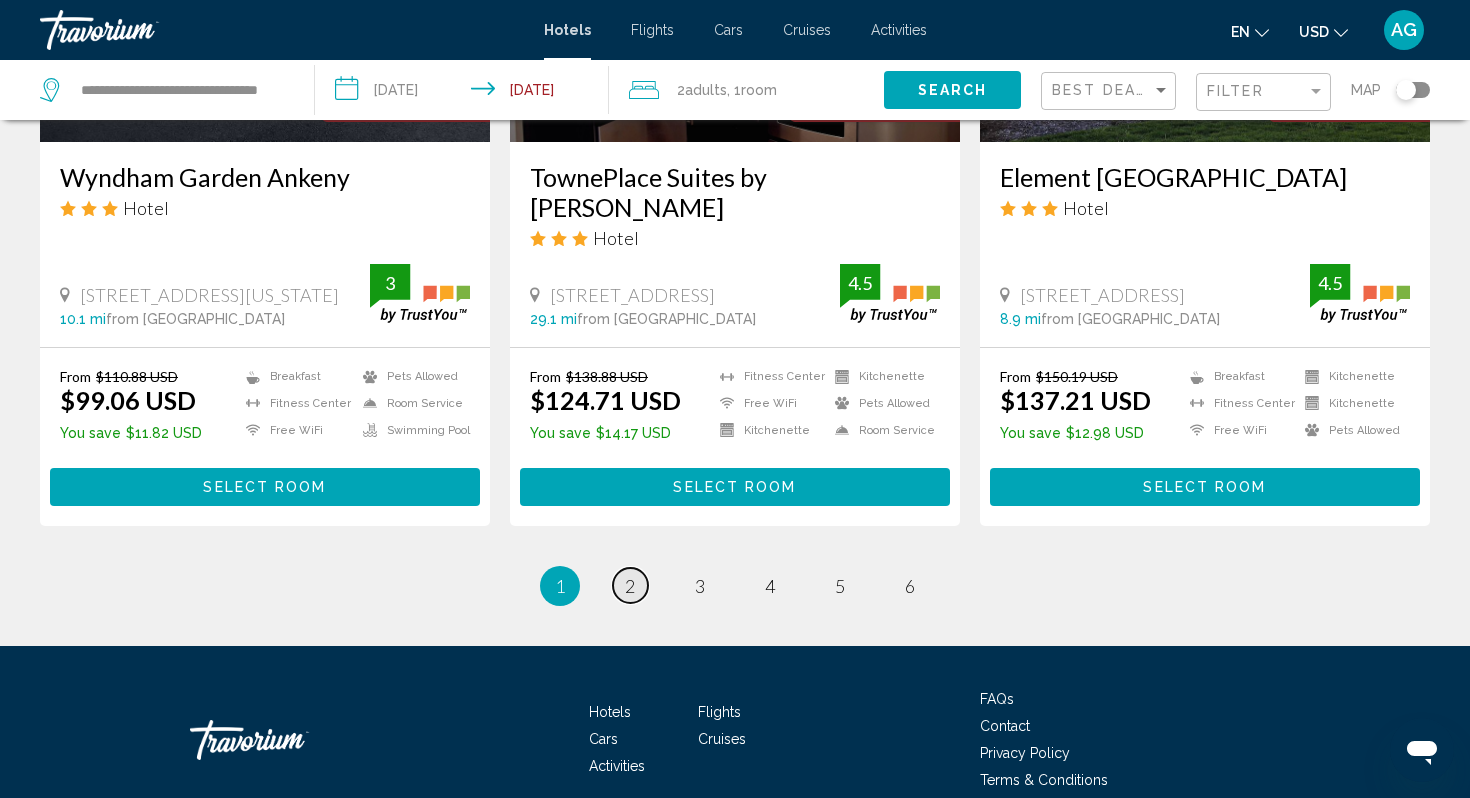 click on "2" at bounding box center (630, 586) 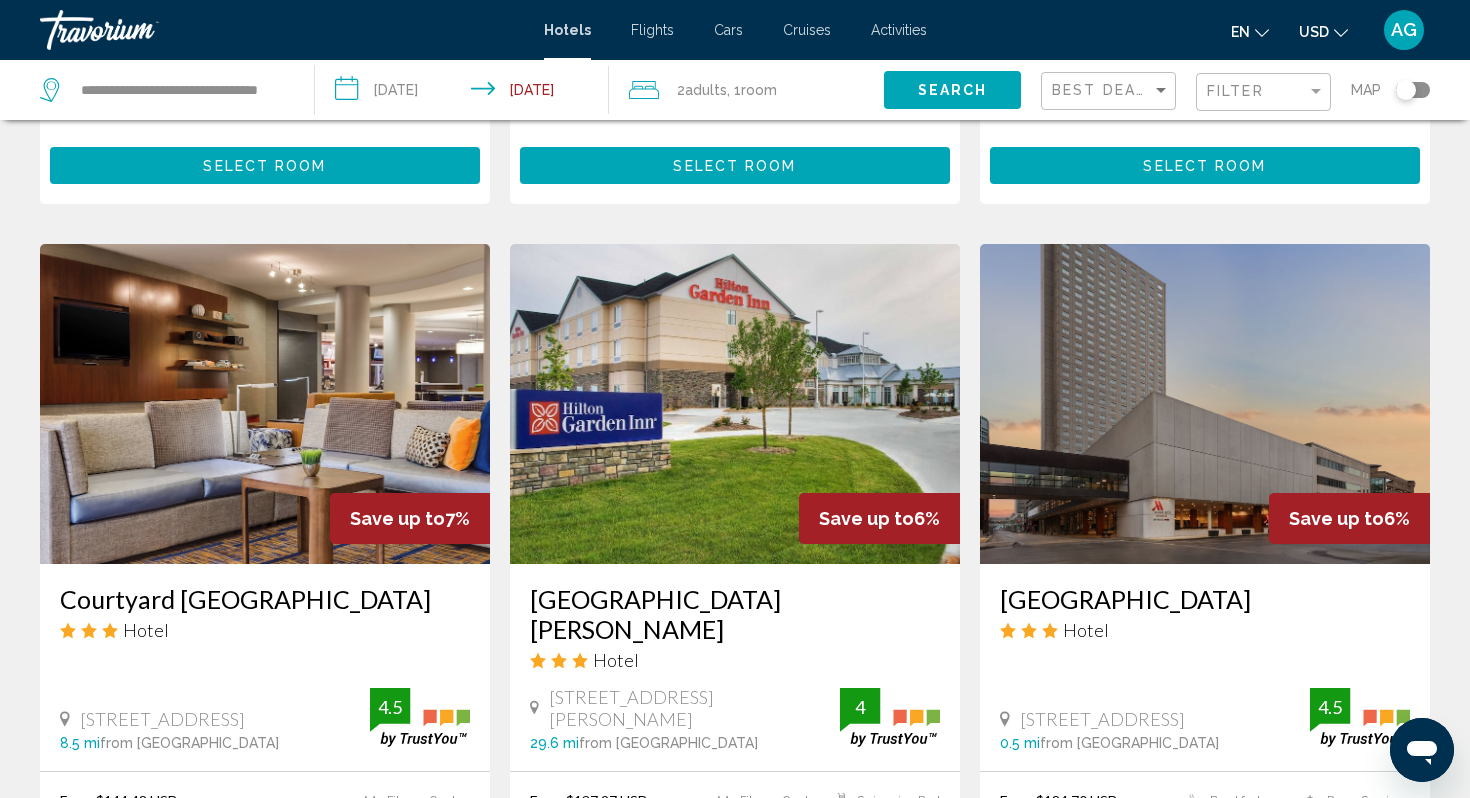 scroll, scrollTop: 2240, scrollLeft: 0, axis: vertical 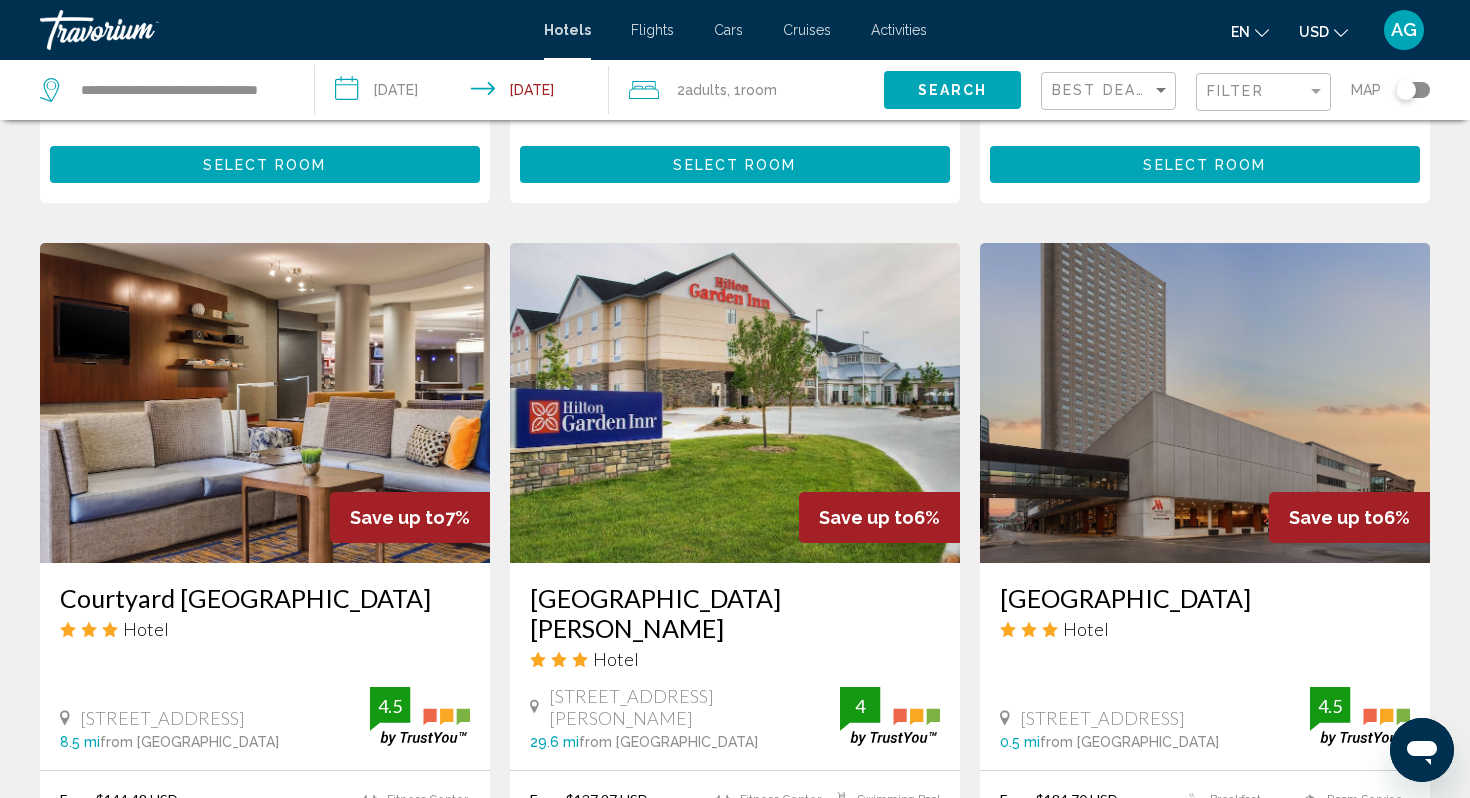 click at bounding box center [1205, 403] 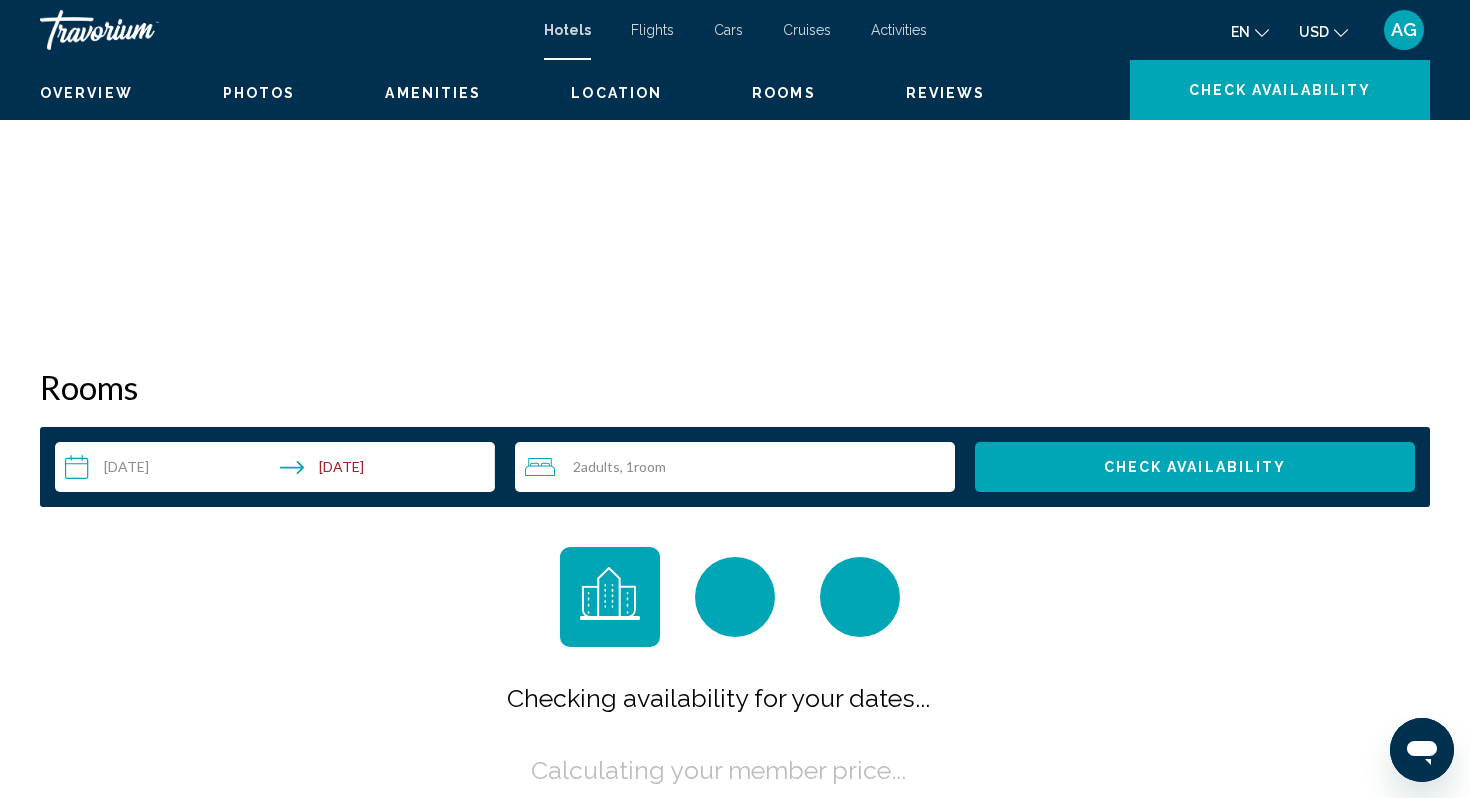 scroll, scrollTop: 0, scrollLeft: 0, axis: both 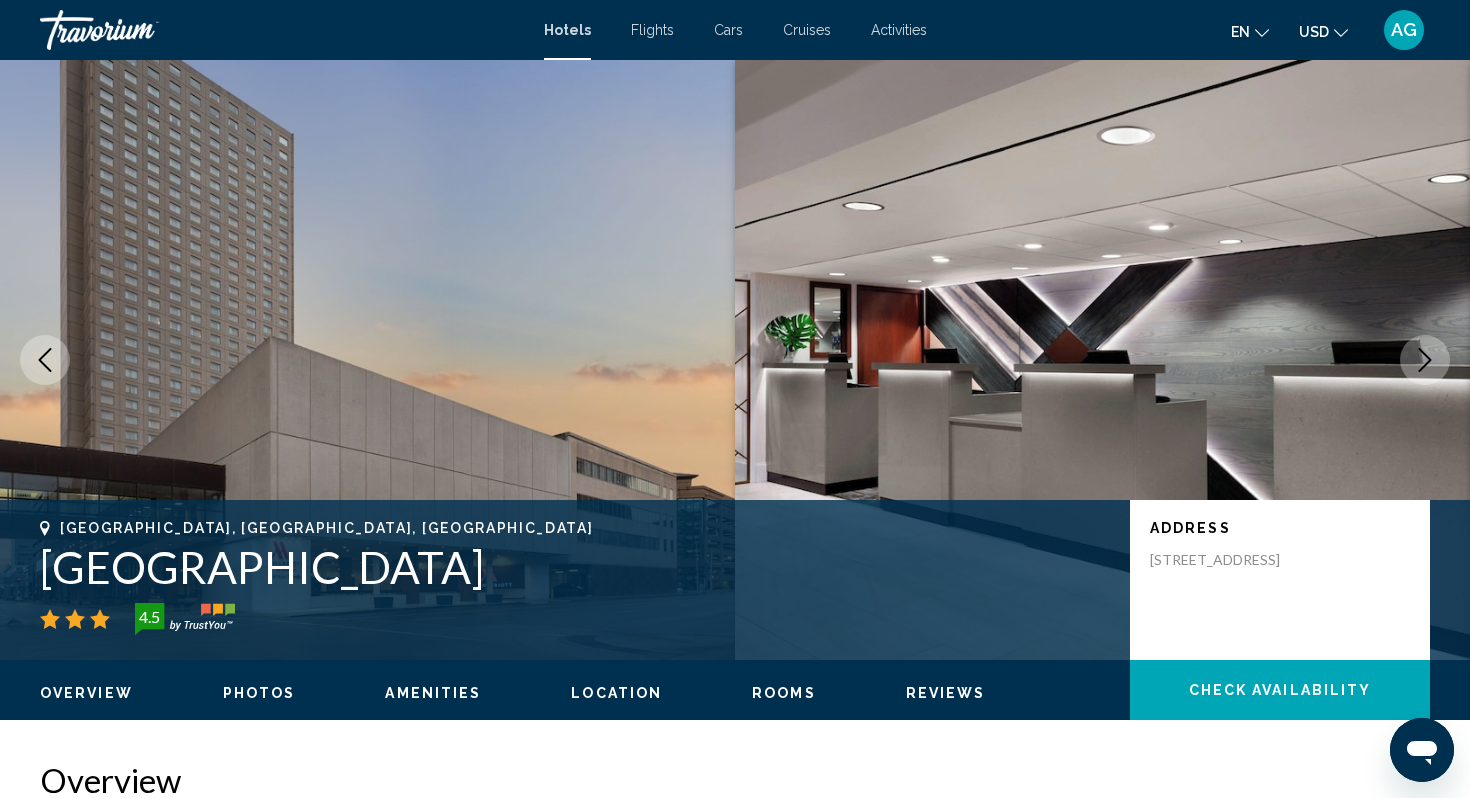 type 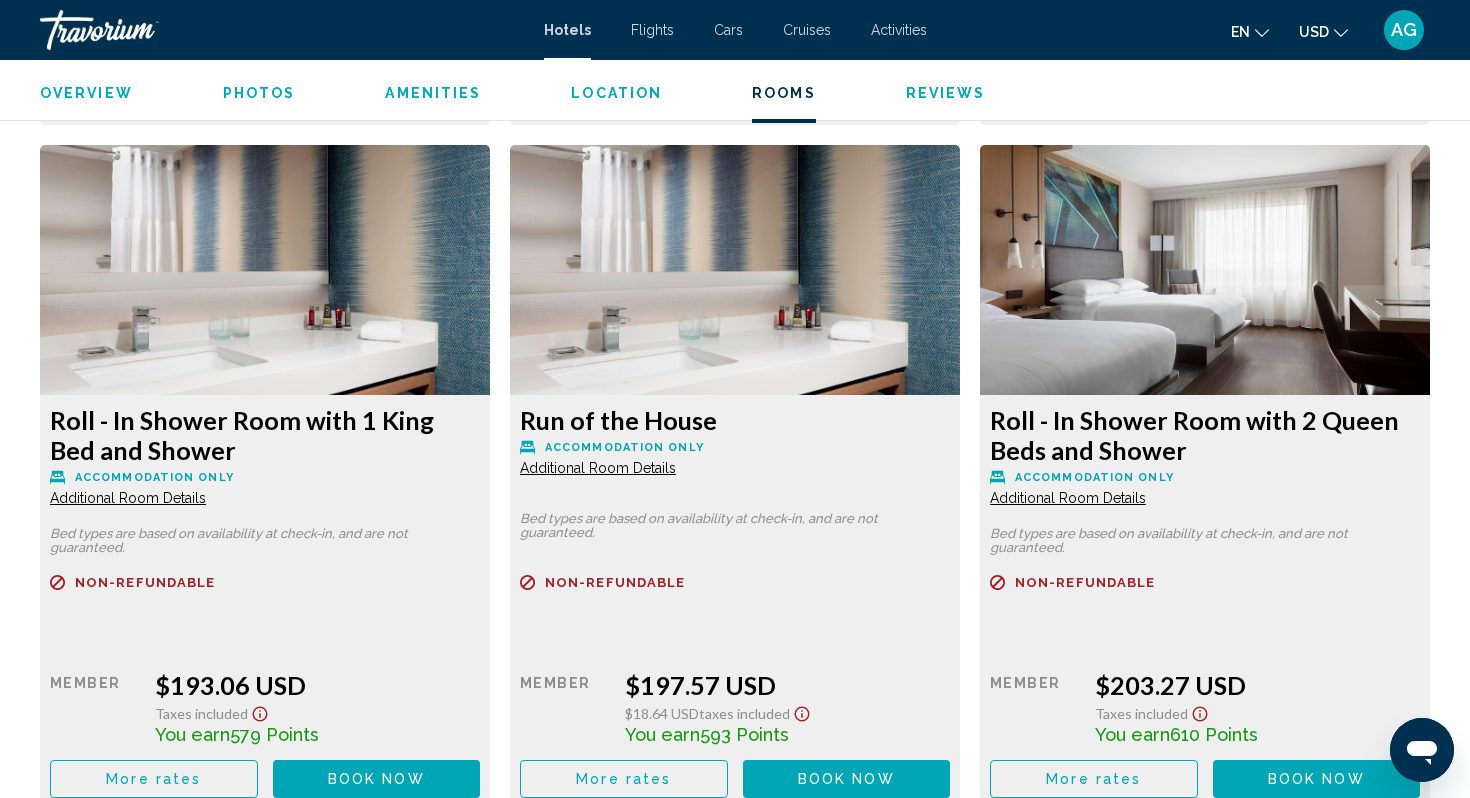 scroll, scrollTop: 3360, scrollLeft: 0, axis: vertical 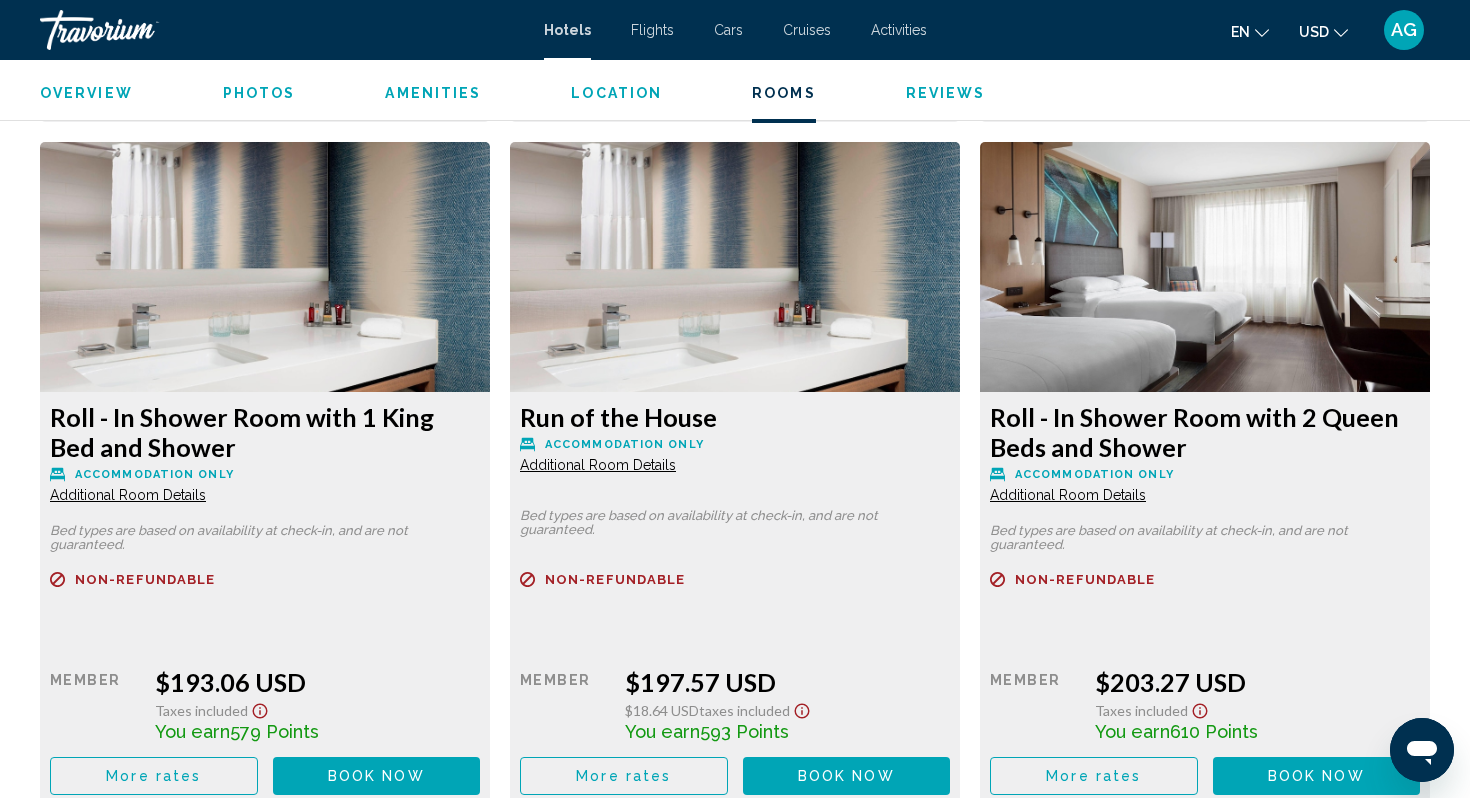 click on "Run of the House" at bounding box center (265, -297) 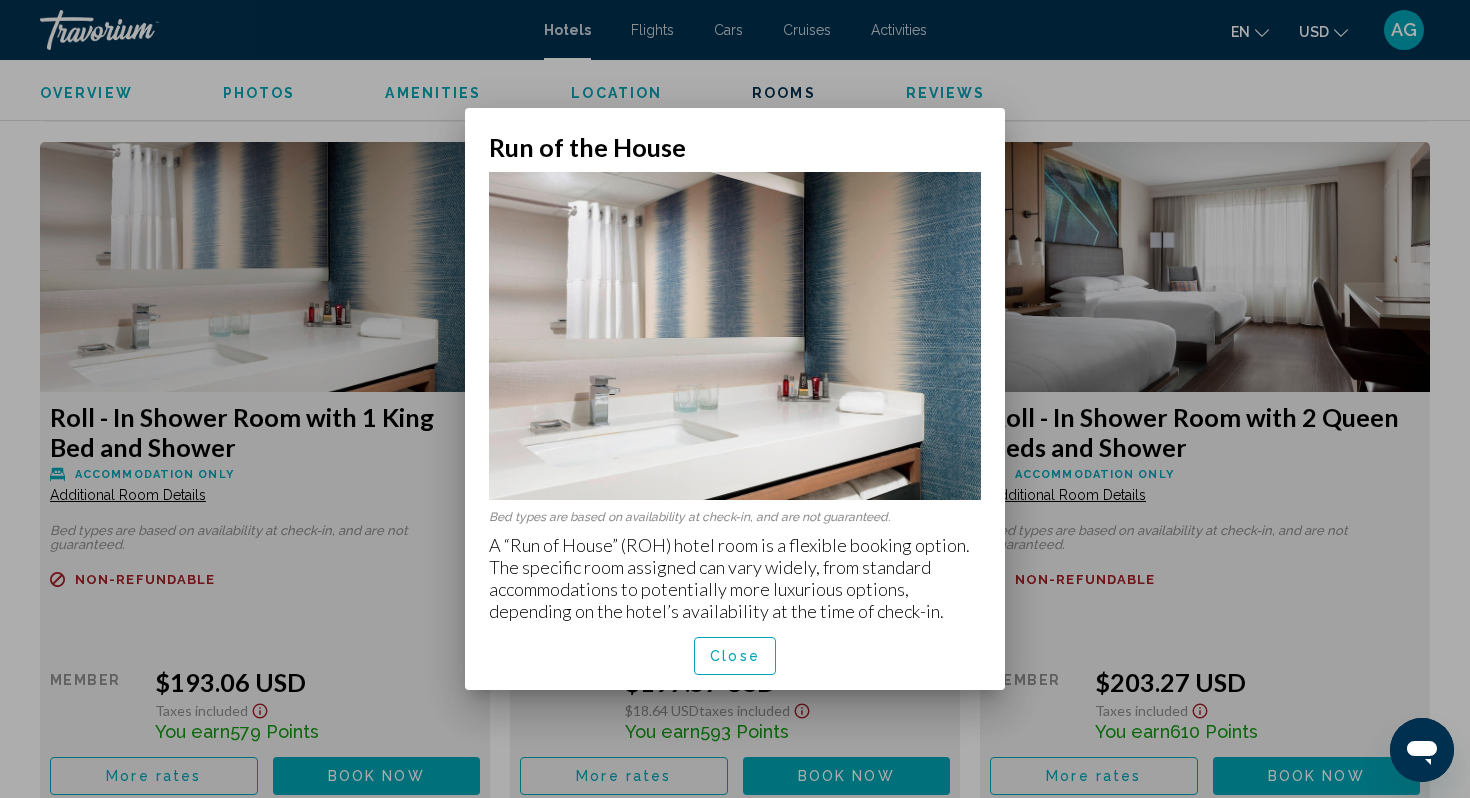 drag, startPoint x: 492, startPoint y: 541, endPoint x: 857, endPoint y: 517, distance: 365.78818 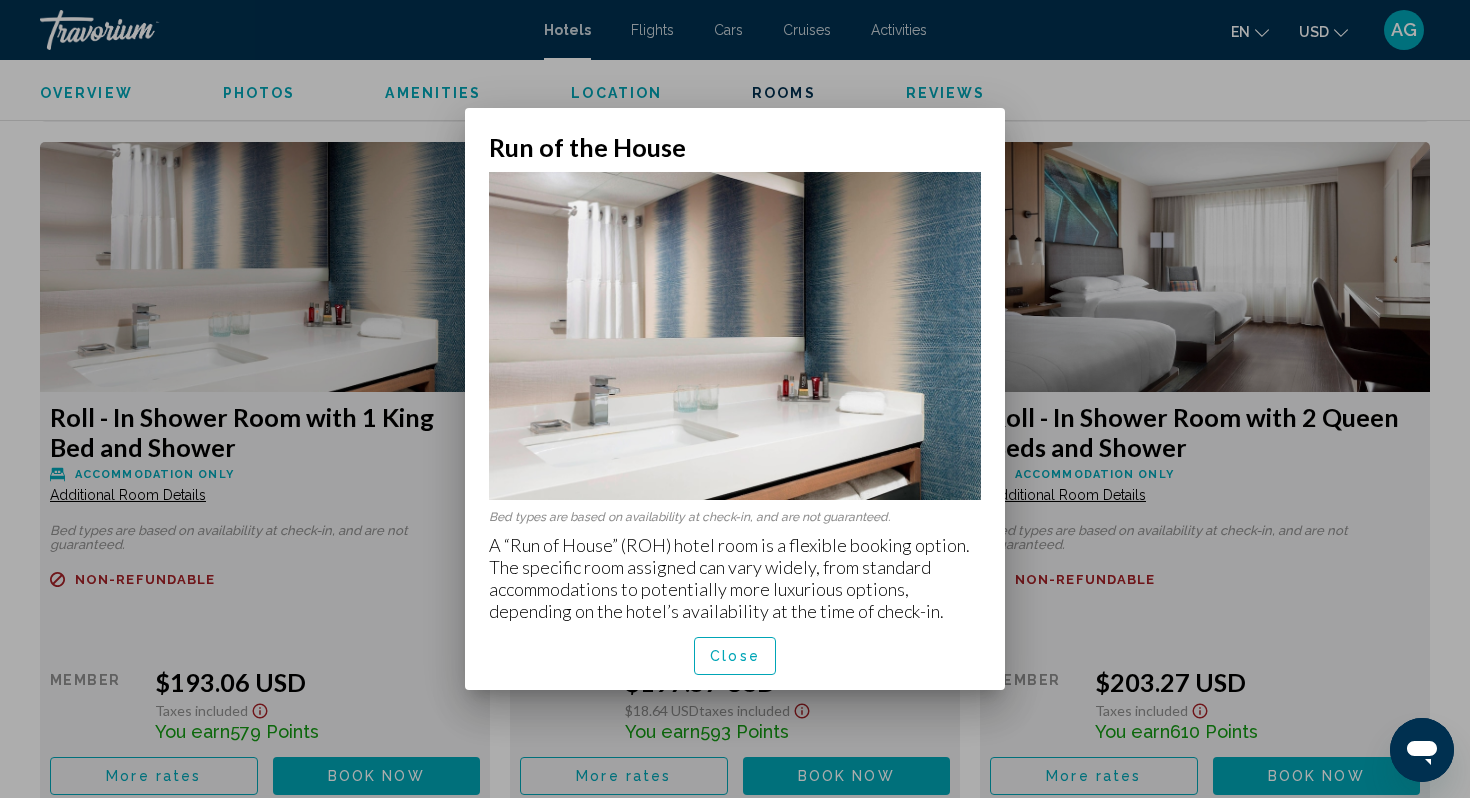 click on "A “Run of House” (ROH) hotel room is a flexible booking option. The specific room assigned can vary widely, from standard accommodations to potentially more luxurious options, depending on the hotel’s availability at the time of check-in." at bounding box center (735, 578) 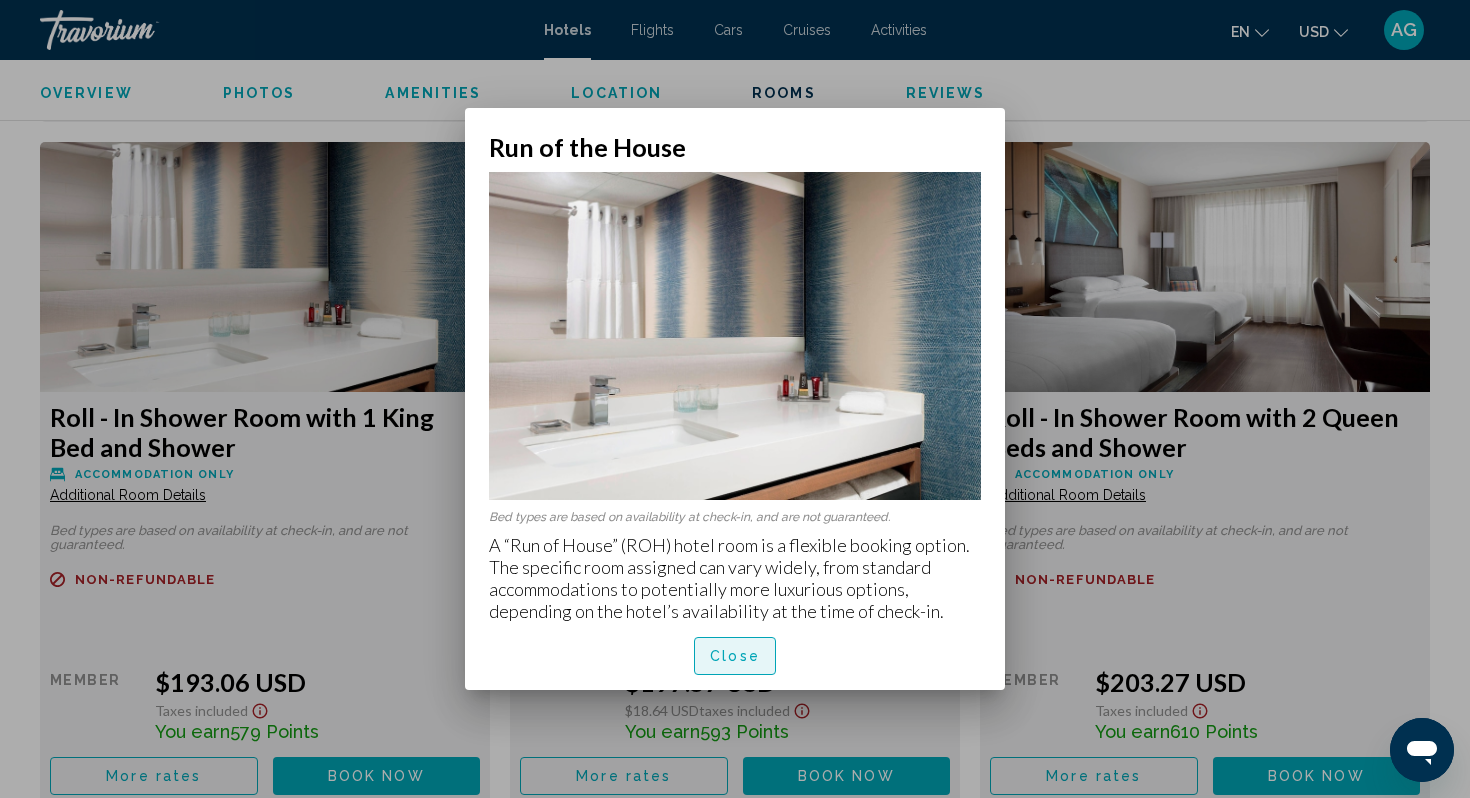 click on "Close" at bounding box center [735, 655] 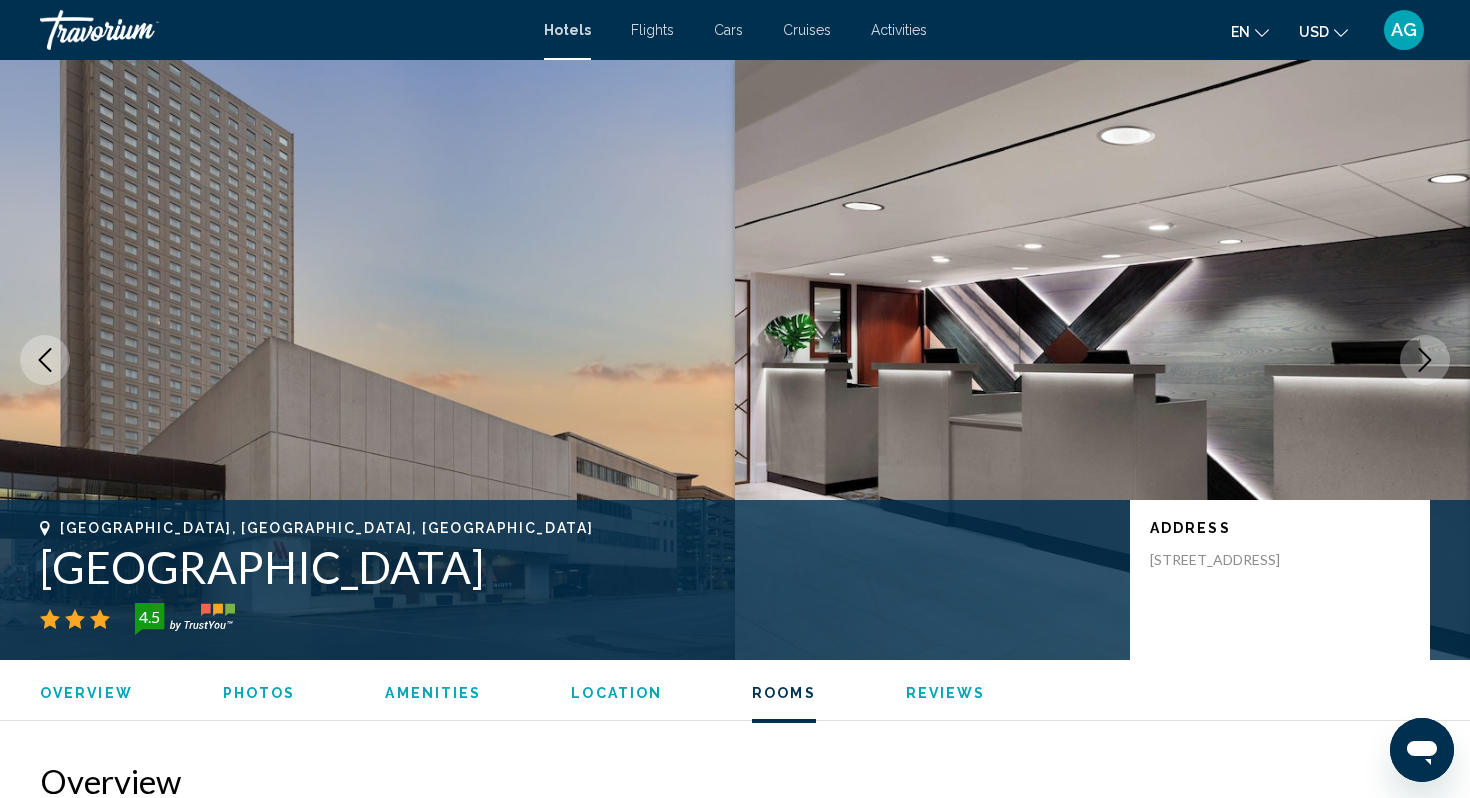 scroll, scrollTop: 3360, scrollLeft: 0, axis: vertical 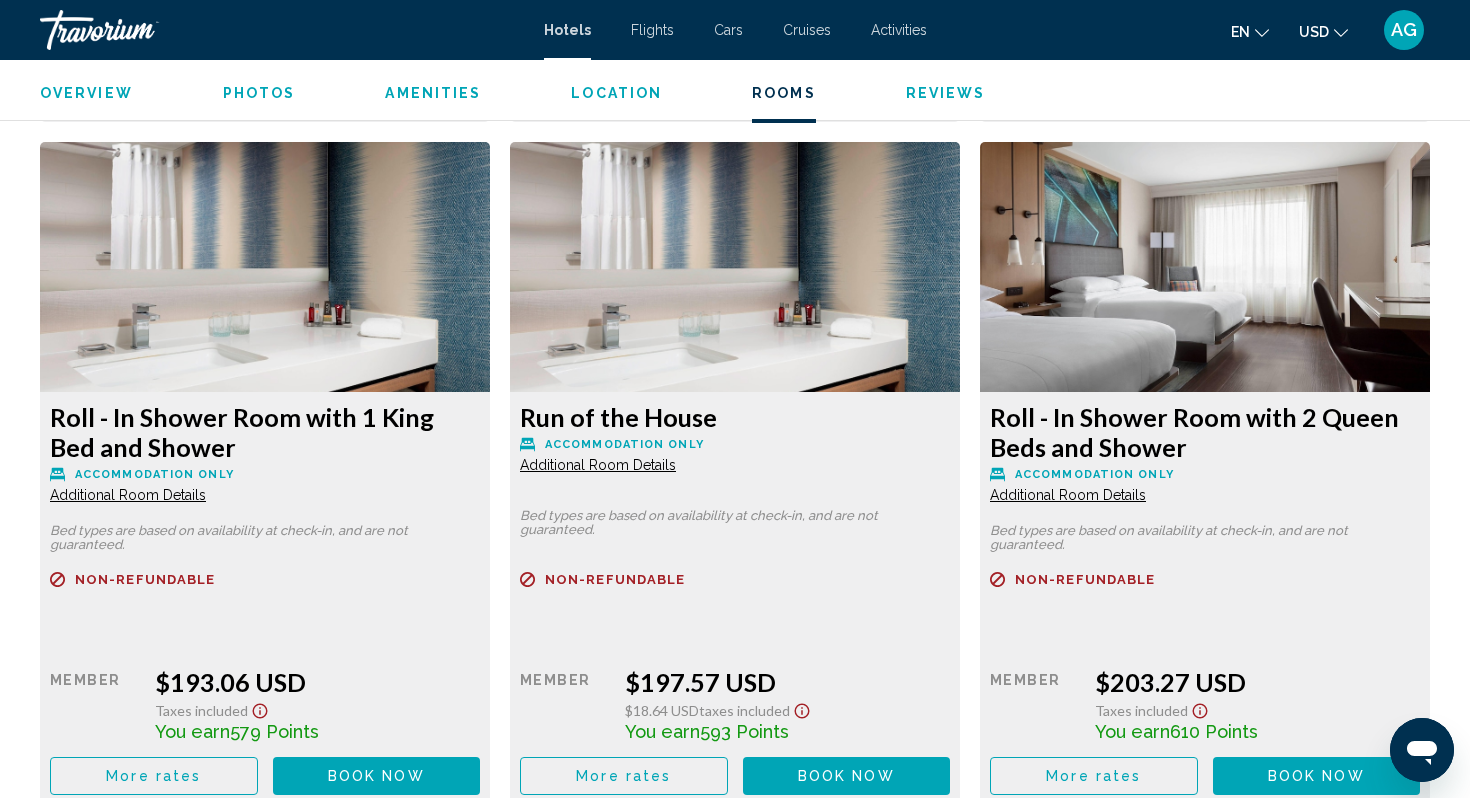 click on "Additional Room Details" at bounding box center [128, -249] 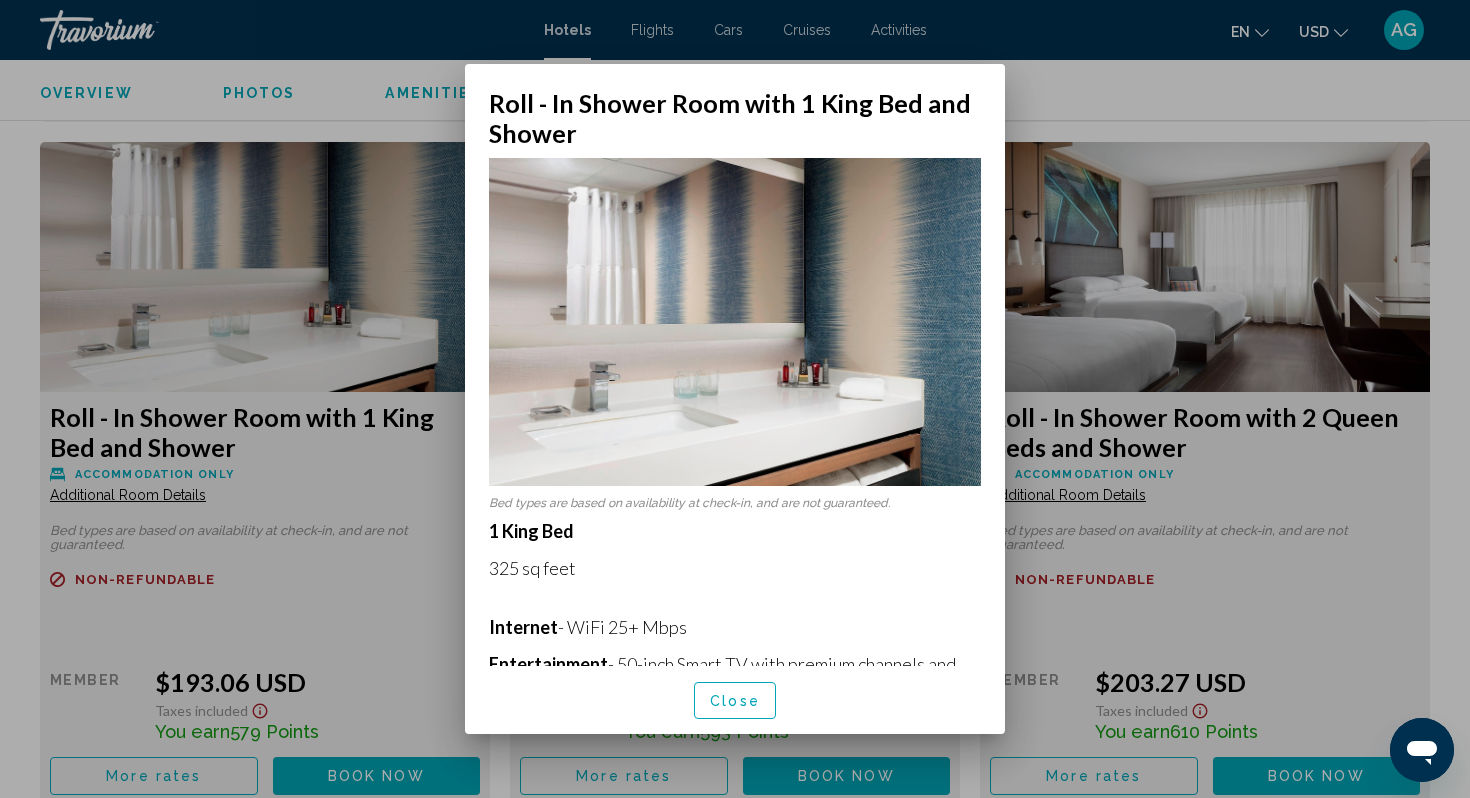 scroll, scrollTop: 0, scrollLeft: 0, axis: both 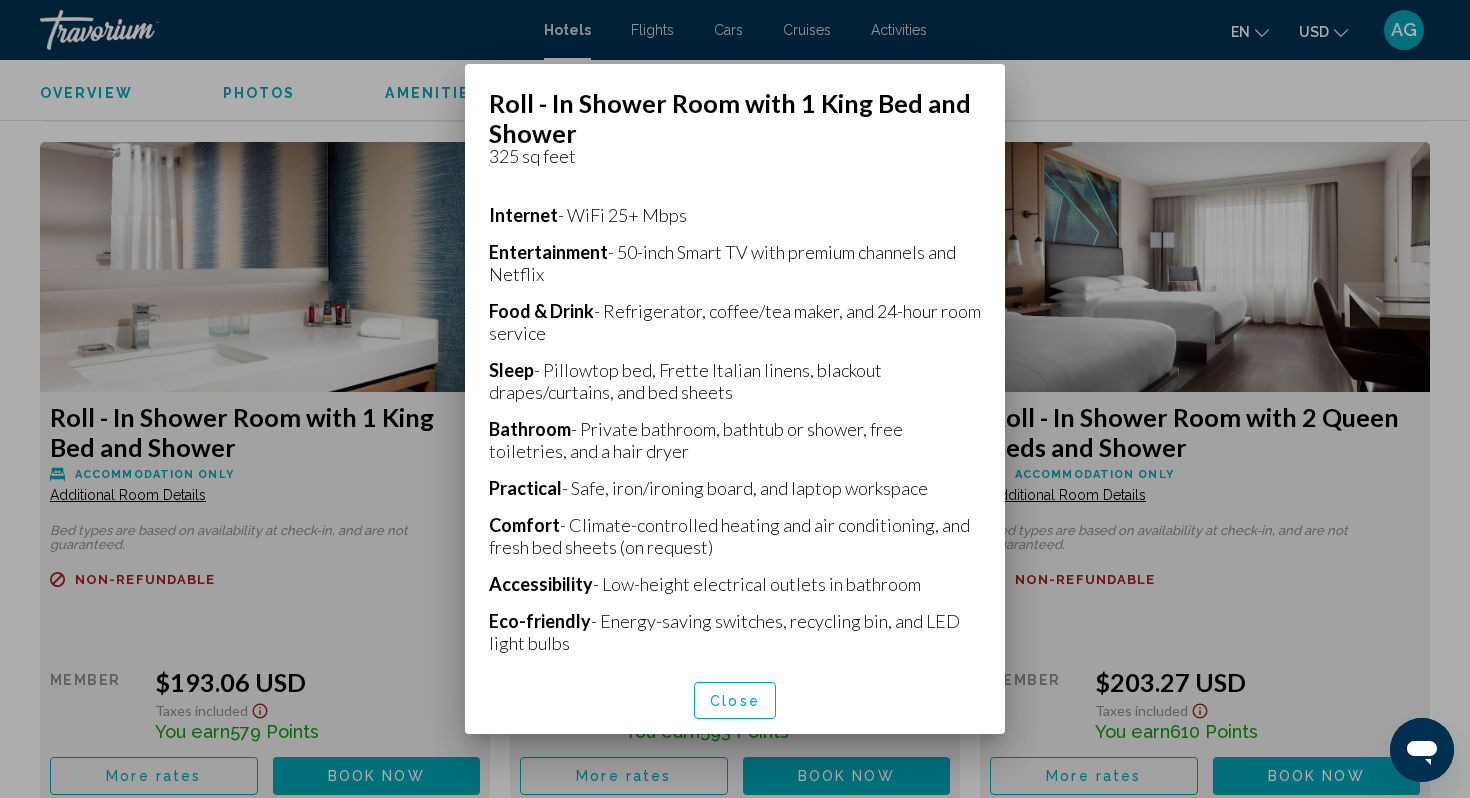 drag, startPoint x: 484, startPoint y: 521, endPoint x: 871, endPoint y: 388, distance: 409.21634 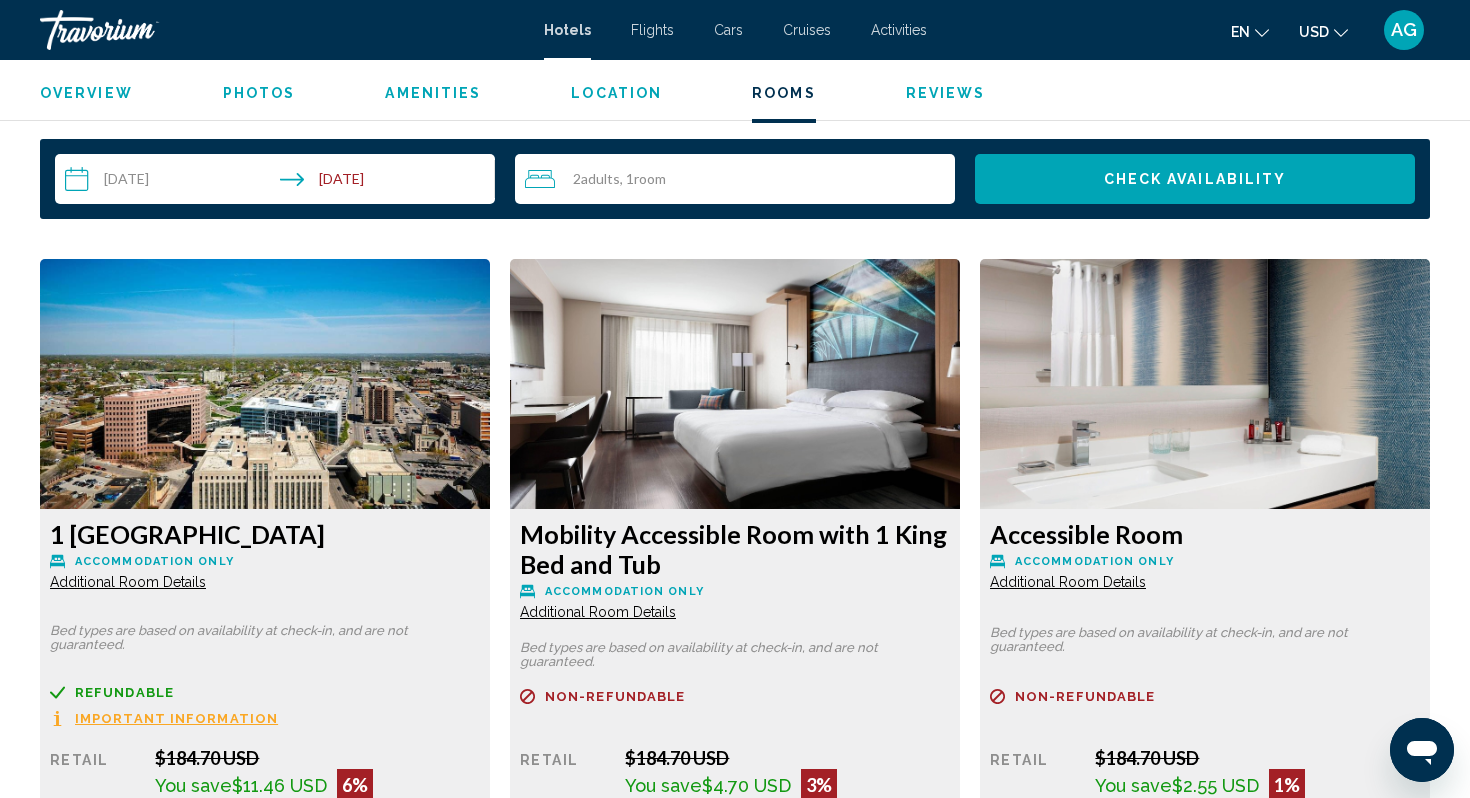 scroll, scrollTop: 2560, scrollLeft: 0, axis: vertical 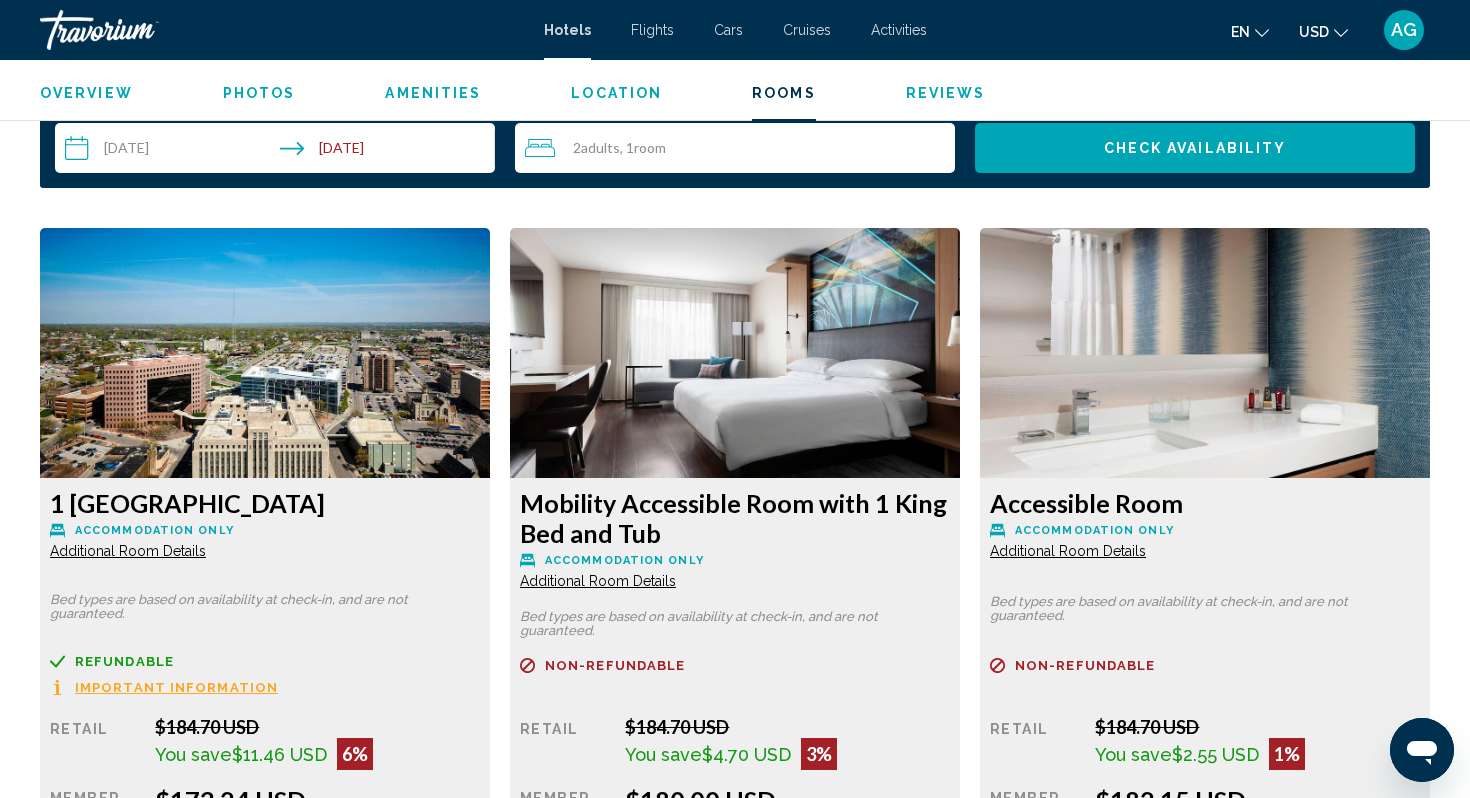 click on "Additional Room Details" at bounding box center (128, 551) 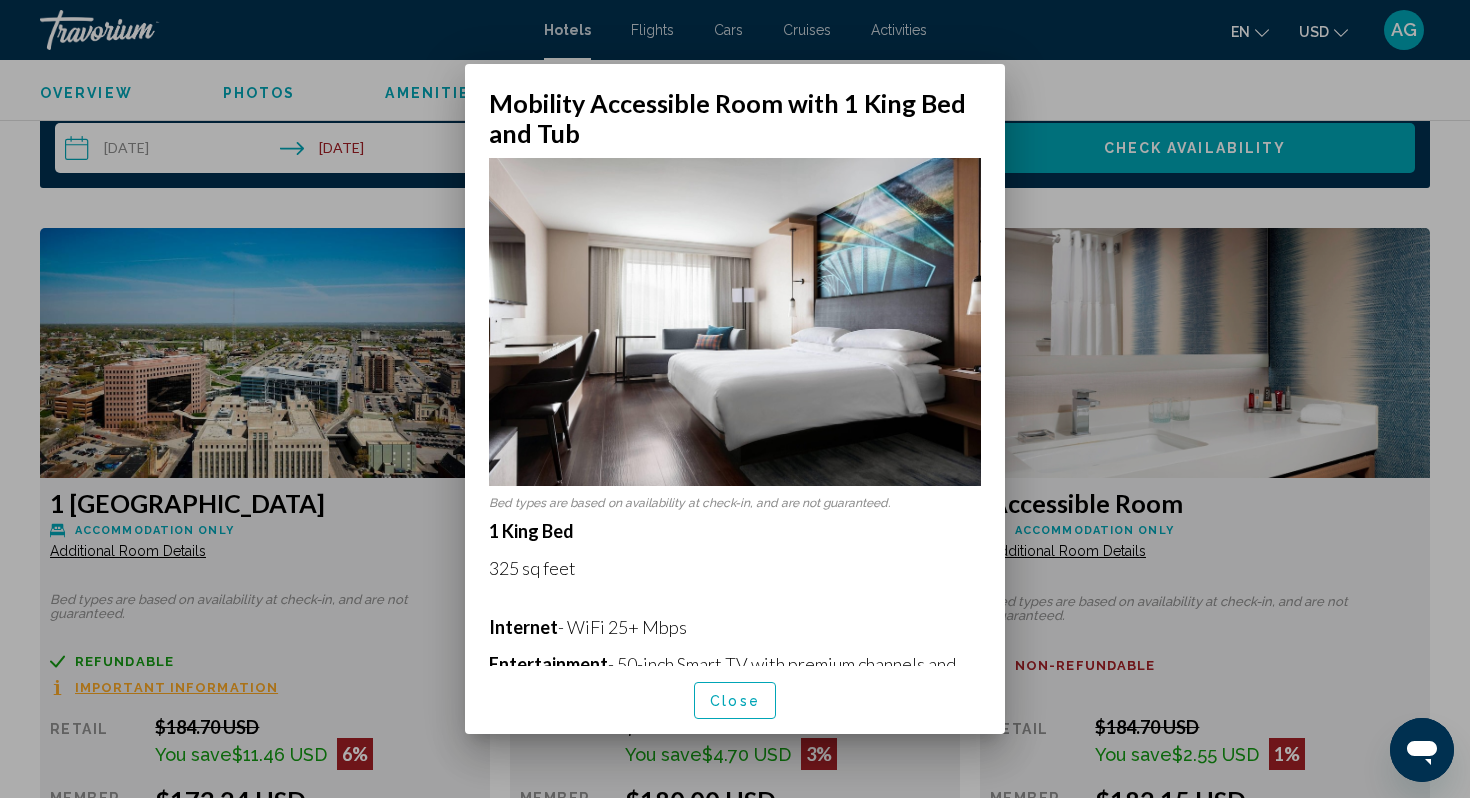 scroll, scrollTop: 569, scrollLeft: 0, axis: vertical 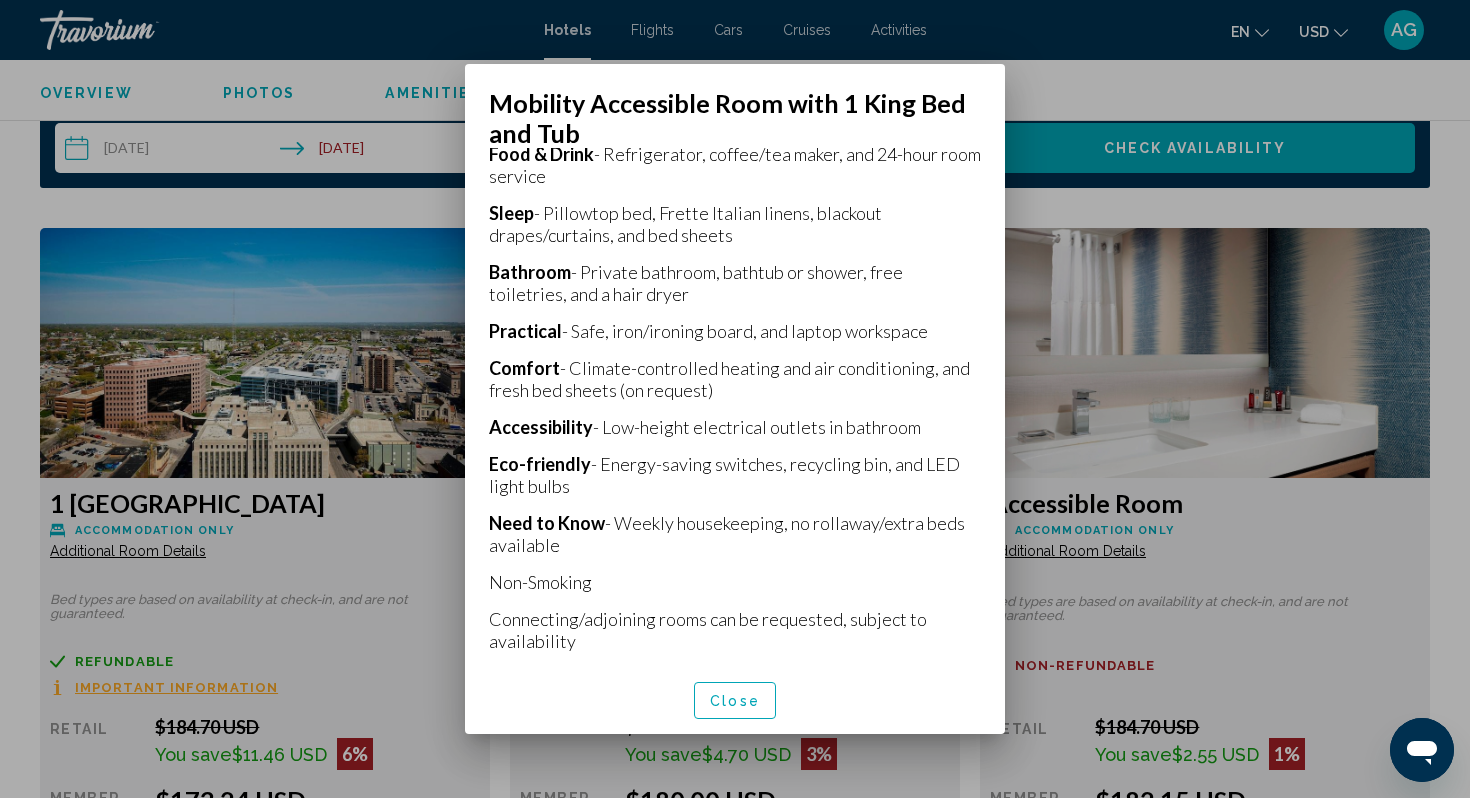 drag, startPoint x: 496, startPoint y: 531, endPoint x: 739, endPoint y: 298, distance: 336.6571 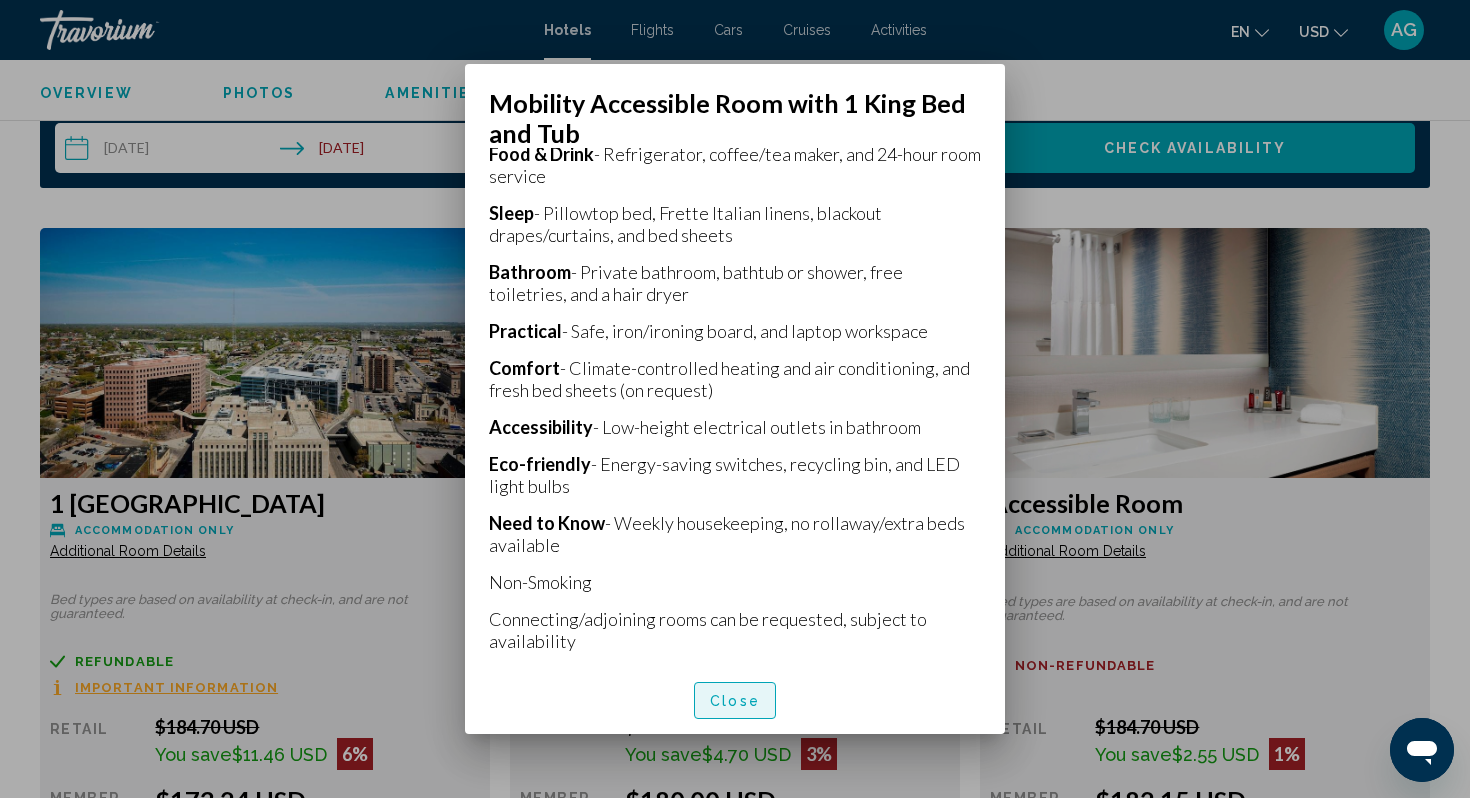 click on "Close" at bounding box center (735, 700) 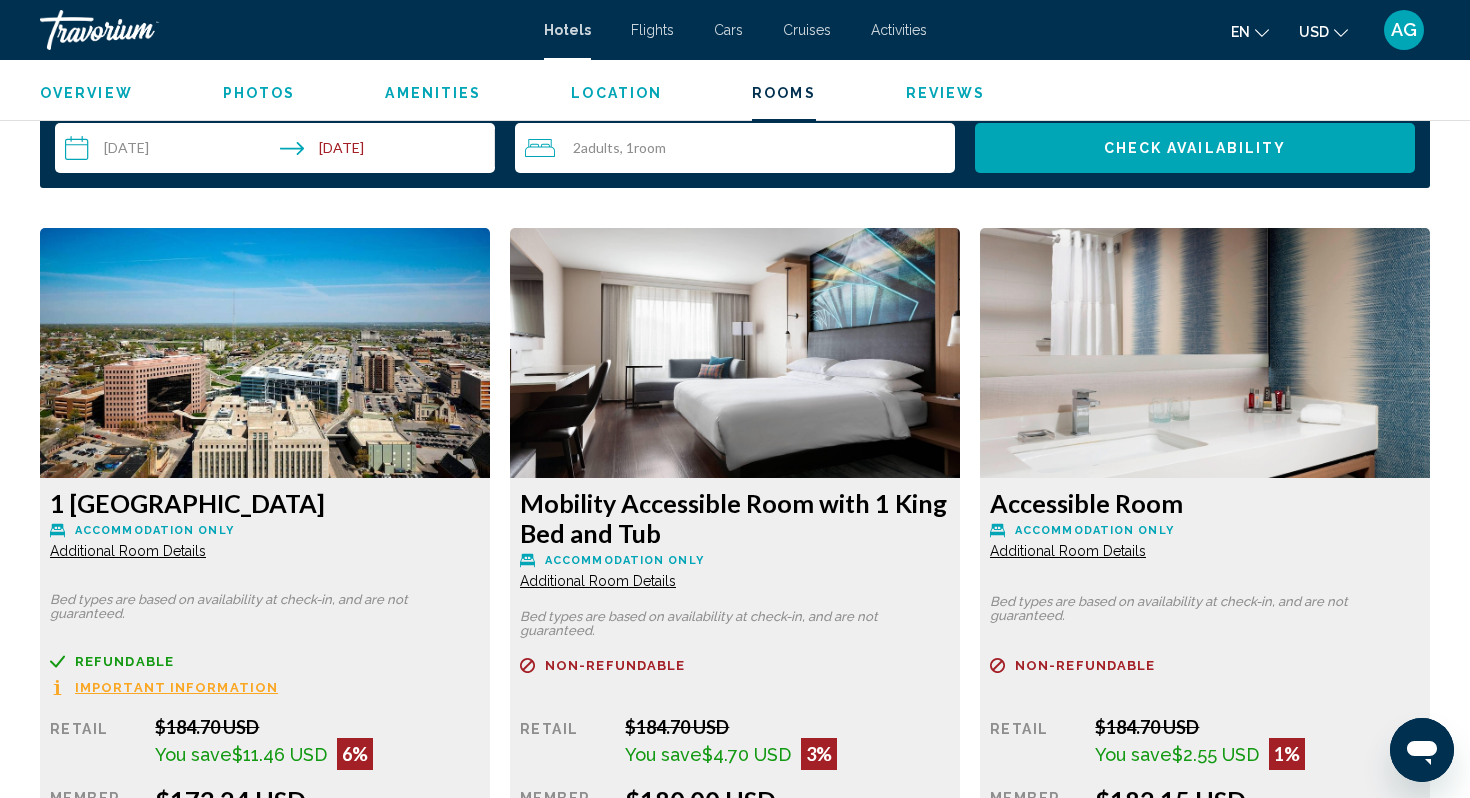 click on "Refundable
Non-refundable
Non-refundable     Retail  $184.70 USD  You save  $4.70 USD  3%  when you redeem    Member  $180.00 USD  Taxes included
You earn  540  Points  More rates Book now No longer available" at bounding box center (265, 783) 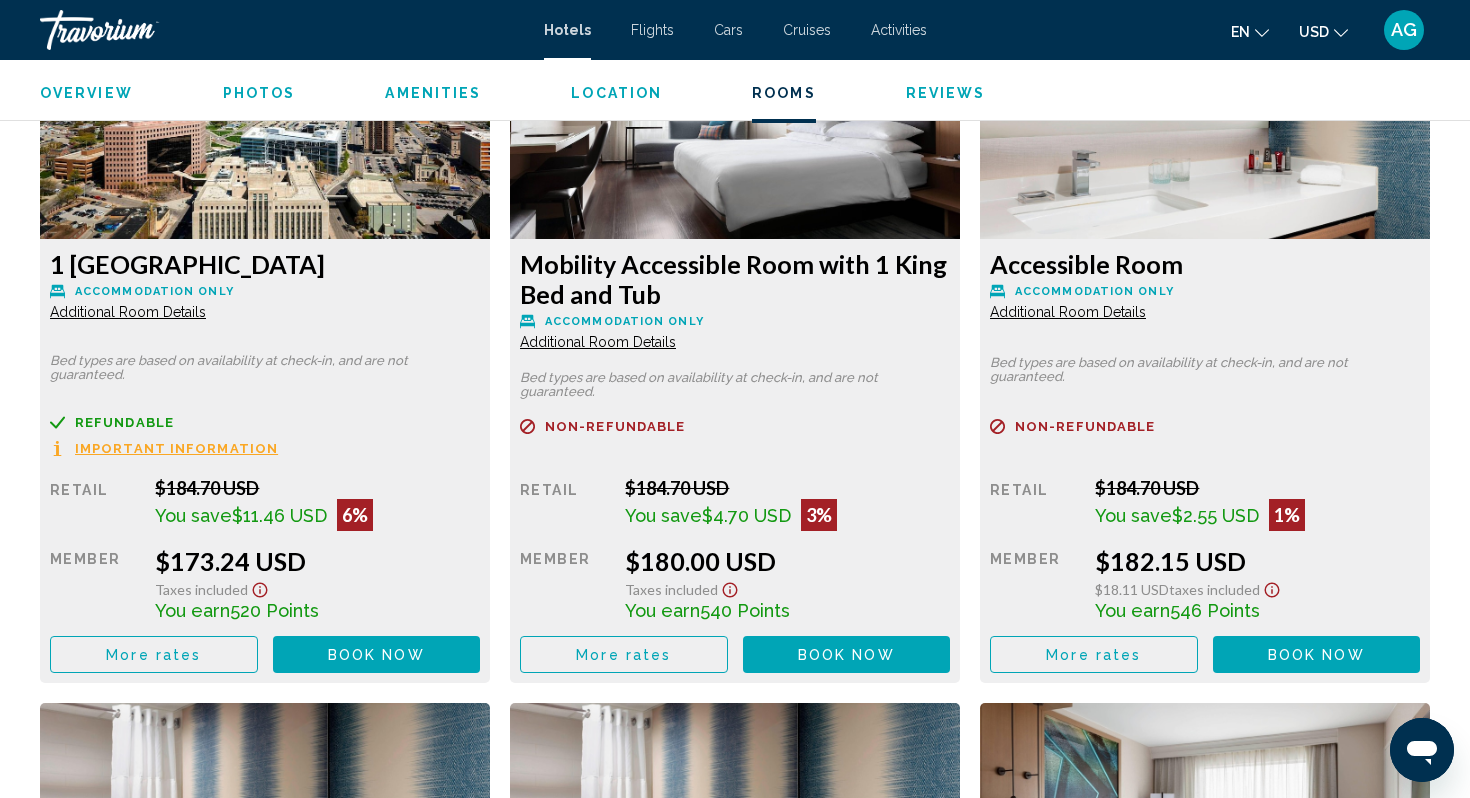 scroll, scrollTop: 2800, scrollLeft: 0, axis: vertical 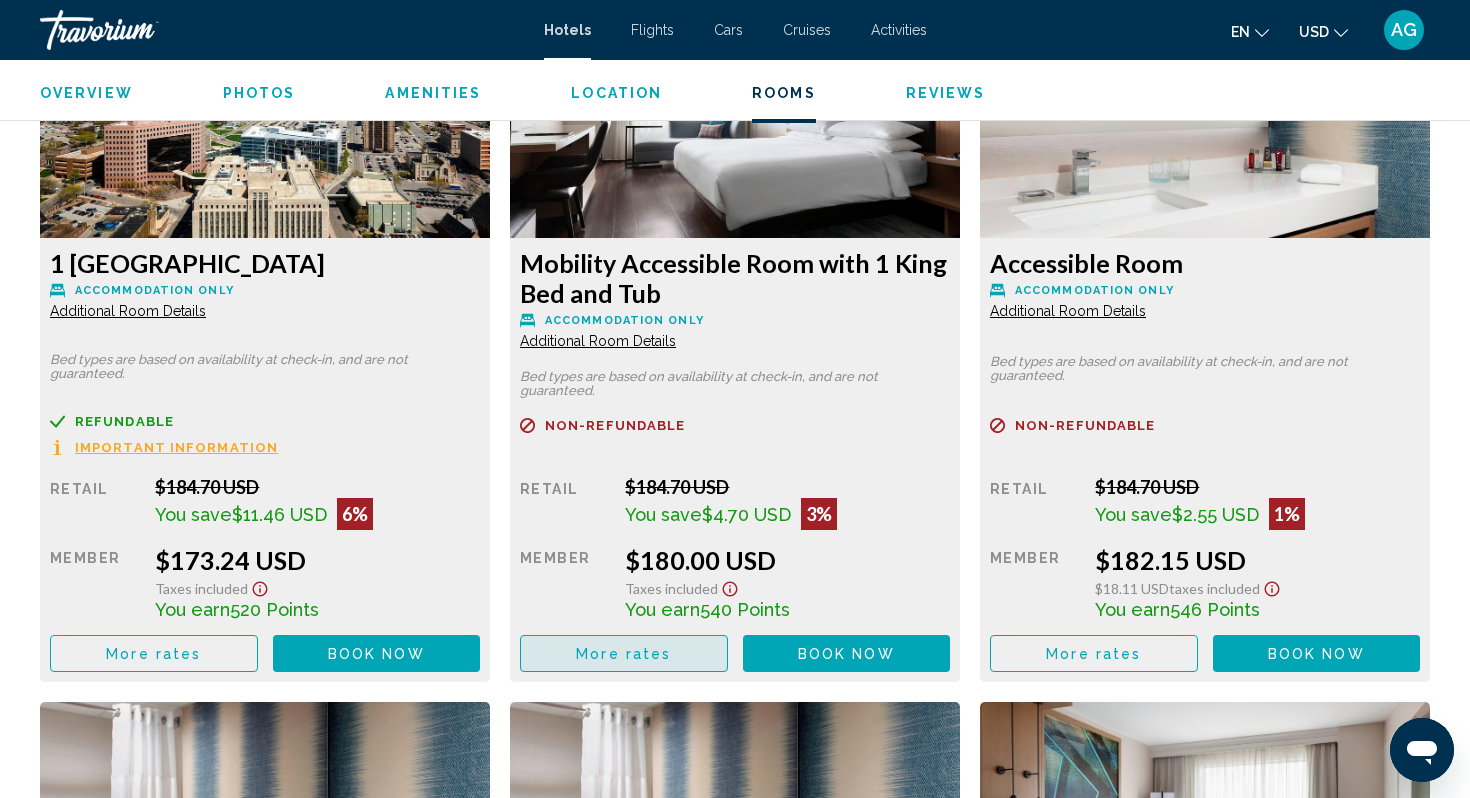 click on "More rates" at bounding box center [624, 653] 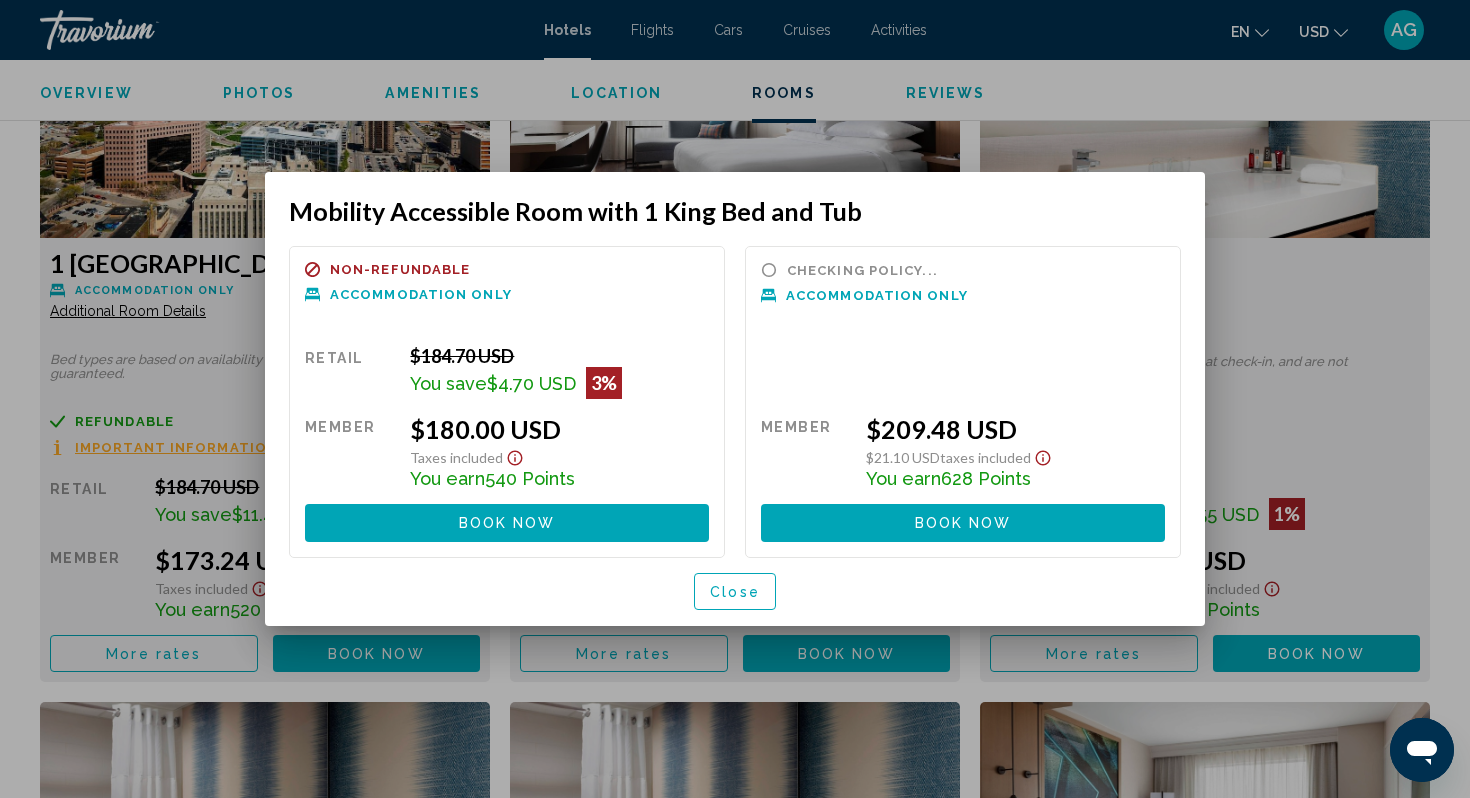 scroll, scrollTop: 0, scrollLeft: 0, axis: both 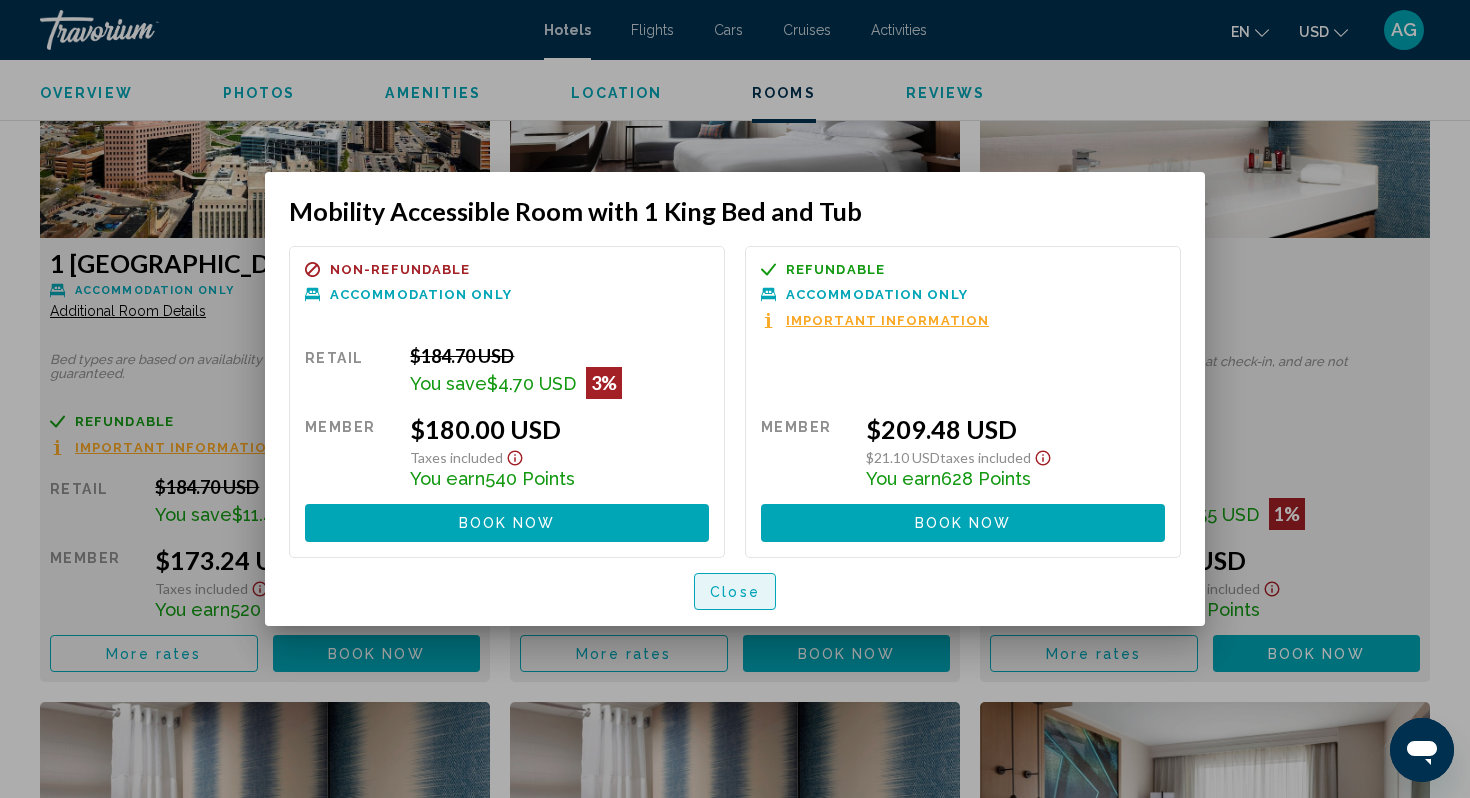 click on "Close" at bounding box center (735, 592) 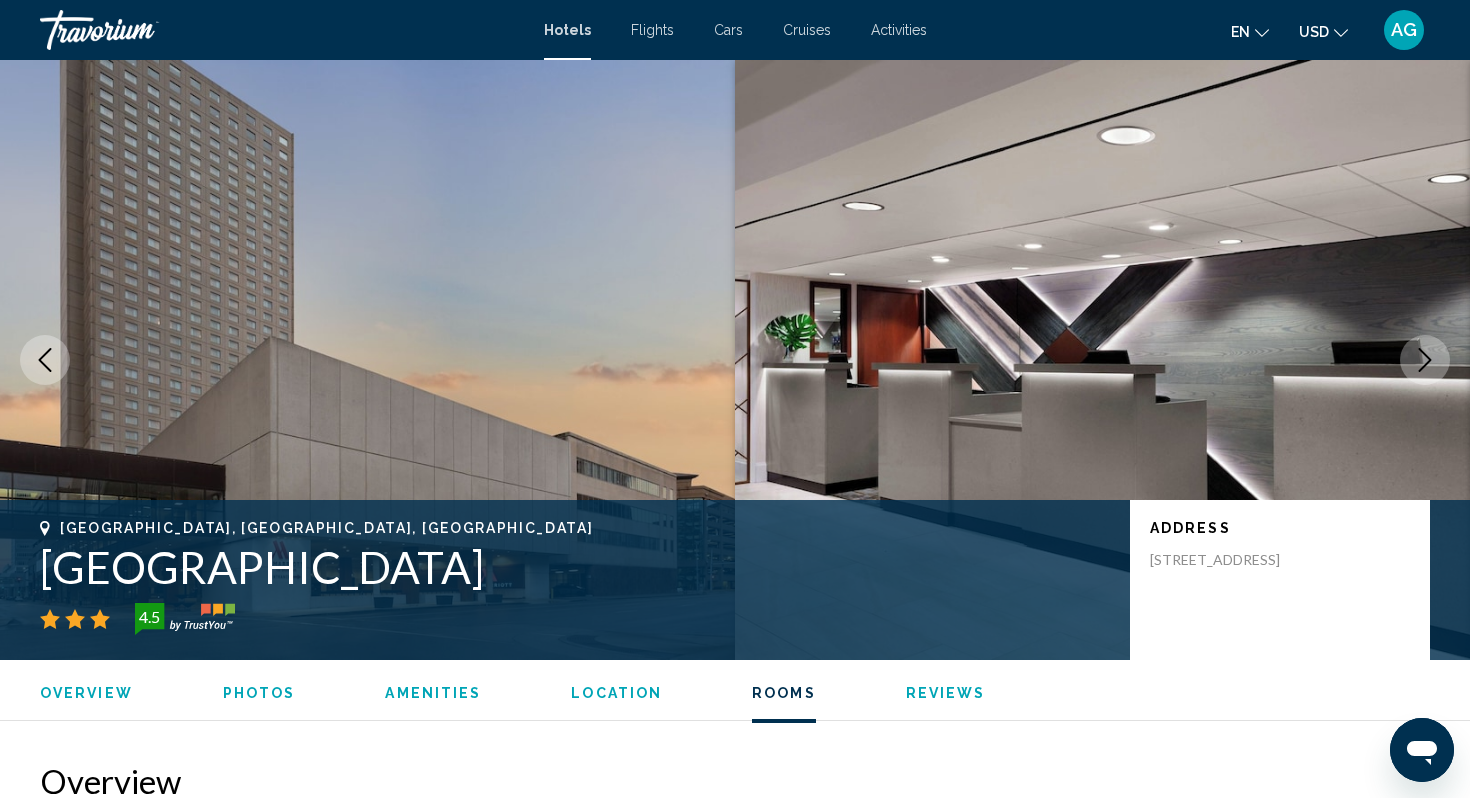 scroll, scrollTop: 2800, scrollLeft: 0, axis: vertical 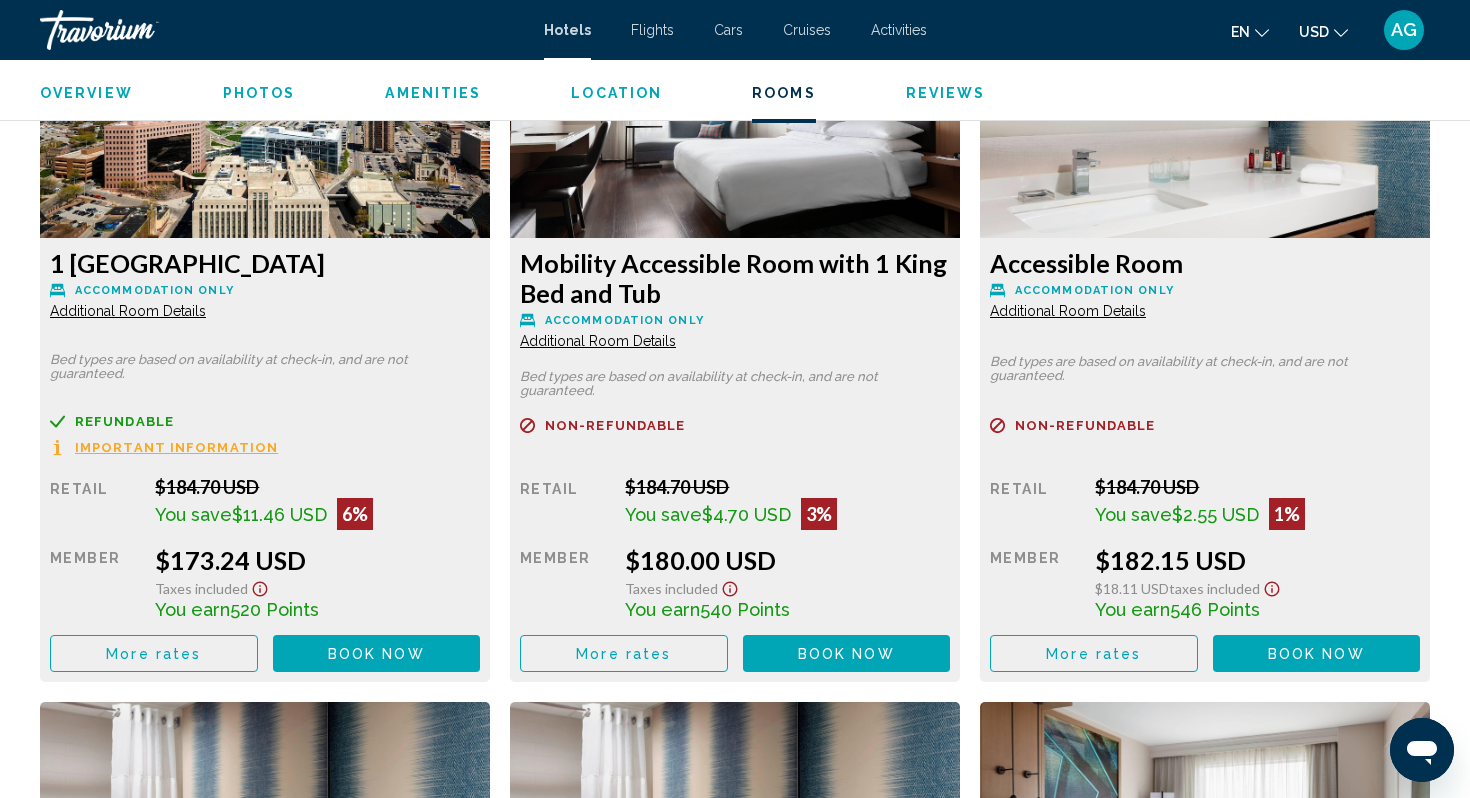click on "Overview Type Hotel Address [STREET_ADDRESS] Description Located in [GEOGRAPHIC_DATA] and with Science Center of [US_STATE] reachable within a 9-minute walk, [GEOGRAPHIC_DATA] has concierge services, non-smoking rooms, a shared lounge, free WiFi and a bar. Offering a restaurant, the property also has free bikes, as well as an indoor pool and a fitness center. The property provides room service, an ATM and luggage storage for guests. The hotel offers a buffet or American breakfast. The area is popular for hiking and cycling, and car rental is available at this 3-star hotel. The property has a hairdresser's and business center. Speaking Bosnian, English and Spanish at the 24-hour front desk, staff will be happy to provide guests with practical advice on the area. Popular points of interest near [GEOGRAPHIC_DATA] include [PERSON_NAME][GEOGRAPHIC_DATA], [US_STATE][GEOGRAPHIC_DATA] and [GEOGRAPHIC_DATA][PERSON_NAME]. [GEOGRAPHIC_DATA] is 3.7 miles from the property. Read more
+" at bounding box center [735, 1185] 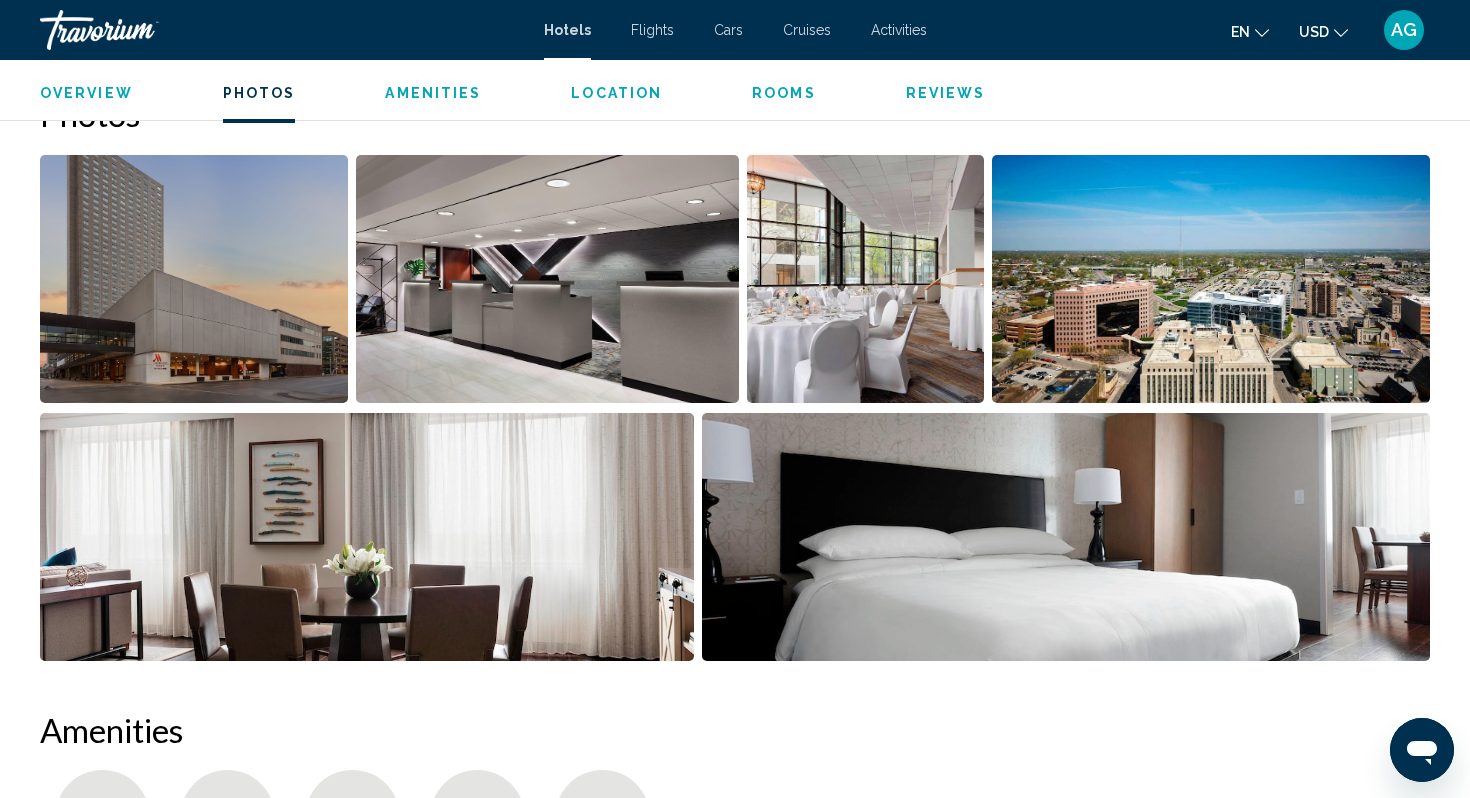 scroll, scrollTop: 920, scrollLeft: 0, axis: vertical 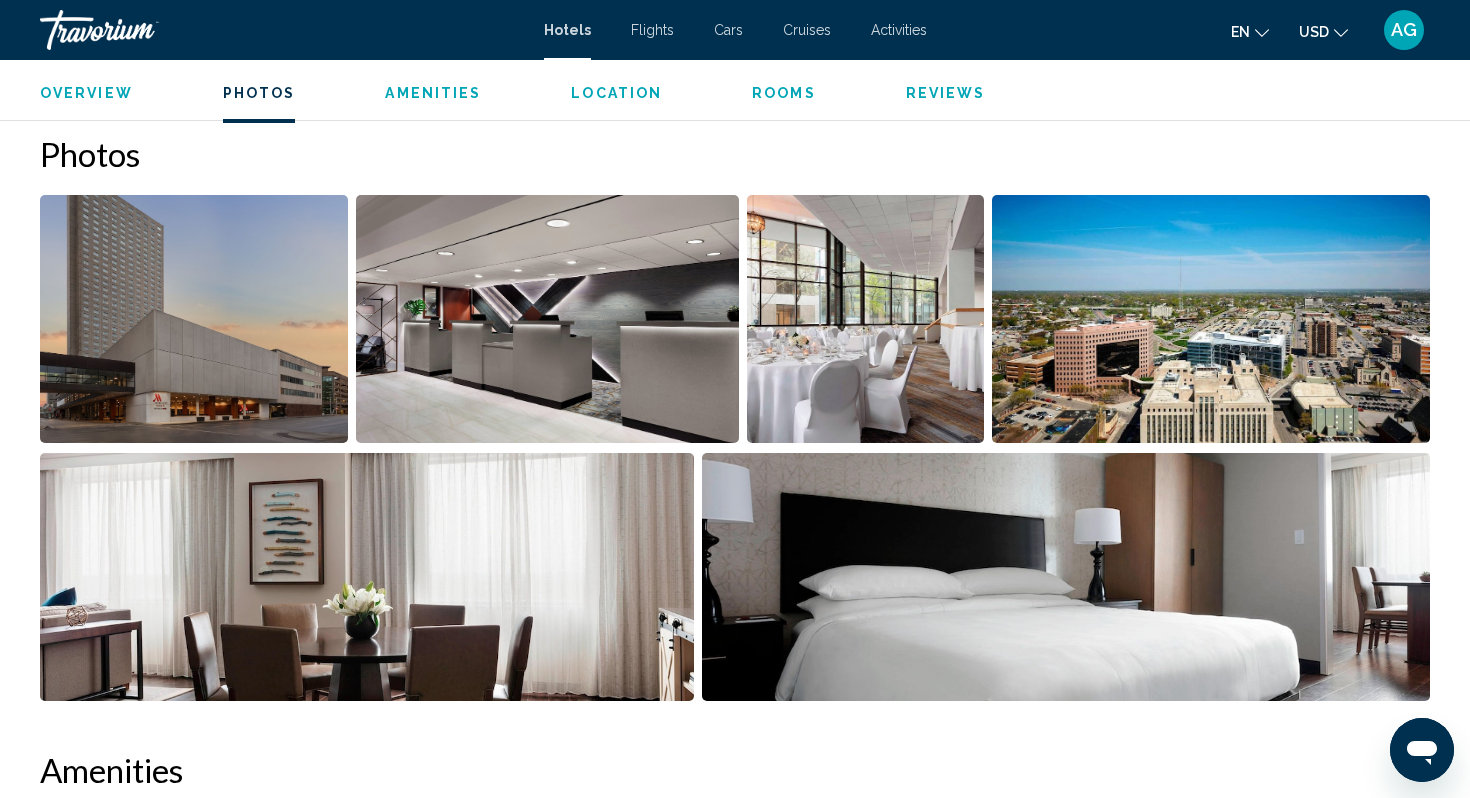 click at bounding box center [547, 319] 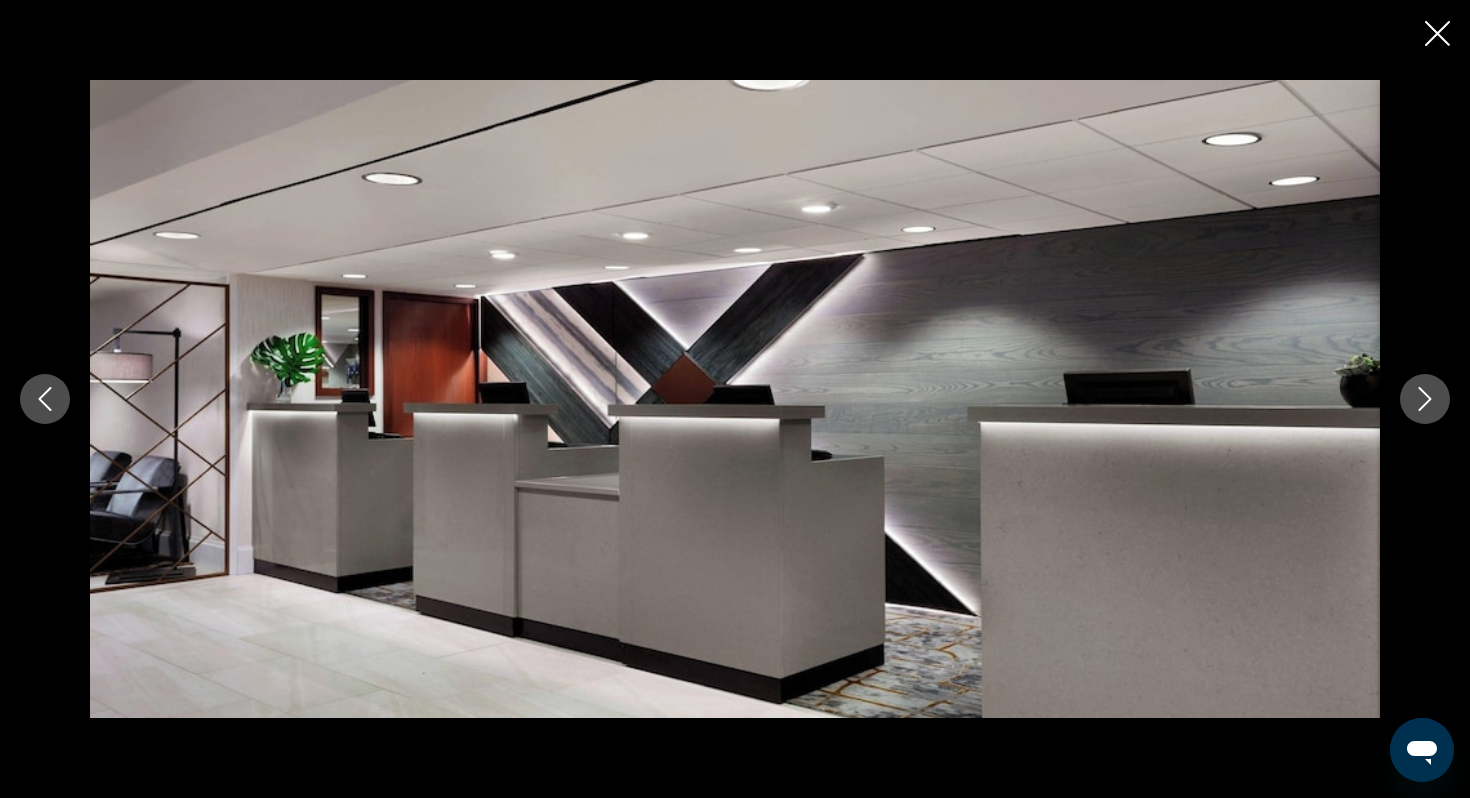 click at bounding box center (1425, 399) 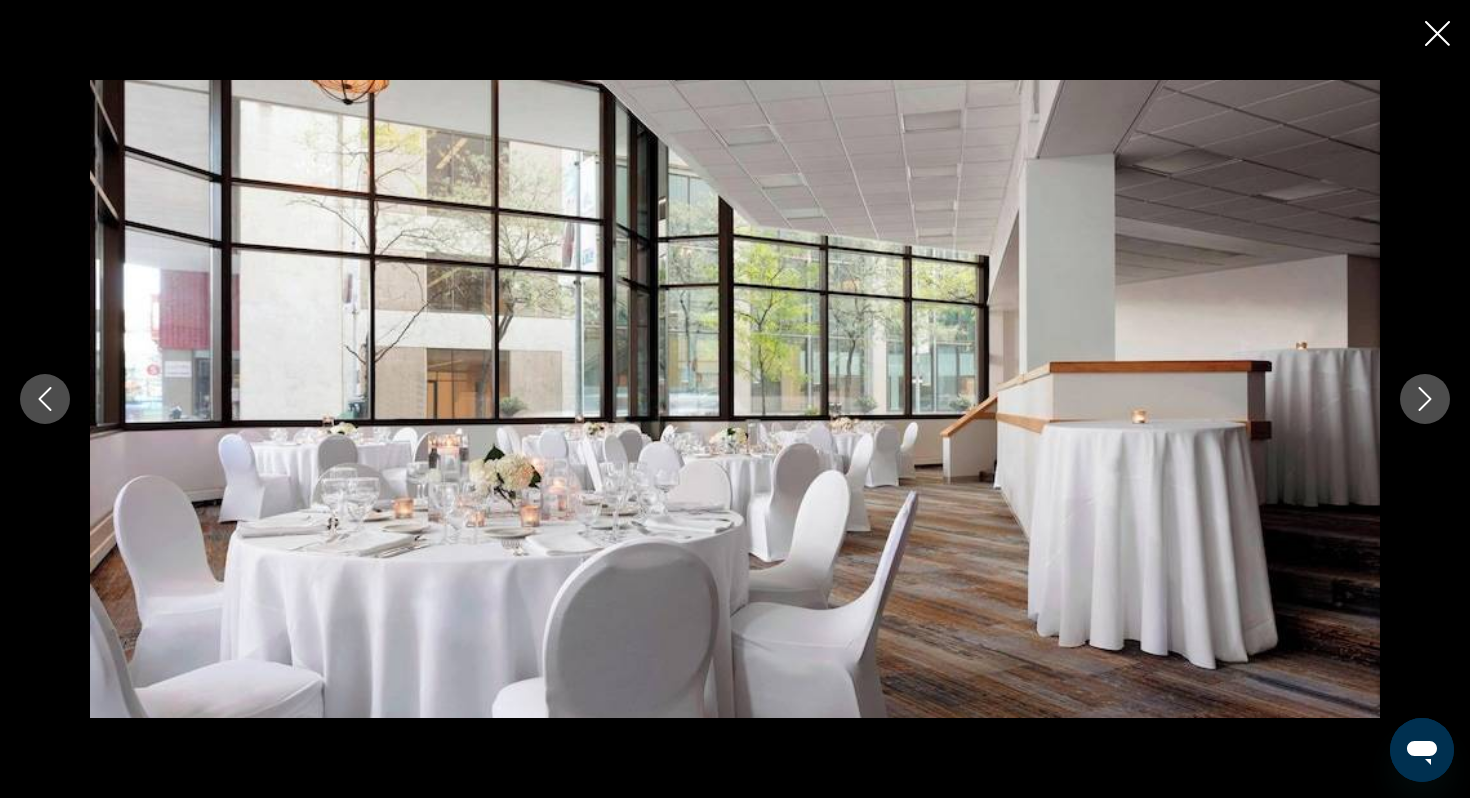 click at bounding box center (1425, 399) 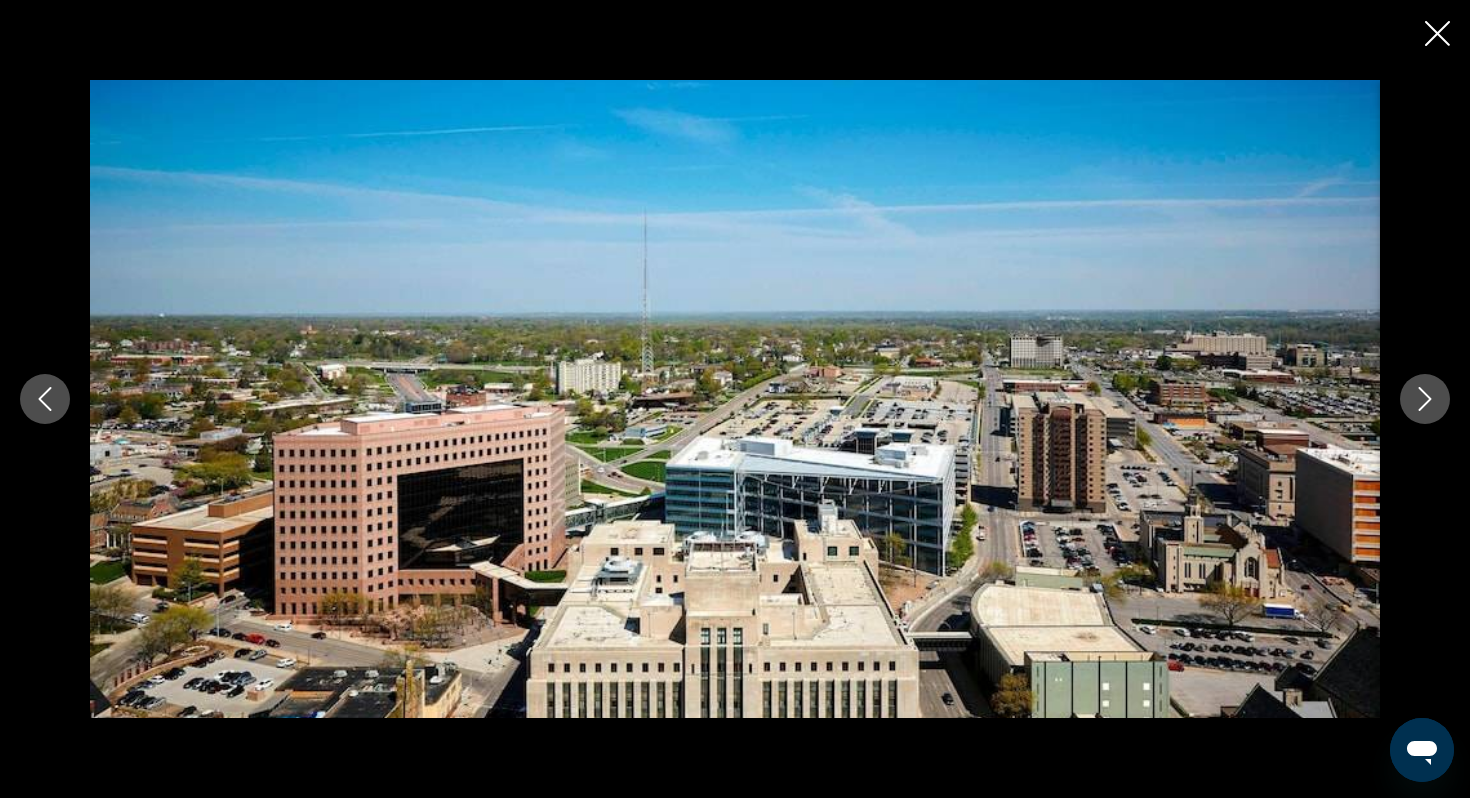 click at bounding box center (1425, 399) 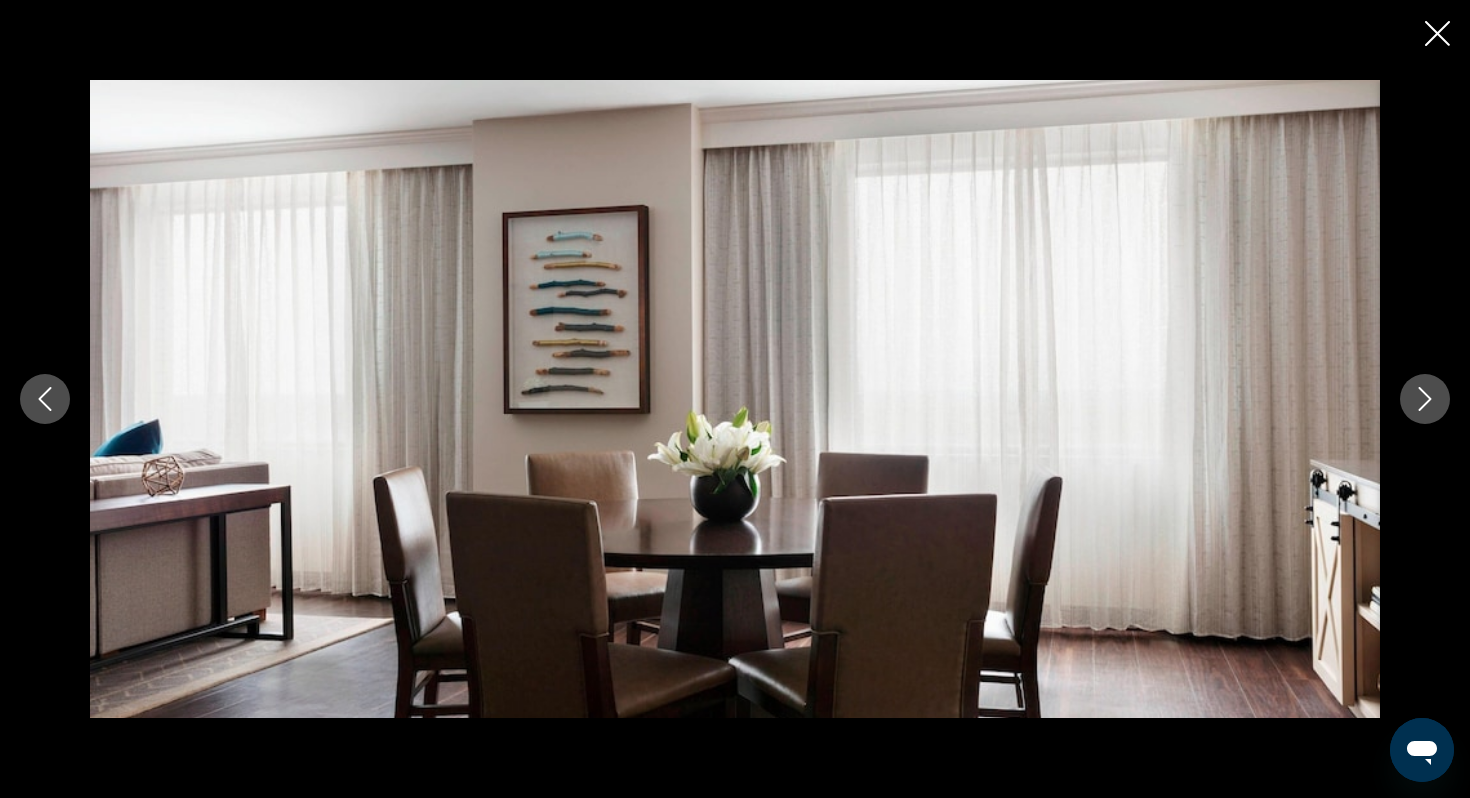 click at bounding box center [1425, 399] 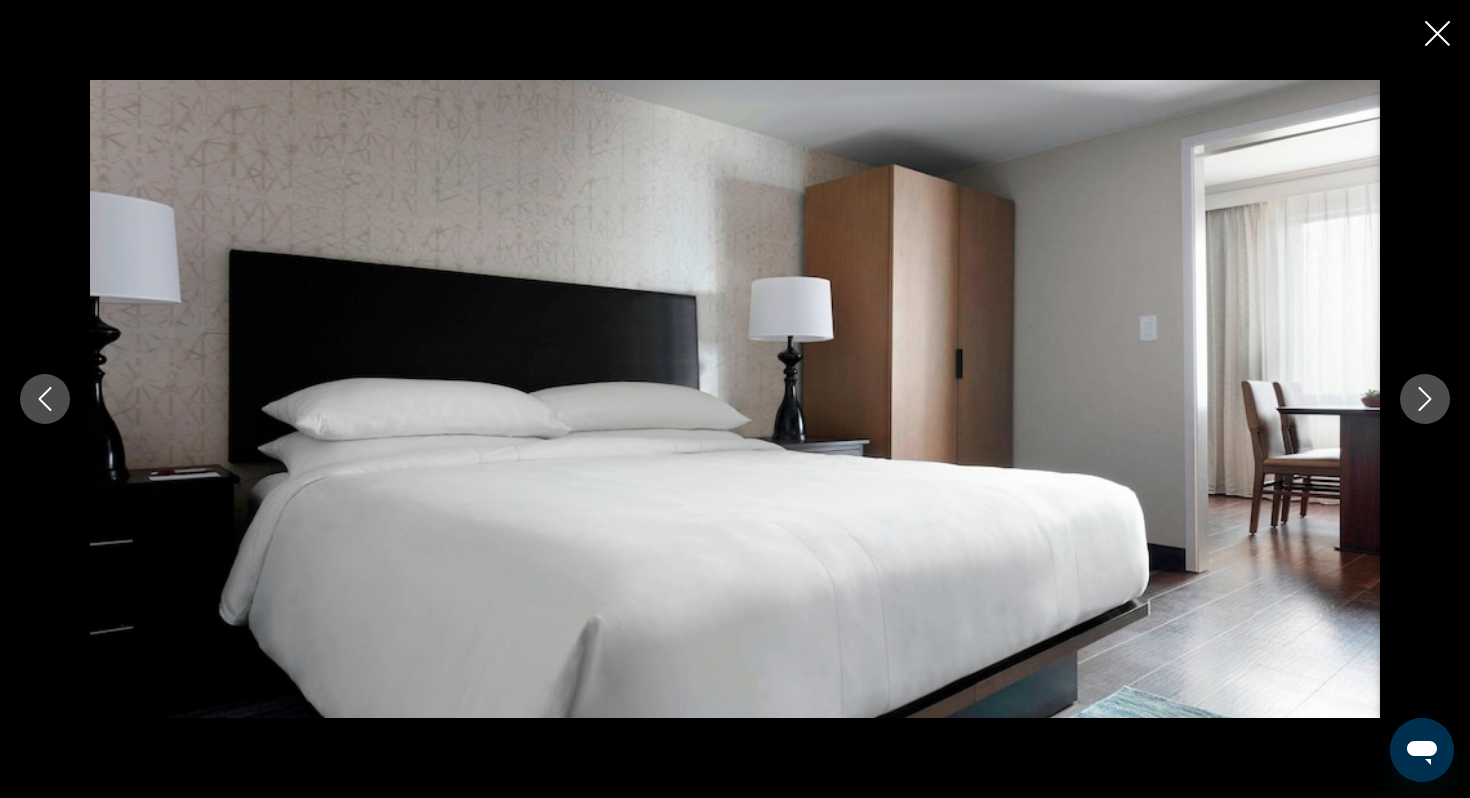 click at bounding box center [1425, 399] 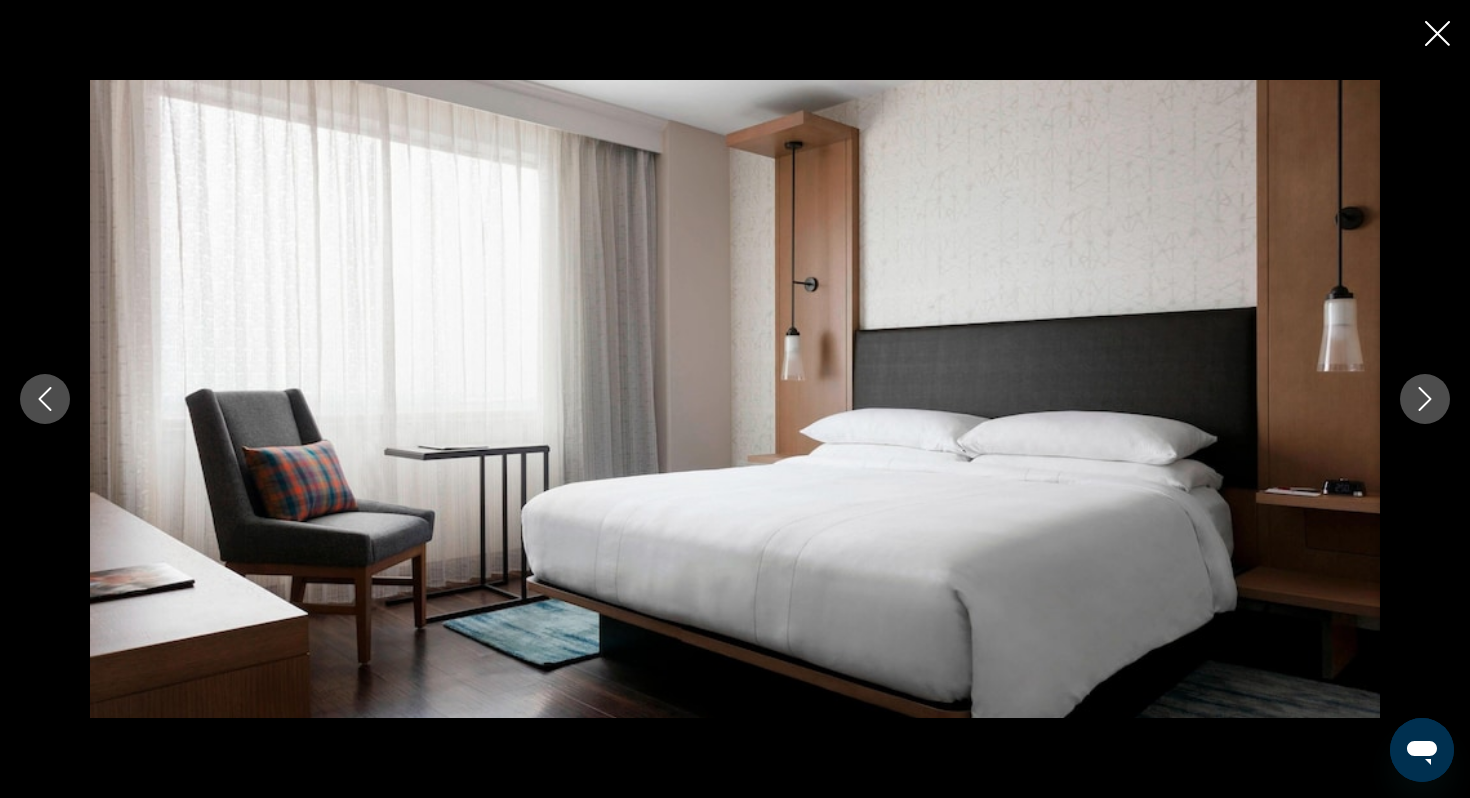 click at bounding box center [45, 399] 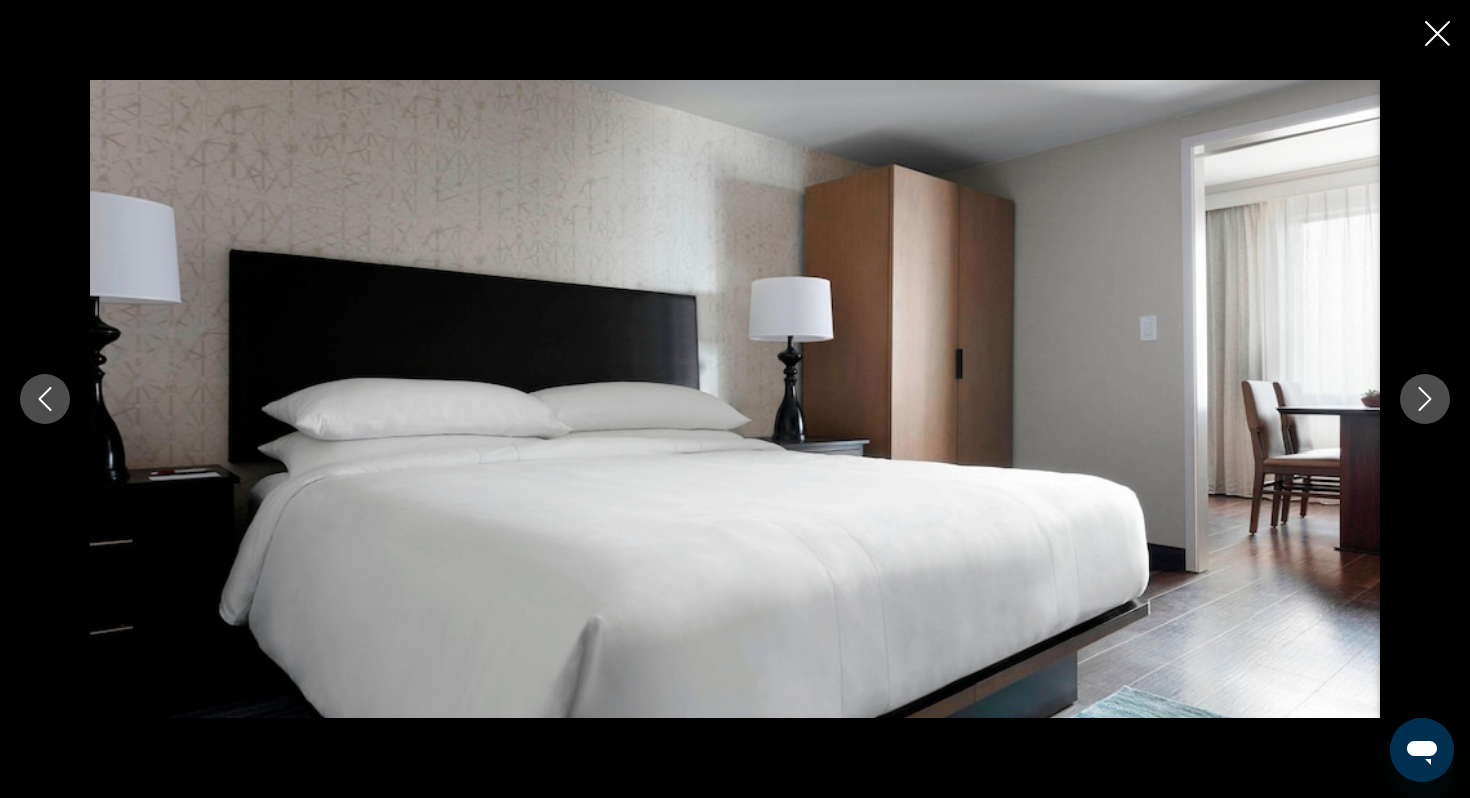 click at bounding box center [1425, 399] 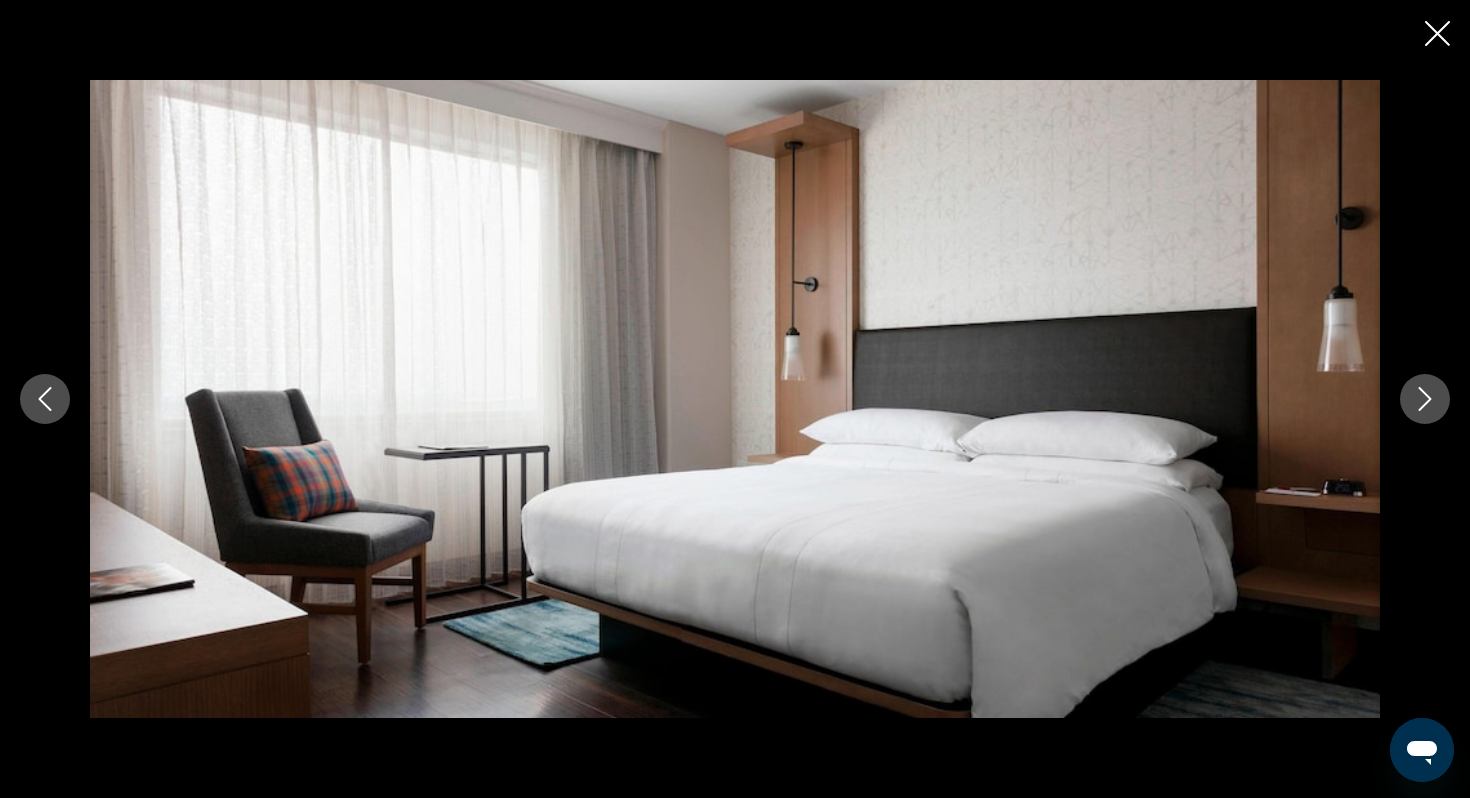 click at bounding box center (1425, 399) 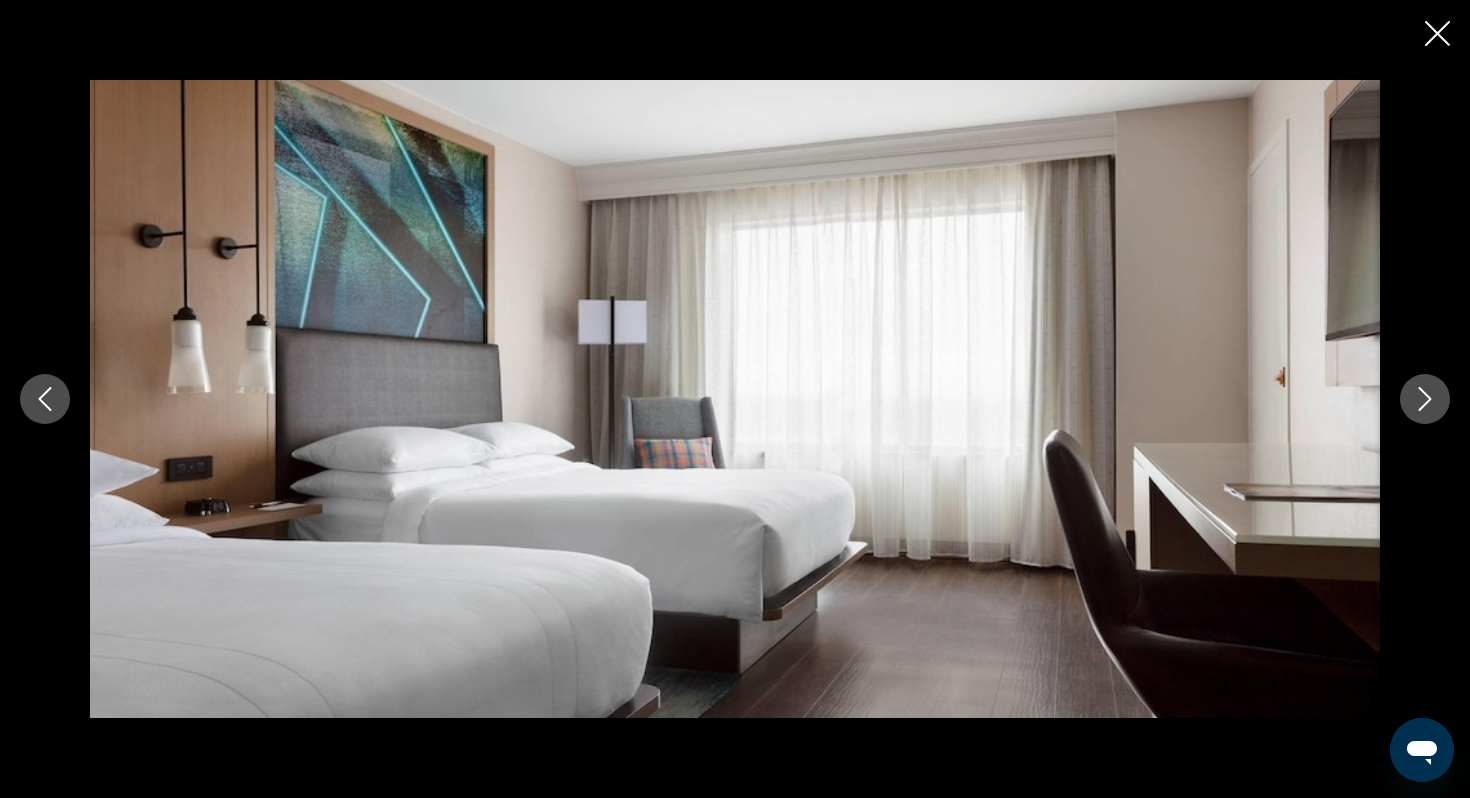 click at bounding box center (1425, 399) 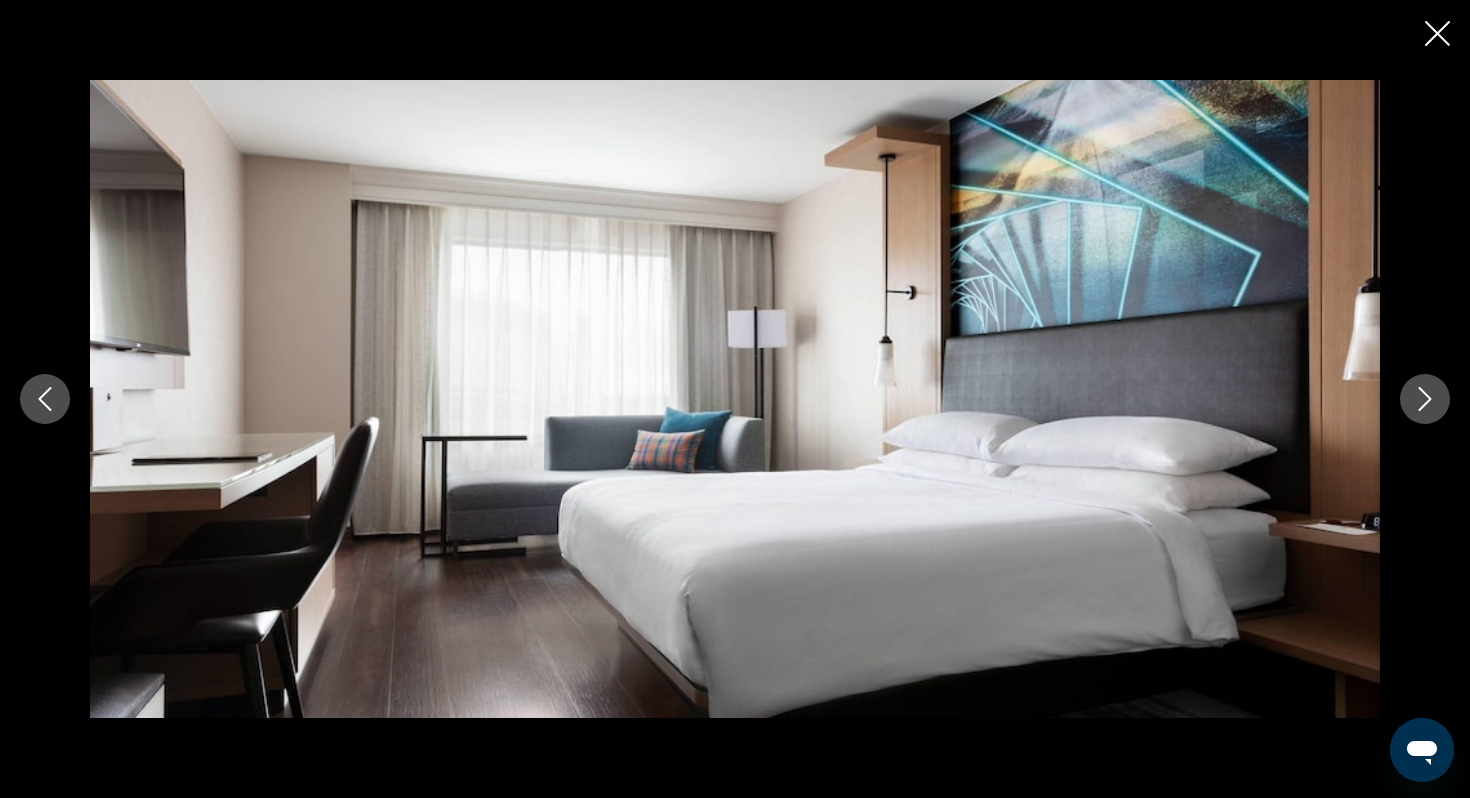 click 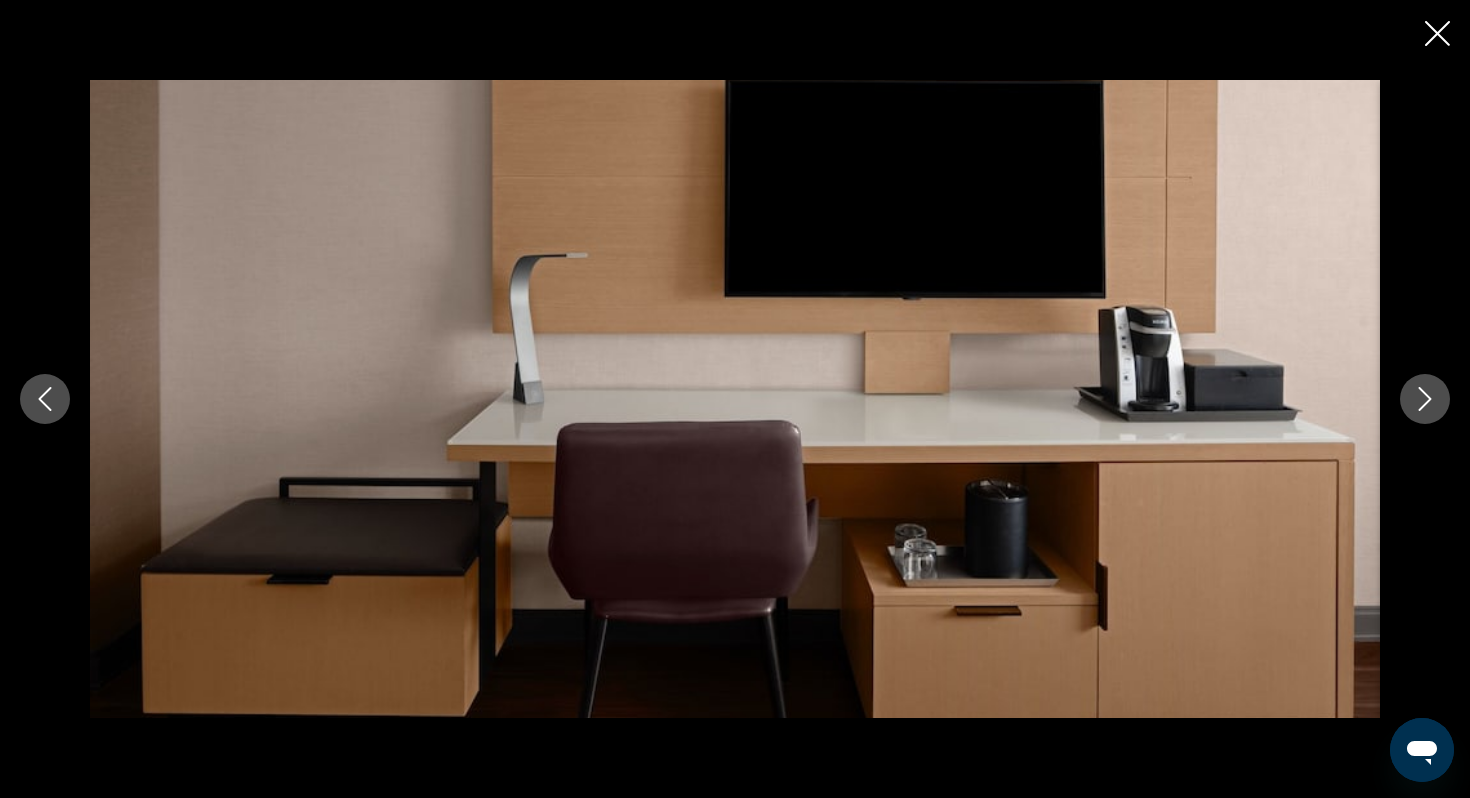 click 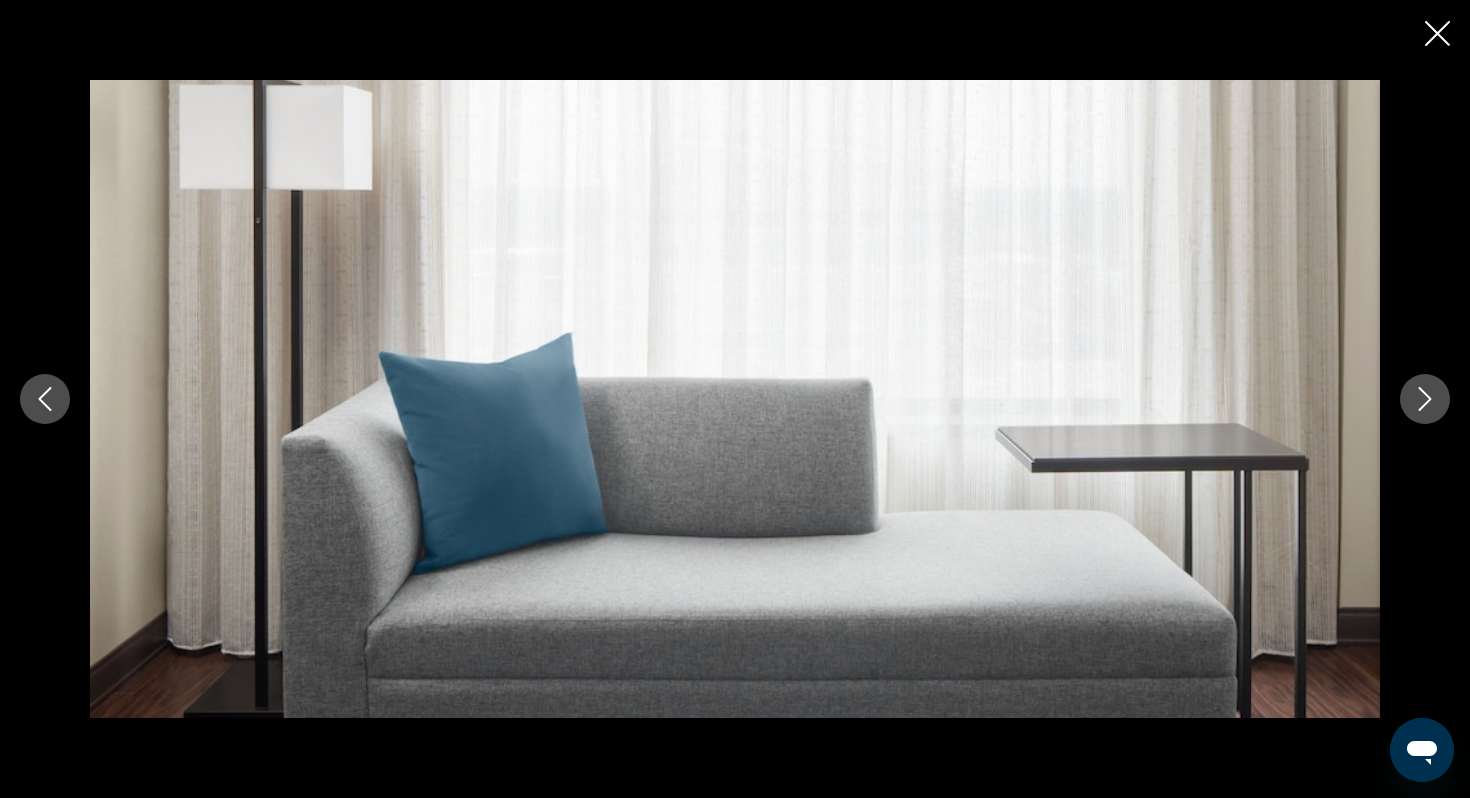 click 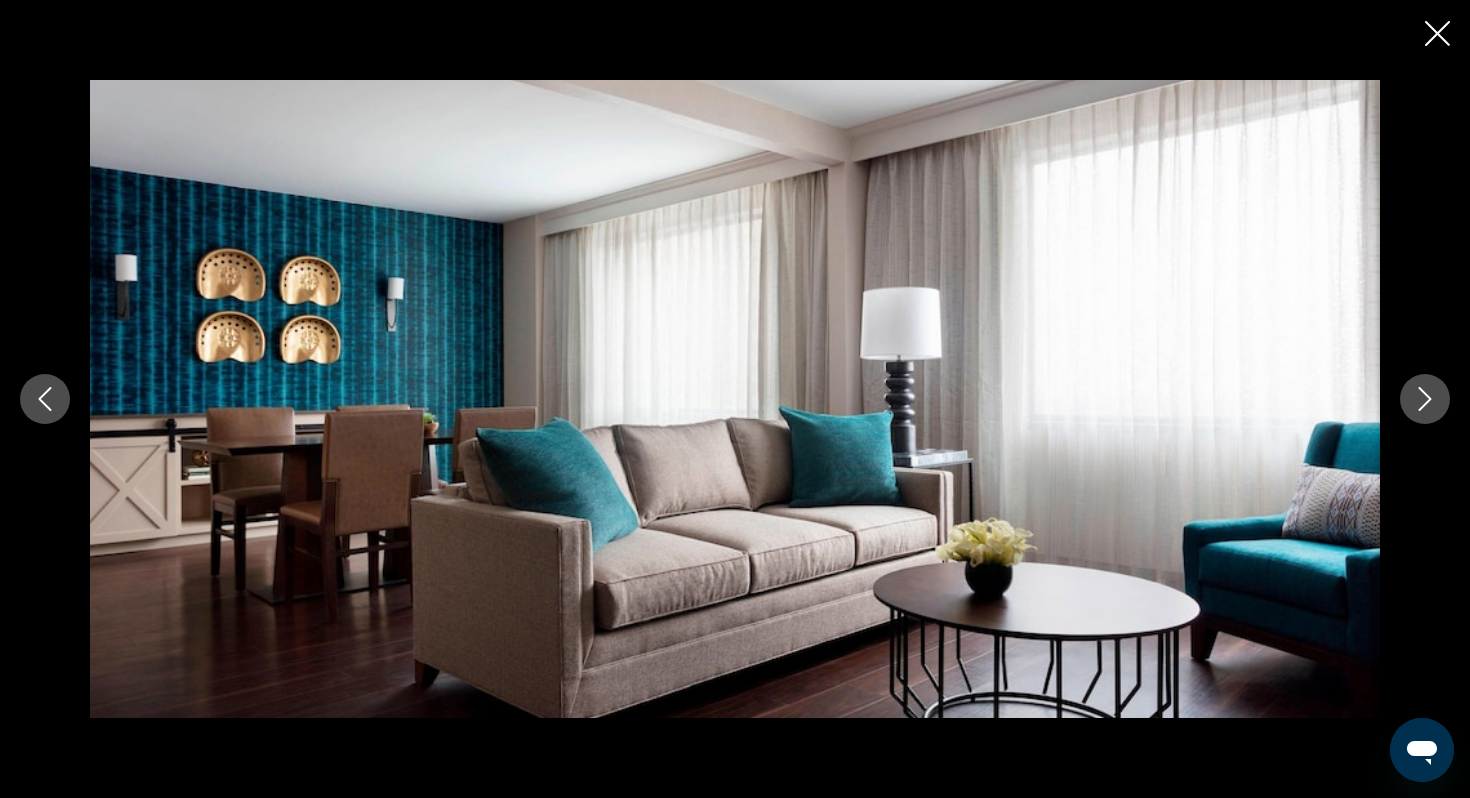 click 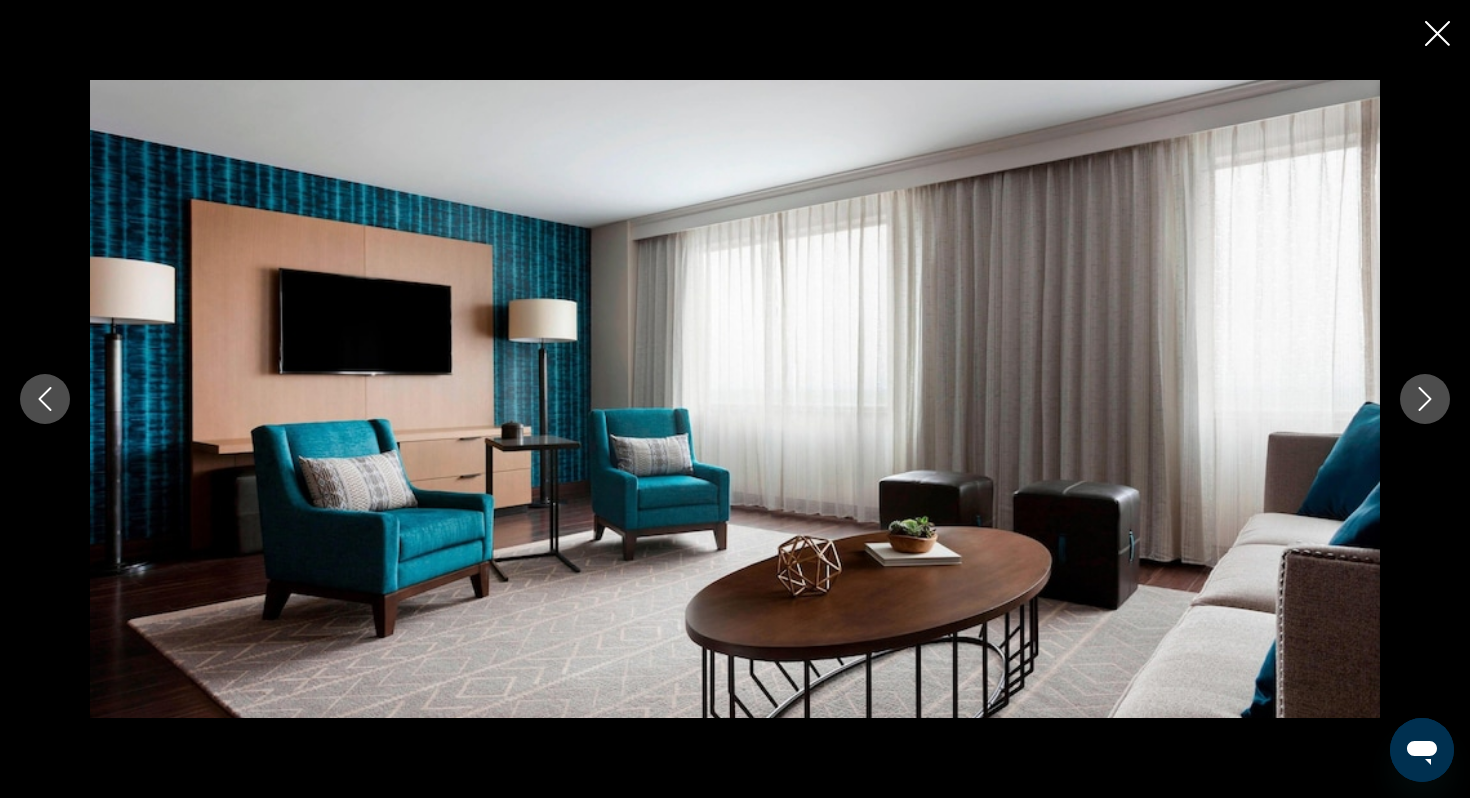 click 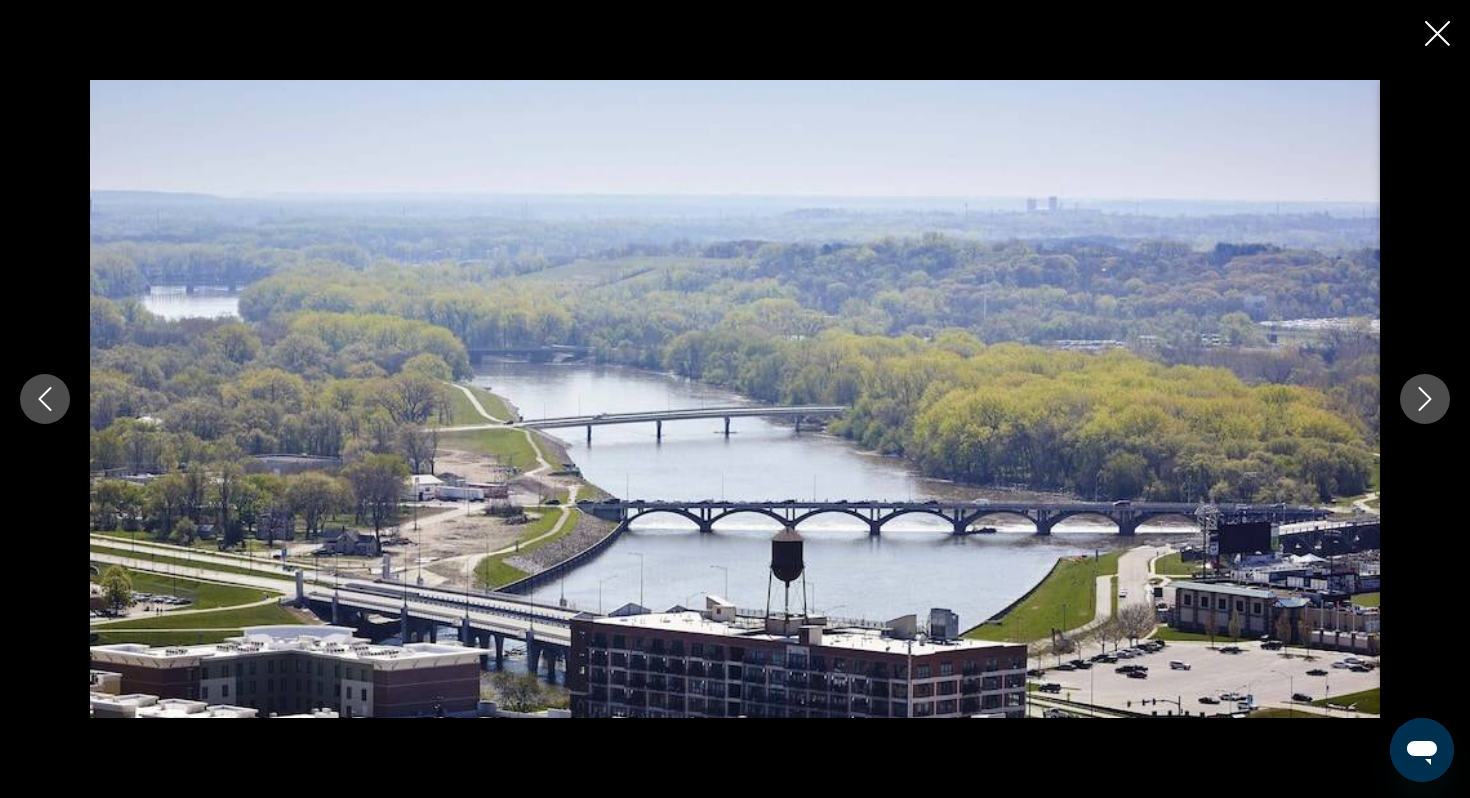 click 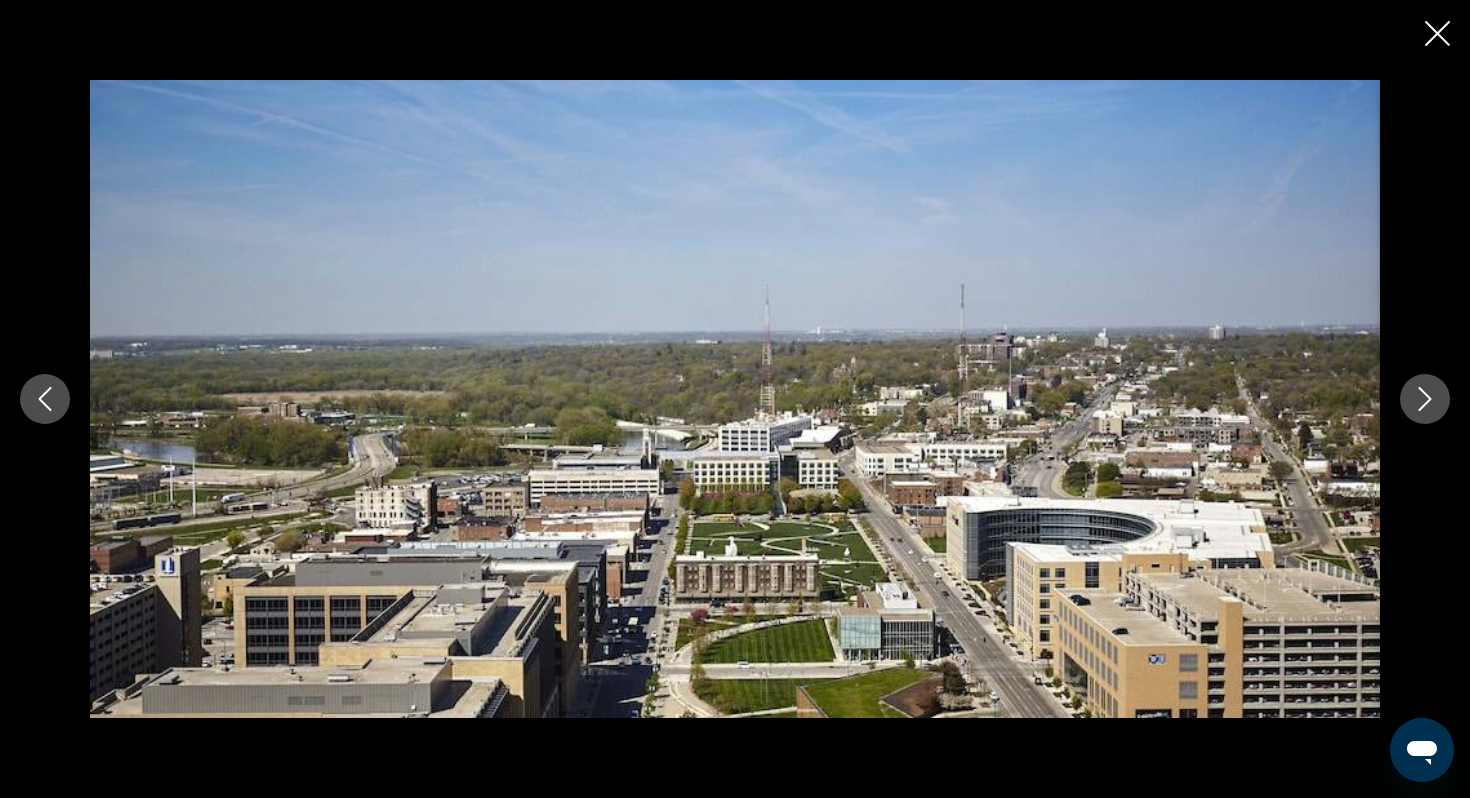 click 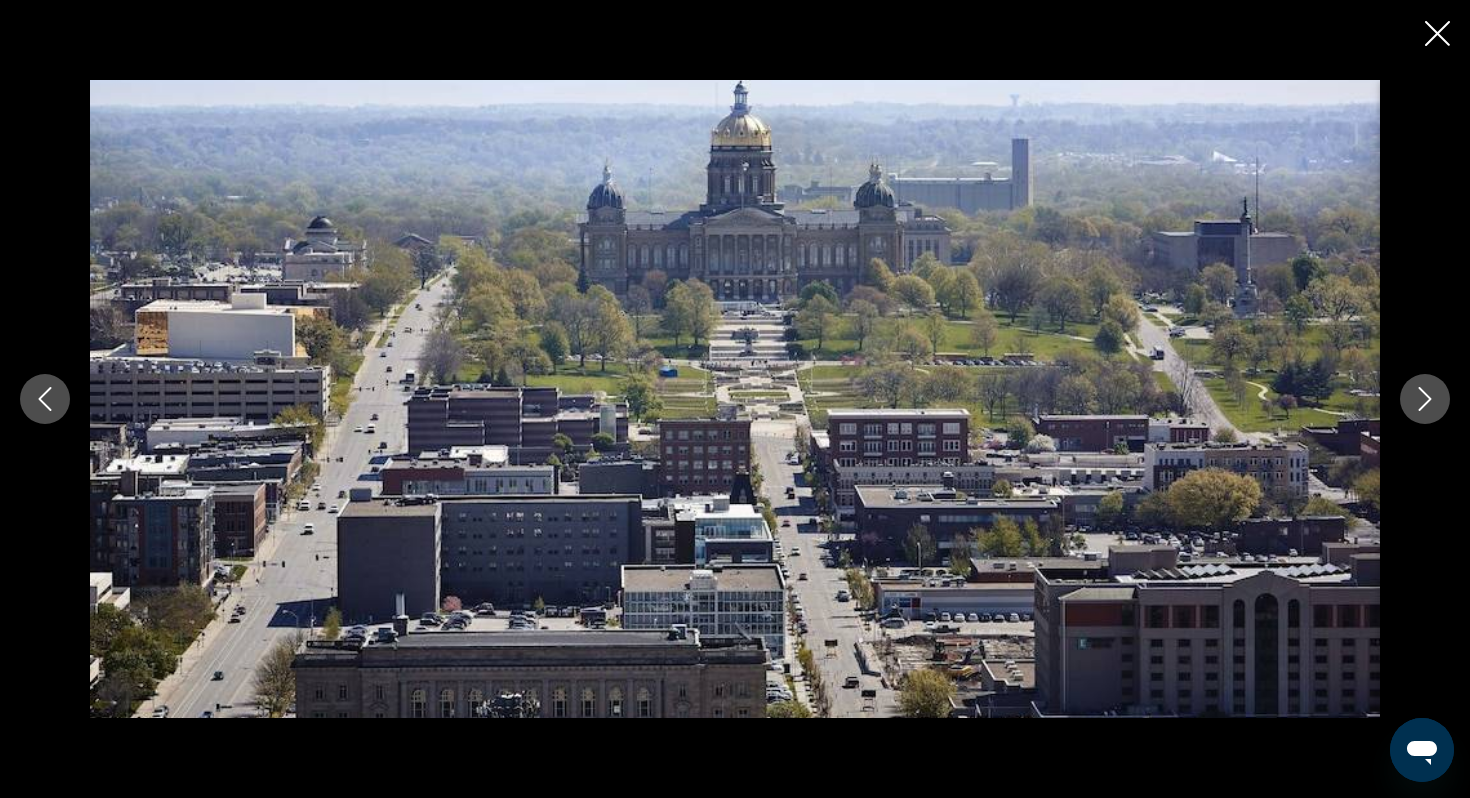 click 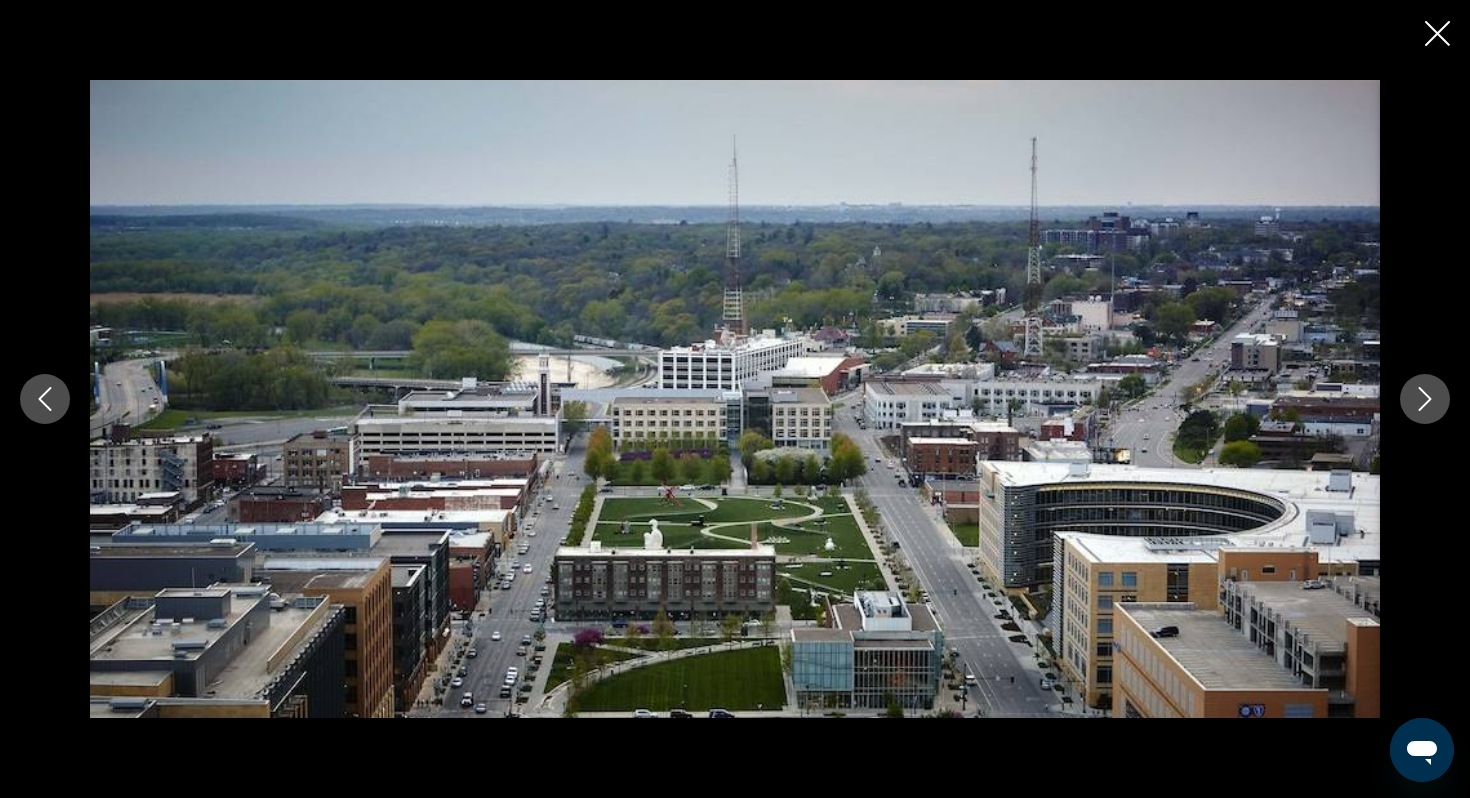 click 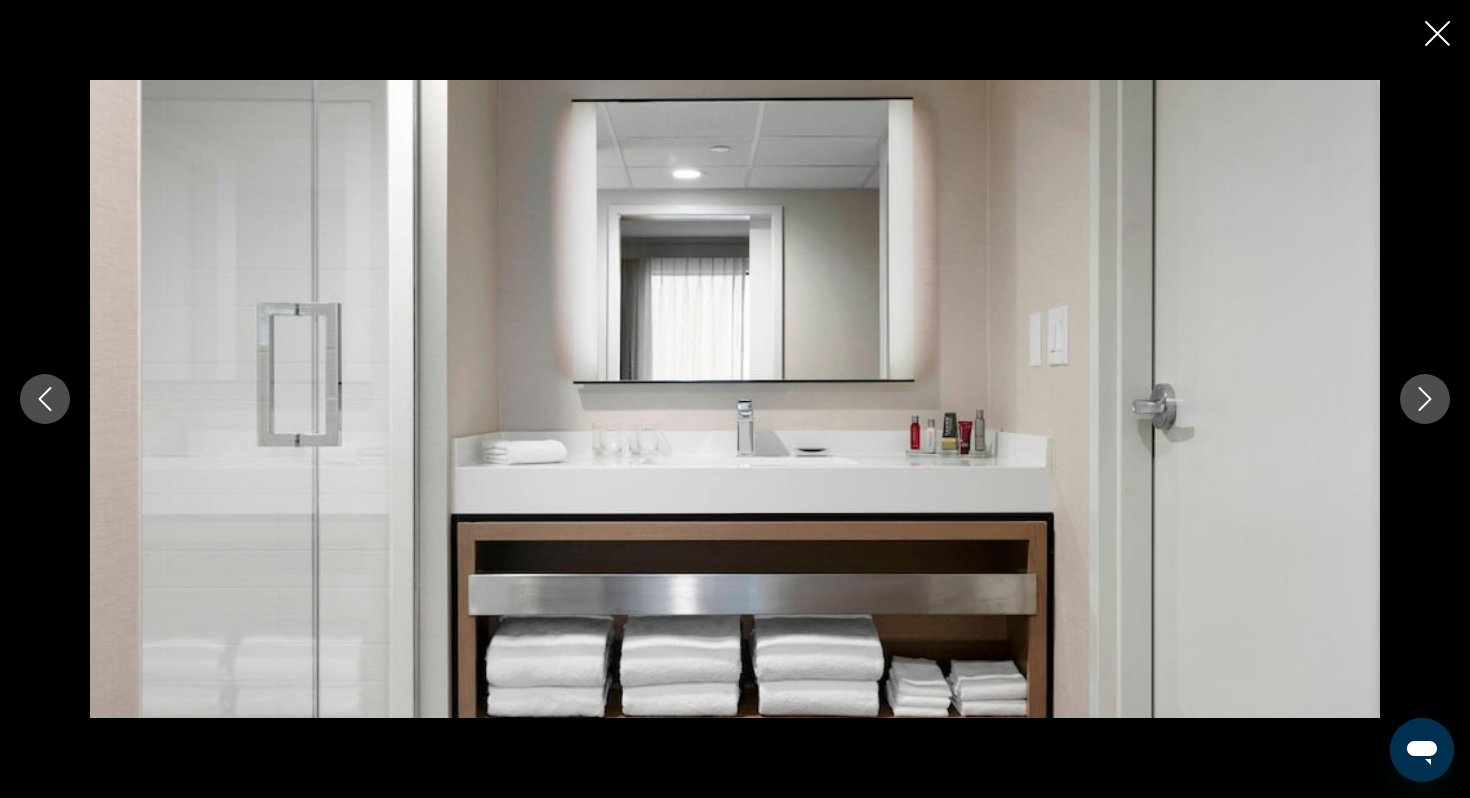 click 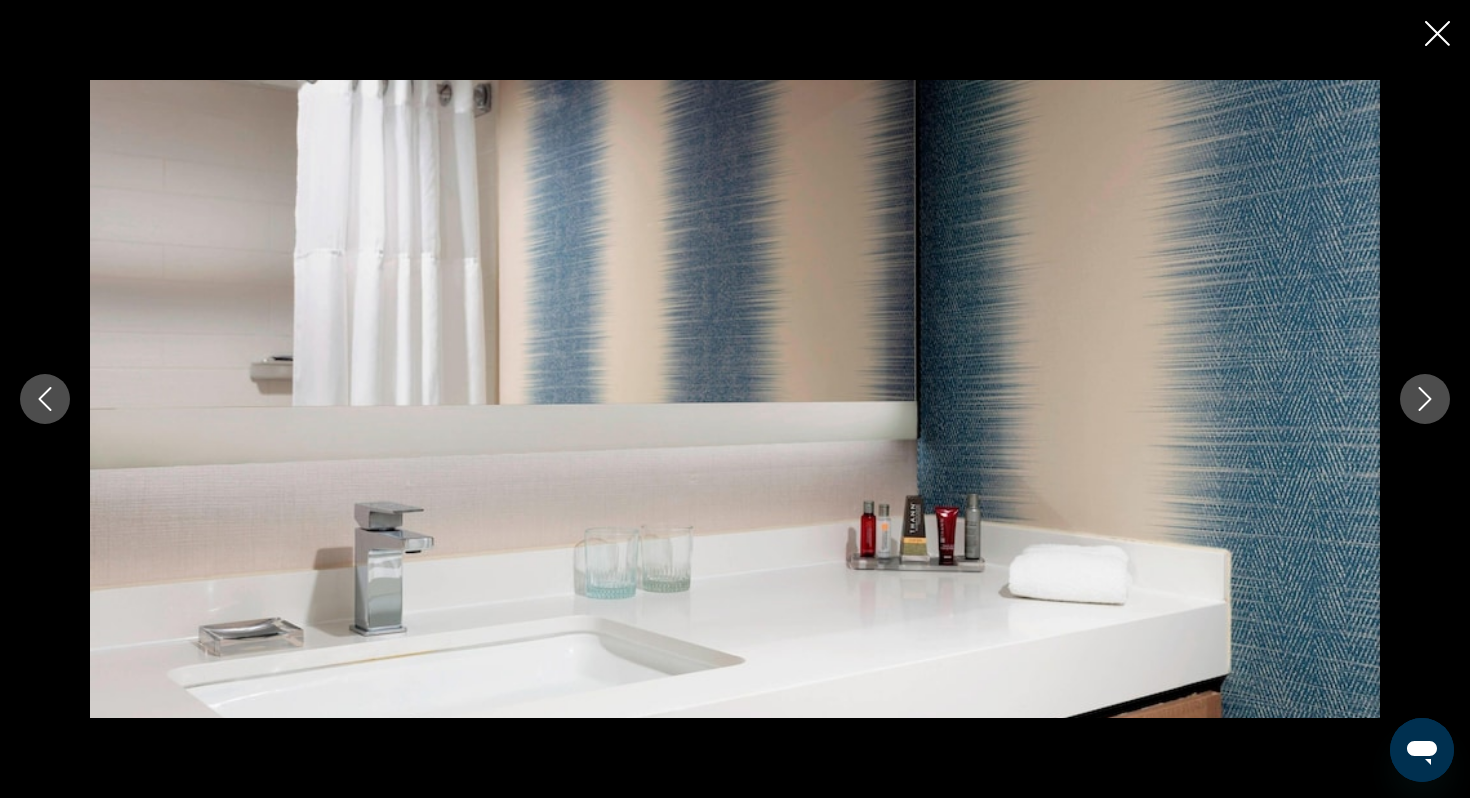 click 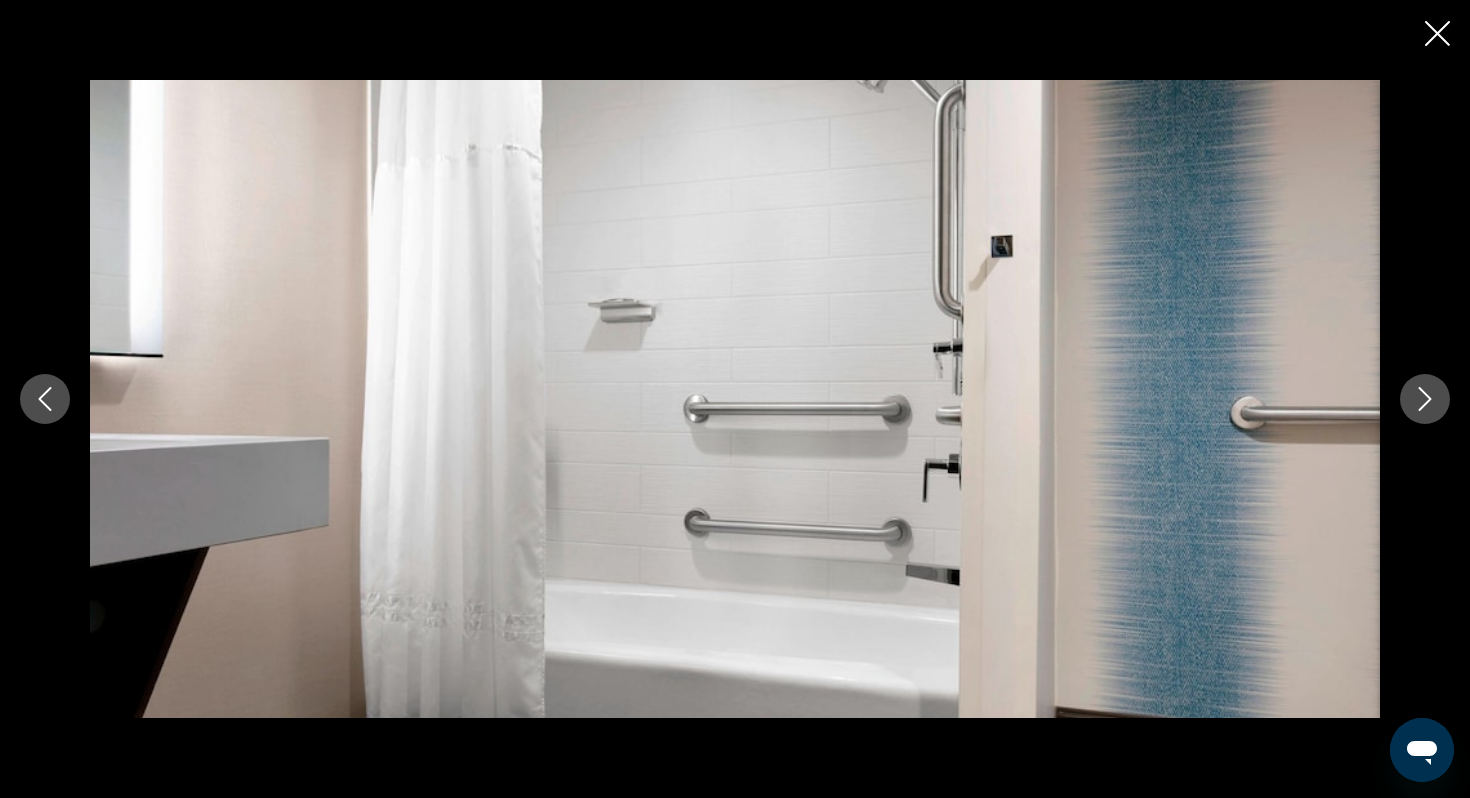 click 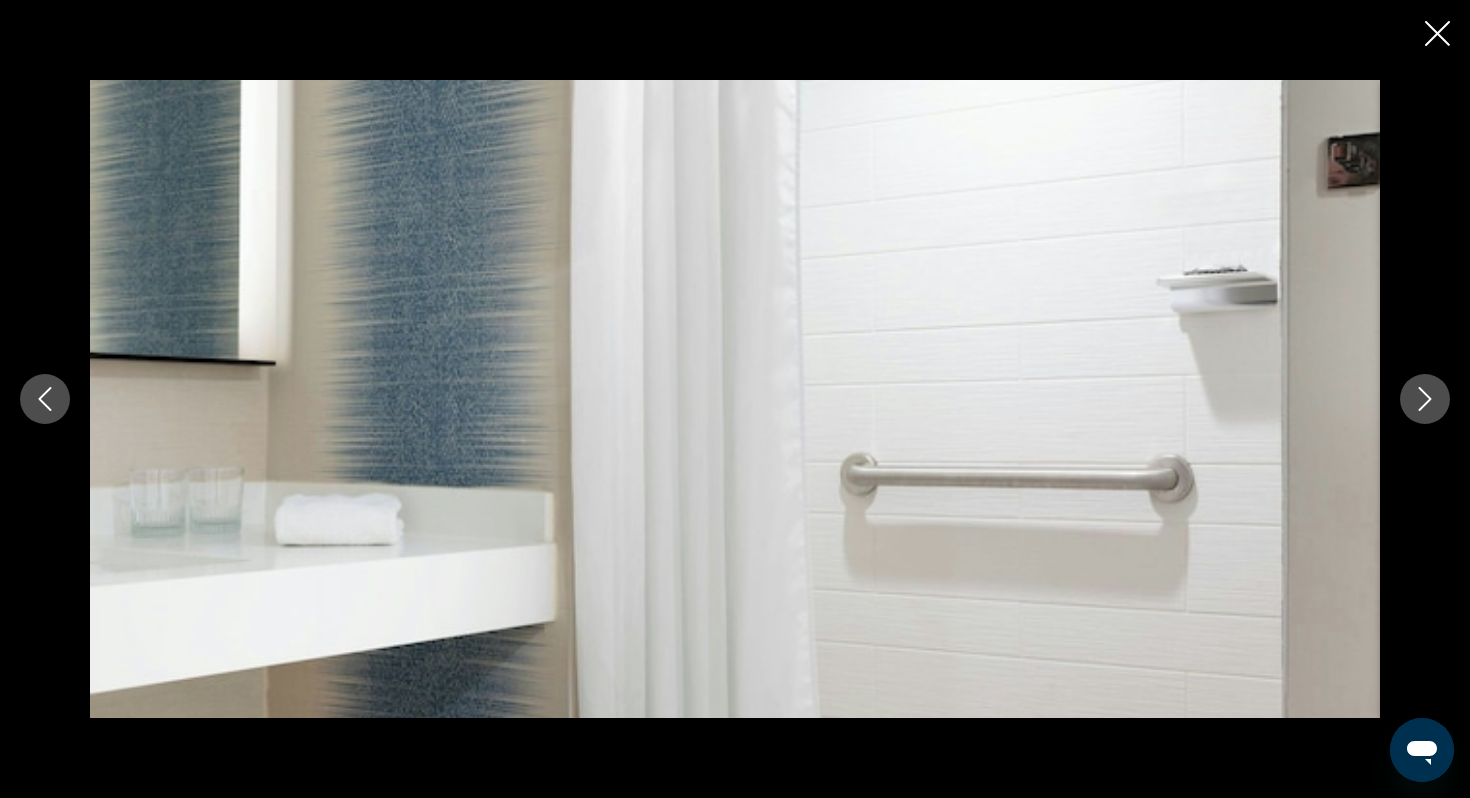 click 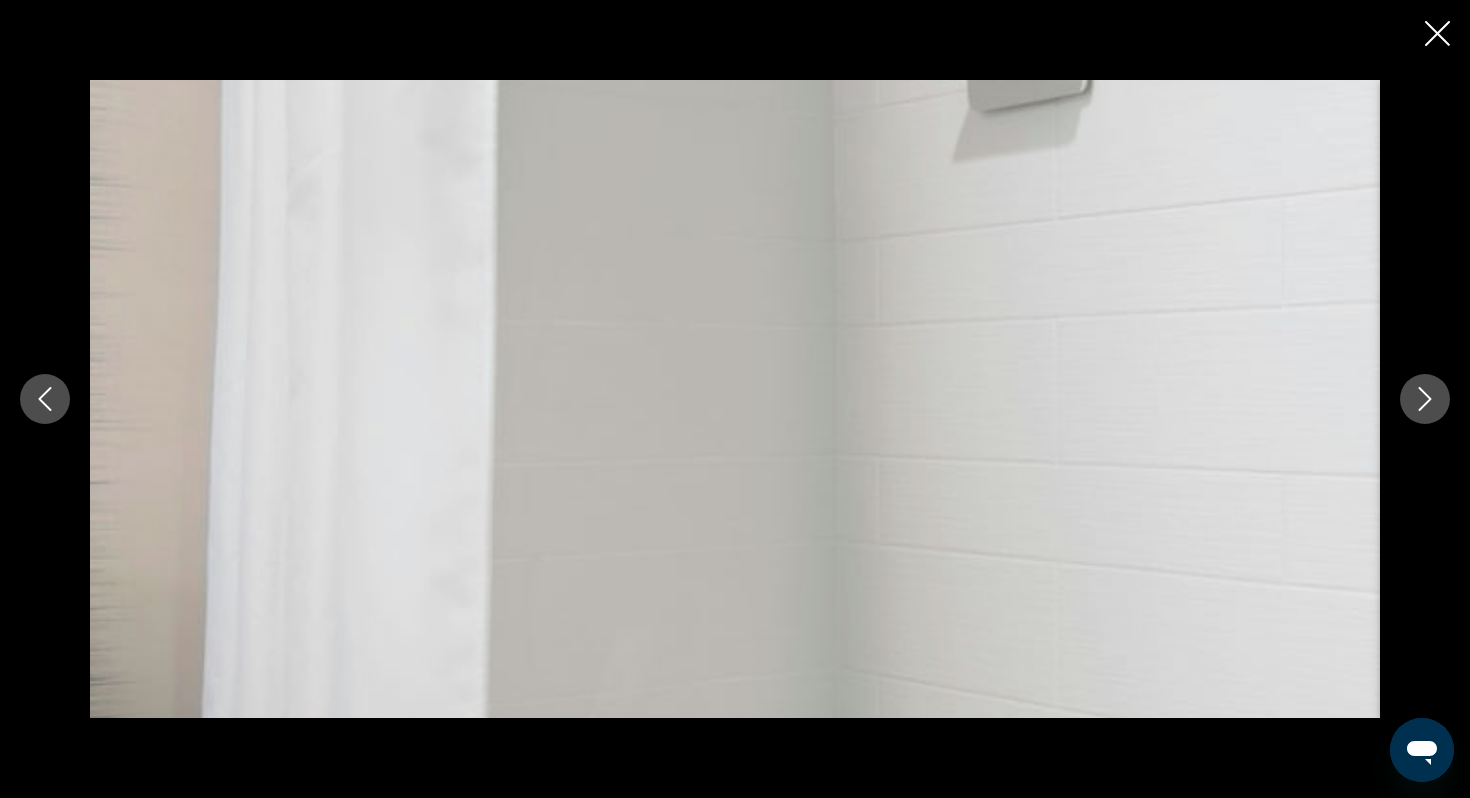 click 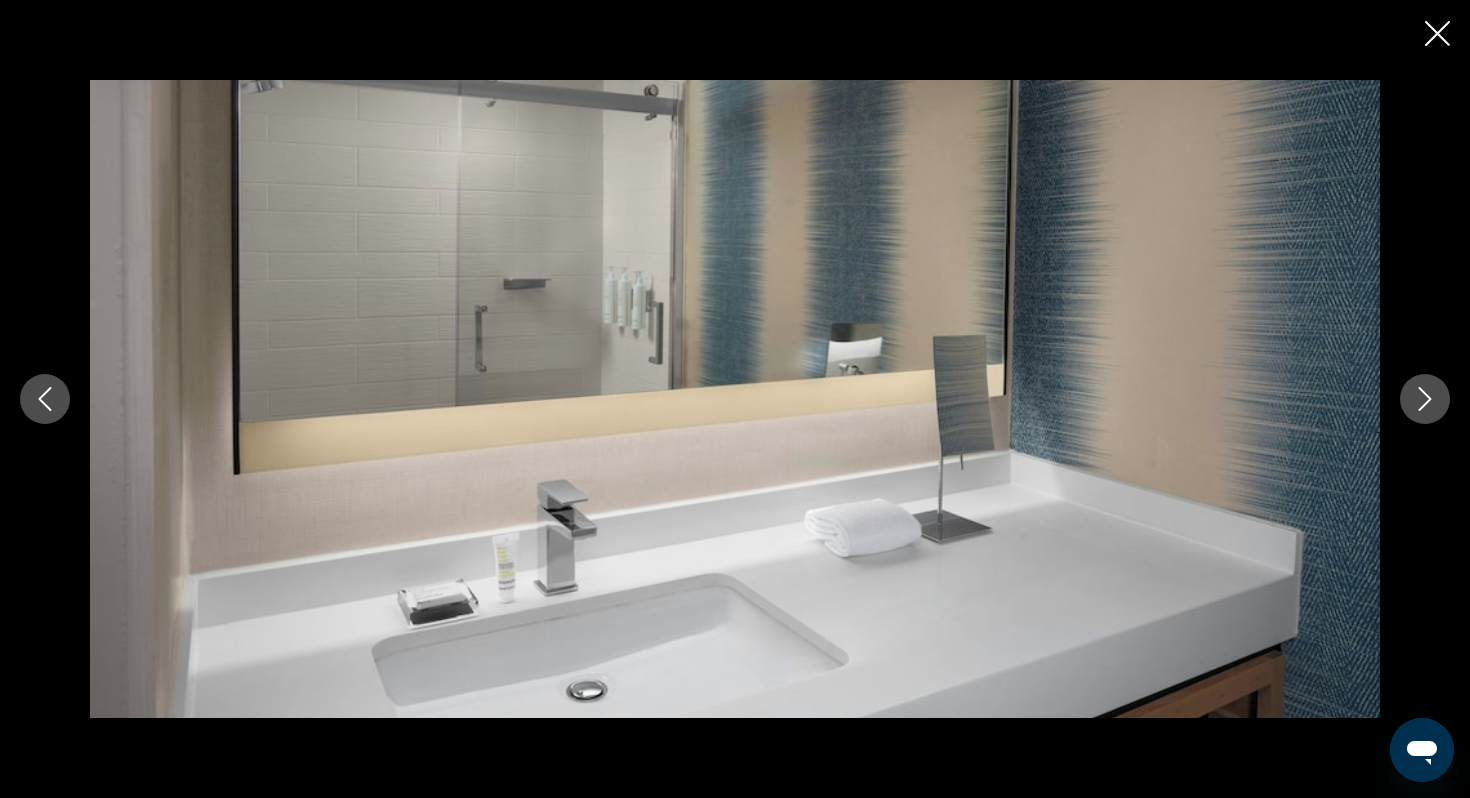 click 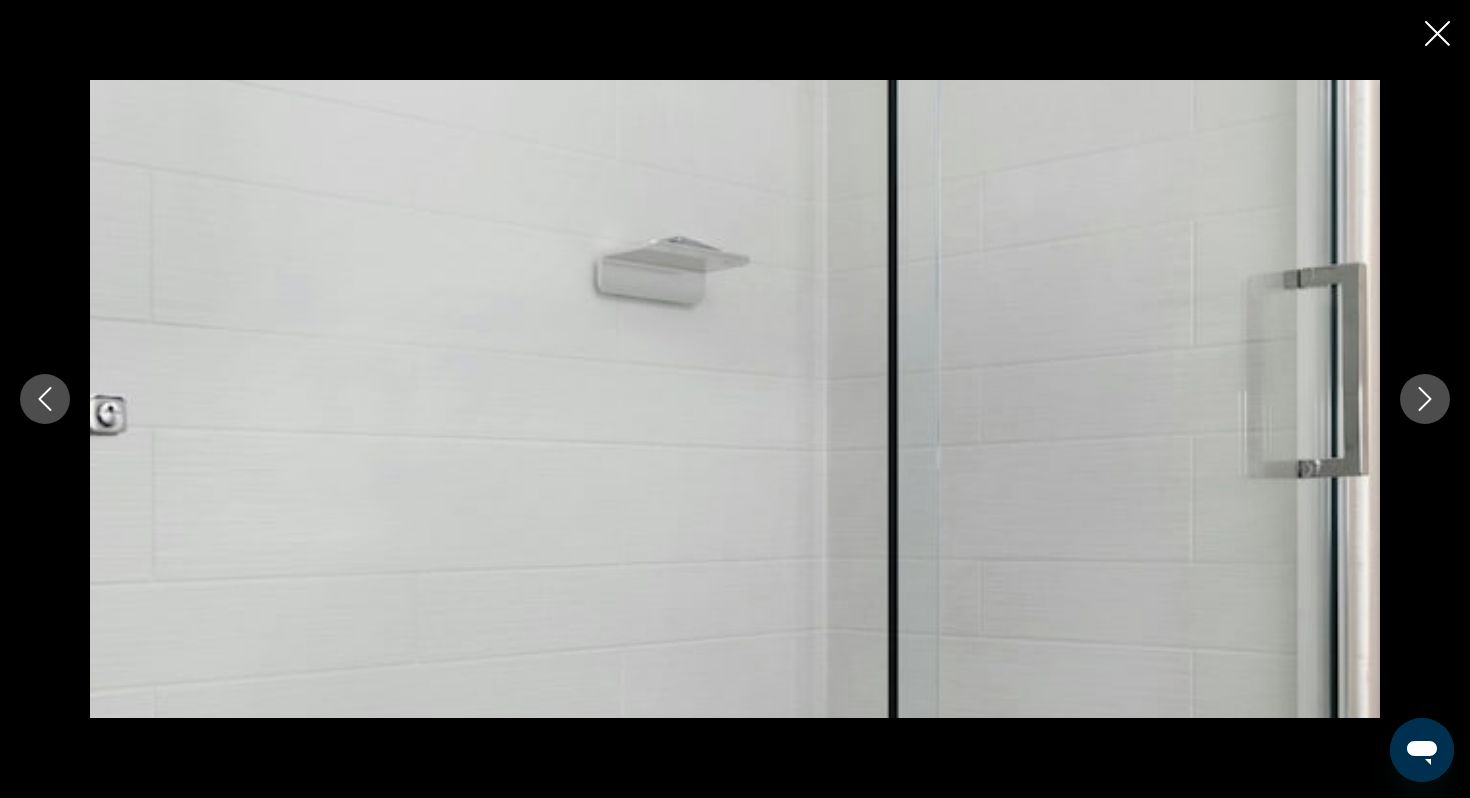 click 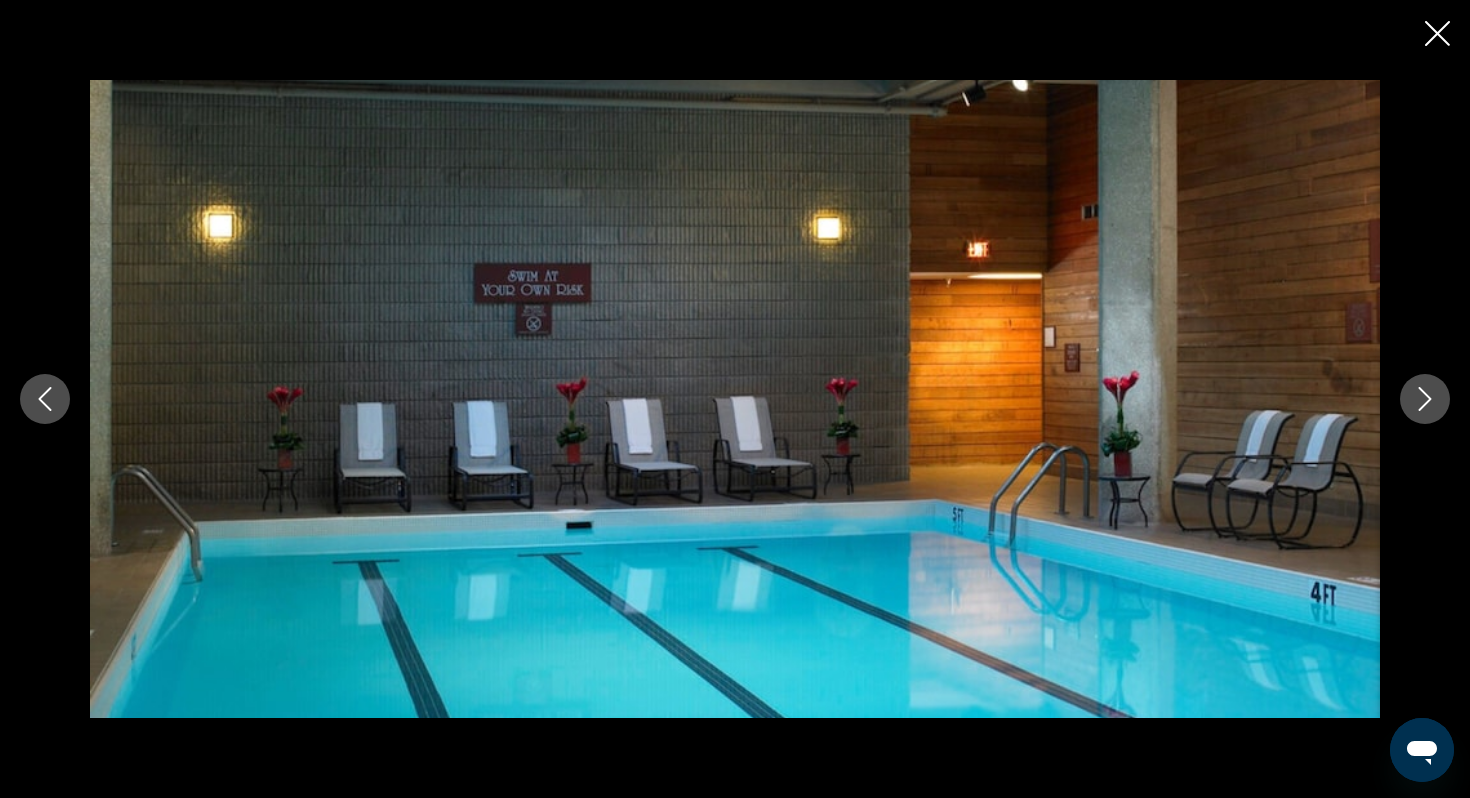 click 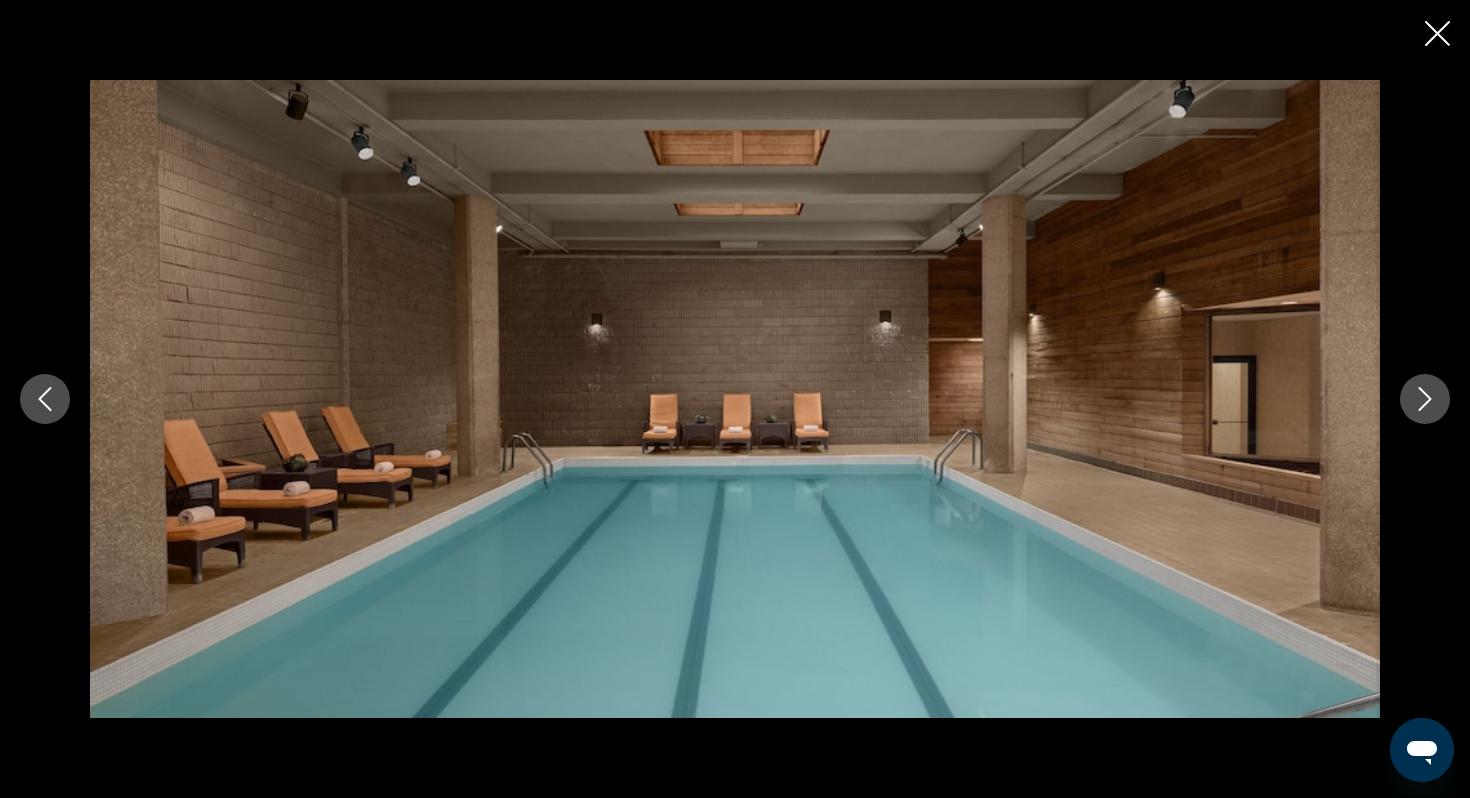 click 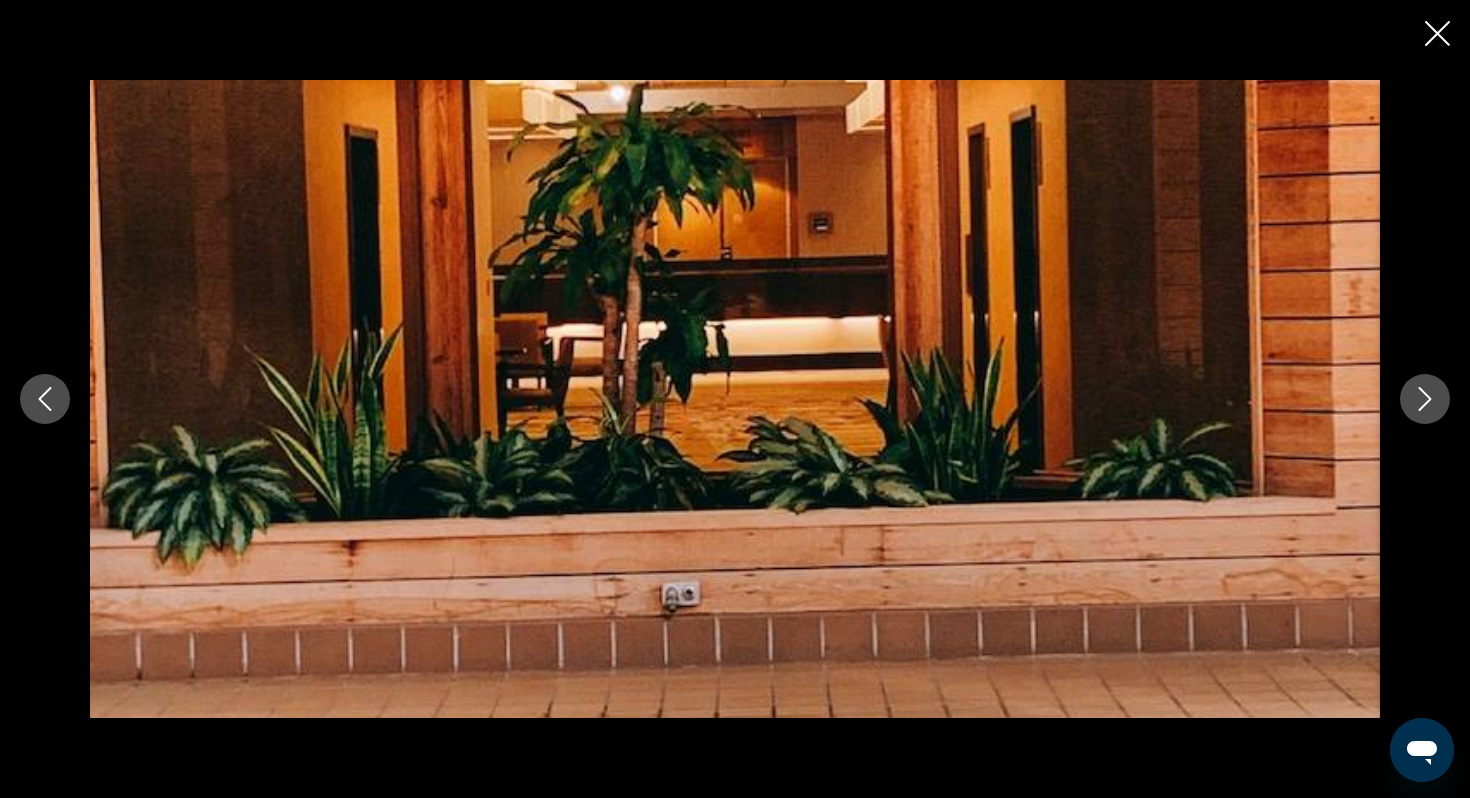 click 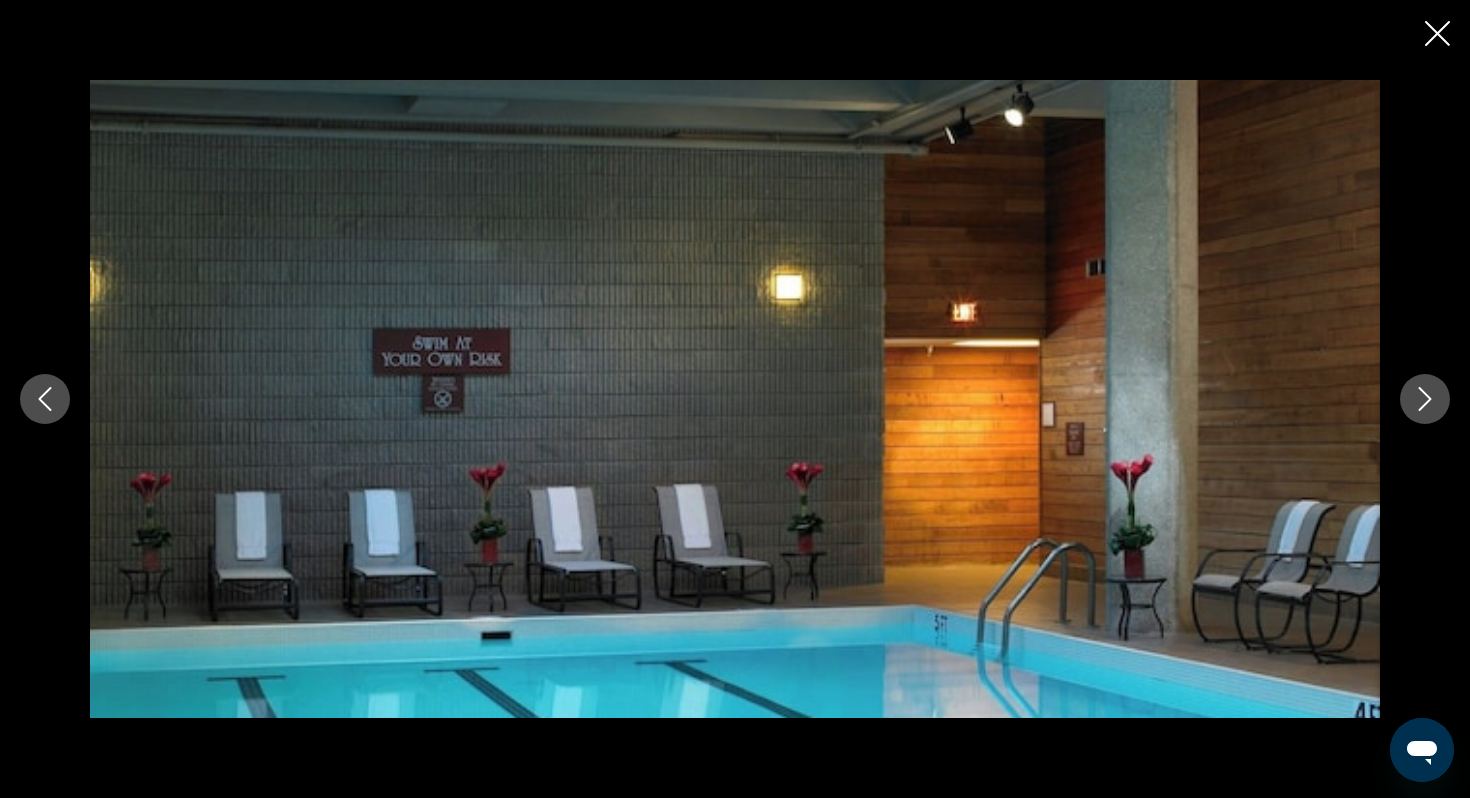 click 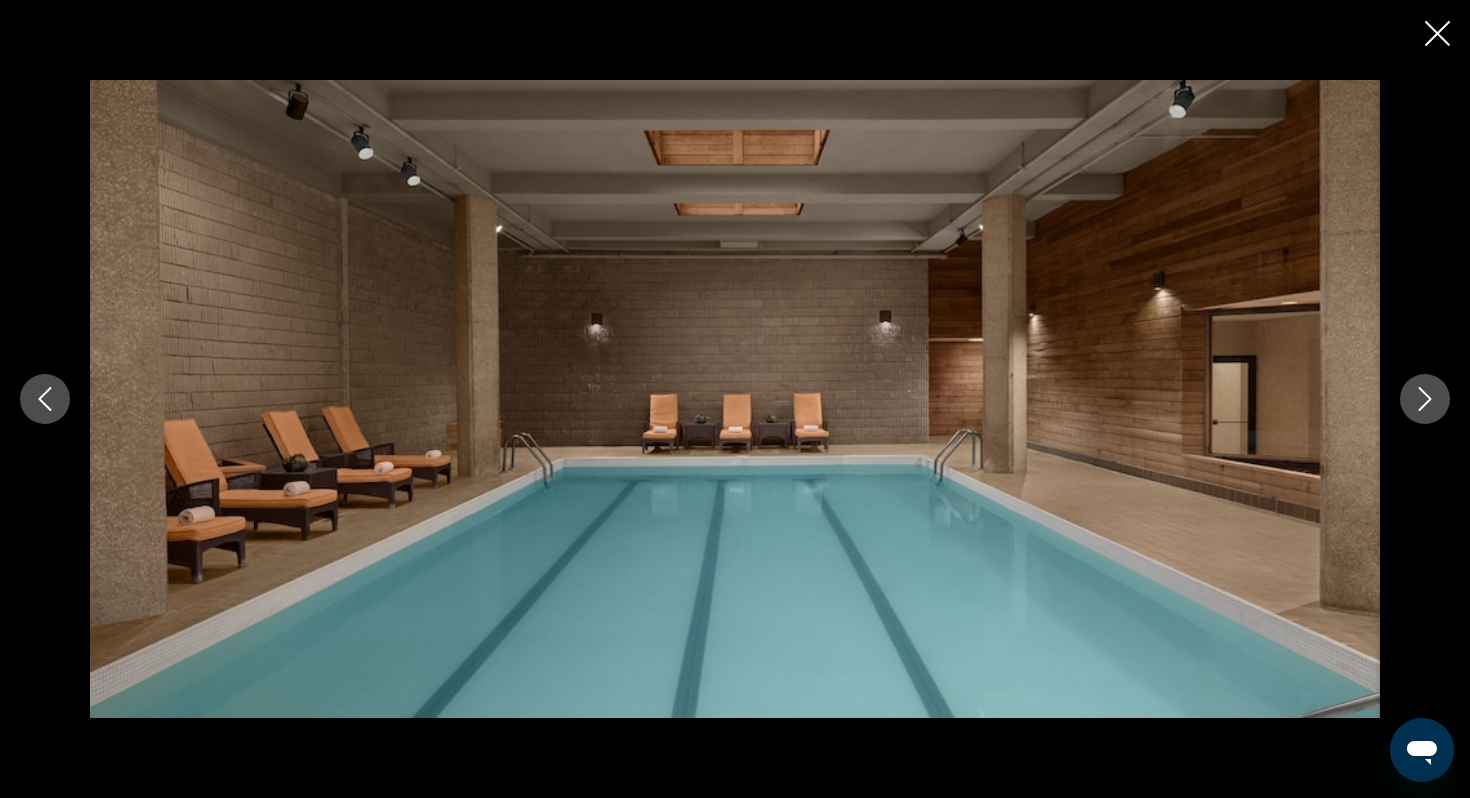 click 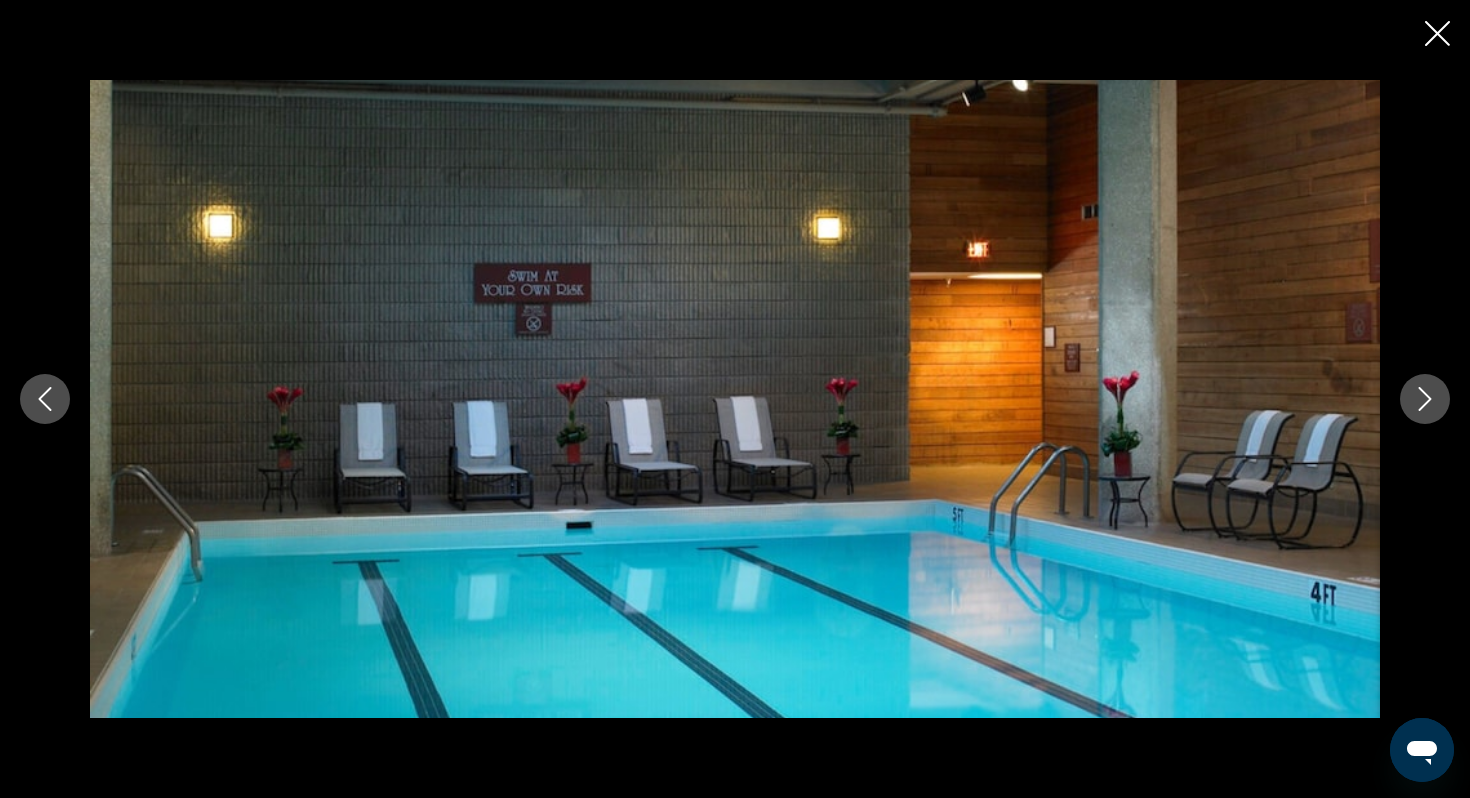 click 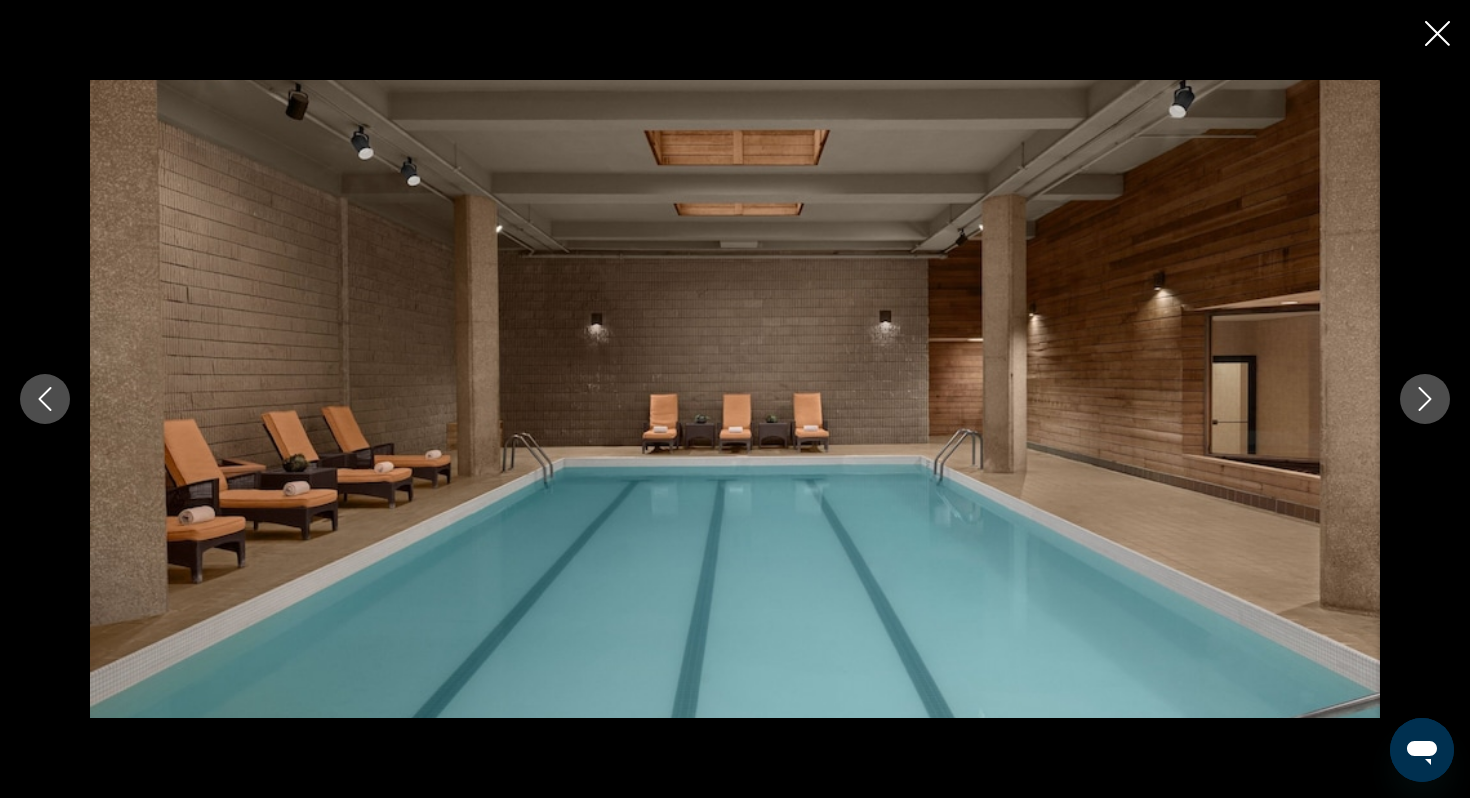 click 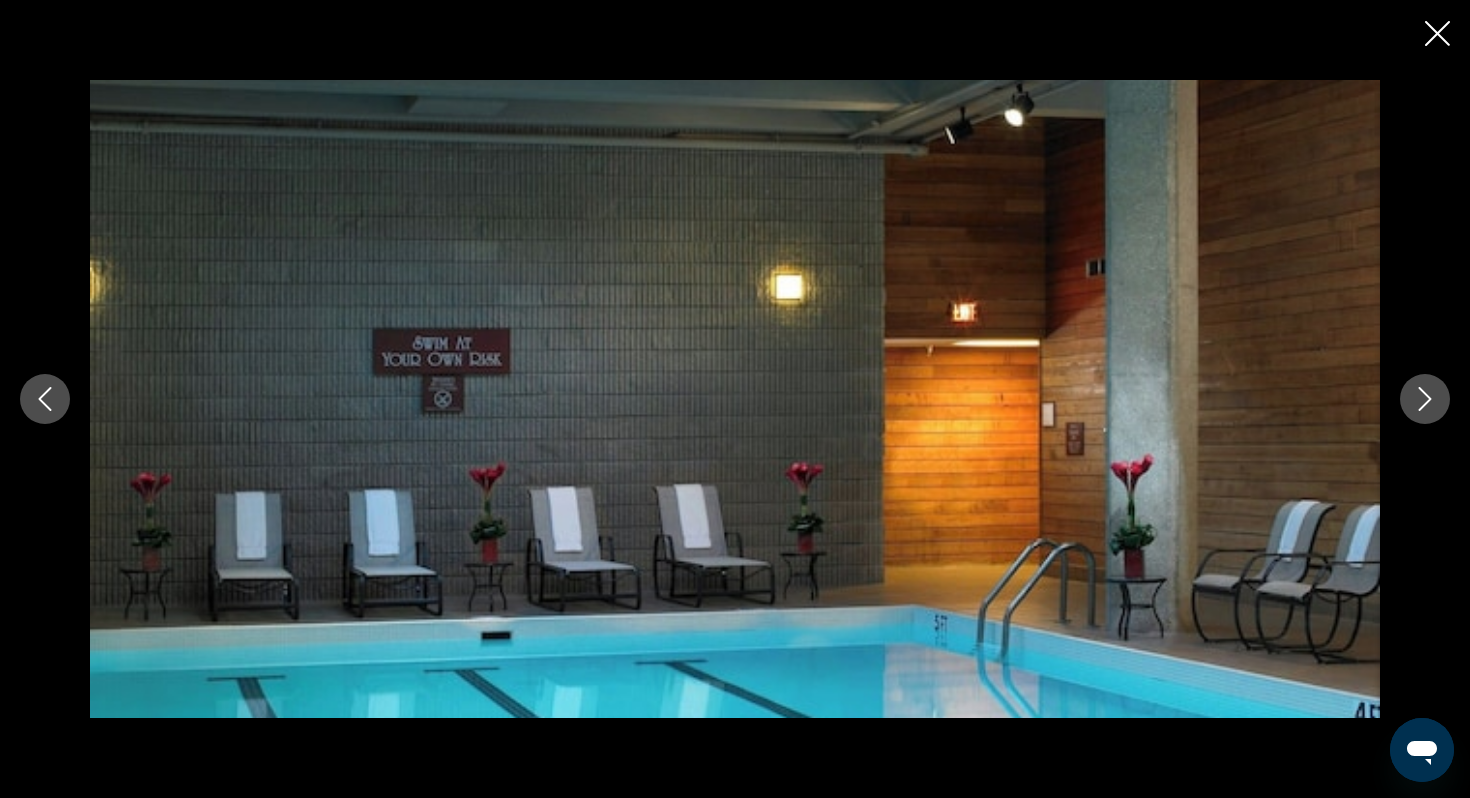 click 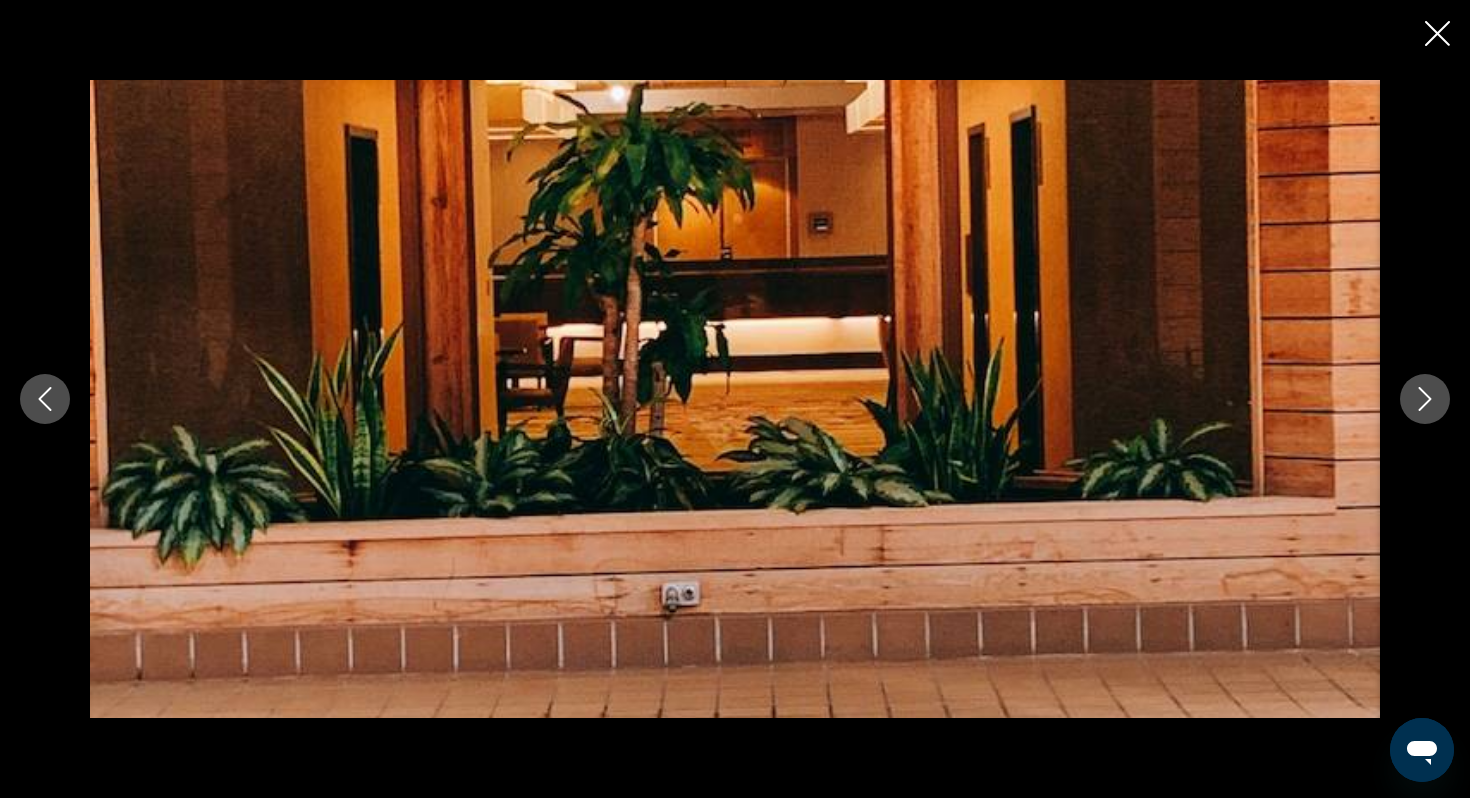 click 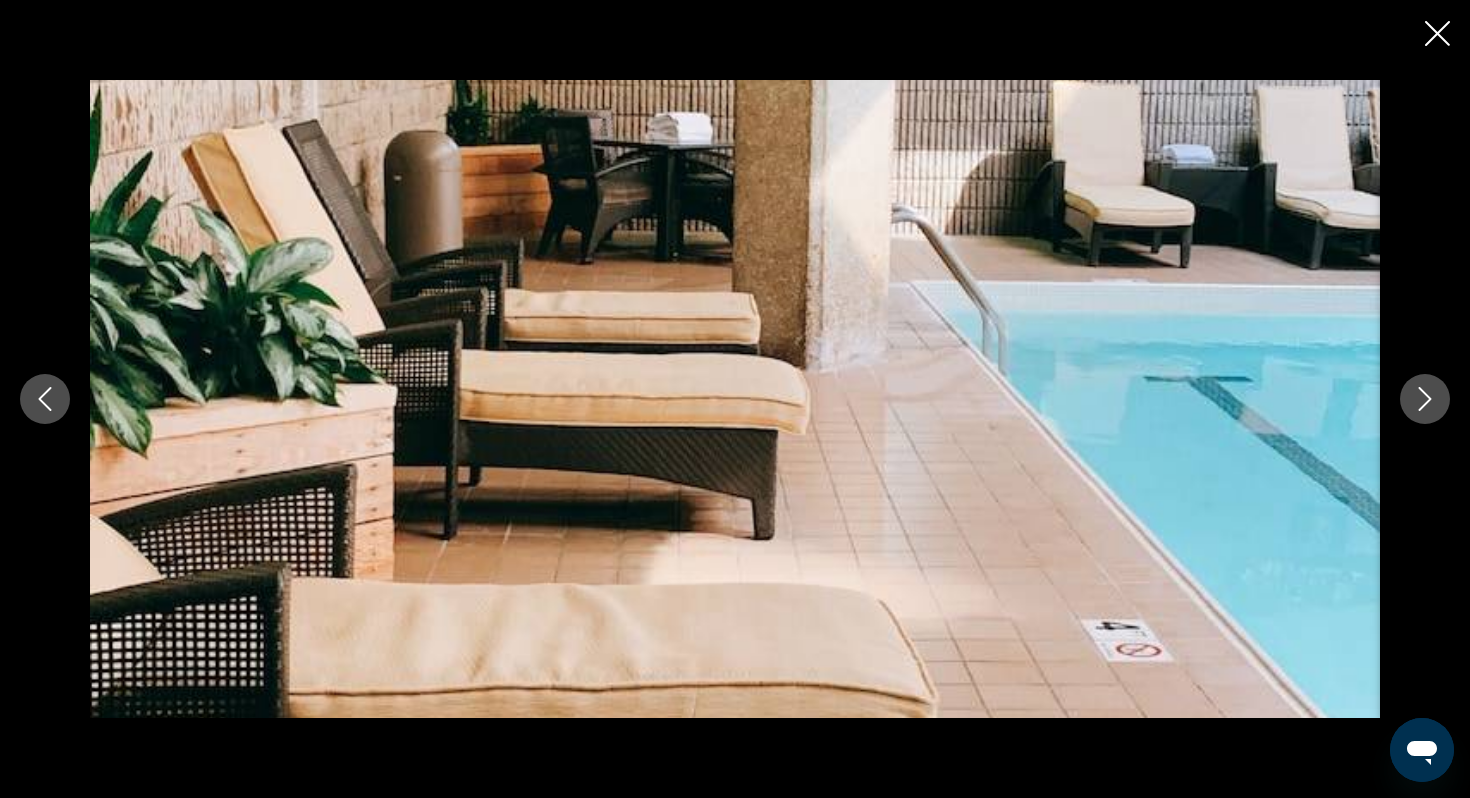 click 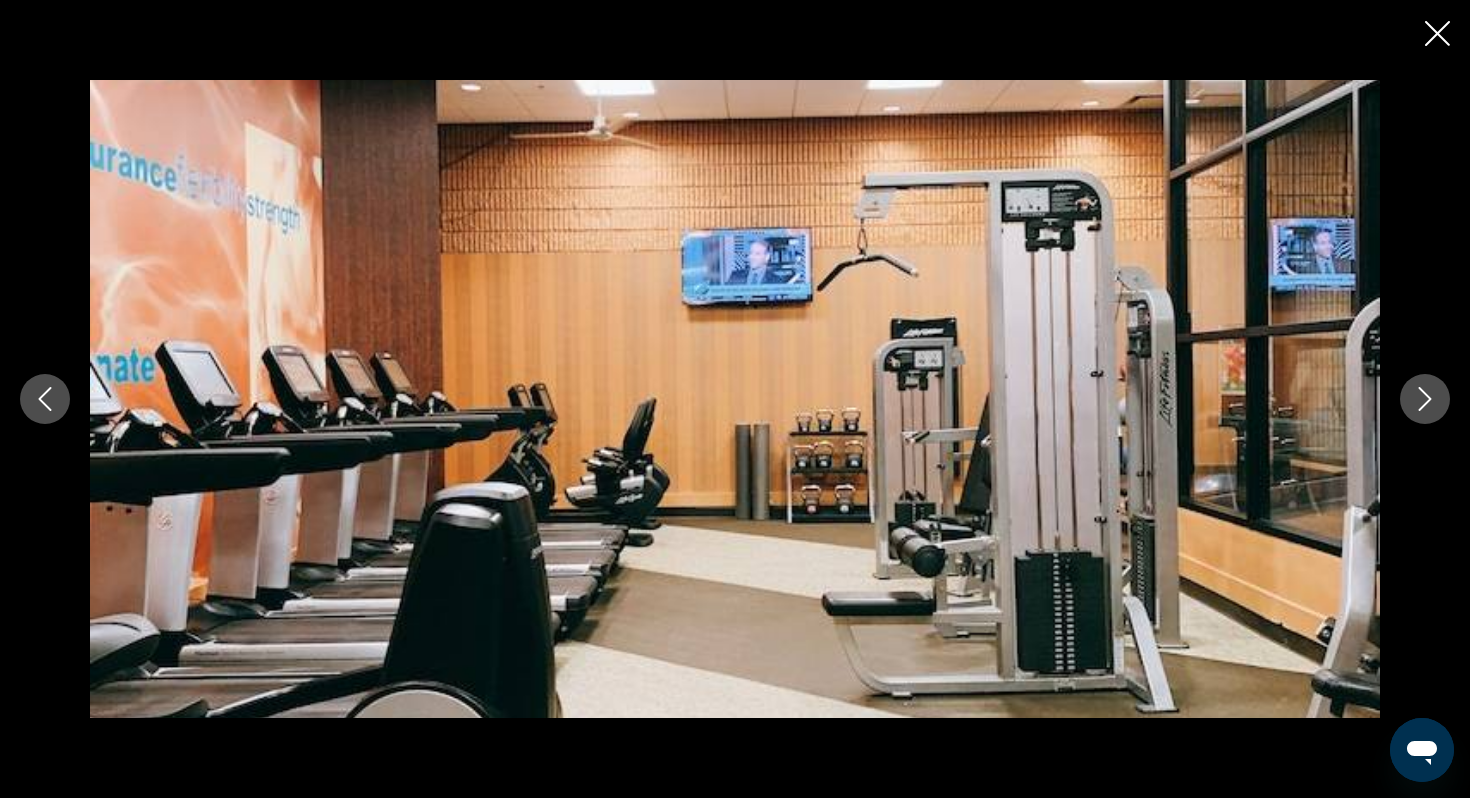 click 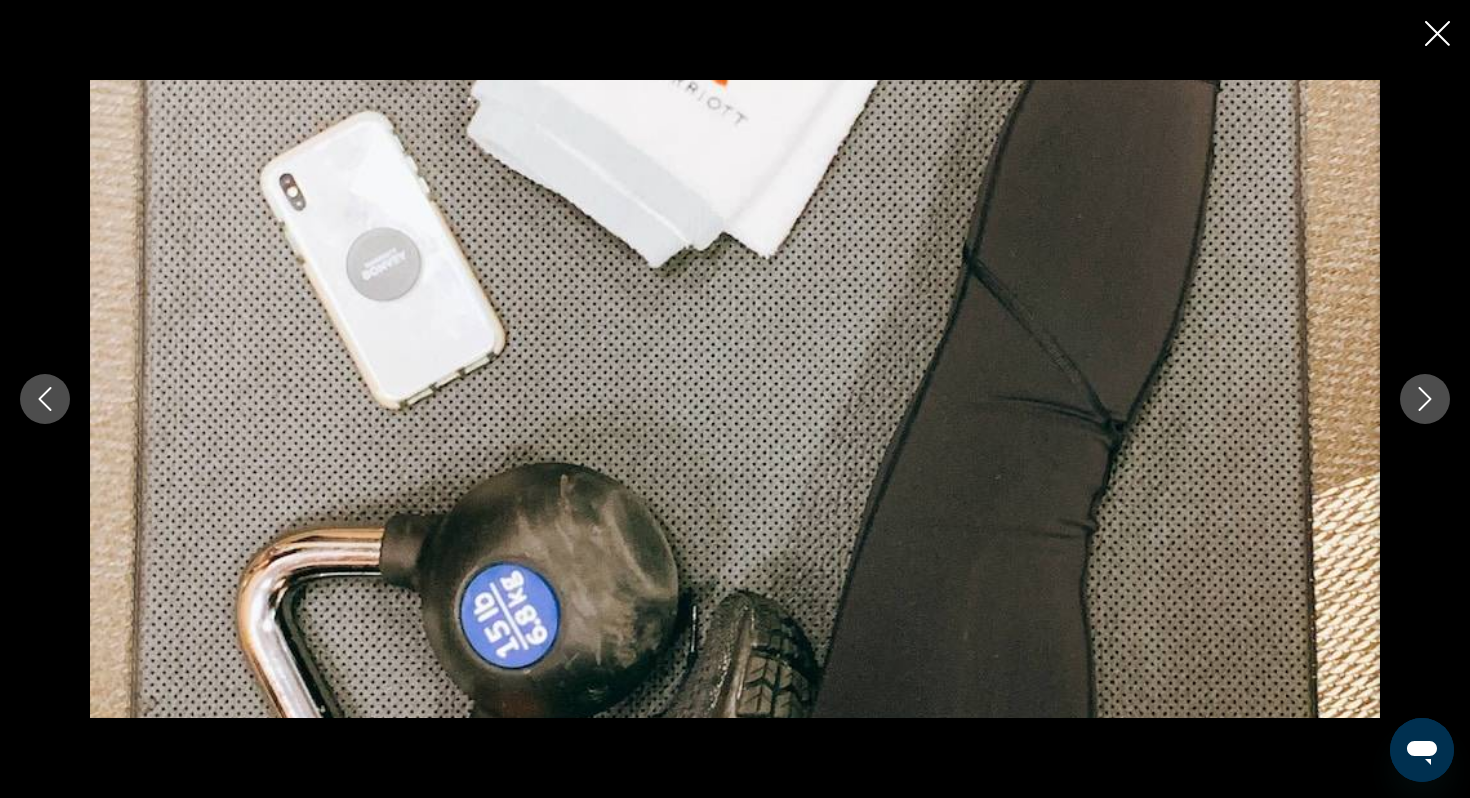 click 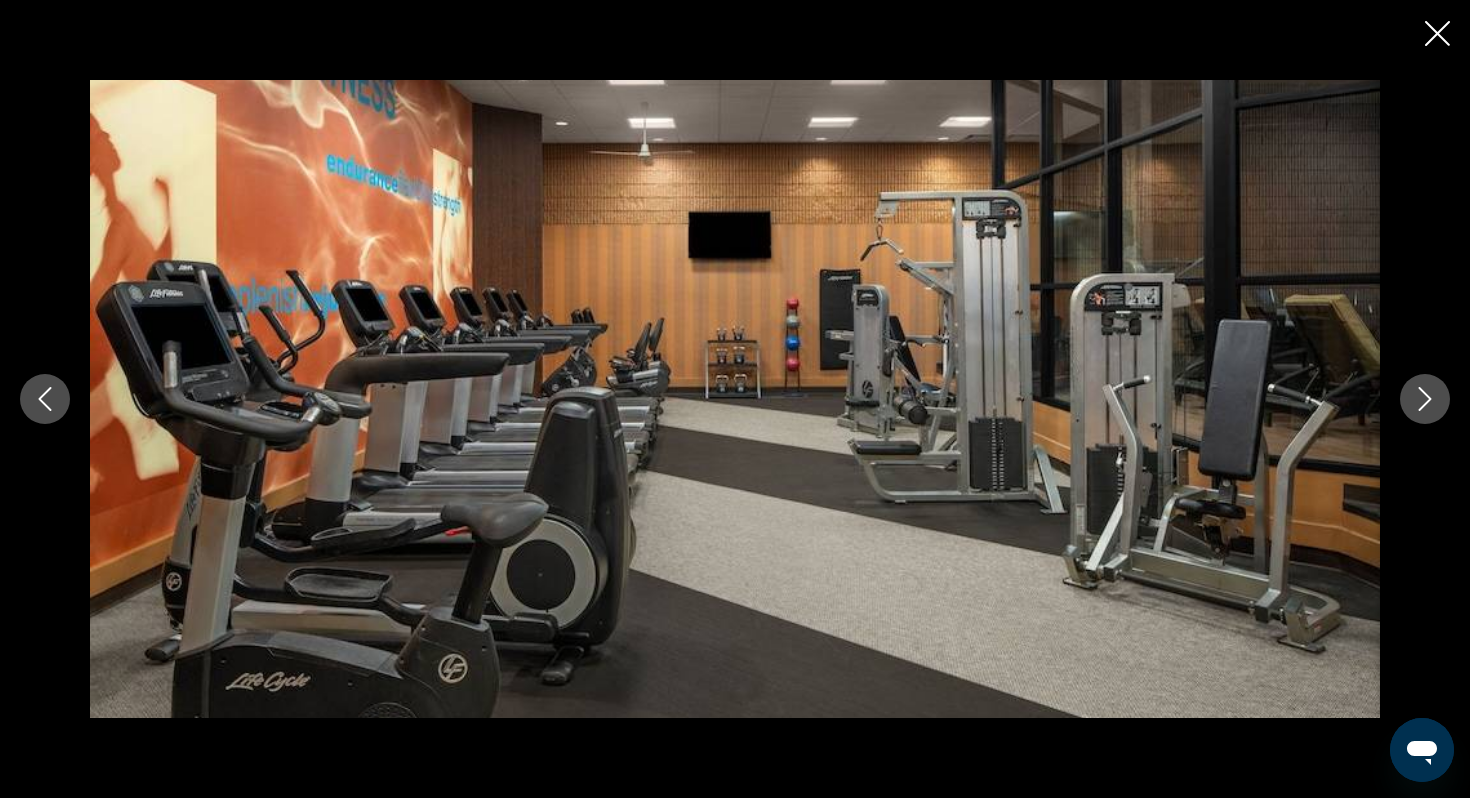 click 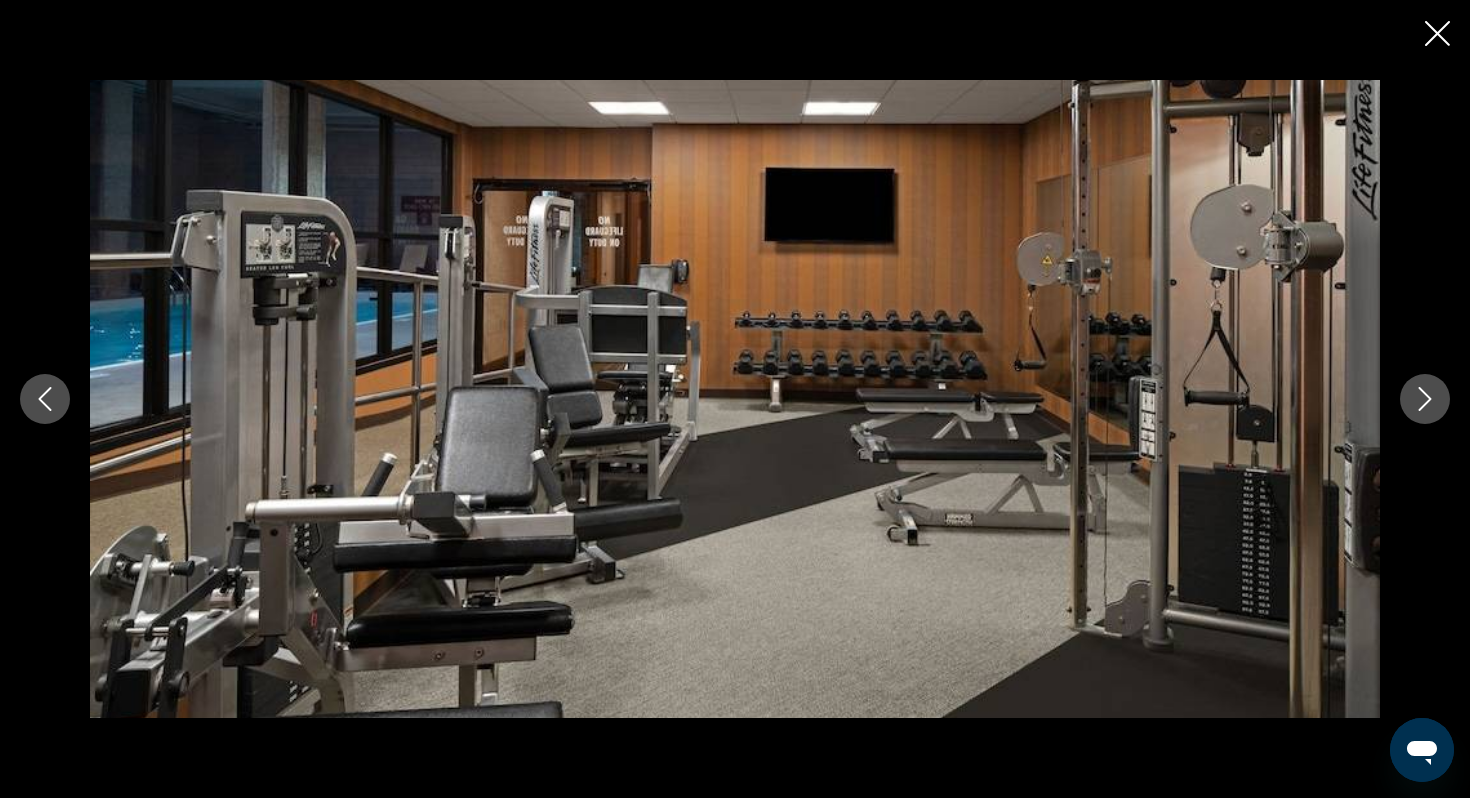 click 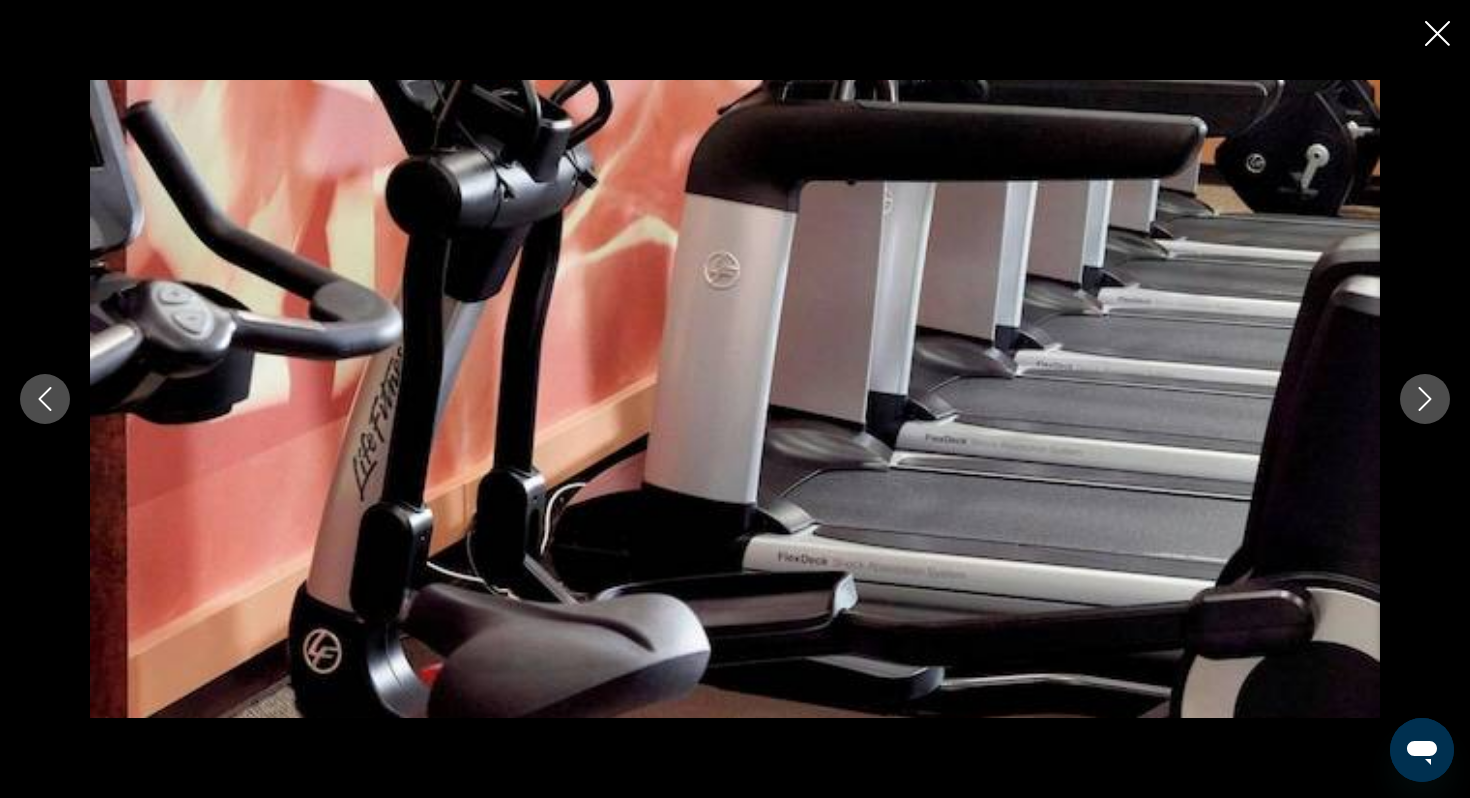 click 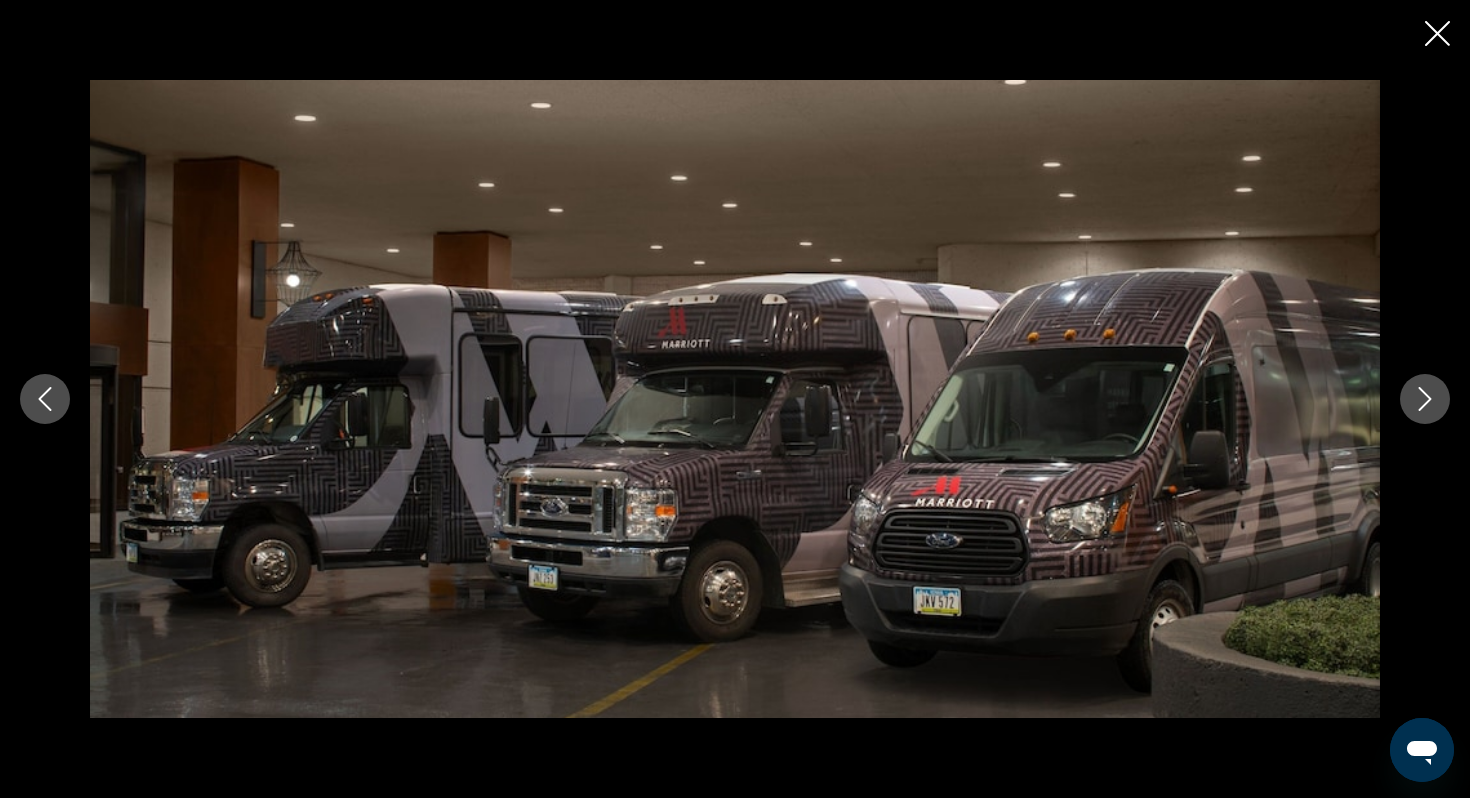click 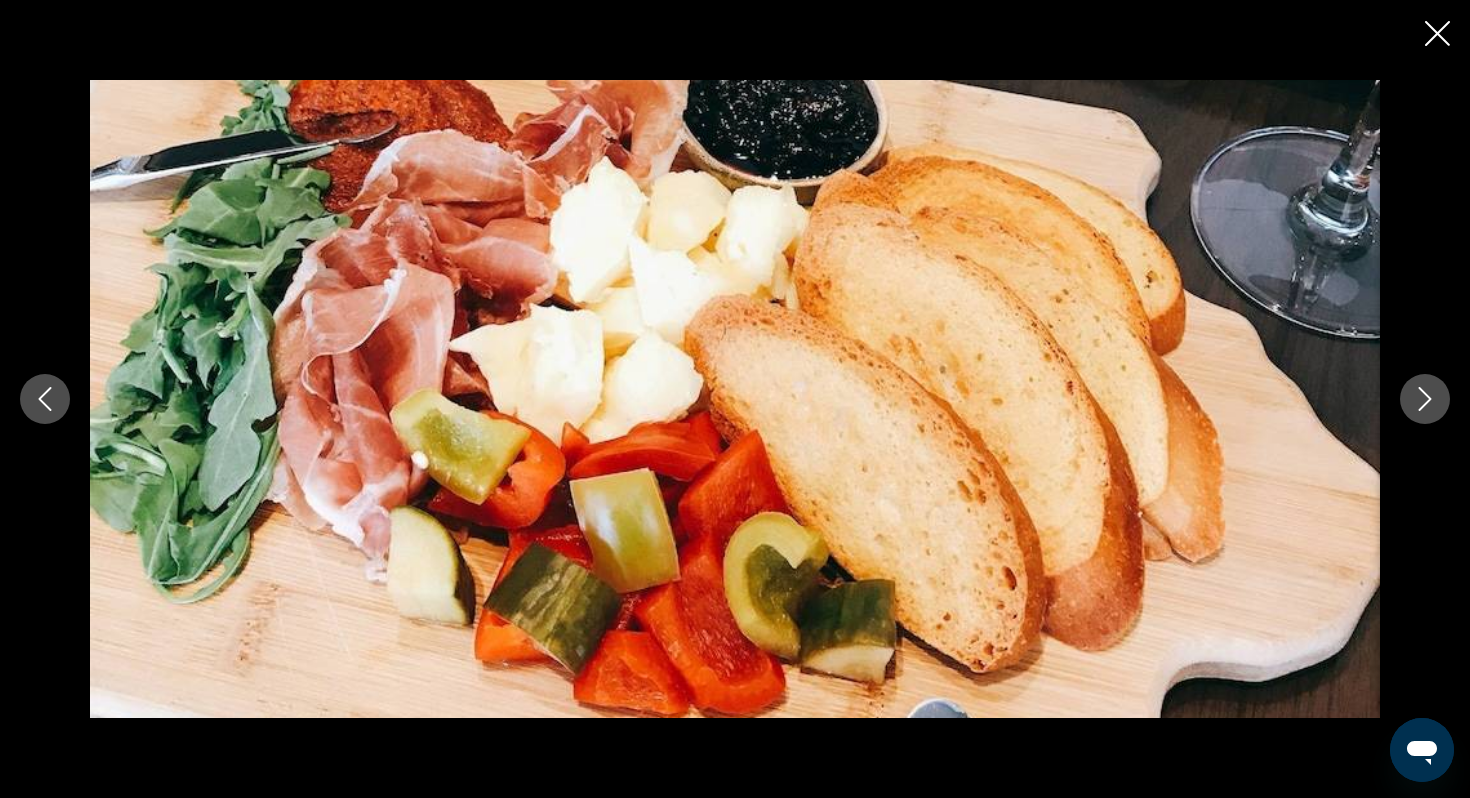 click 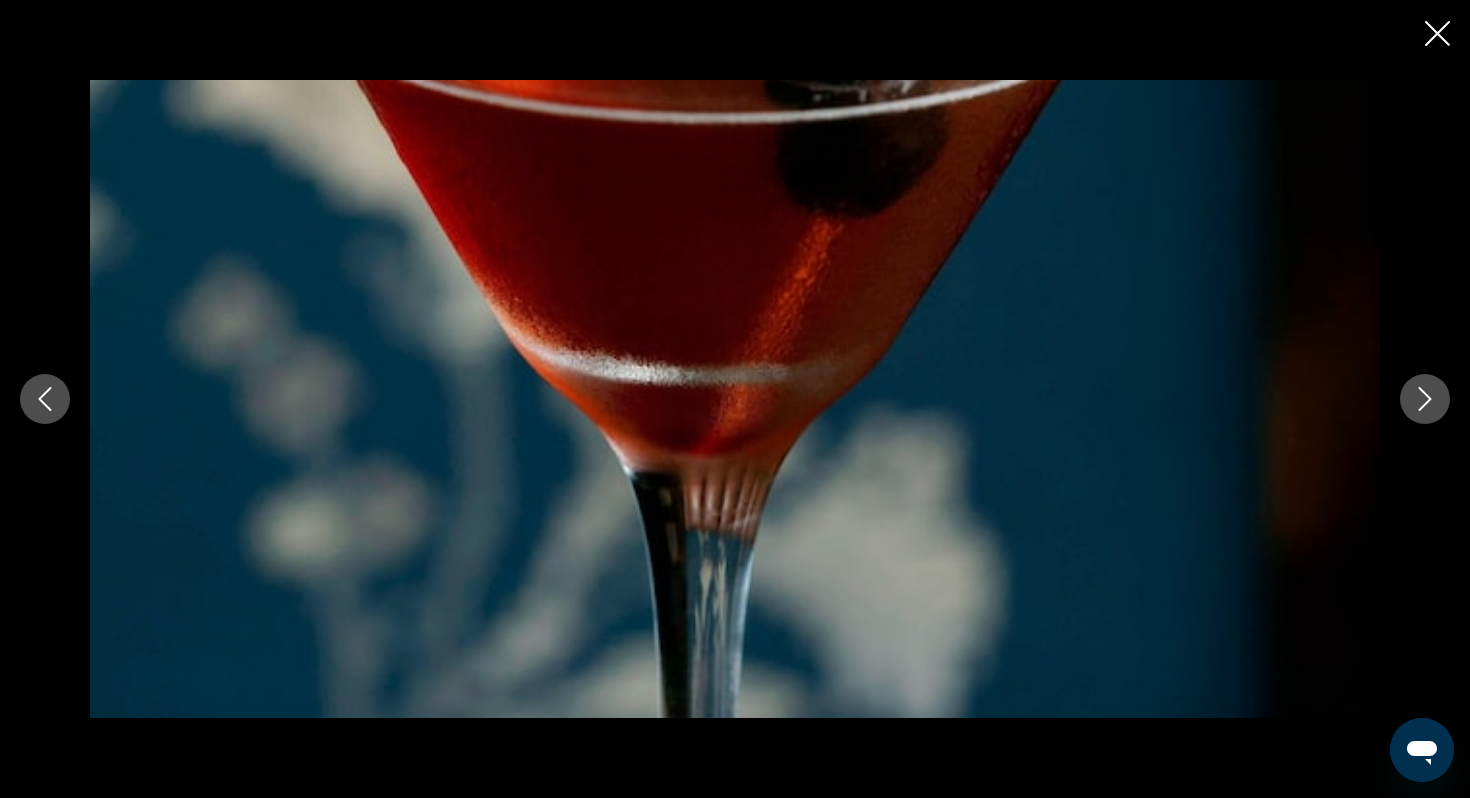 click at bounding box center (735, 399) 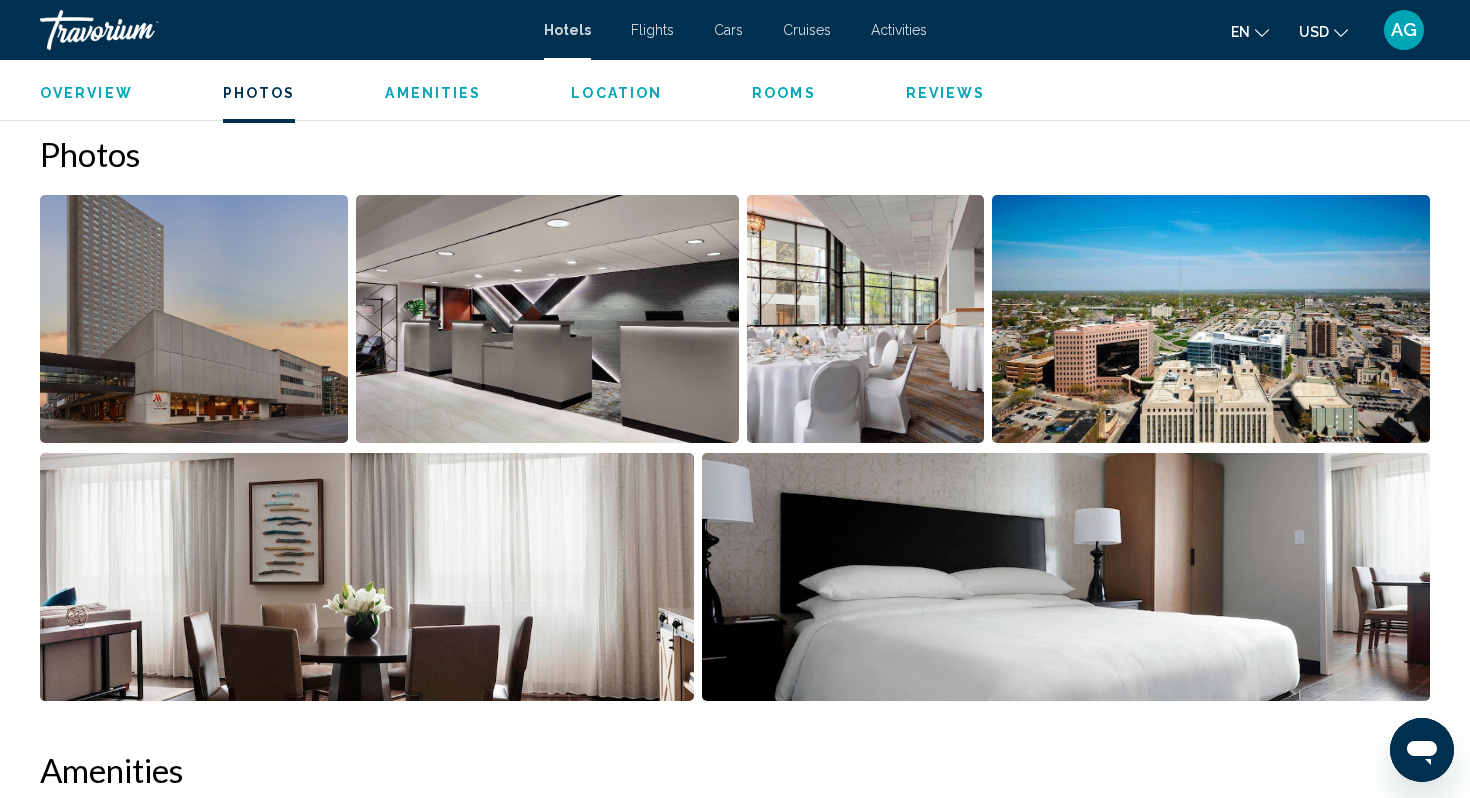 scroll, scrollTop: 0, scrollLeft: 0, axis: both 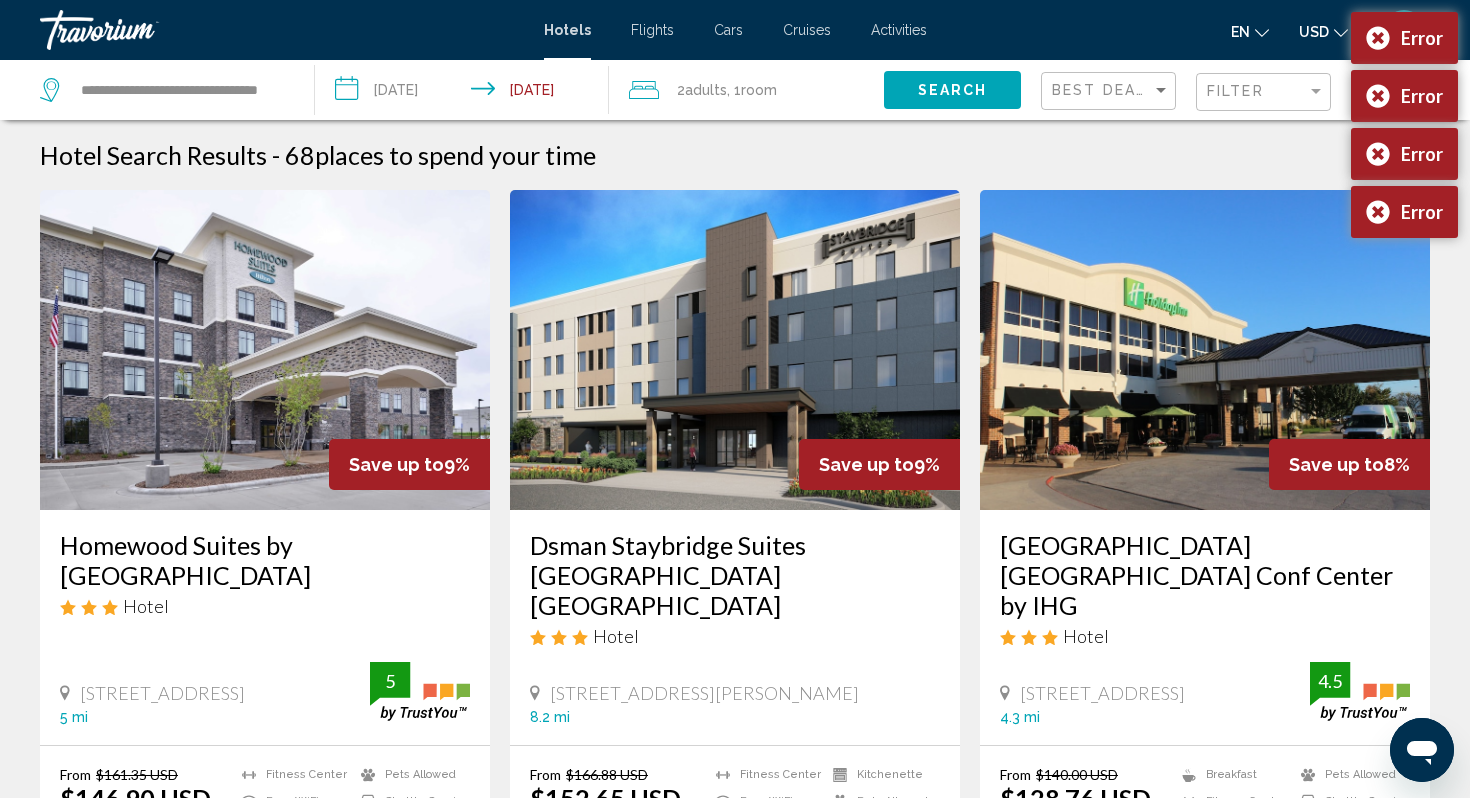 click on "Hotel Search Results  -   68  places to spend your time Save up to  9%   Homewood Suites by [GEOGRAPHIC_DATA]
Hotel
[STREET_ADDRESS] 5 mi  from hotel 5 From $161.35 USD $146.90 USD  You save  $14.45 USD
[GEOGRAPHIC_DATA]
Free WiFi
Kitchenette
Pets Allowed
Shuttle Service
Swimming Pool  5 Select Room Save up to  9%   Dsman Staybridge Suites [GEOGRAPHIC_DATA]
Hotel
[STREET_ADDRESS][PERSON_NAME] 8.2 mi  from hotel From $166.88 USD $152.65 USD  You save 4.5" at bounding box center (735, 1704) 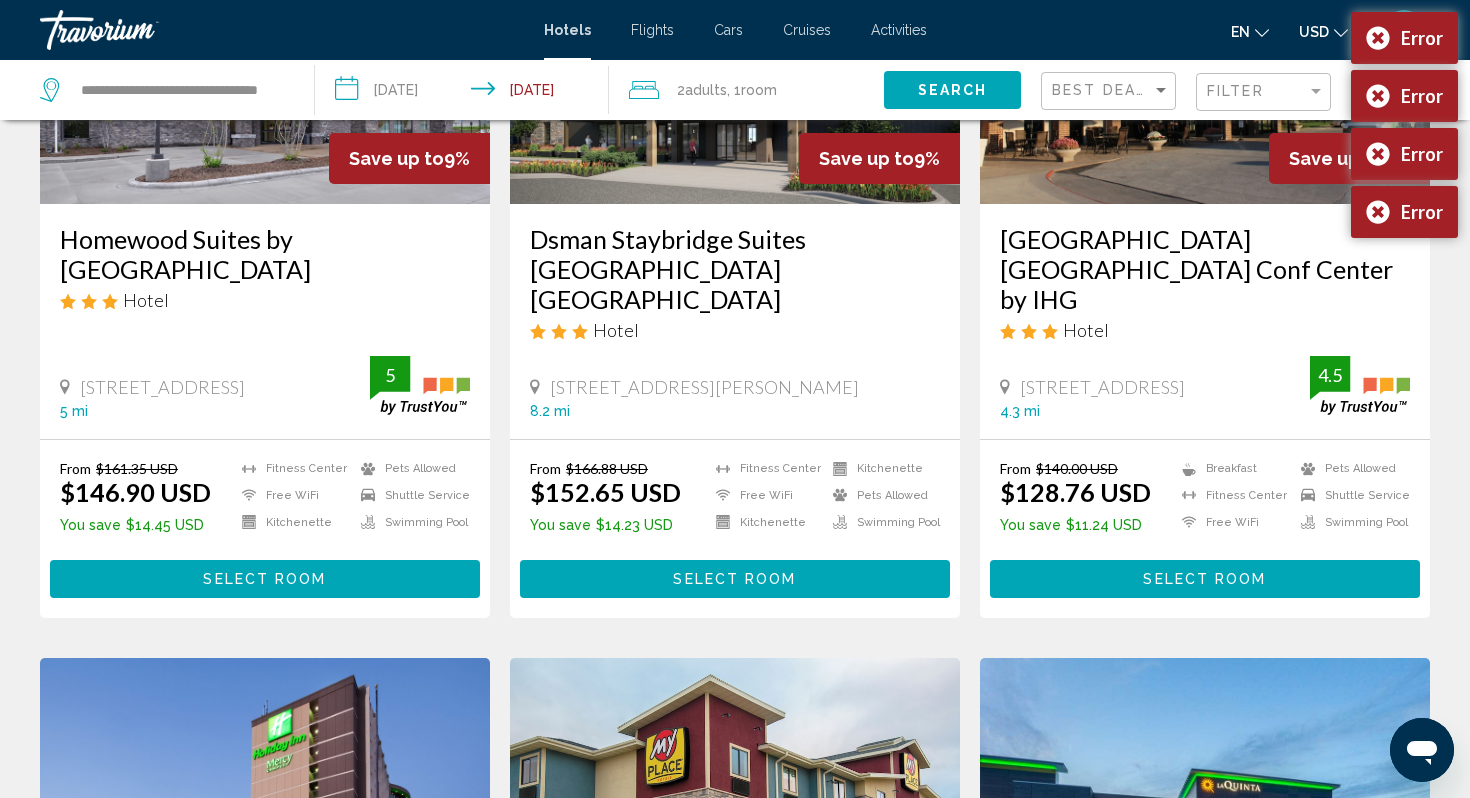 scroll, scrollTop: 320, scrollLeft: 0, axis: vertical 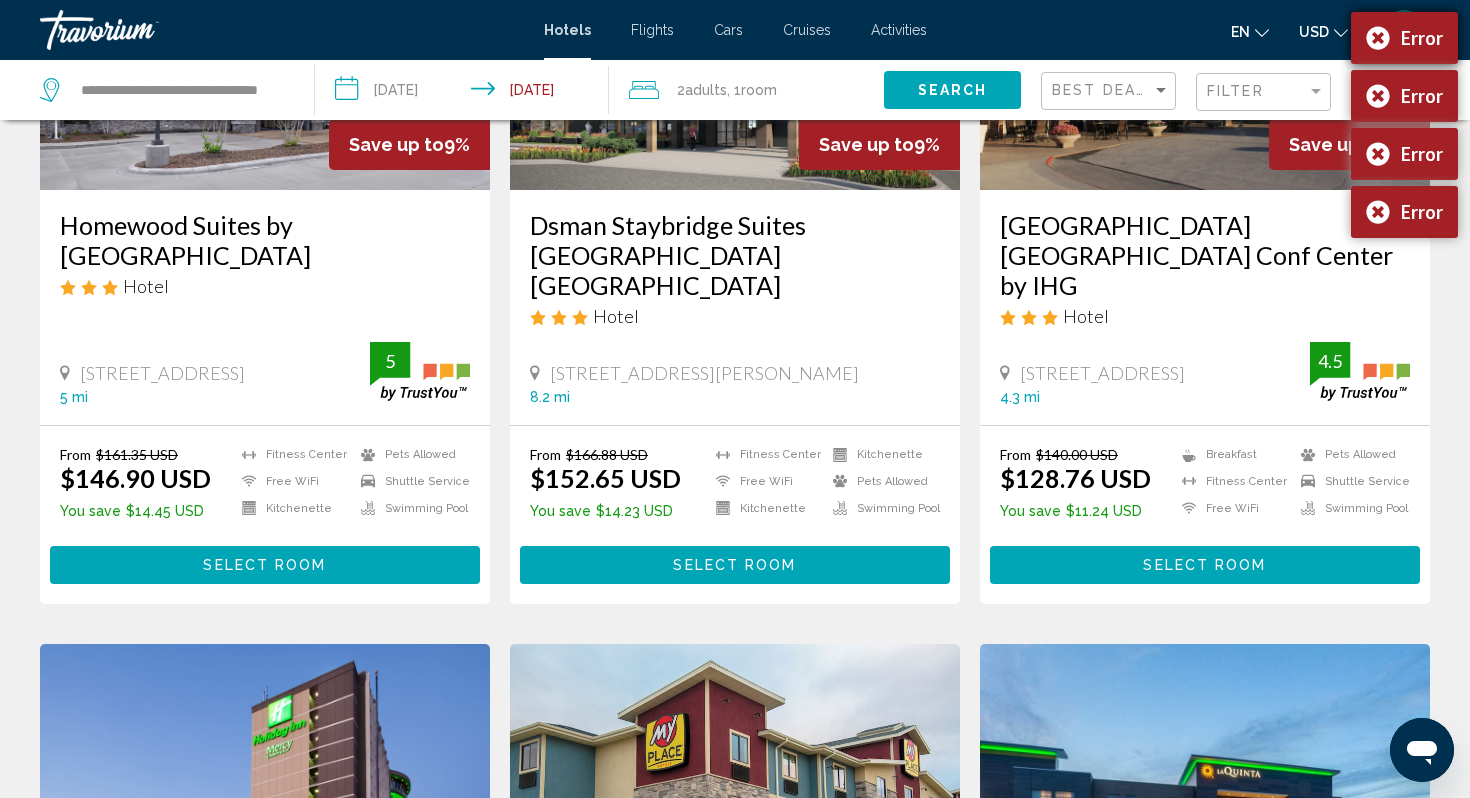 click on "Error" at bounding box center (1404, 38) 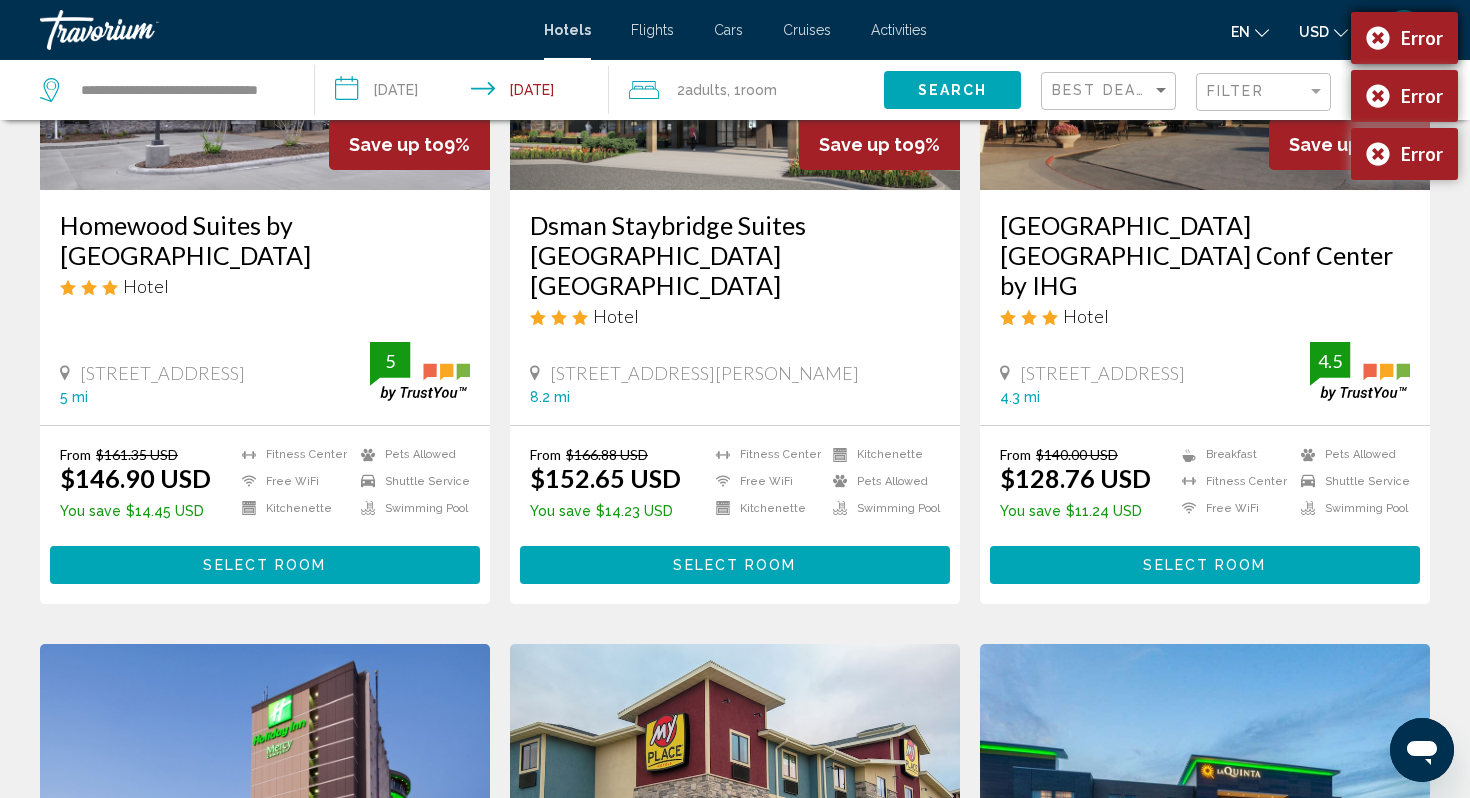 click on "Error" at bounding box center [1404, 38] 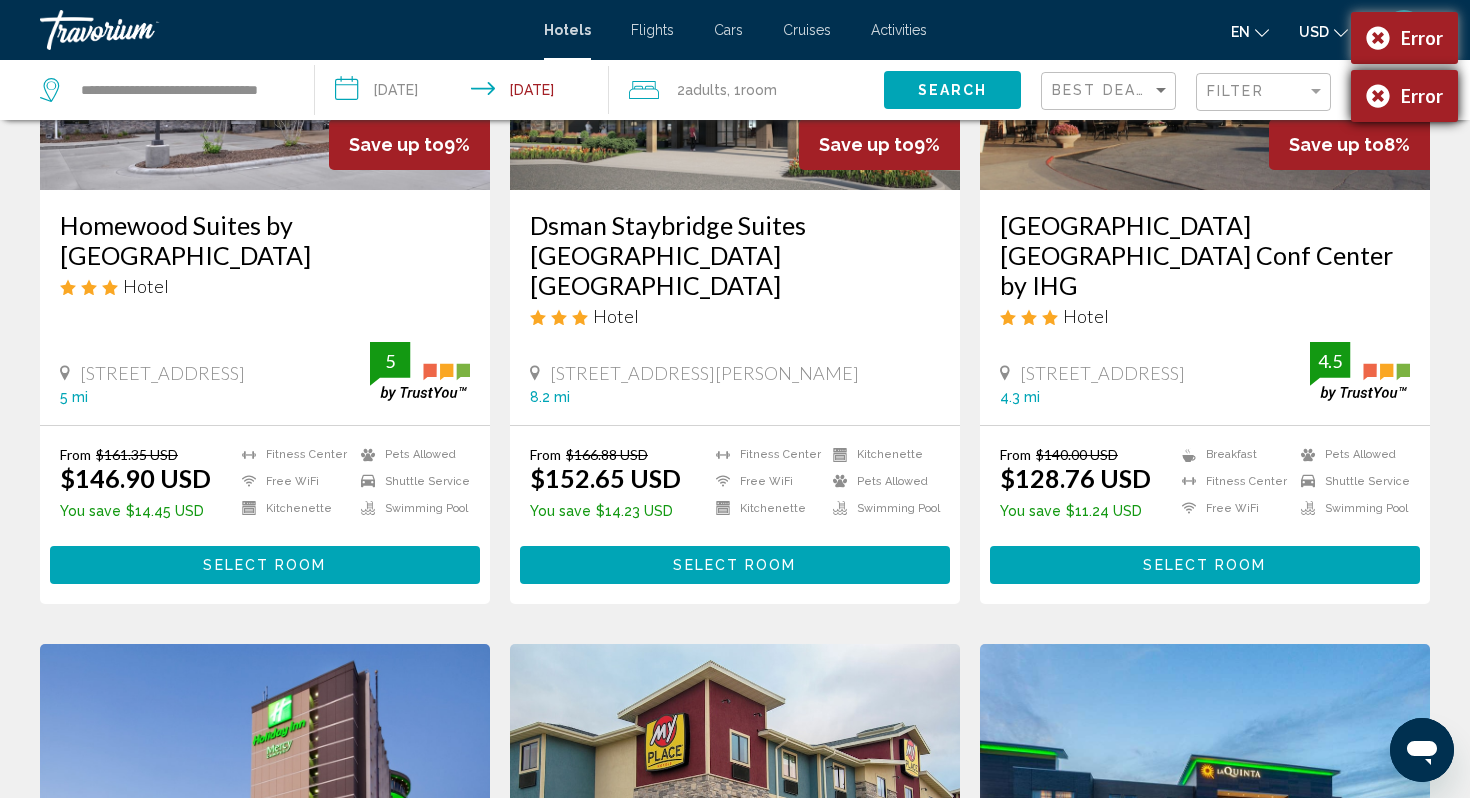 click on "Error" at bounding box center [1404, 96] 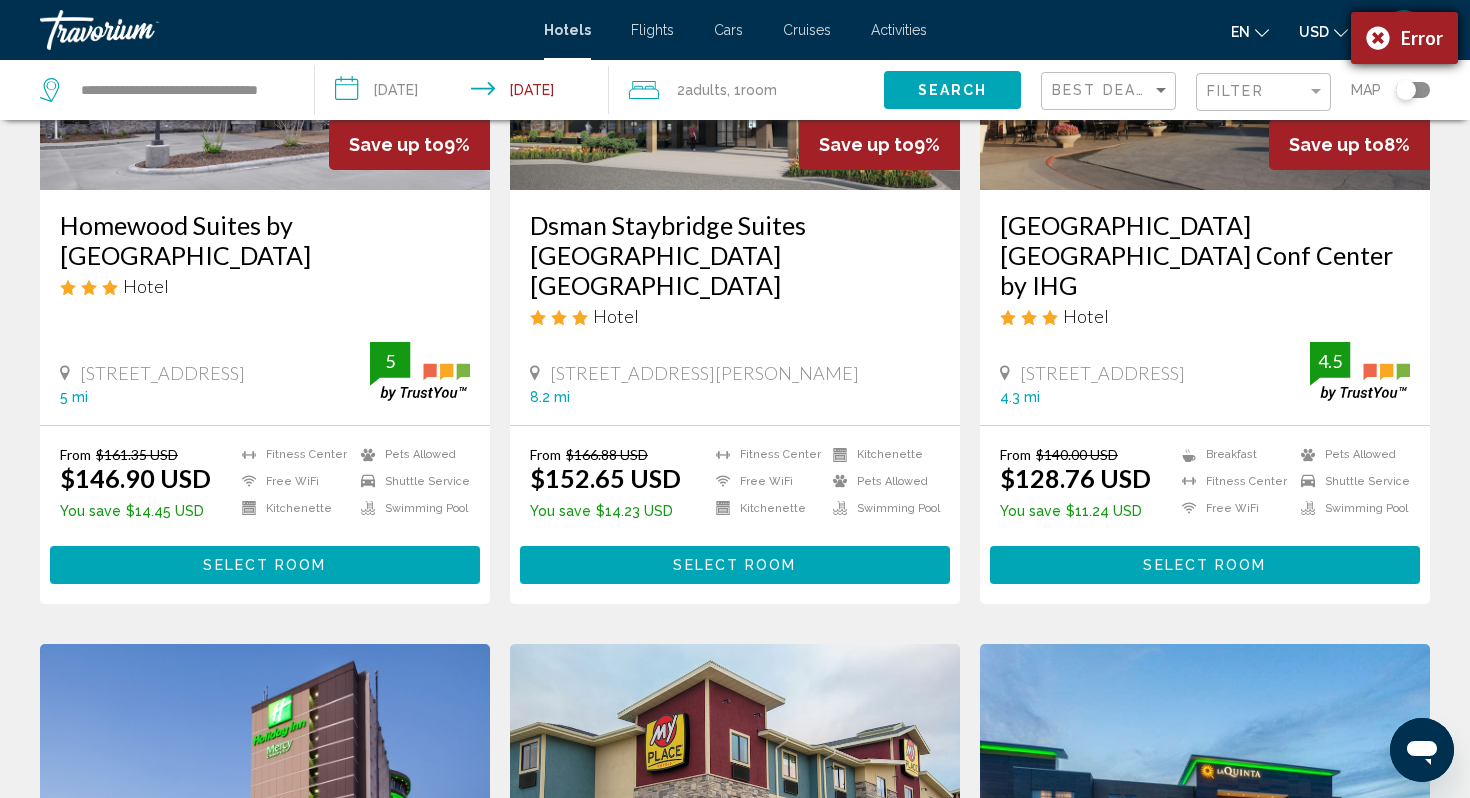 click on "Error" at bounding box center (1404, 38) 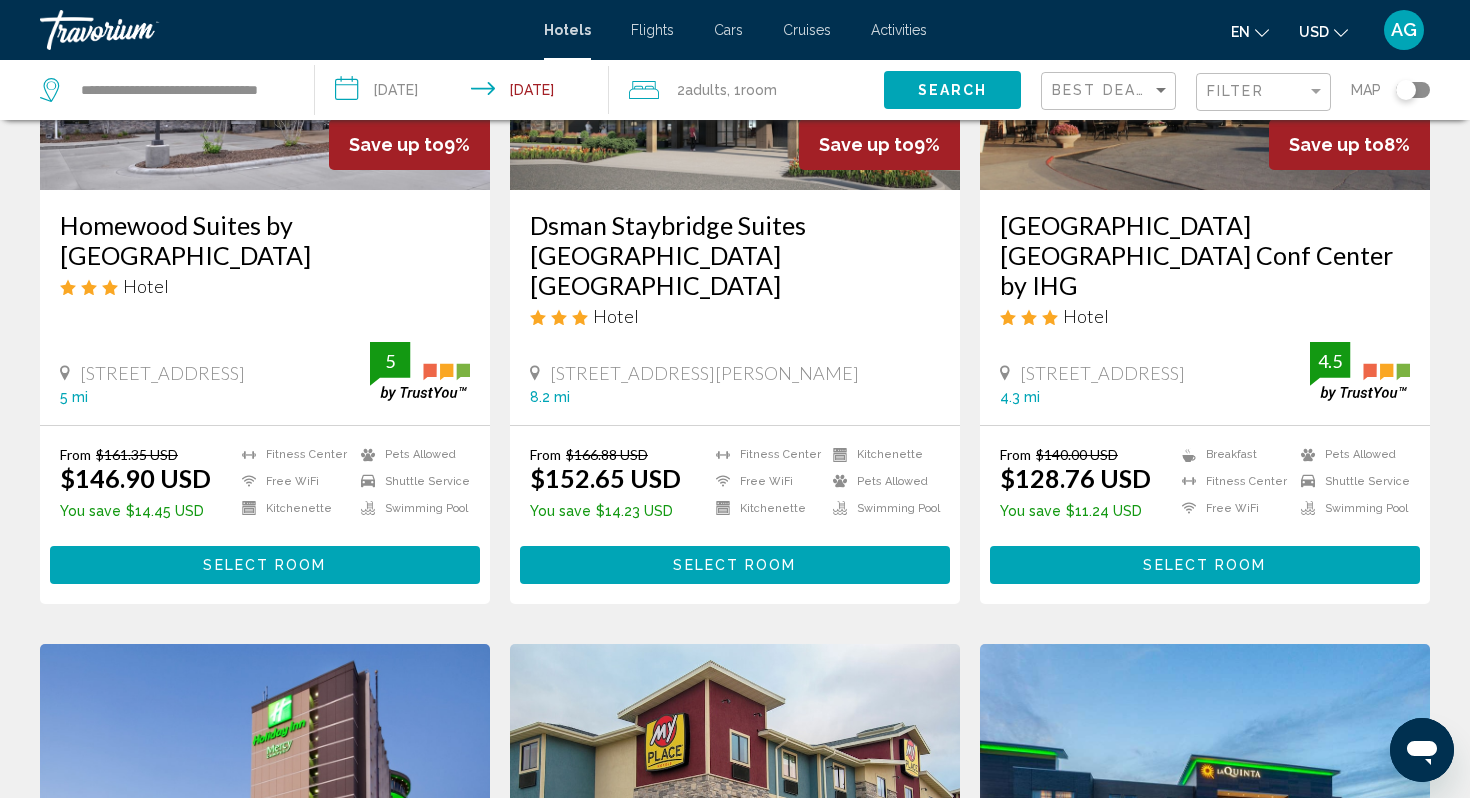 click on "Hotel Search Results  -   68  places to spend your time Save up to  9%   Homewood Suites by [GEOGRAPHIC_DATA]
Hotel
[STREET_ADDRESS] 5 mi  from hotel 5 From $161.35 USD $146.90 USD  You save  $14.45 USD
[GEOGRAPHIC_DATA]
Free WiFi
Kitchenette
Pets Allowed
Shuttle Service
Swimming Pool  5 Select Room Save up to  9%   Dsman Staybridge Suites [GEOGRAPHIC_DATA]
Hotel
[STREET_ADDRESS][PERSON_NAME] 8.2 mi  from hotel From $166.88 USD $152.65 USD  You save 4.5" at bounding box center [735, 1384] 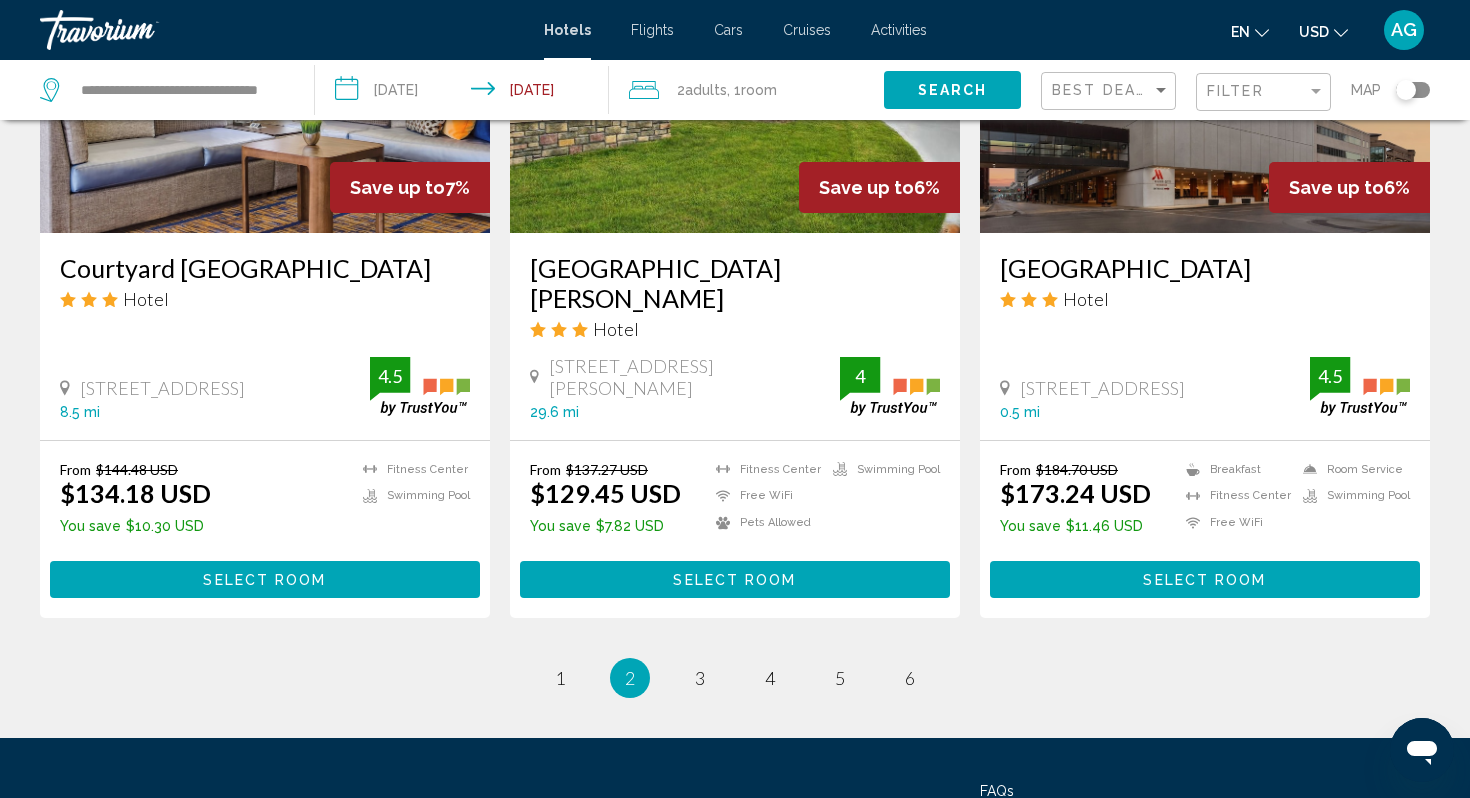 scroll, scrollTop: 2600, scrollLeft: 0, axis: vertical 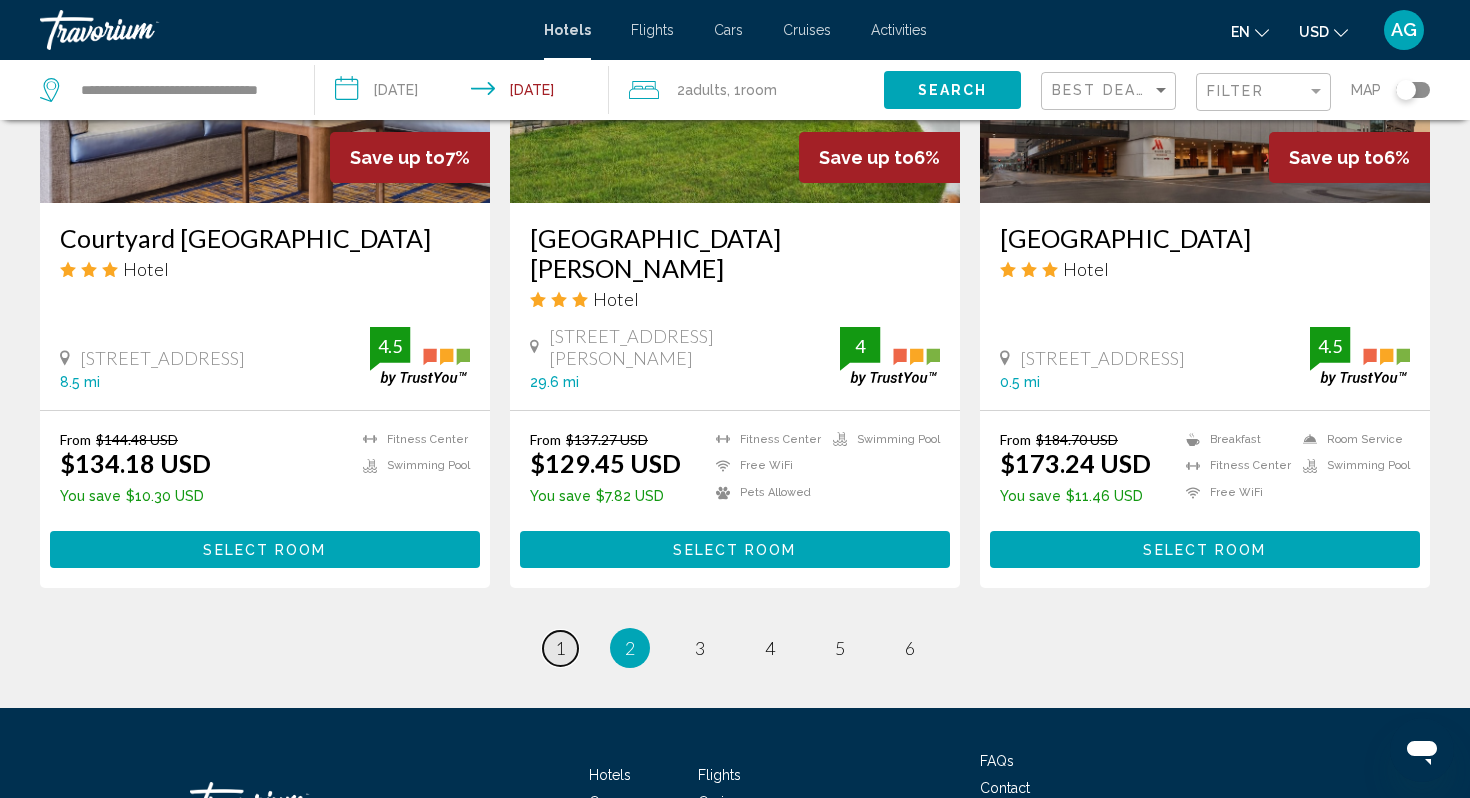 click on "1" at bounding box center (560, 648) 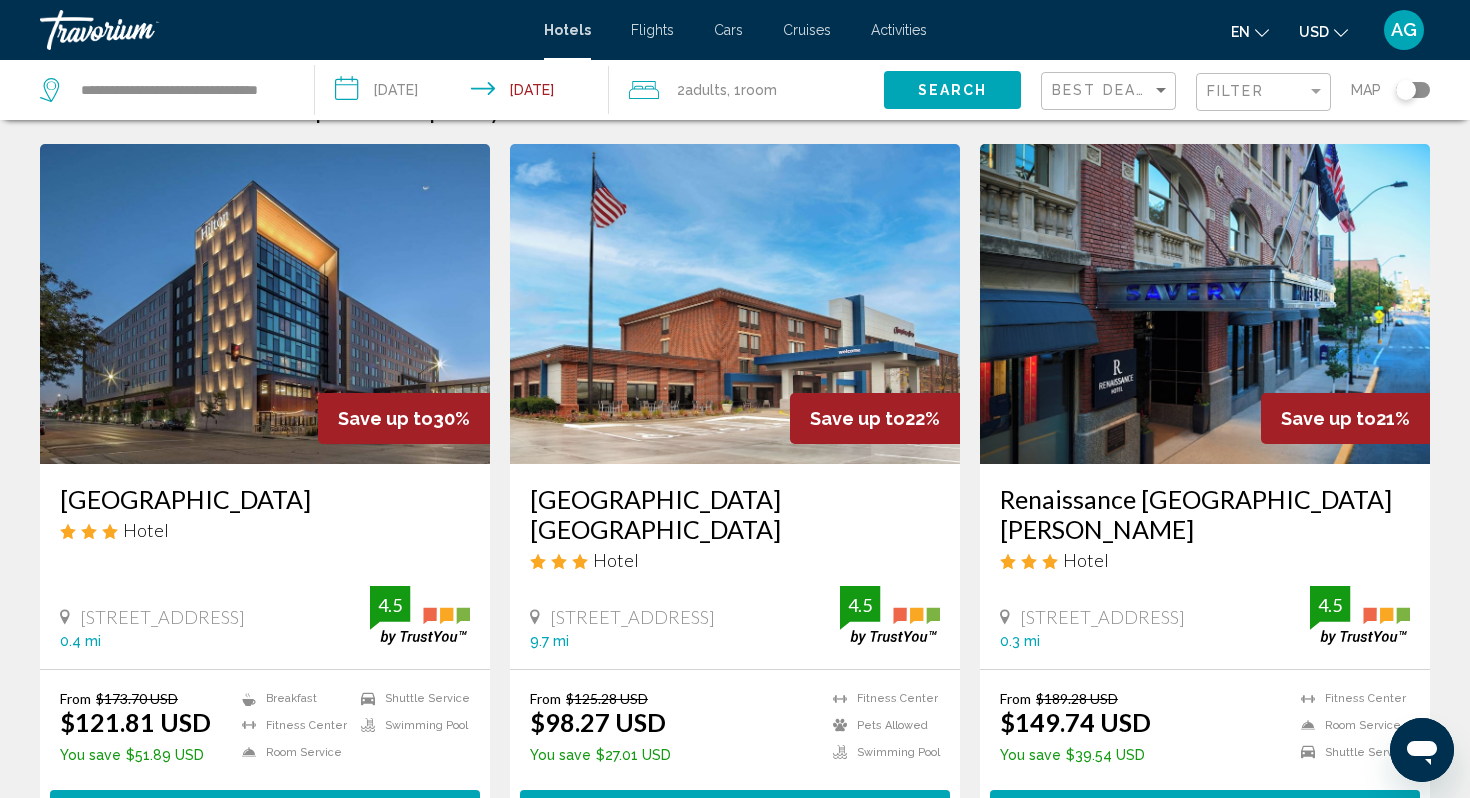 scroll, scrollTop: 0, scrollLeft: 0, axis: both 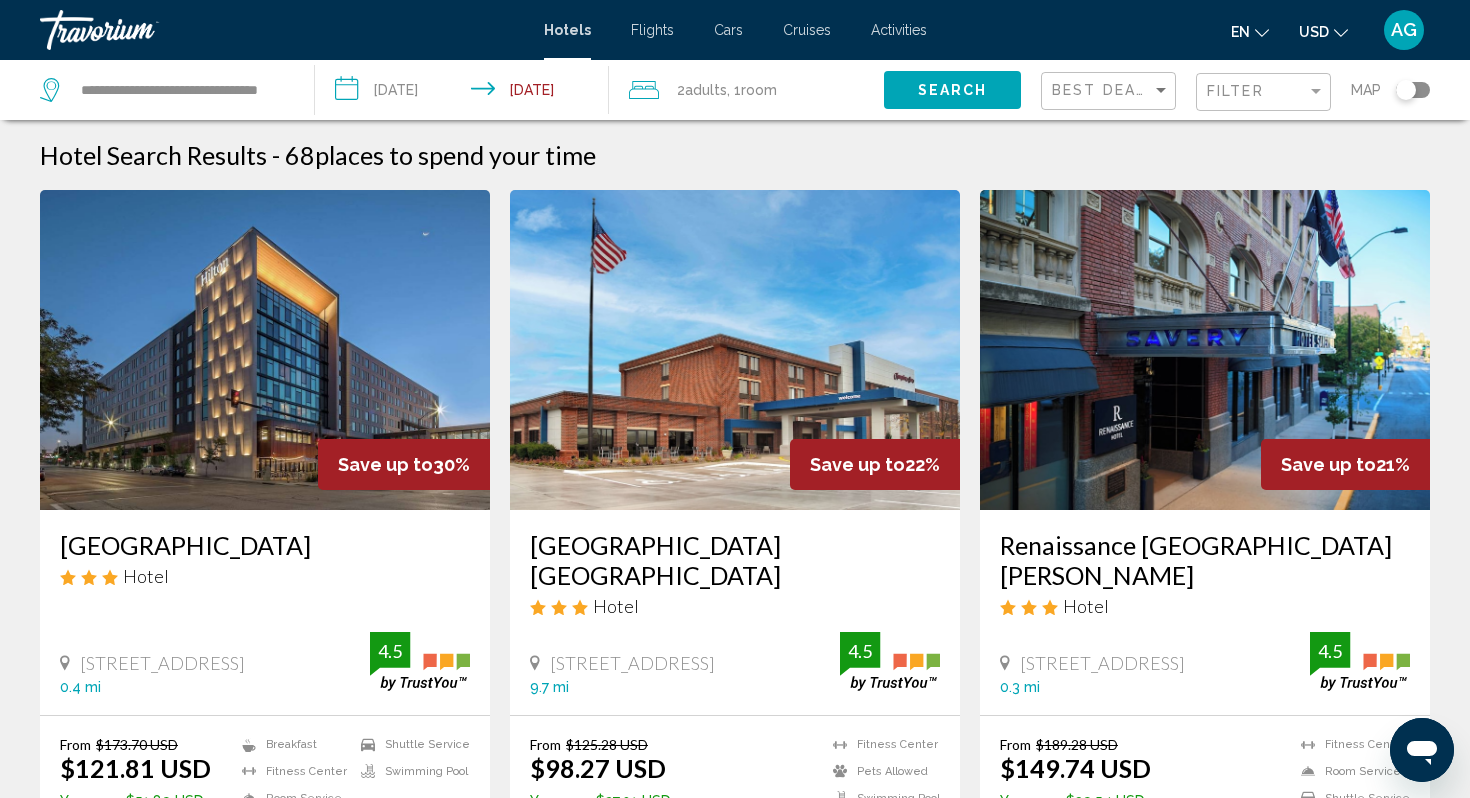 click at bounding box center [1205, 350] 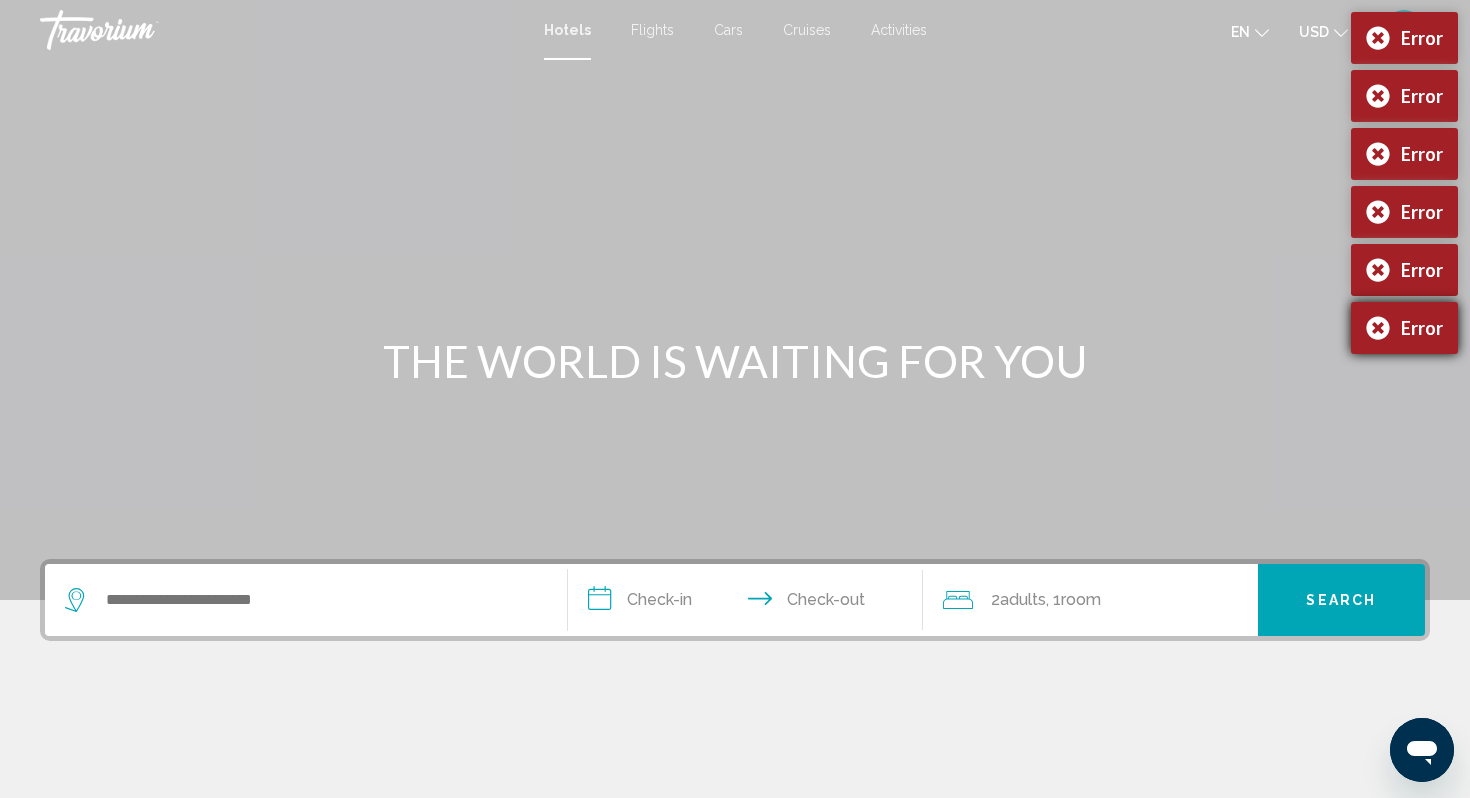 click on "Error" at bounding box center [1404, 328] 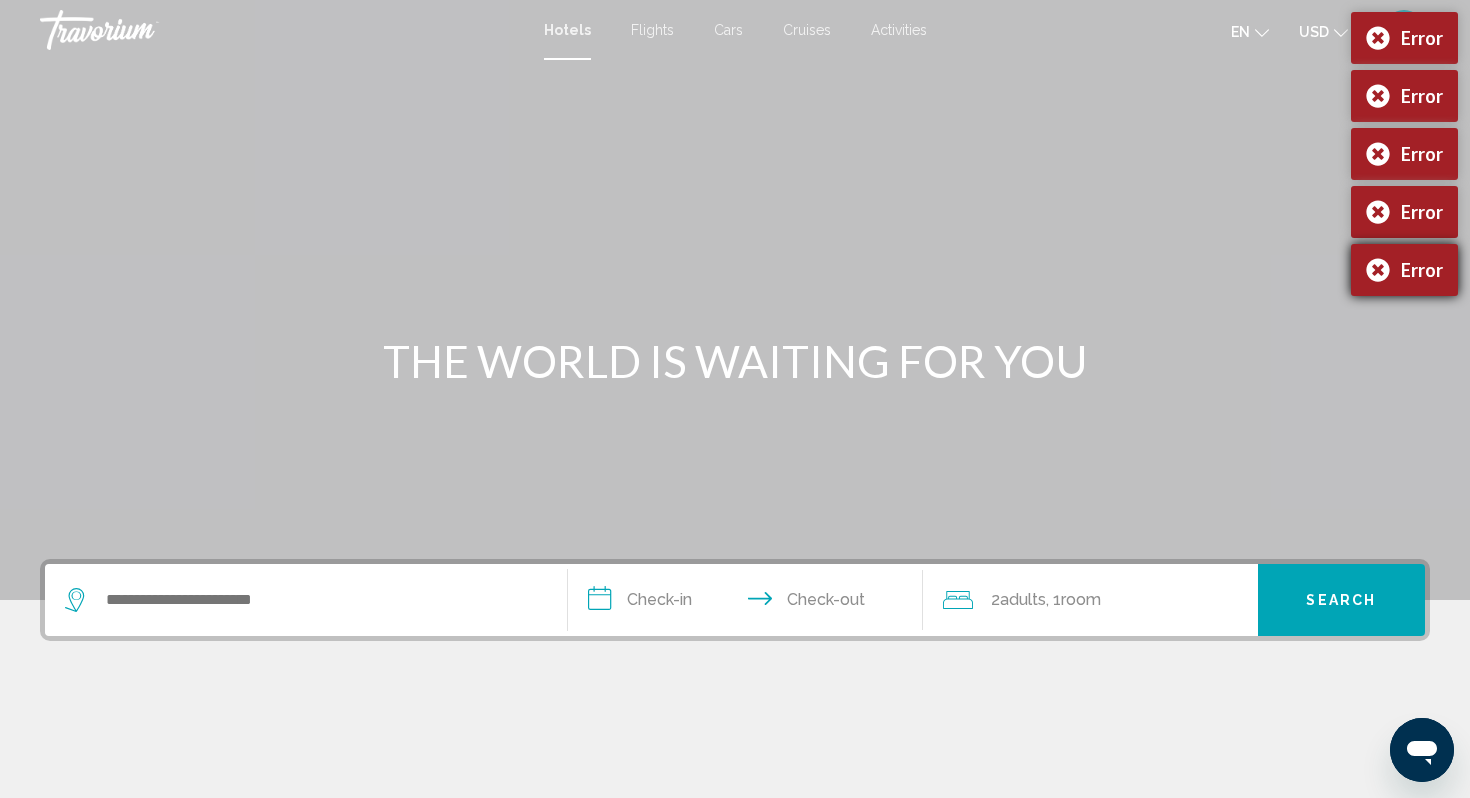 click on "Error" at bounding box center (1404, 270) 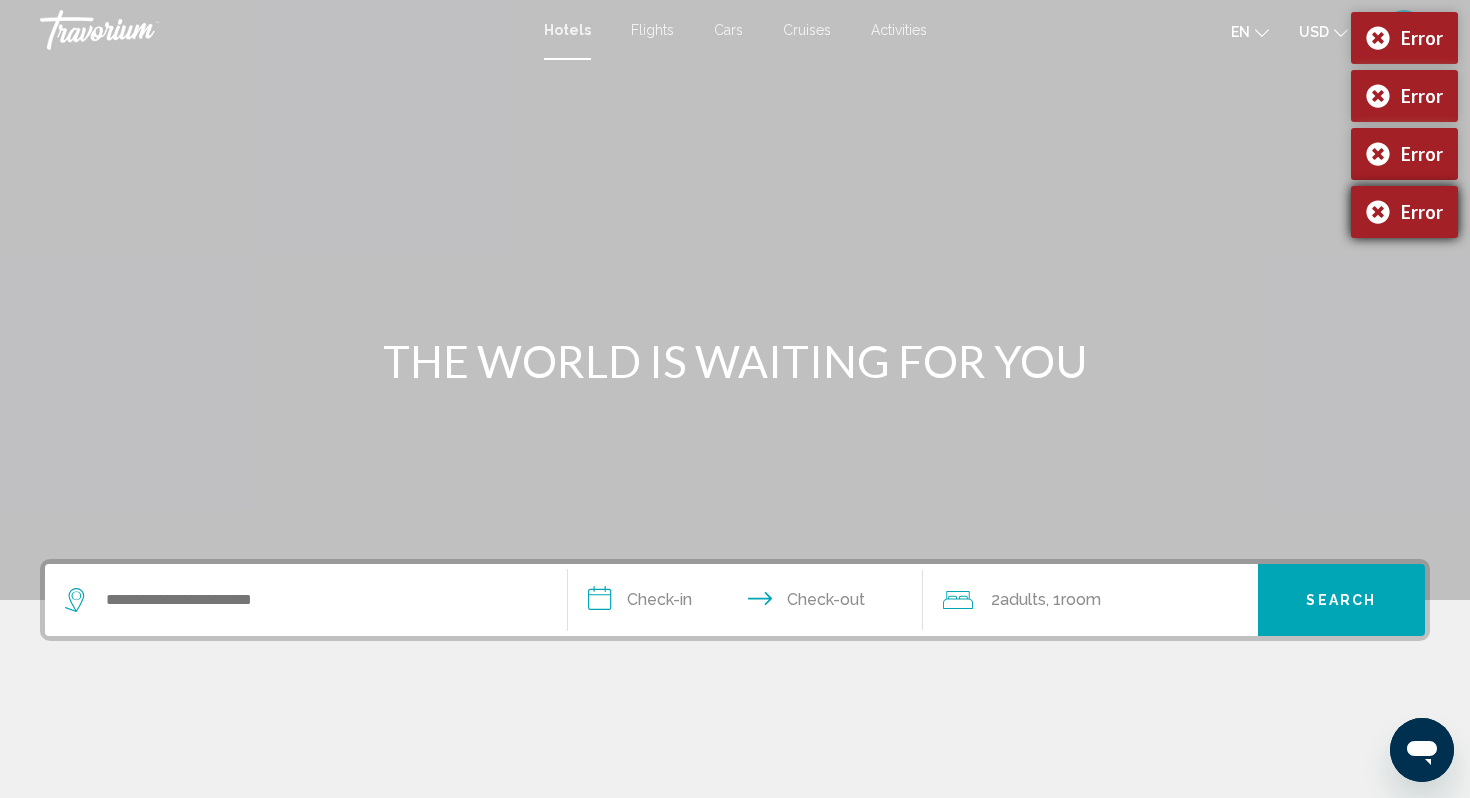 click on "Error" at bounding box center (1404, 212) 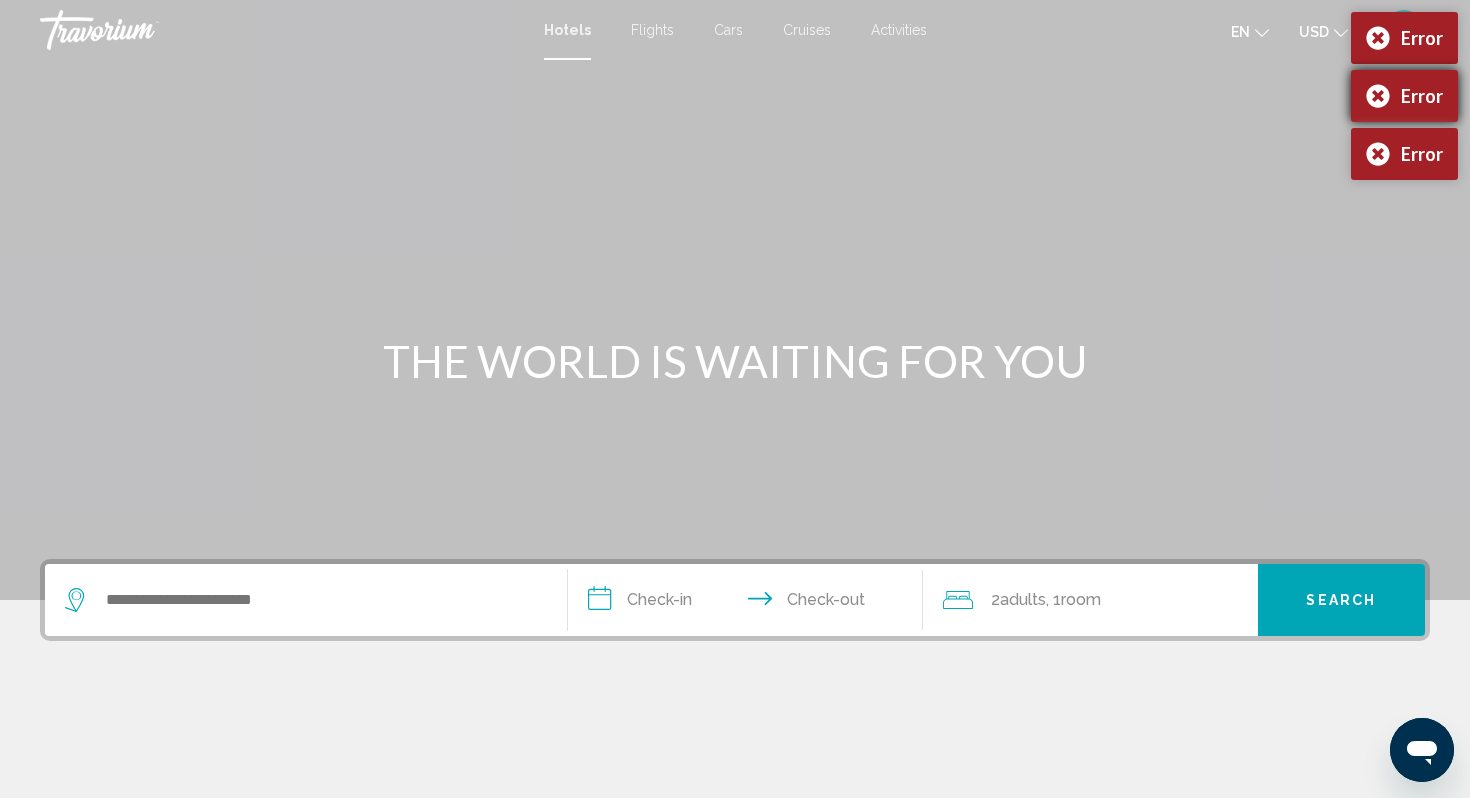 click on "Error" at bounding box center [1404, 96] 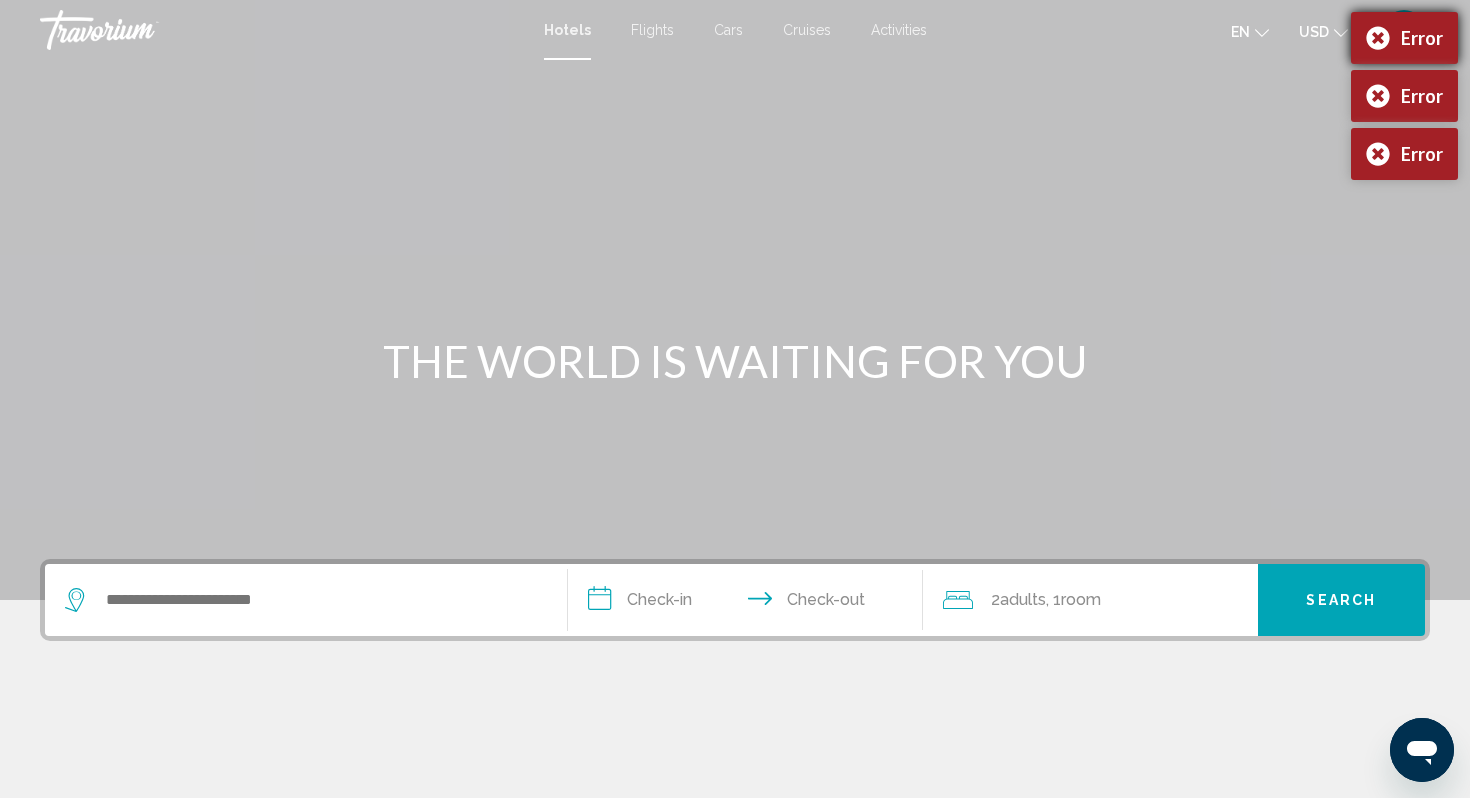 click on "Error" at bounding box center (1404, 38) 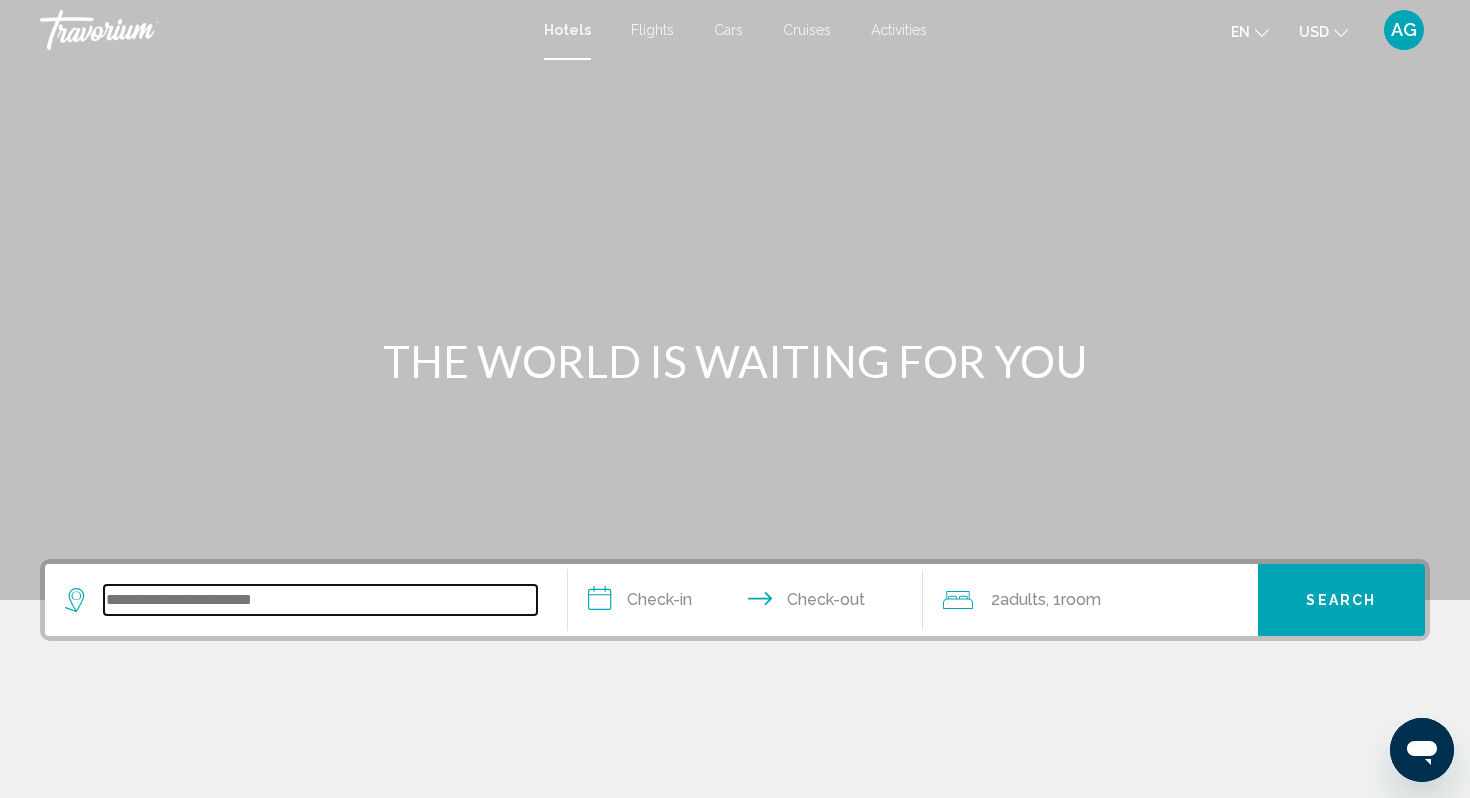 click at bounding box center [320, 600] 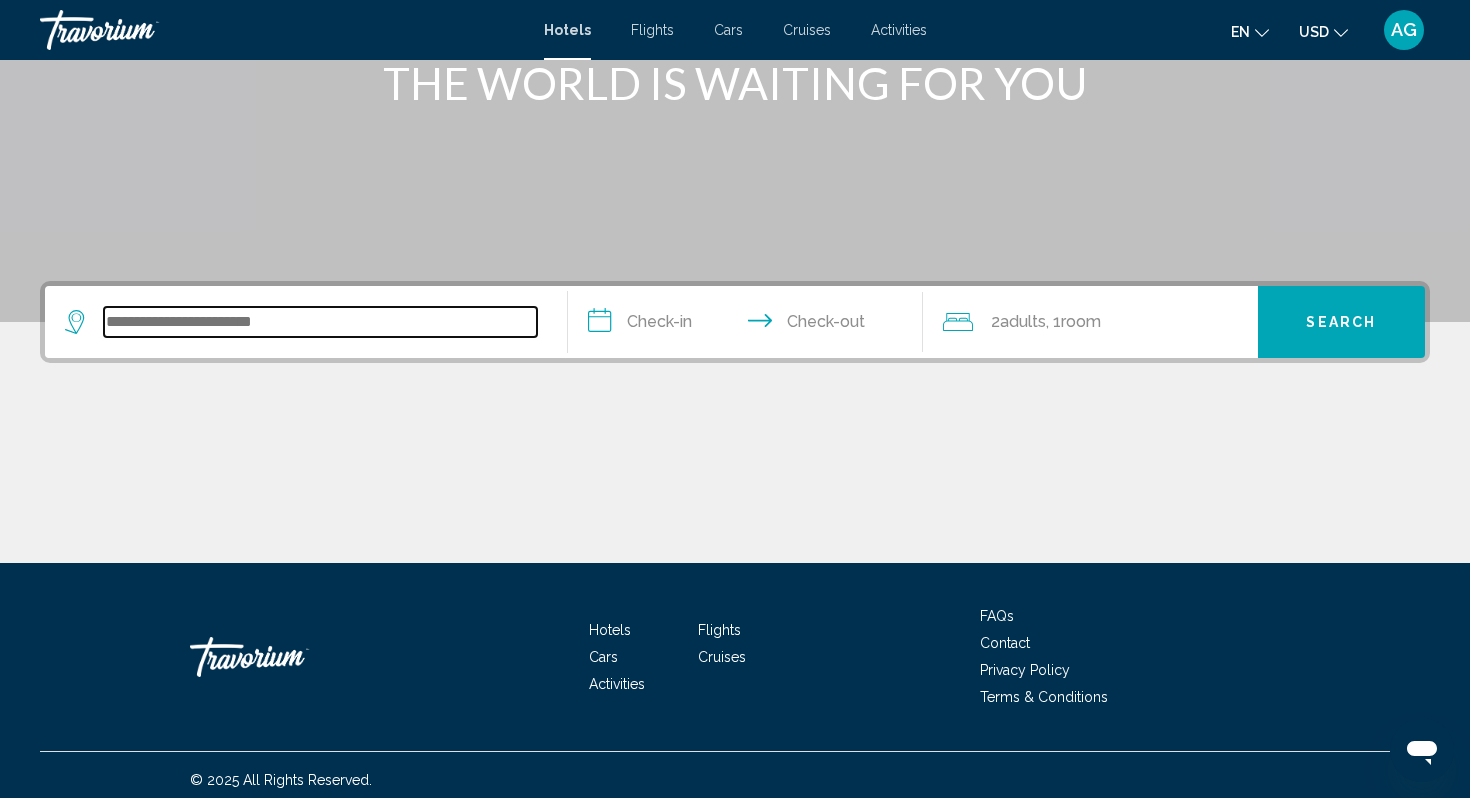 scroll, scrollTop: 288, scrollLeft: 0, axis: vertical 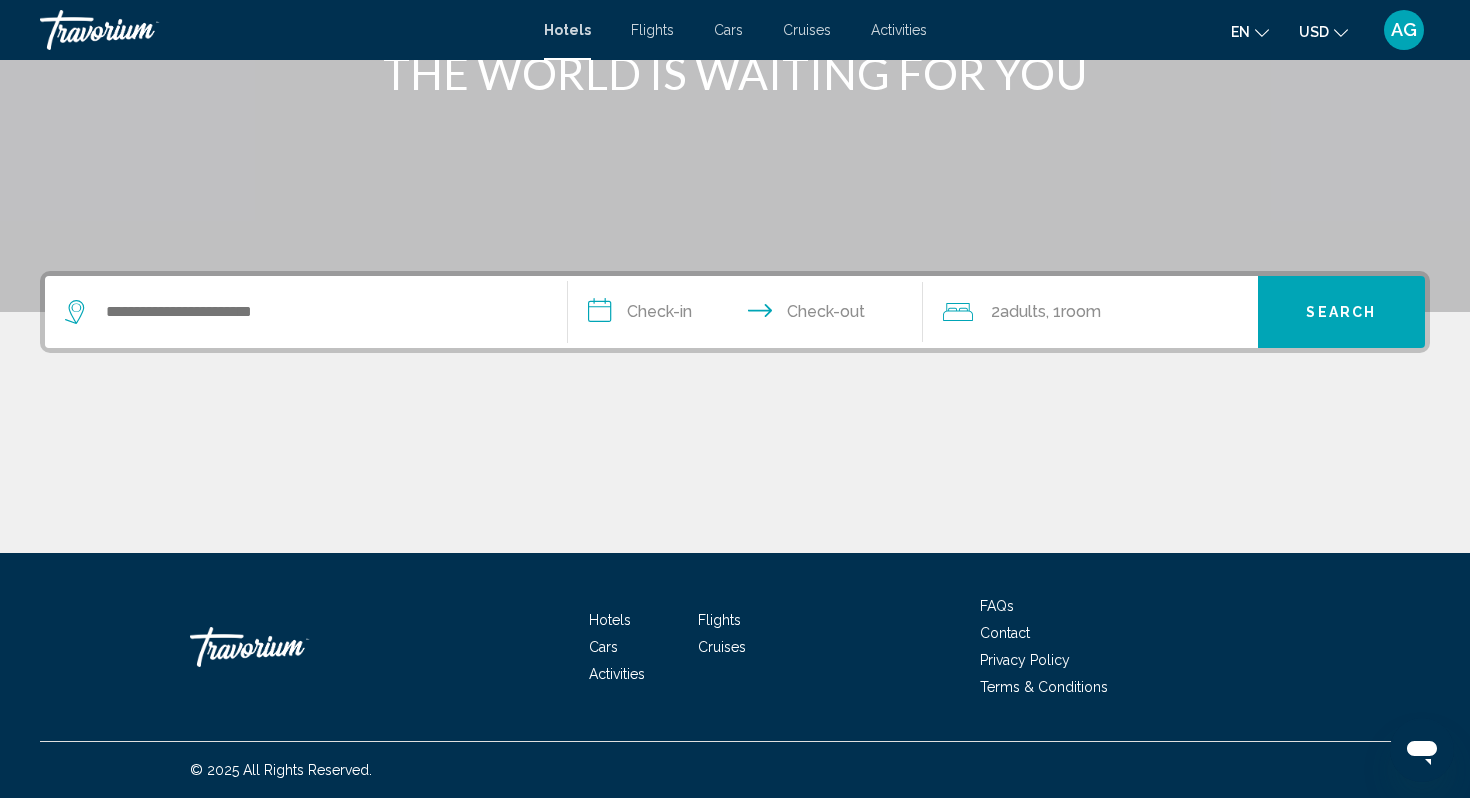 click on "**********" at bounding box center (749, 315) 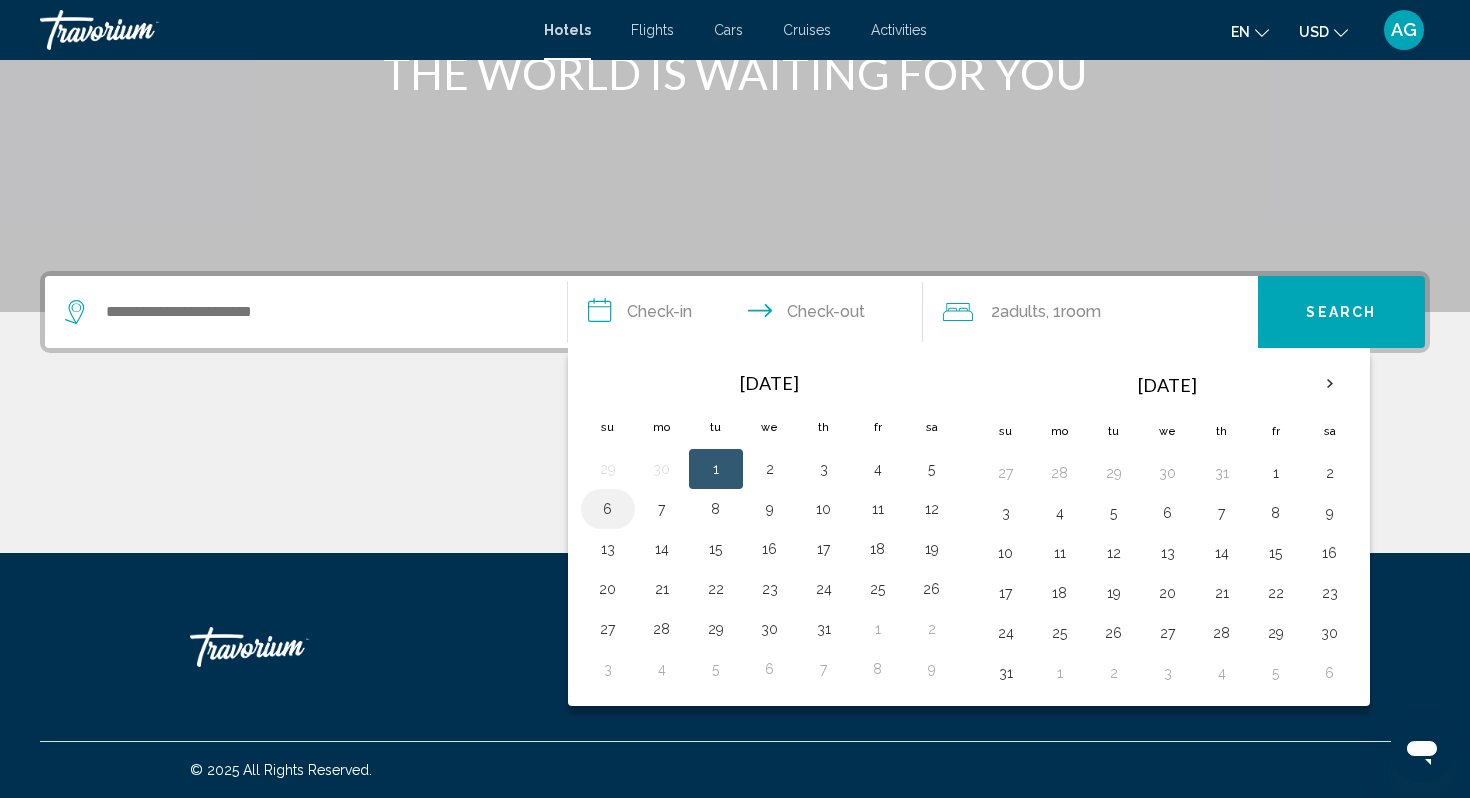 click on "6" at bounding box center (608, 509) 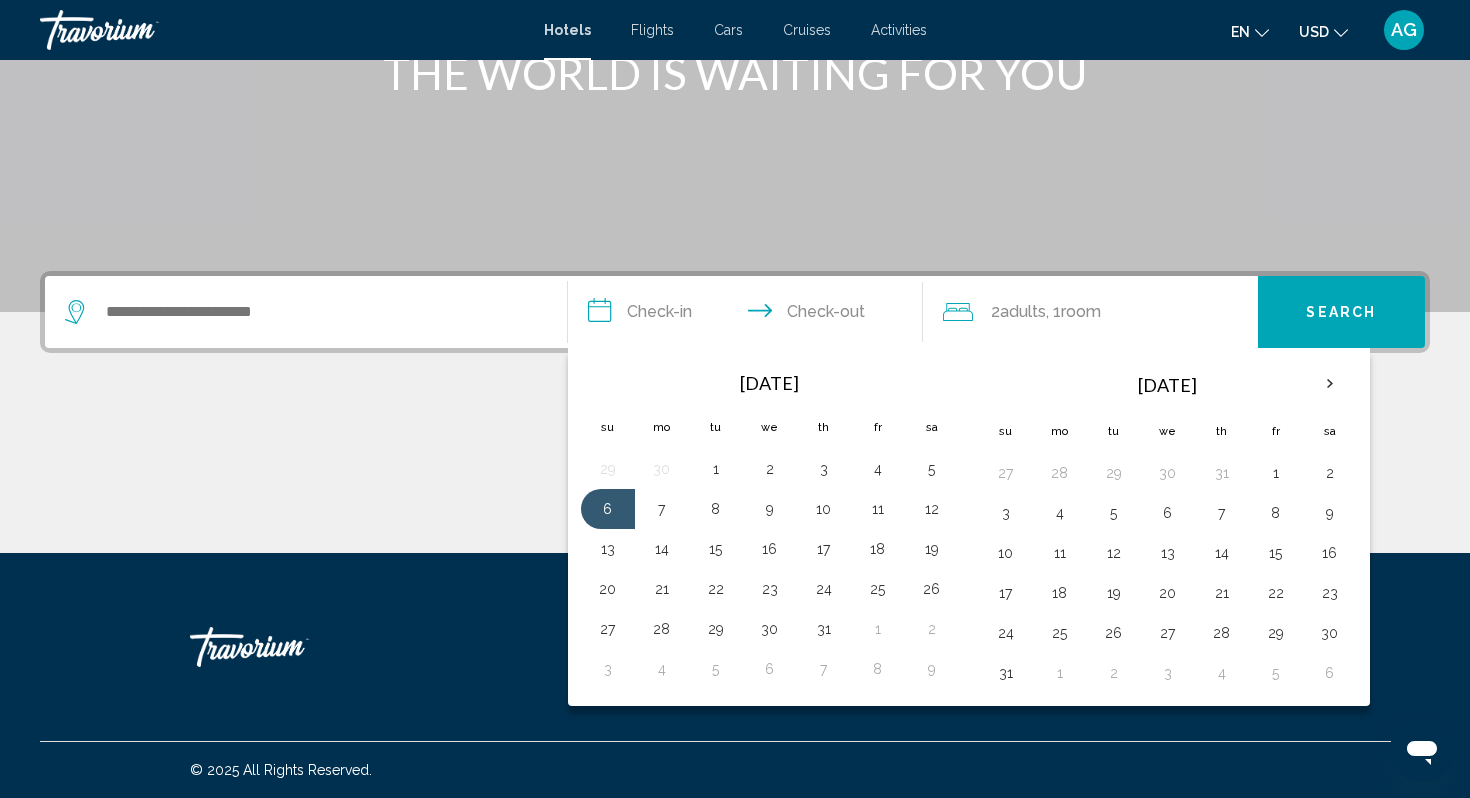 click on "**********" at bounding box center (749, 315) 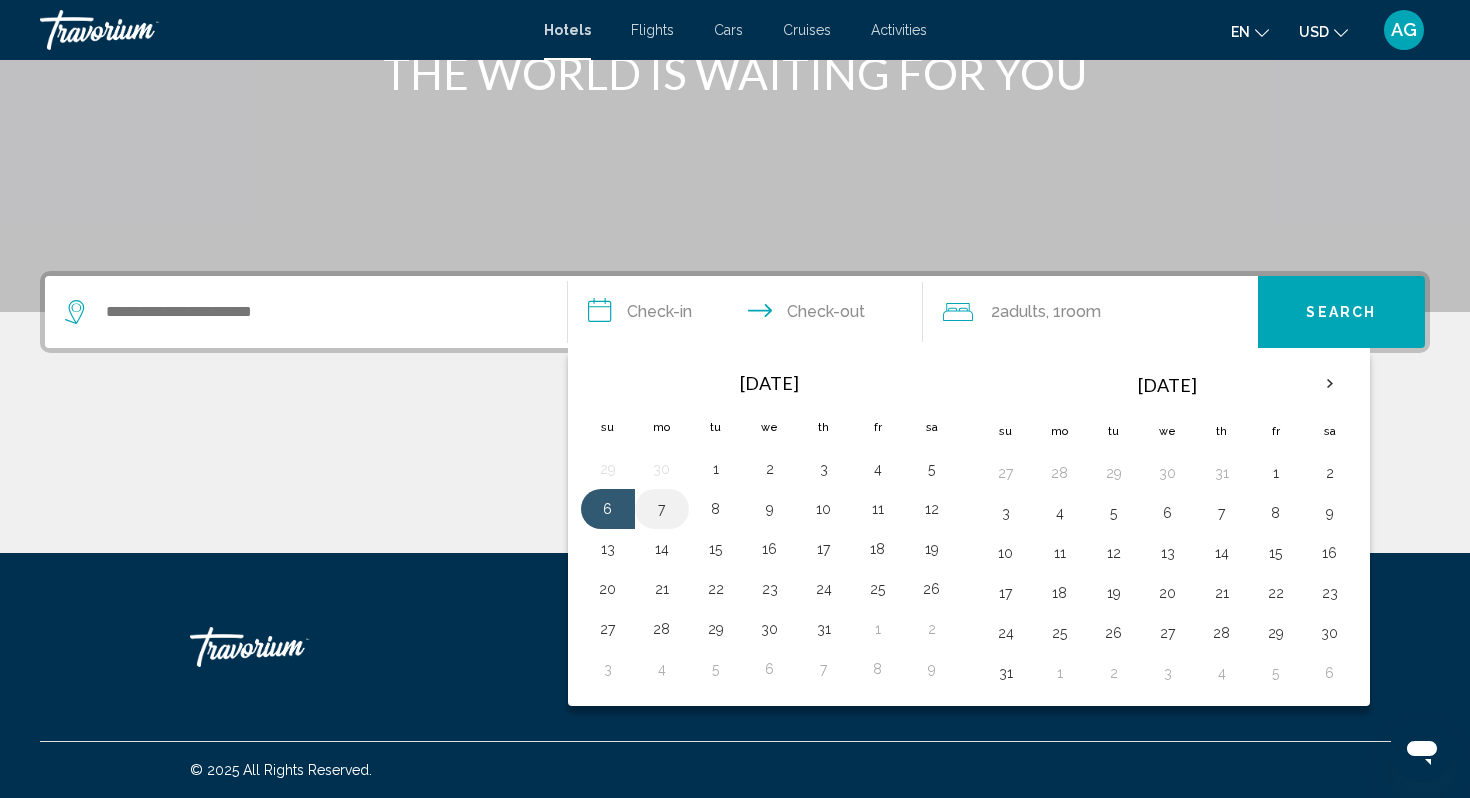 click on "7" at bounding box center (662, 509) 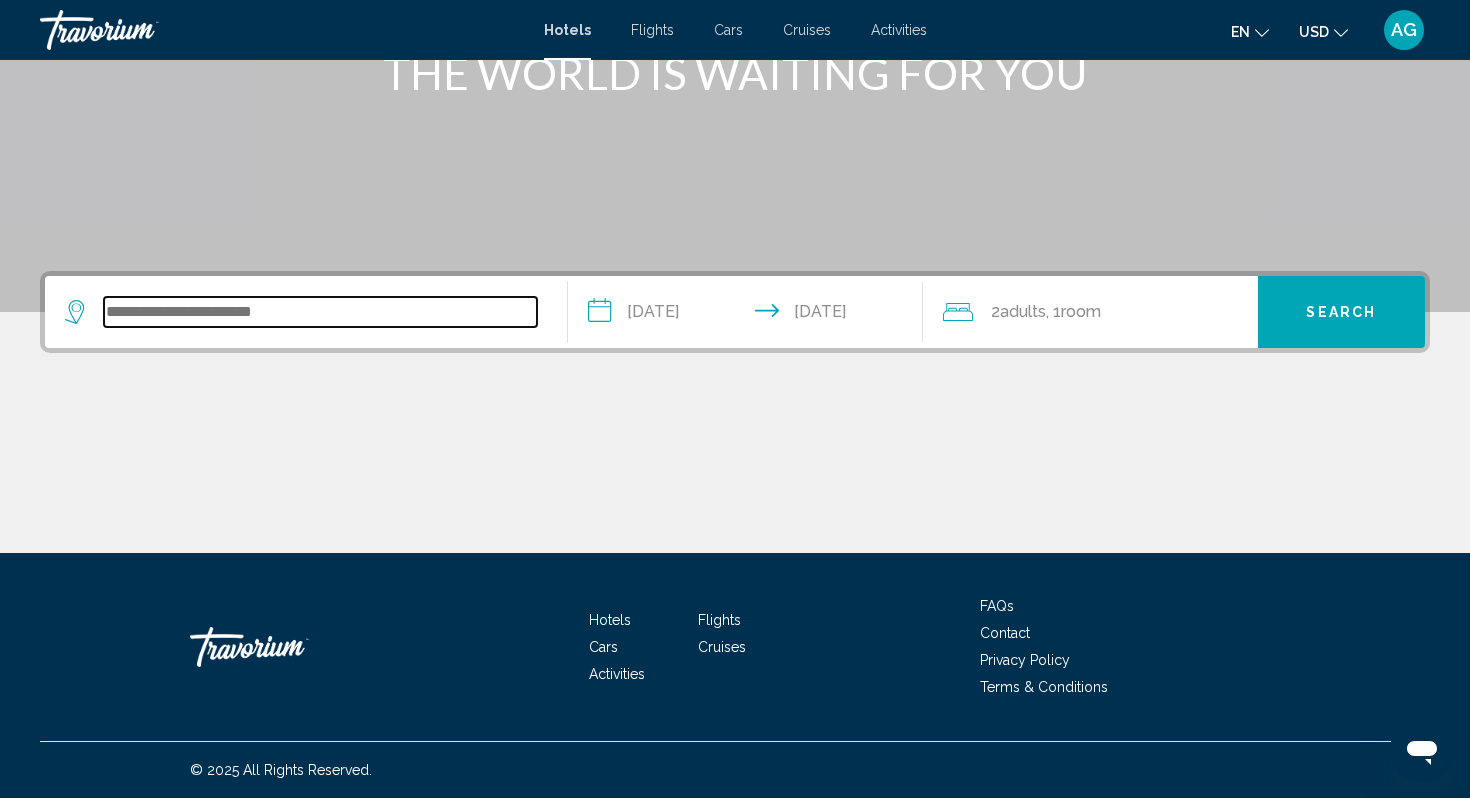 click at bounding box center [320, 312] 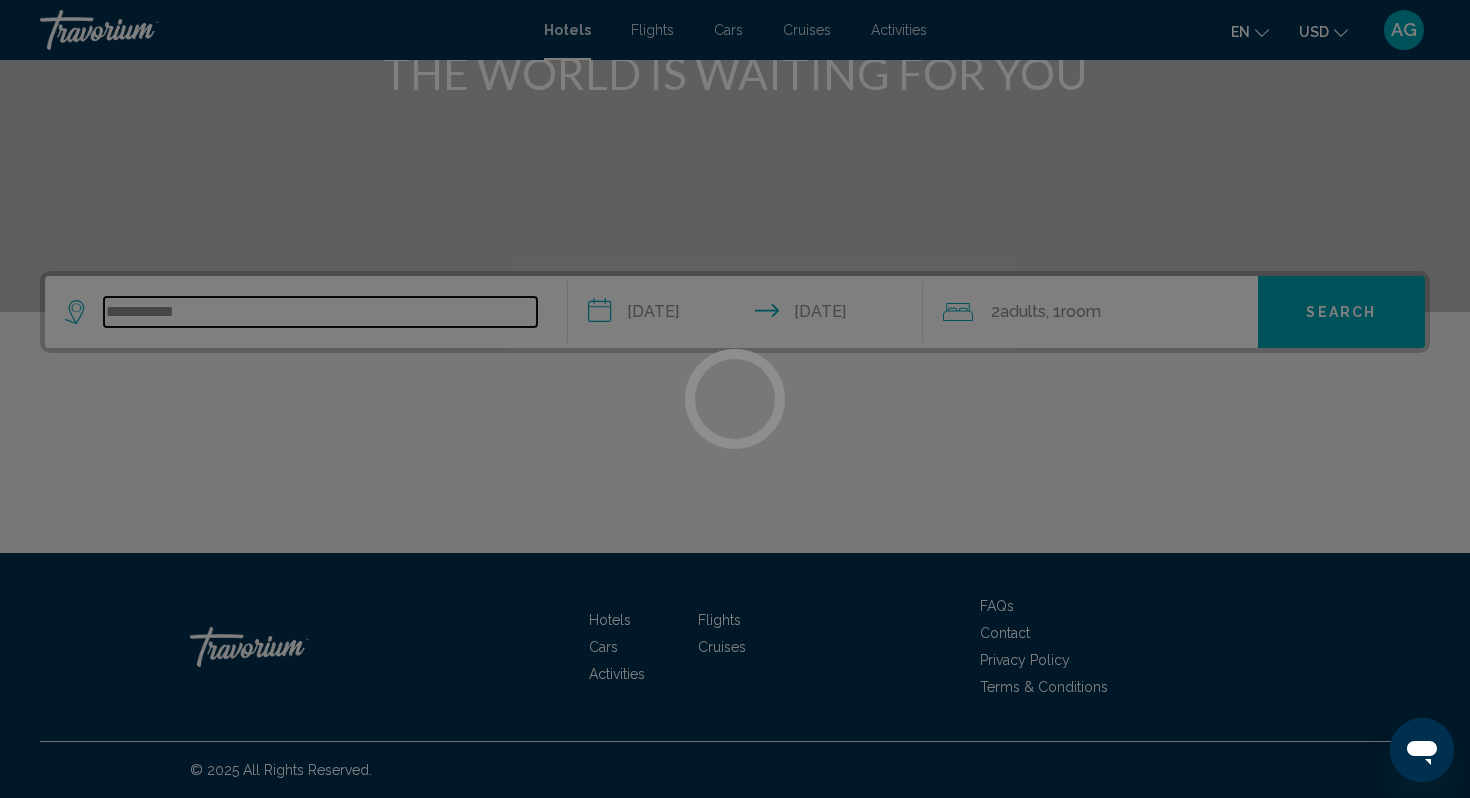 type on "**********" 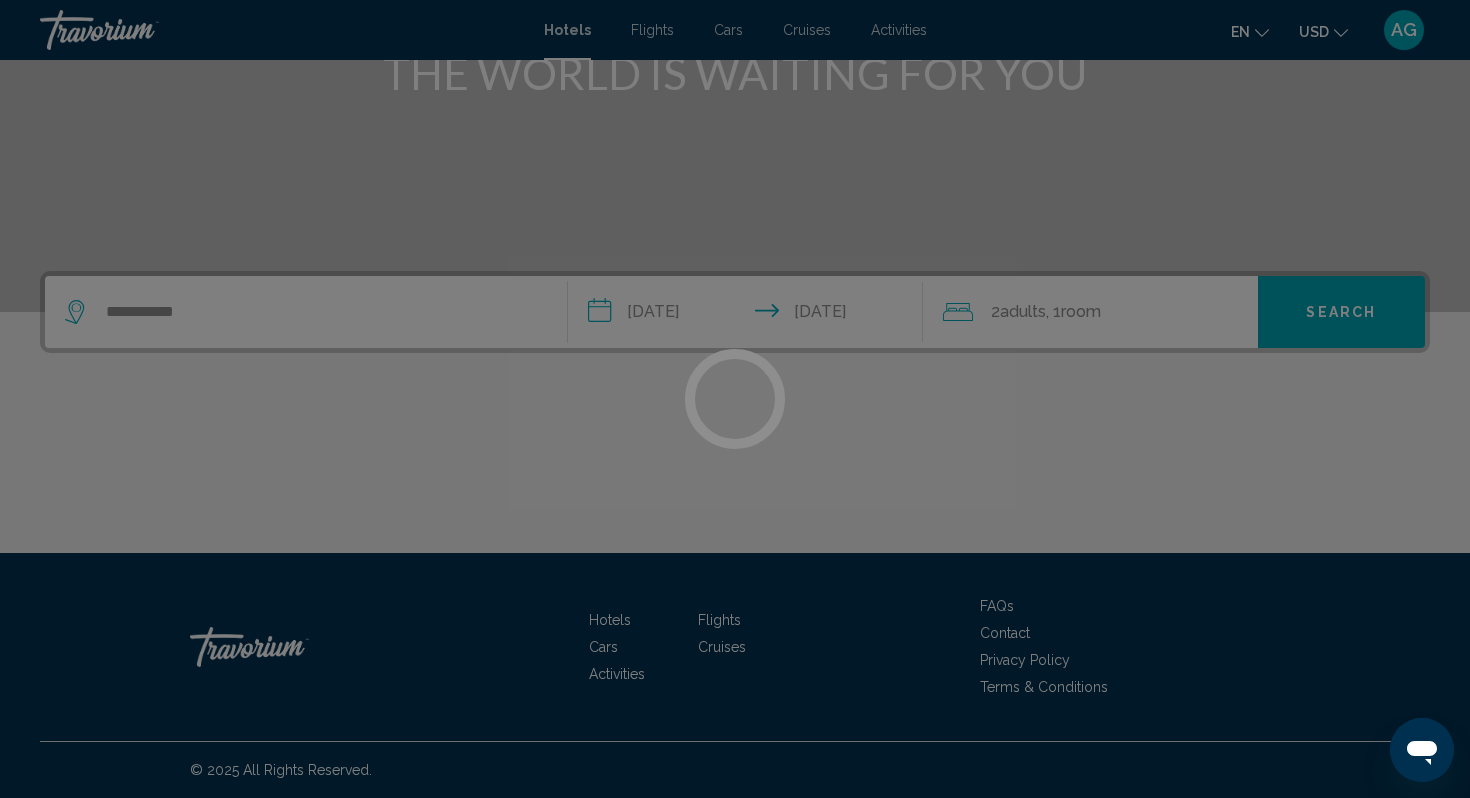 click at bounding box center [735, 399] 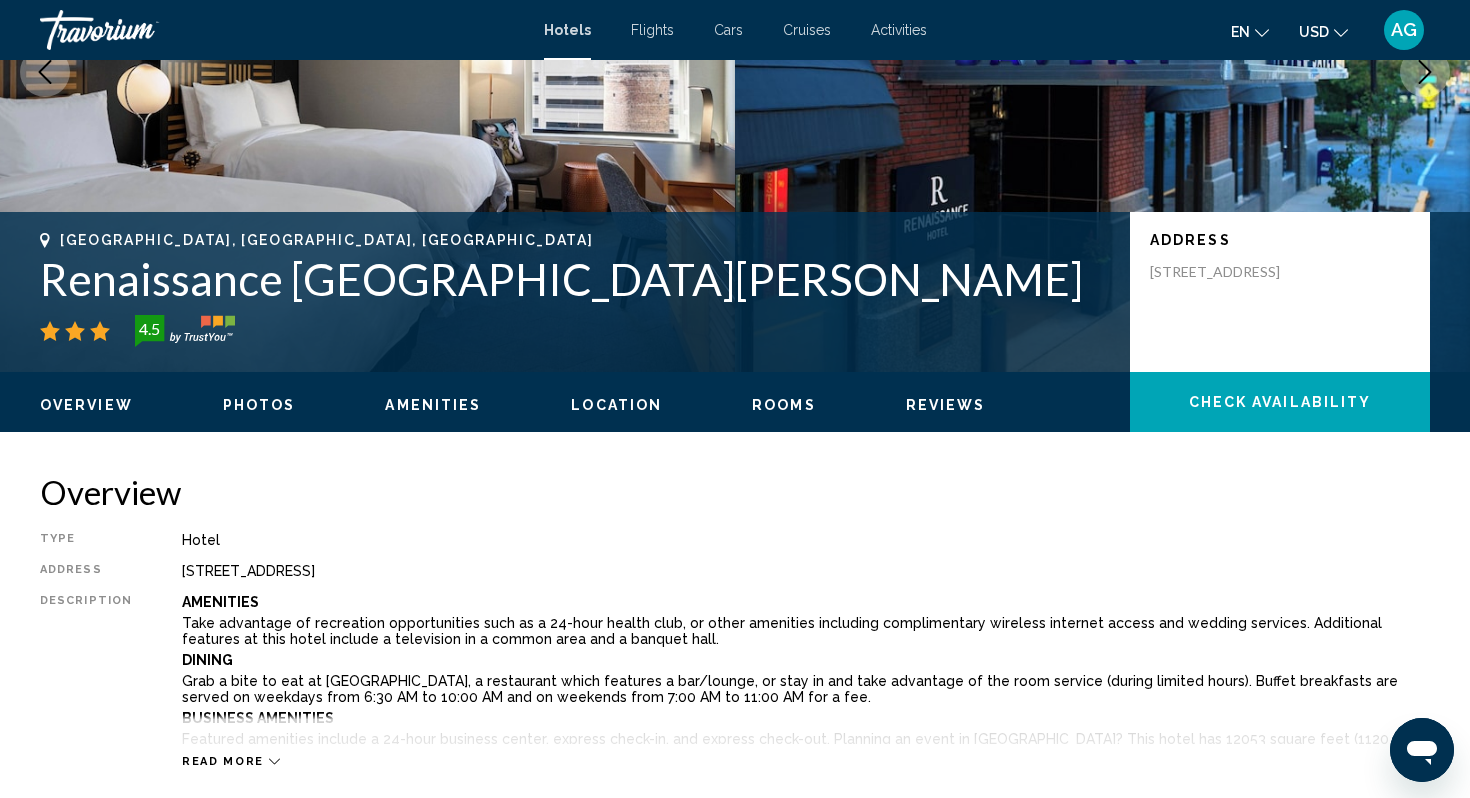 scroll, scrollTop: 0, scrollLeft: 0, axis: both 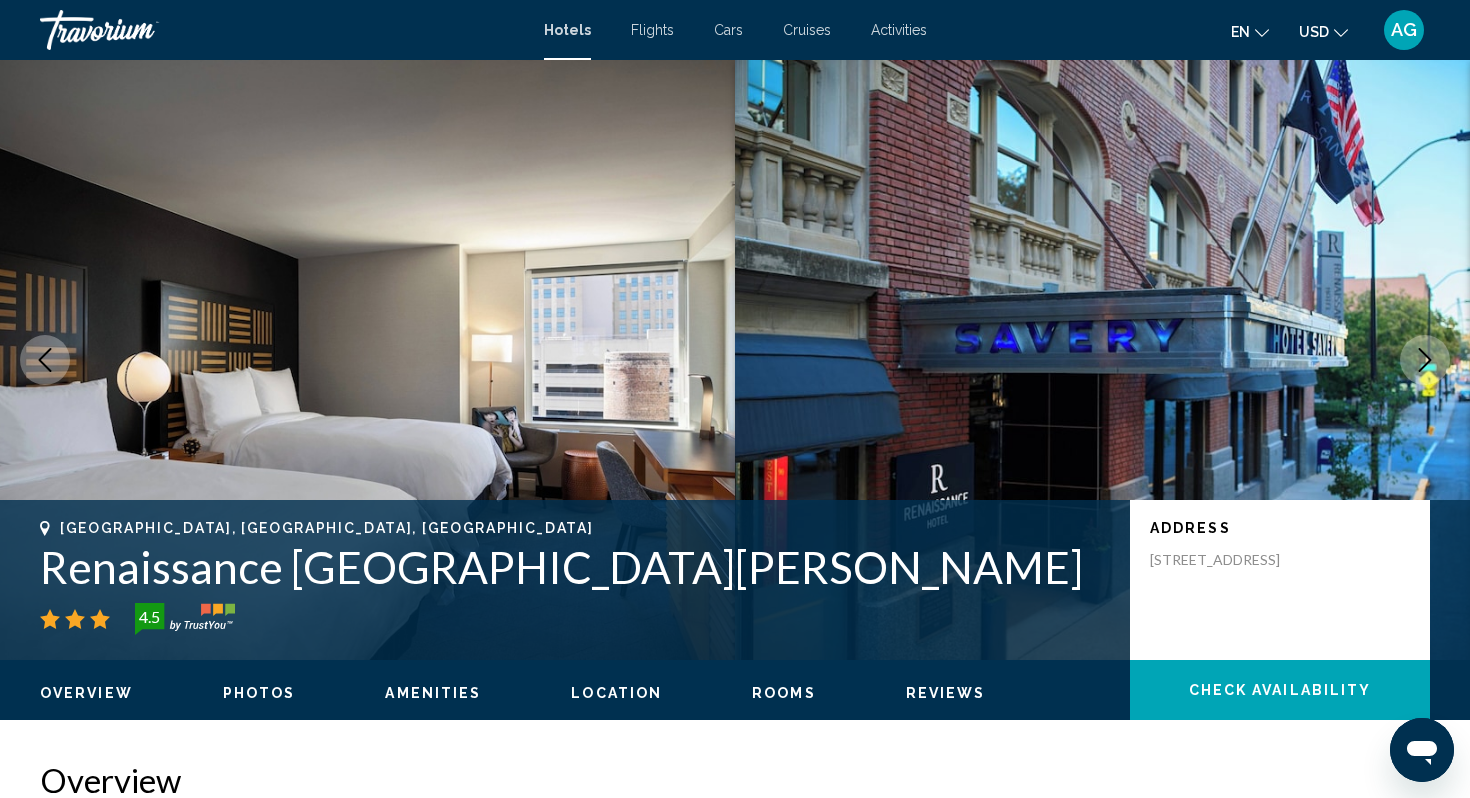 type 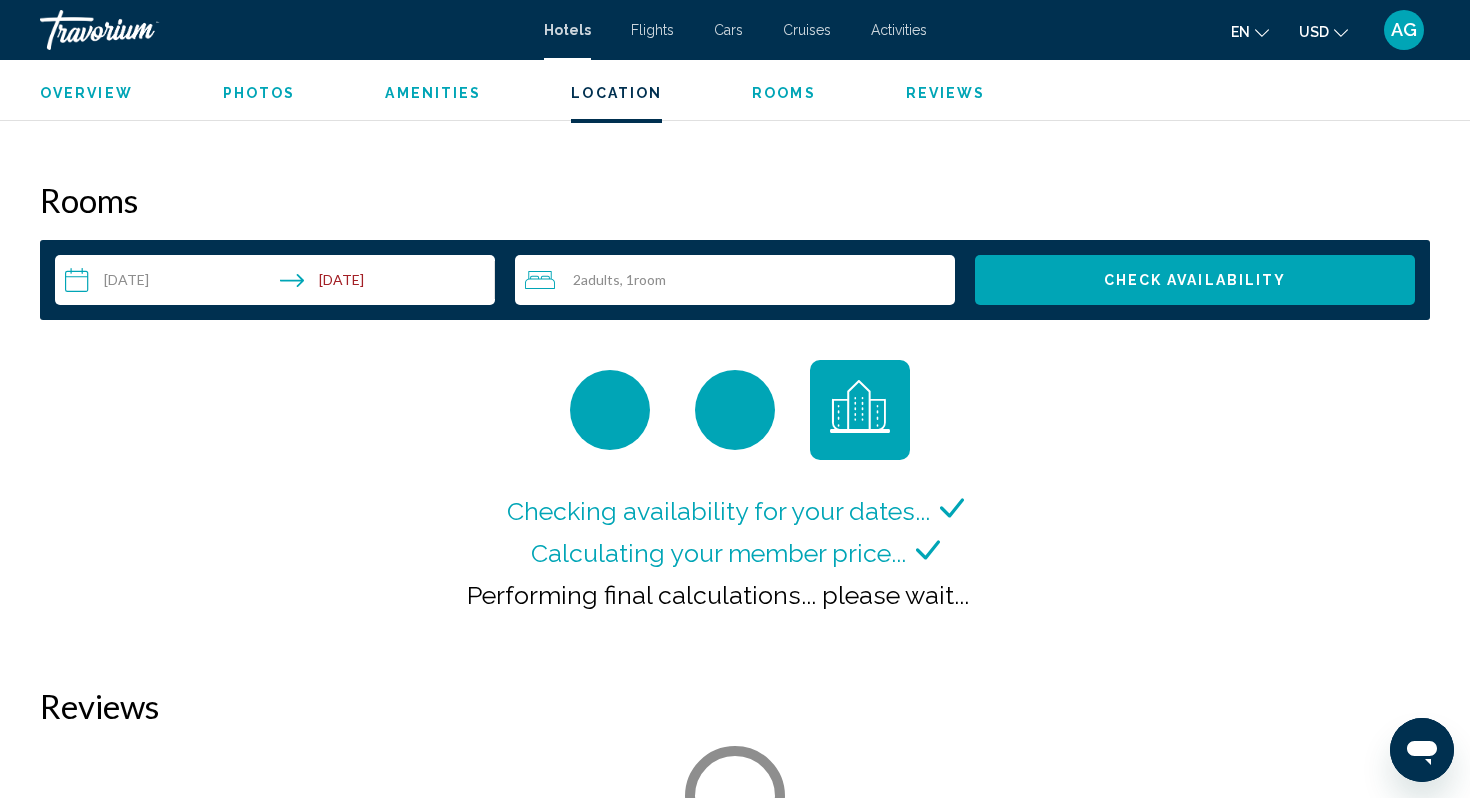 scroll, scrollTop: 2480, scrollLeft: 0, axis: vertical 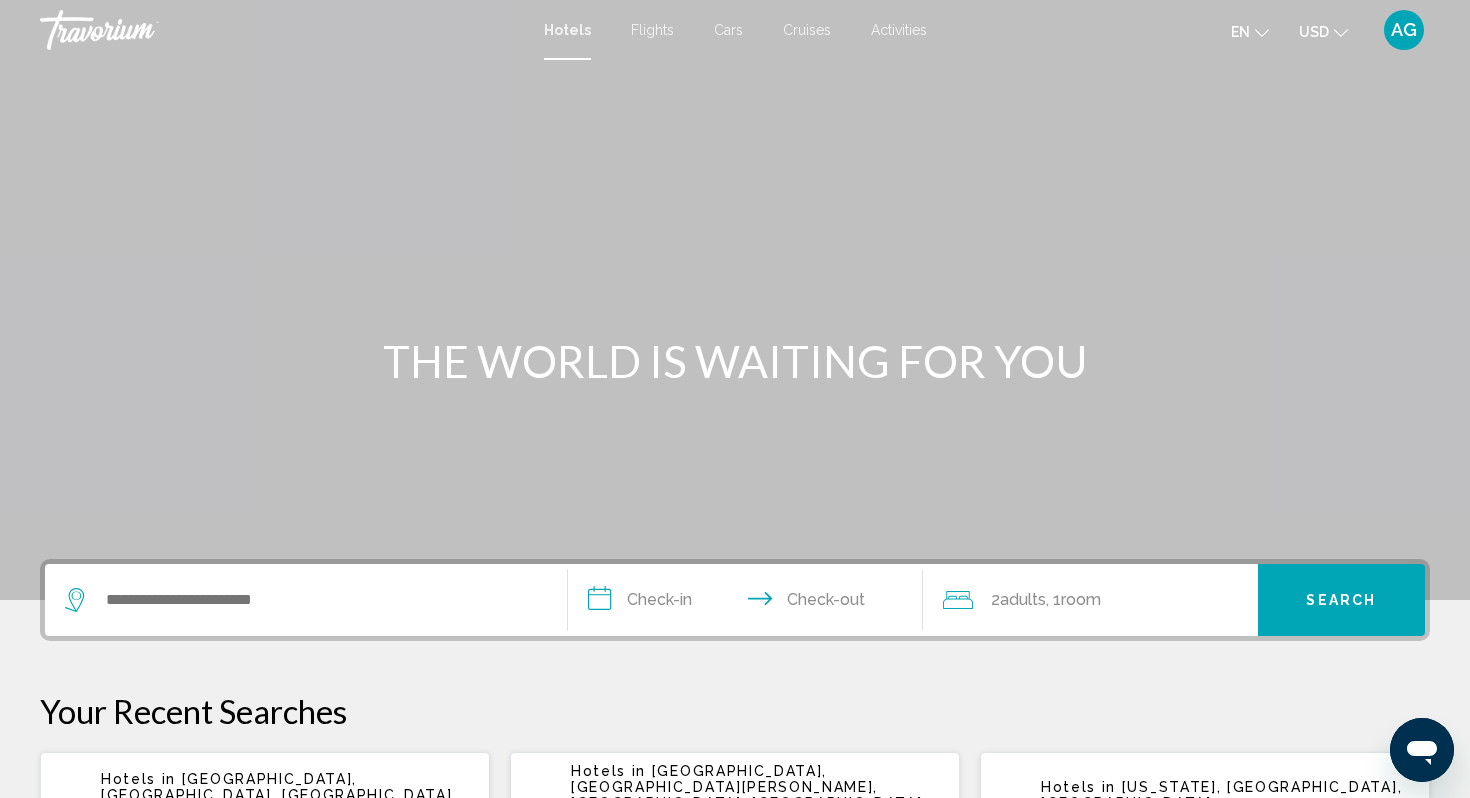 click at bounding box center [306, 600] 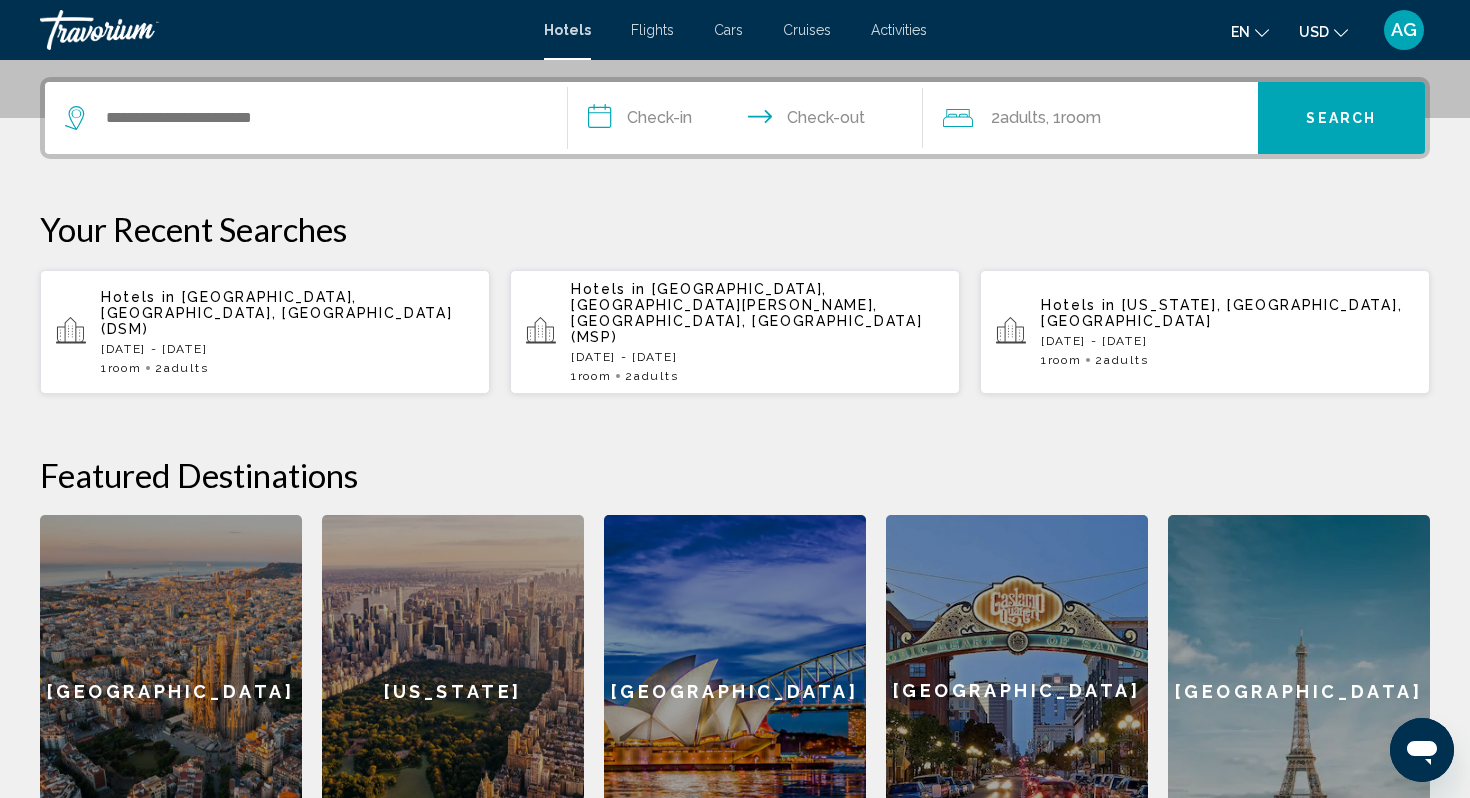 scroll, scrollTop: 494, scrollLeft: 0, axis: vertical 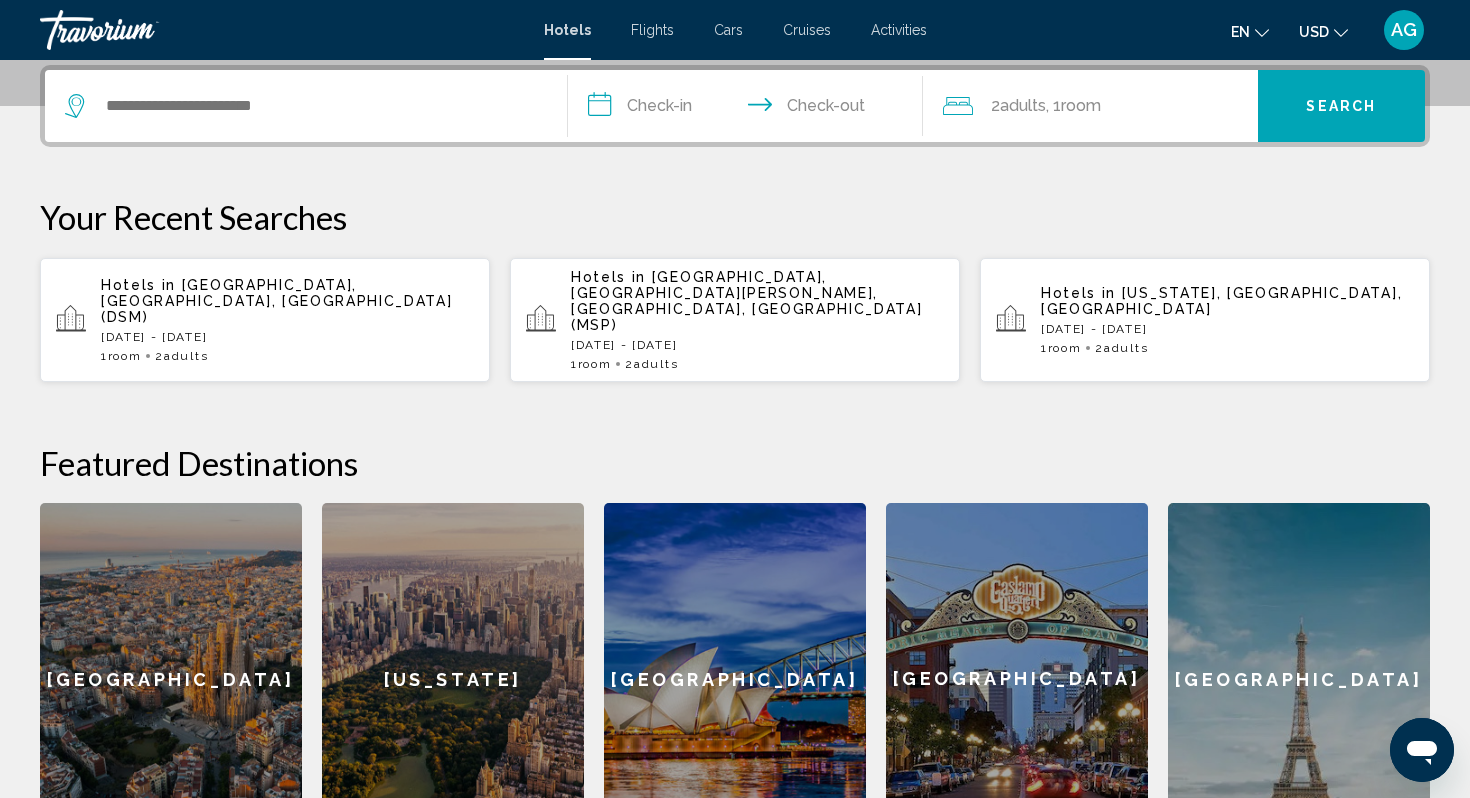 click at bounding box center [306, 106] 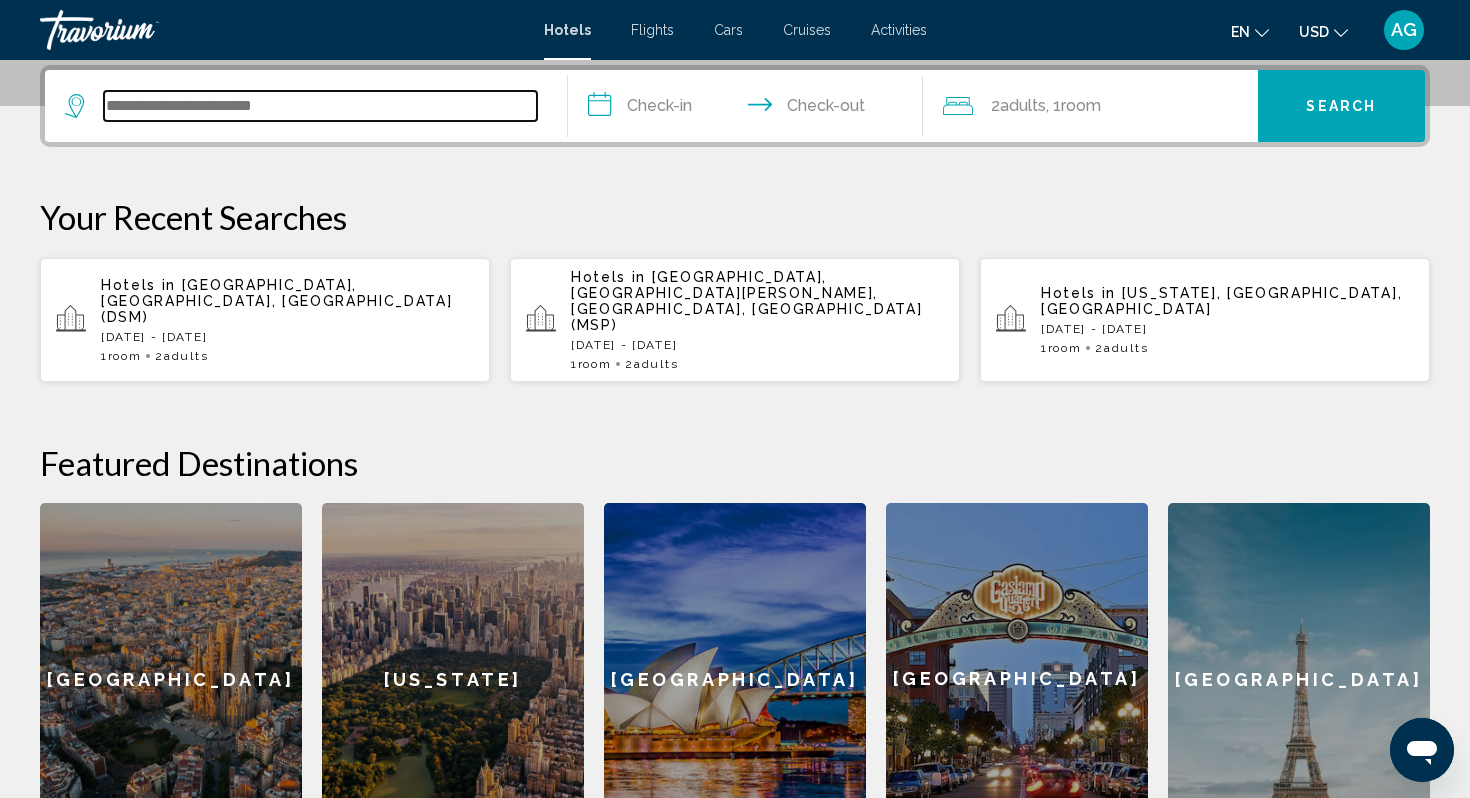 click at bounding box center (320, 106) 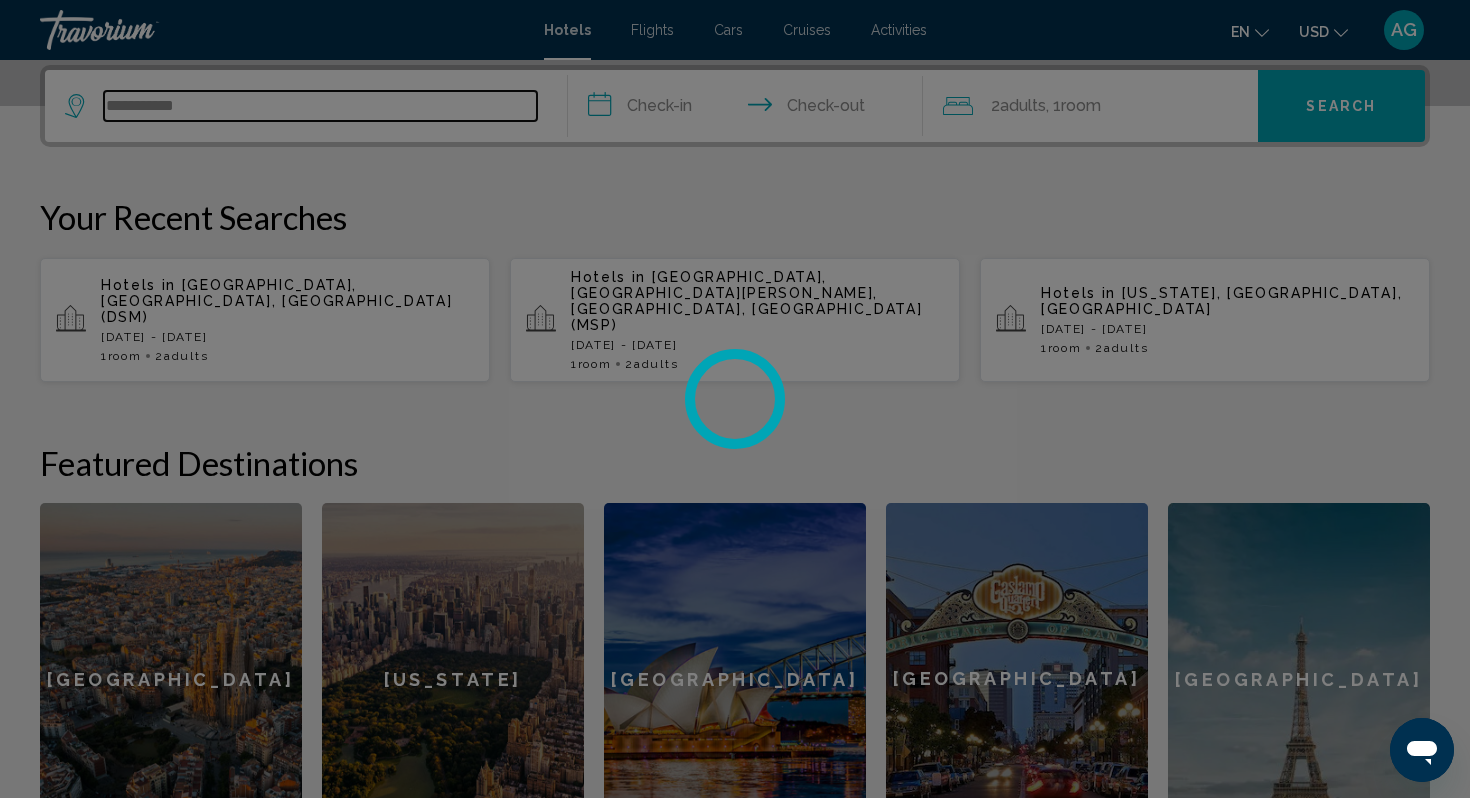 type on "**********" 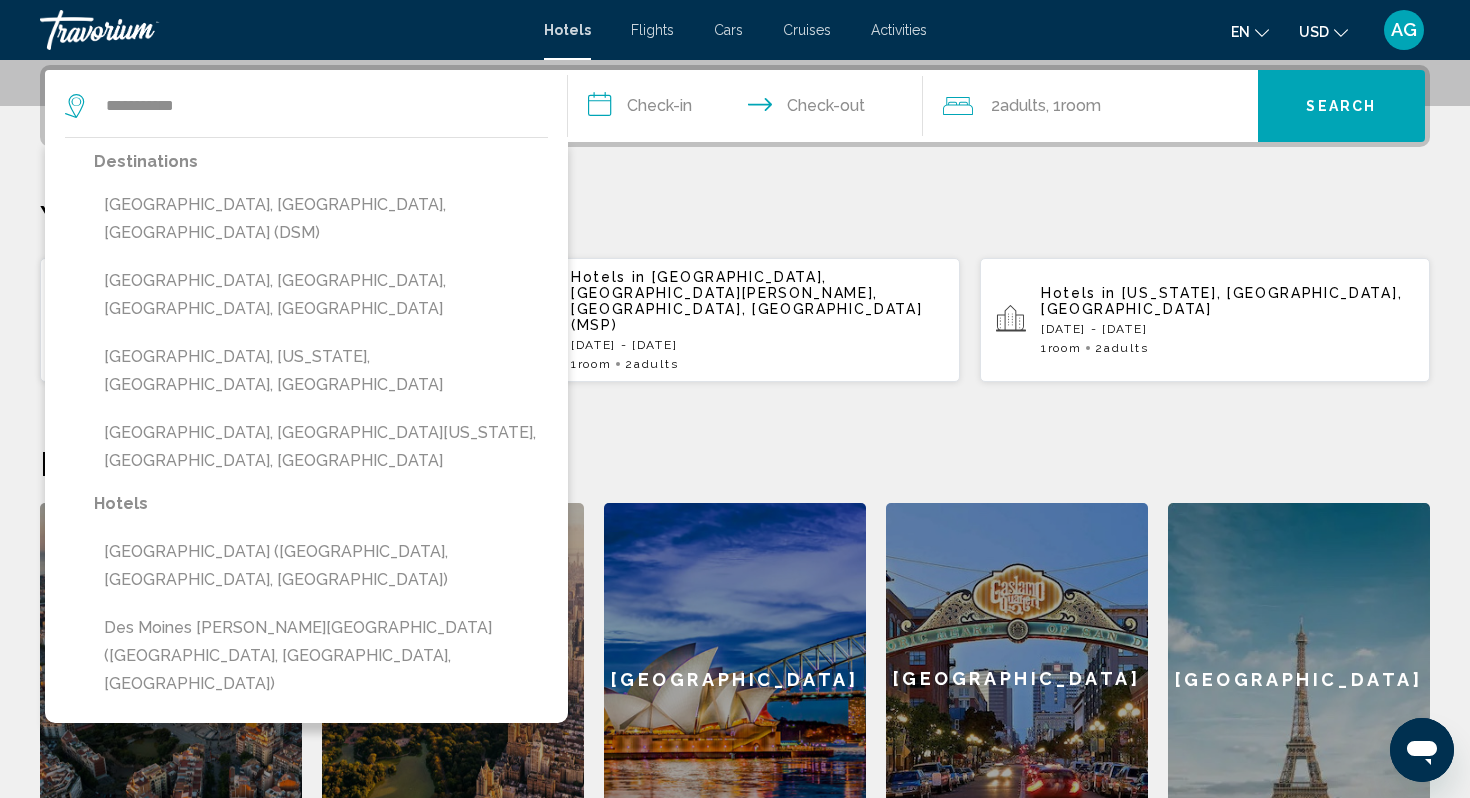 click on "**********" at bounding box center (749, 109) 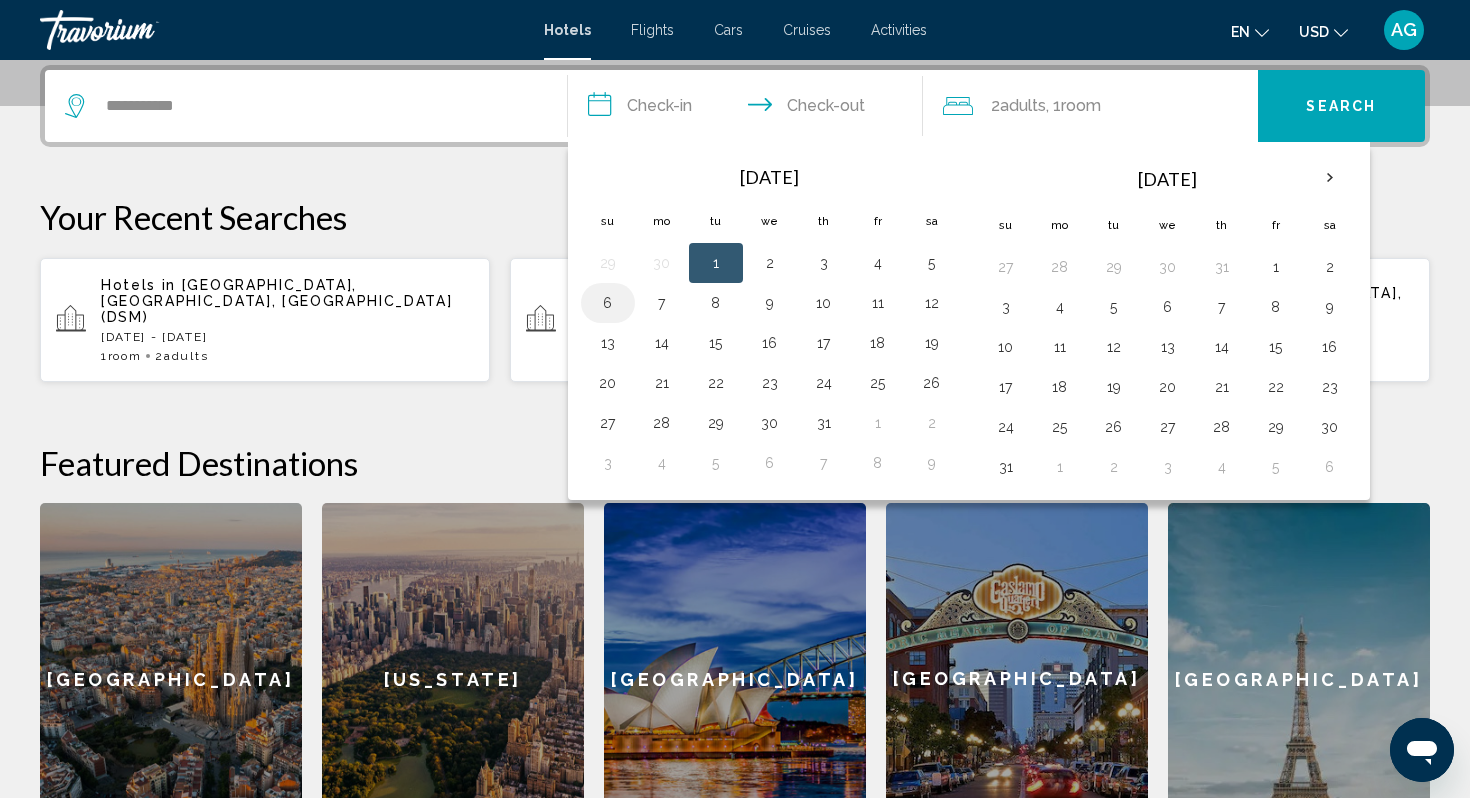 click on "6" at bounding box center (608, 303) 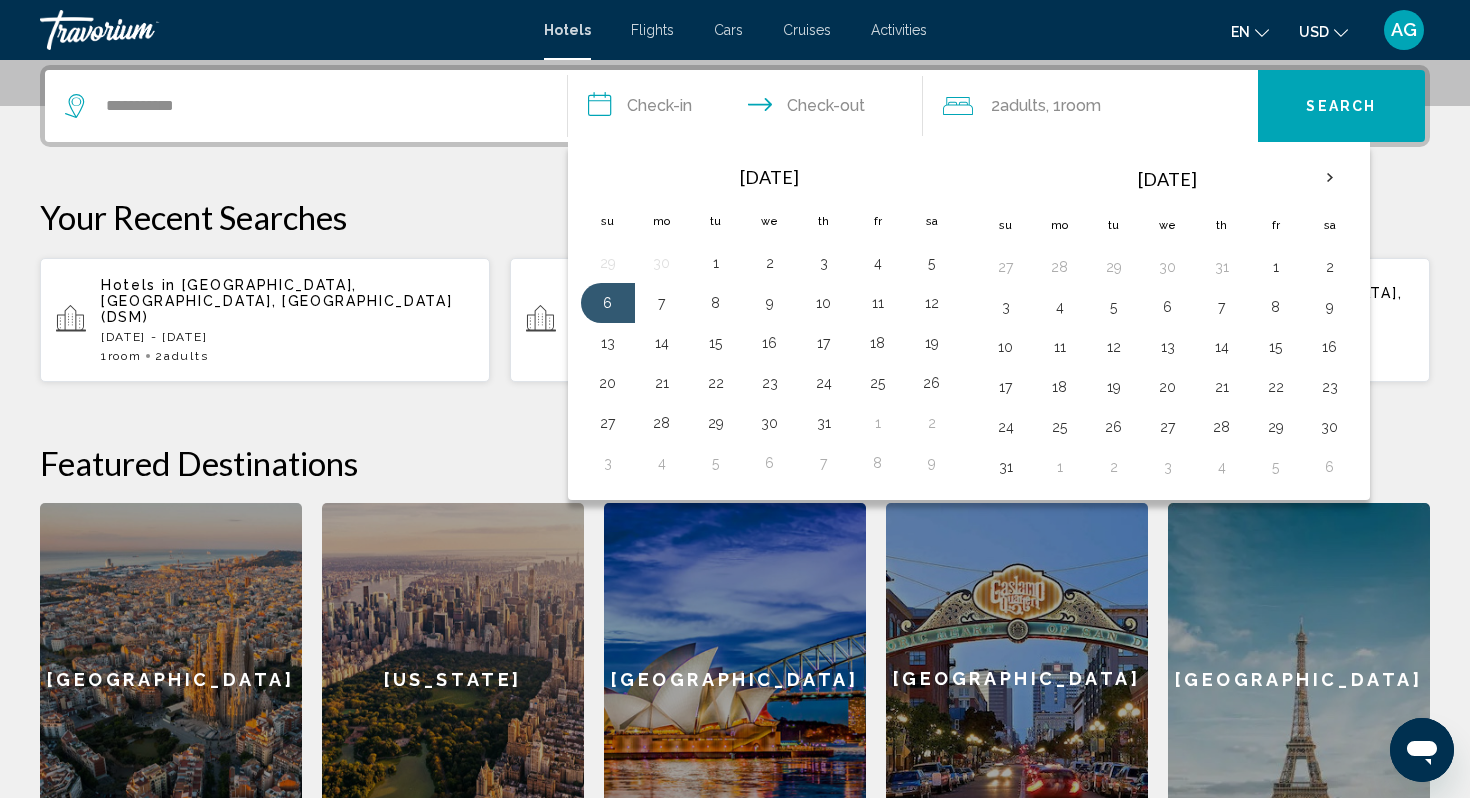 click on "**********" at bounding box center (749, 109) 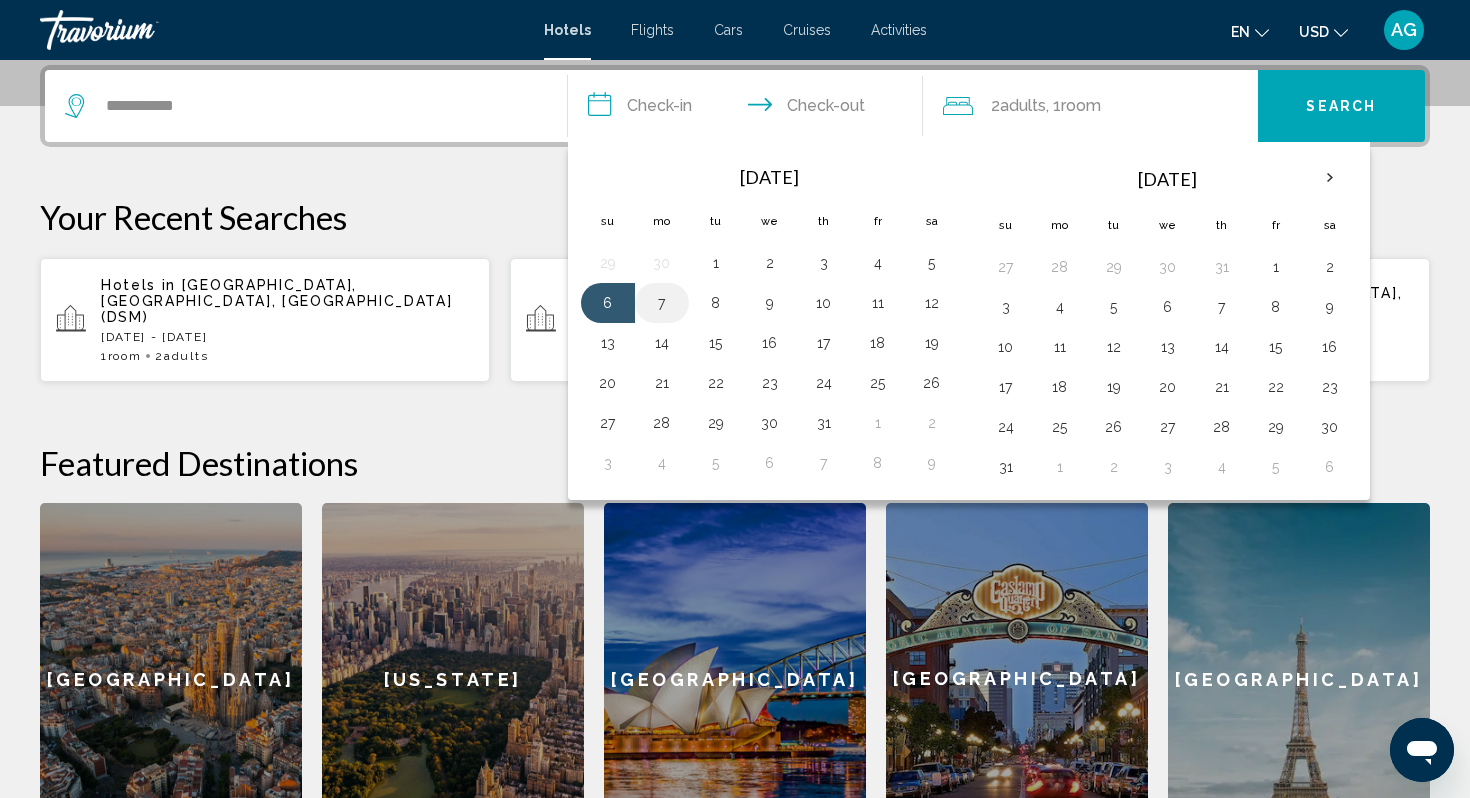 click on "7" at bounding box center (662, 303) 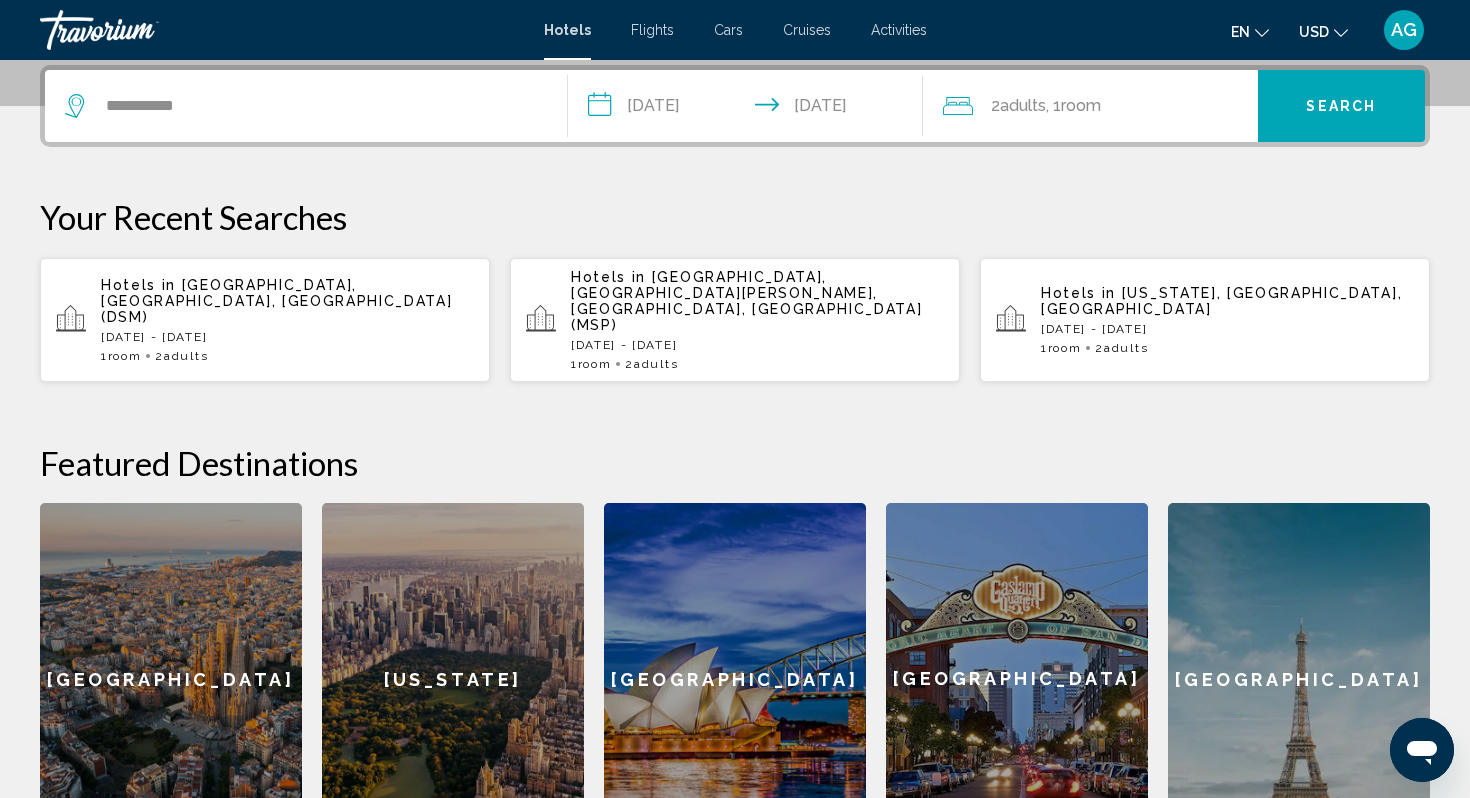 click on "Search" at bounding box center (1342, 106) 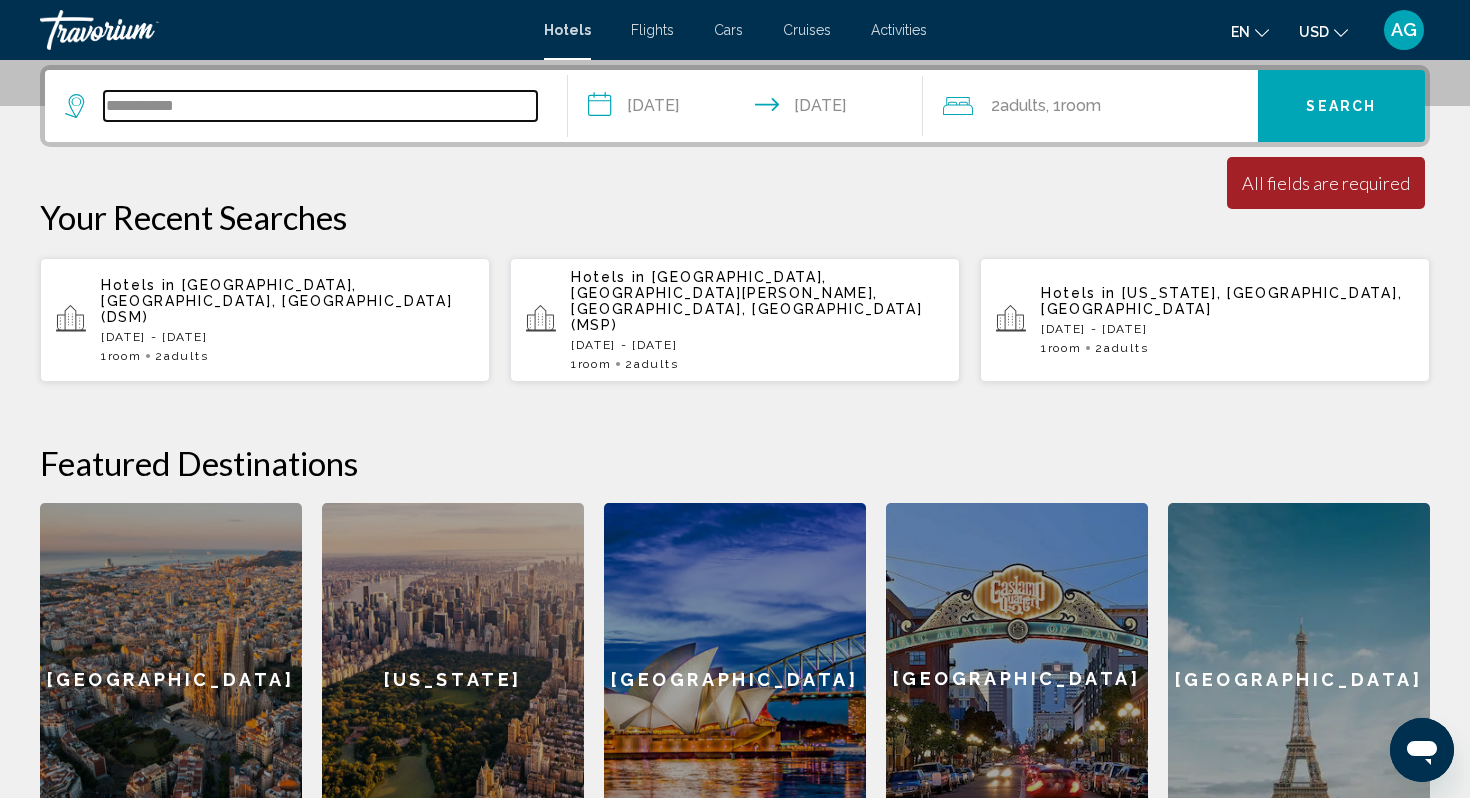 click on "**********" at bounding box center [320, 106] 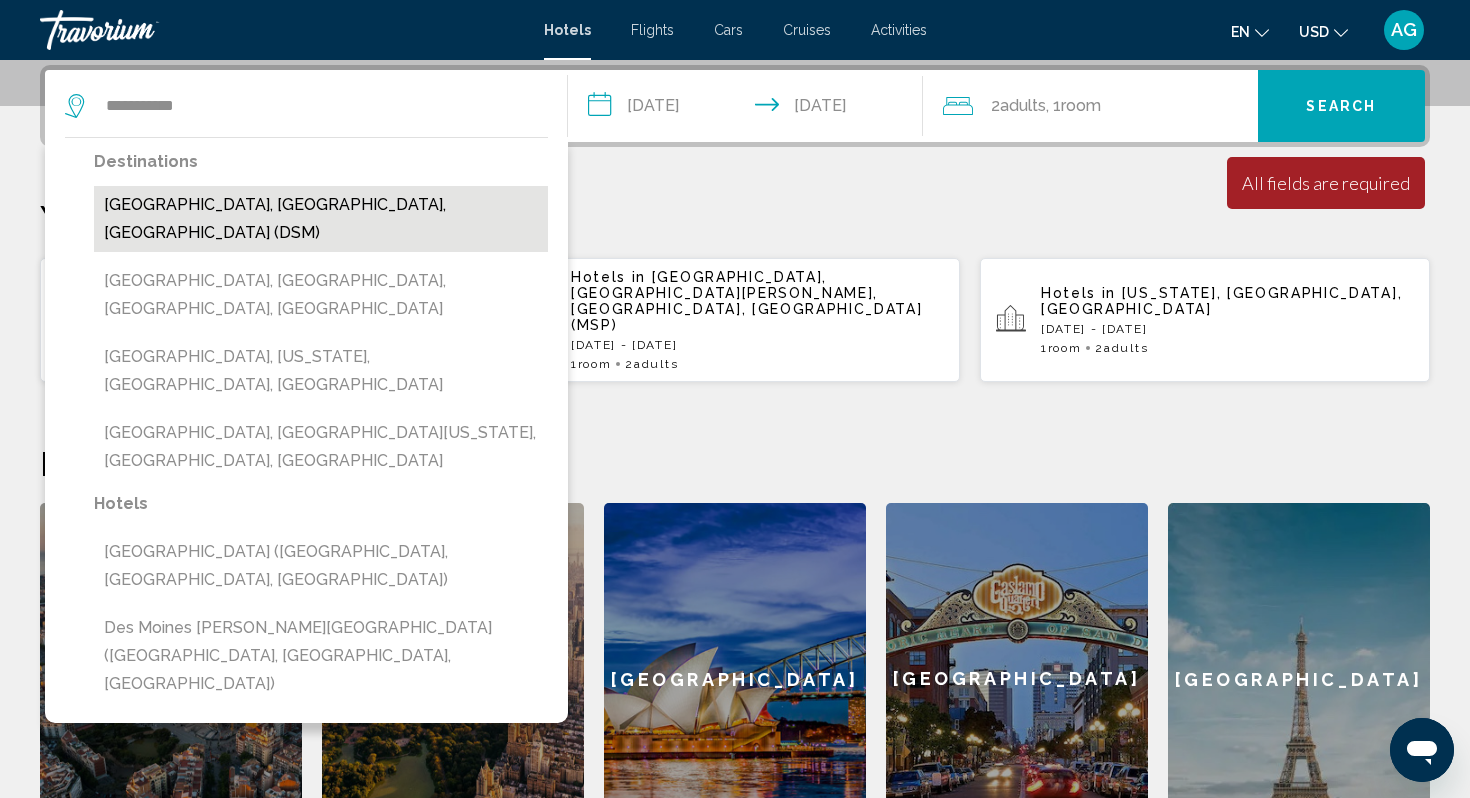 click on "[GEOGRAPHIC_DATA], [GEOGRAPHIC_DATA], [GEOGRAPHIC_DATA] (DSM)" at bounding box center (321, 219) 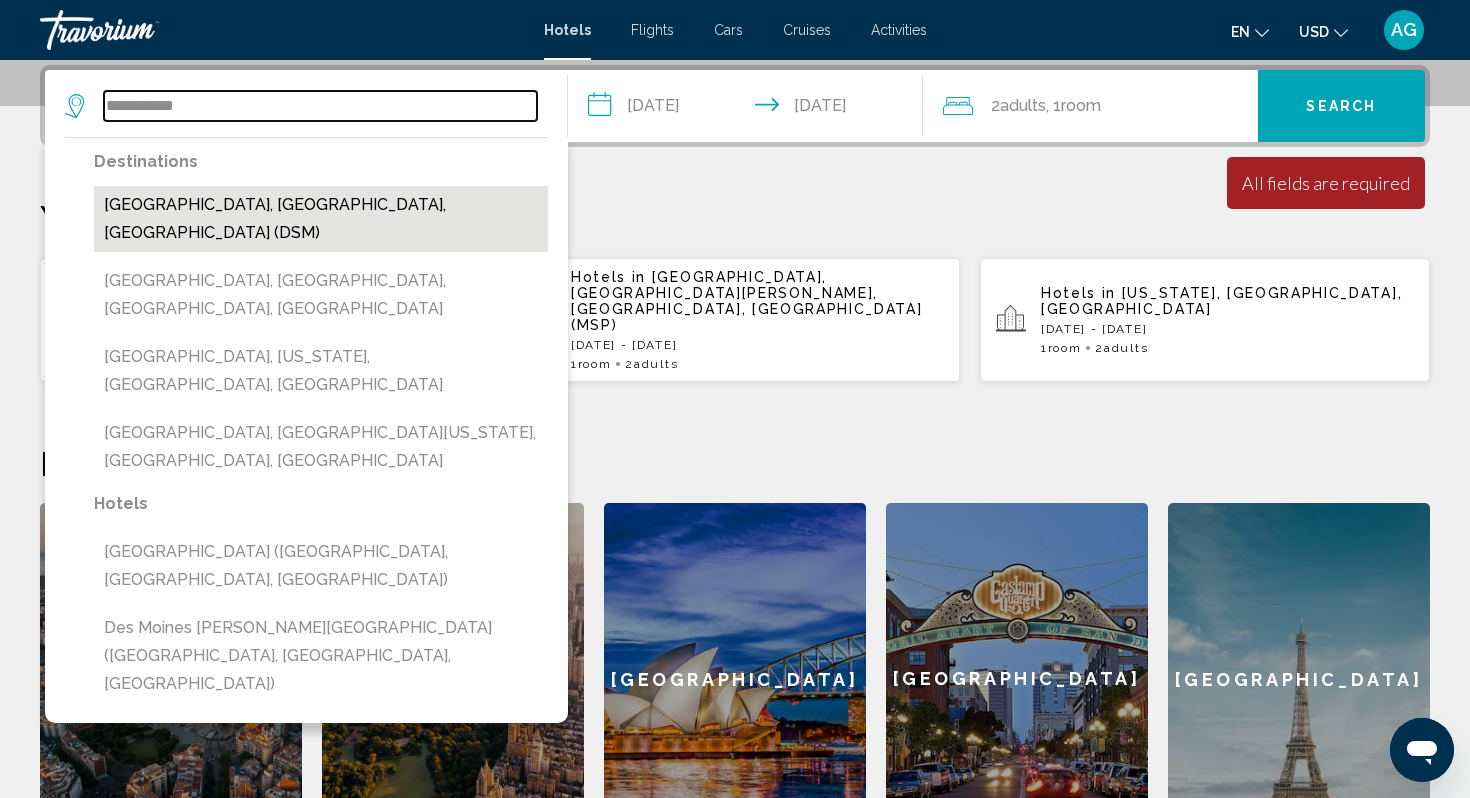 type on "**********" 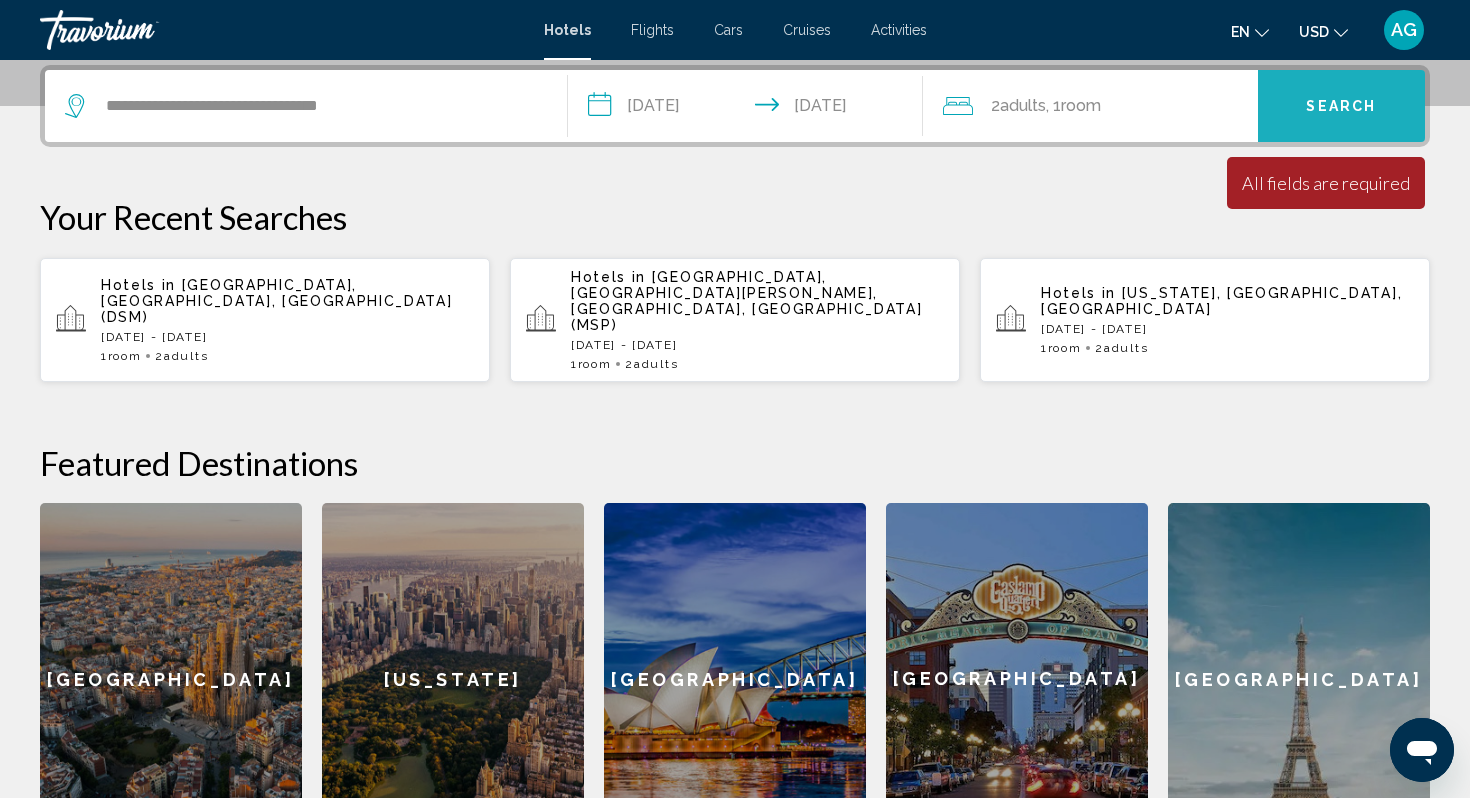 click on "Search" at bounding box center (1342, 106) 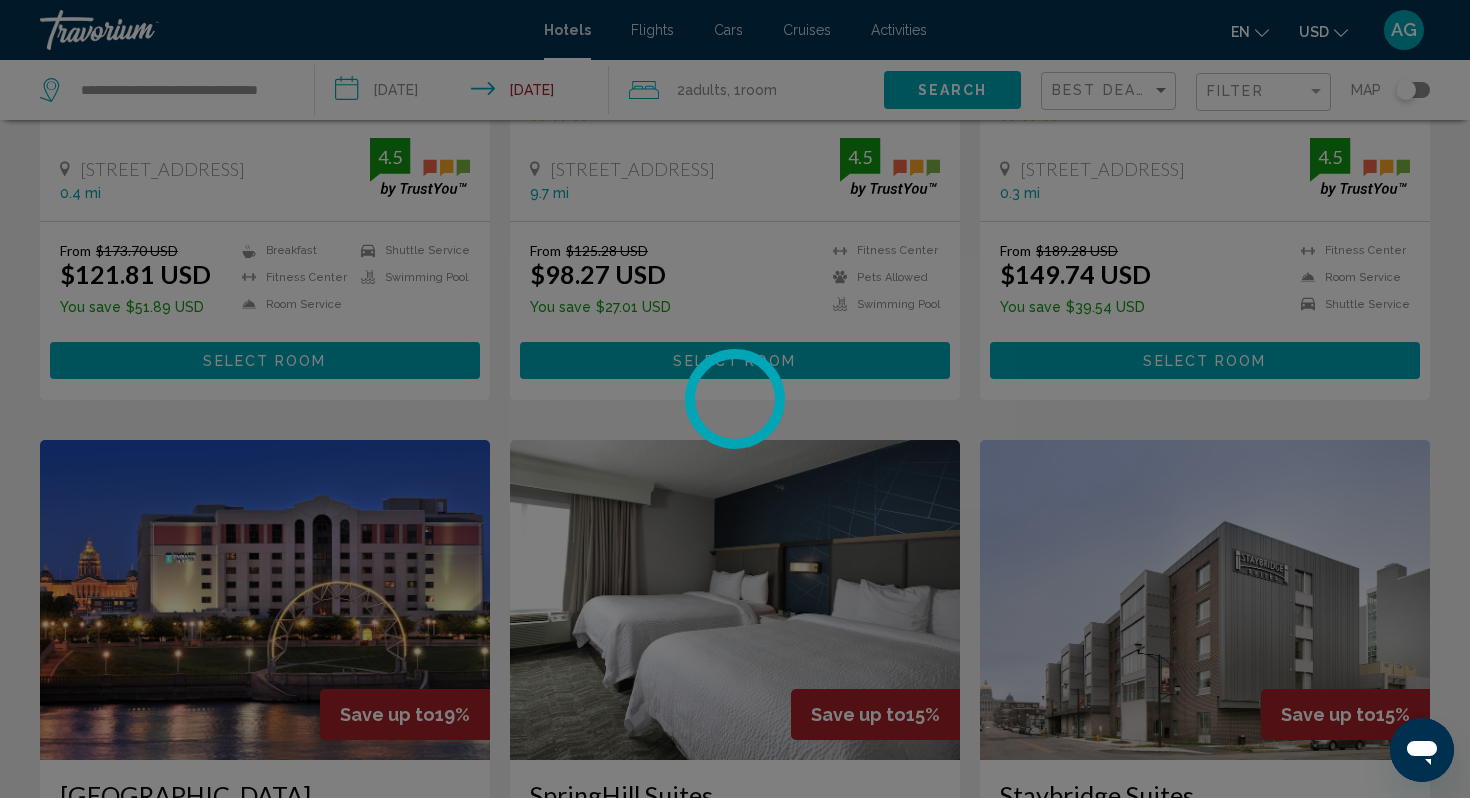 scroll, scrollTop: 0, scrollLeft: 0, axis: both 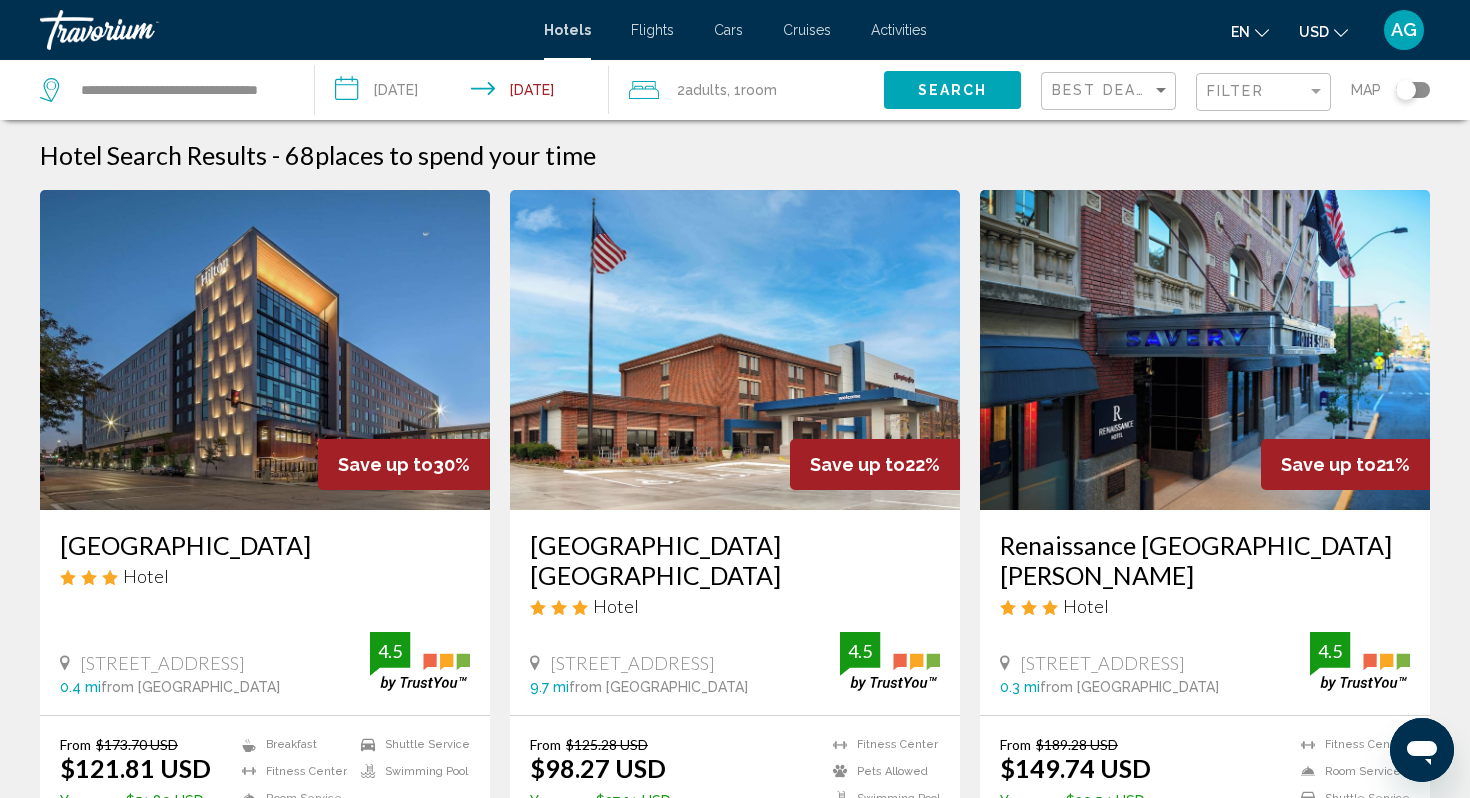 click at bounding box center (1205, 350) 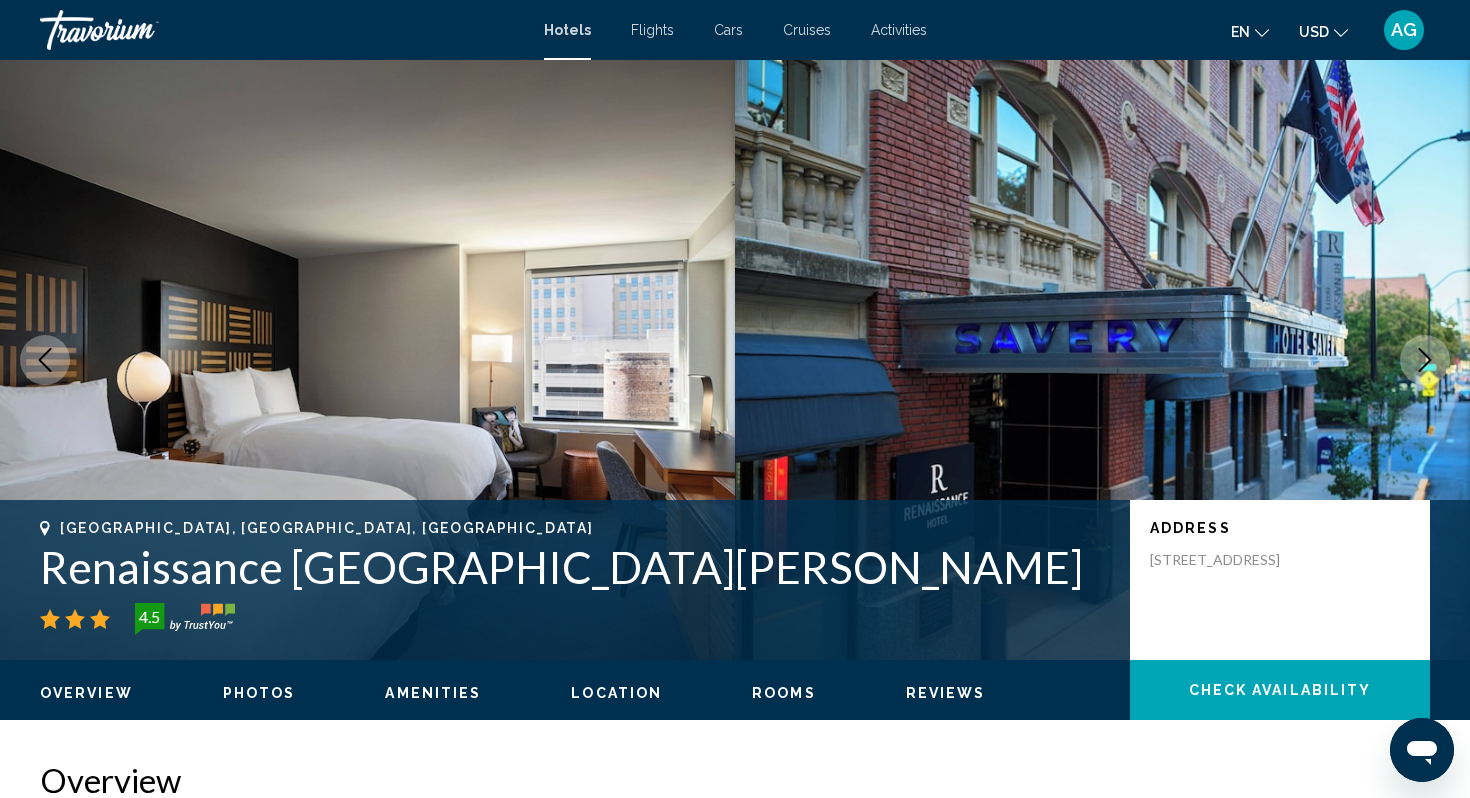 type 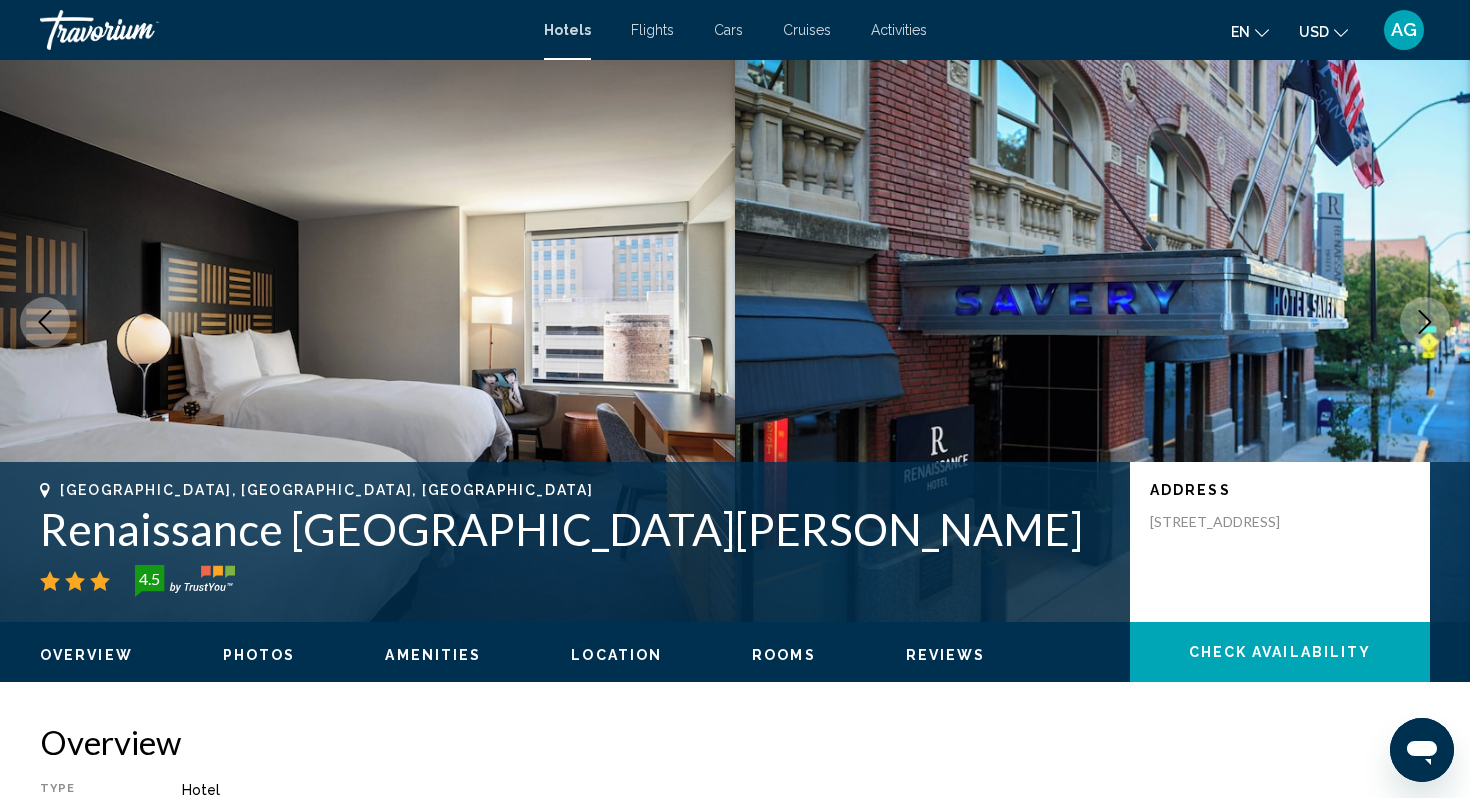 scroll, scrollTop: 40, scrollLeft: 0, axis: vertical 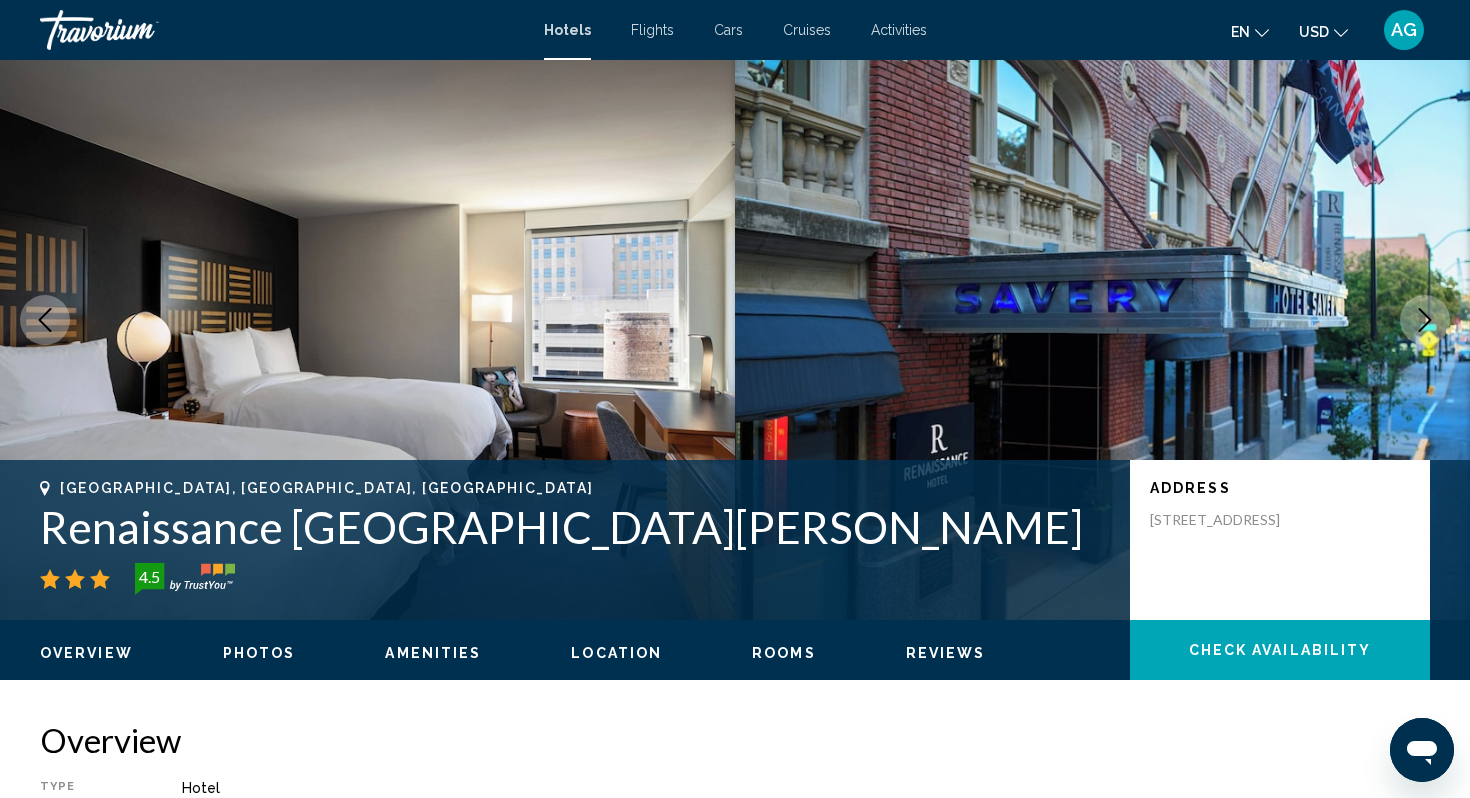 click 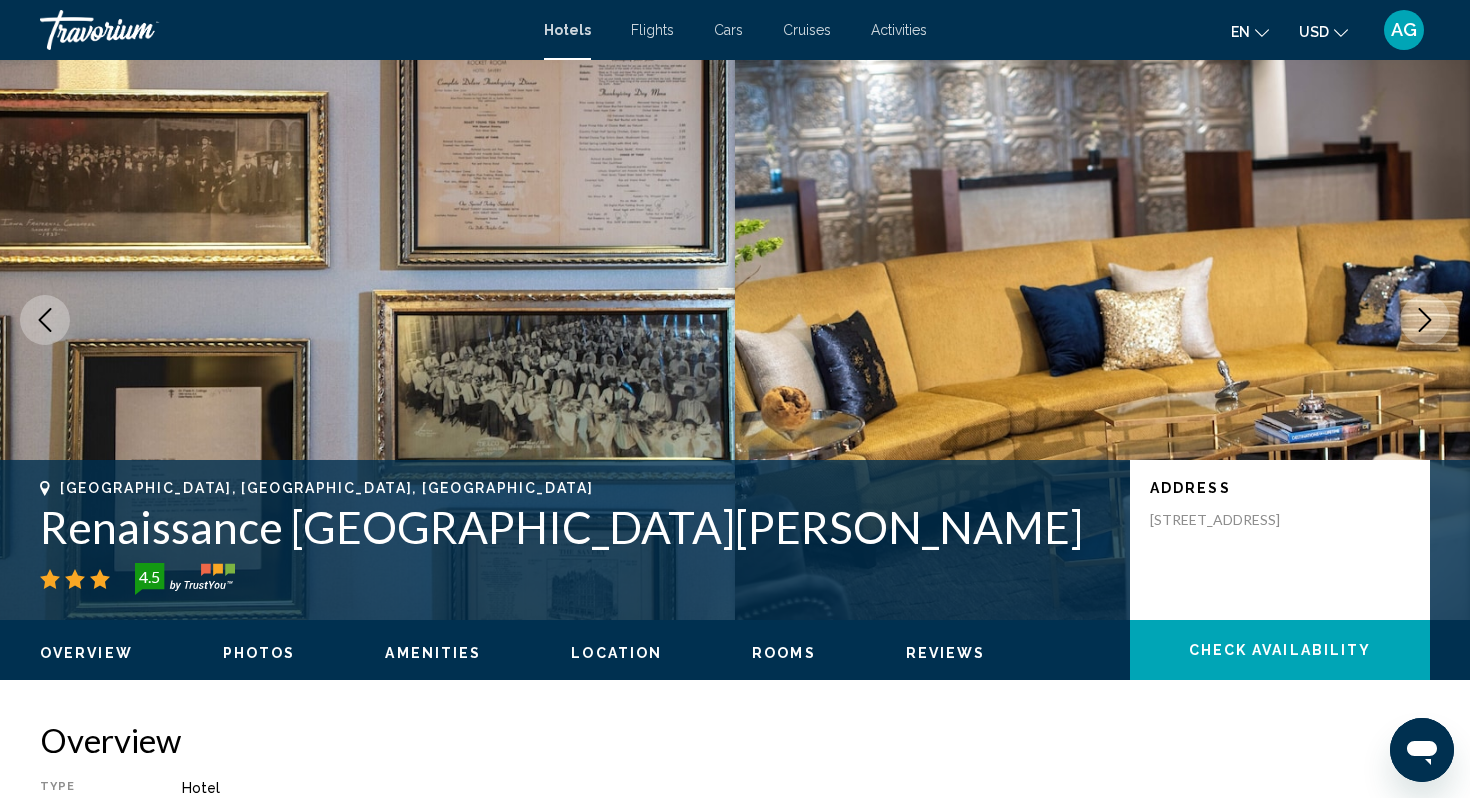 click 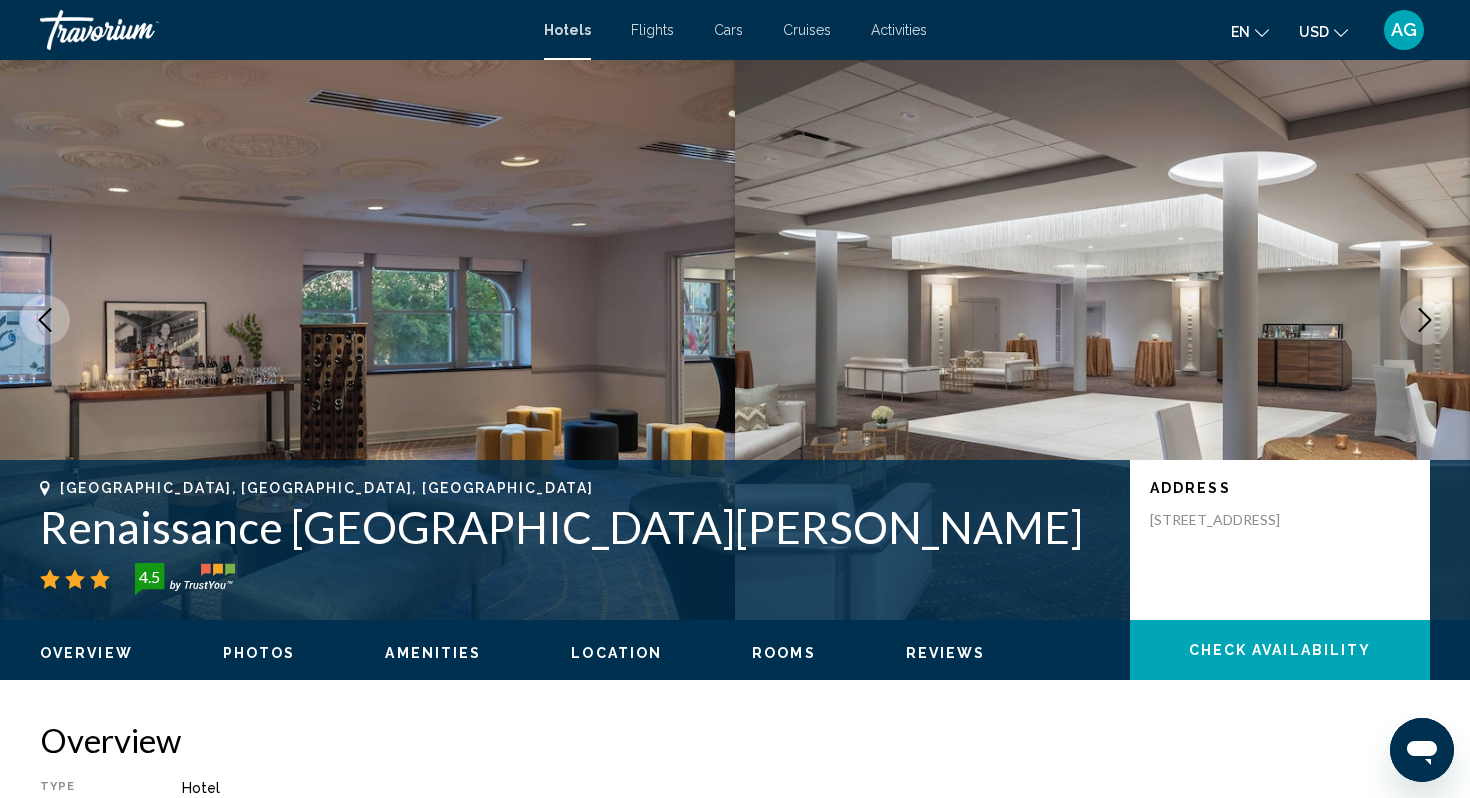click 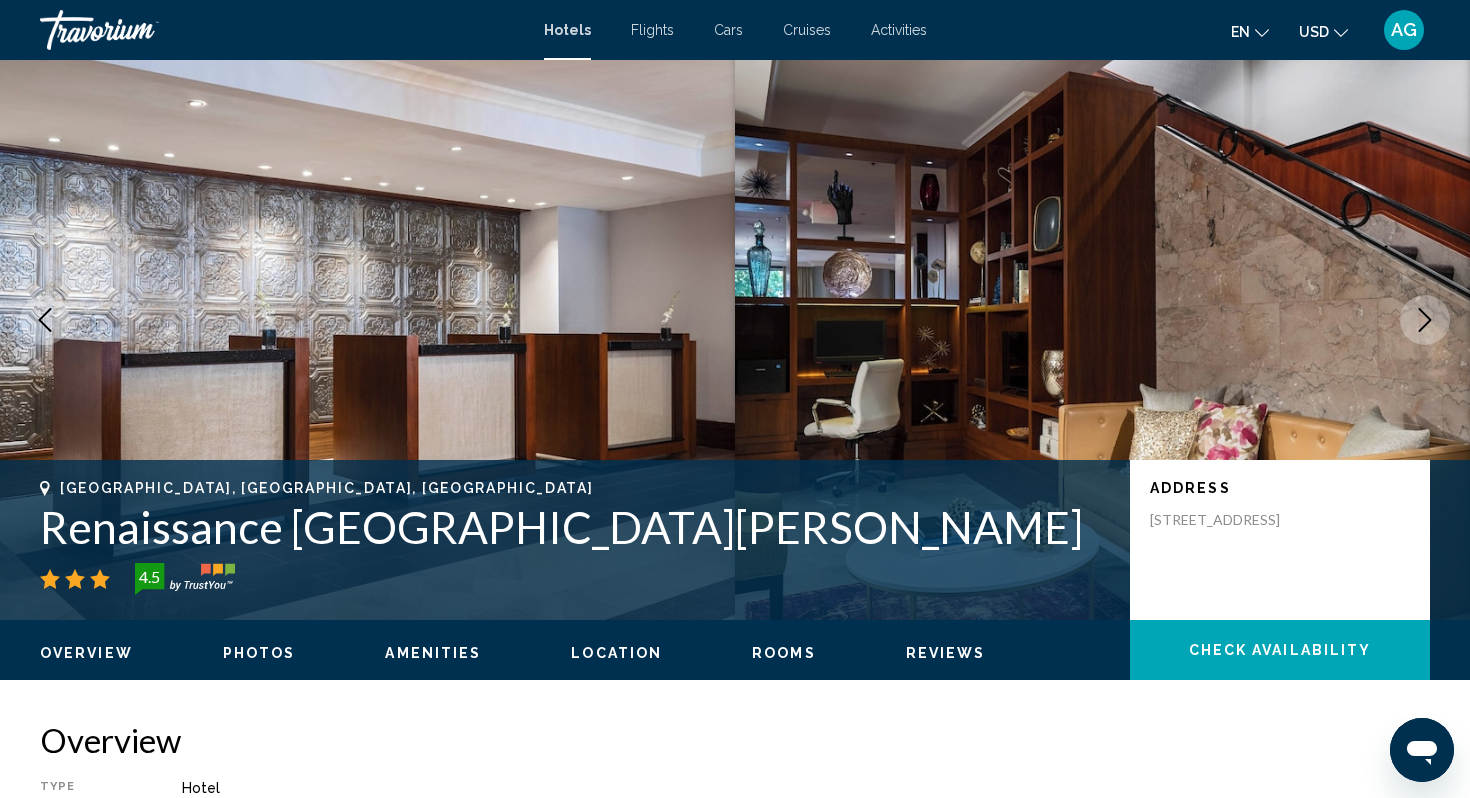 click 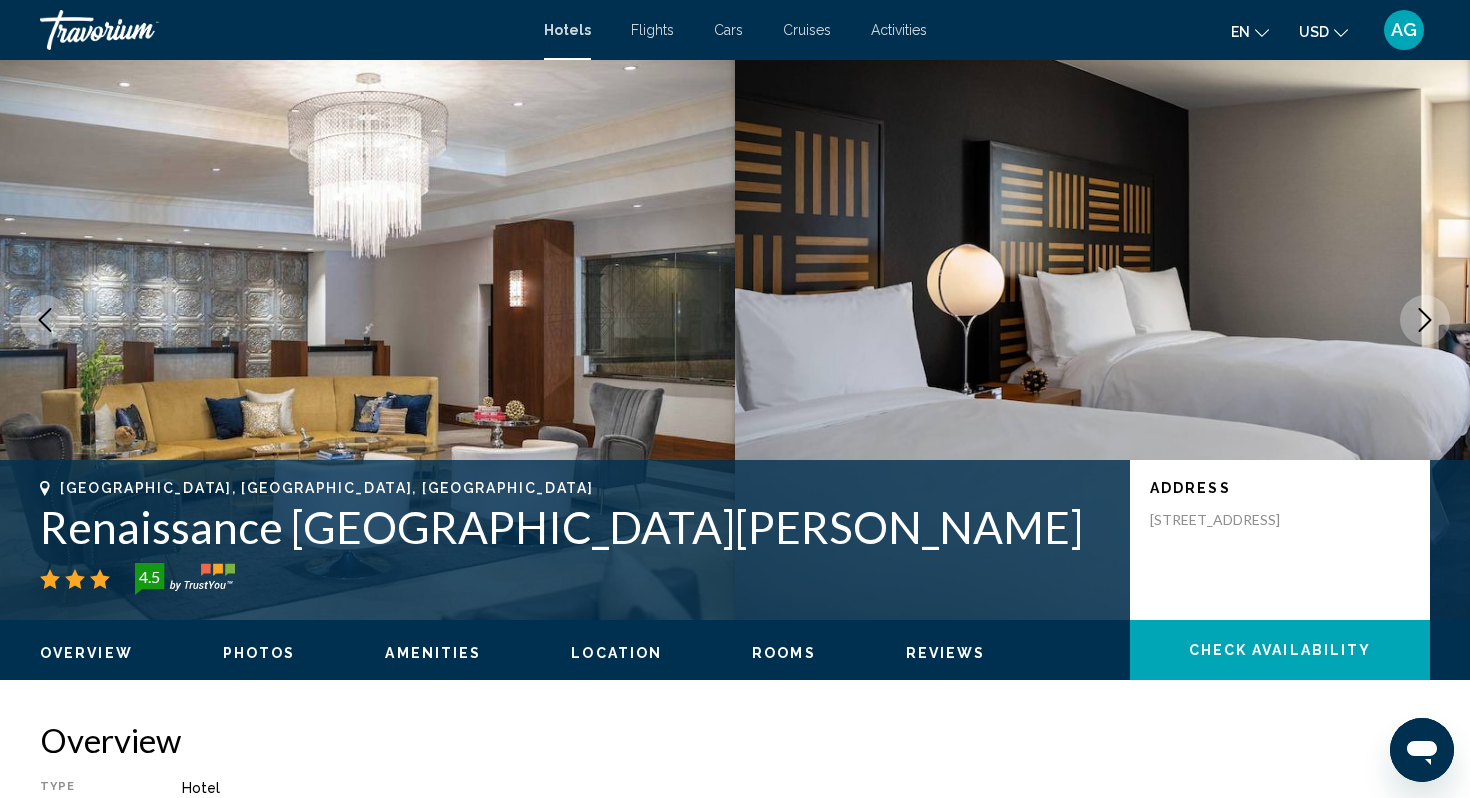 click 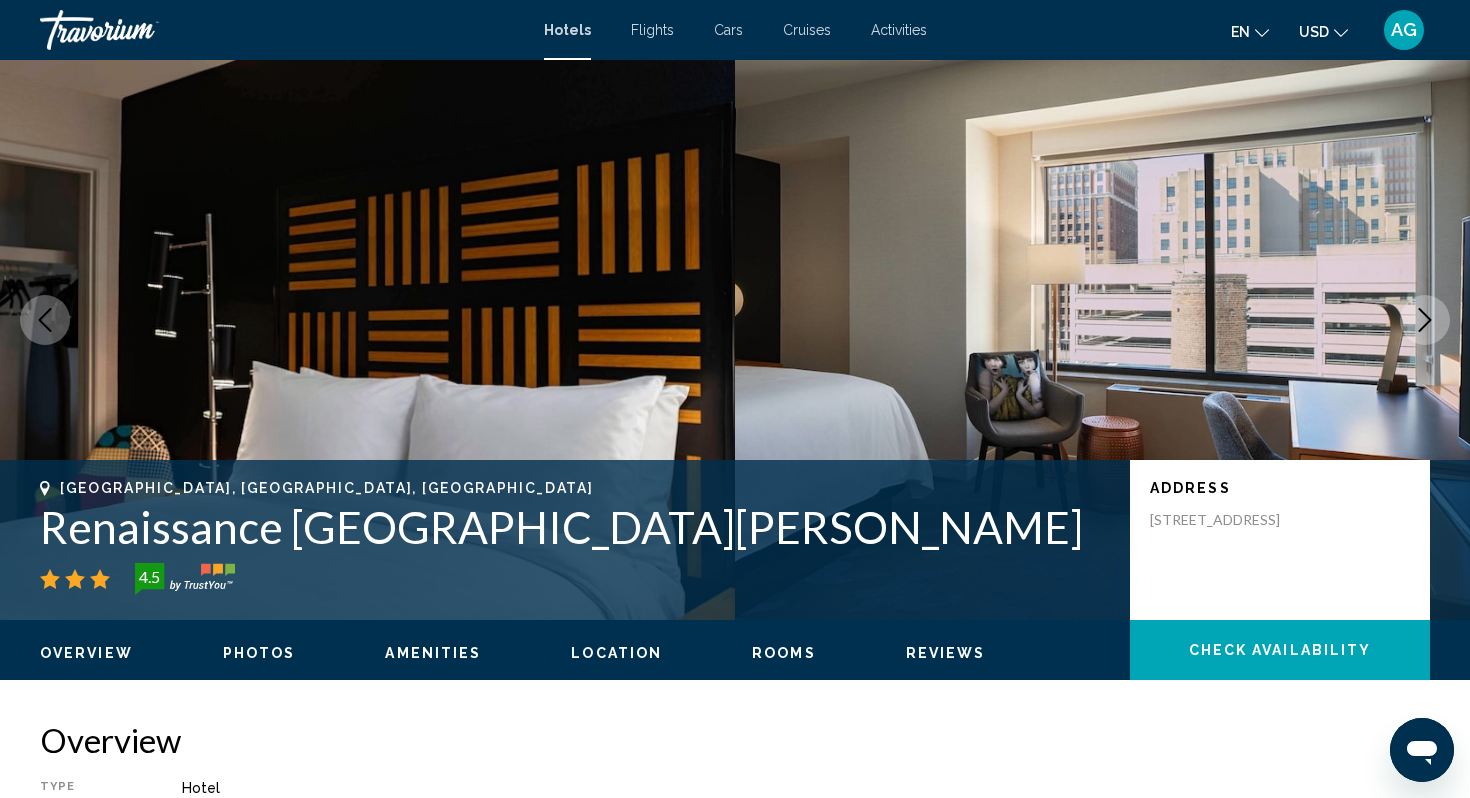 click 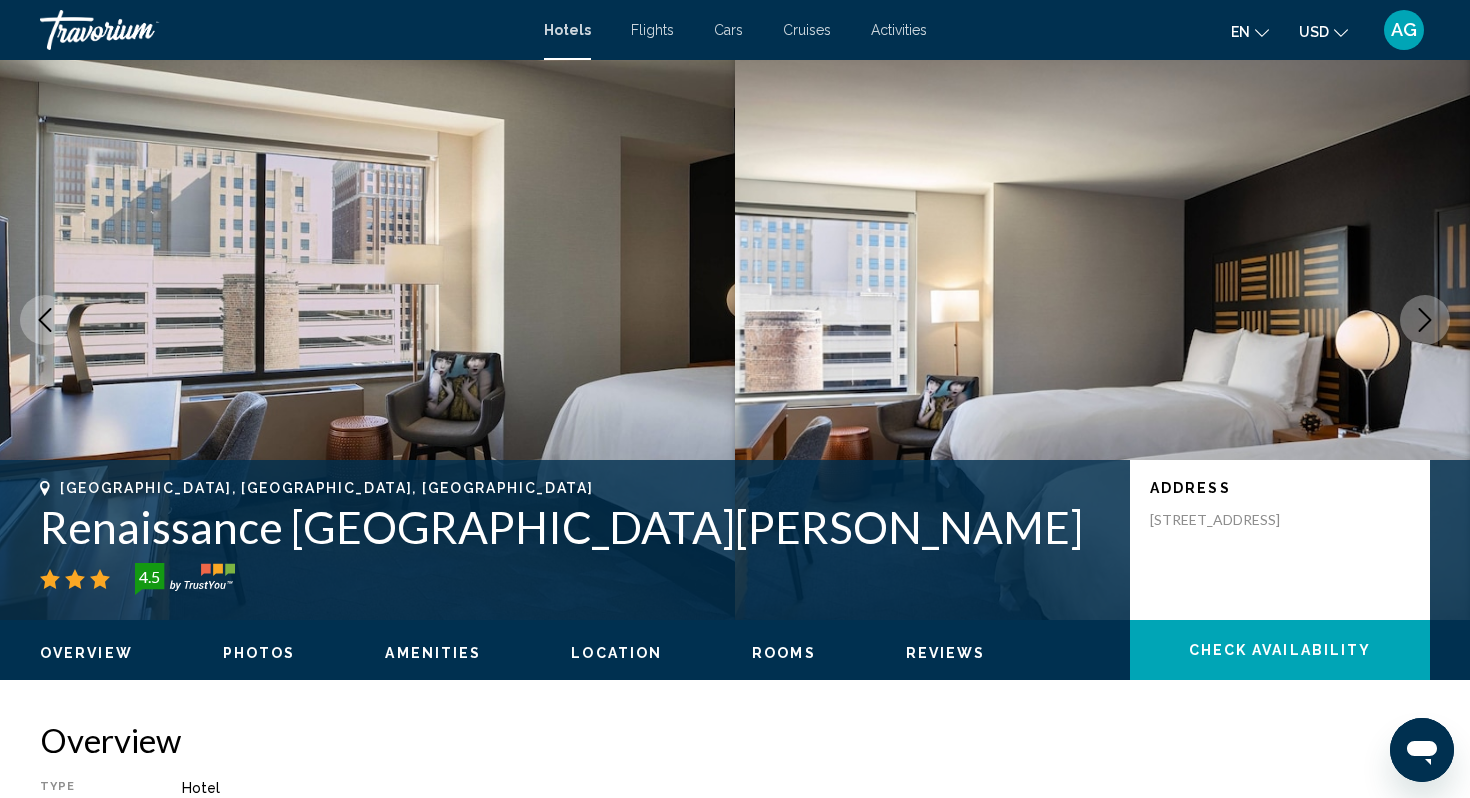 click 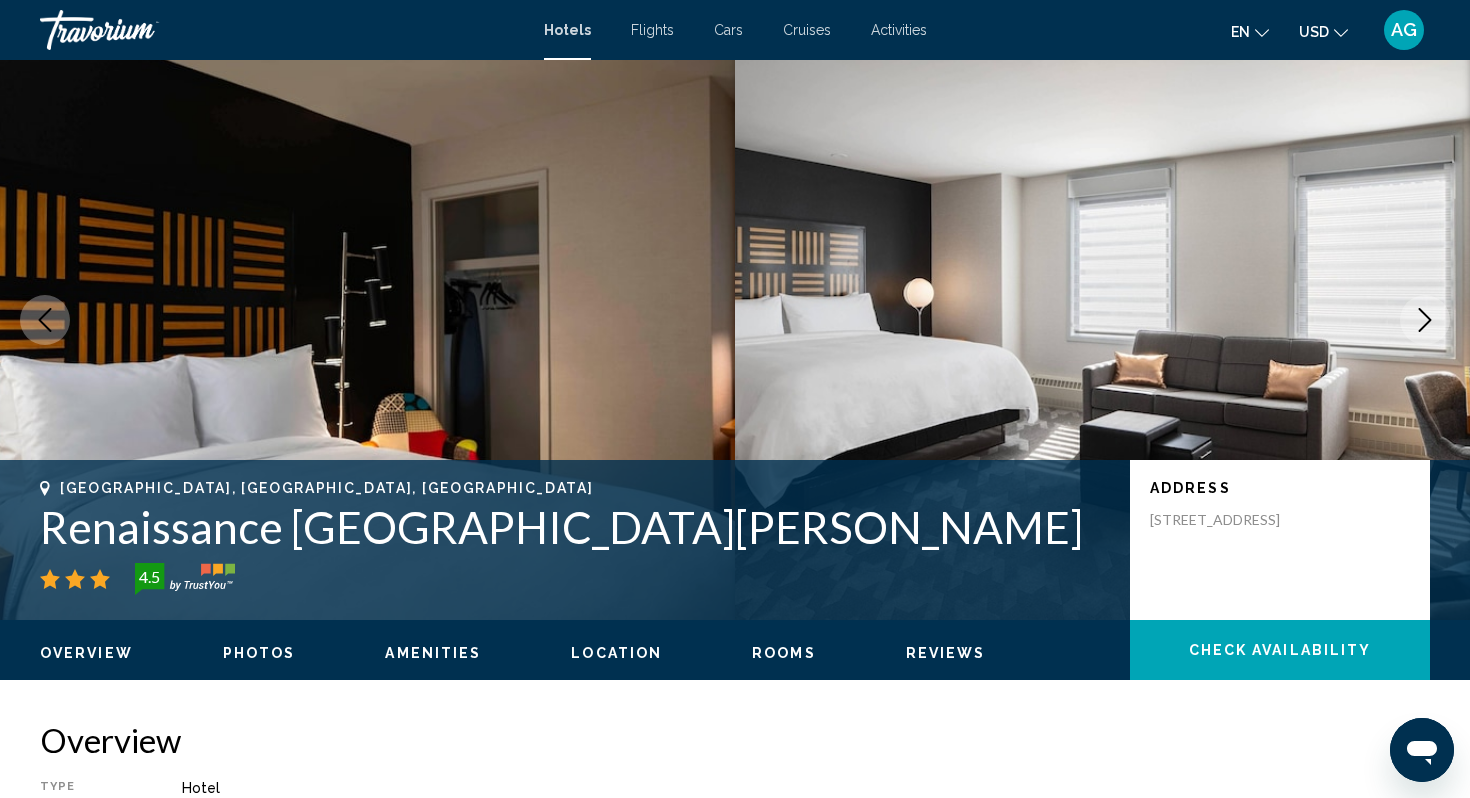 click 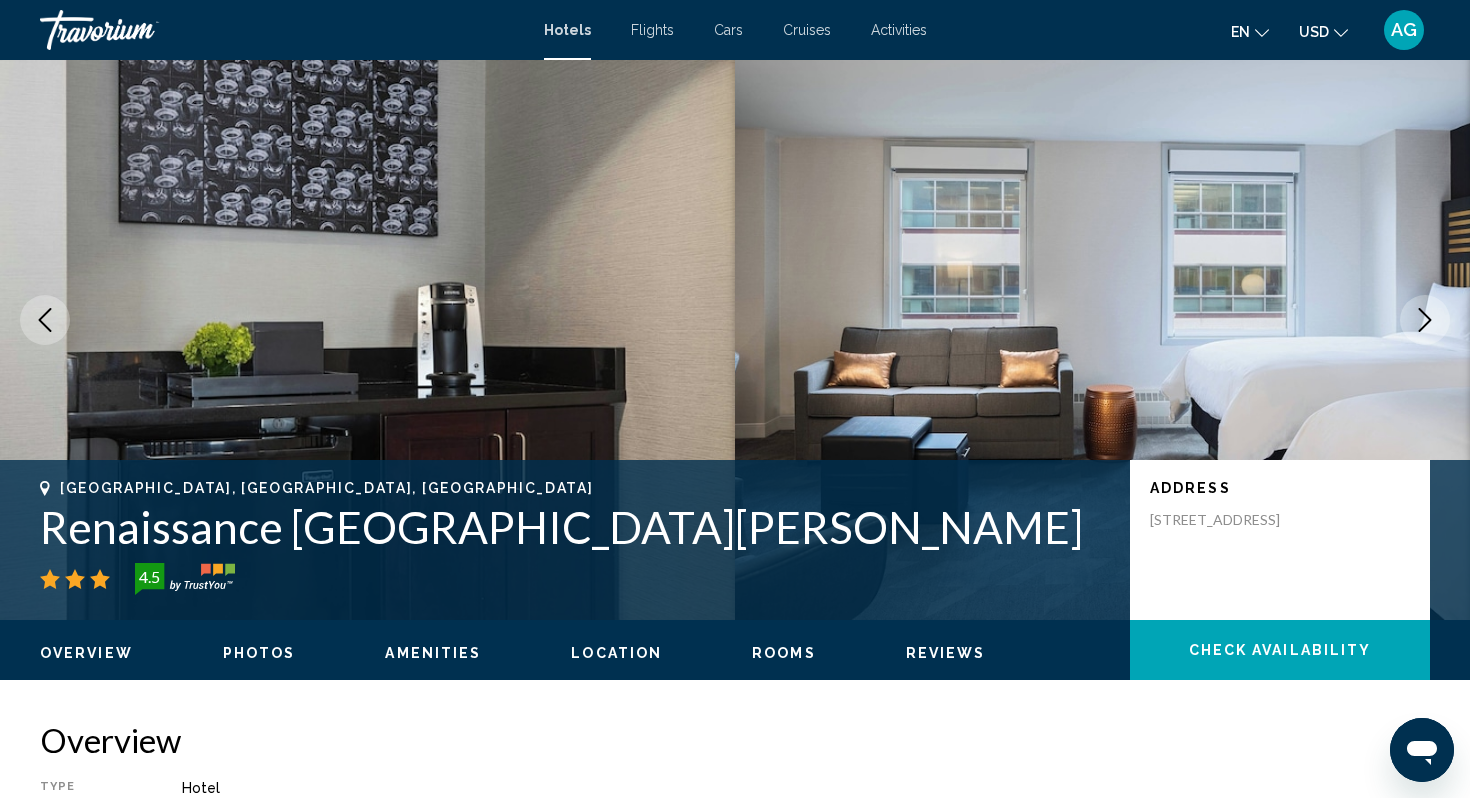 click 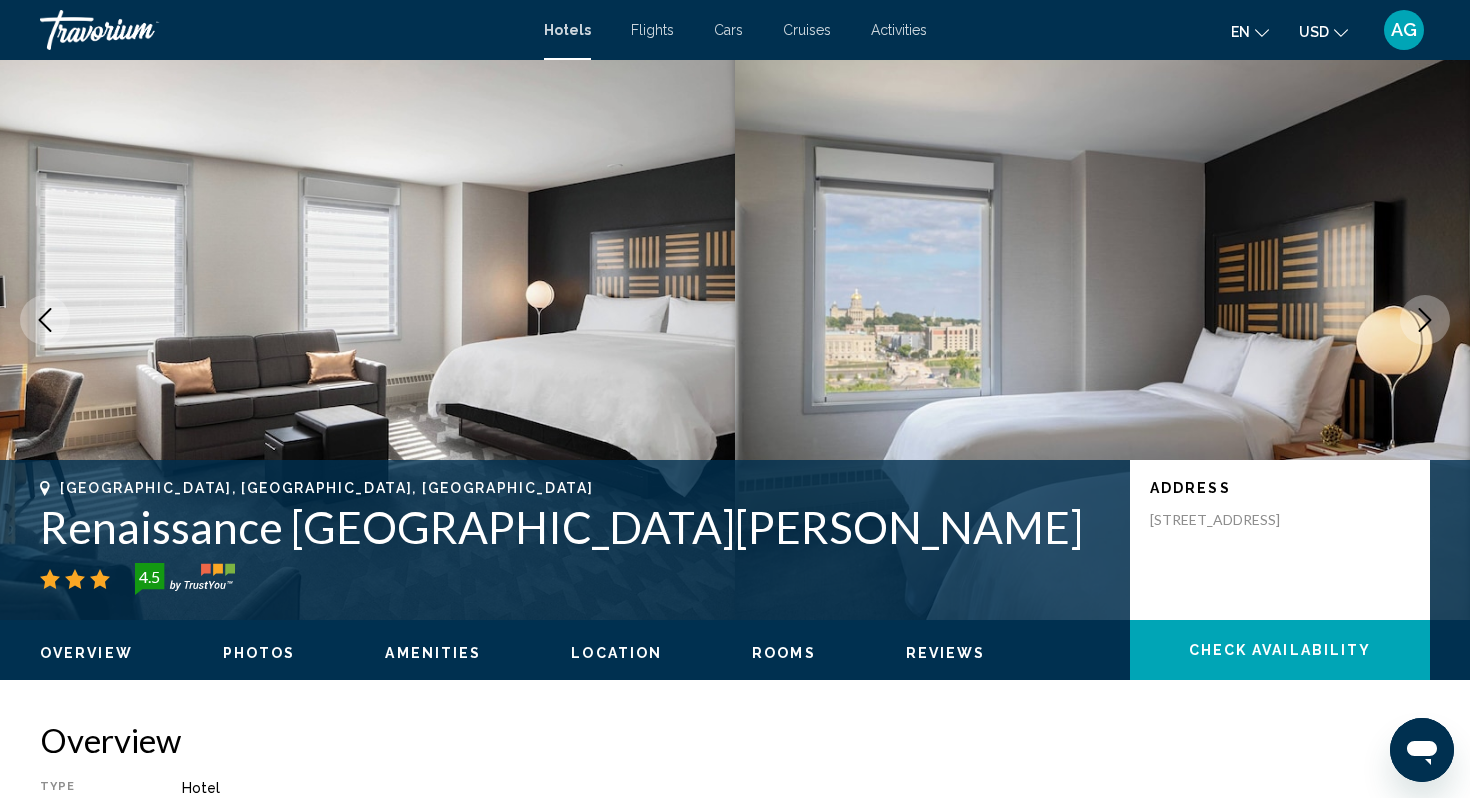 click 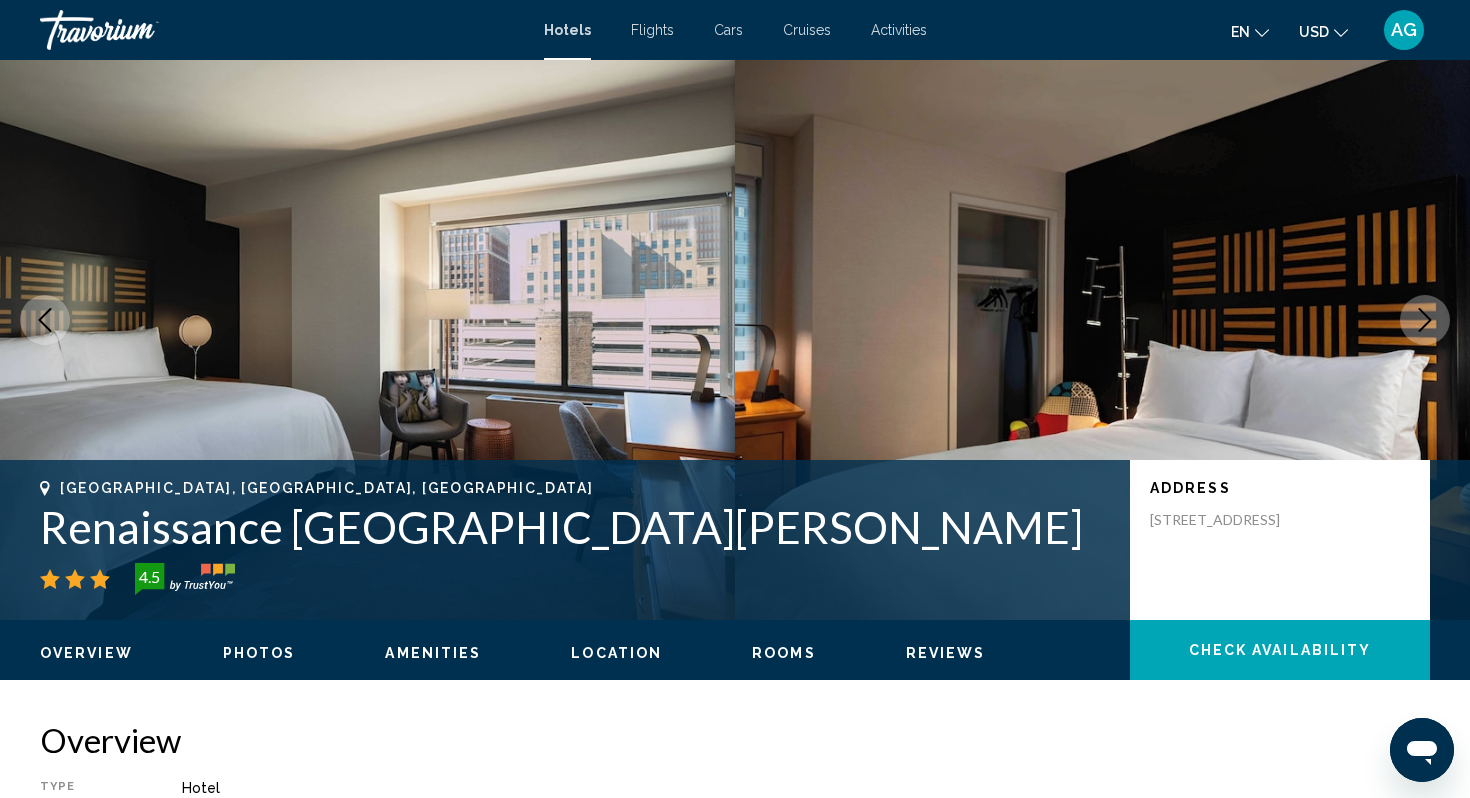 click on "[GEOGRAPHIC_DATA], [GEOGRAPHIC_DATA], [GEOGRAPHIC_DATA] Renaissance [GEOGRAPHIC_DATA][PERSON_NAME]
4.5 Address [STREET_ADDRESS] Overview
Photos
Amenities
Location
Rooms
Reviews
Check Availability Check Availability Overview Type Hotel Address [STREET_ADDRESS] Description Amenities Take advantage of recreation opportunities such as a 24-hour health club, or other amenities including complimentary wireless internet access and wedding services. Additional features at this hotel include a television in a common area and a banquet hall. Dining Business Amenities Rooms Attractions Distances are displayed to the nearest 0.1 mile and kilometer. Des Moines' Downtown Farmers' Market - 0.4 km / 0.2 mi 801 Grand - 0.8 km / 0.5 mi" at bounding box center [735, 4334] 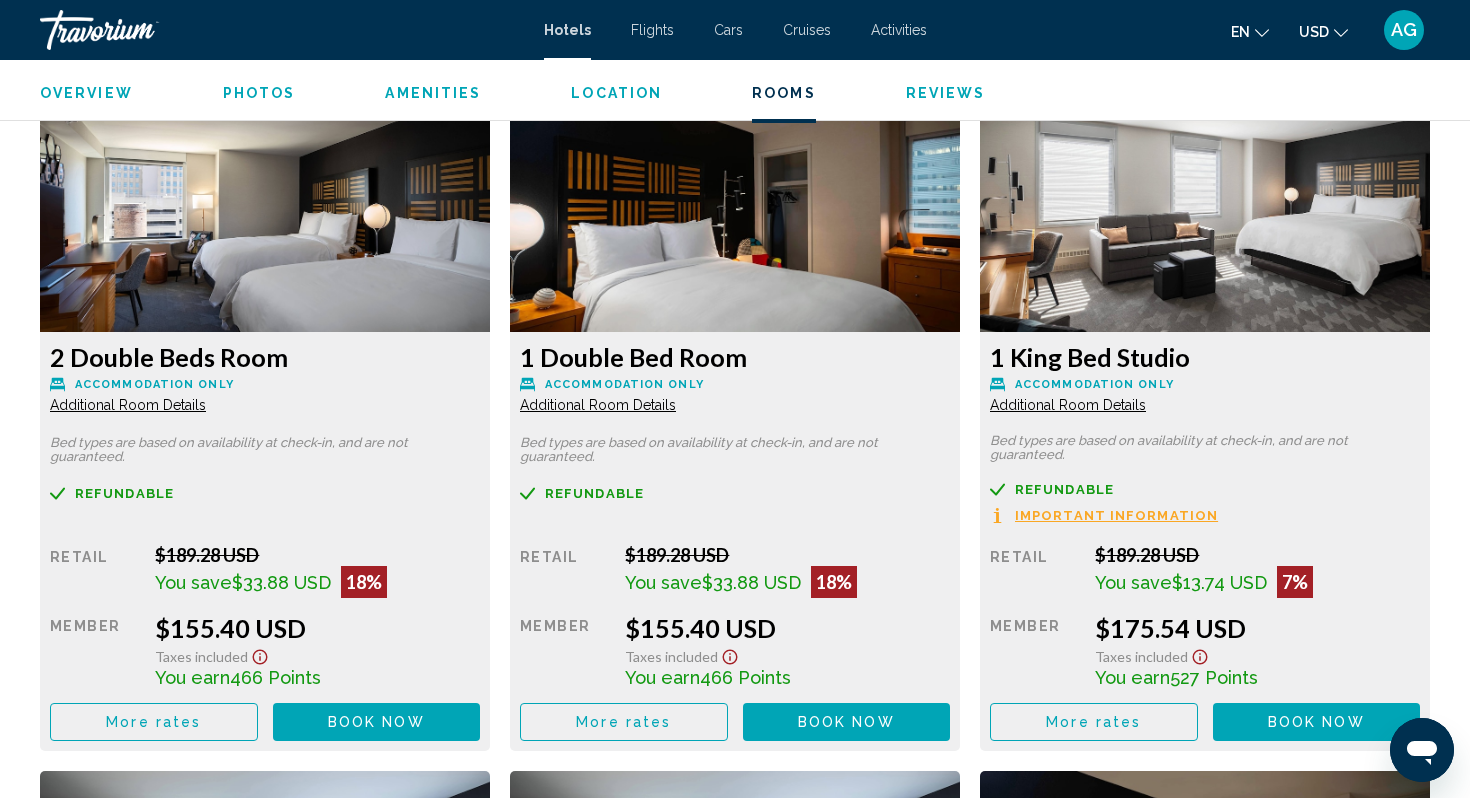 scroll, scrollTop: 3440, scrollLeft: 0, axis: vertical 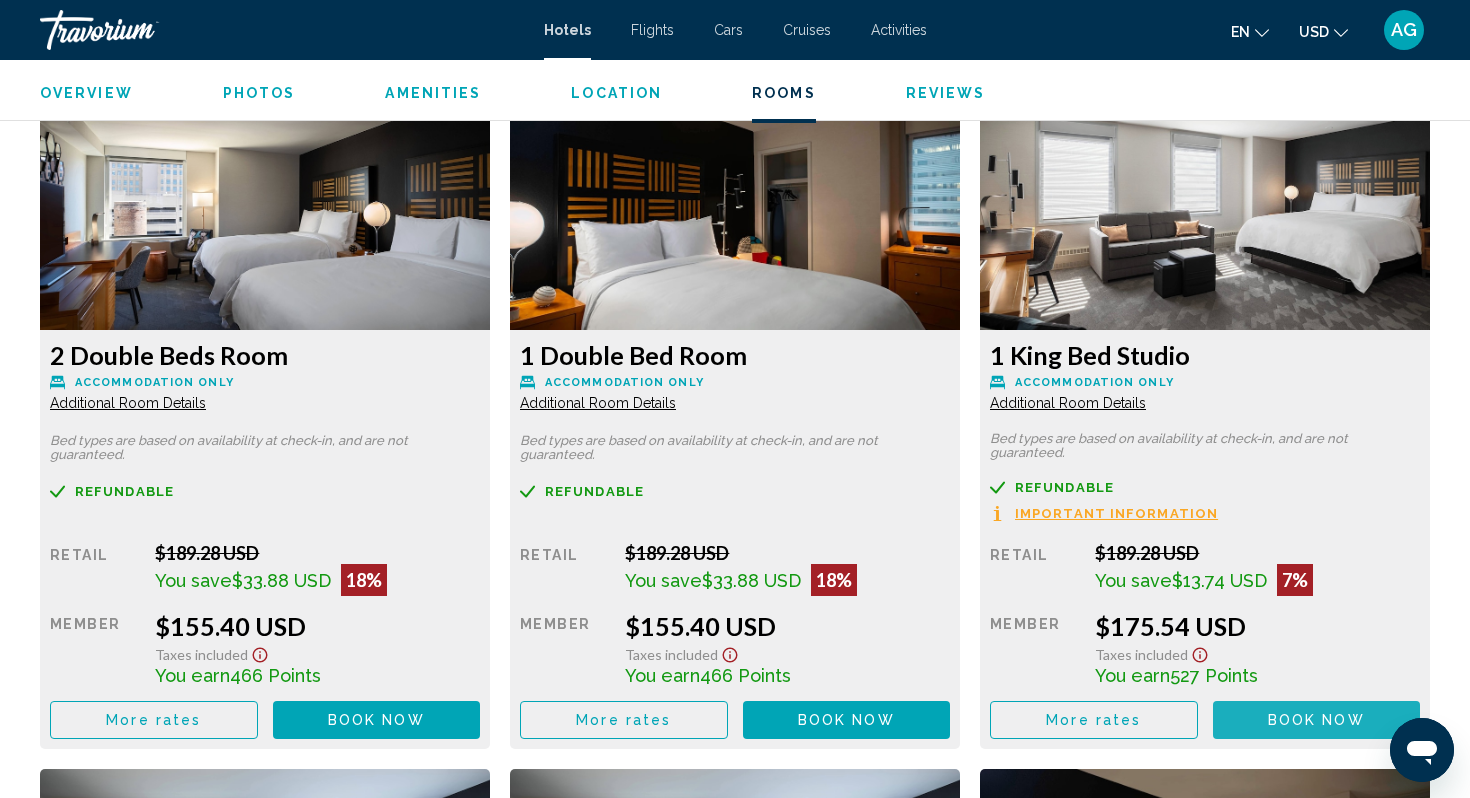 click on "Book now" at bounding box center (1316, 721) 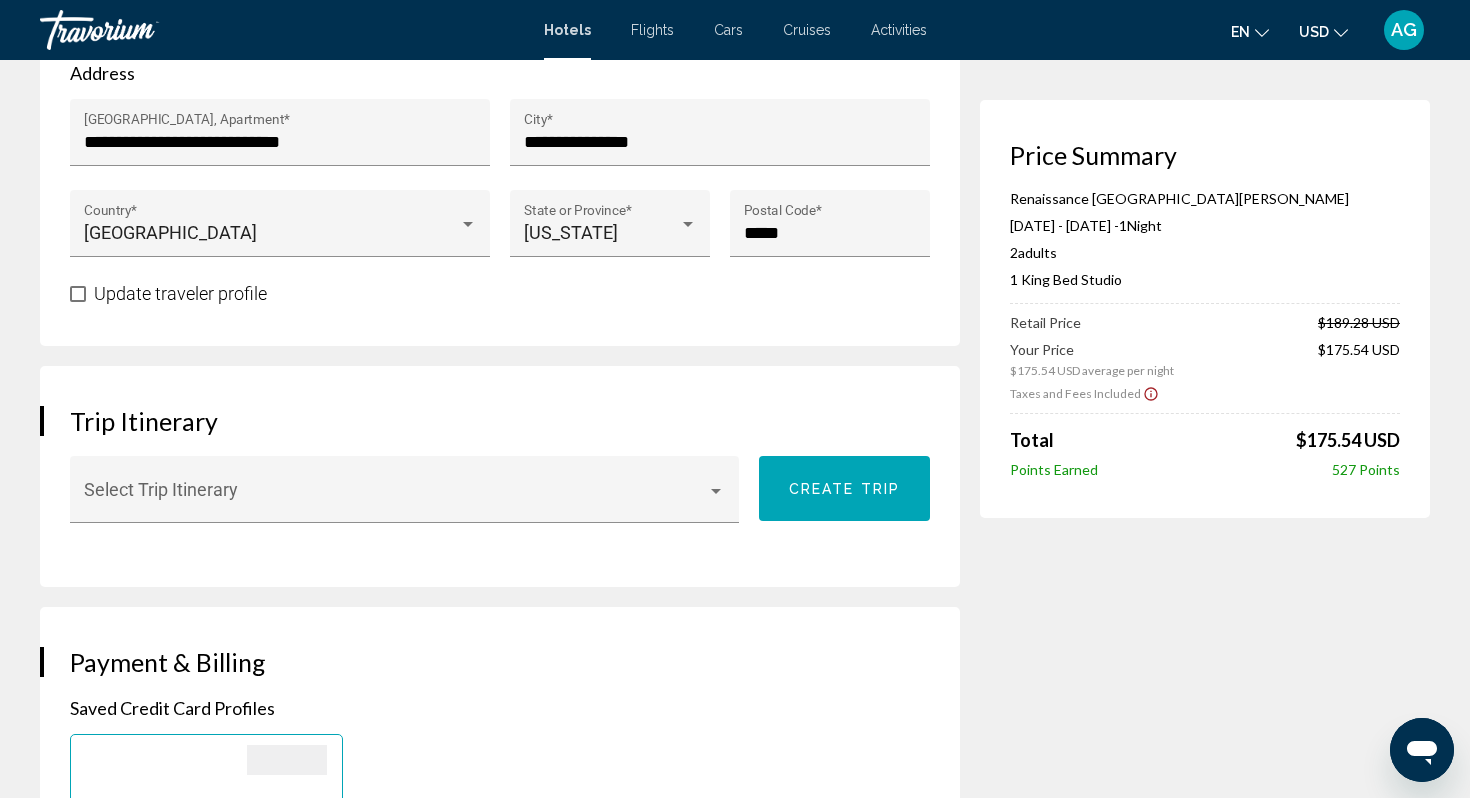 scroll, scrollTop: 1000, scrollLeft: 0, axis: vertical 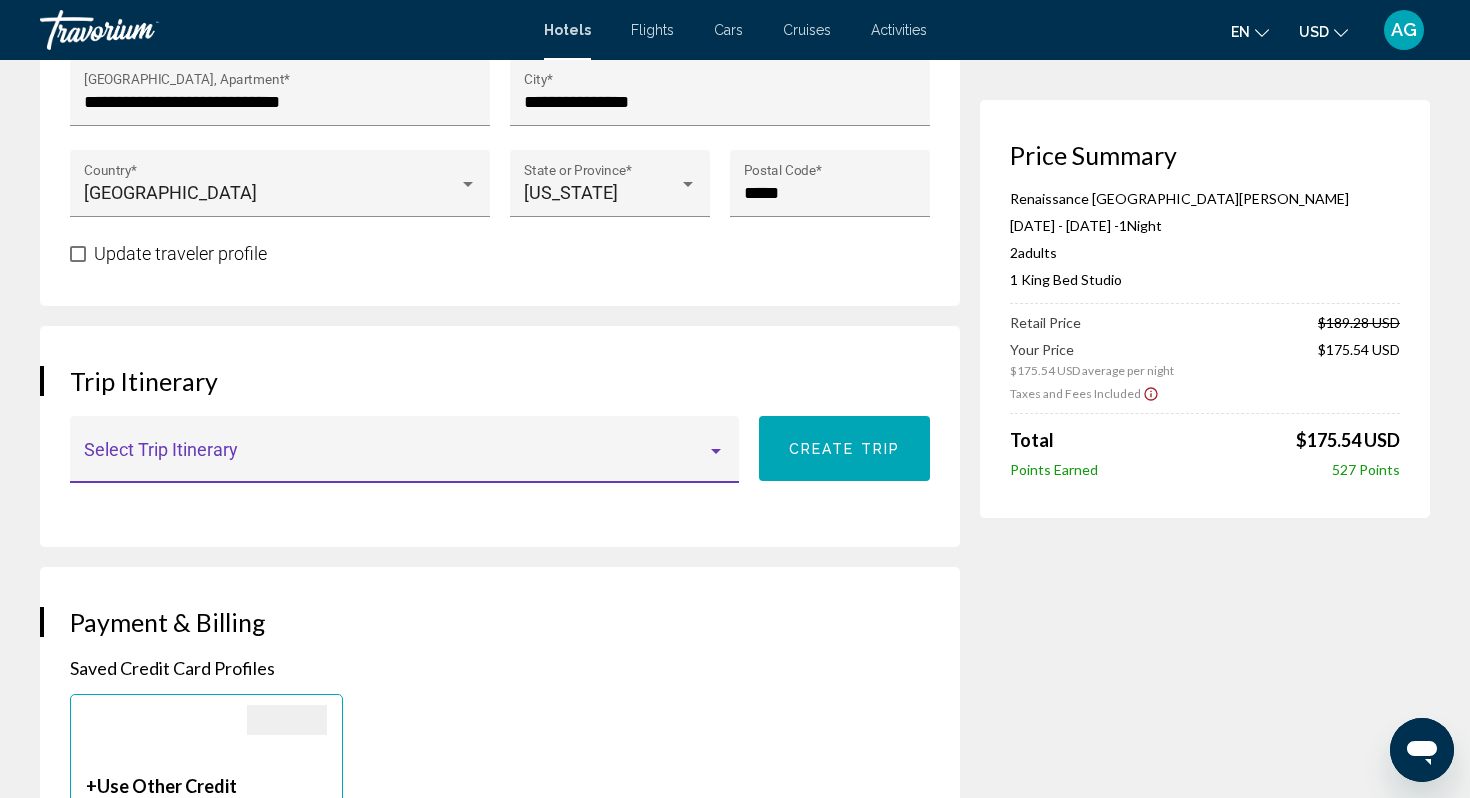 click at bounding box center (396, 459) 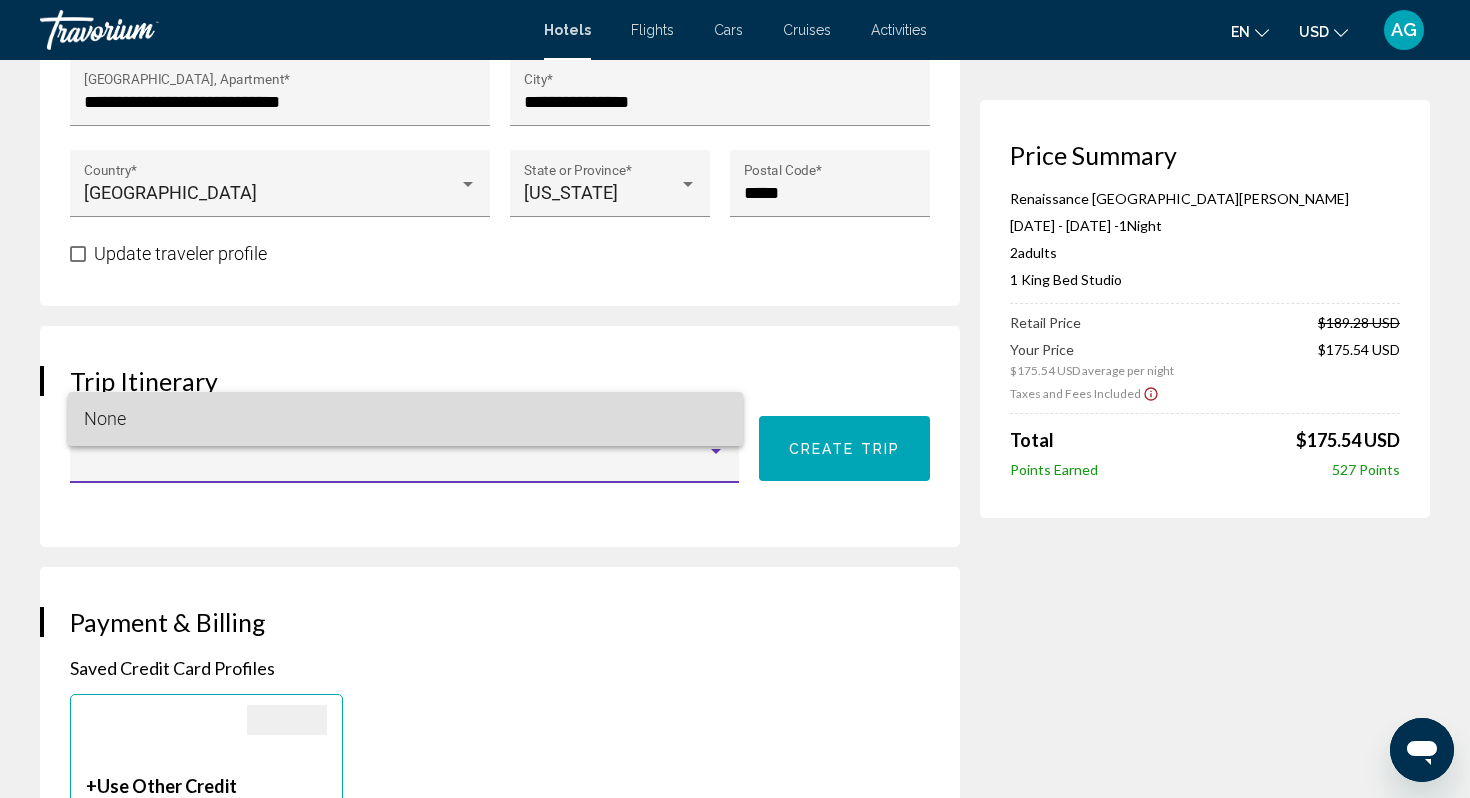 click on "None" at bounding box center (406, 419) 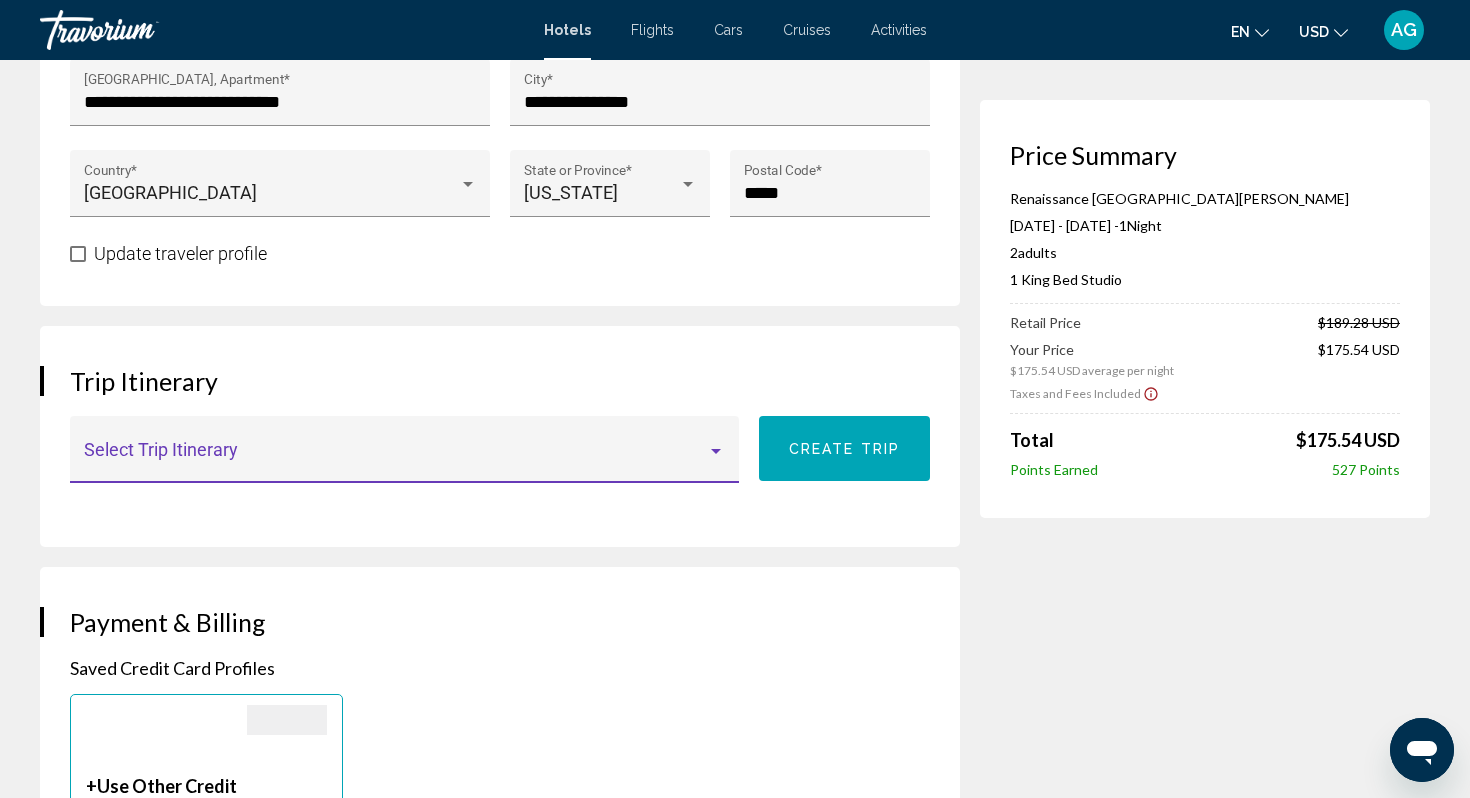 click at bounding box center [396, 459] 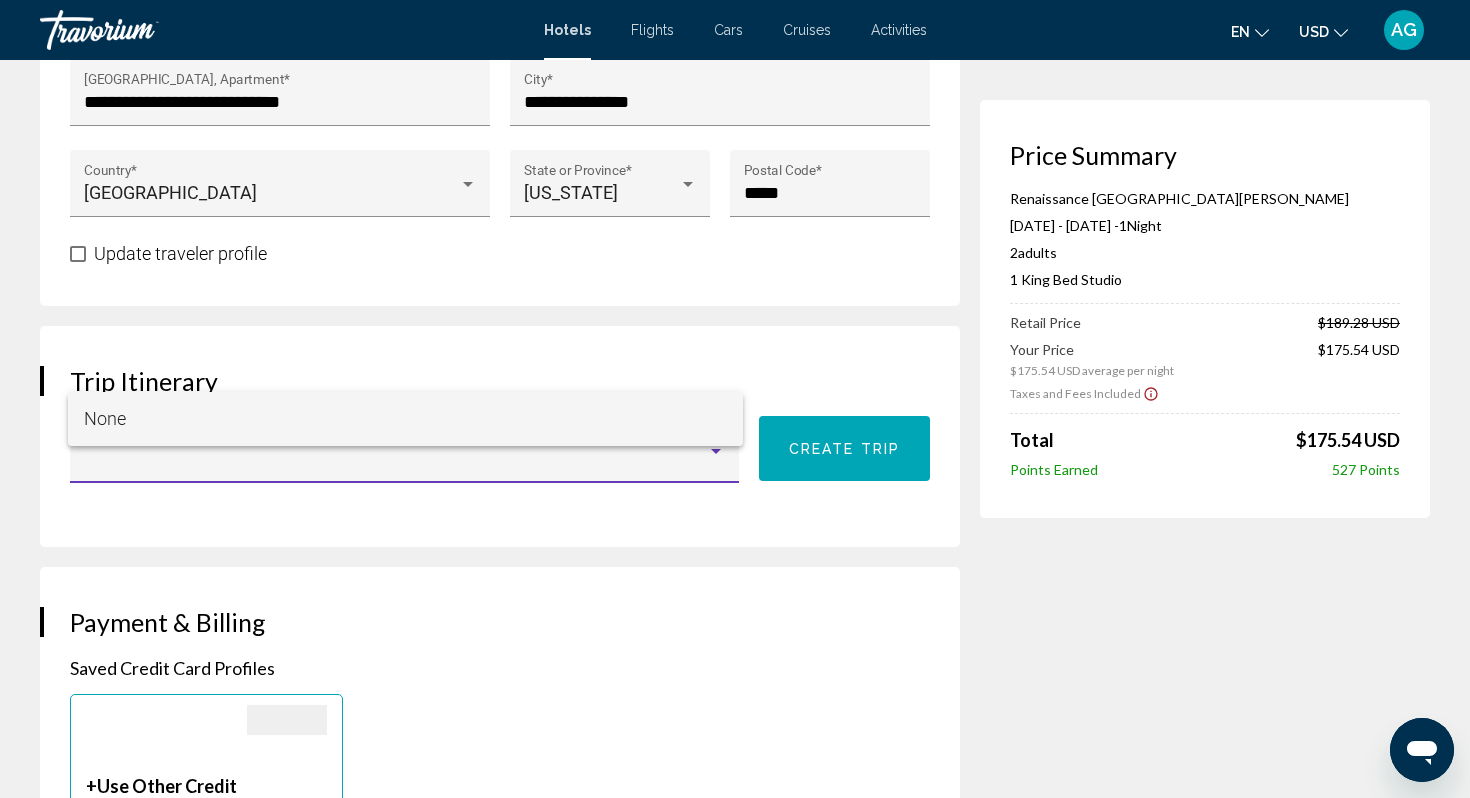 click at bounding box center (735, 399) 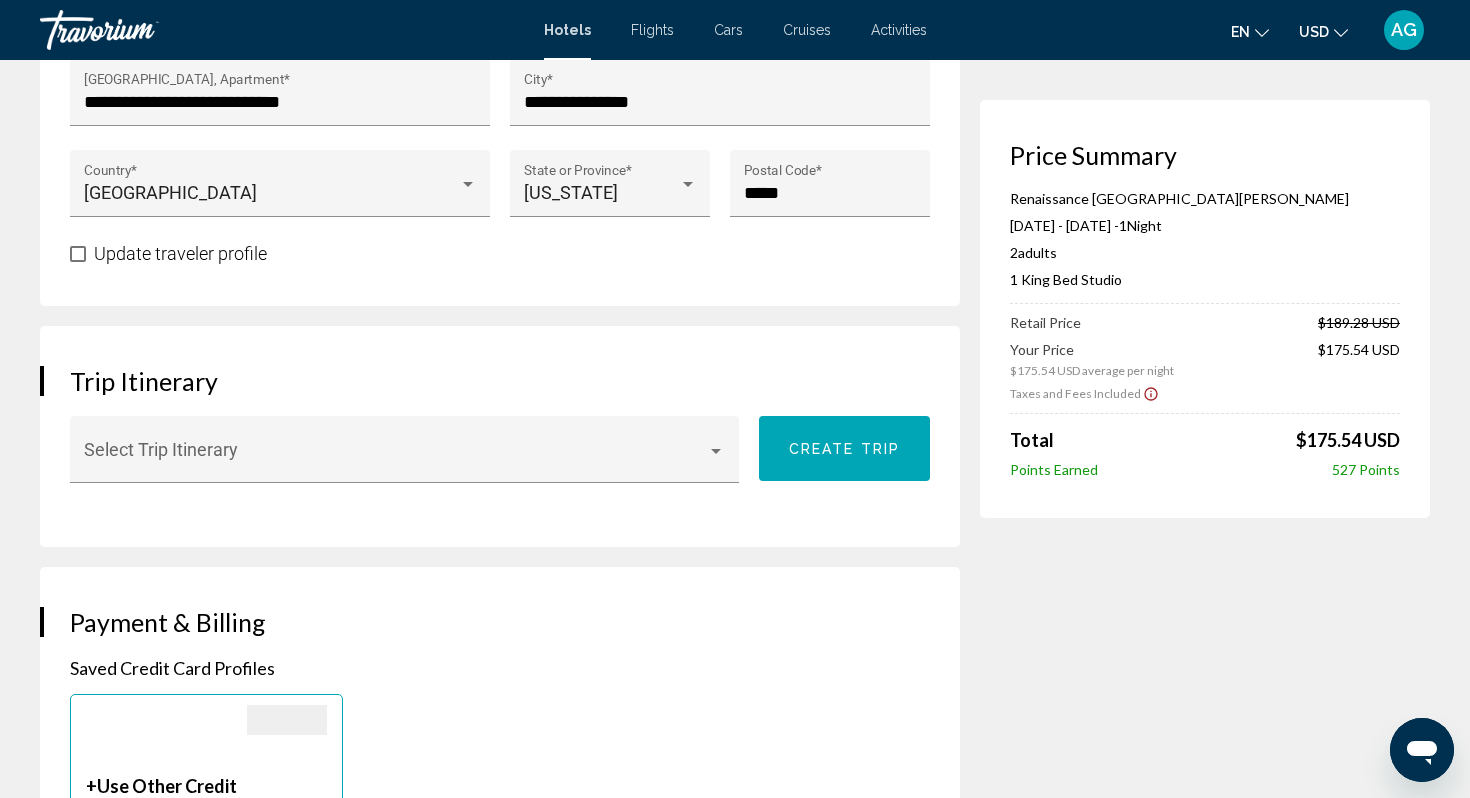 click on "Trip Itinerary Select Trip Itinerary Create trip" at bounding box center (500, 436) 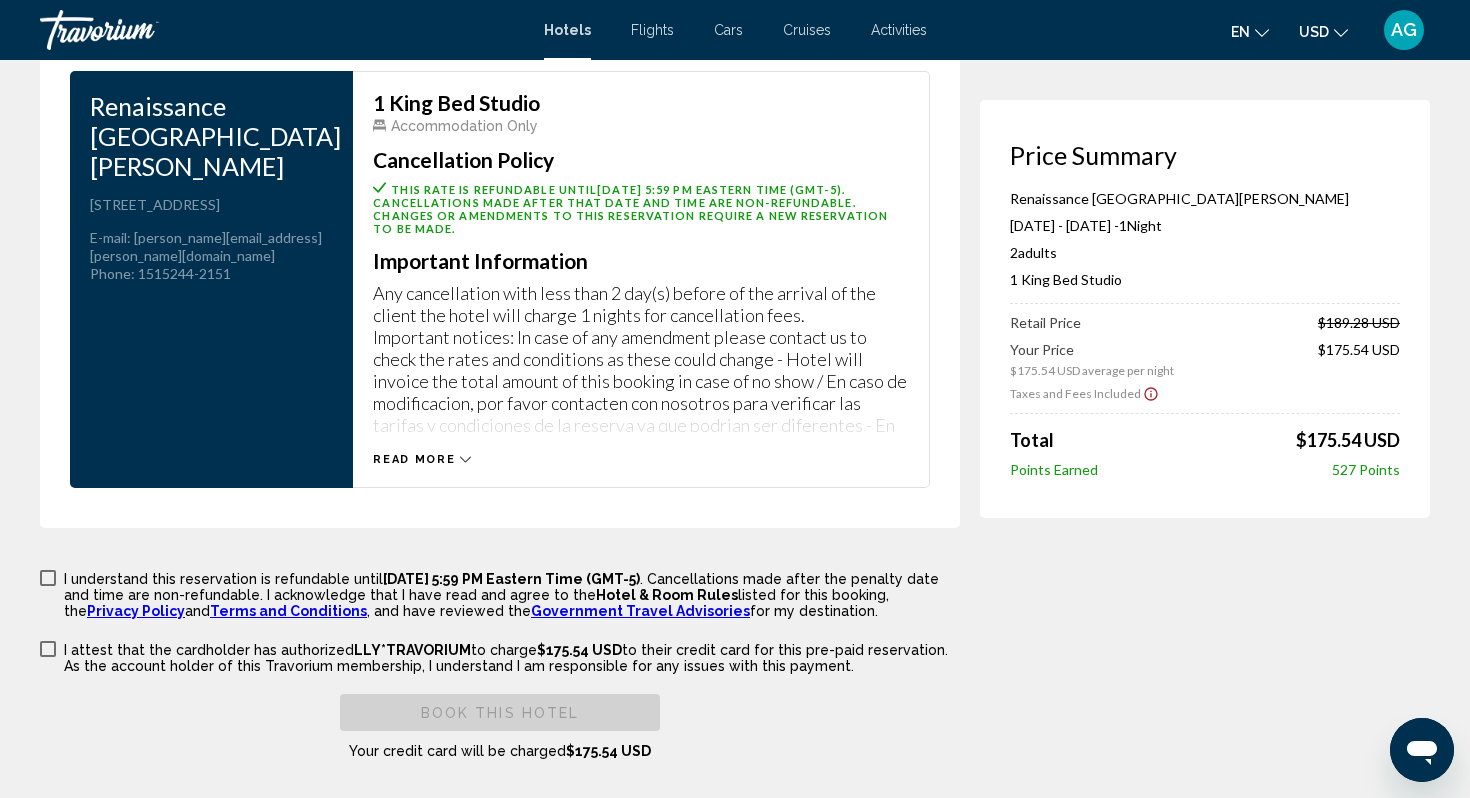 scroll, scrollTop: 2720, scrollLeft: 0, axis: vertical 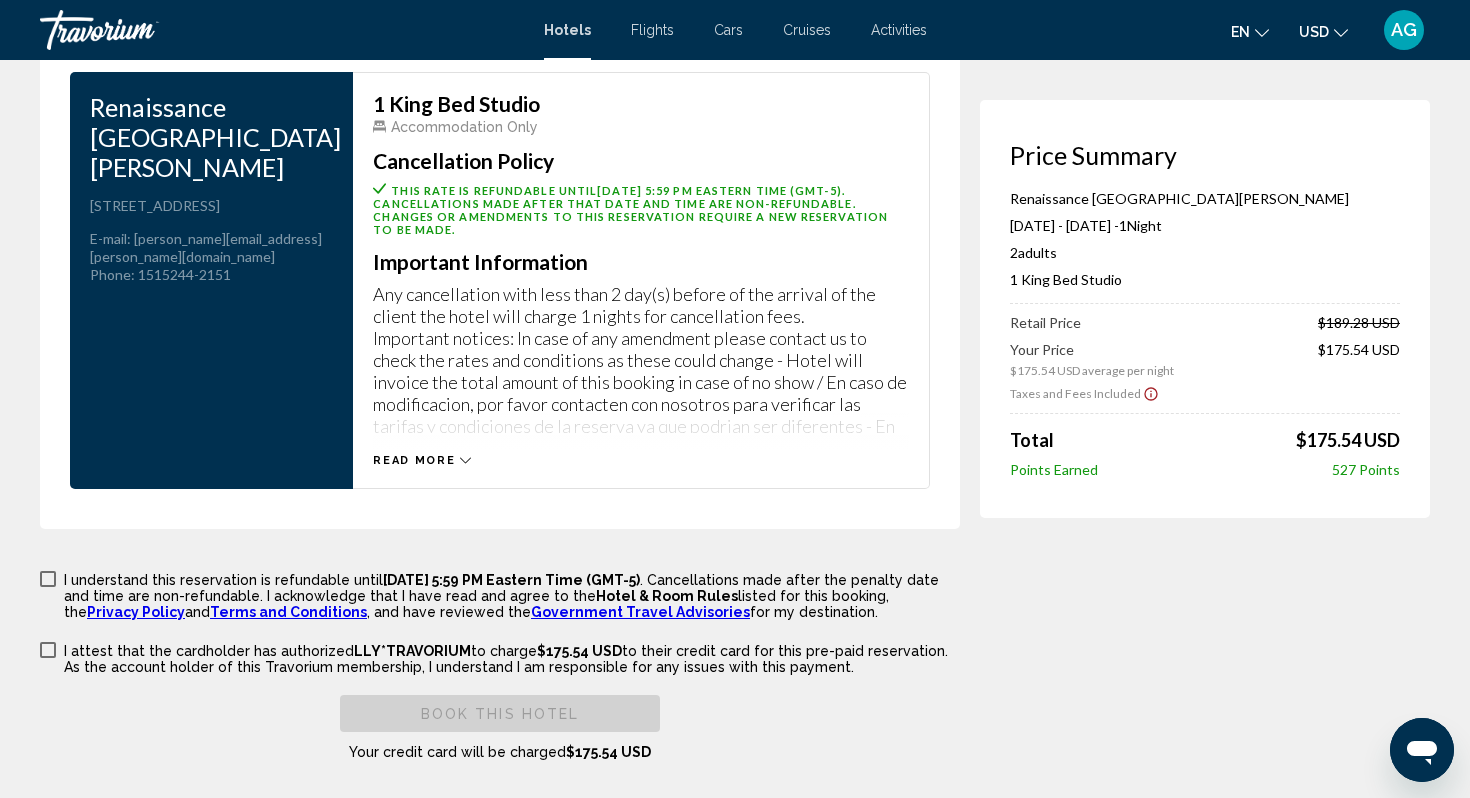 click on "Read more" at bounding box center [414, 460] 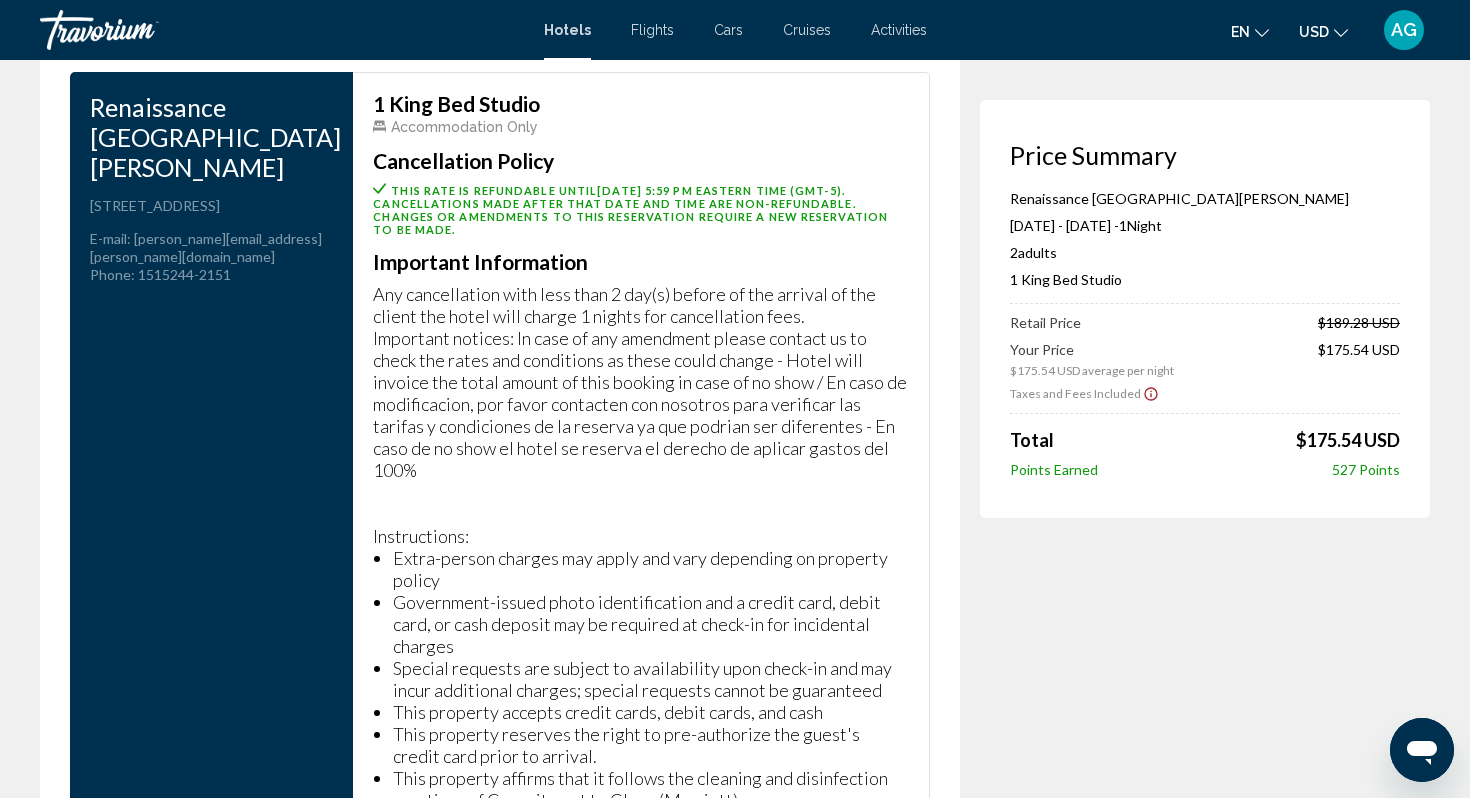 click on "Any cancellation with less than 2 day(s) before of the arrival of the client   the hotel will charge 1 nights for cancellation fees.  Important notices: In case of any amendment please contact us to check the rates and conditions as these could change - Hotel will invoice the total amount of this booking in case of no show / En caso de modificacion, por favor contacten con nosotros para verificar las tarifas y condiciones de la reserva ya que podrian ser diferentes - En caso de no show el hotel se reserva el derecho de aplicar gastos del 100% Instructions:     Extra-person charges may apply and vary depending on property policy Government-issued photo identification and a credit card, debit card, or cash deposit may be required at check-in for incidental charges Special requests are subject to availability upon check-in and may incur additional charges; special requests cannot be guaranteed This property accepts credit cards, debit cards, and cash      Minimum age: 21 Fees:  Optional:           1 King Bed" at bounding box center [641, 1066] 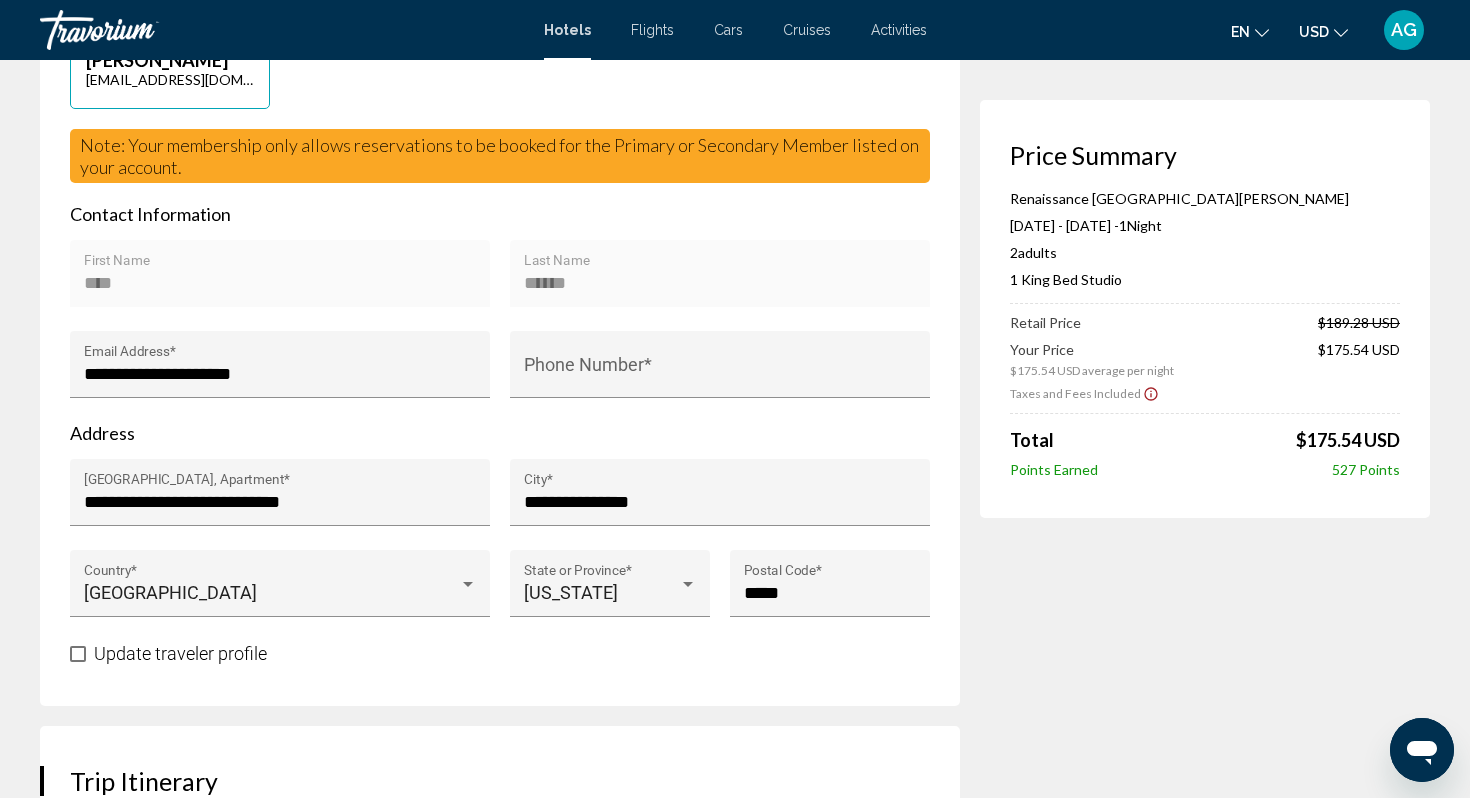 scroll, scrollTop: 560, scrollLeft: 0, axis: vertical 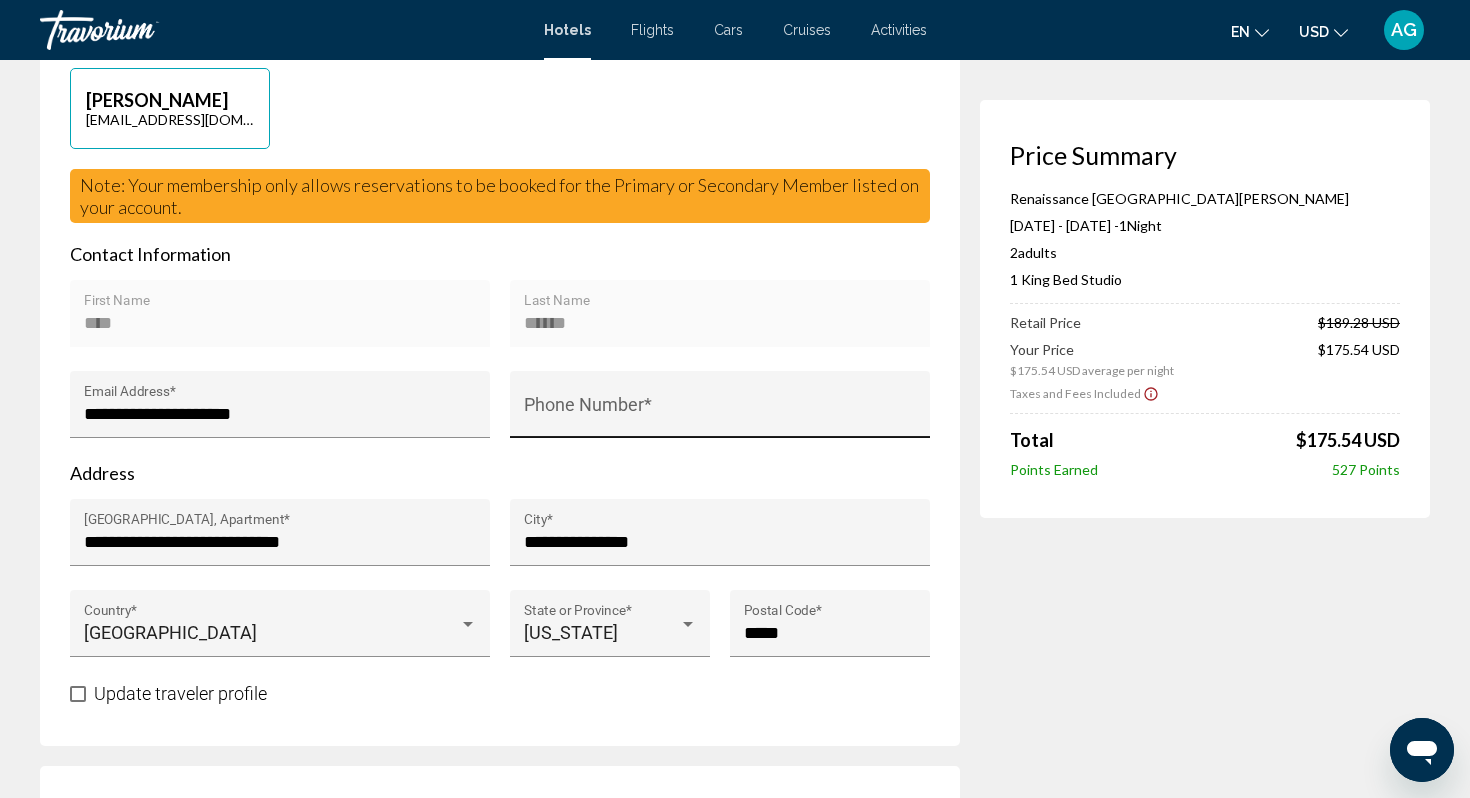 click on "Phone Number  *" at bounding box center (720, 414) 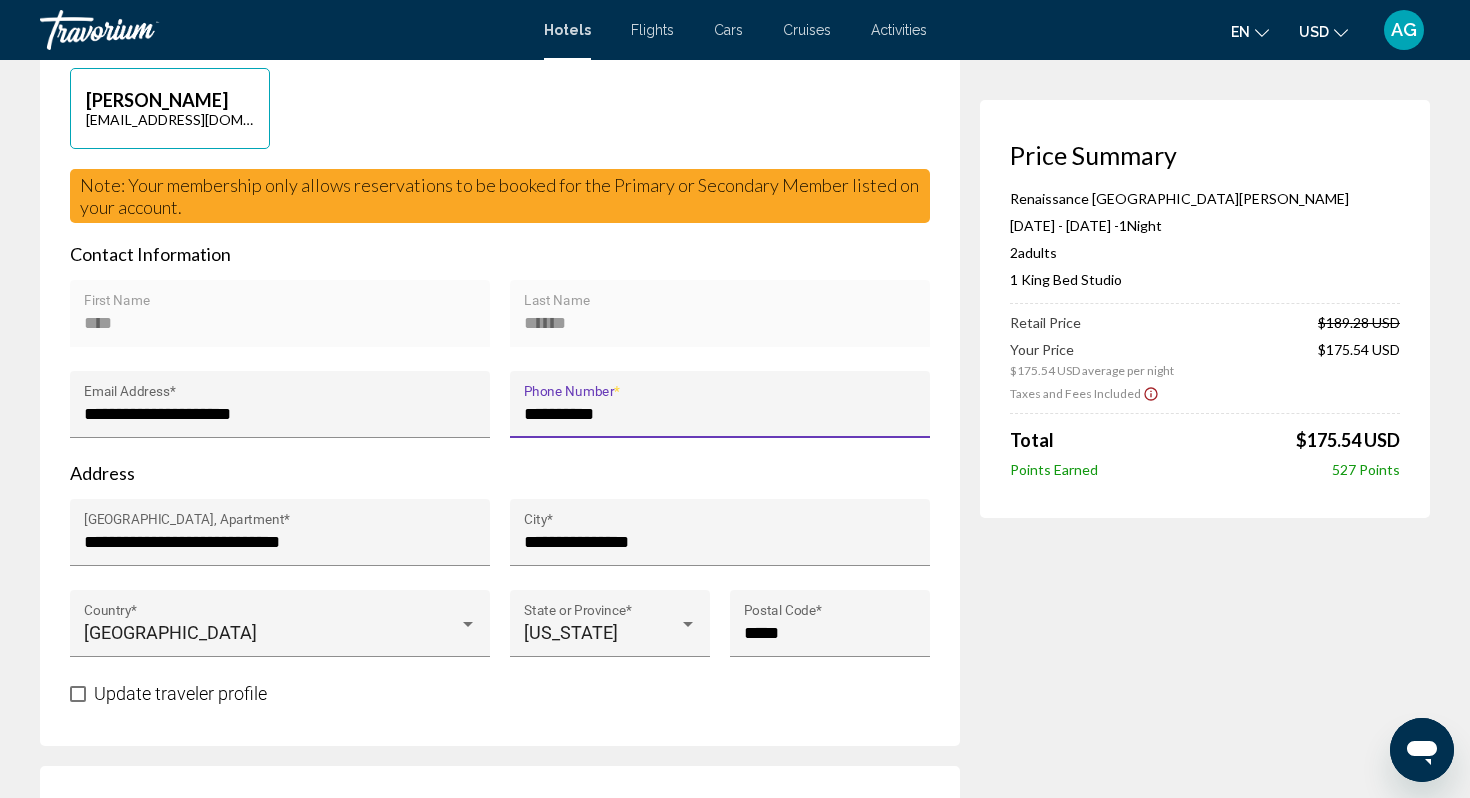 click on "****** Last Name" at bounding box center (720, 325) 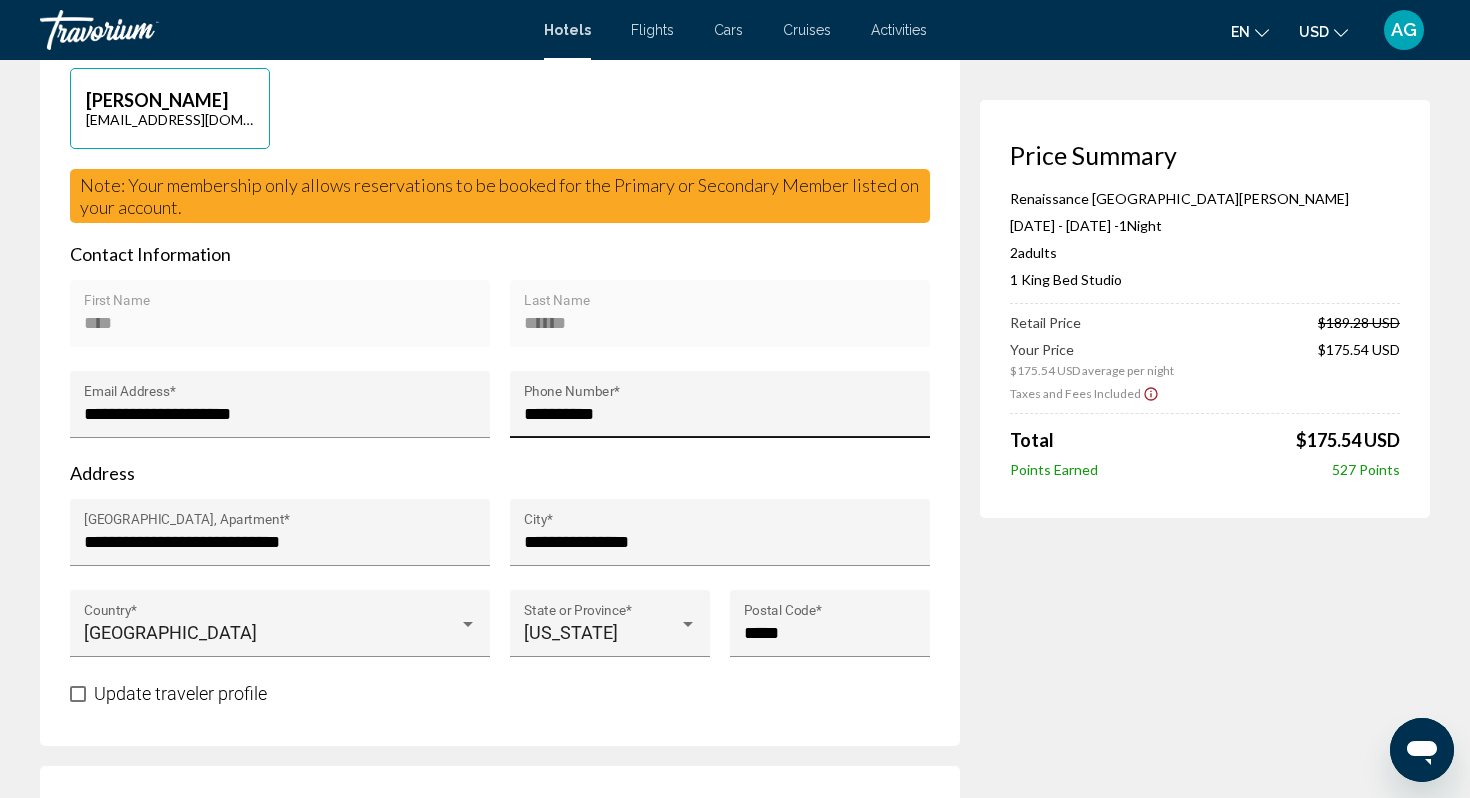 click on "**********" at bounding box center (720, 414) 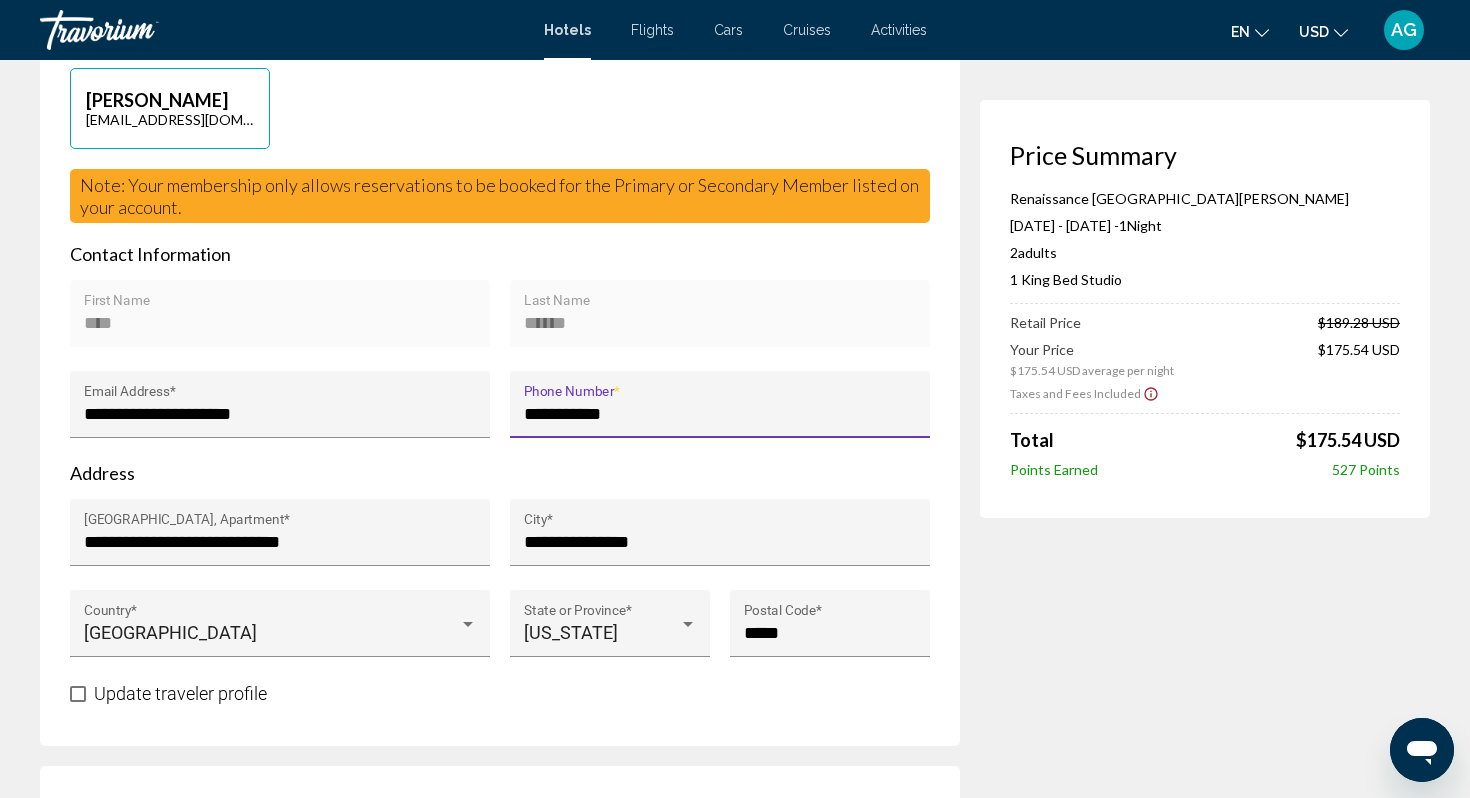 type on "**********" 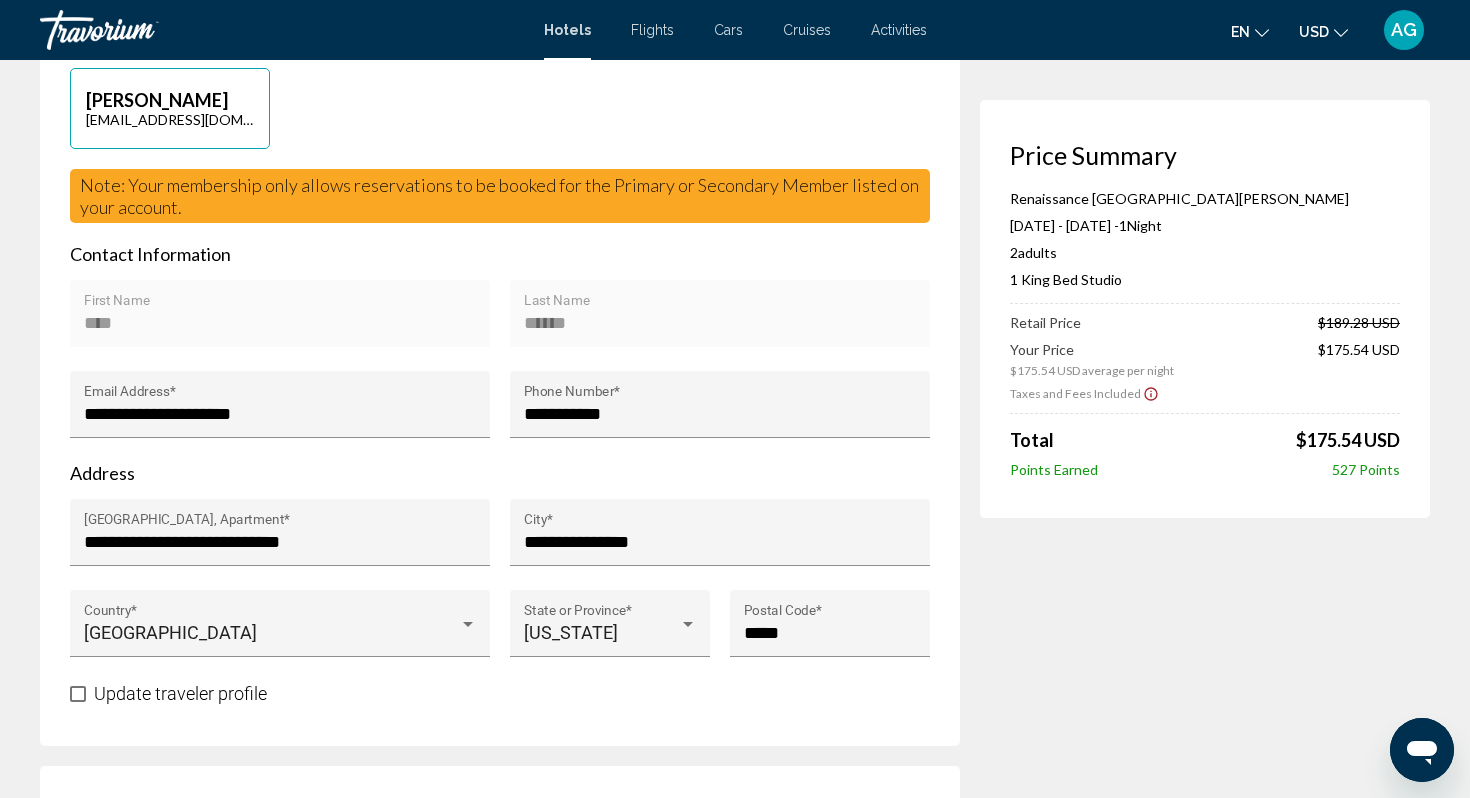 click on "**********" at bounding box center (500, 343) 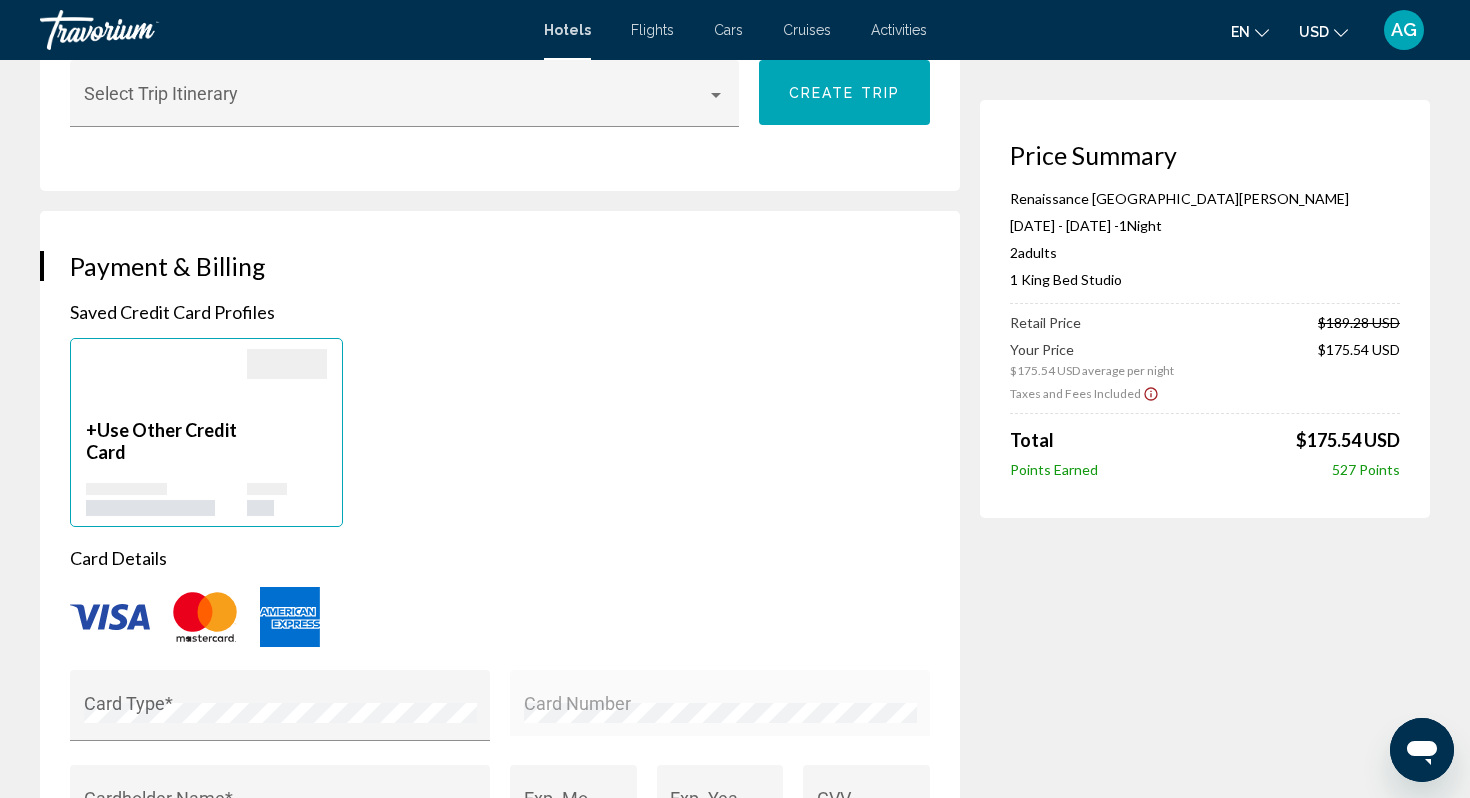 scroll, scrollTop: 1360, scrollLeft: 0, axis: vertical 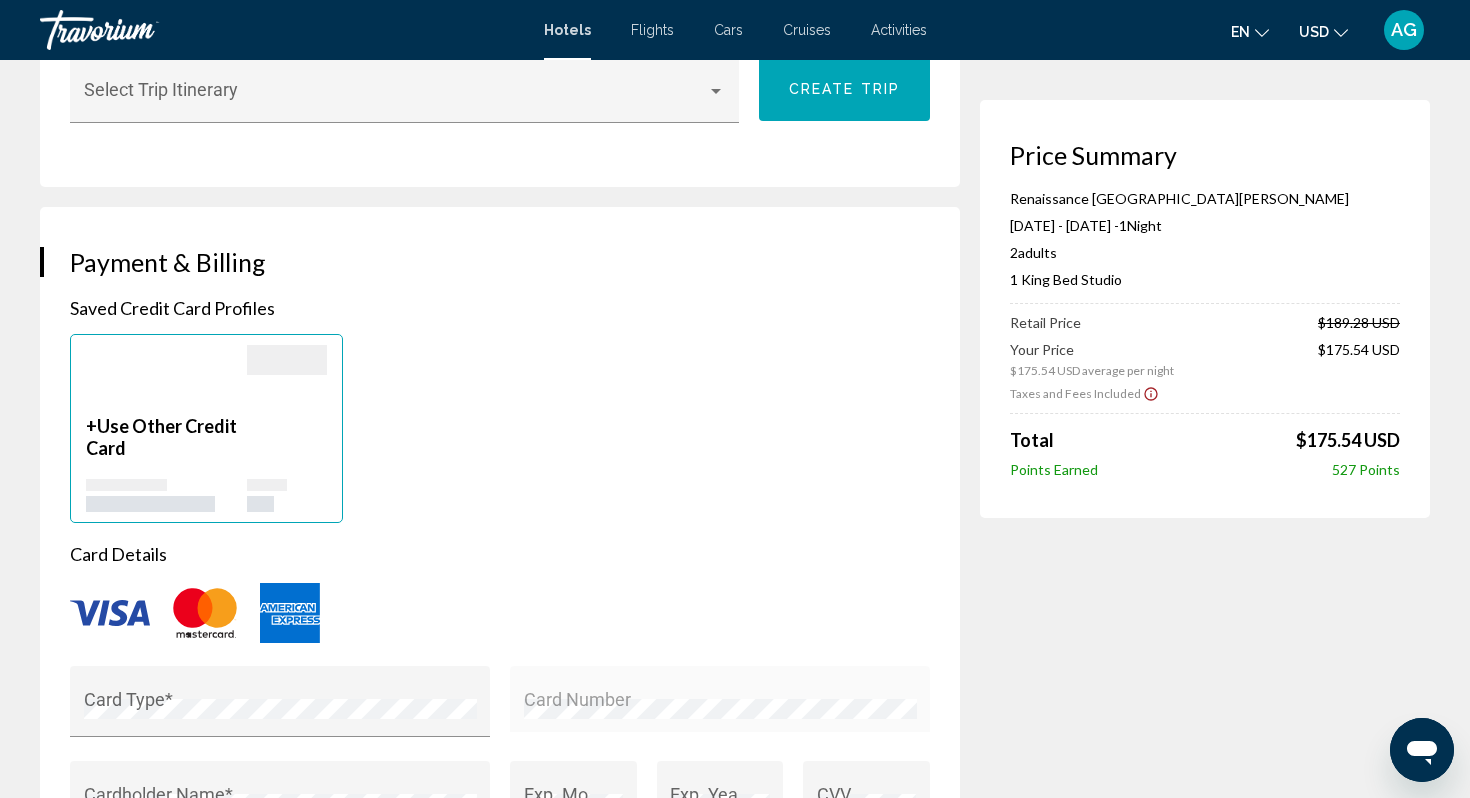 click at bounding box center (110, 613) 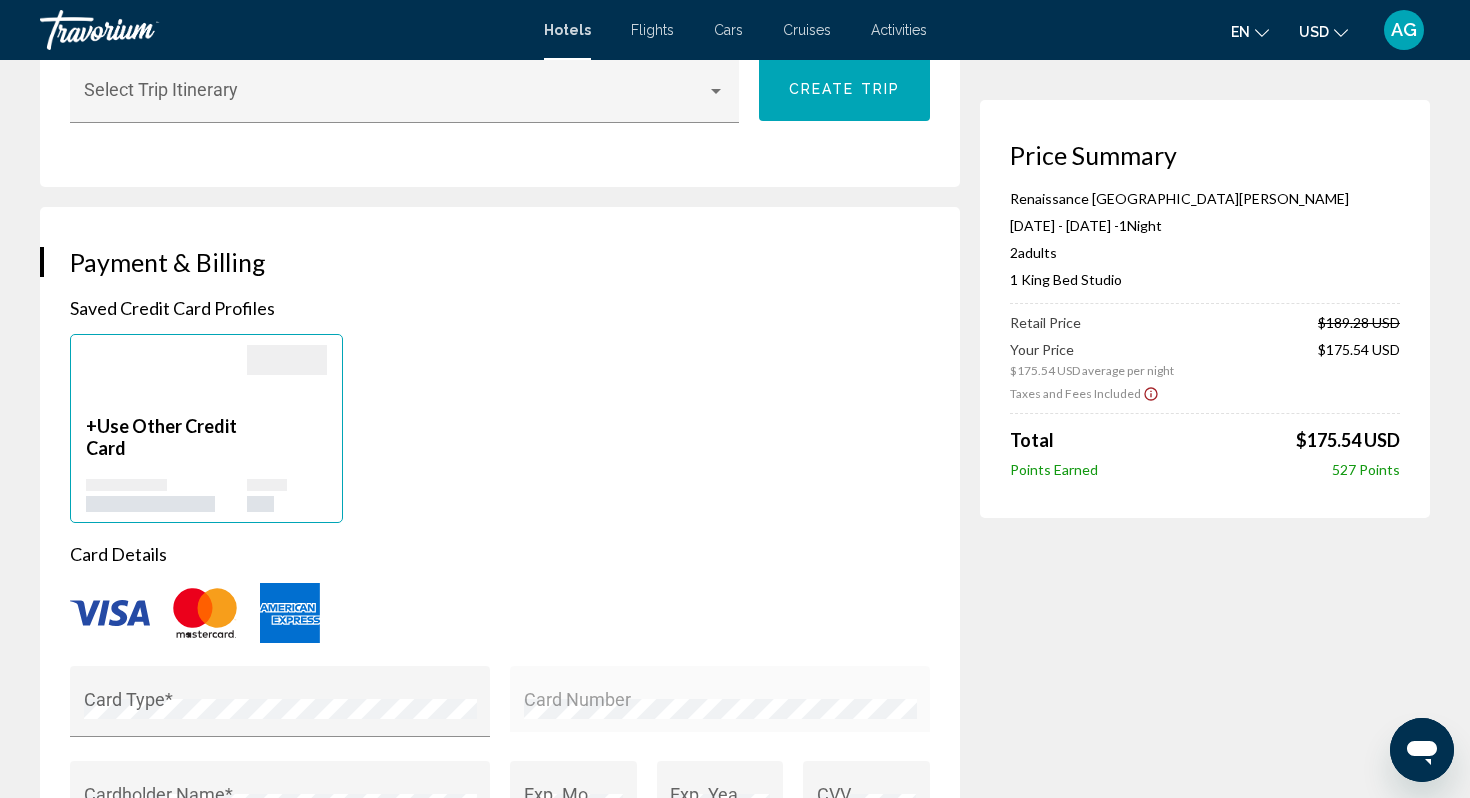 click at bounding box center (166, 380) 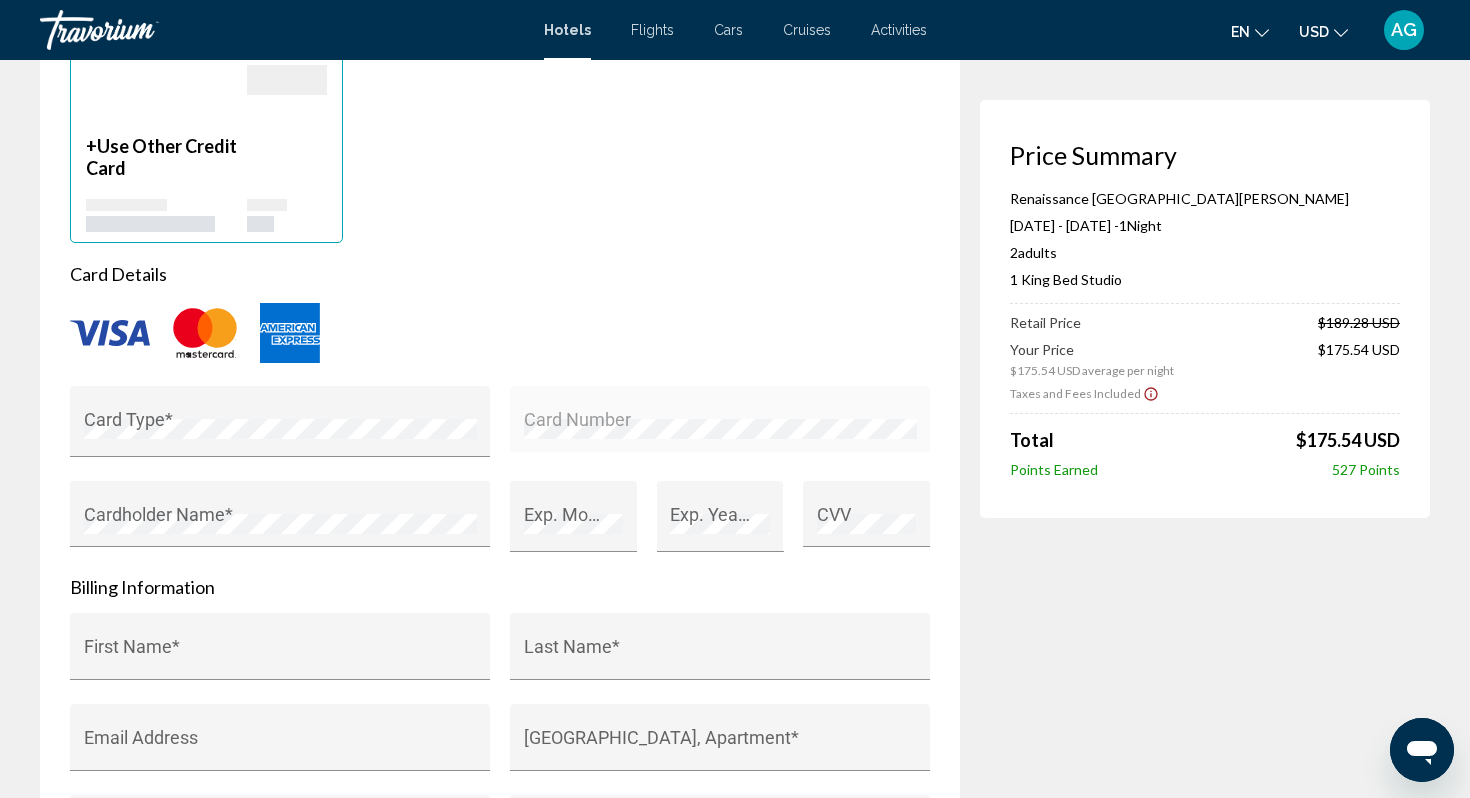 scroll, scrollTop: 1680, scrollLeft: 0, axis: vertical 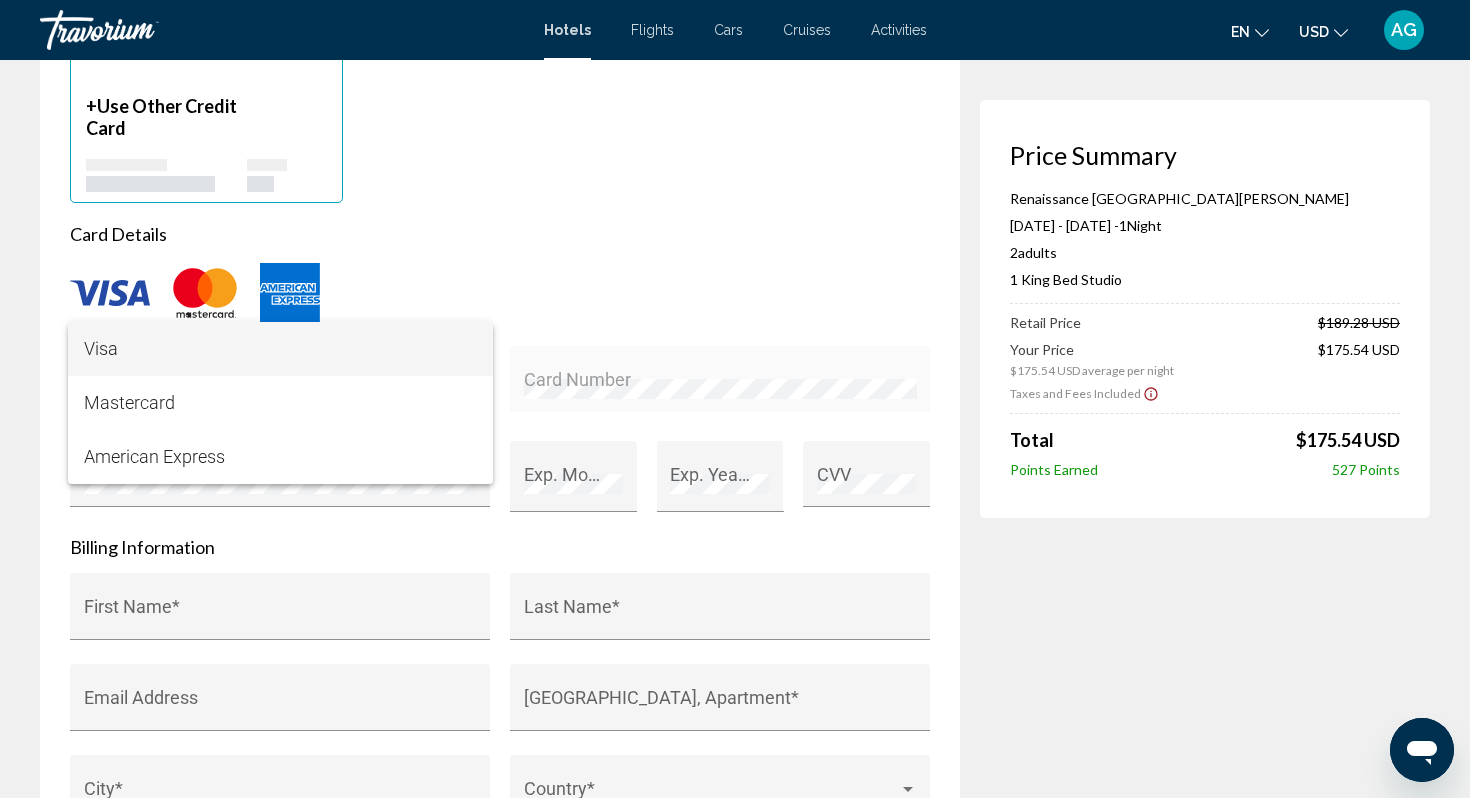 click on "Visa" at bounding box center (280, 349) 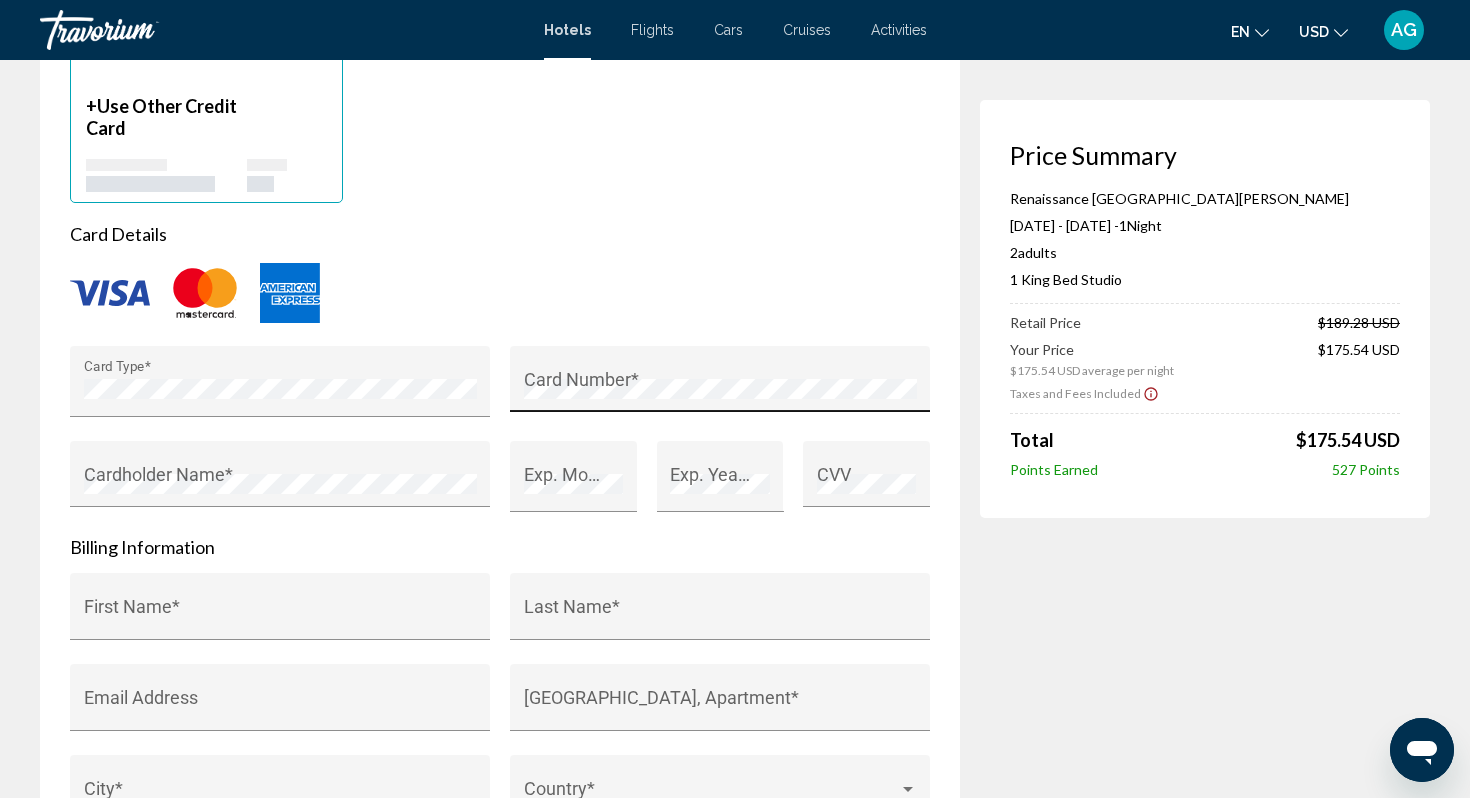 click on "Card Number  *" at bounding box center (720, 385) 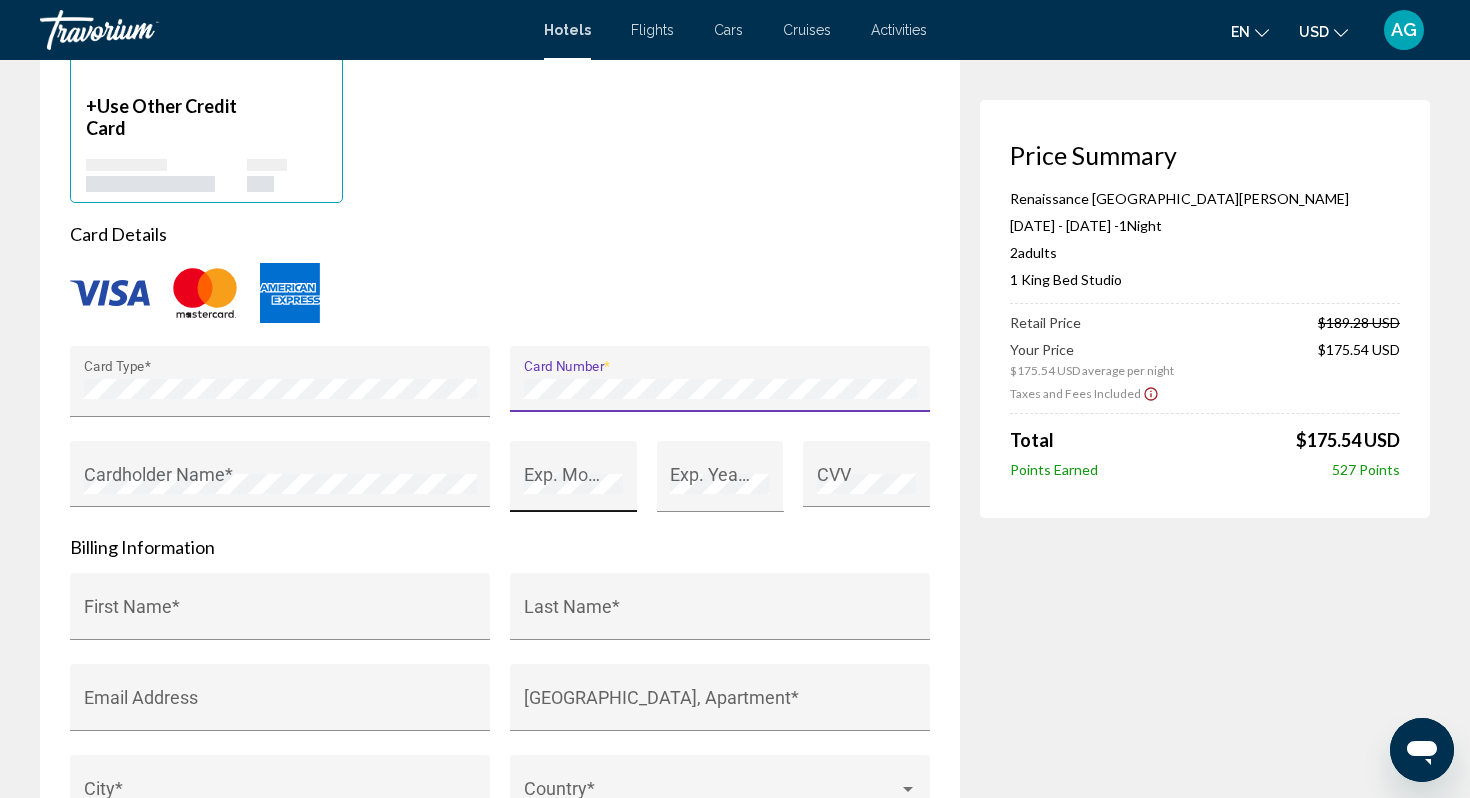 click on "Exp. Month  *" at bounding box center (574, 483) 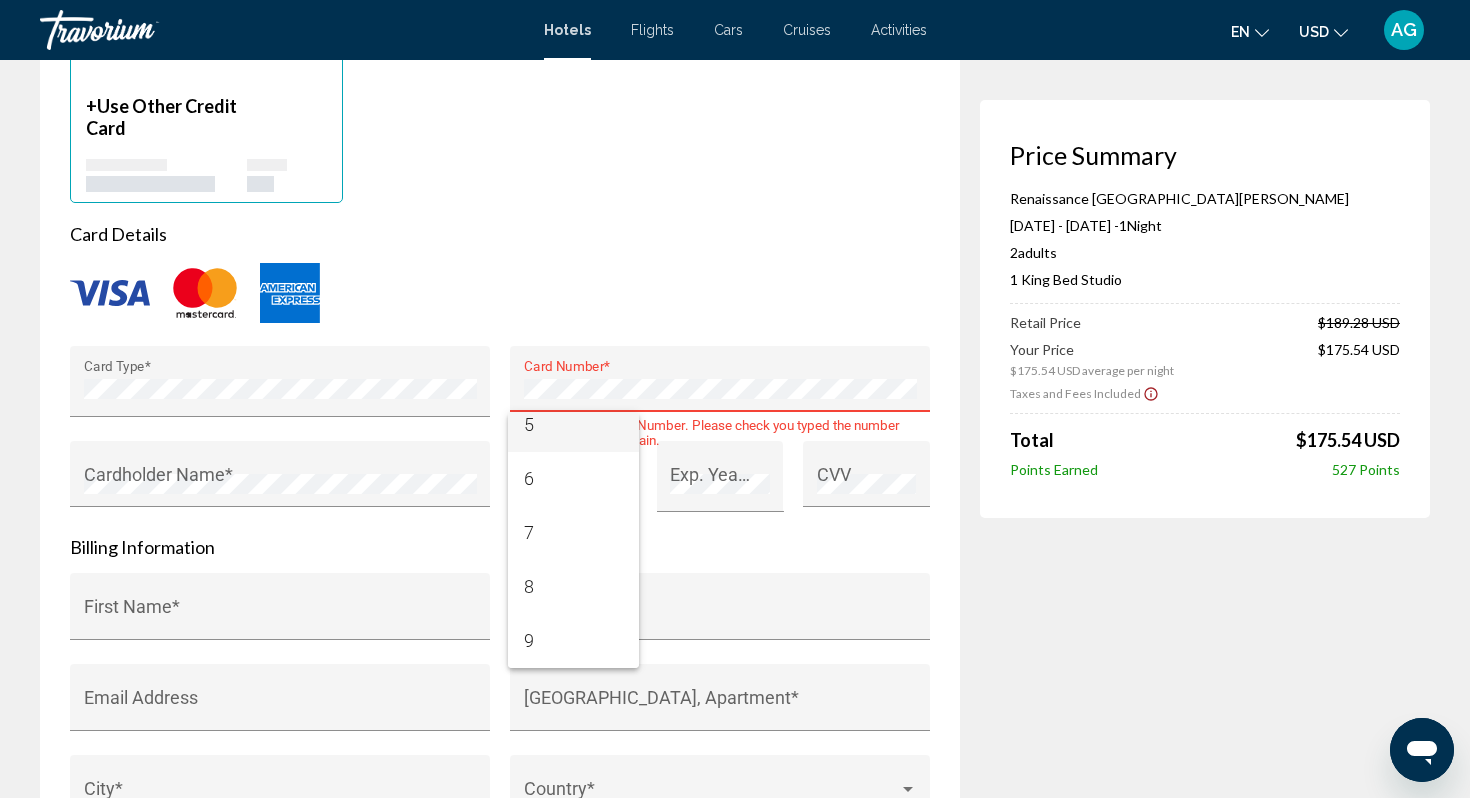 scroll, scrollTop: 284, scrollLeft: 0, axis: vertical 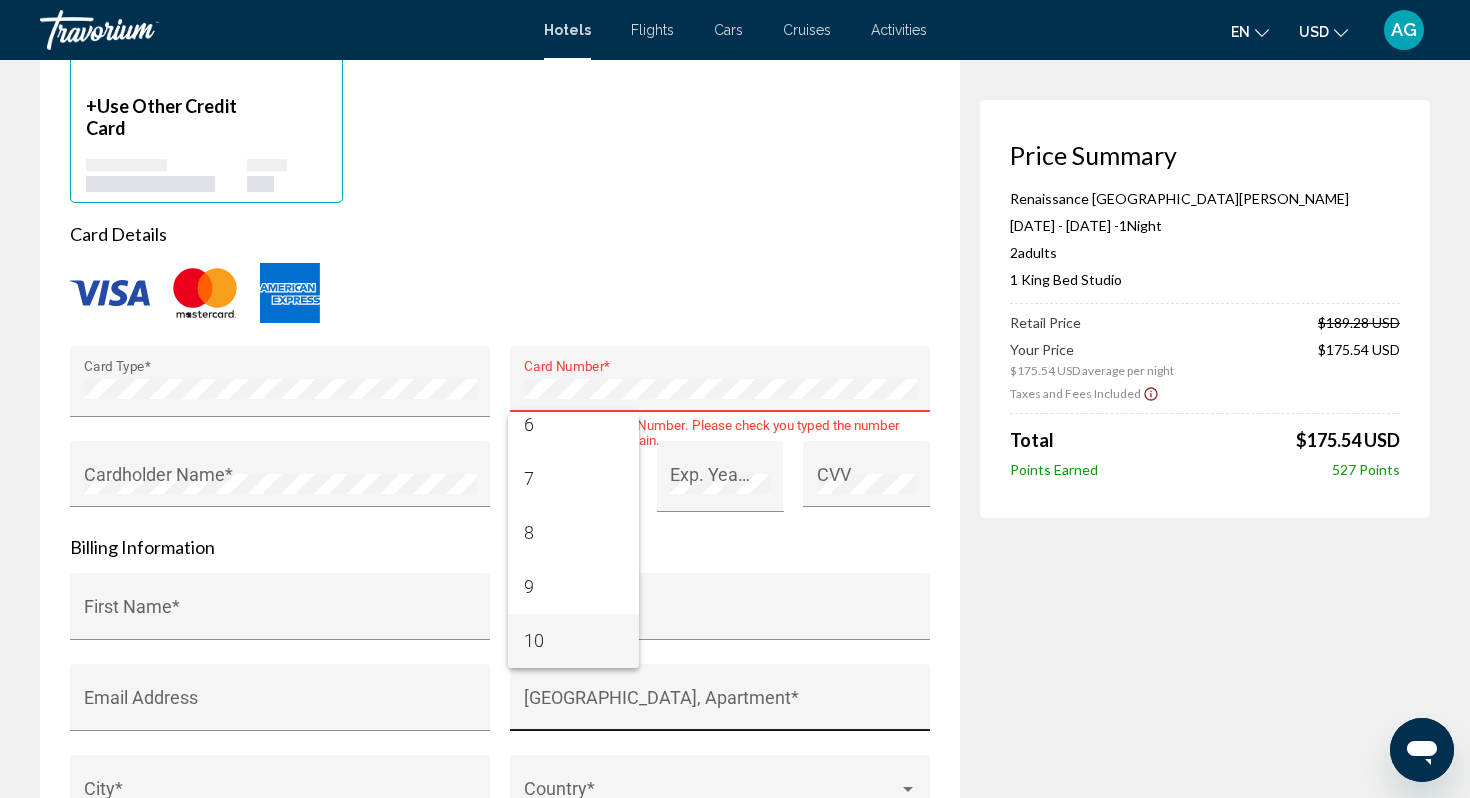 click on "10" at bounding box center (574, 641) 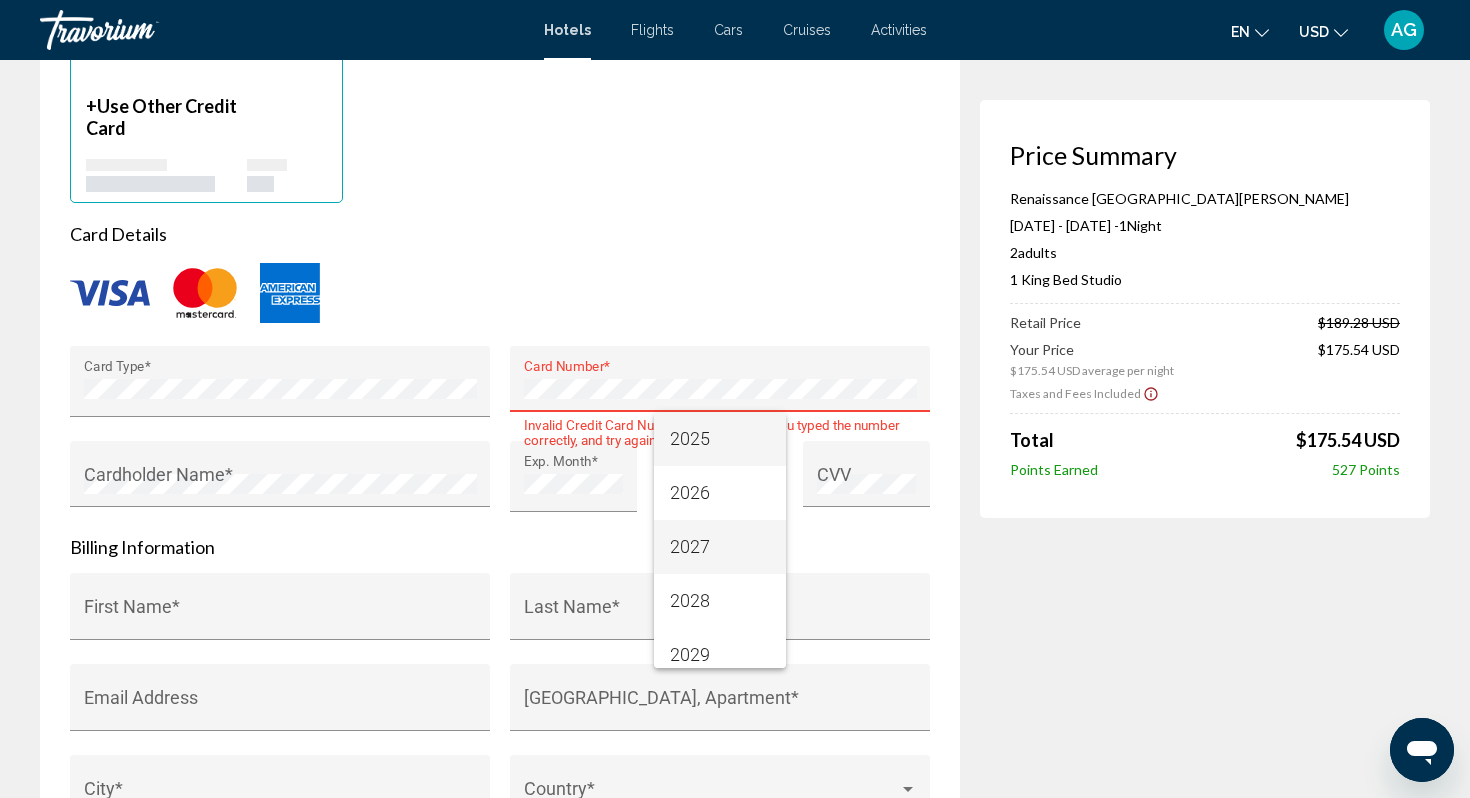 click on "2027" at bounding box center [720, 547] 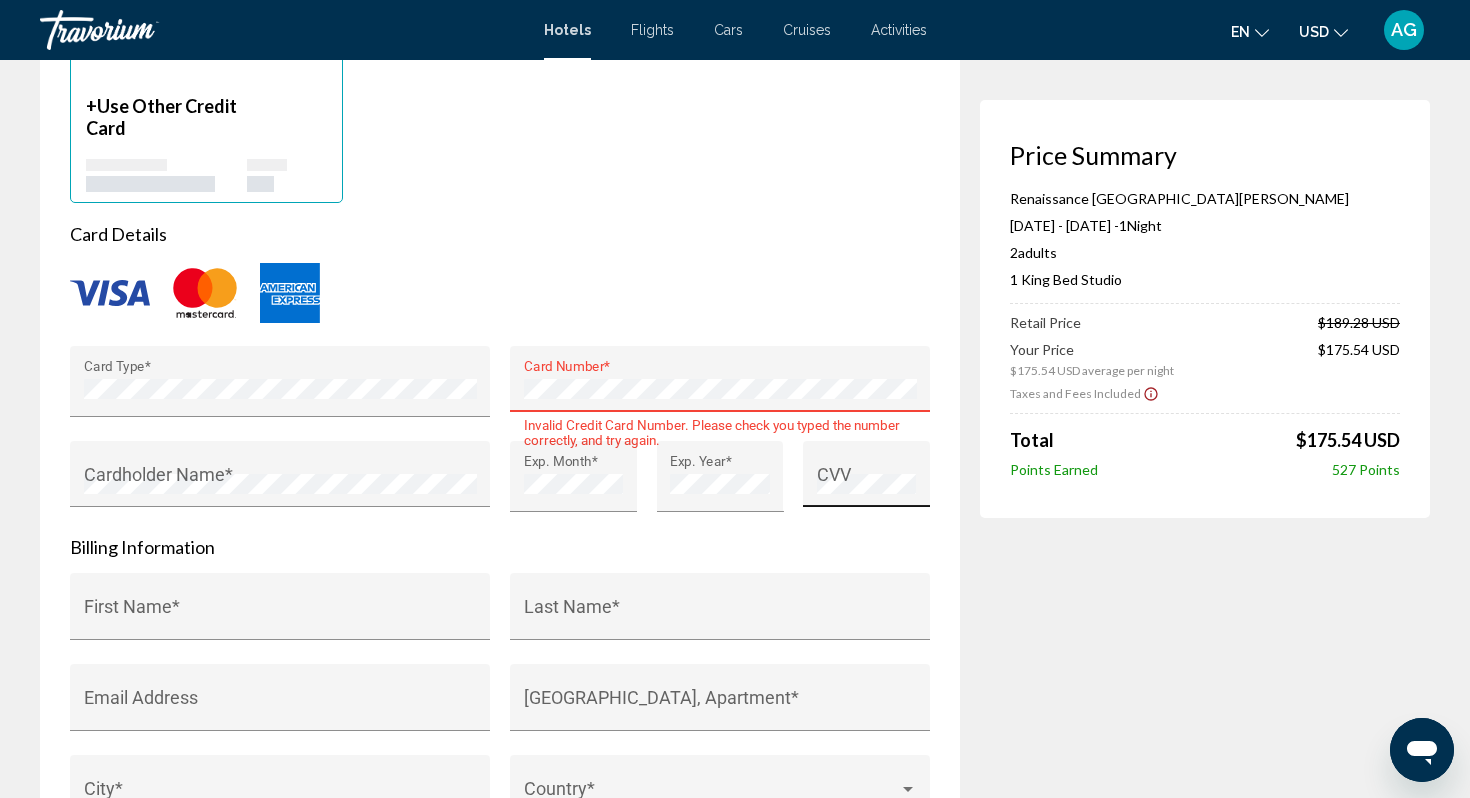 click on "CVV" at bounding box center (866, 474) 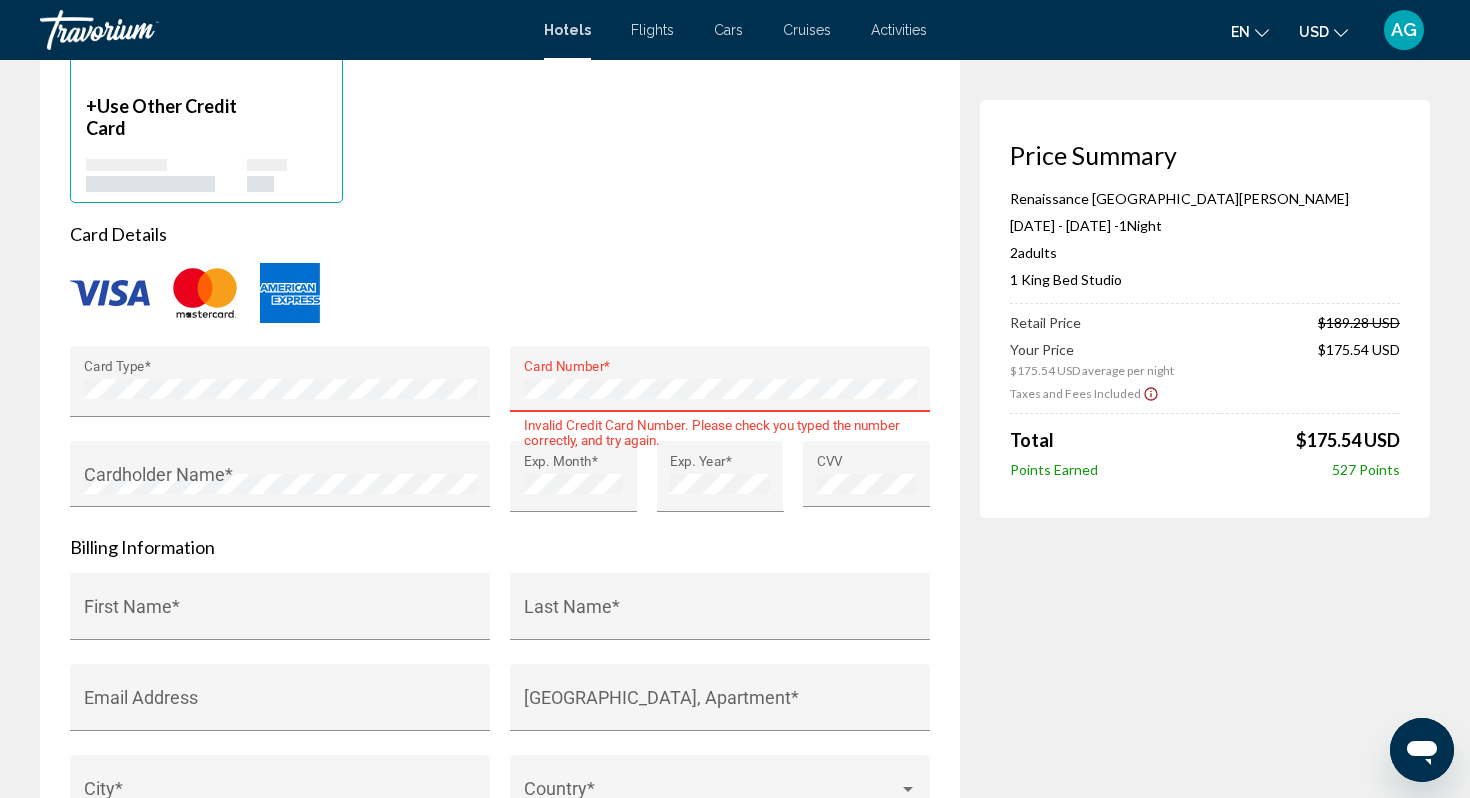 click at bounding box center [500, 293] 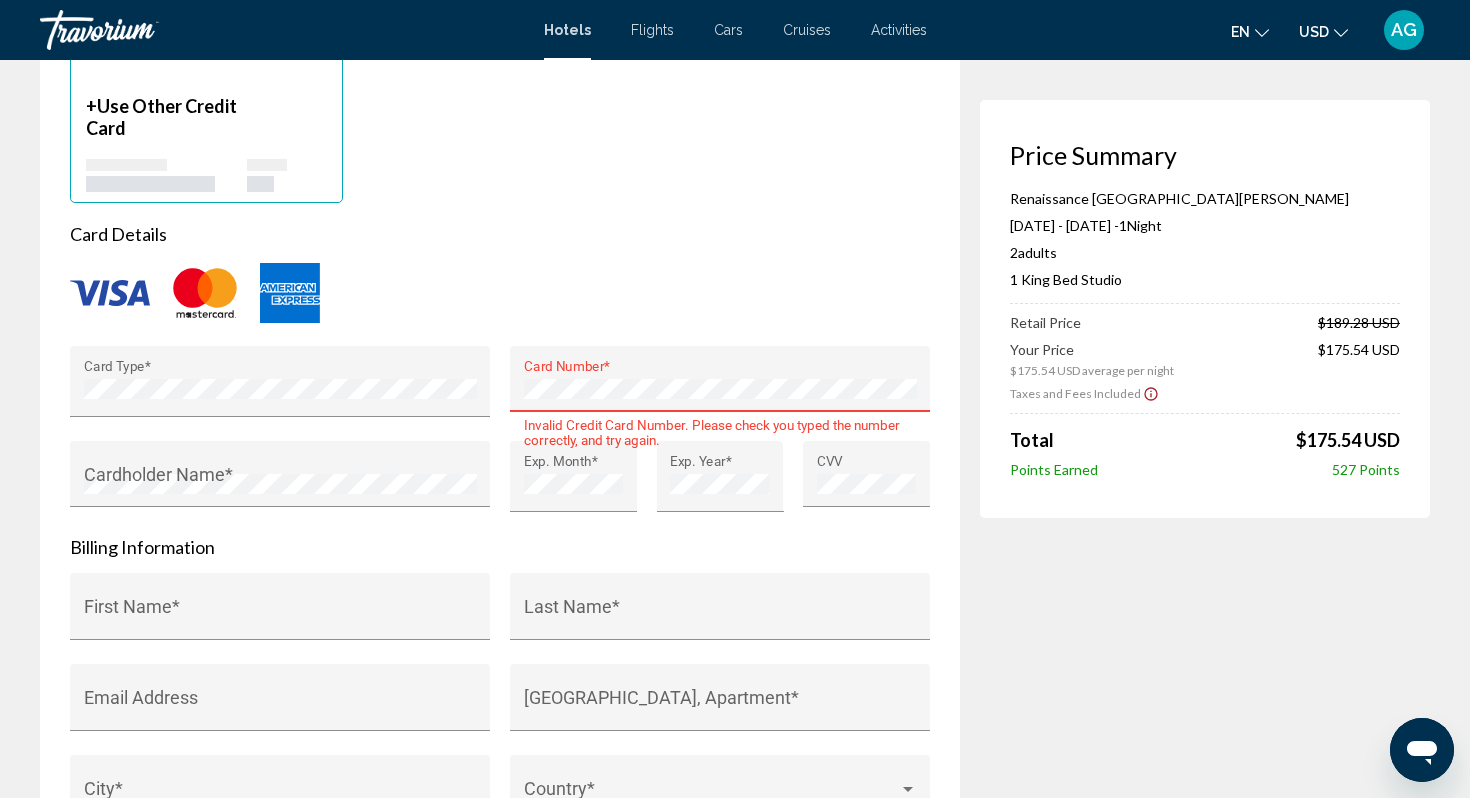 click on "Card Number  *" at bounding box center [720, 385] 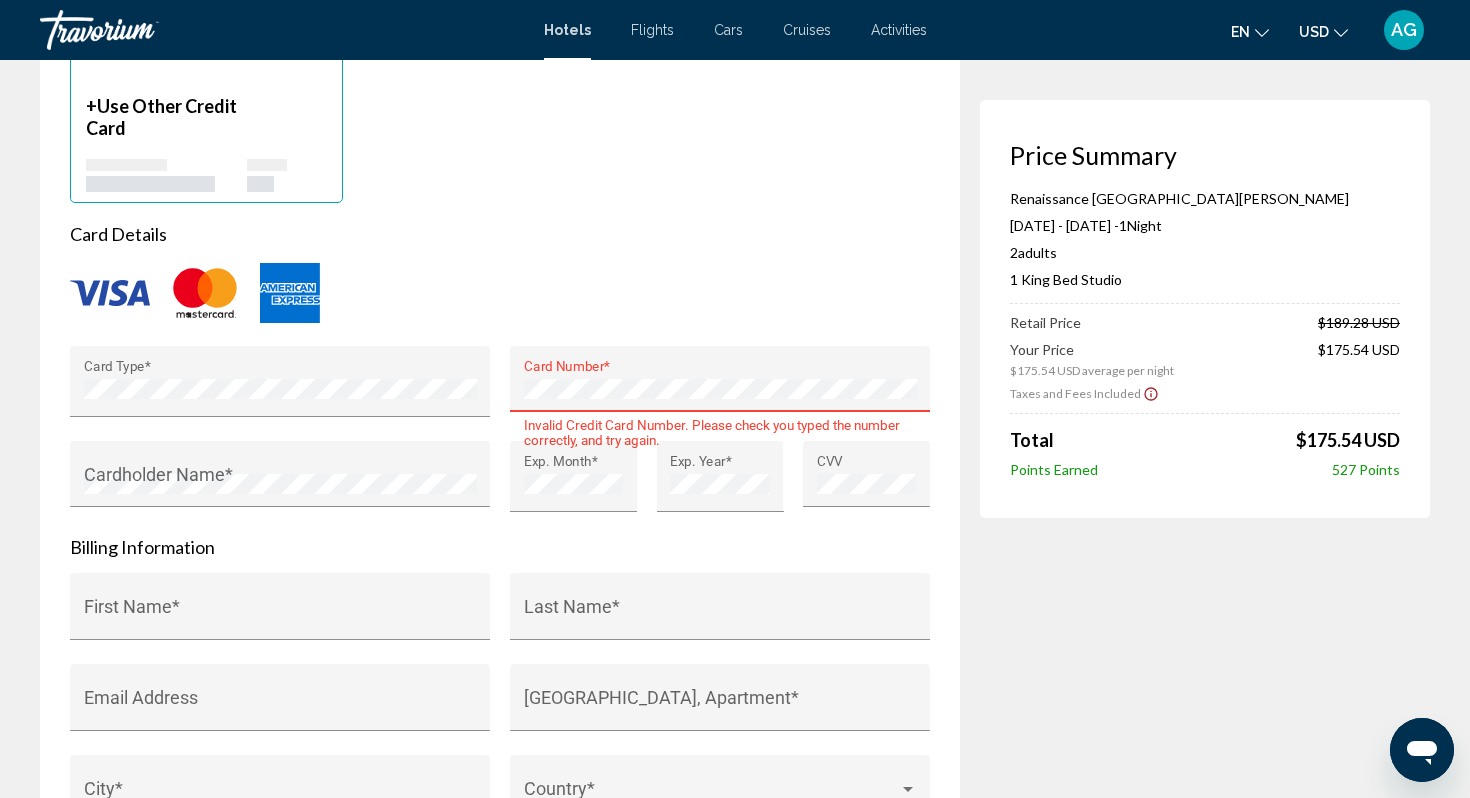 click at bounding box center [500, 293] 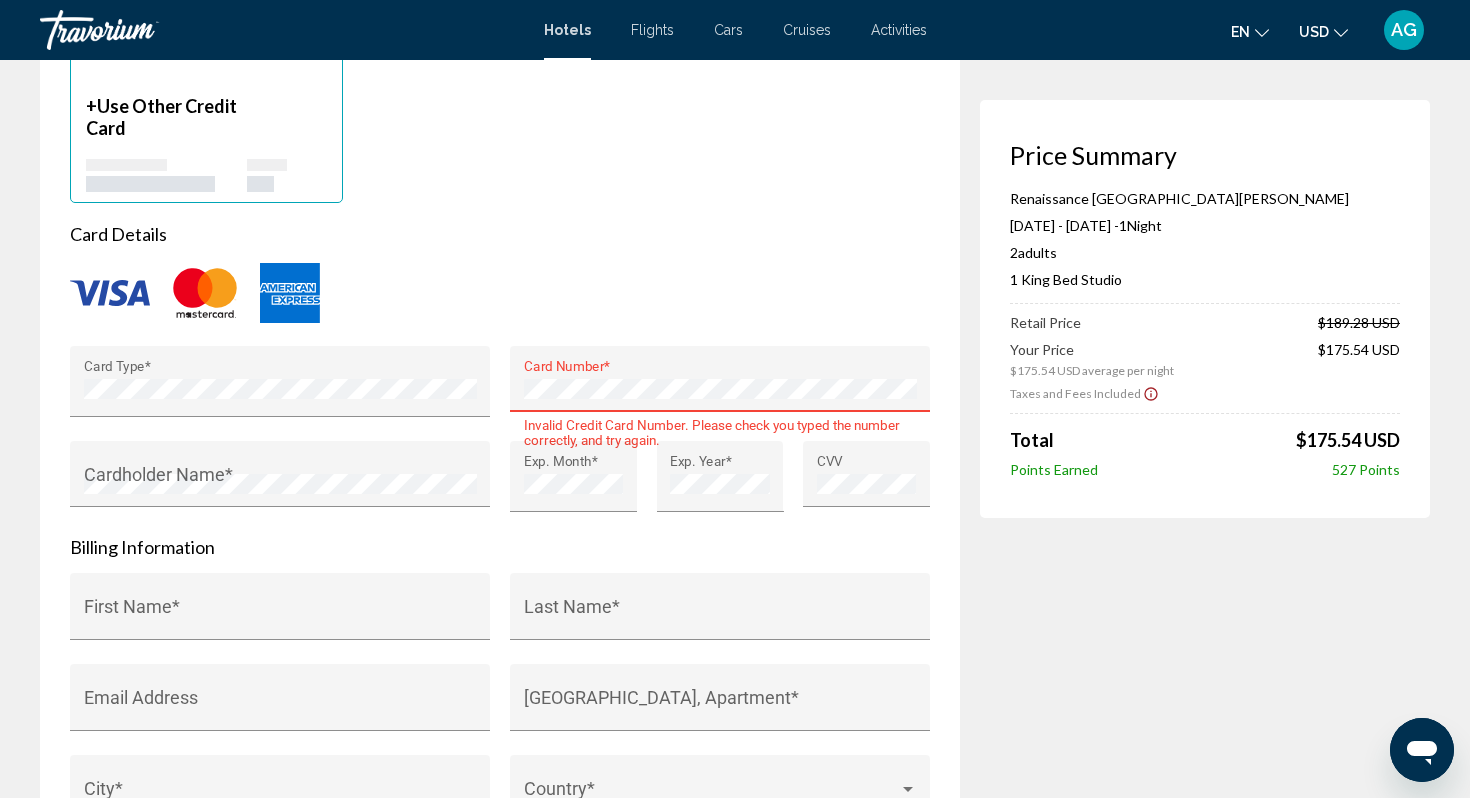 click on "Card Number  *" at bounding box center [720, 385] 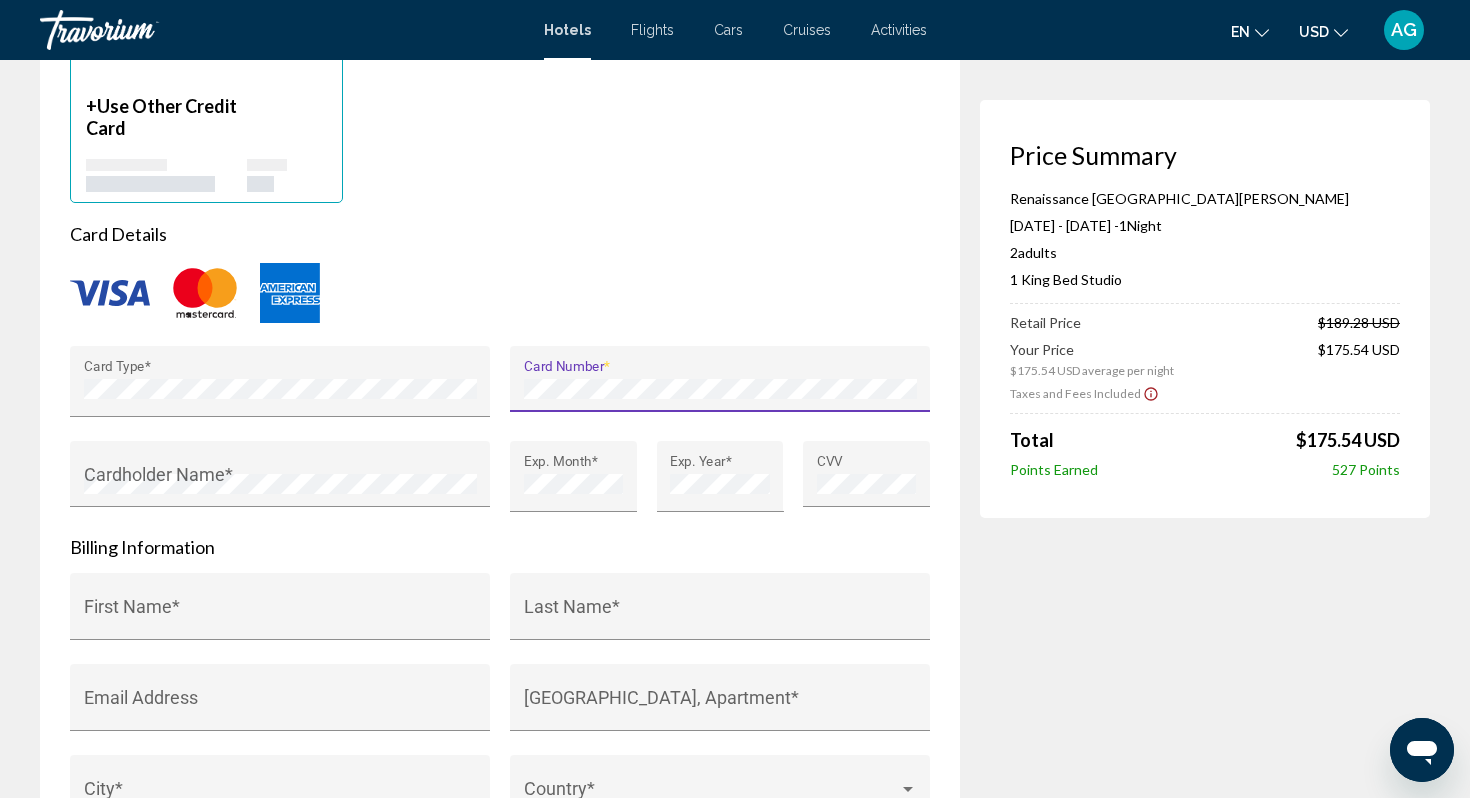 click at bounding box center (500, 293) 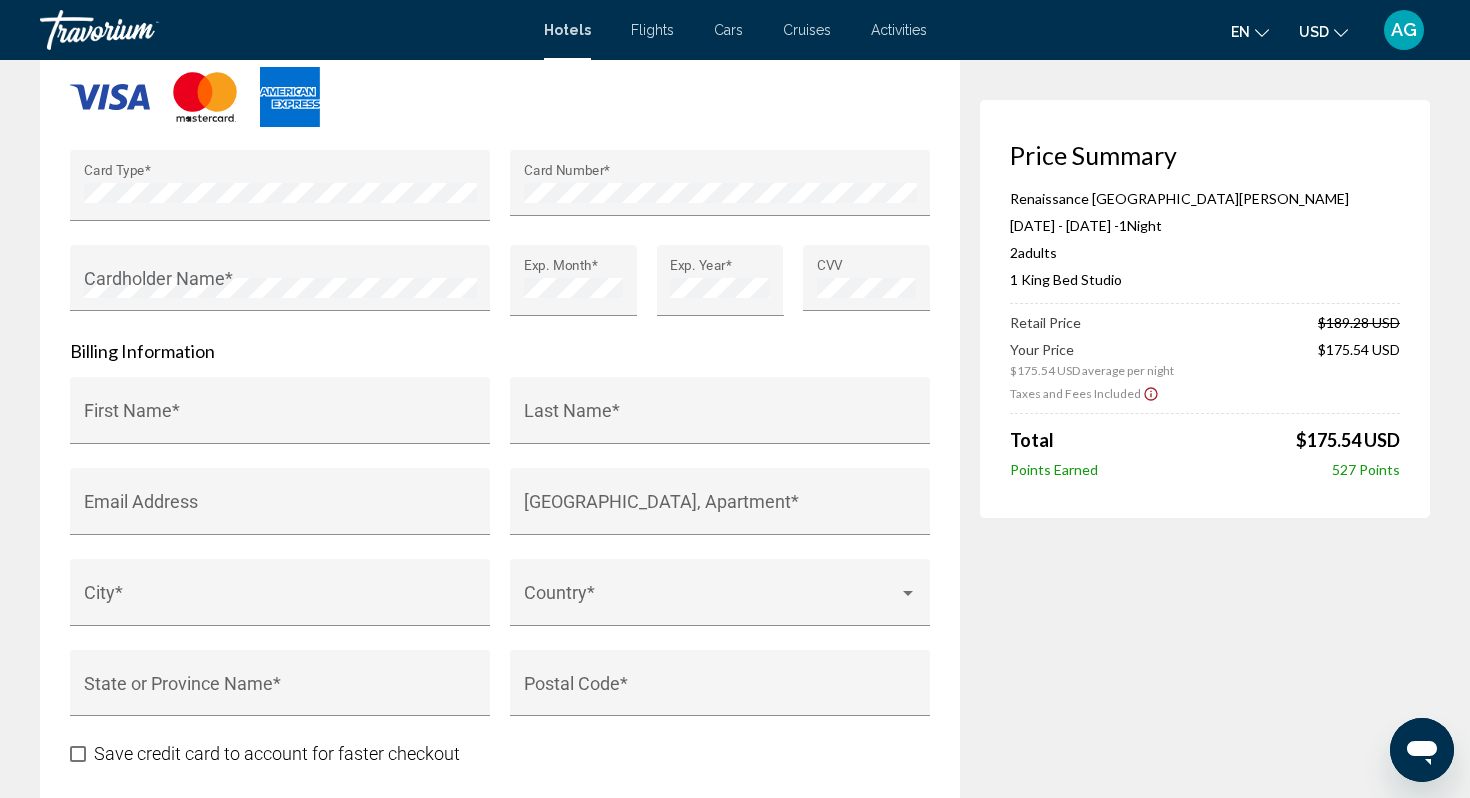 scroll, scrollTop: 1880, scrollLeft: 0, axis: vertical 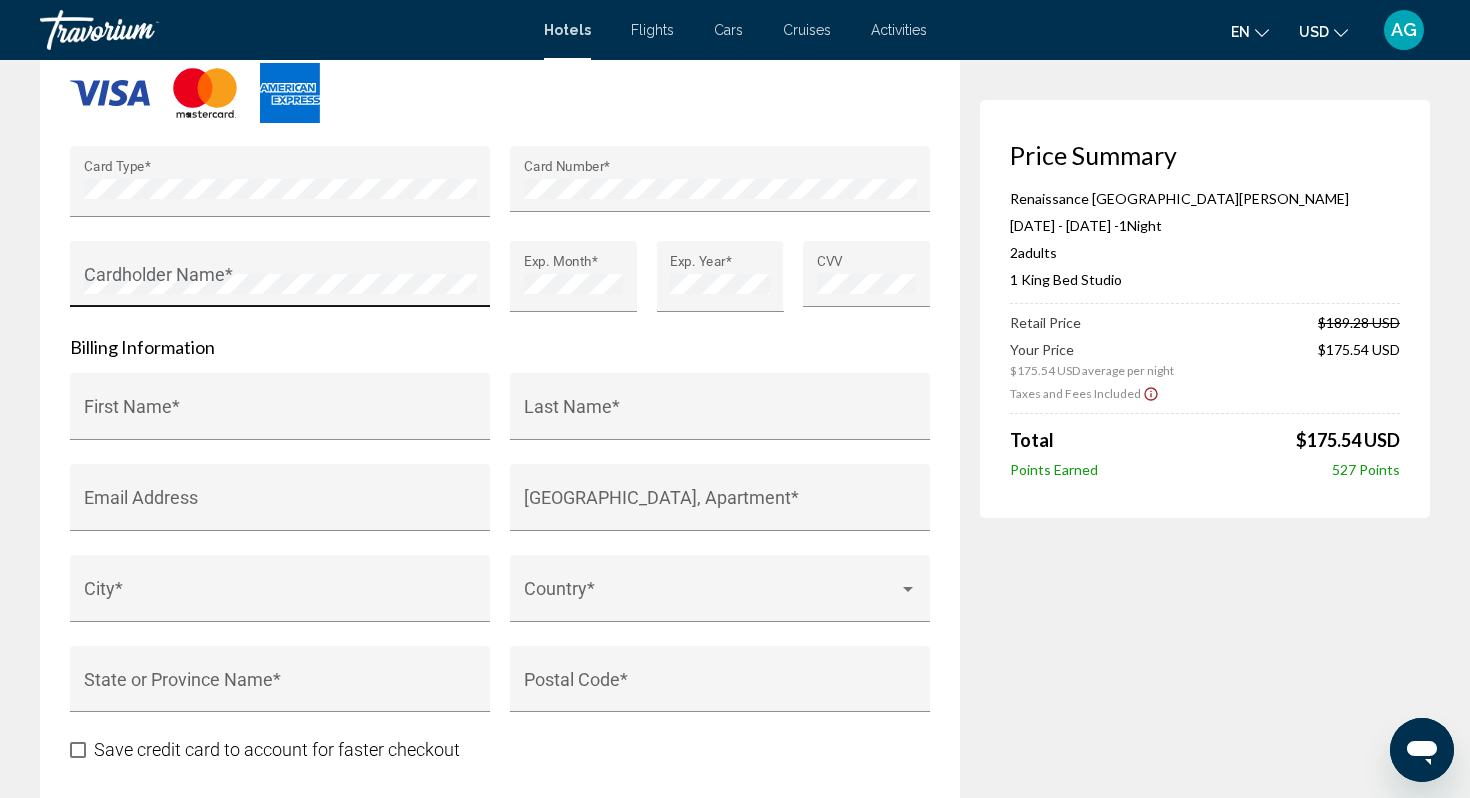 click on "Cardholder Name  *" at bounding box center (280, 280) 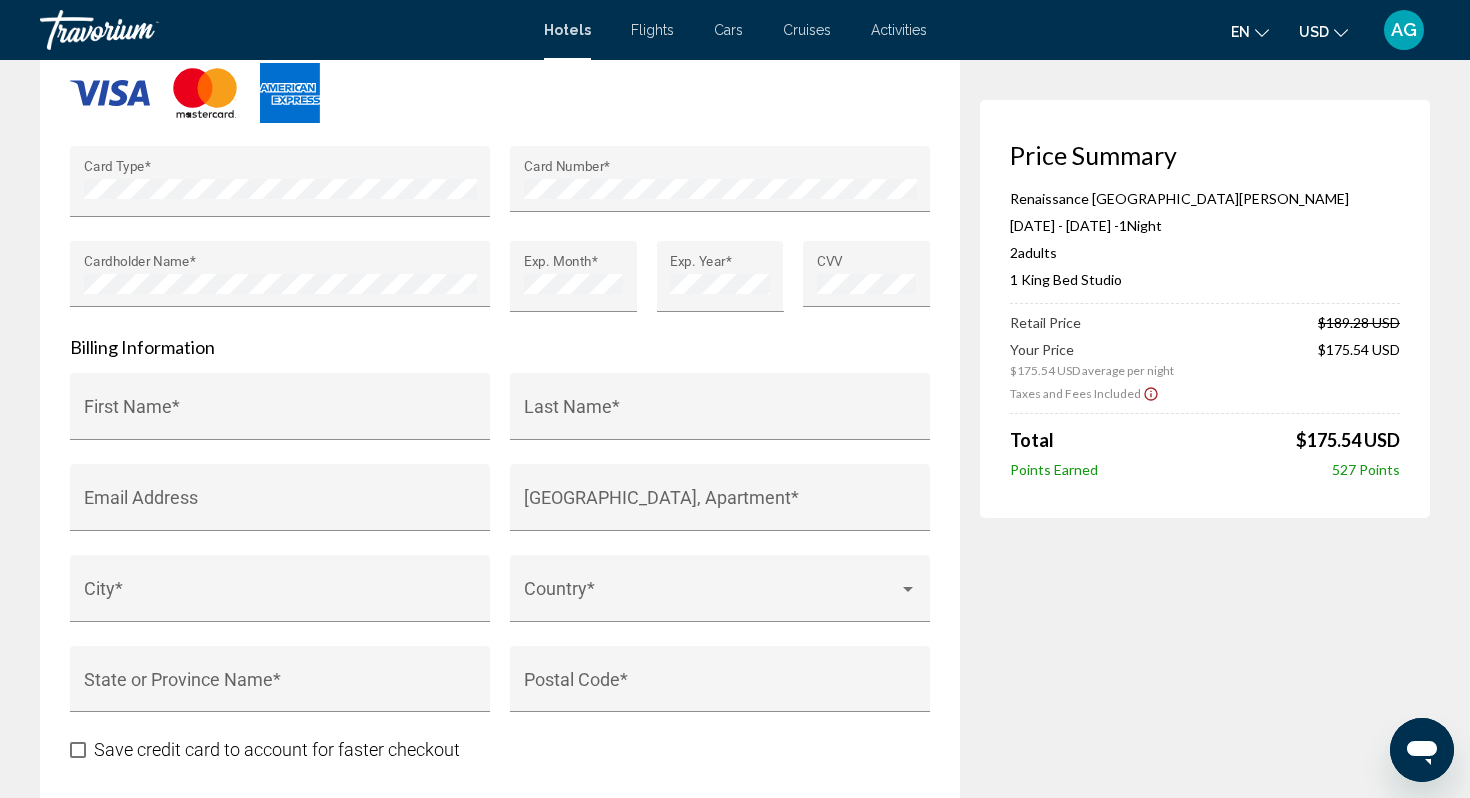 click on "Card Type  *" at bounding box center [280, 193] 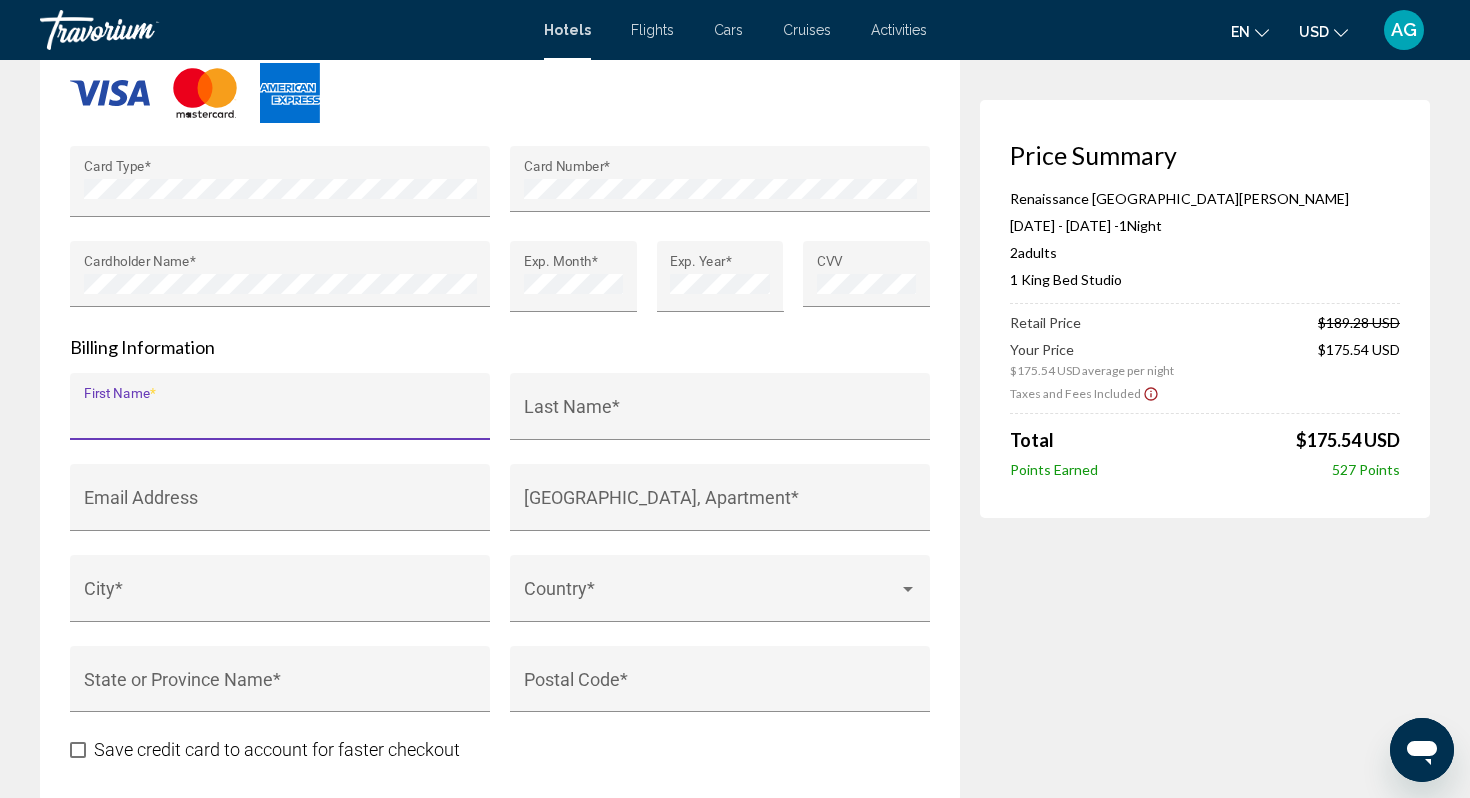 click on "First Name  *" at bounding box center [280, 416] 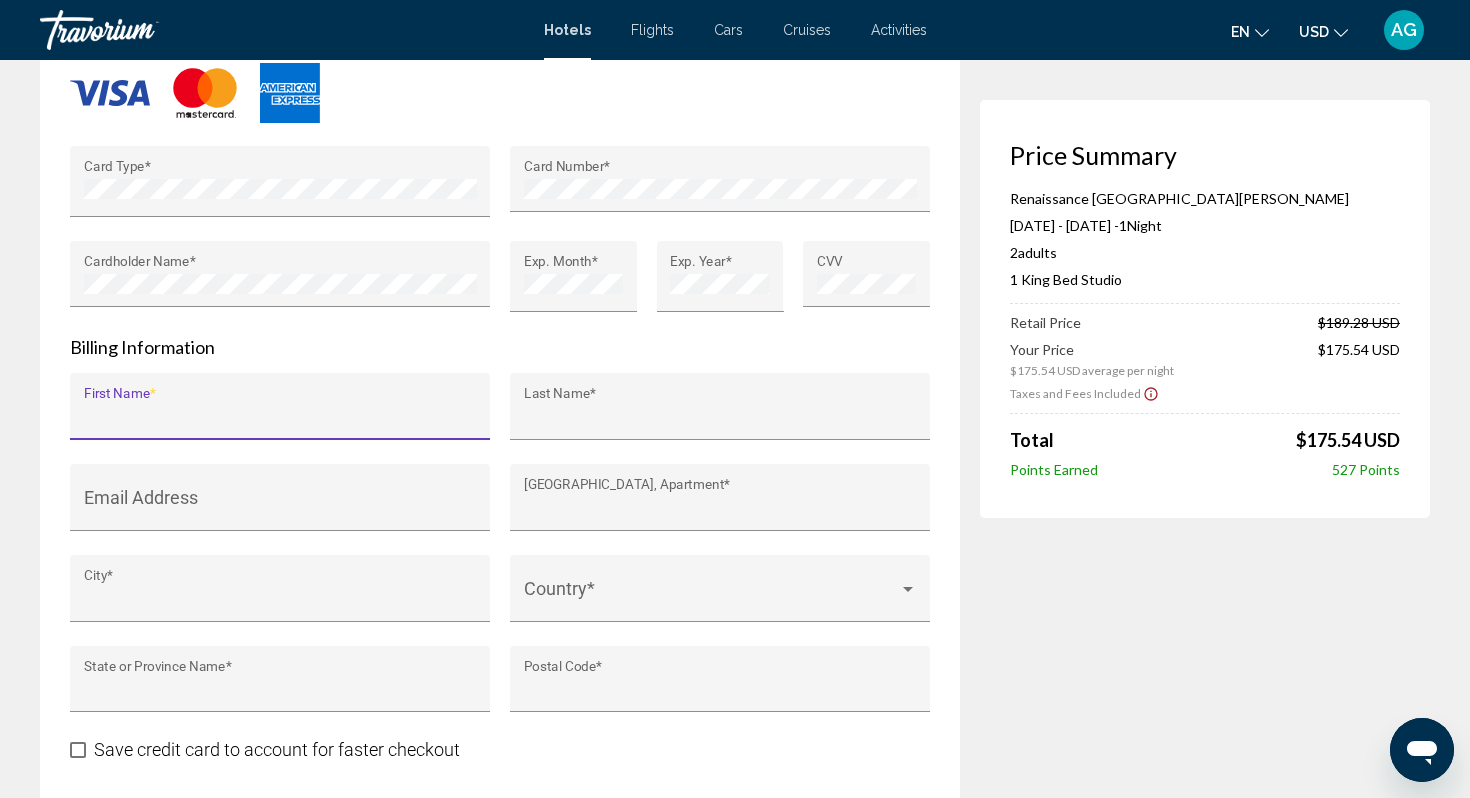 type on "****" 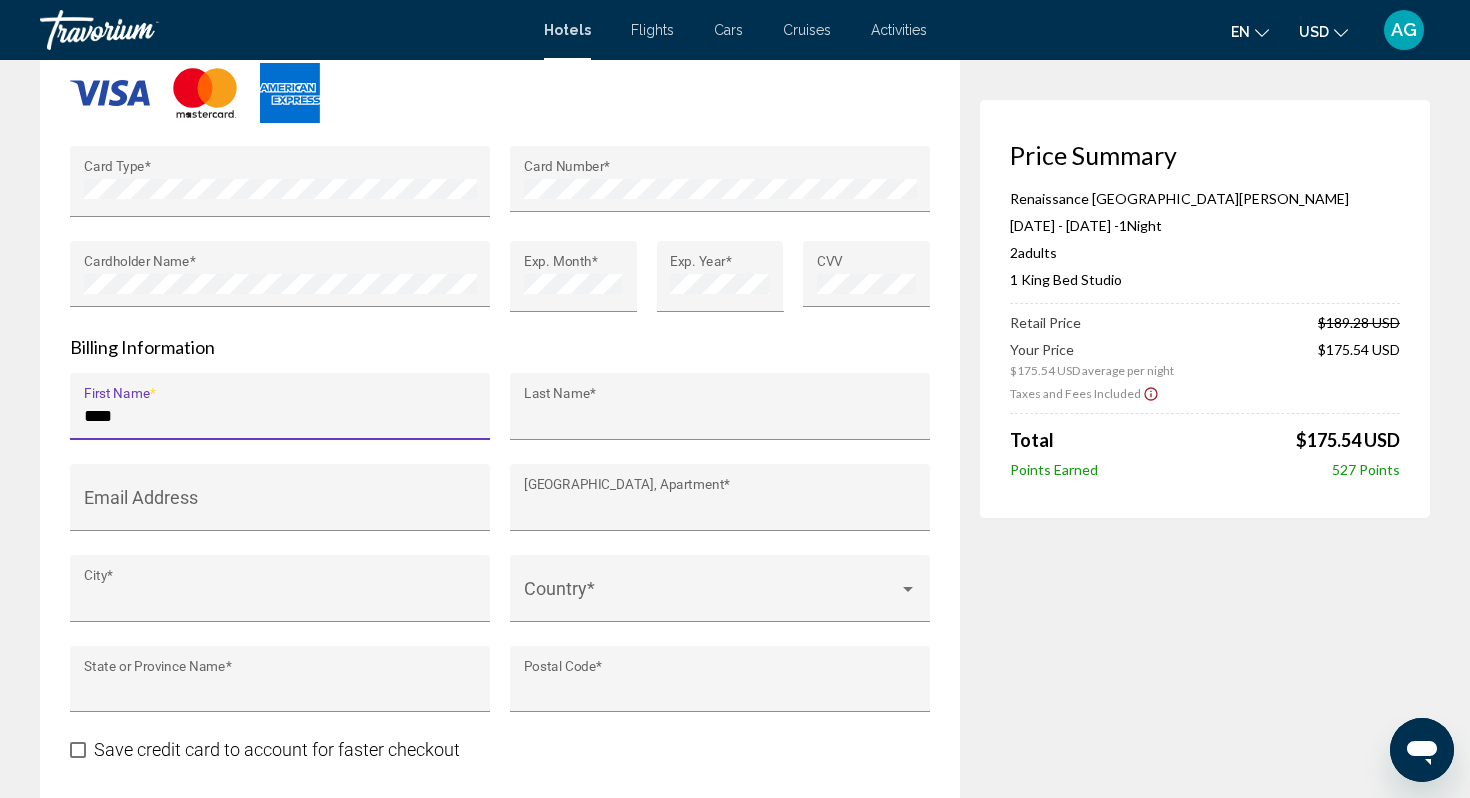 type on "******" 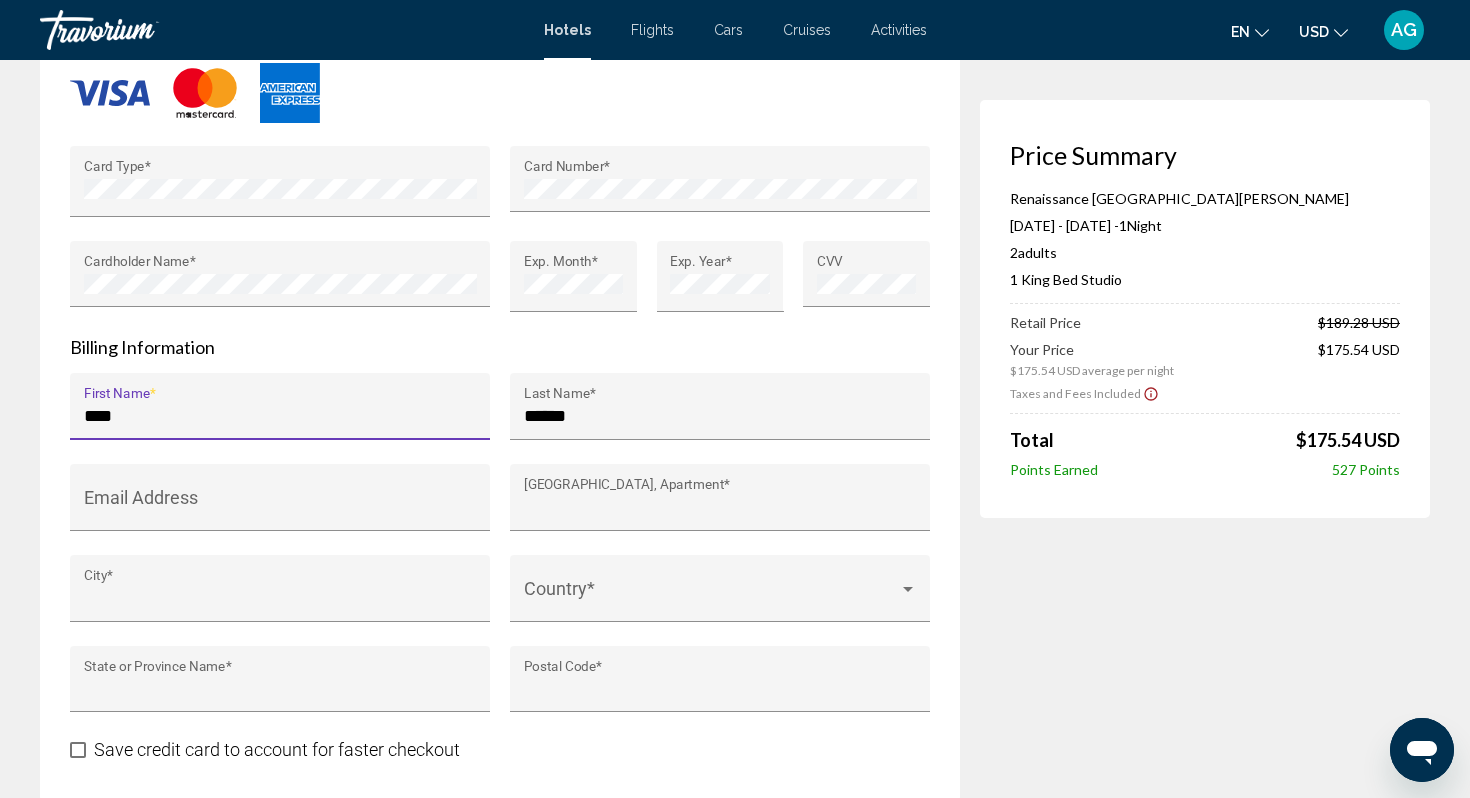 type on "**********" 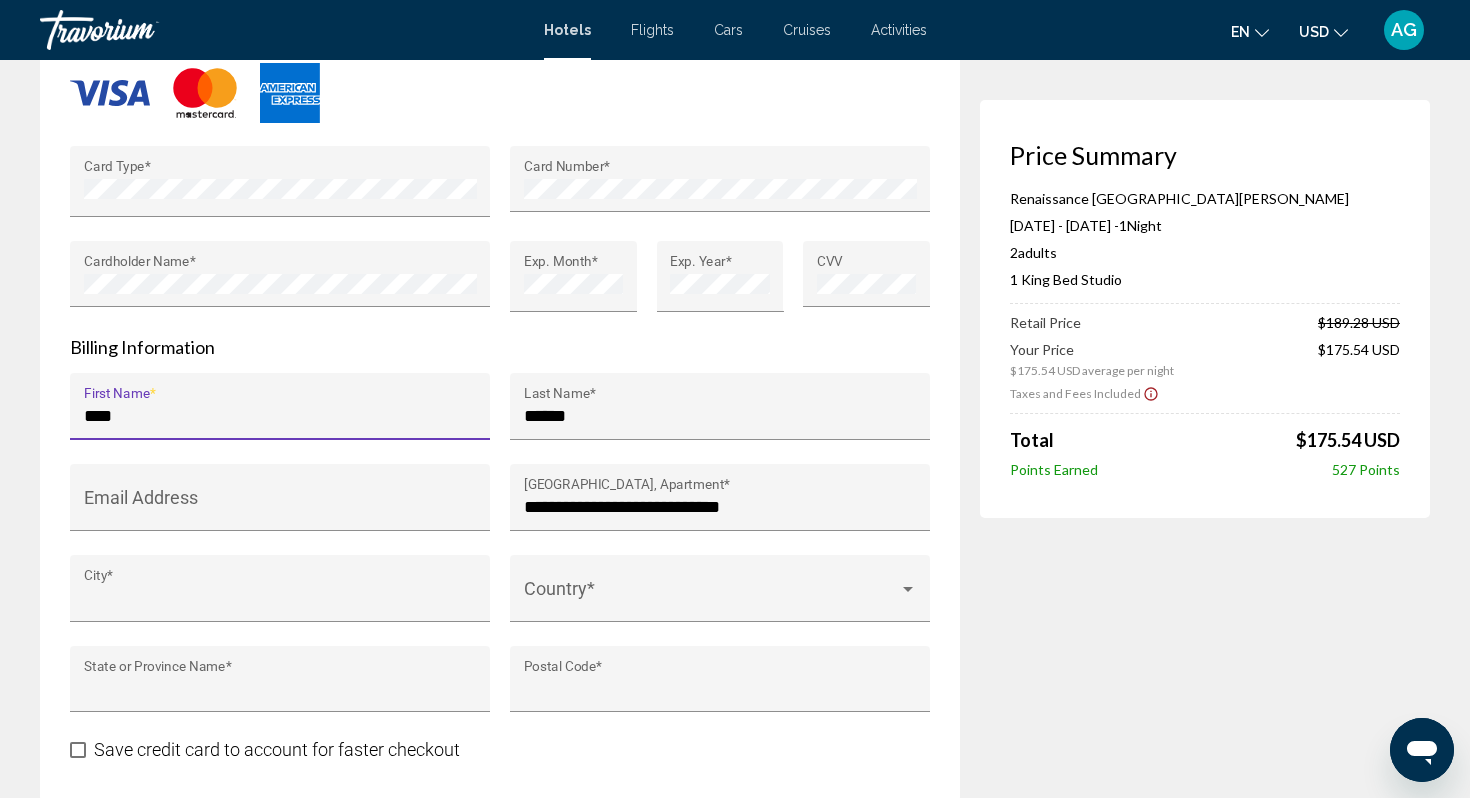 type on "**********" 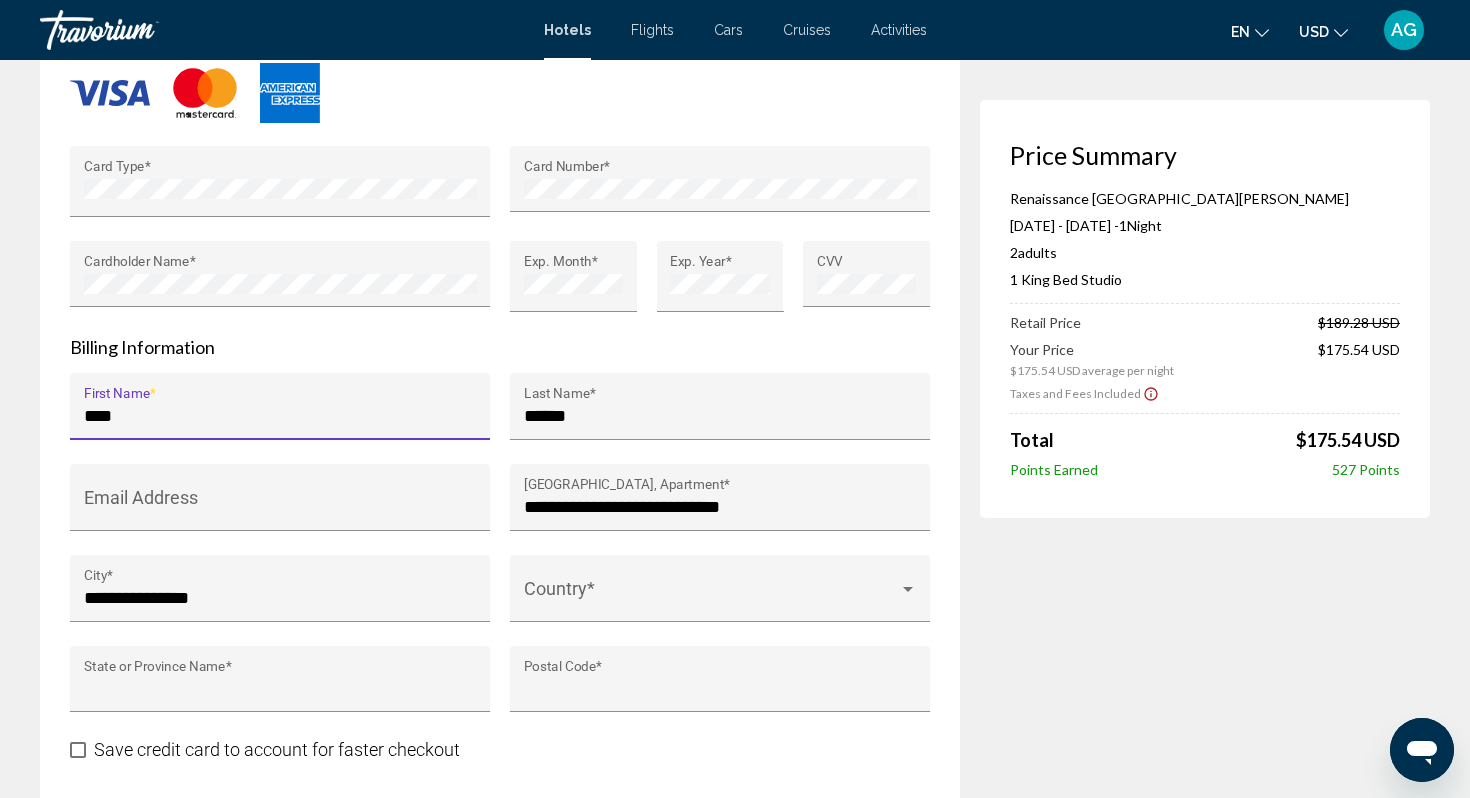 type on "****" 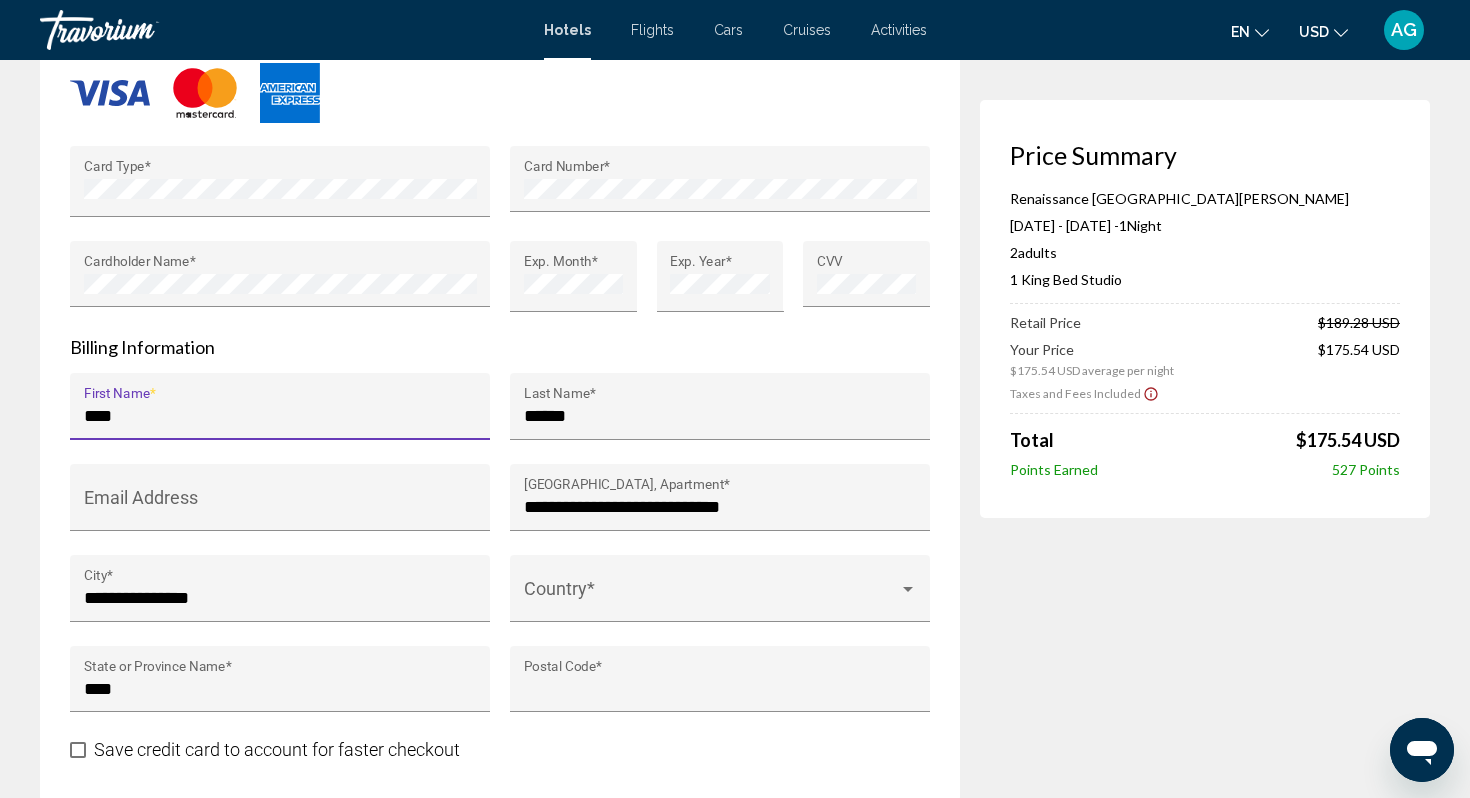 type on "*****" 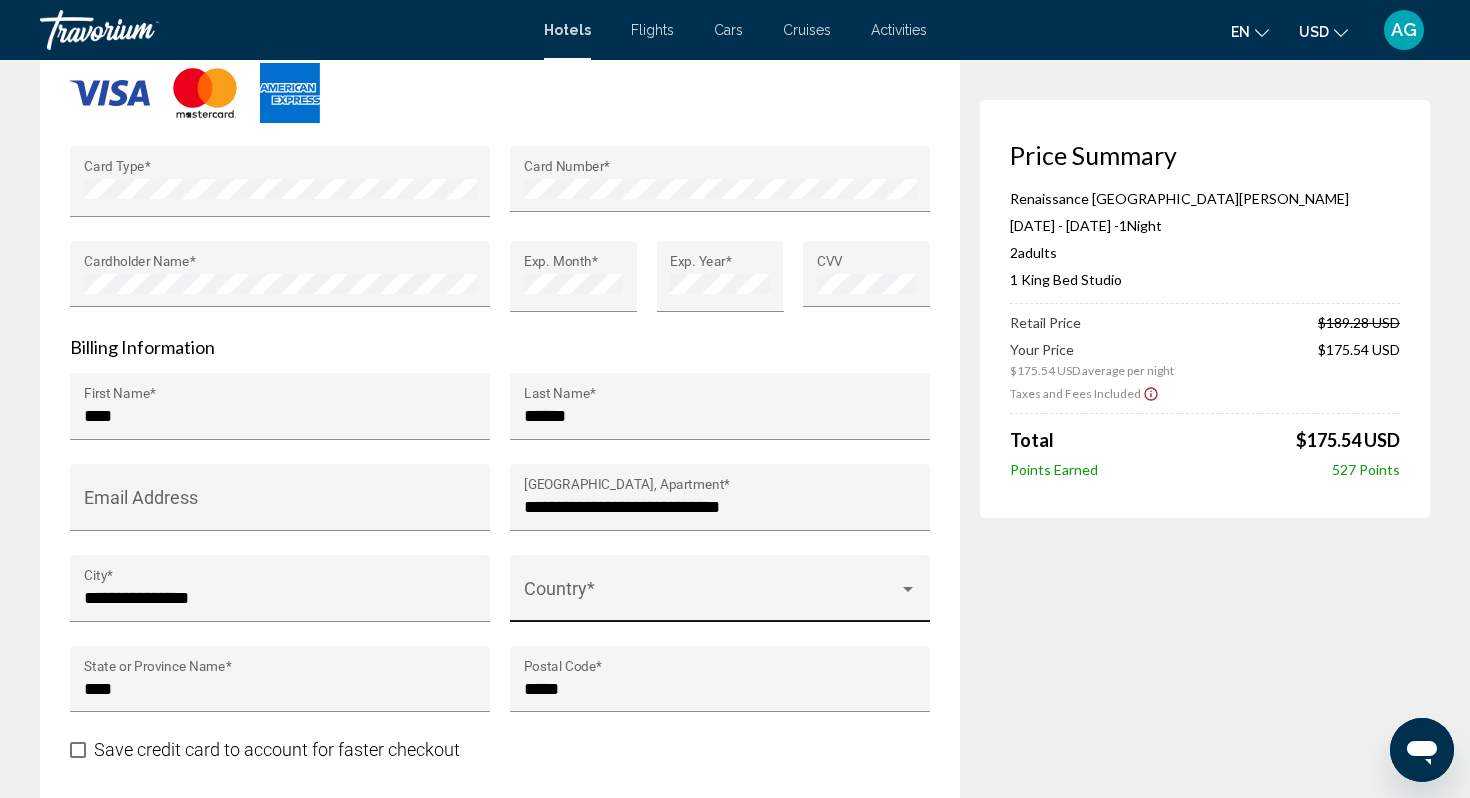 click on "Country  *" at bounding box center [720, 594] 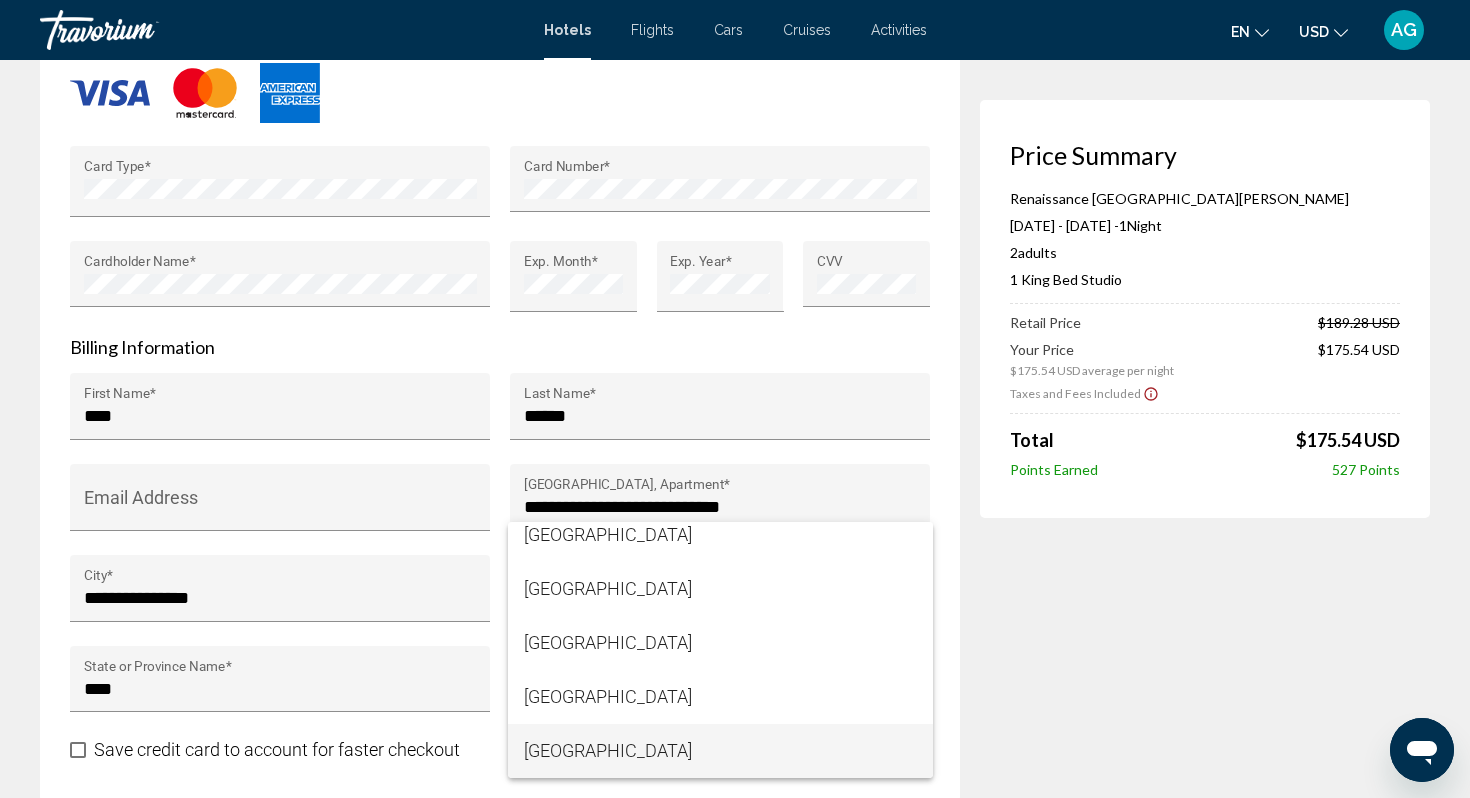 scroll, scrollTop: 12920, scrollLeft: 0, axis: vertical 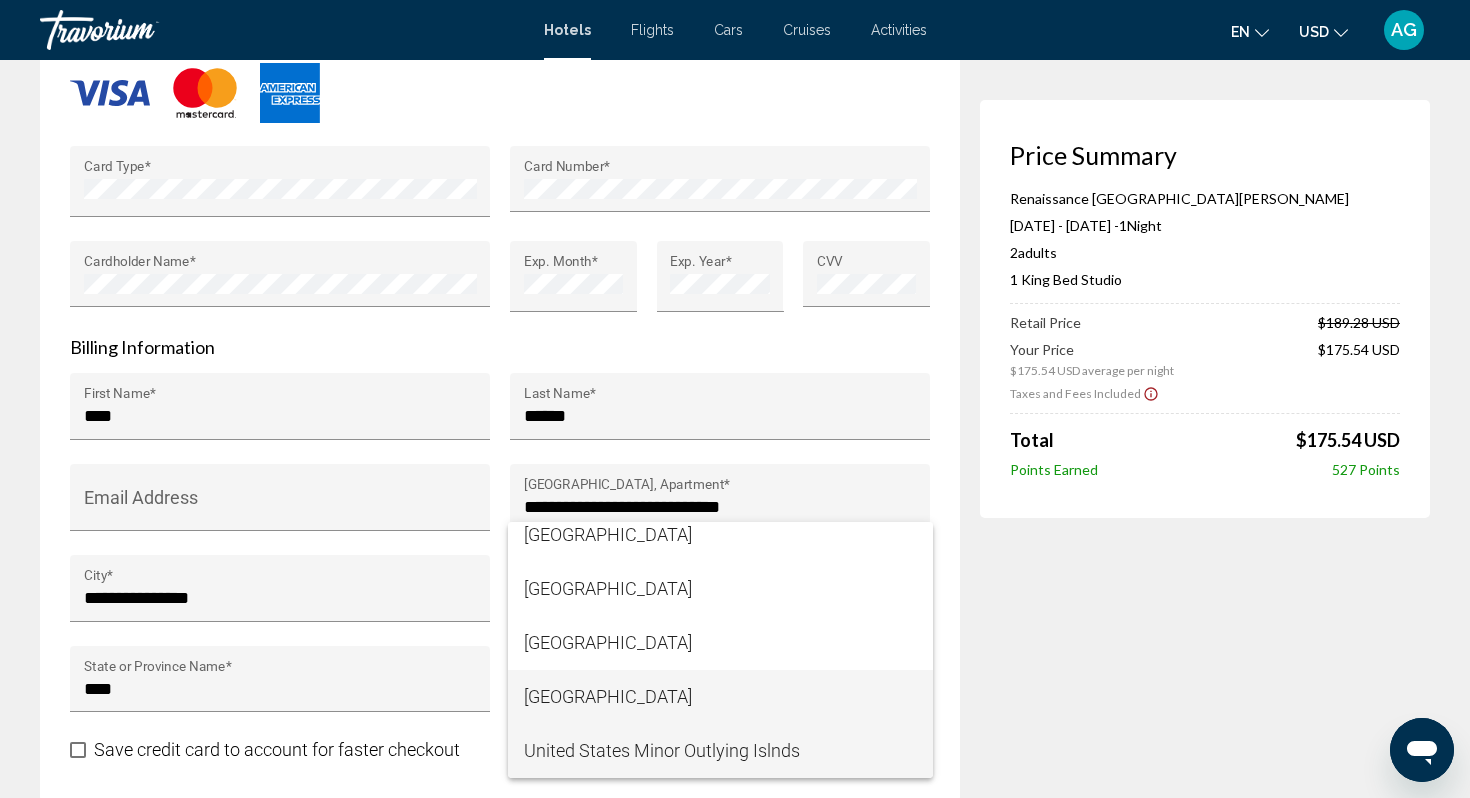 click on "United States of America" at bounding box center [720, 697] 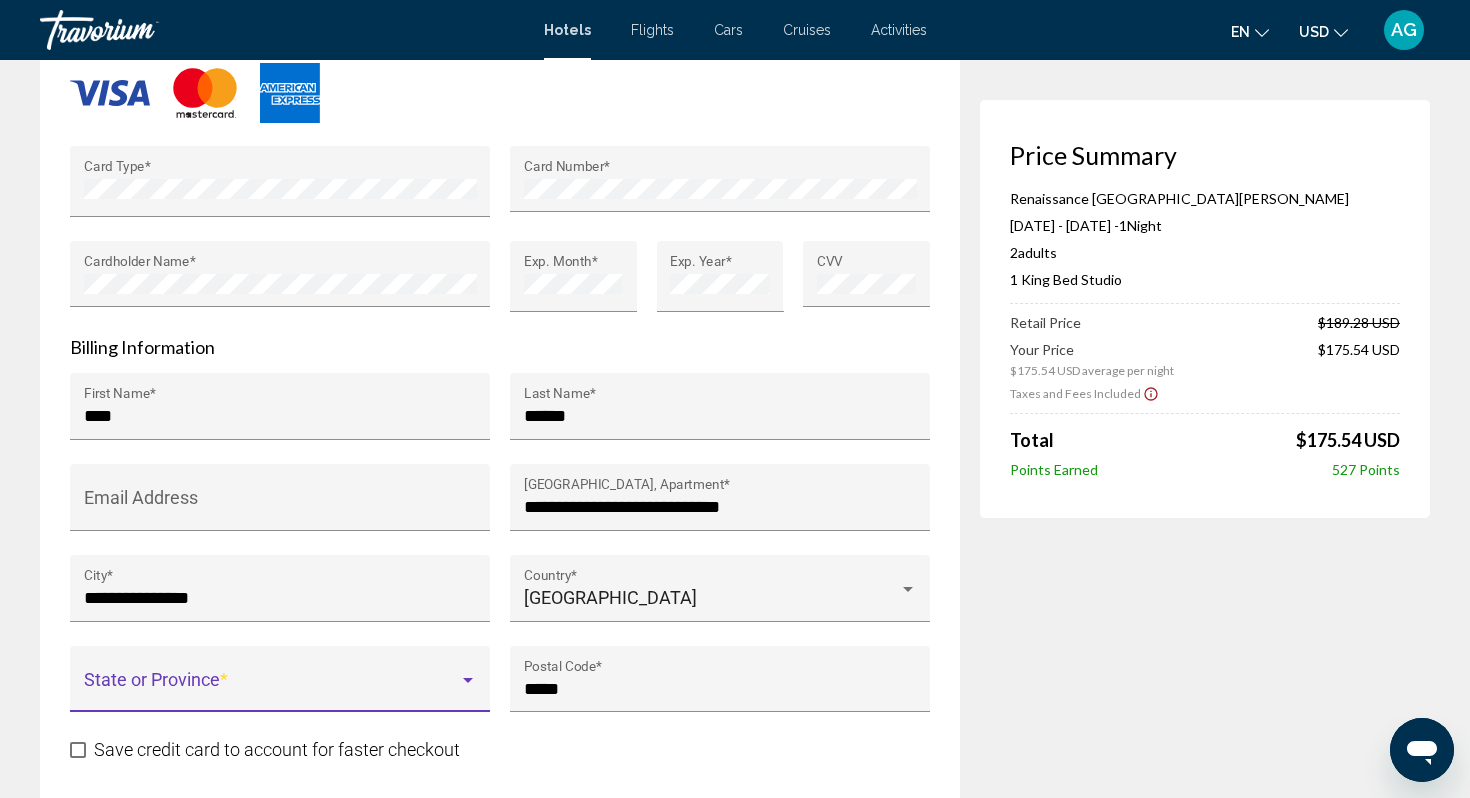 click at bounding box center (271, 689) 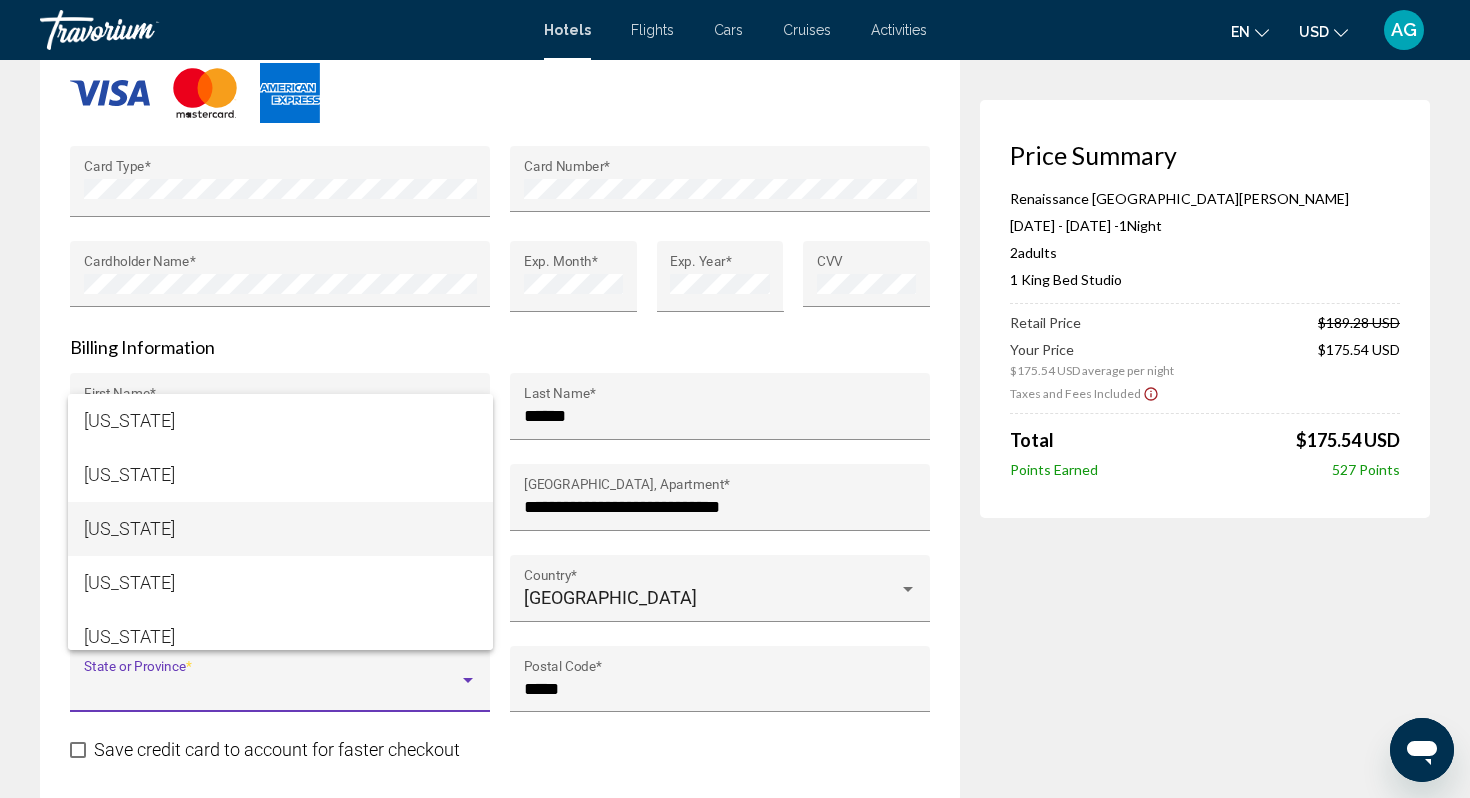 scroll, scrollTop: 446, scrollLeft: 0, axis: vertical 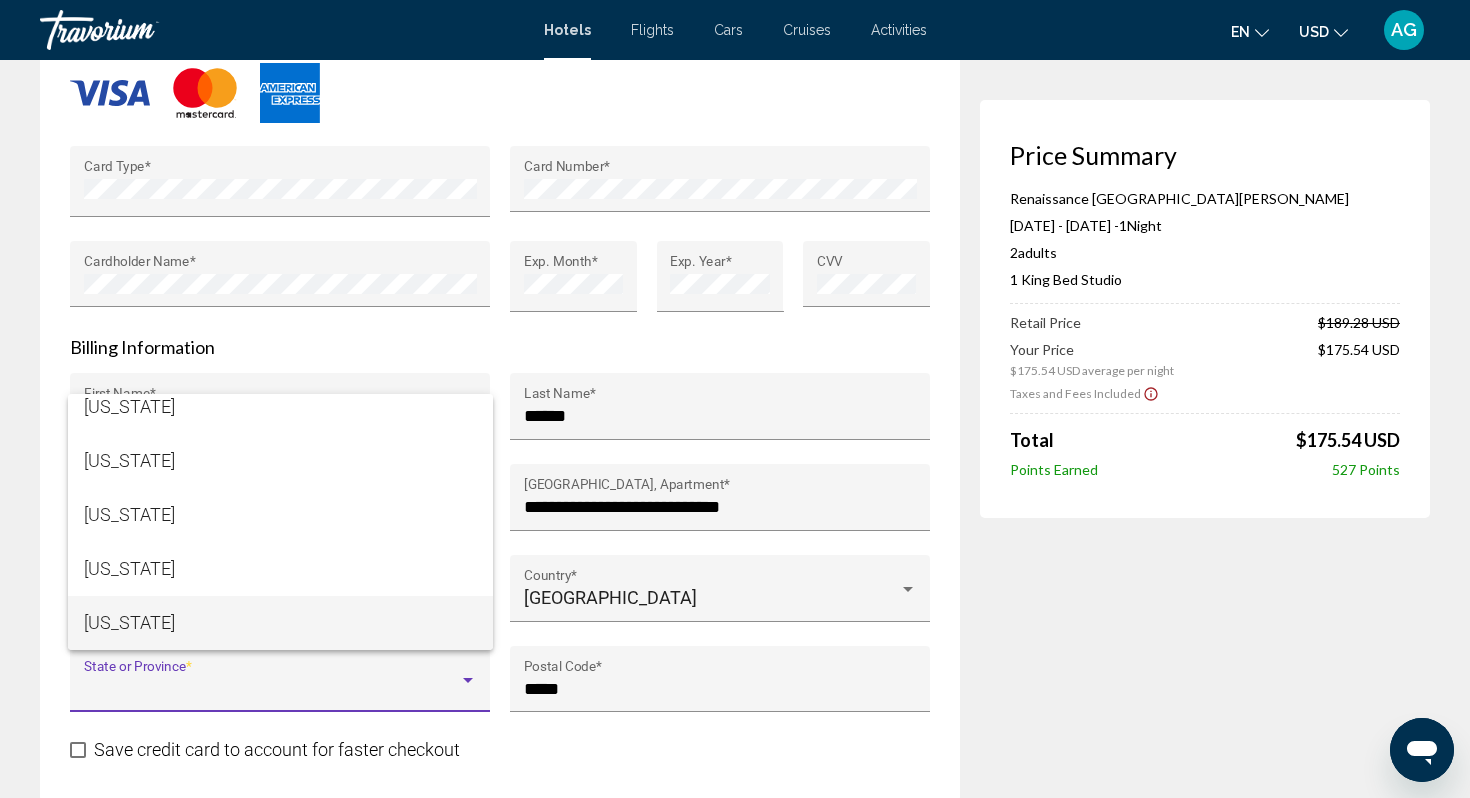 click on "Iowa" at bounding box center [280, 623] 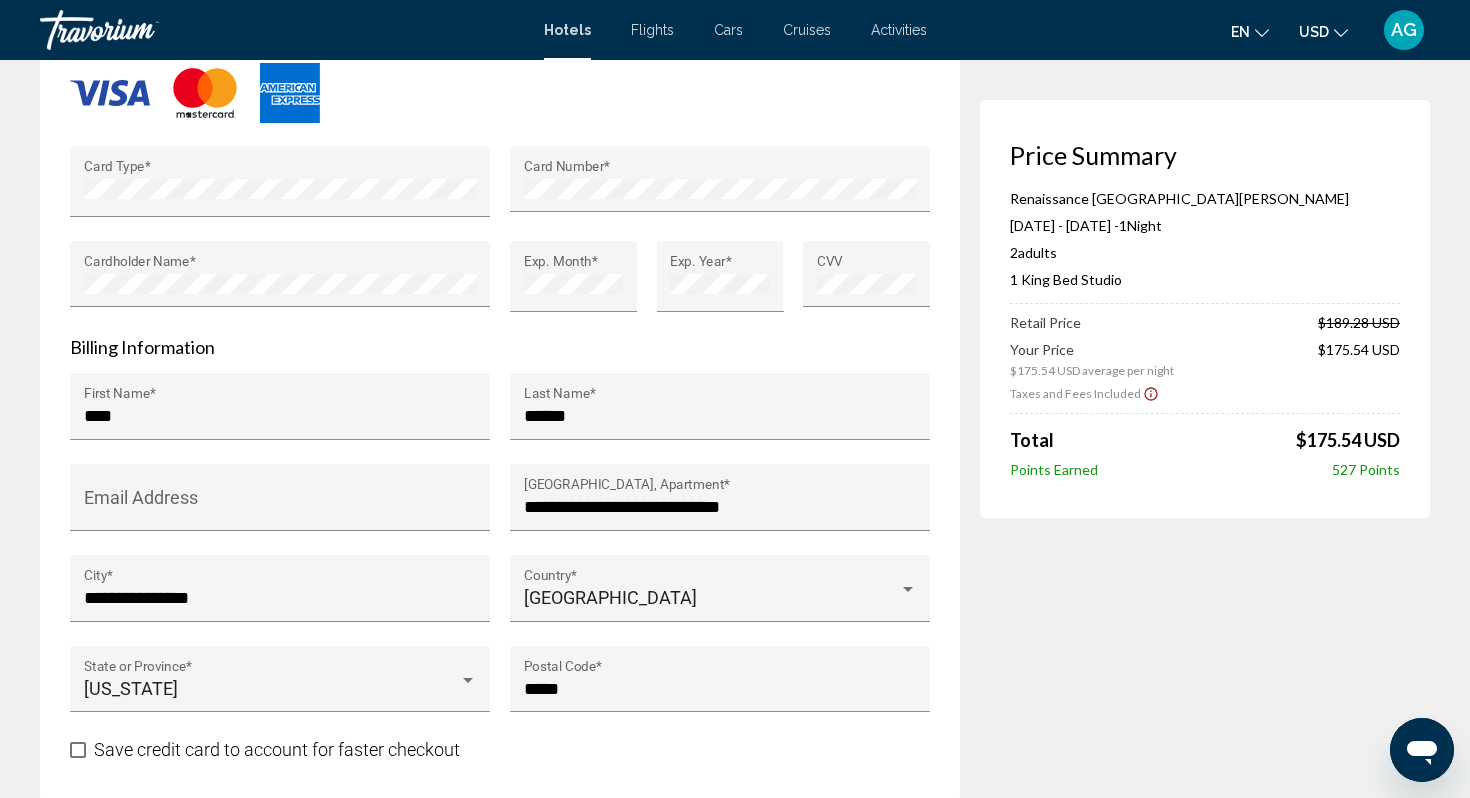 click on "**********" at bounding box center [500, 244] 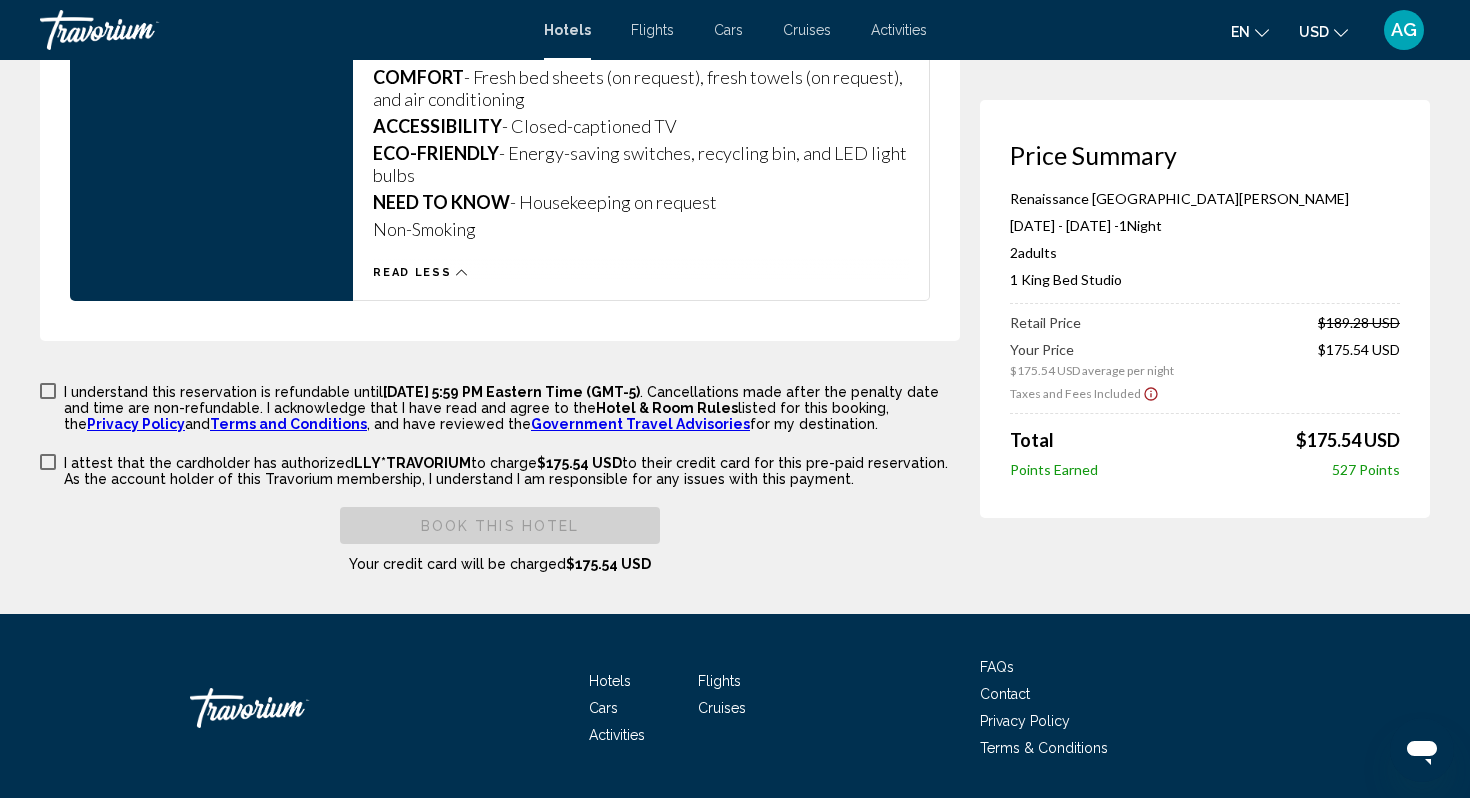 scroll, scrollTop: 4325, scrollLeft: 0, axis: vertical 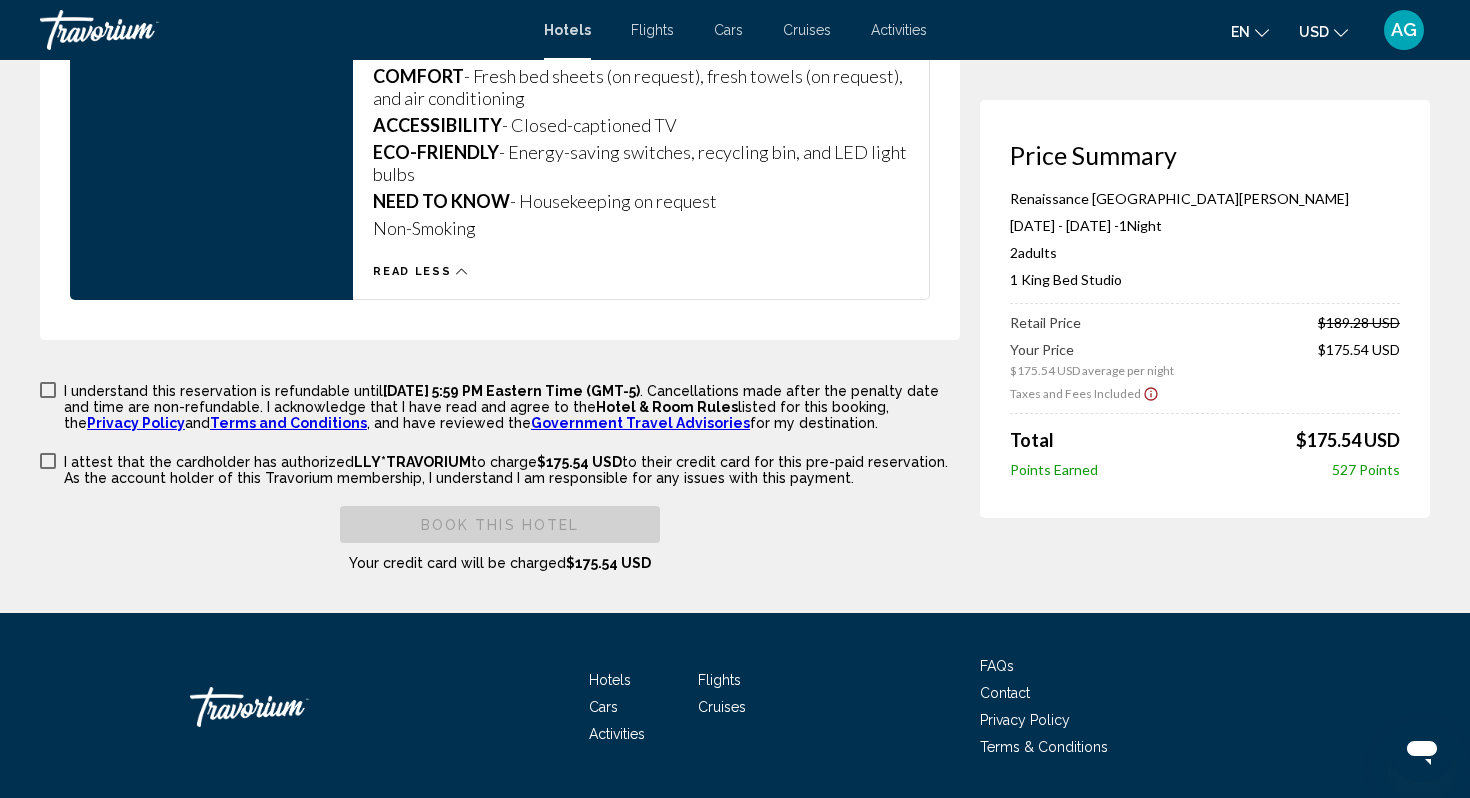 click at bounding box center (48, 390) 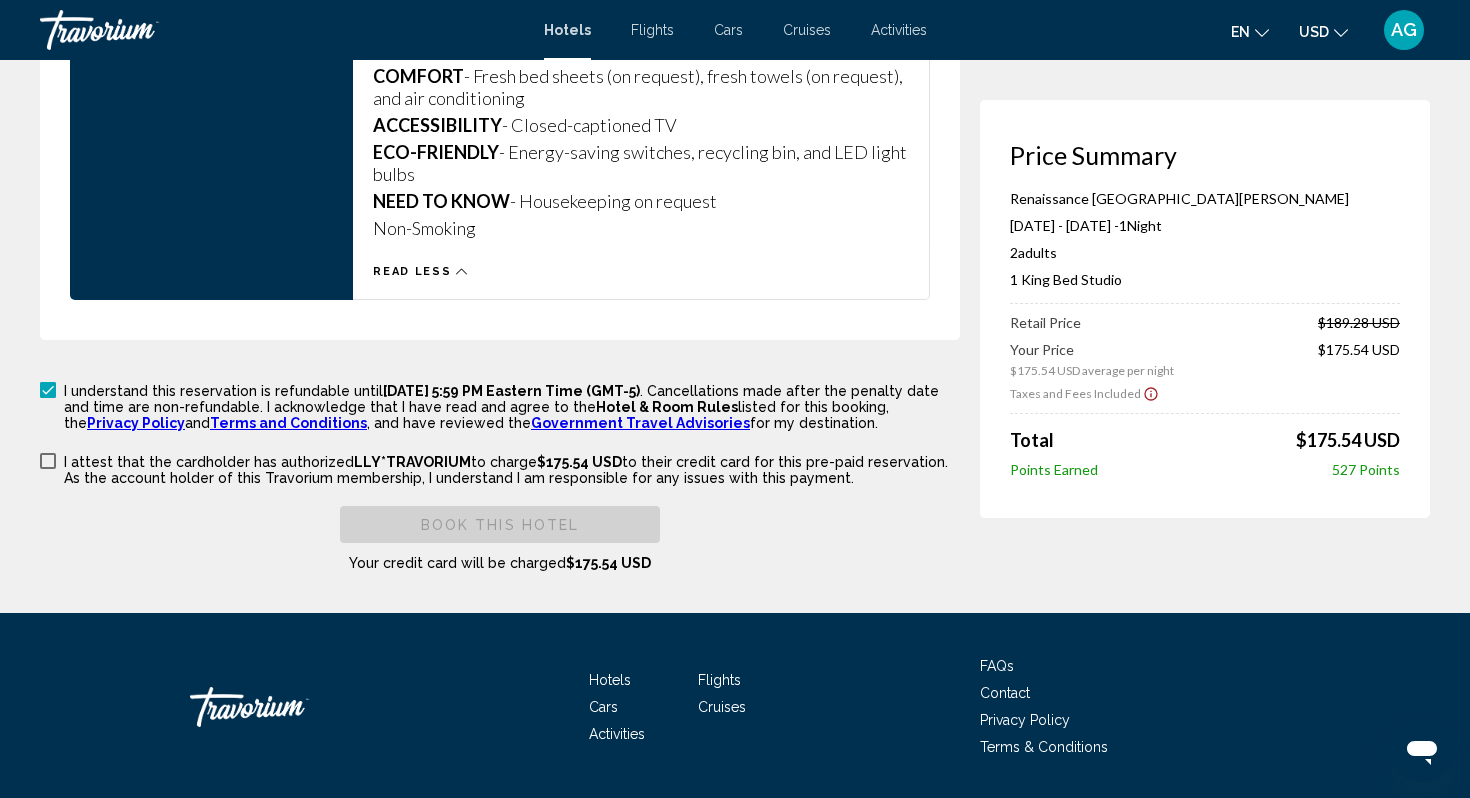 click at bounding box center [48, 461] 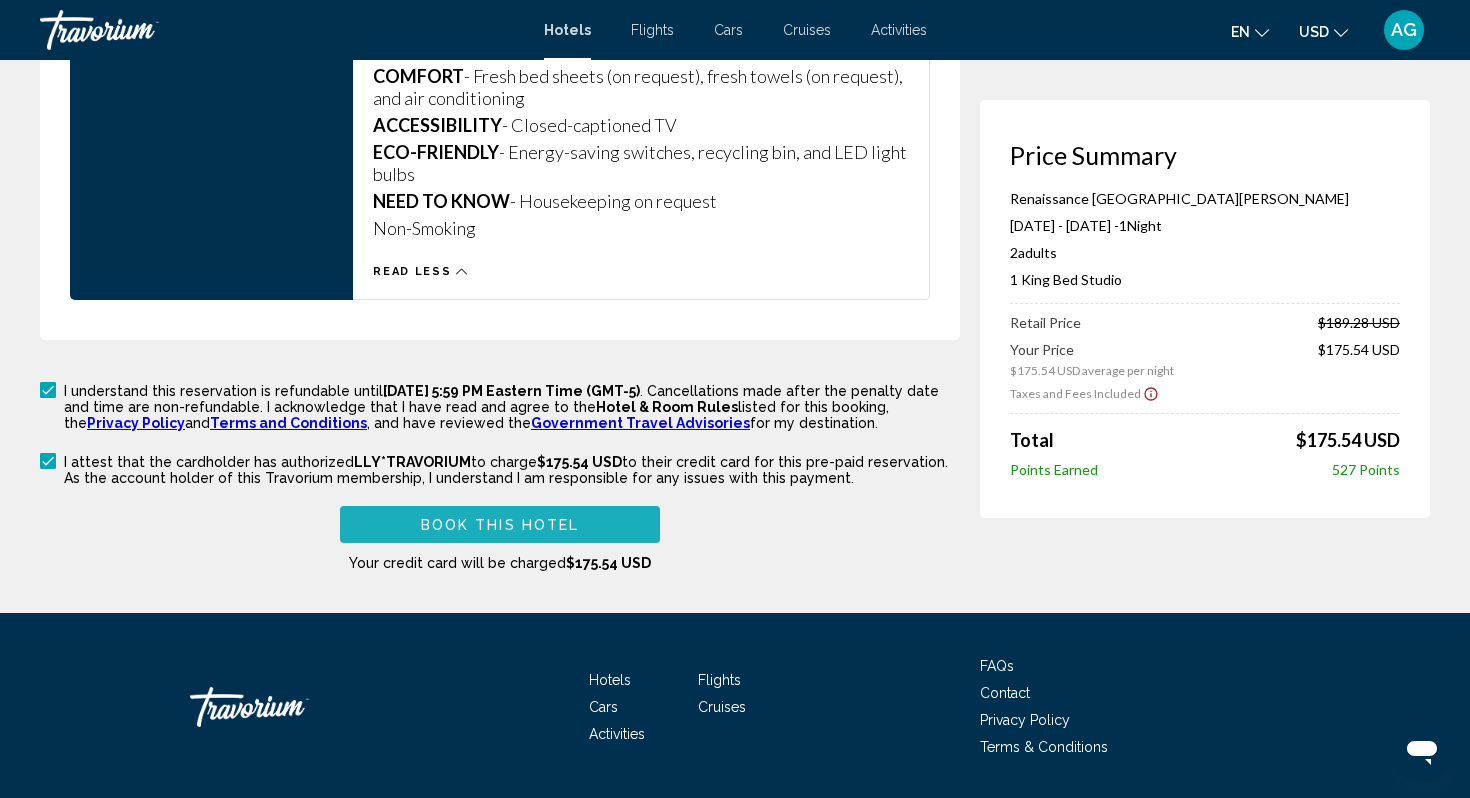 click on "Book this hotel" at bounding box center (500, 524) 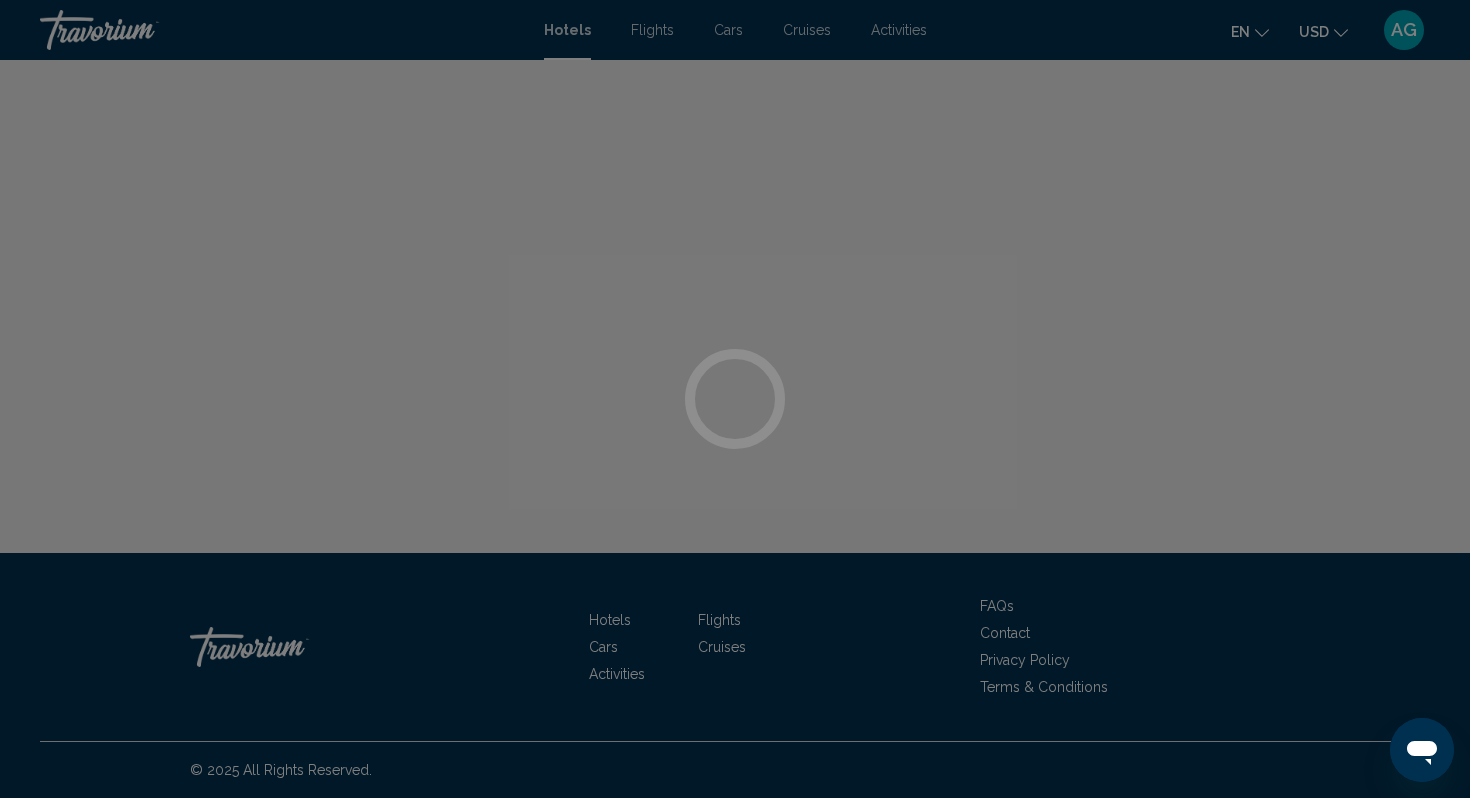 scroll, scrollTop: 0, scrollLeft: 0, axis: both 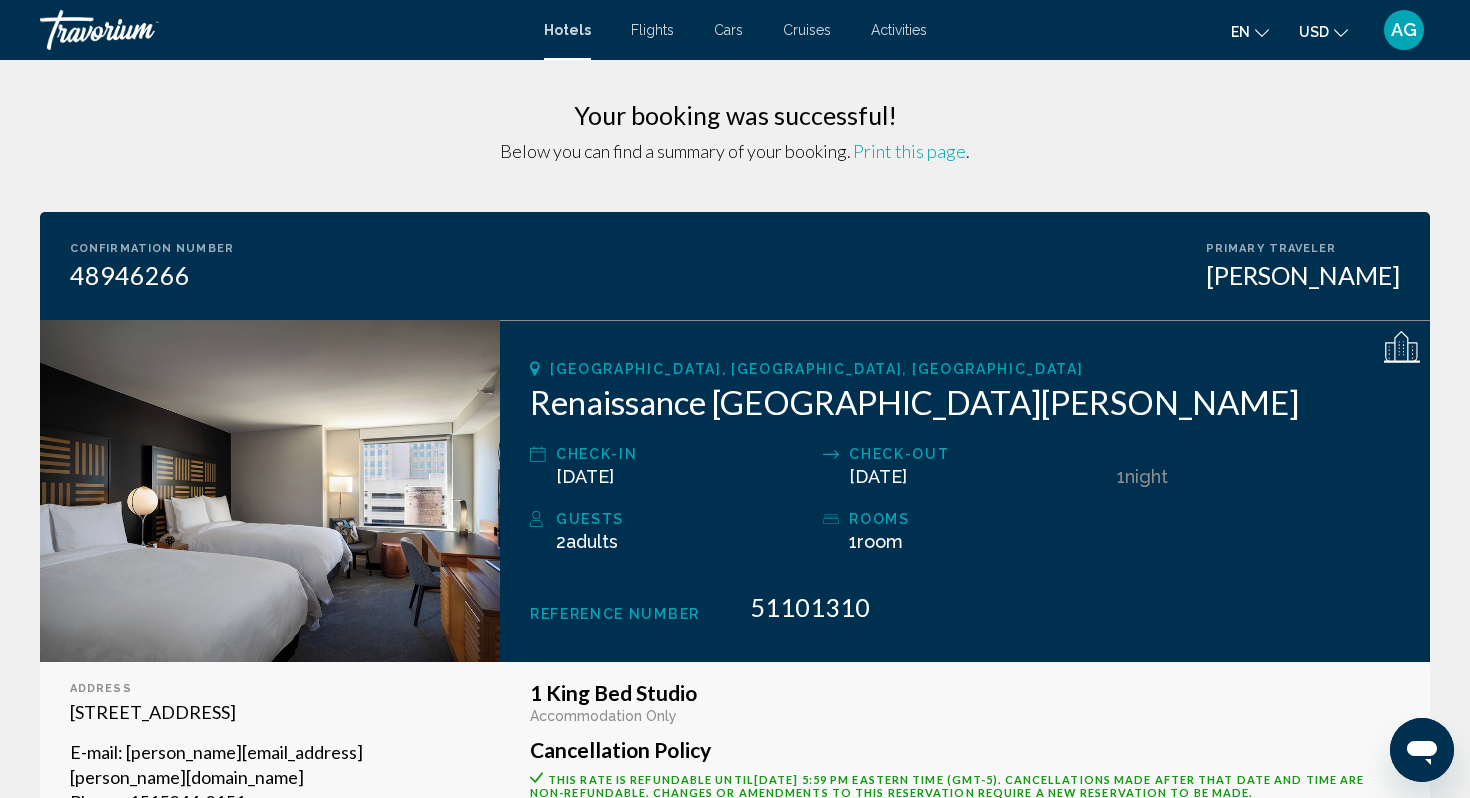 click on "Confirmation Number 48946266 Primary Traveler Alex Gatoni" at bounding box center [735, 266] 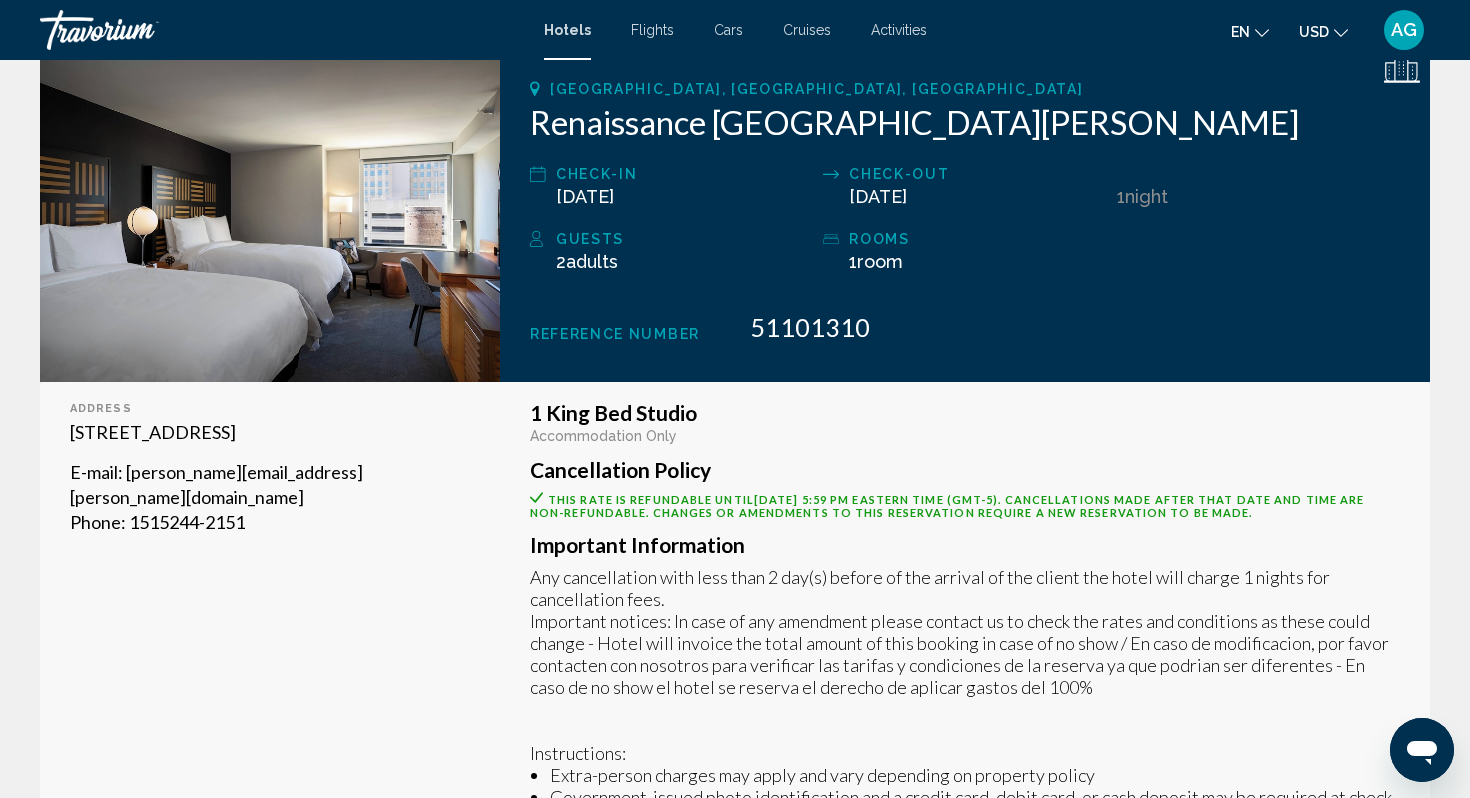 scroll, scrollTop: 240, scrollLeft: 0, axis: vertical 